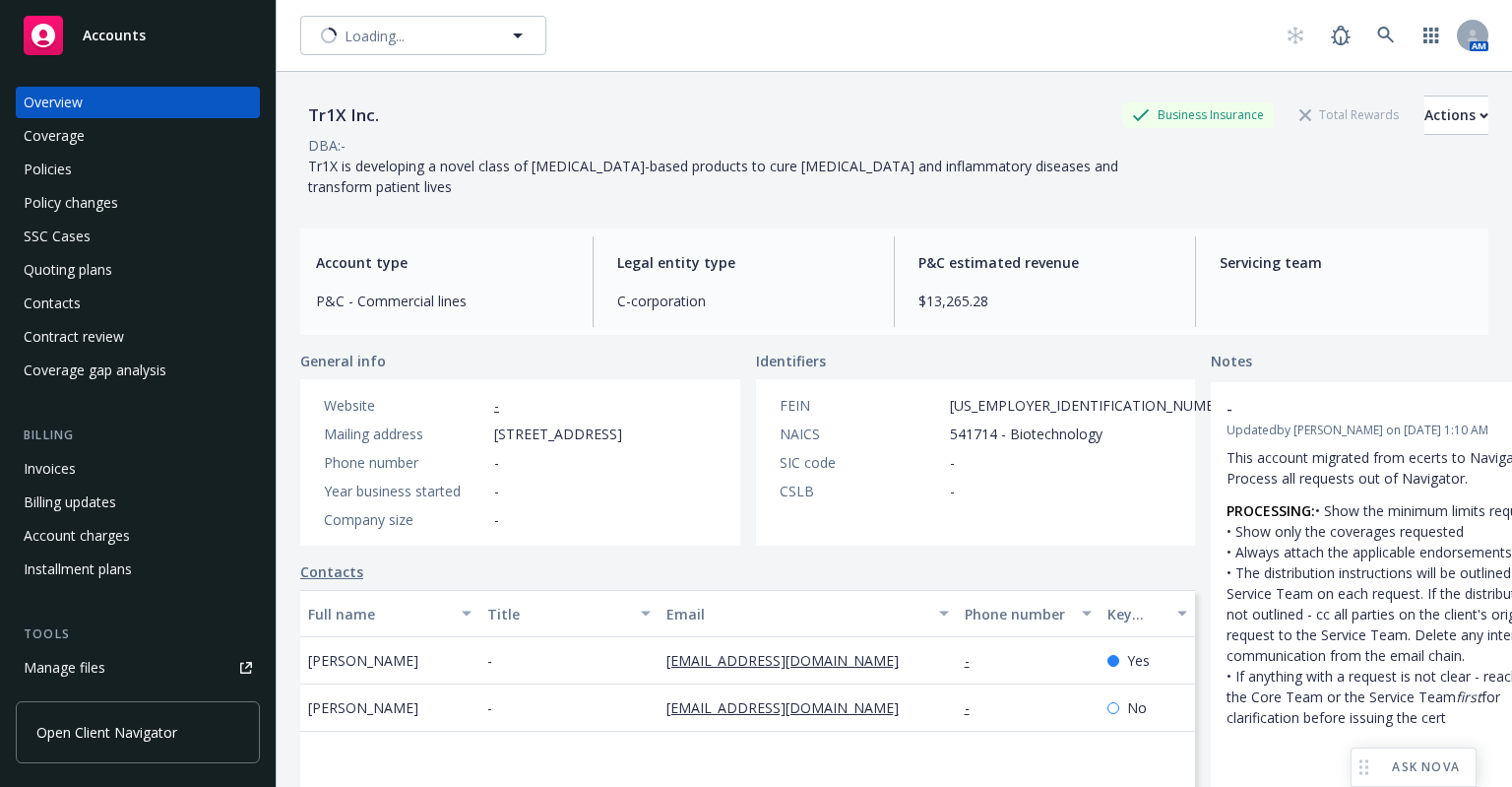 scroll, scrollTop: 0, scrollLeft: 0, axis: both 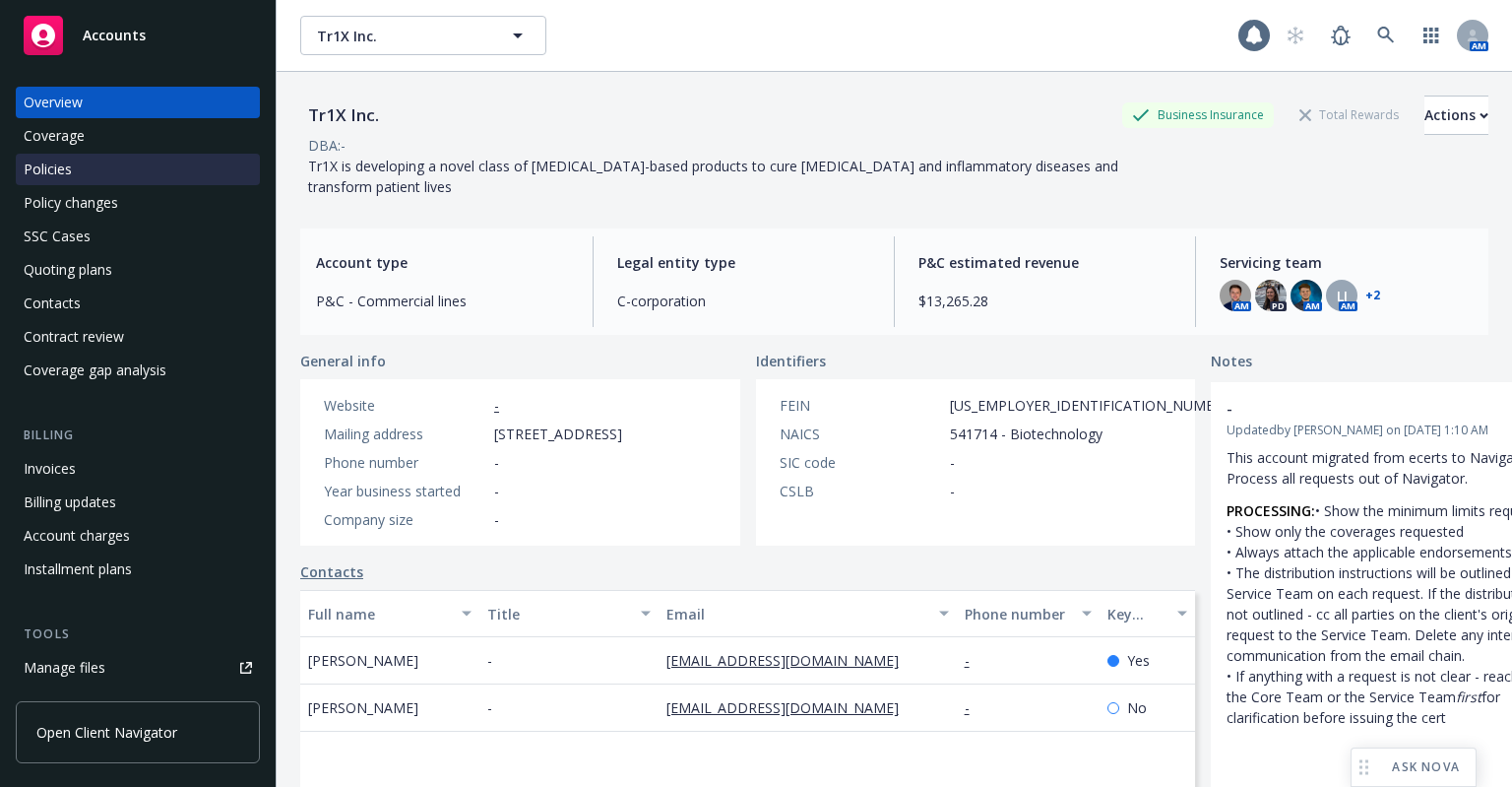 click on "Policies" at bounding box center [138, 169] 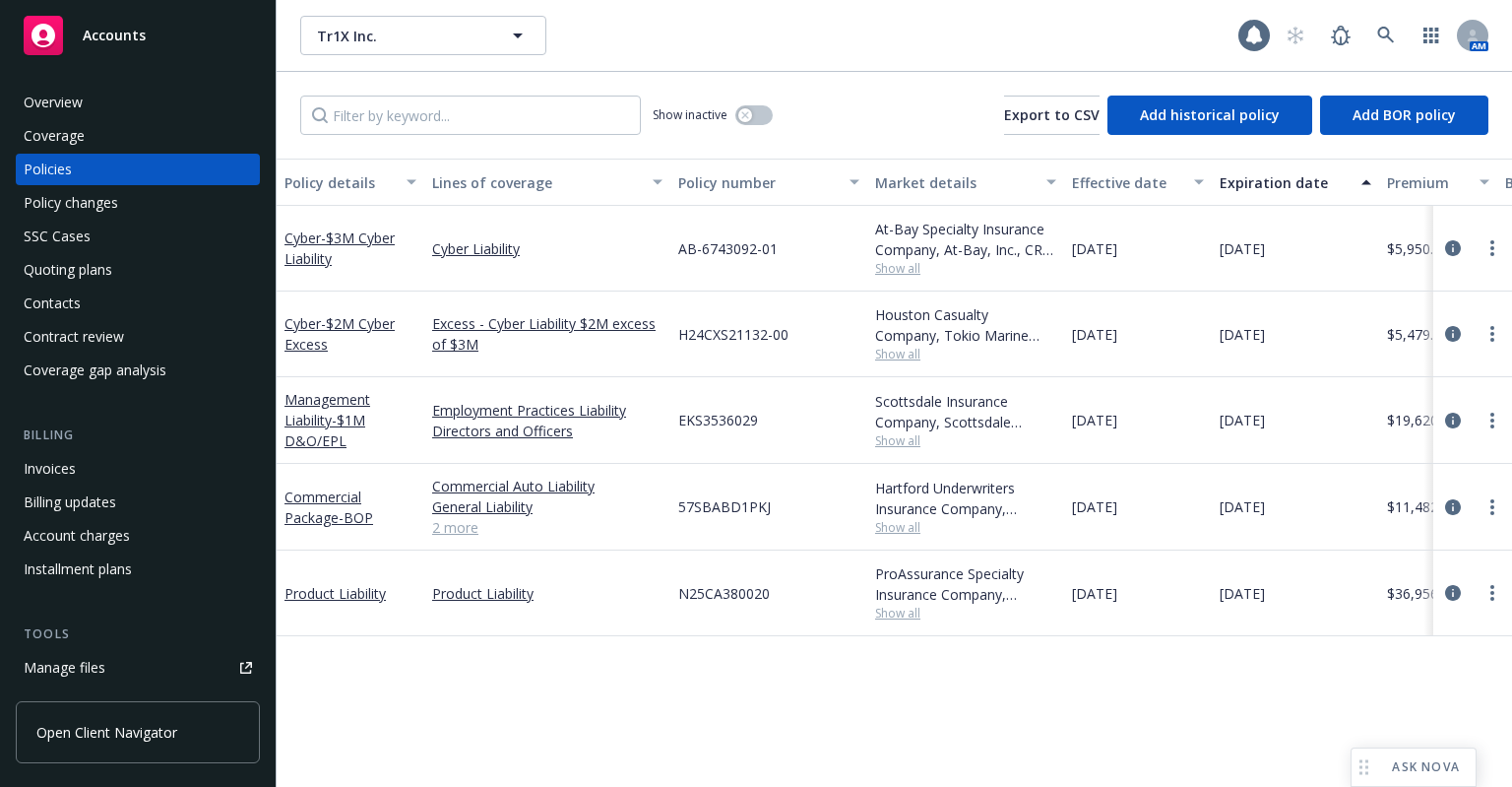 click on "57SBABD1PKJ" at bounding box center [724, 506] 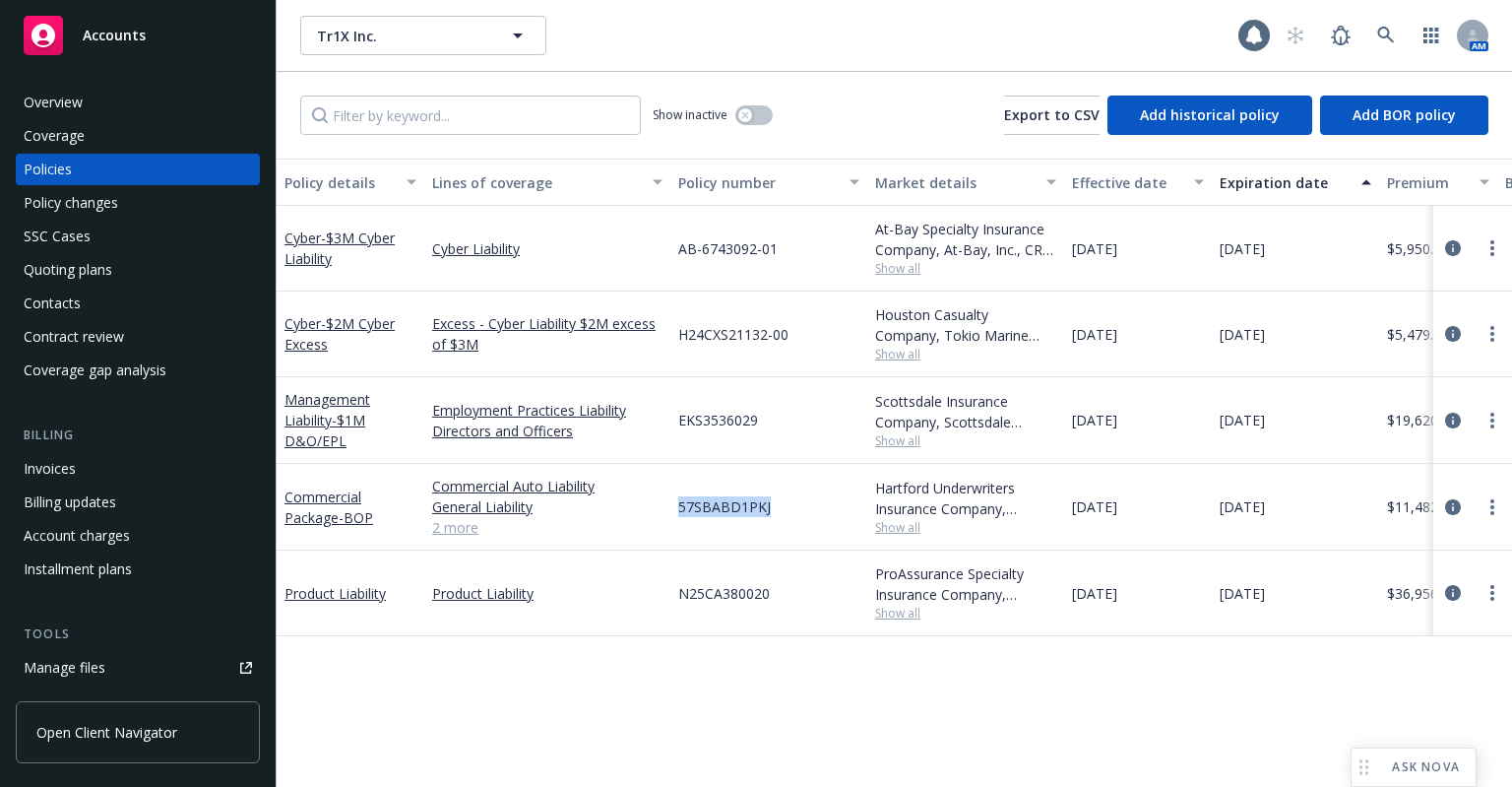 click on "57SBABD1PKJ" at bounding box center (724, 506) 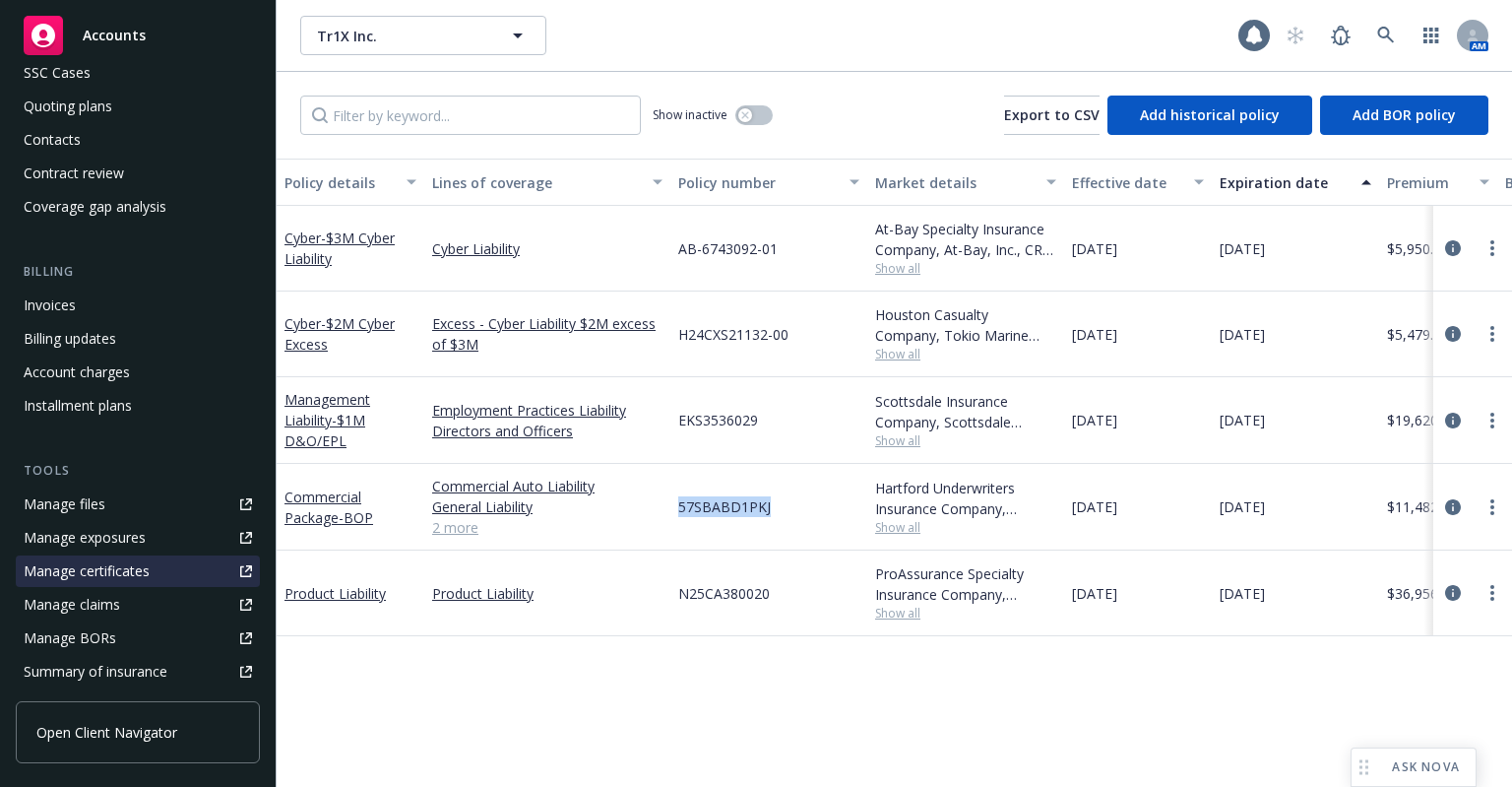 scroll, scrollTop: 197, scrollLeft: 0, axis: vertical 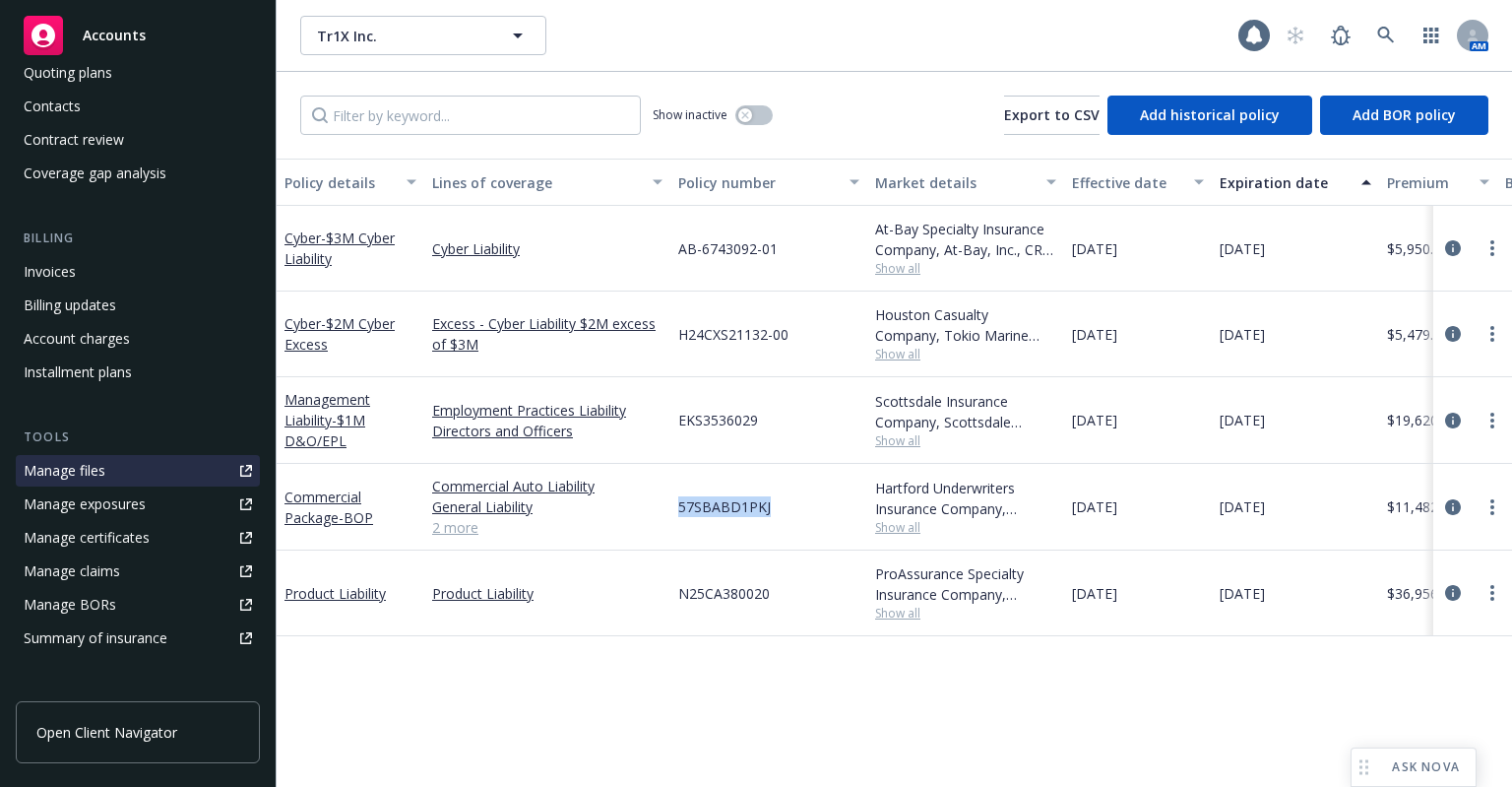 click on "Manage files" at bounding box center [64, 471] 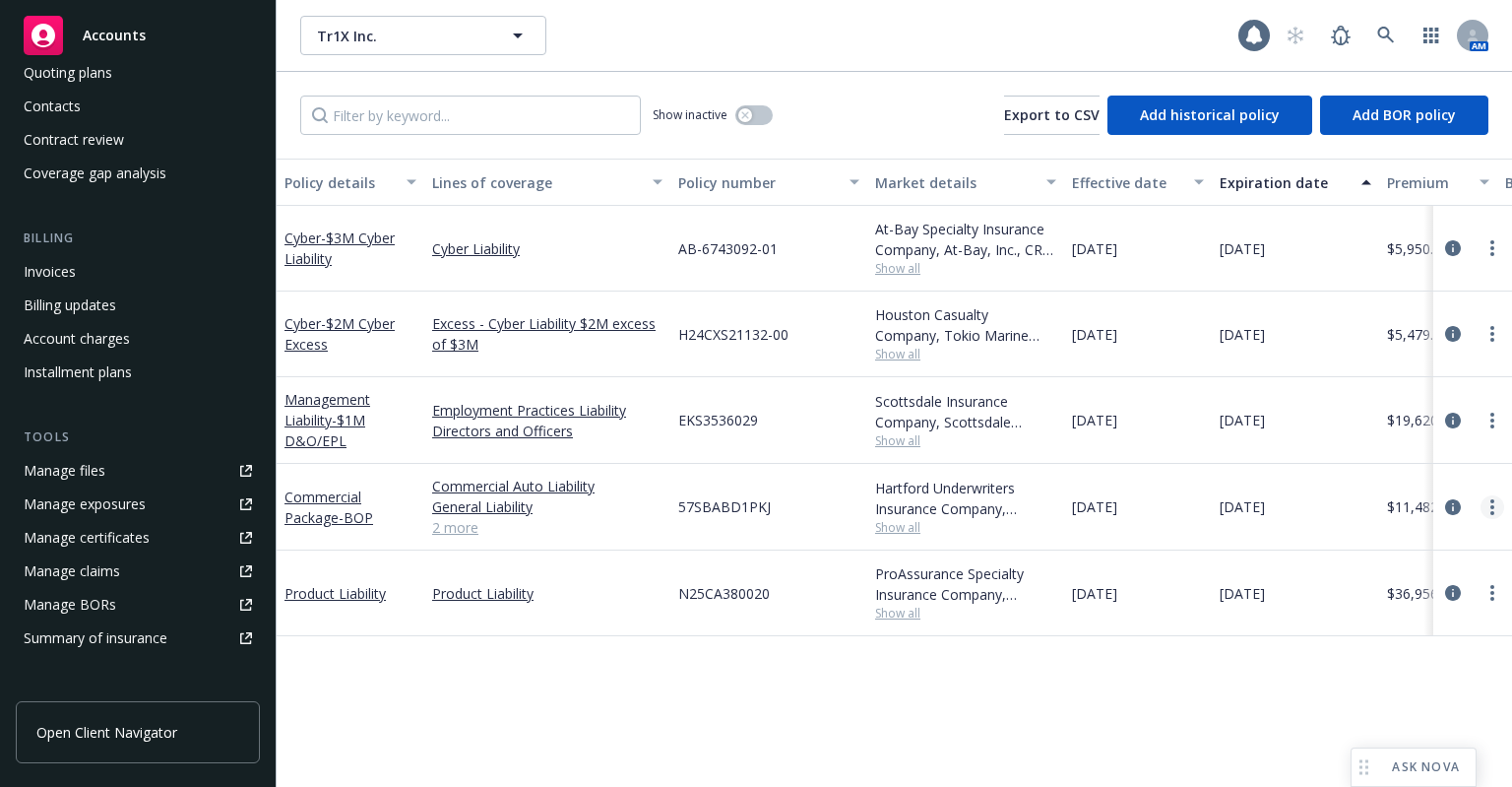 click at bounding box center (1492, 507) 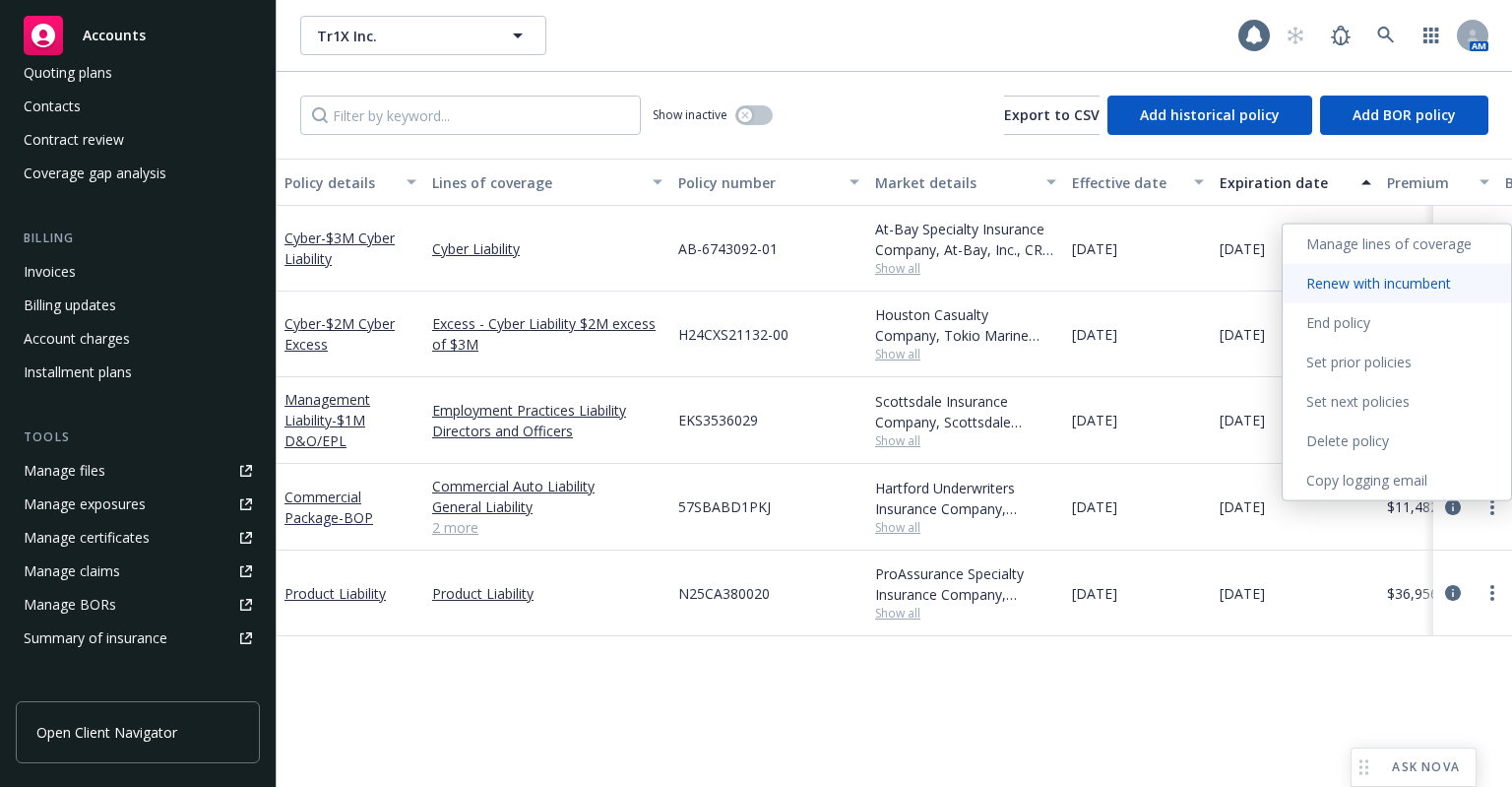 click on "Renew with incumbent" at bounding box center (1397, 284) 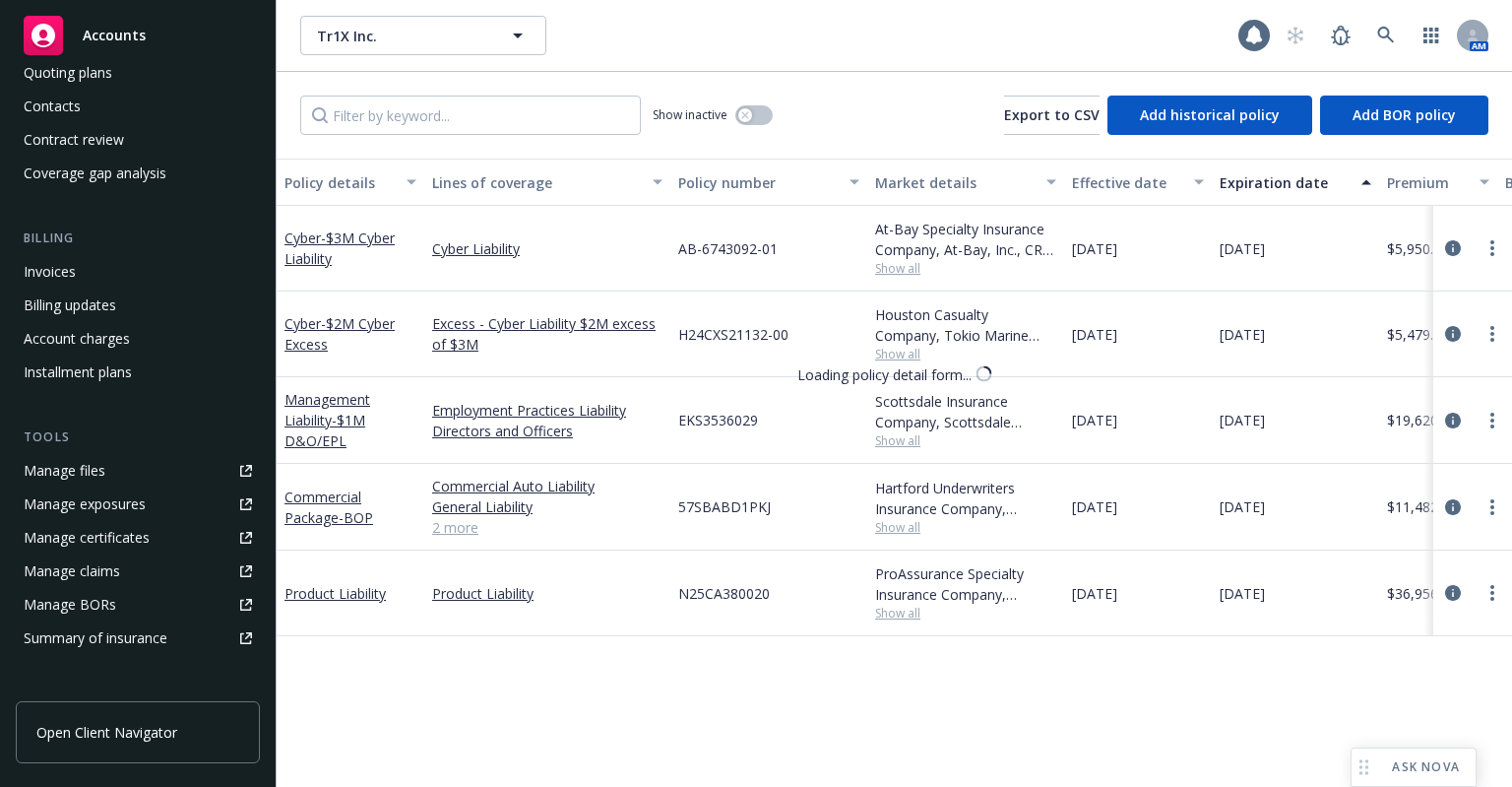 select on "12" 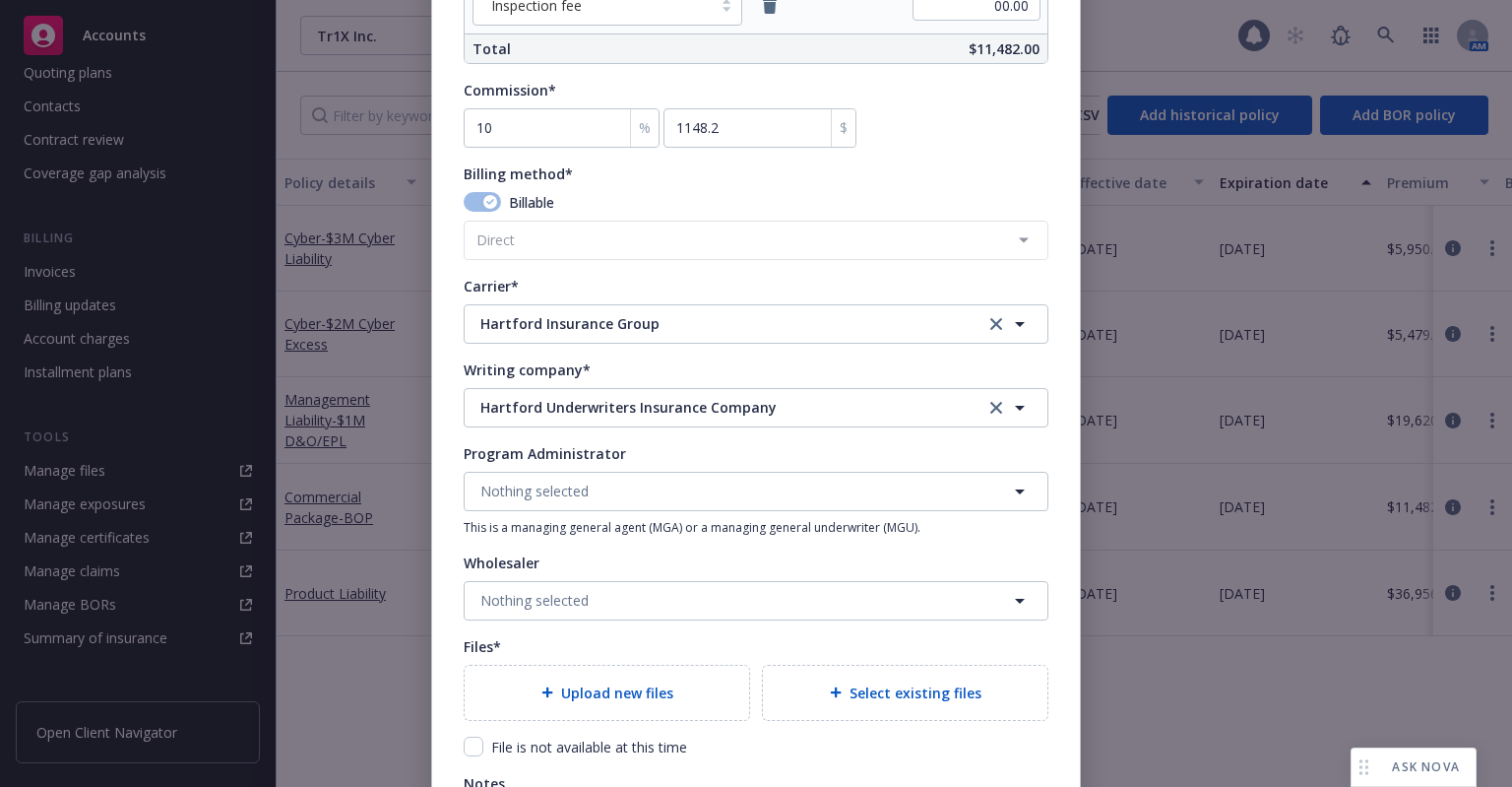 scroll, scrollTop: 591, scrollLeft: 0, axis: vertical 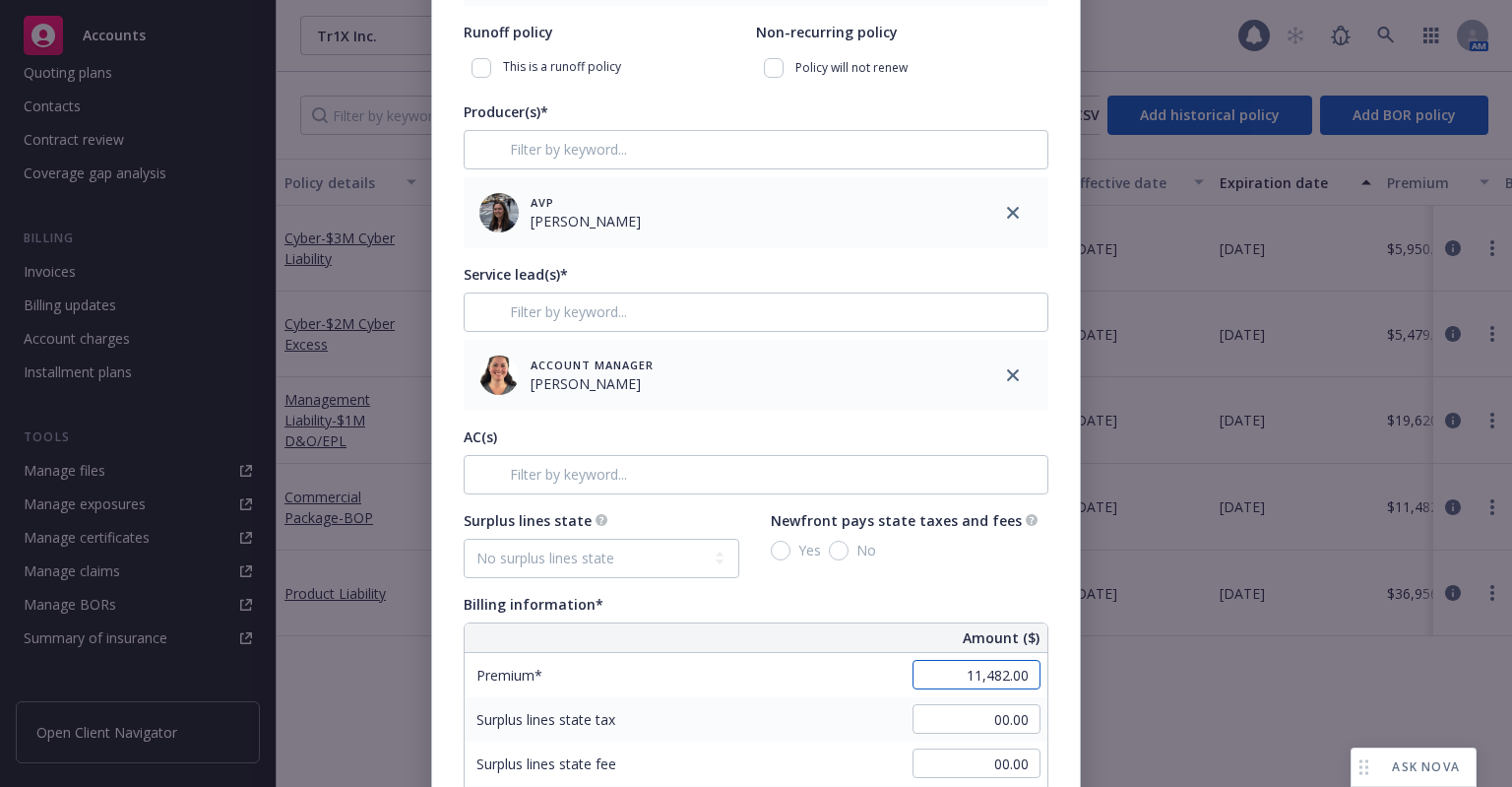 click on "11,482.00" at bounding box center (976, 675) 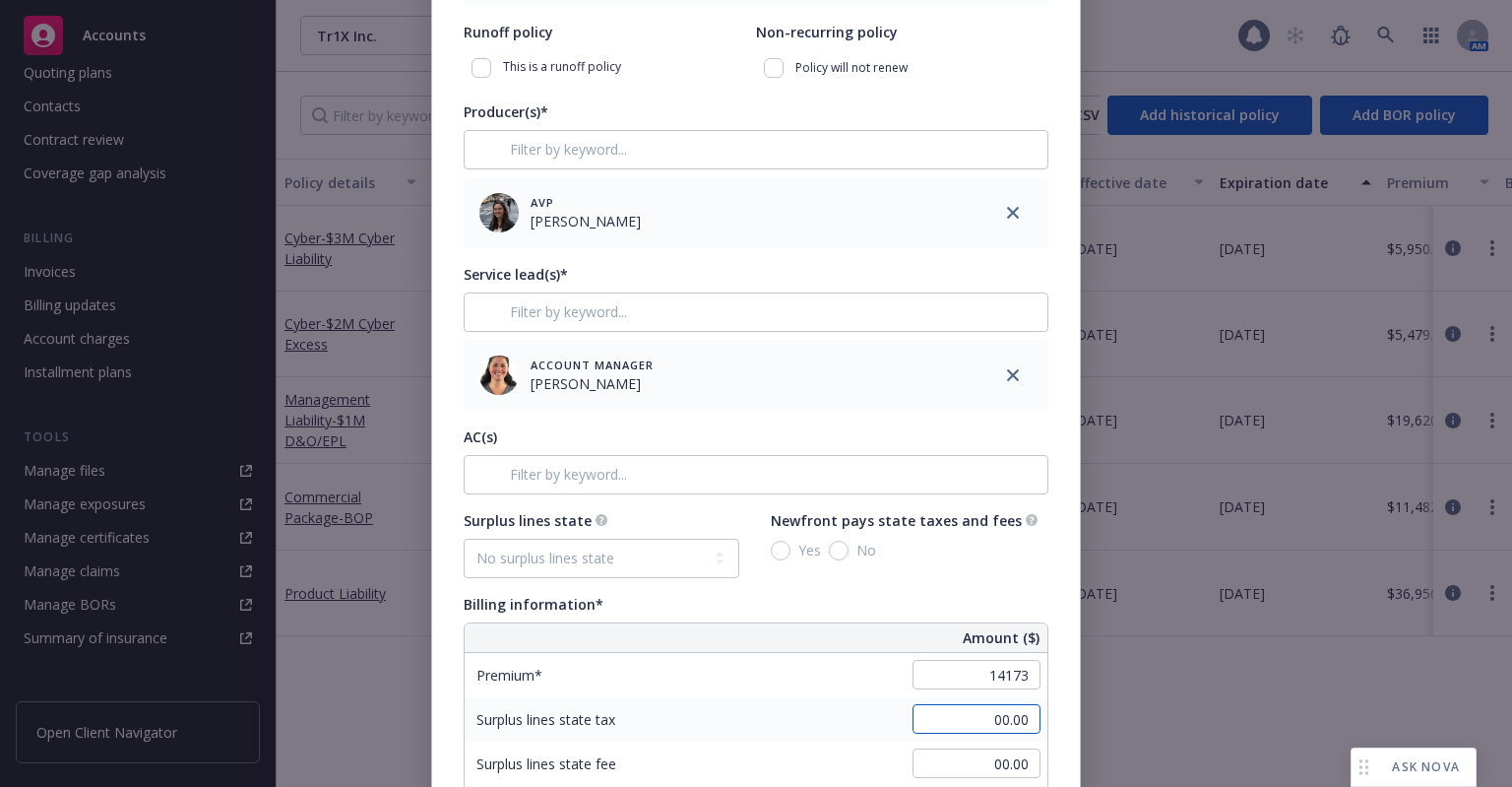 type on "14,173.00" 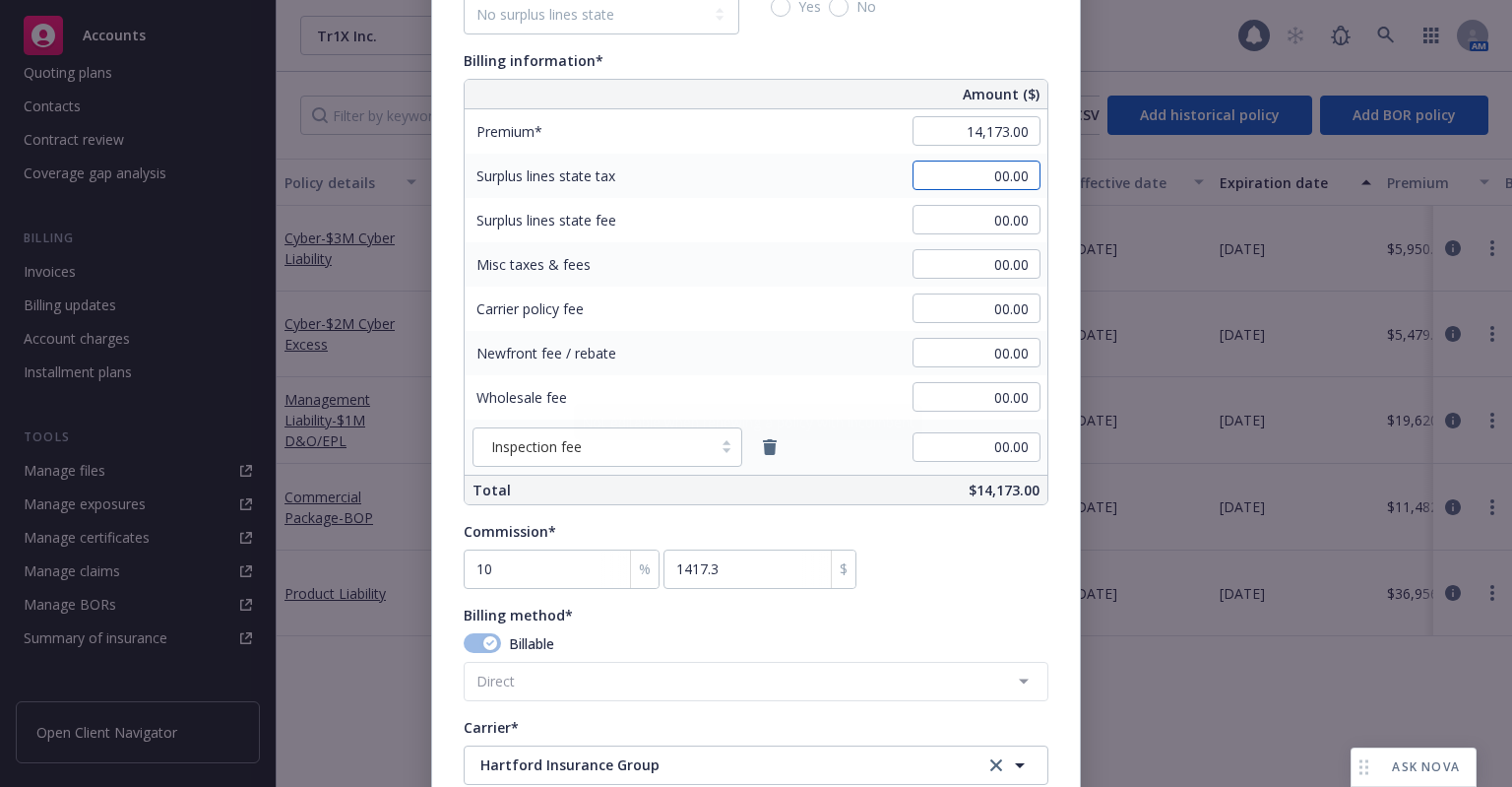 scroll, scrollTop: 1773, scrollLeft: 0, axis: vertical 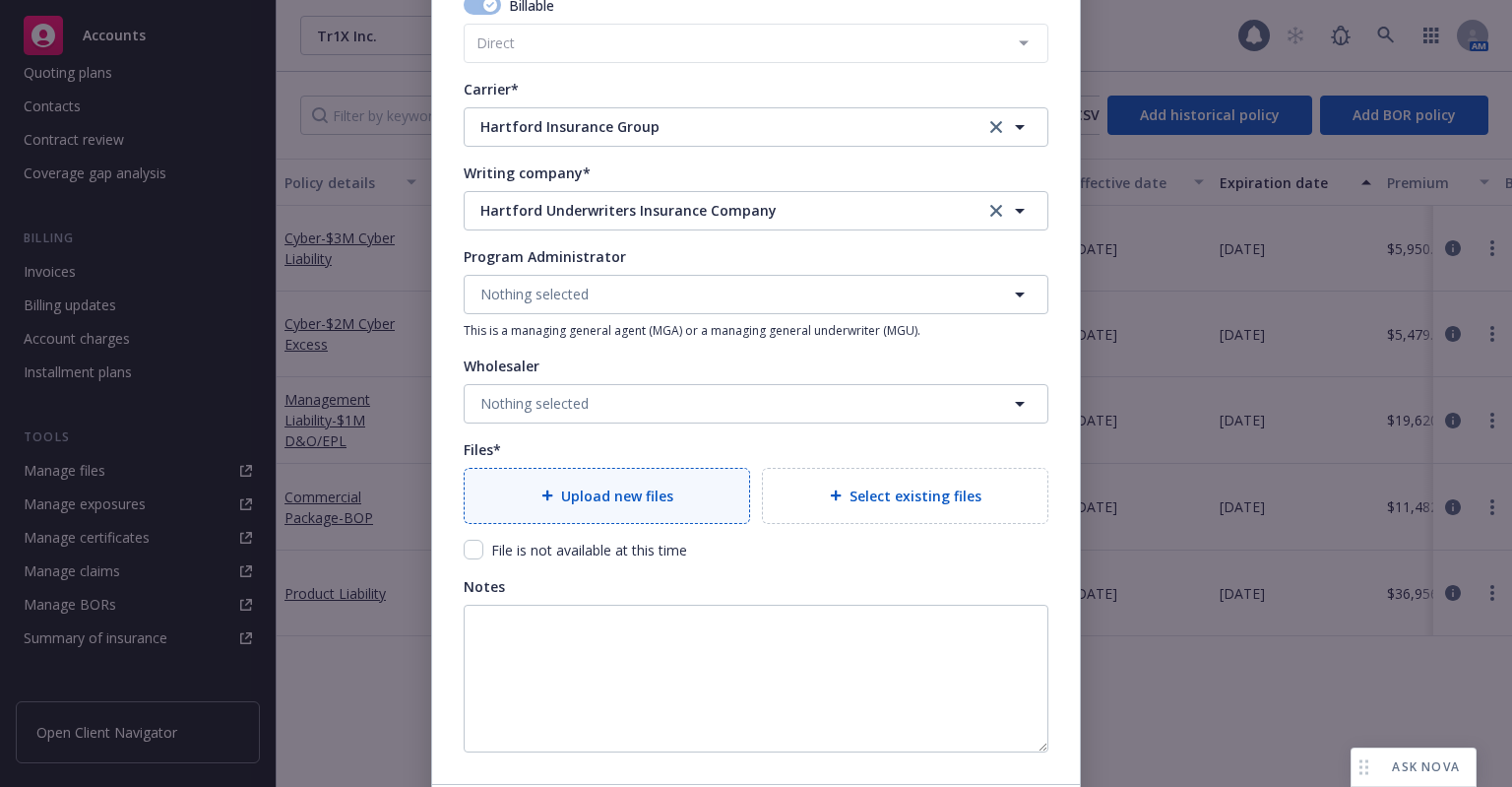 click on "Upload new files" at bounding box center [606, 495] 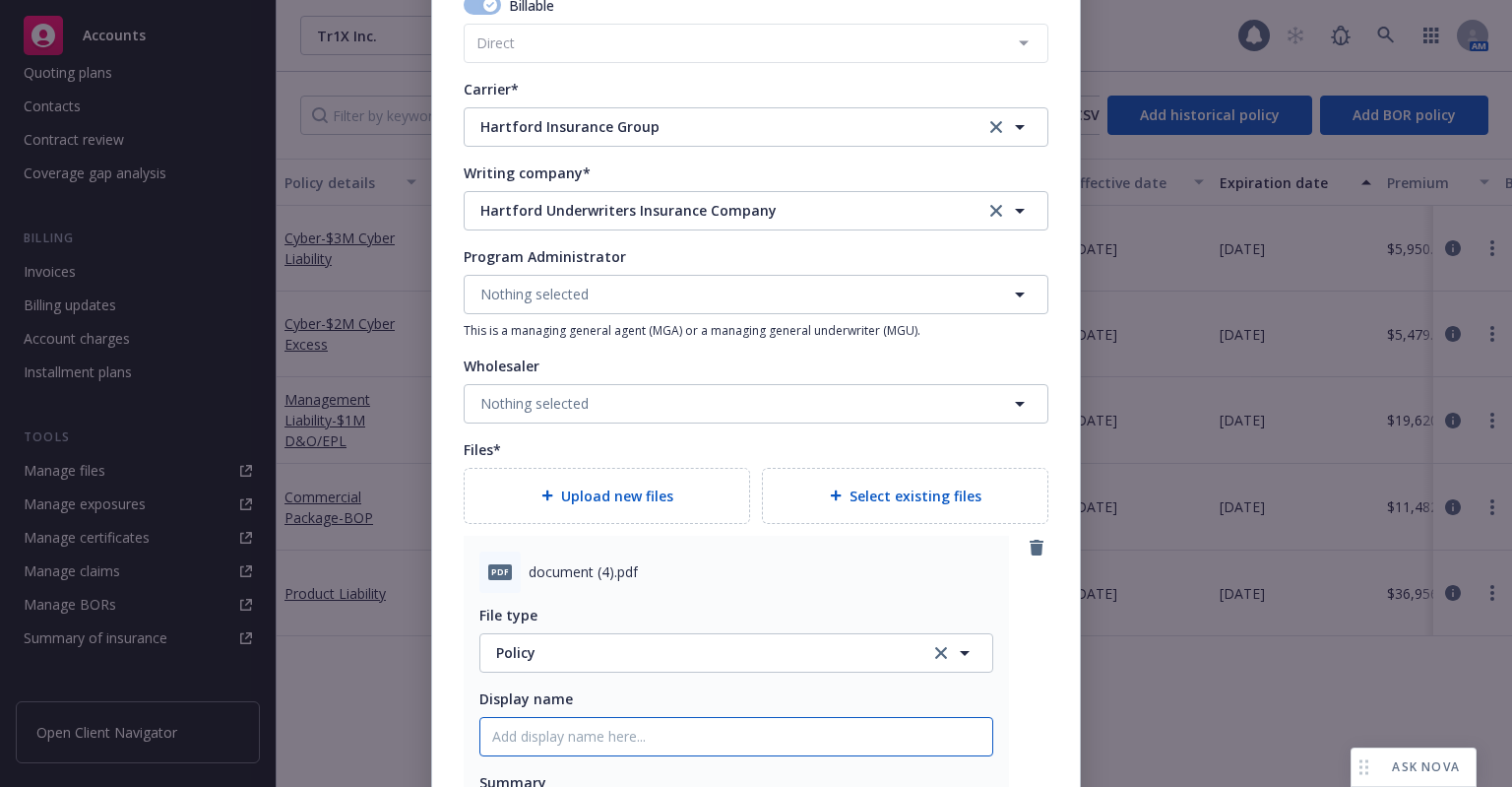 click on "Policy display name" at bounding box center [736, 737] 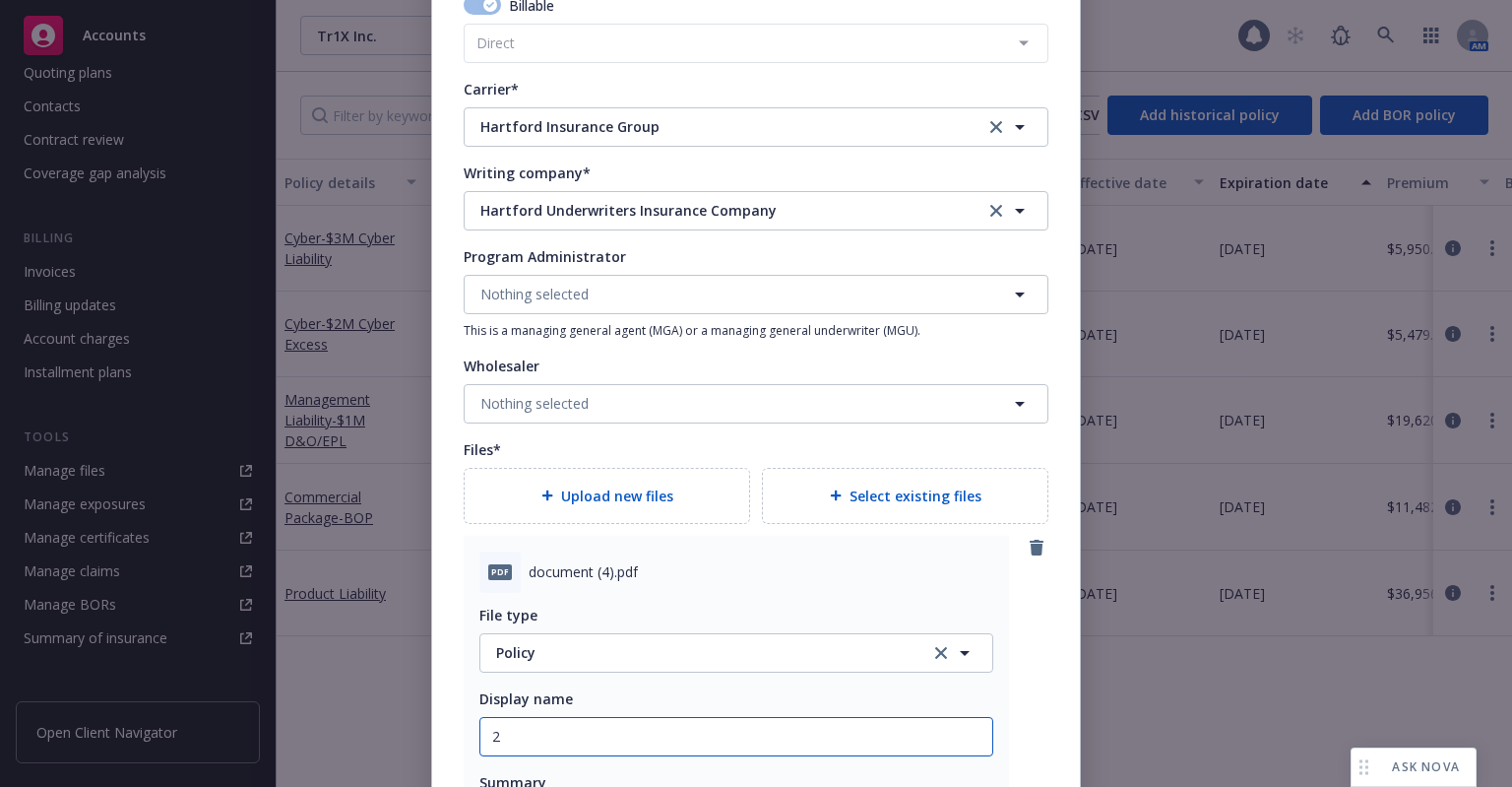 type on "x" 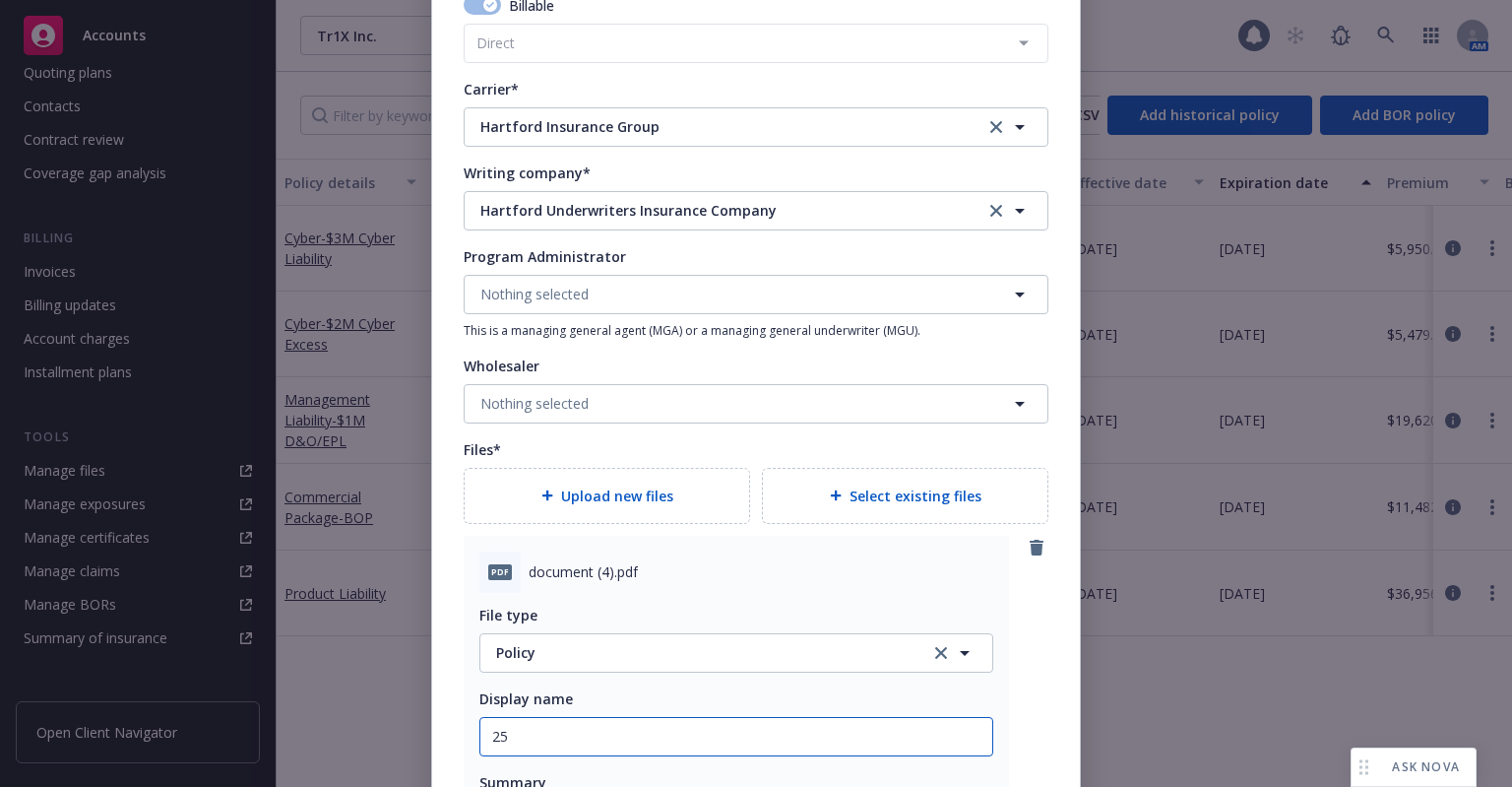 type on "x" 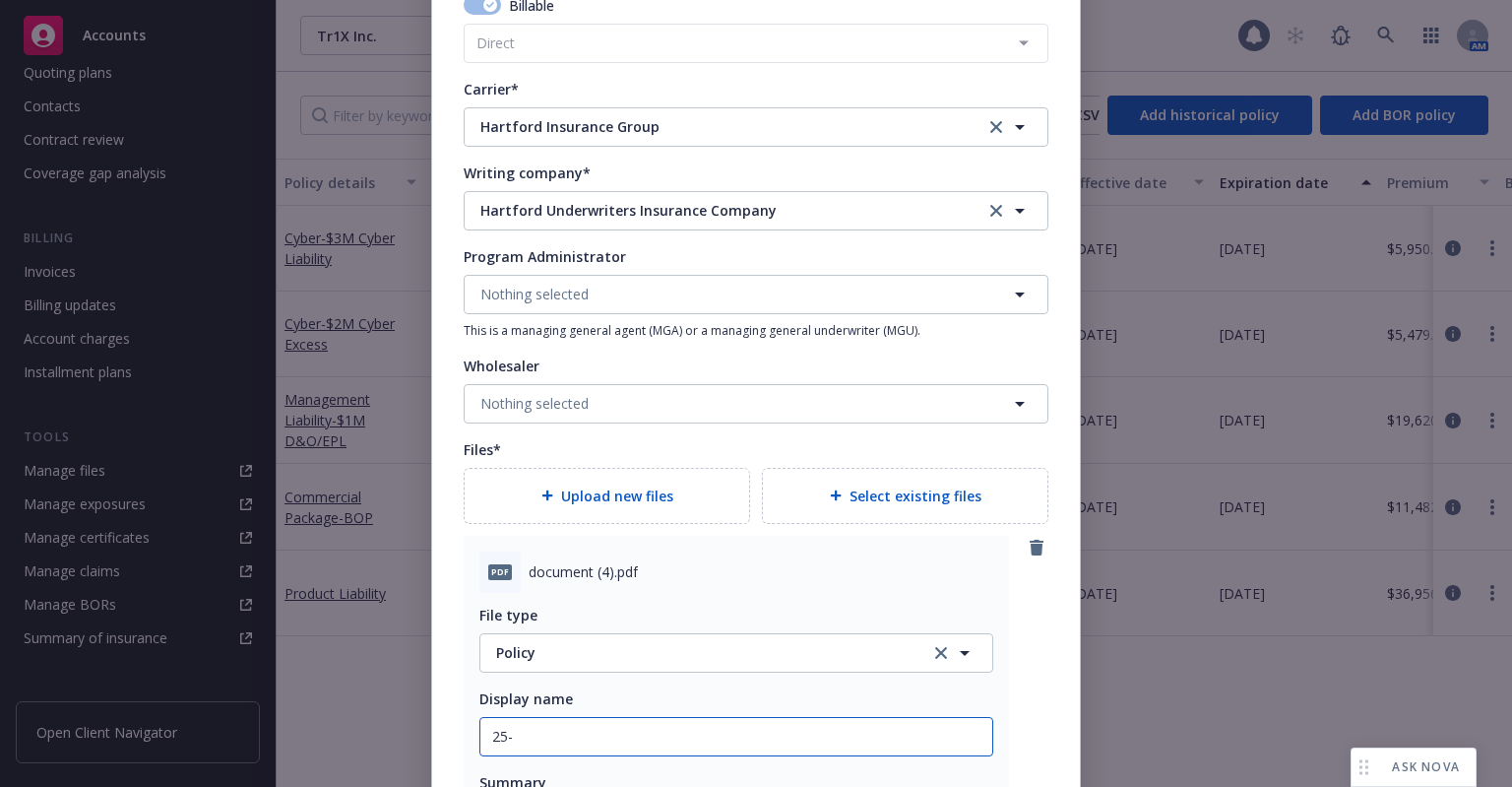 type on "x" 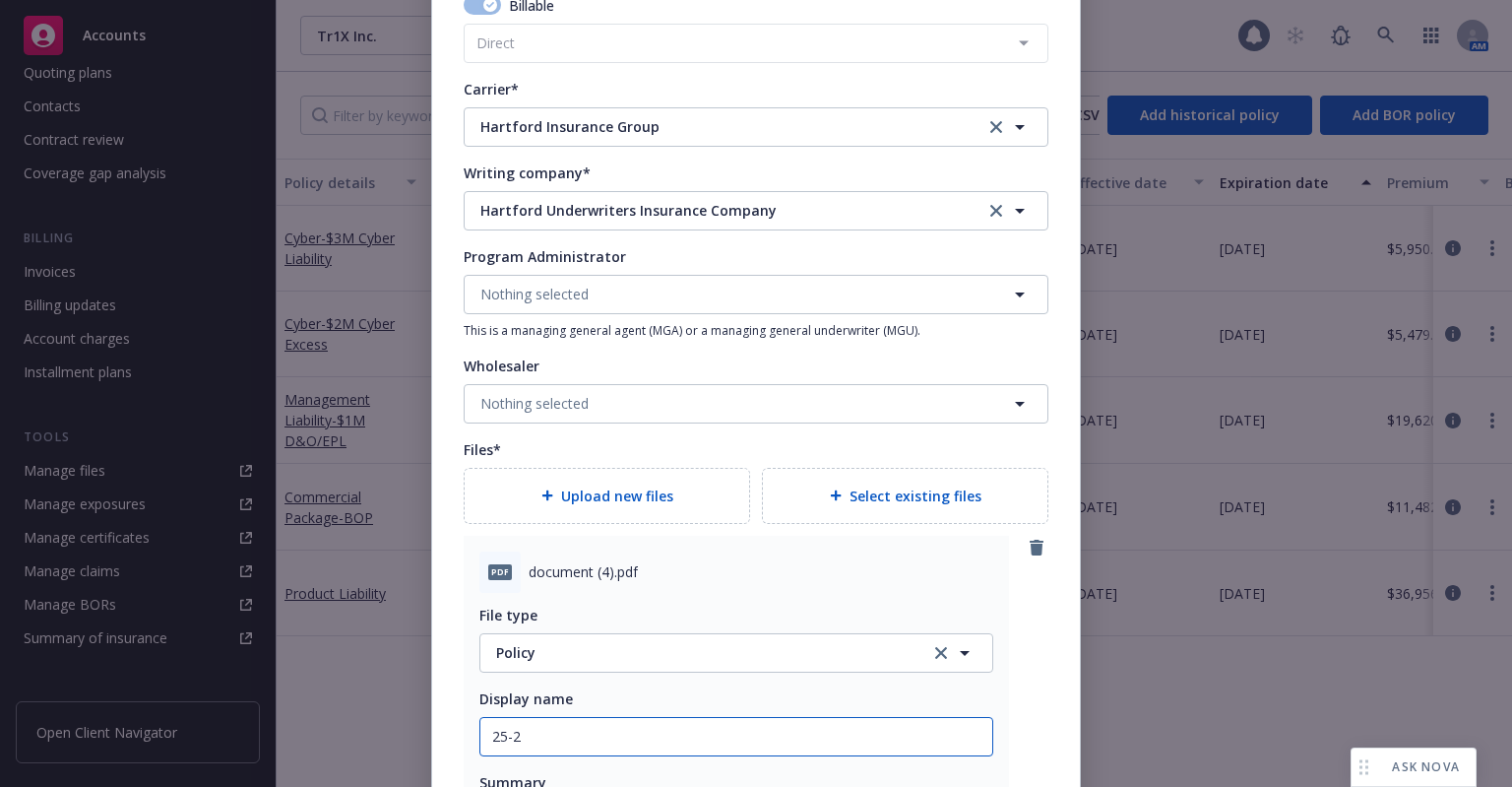 type on "x" 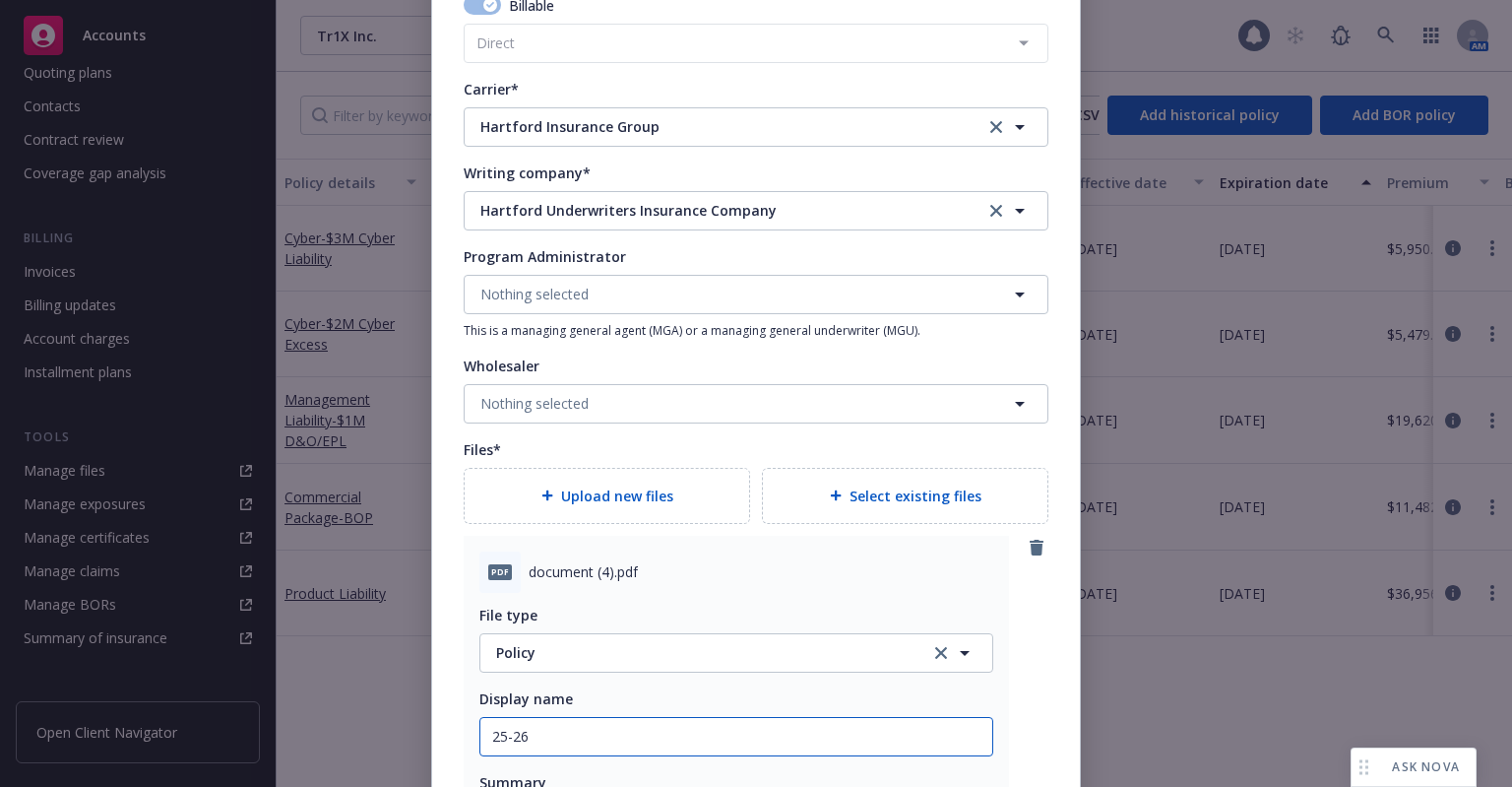 type on "x" 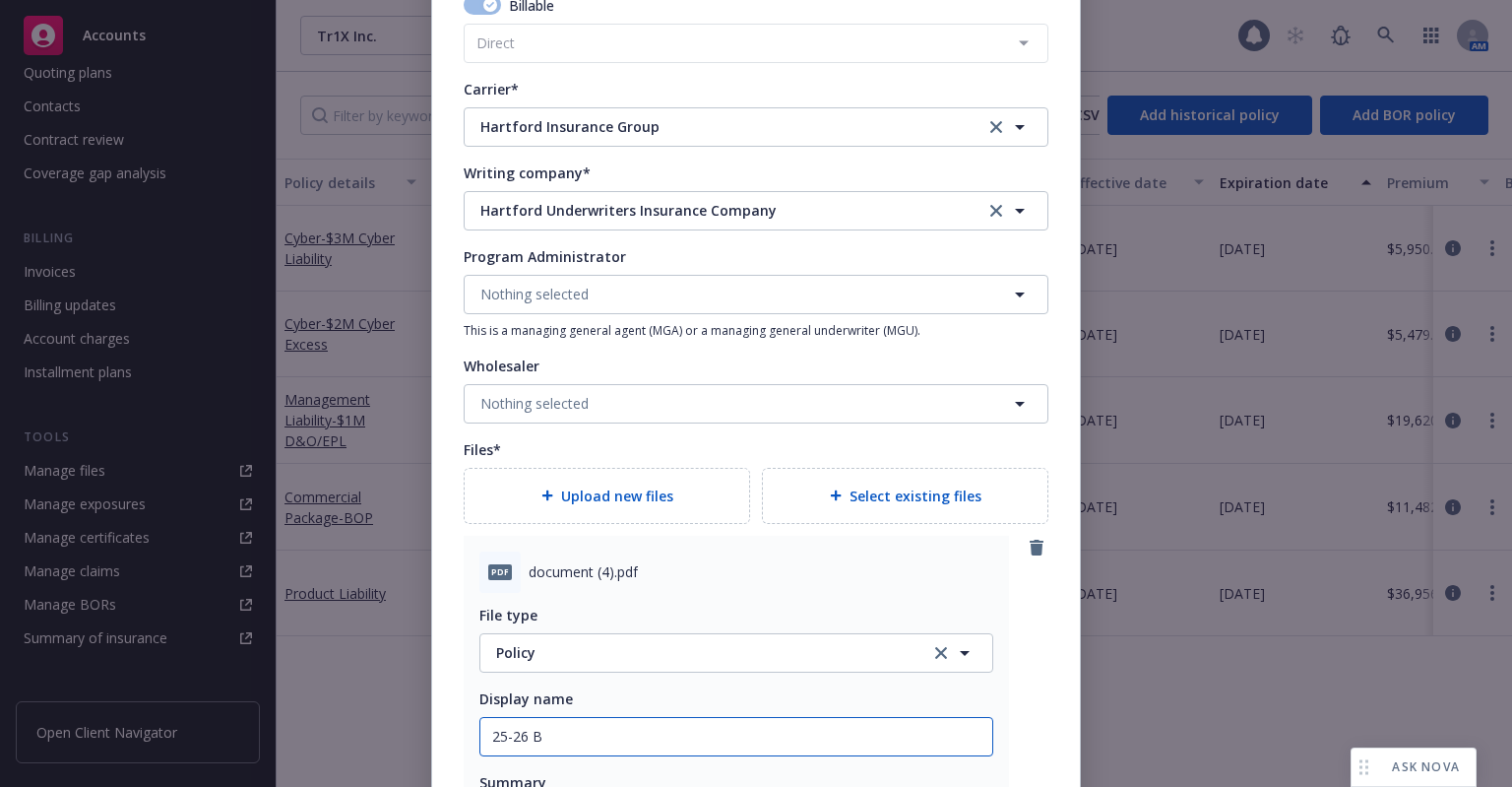 type on "25-26 BO" 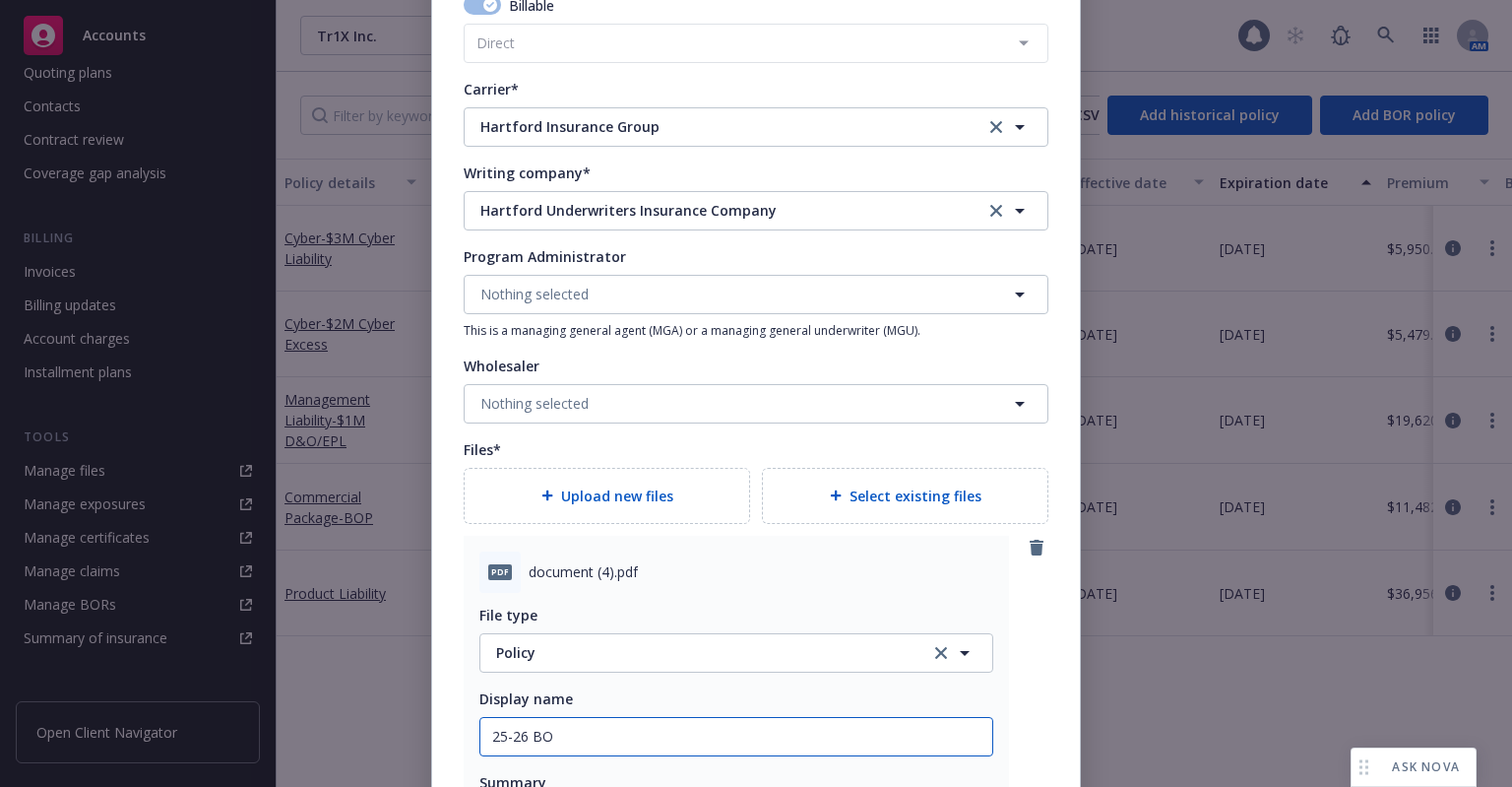 type on "x" 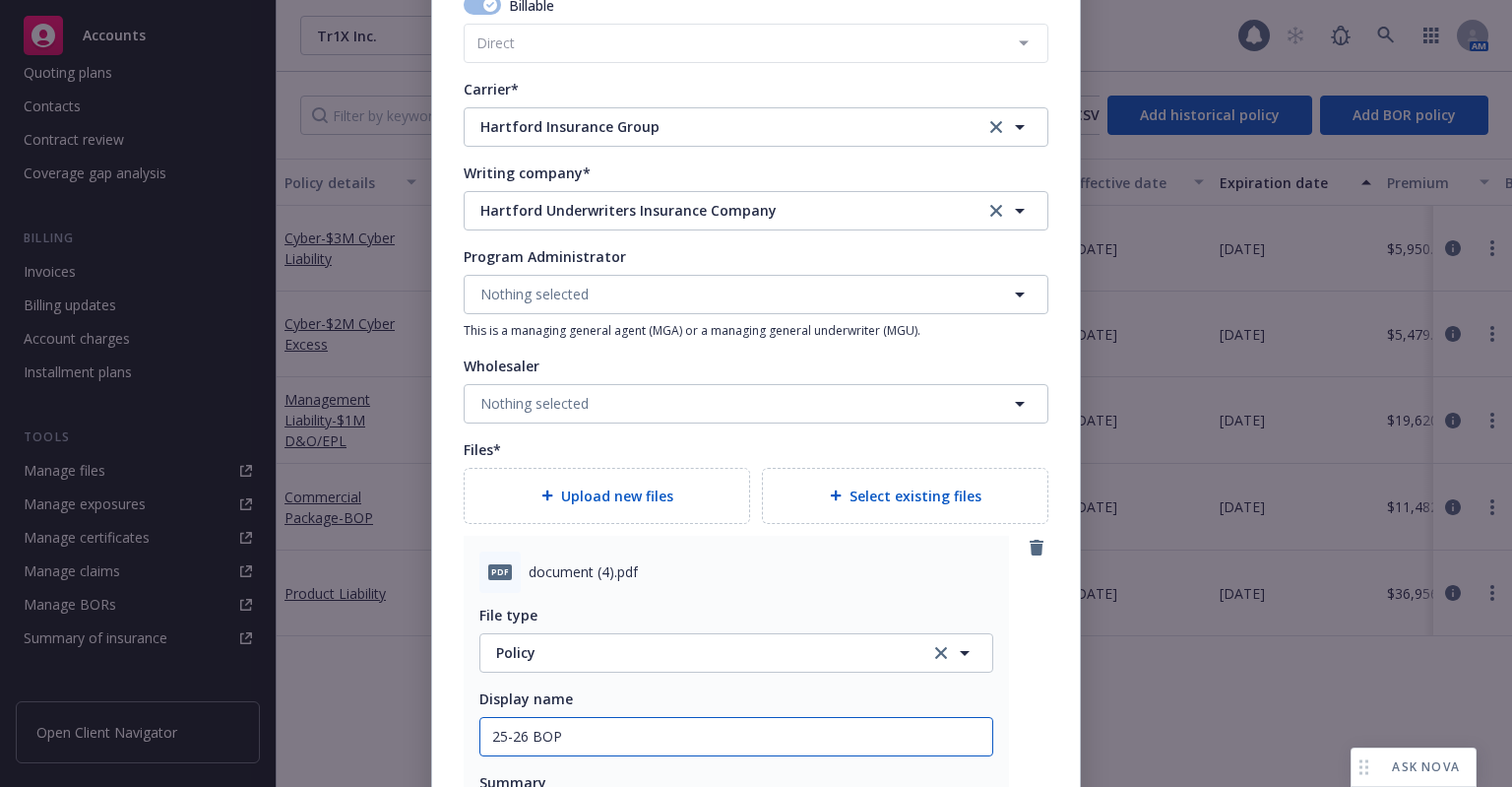 type on "x" 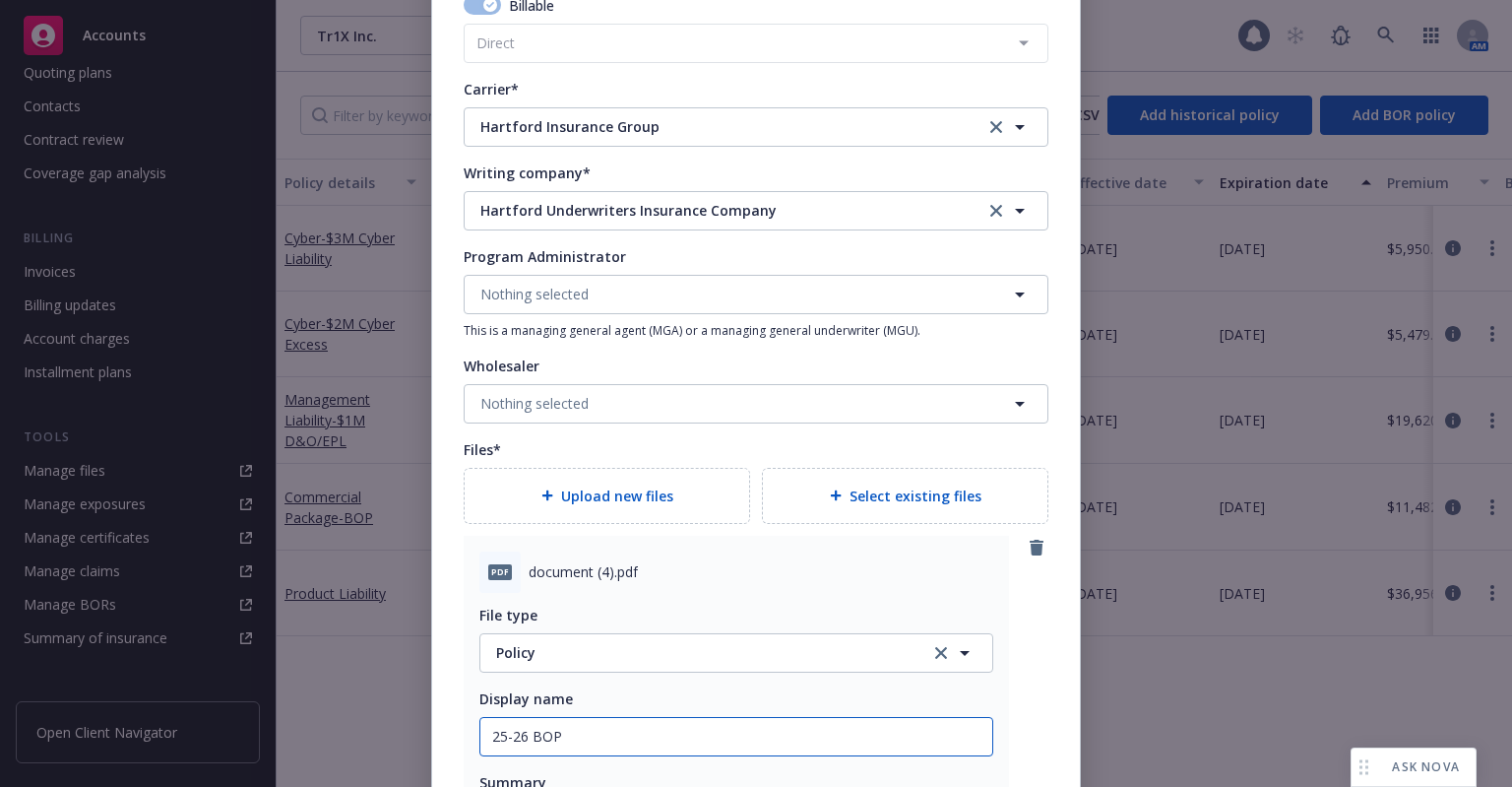 type on "x" 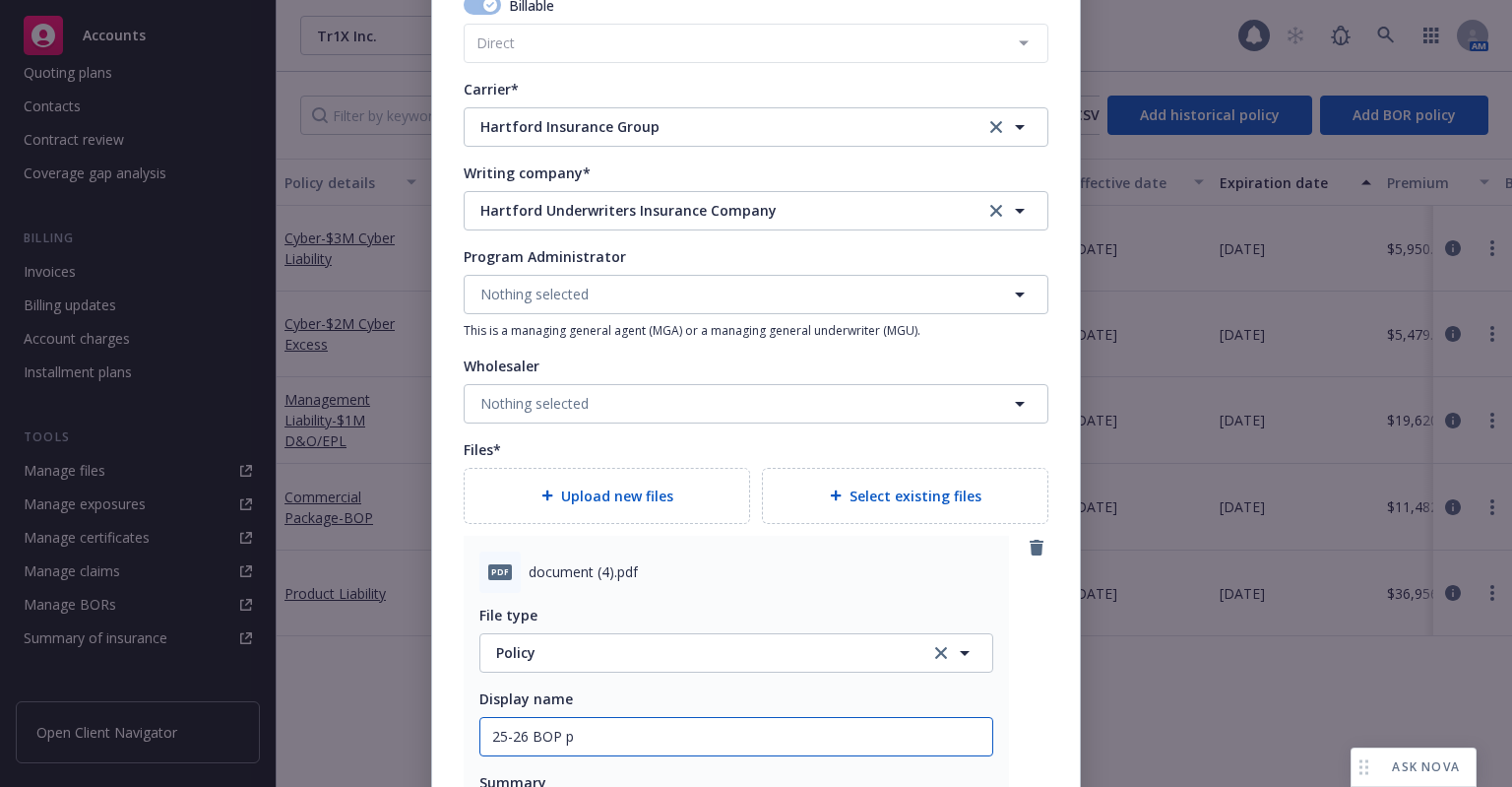 type on "x" 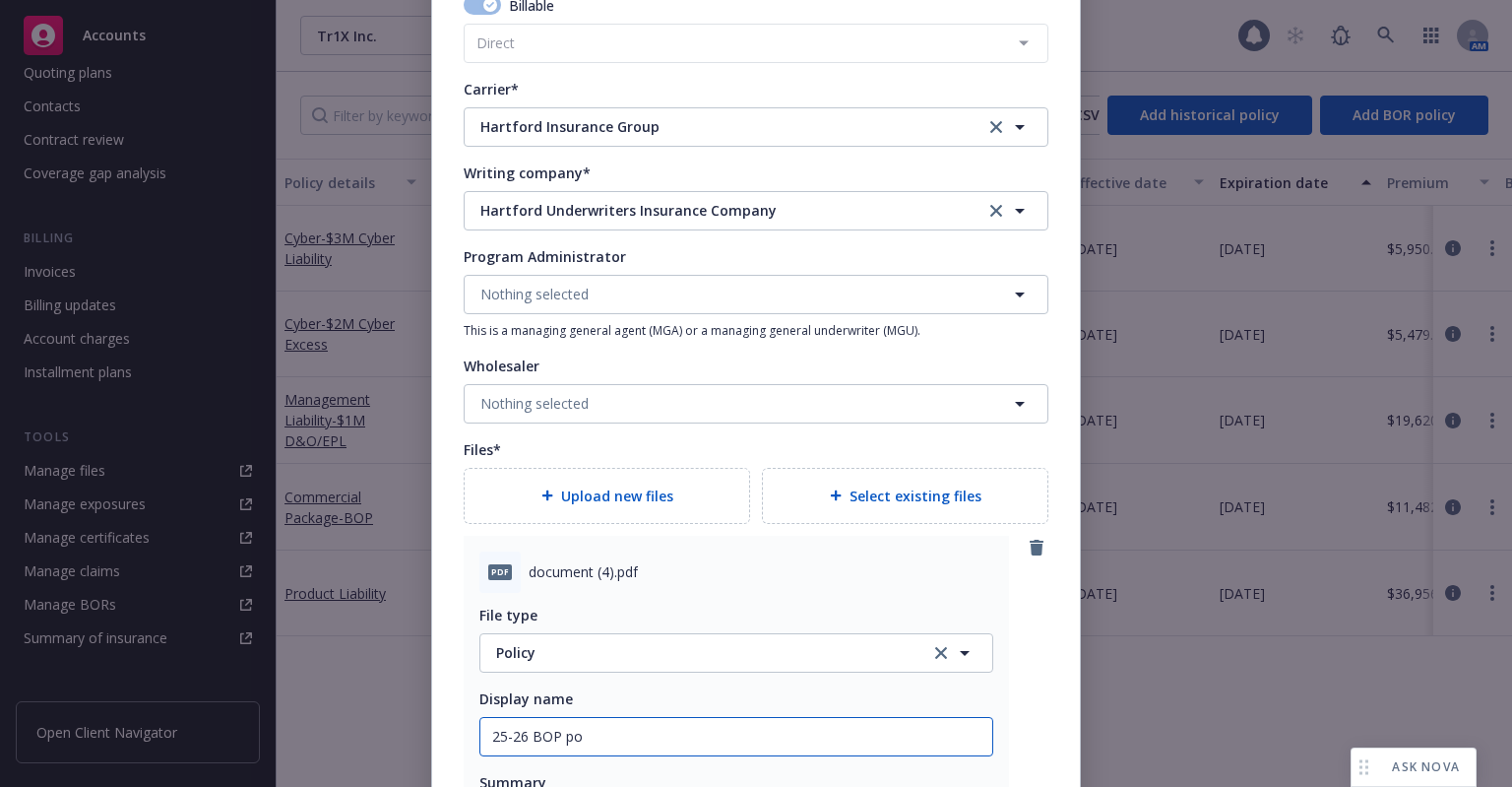 type on "x" 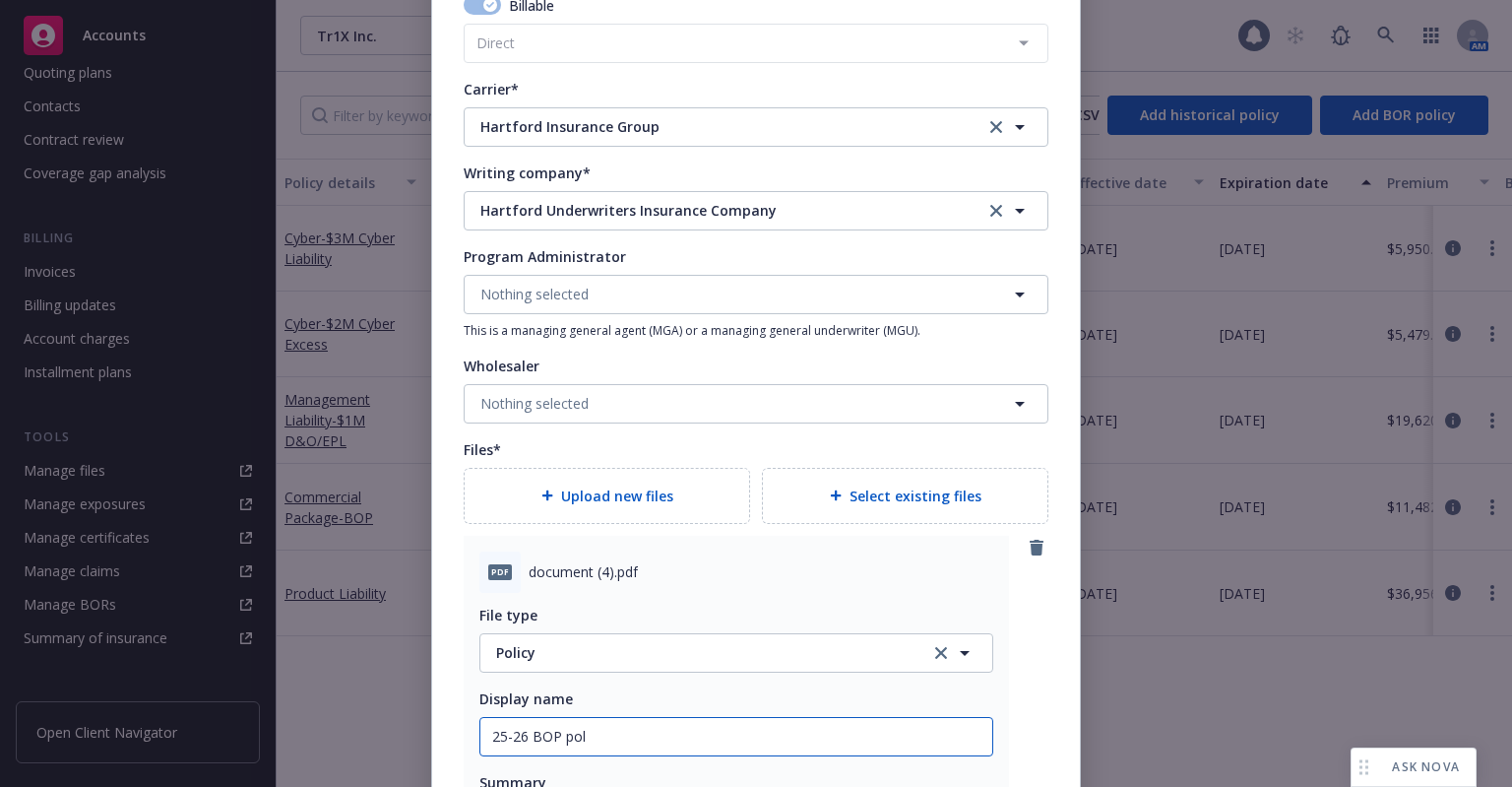 type on "x" 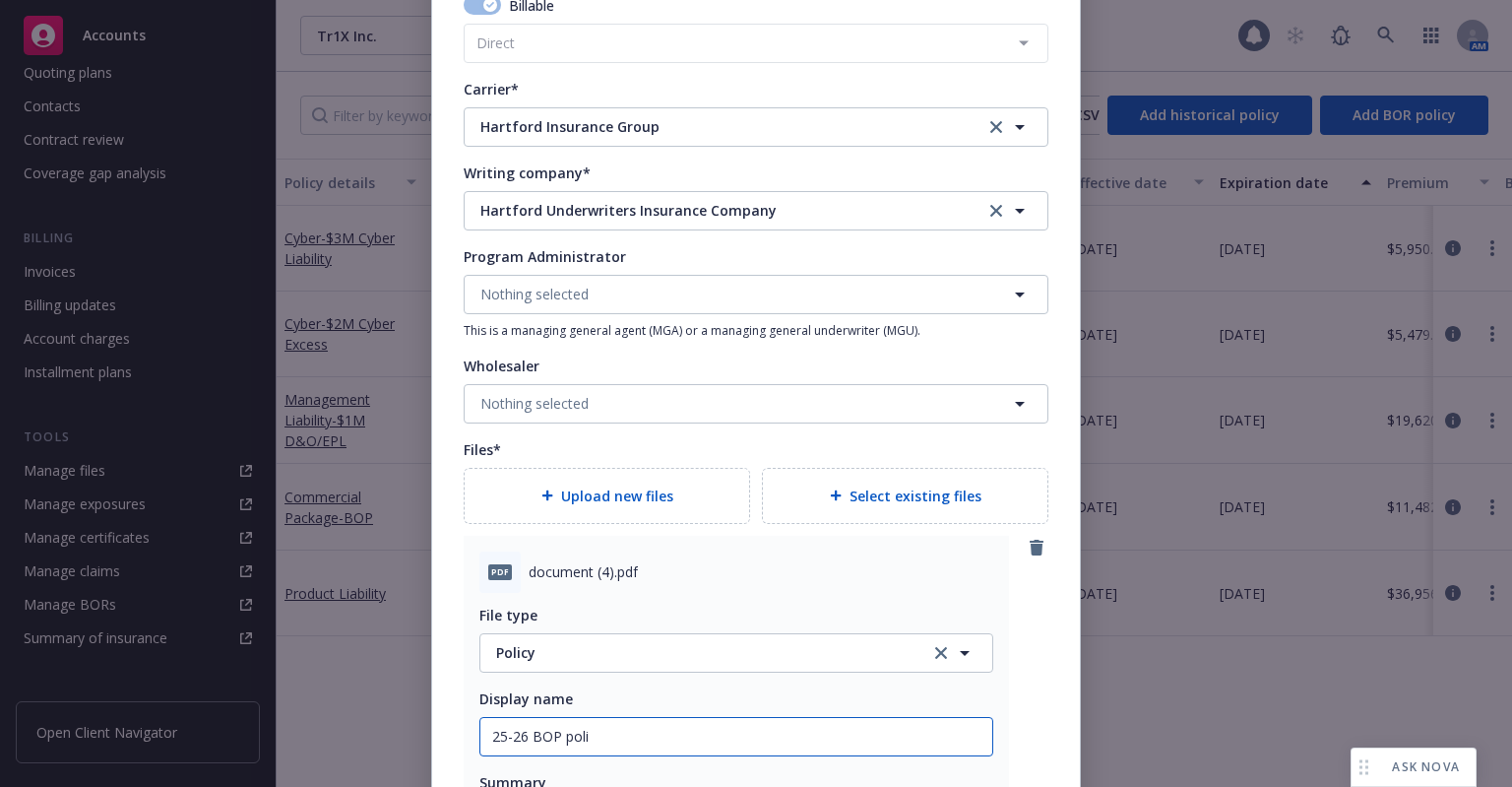 type on "x" 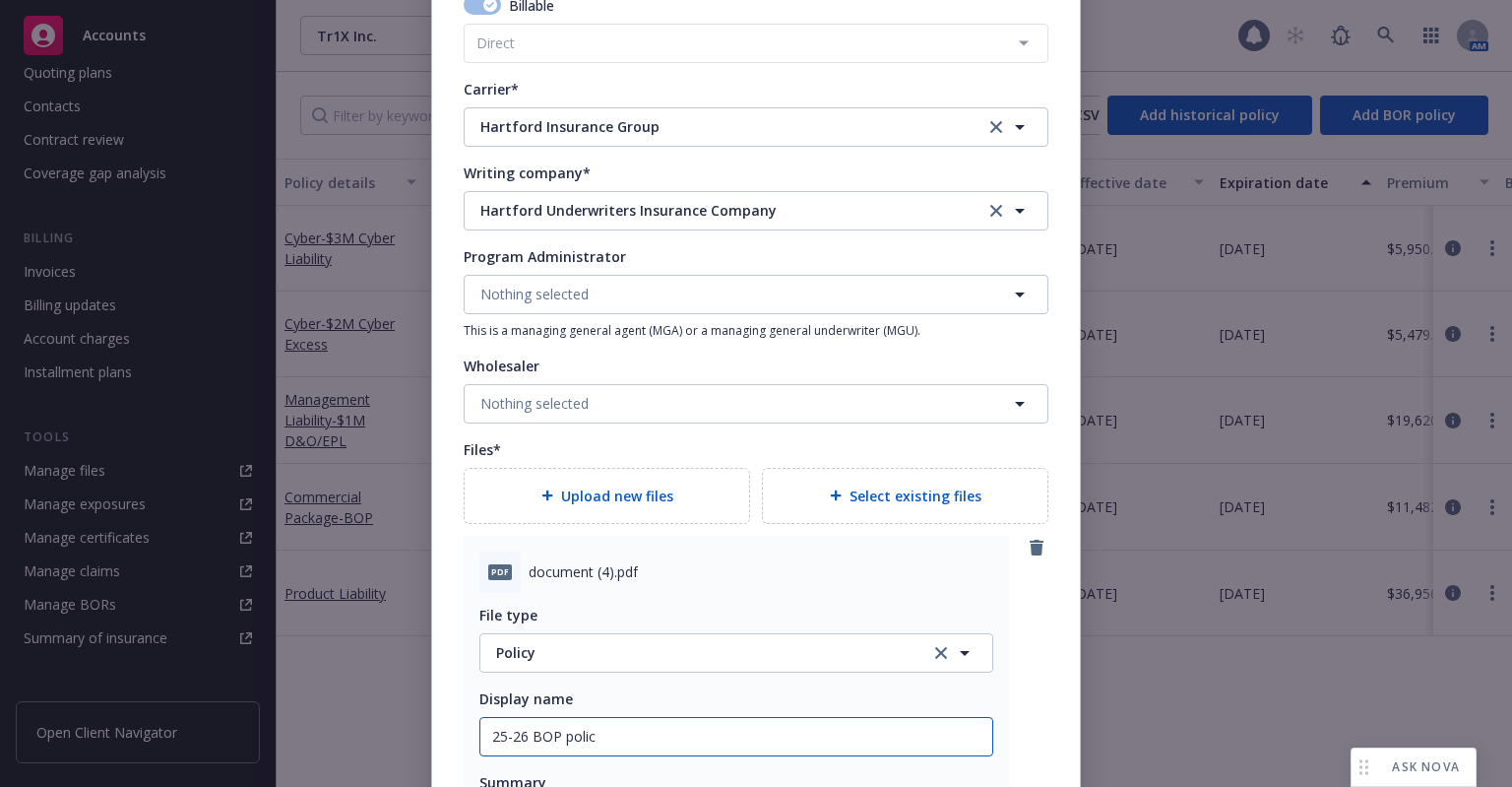 type on "25-26 BOP policy" 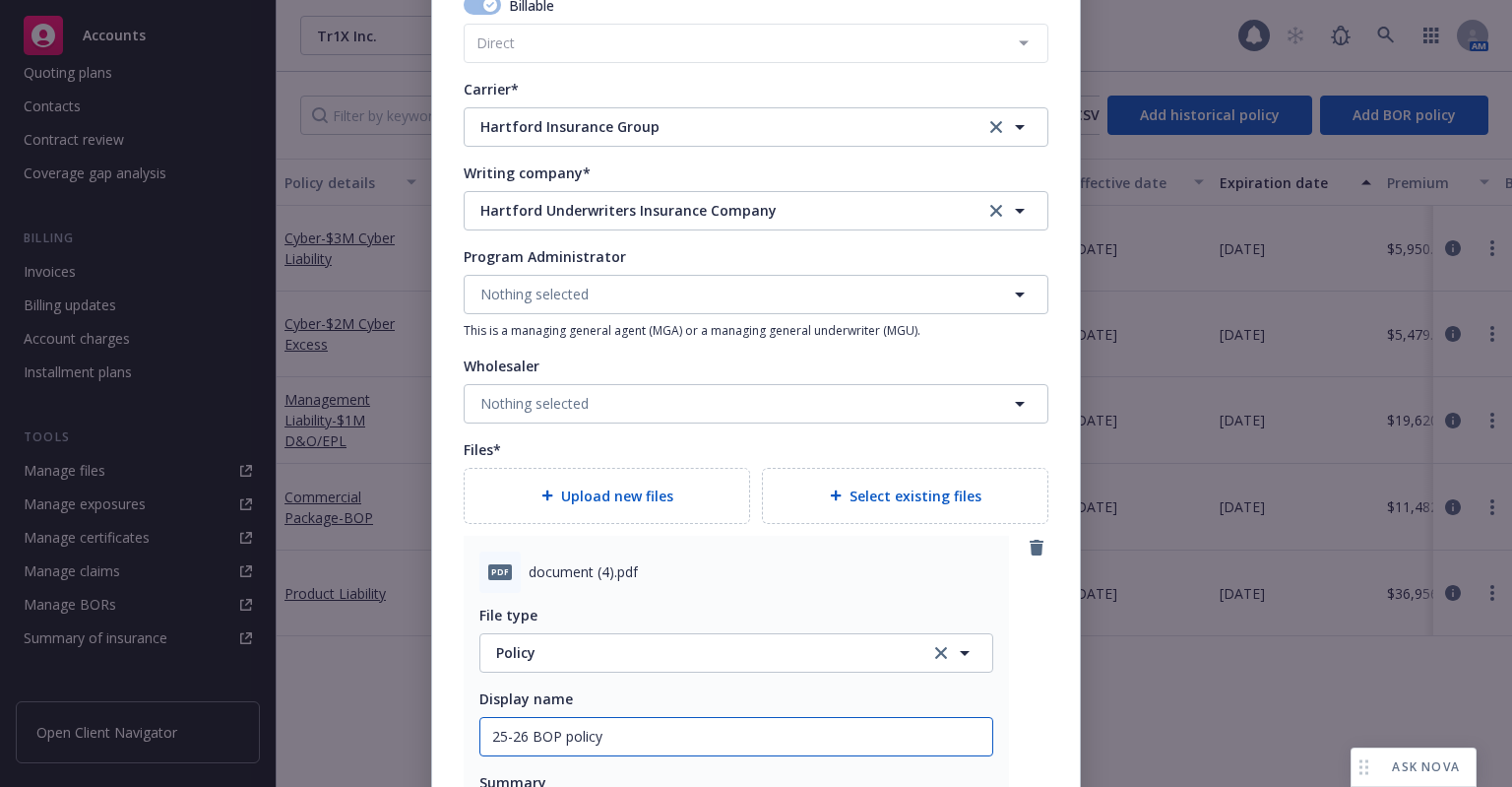 type on "x" 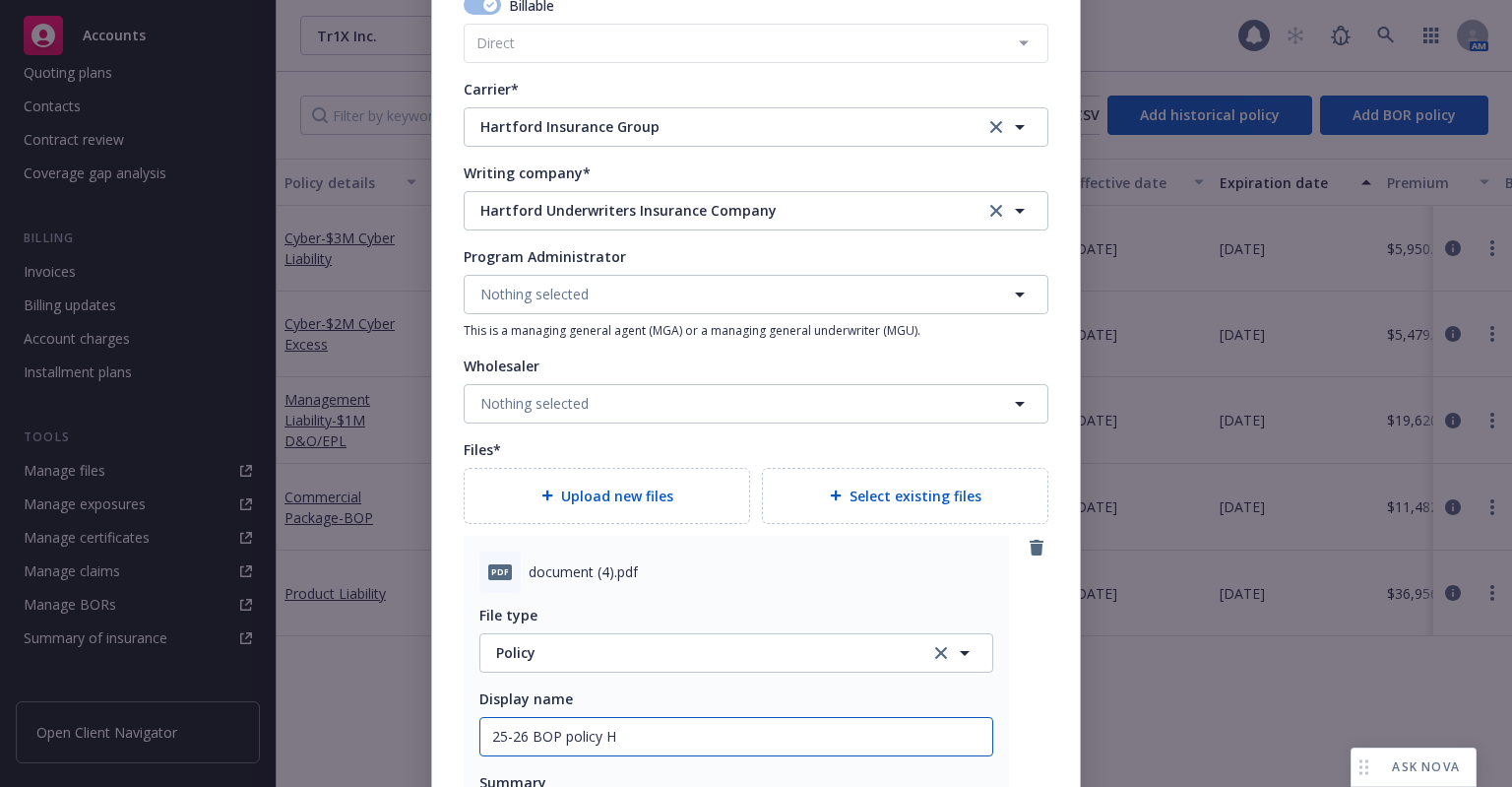 type on "x" 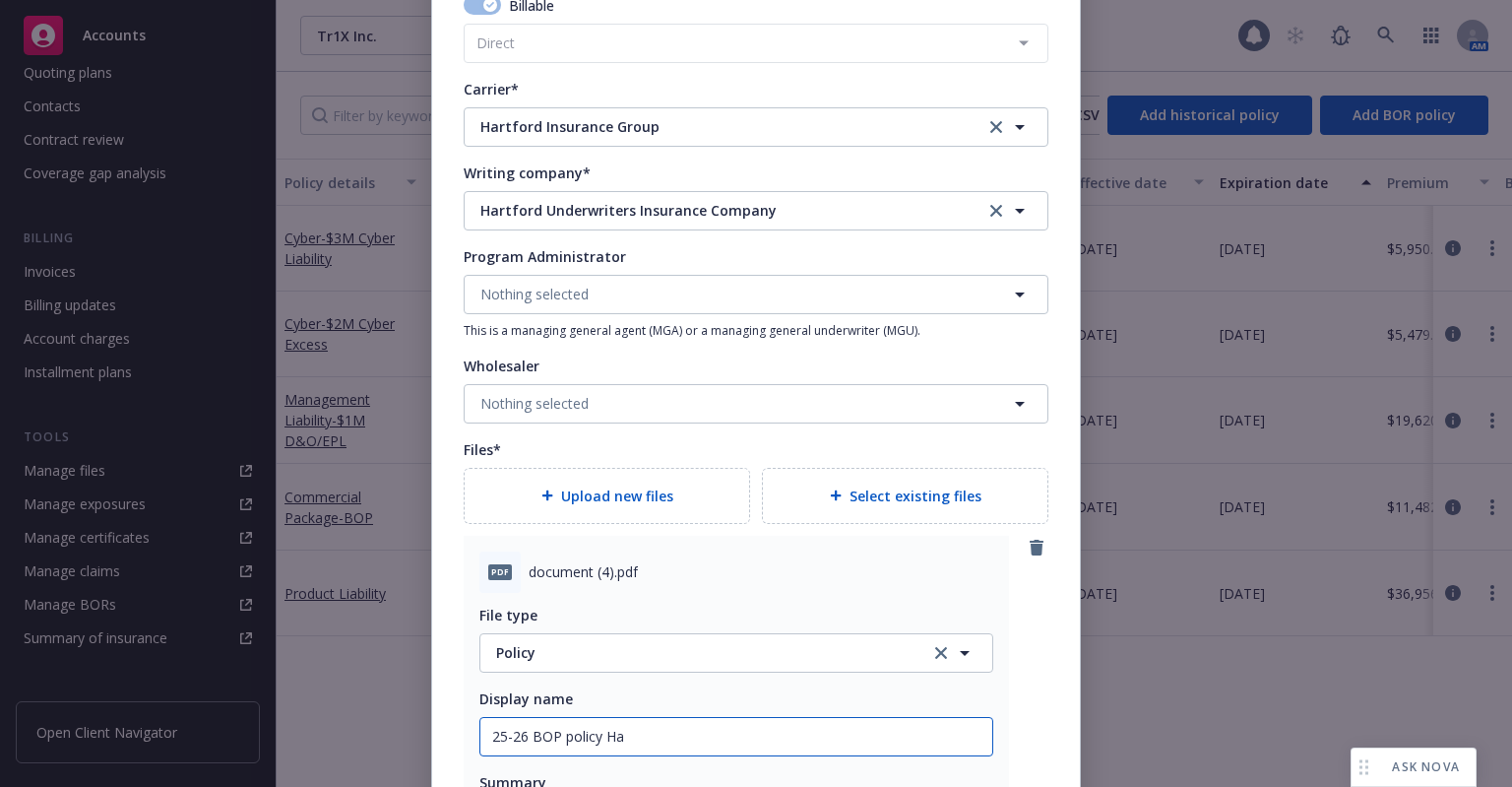 type on "25-26 BOP policy Har" 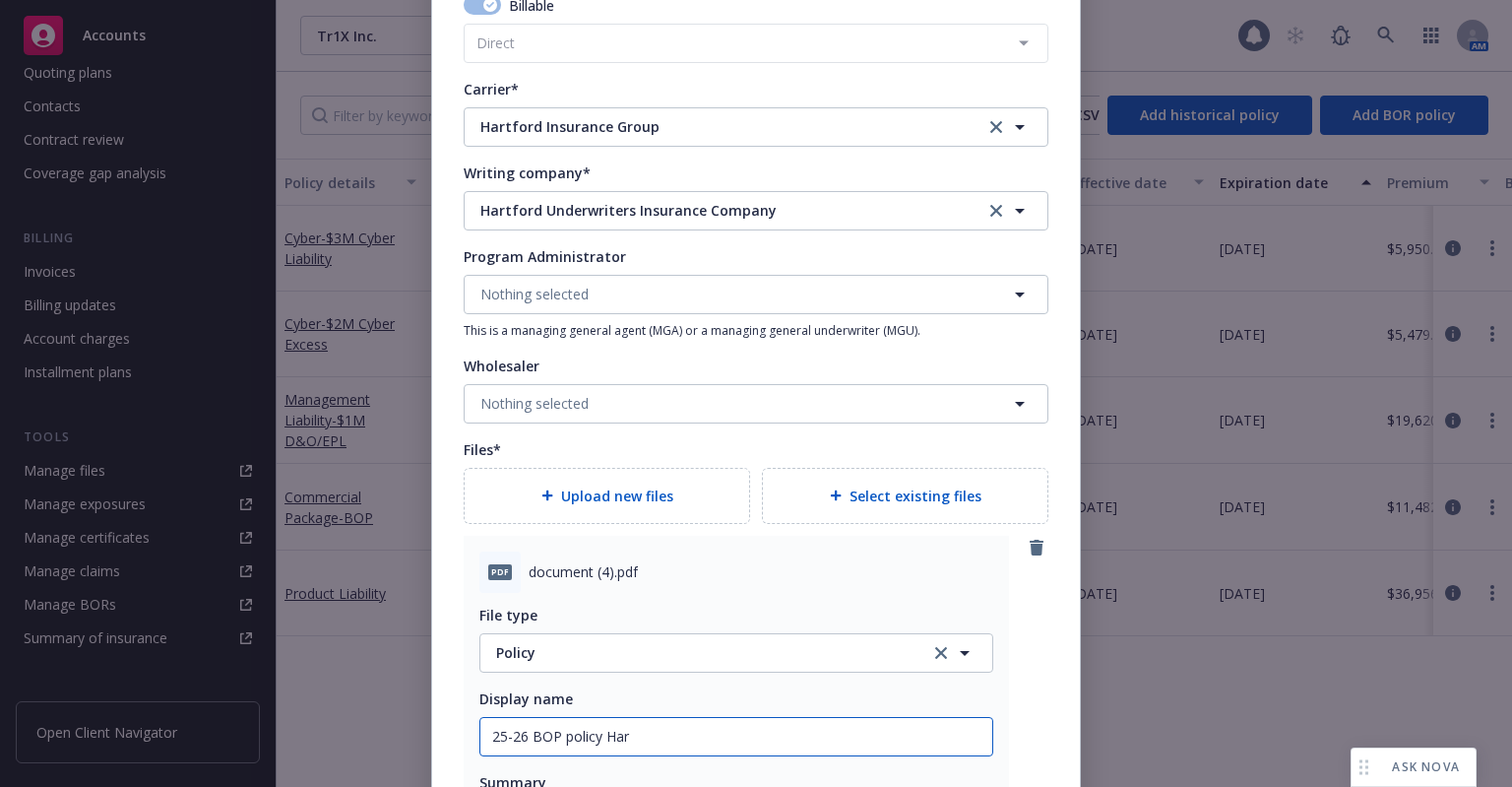 type on "x" 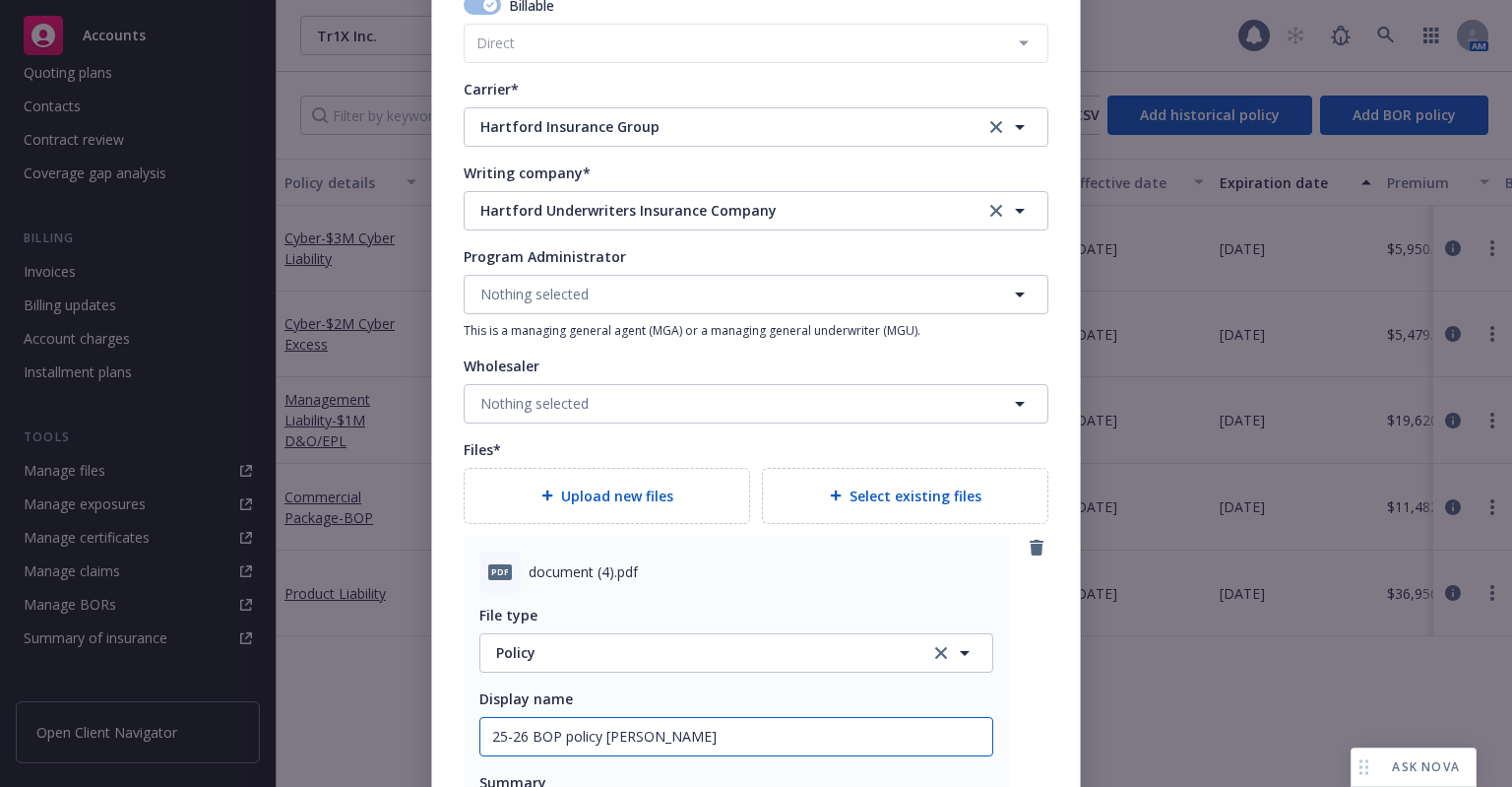 type on "x" 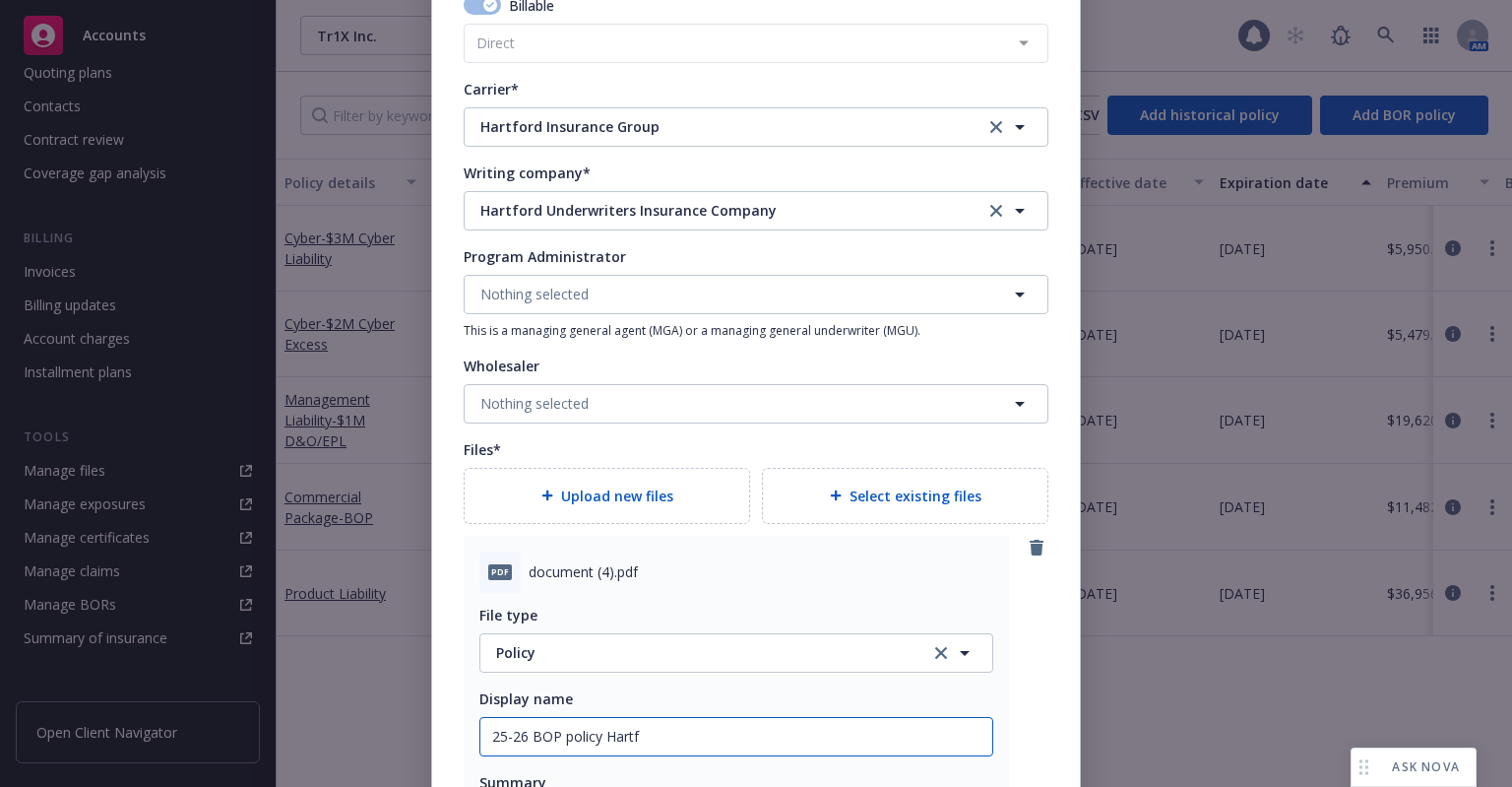 type on "x" 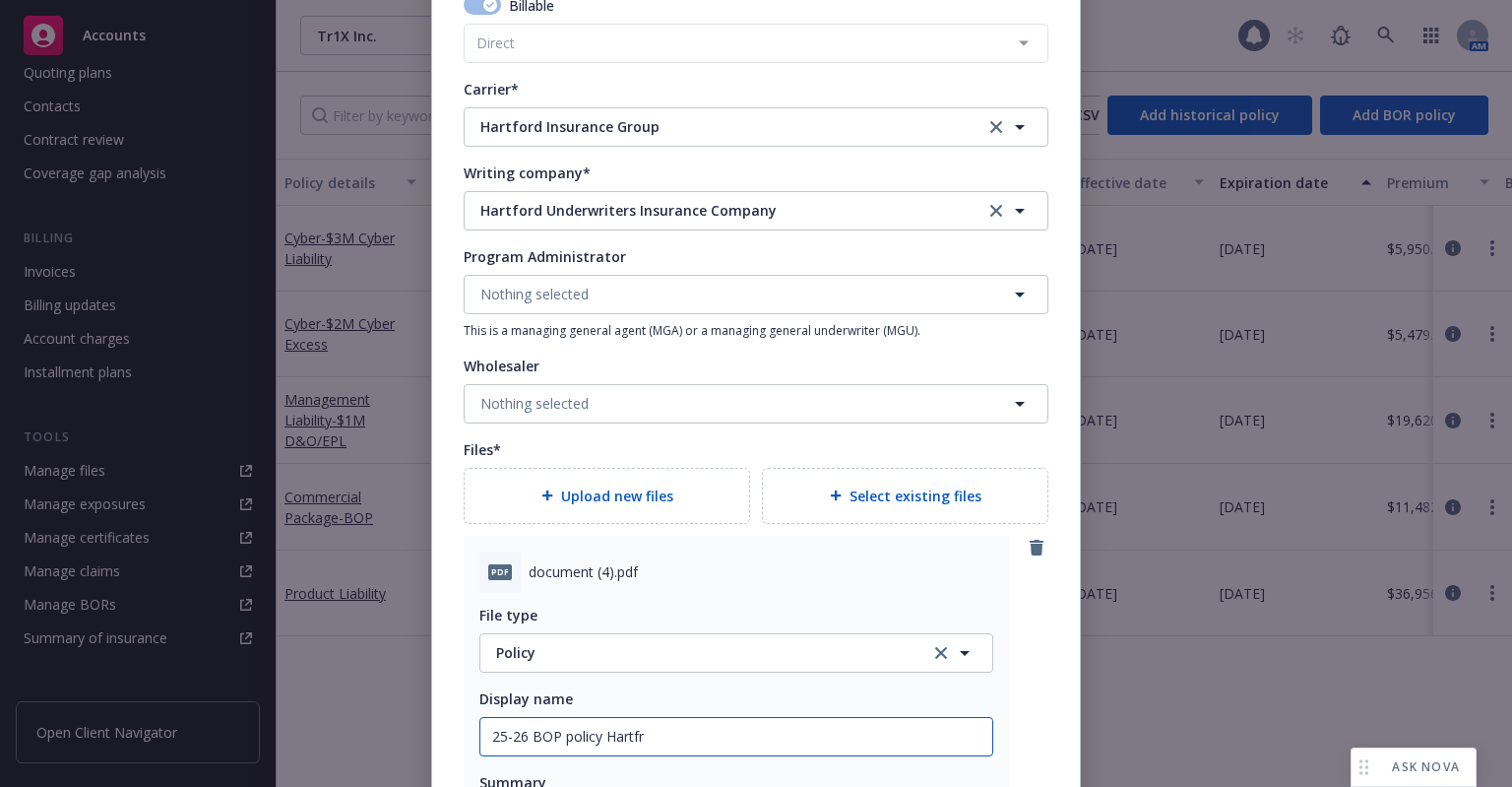type on "x" 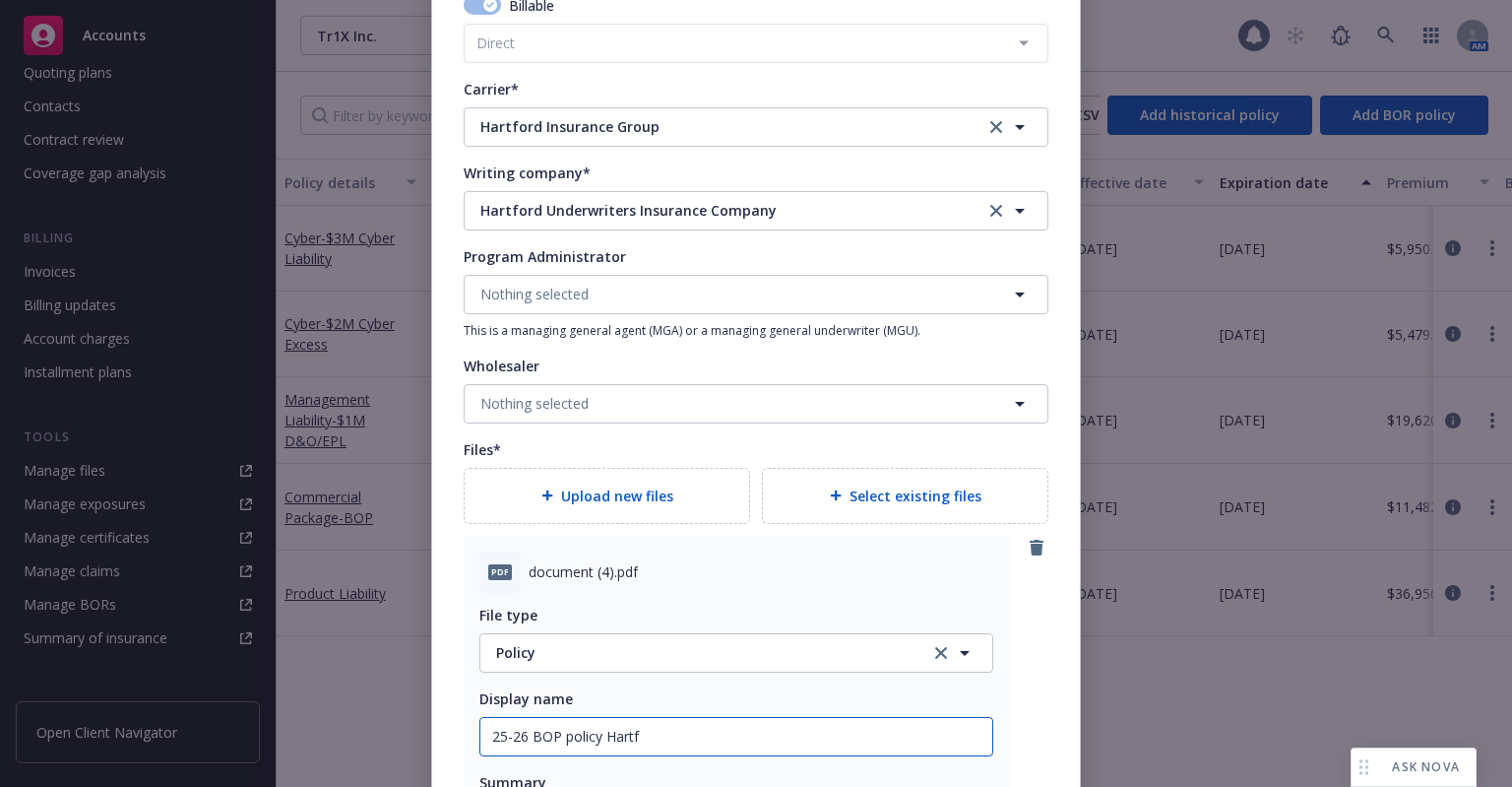 type on "x" 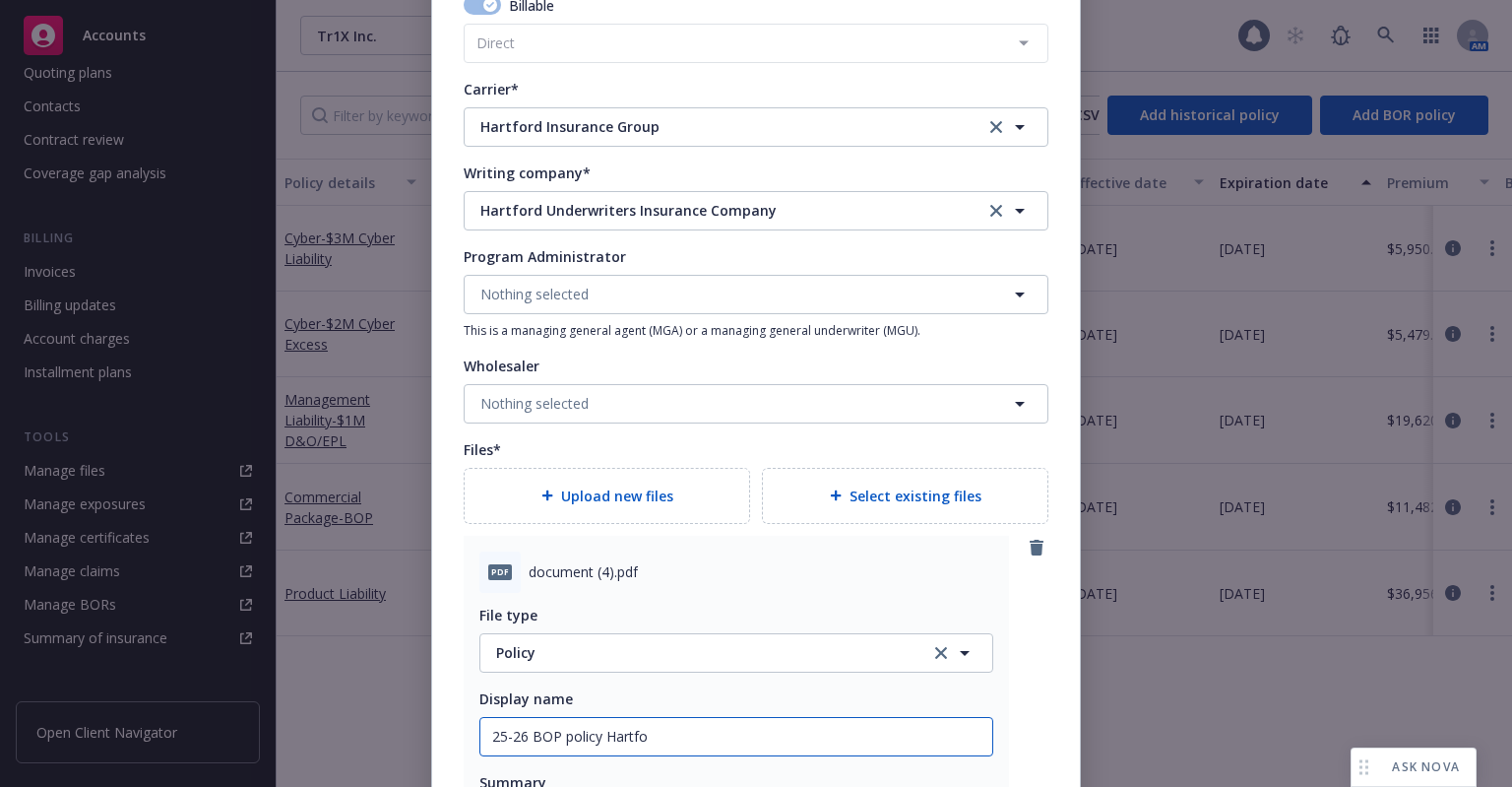 type on "x" 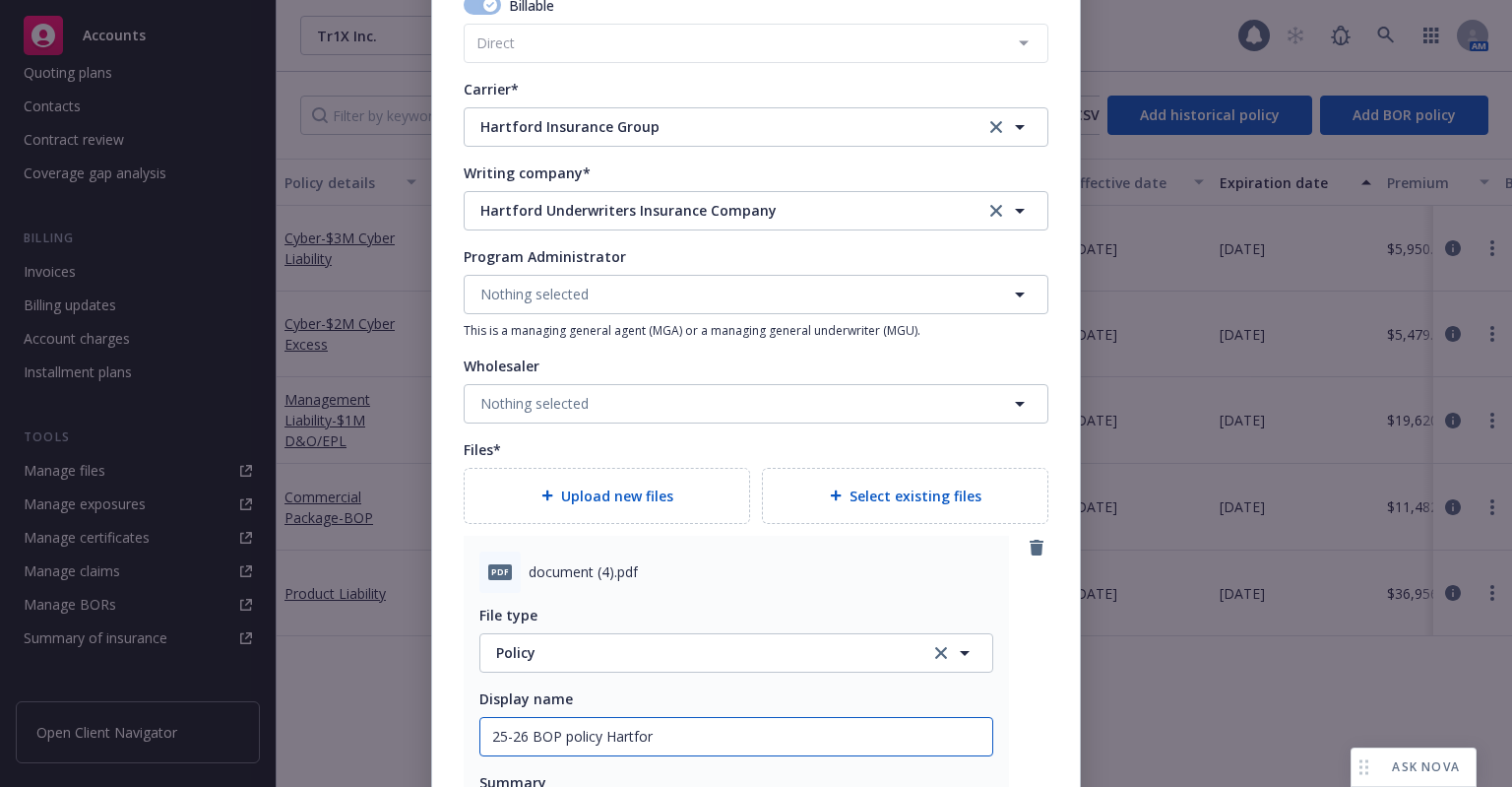 type on "x" 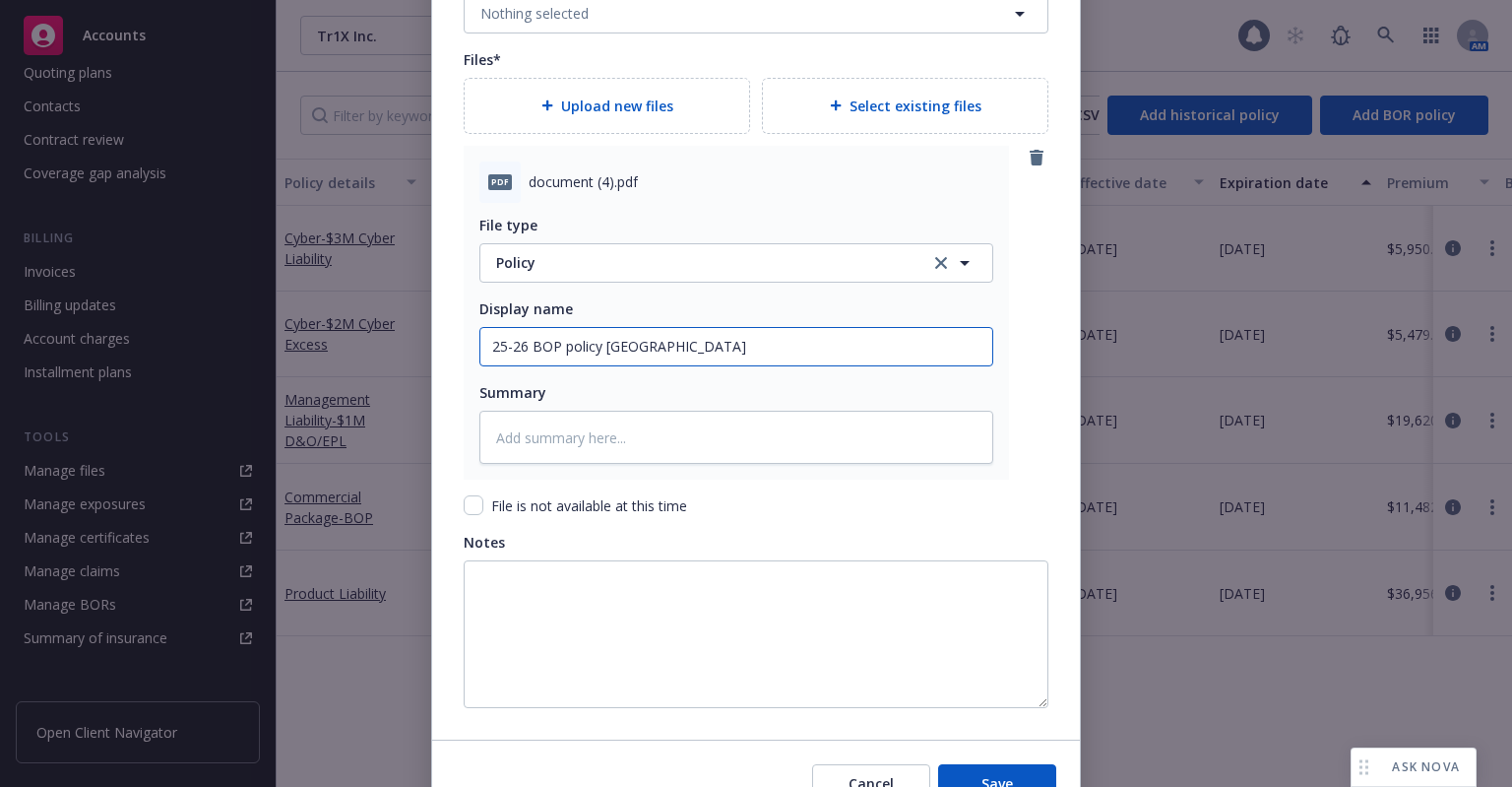 scroll, scrollTop: 2265, scrollLeft: 0, axis: vertical 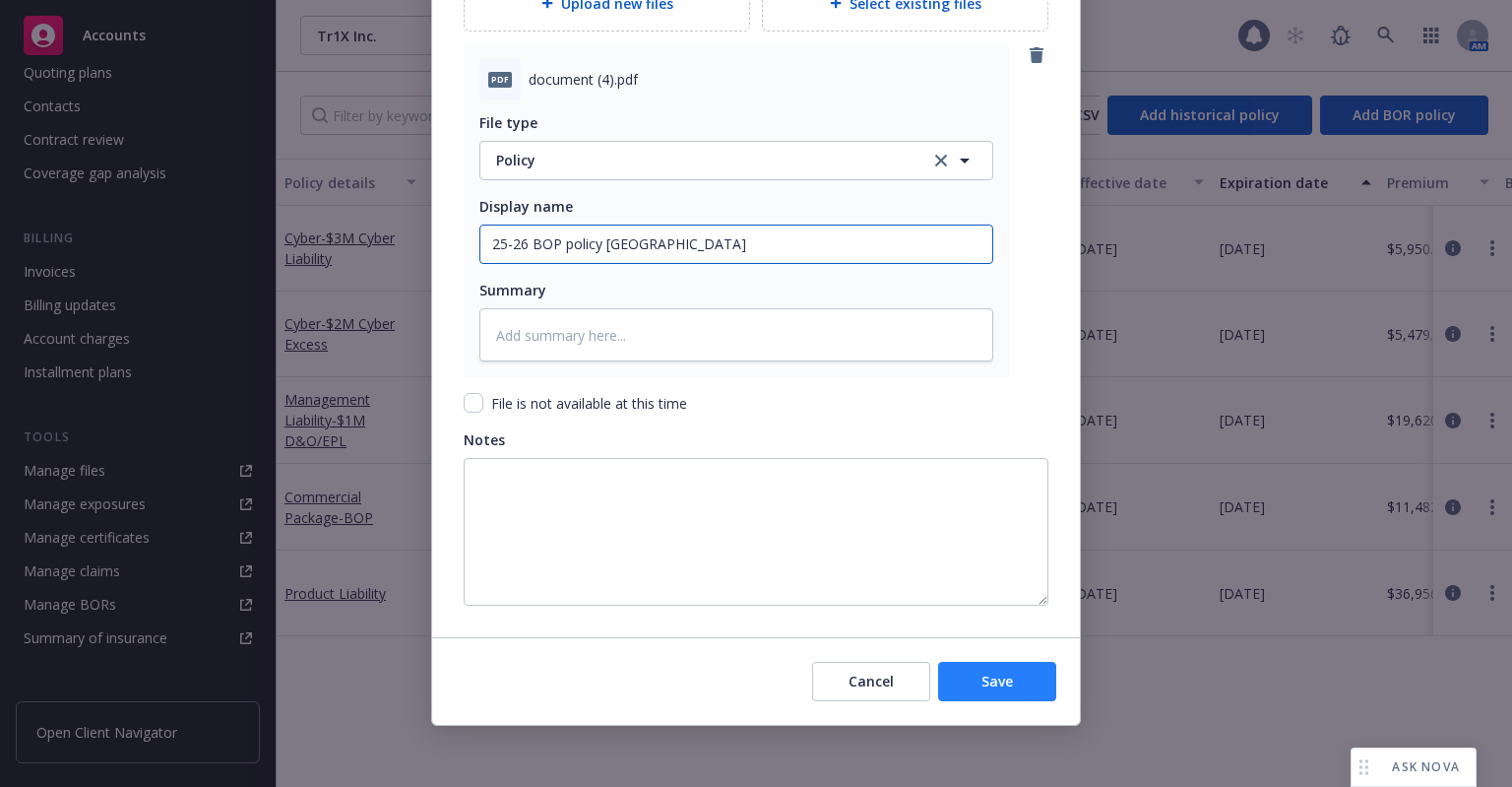 type on "25-26 BOP policy Hartford" 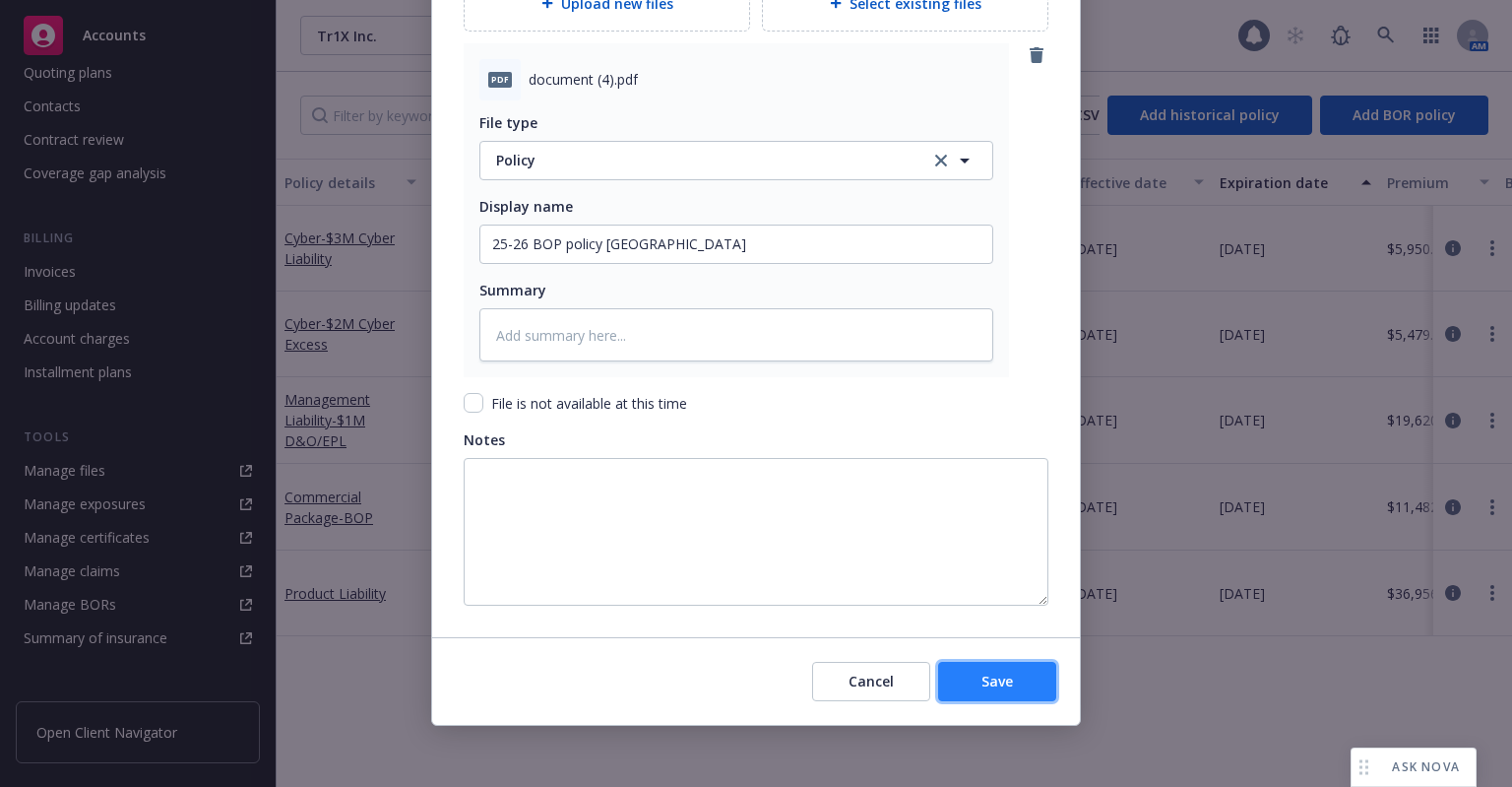 click on "Save" at bounding box center (997, 682) 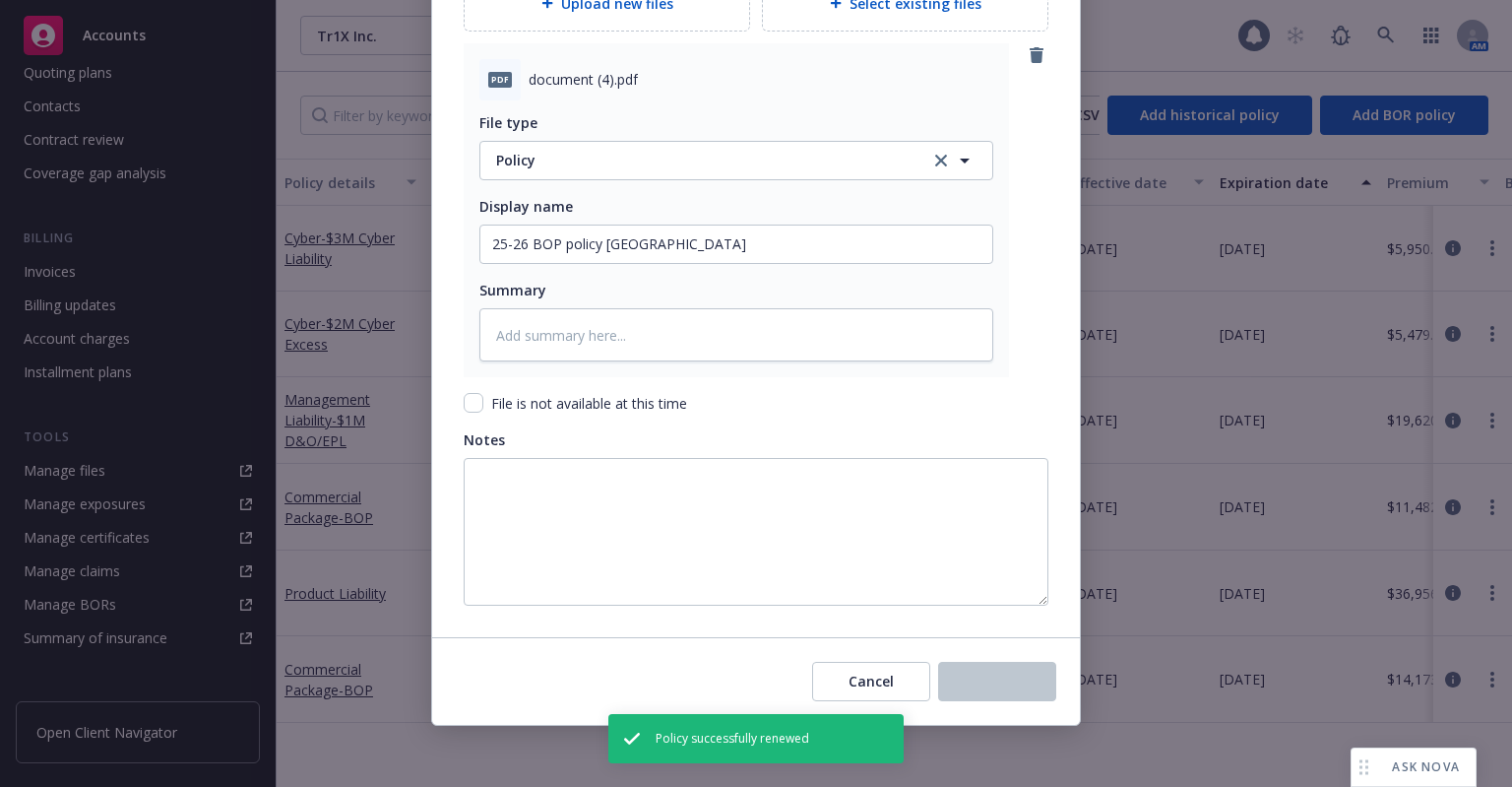 type on "x" 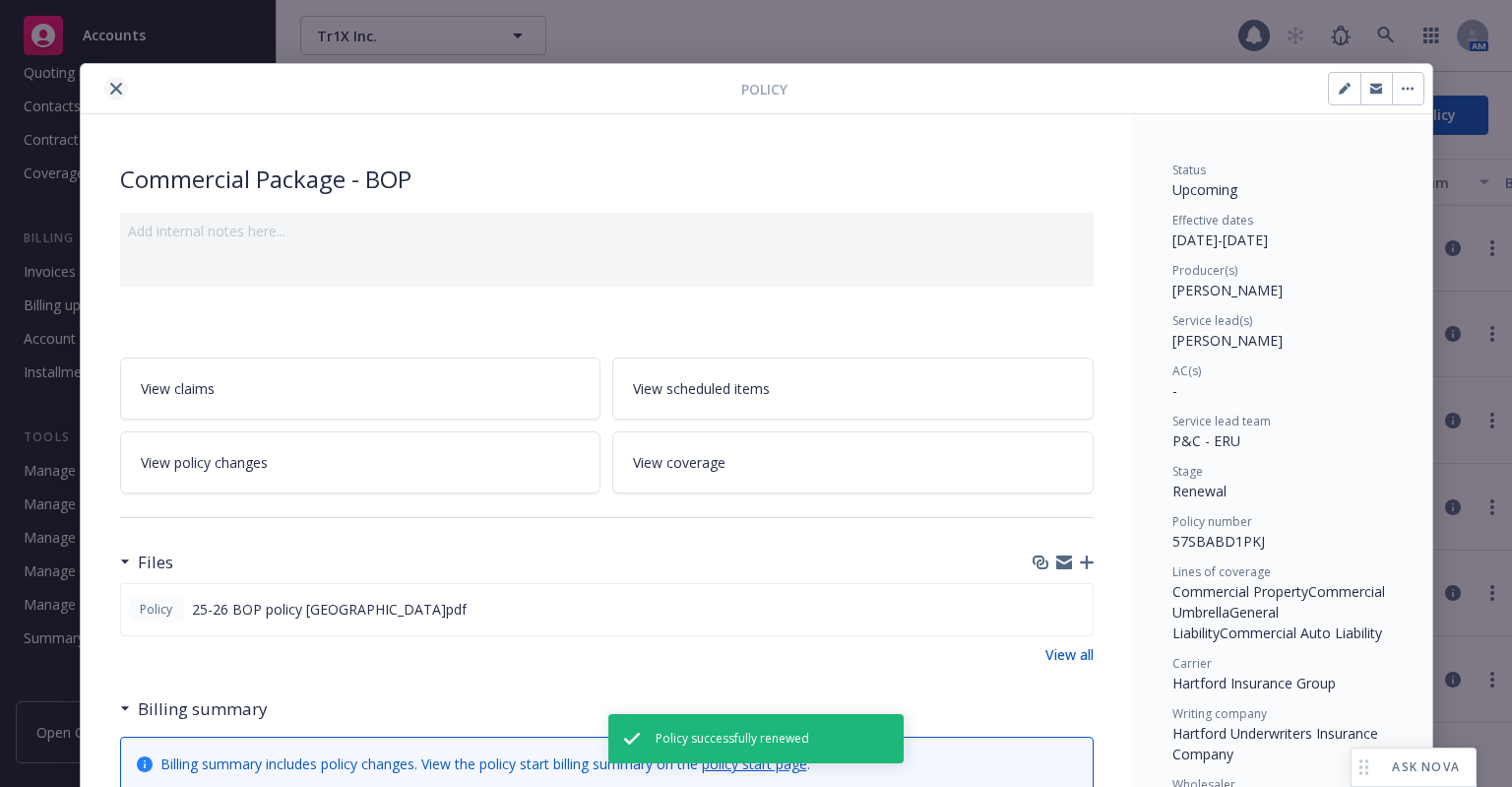 click 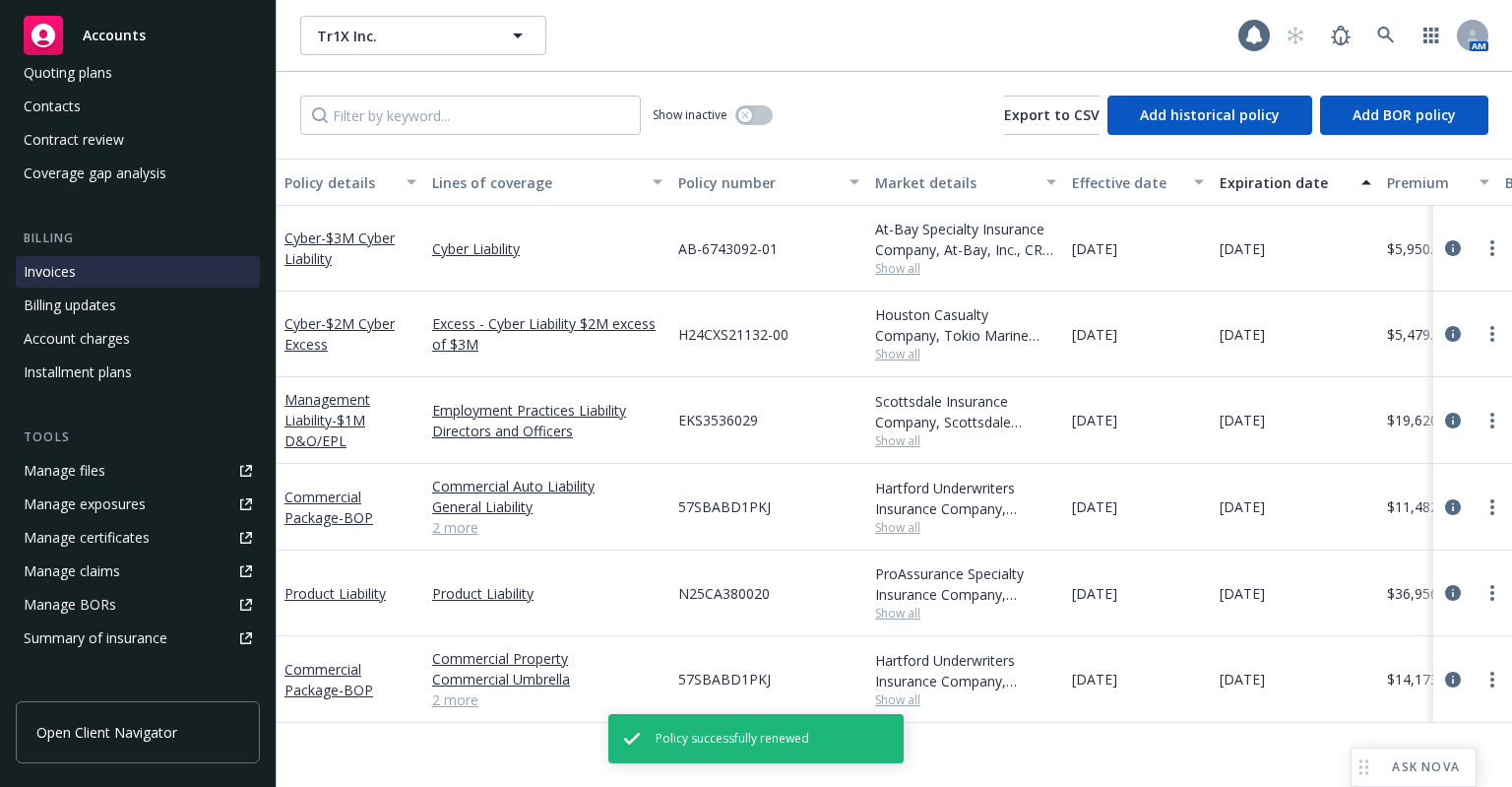 scroll, scrollTop: 0, scrollLeft: 0, axis: both 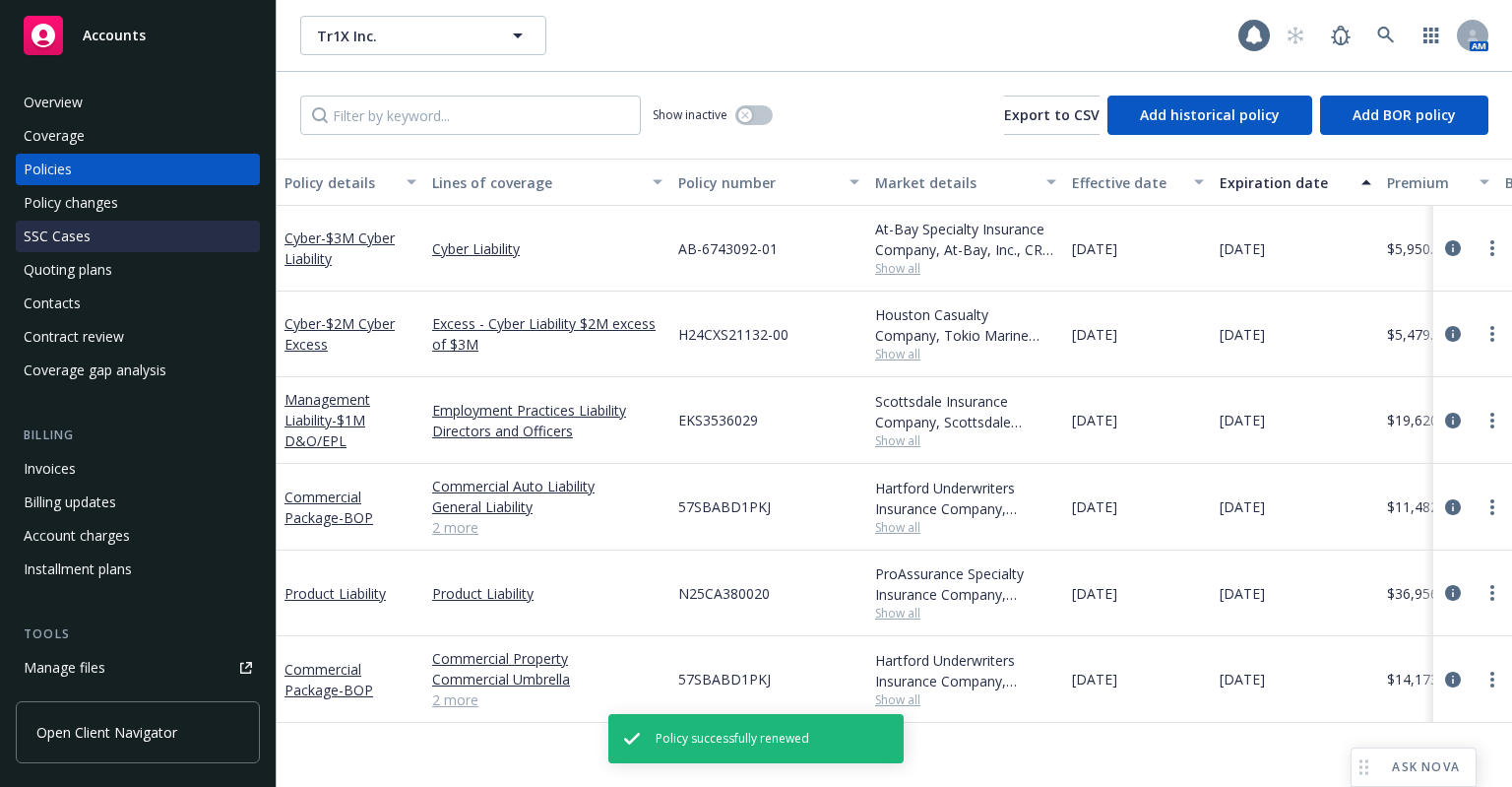 click on "SSC Cases" at bounding box center [57, 236] 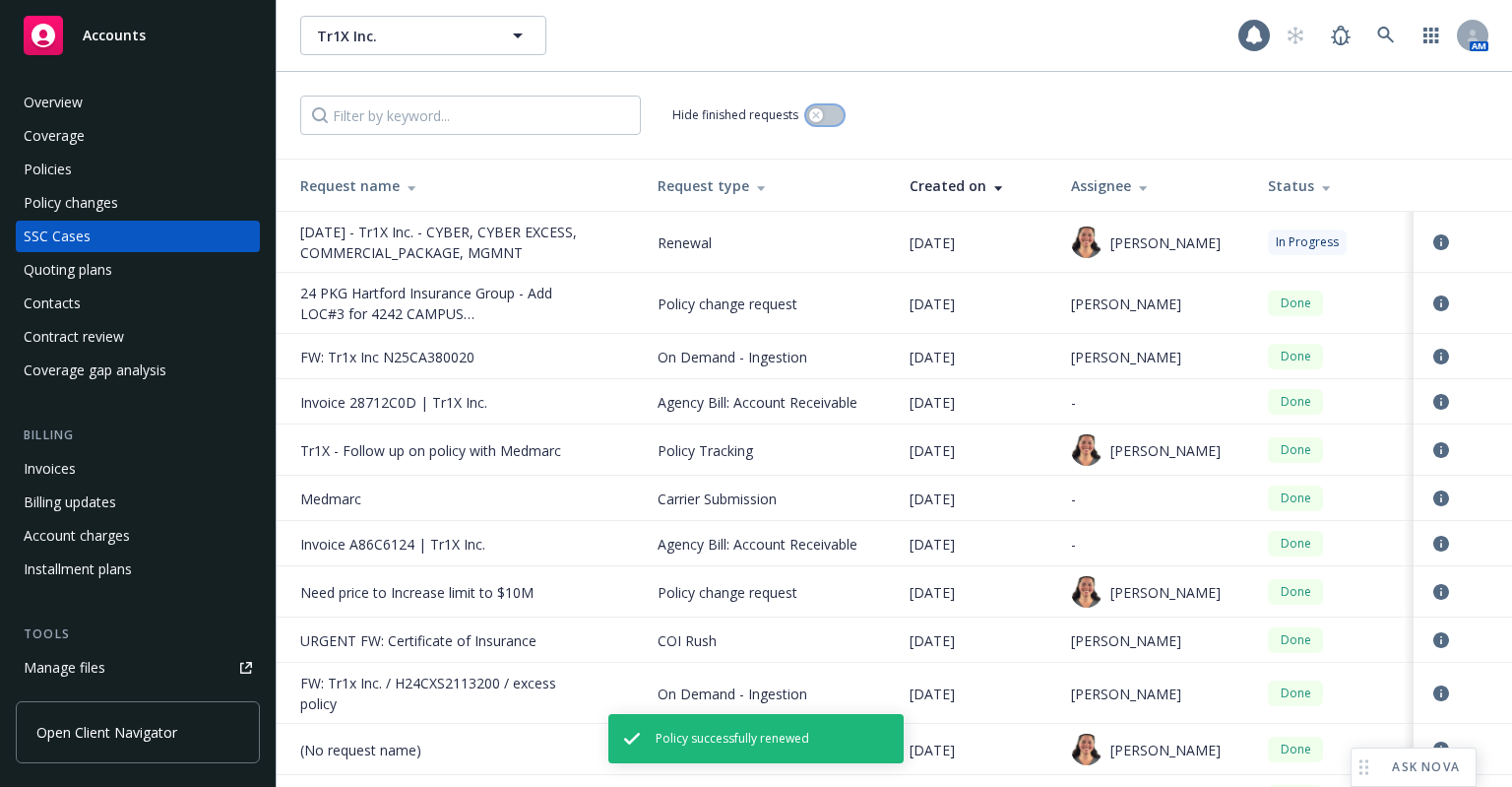 click at bounding box center (825, 115) 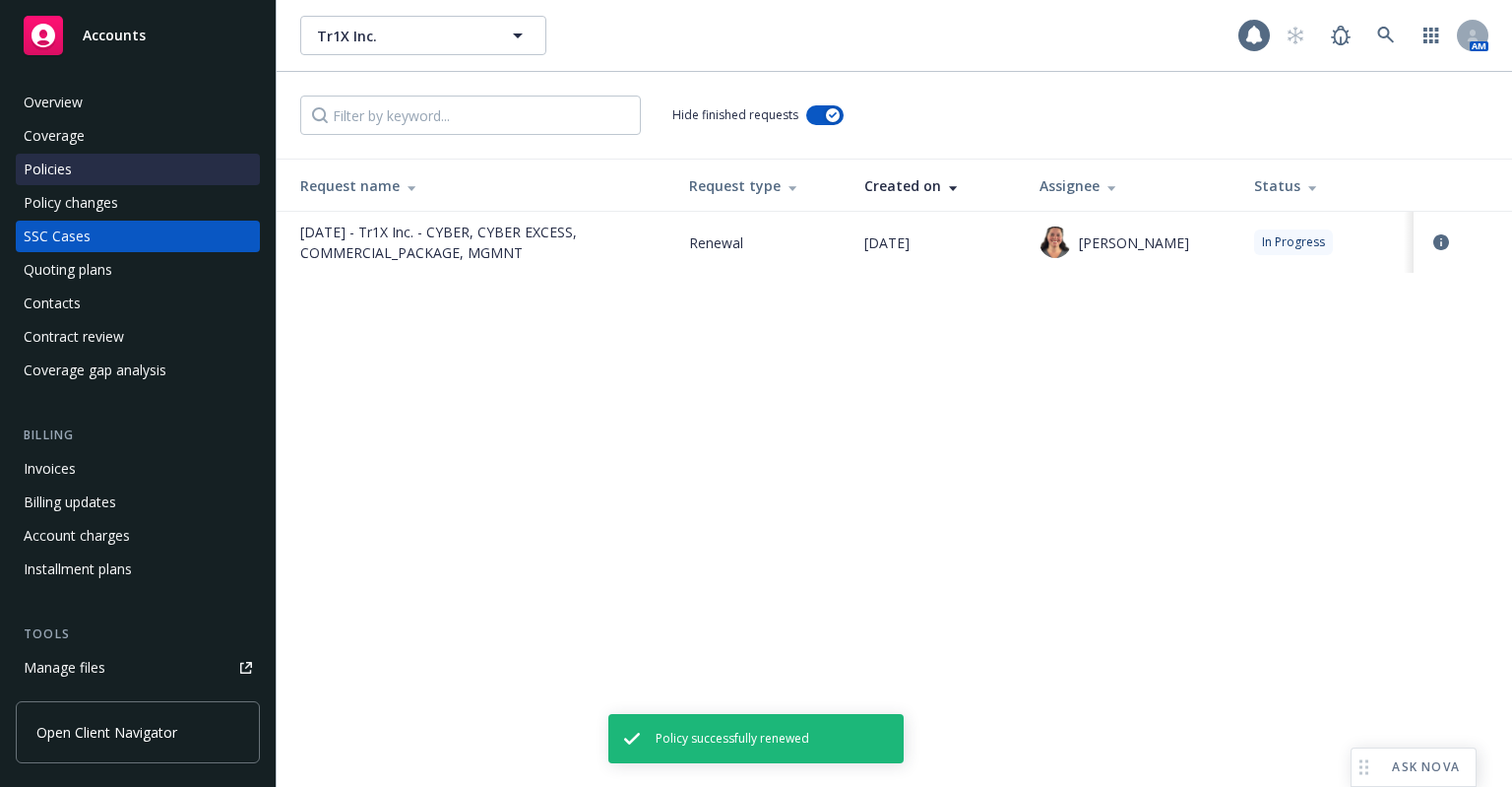 click on "Policies" at bounding box center (138, 169) 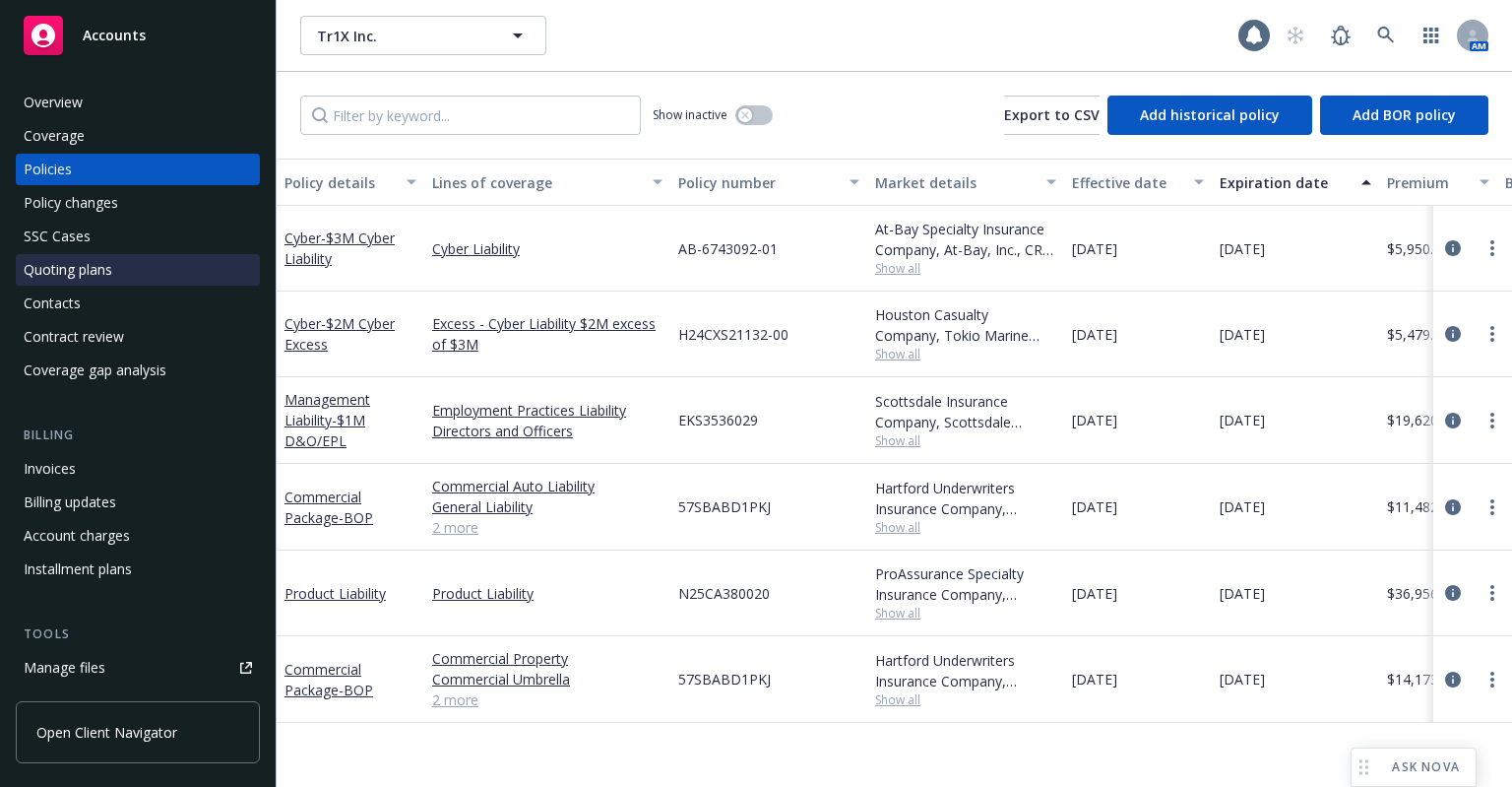 click on "Quoting plans" at bounding box center (68, 270) 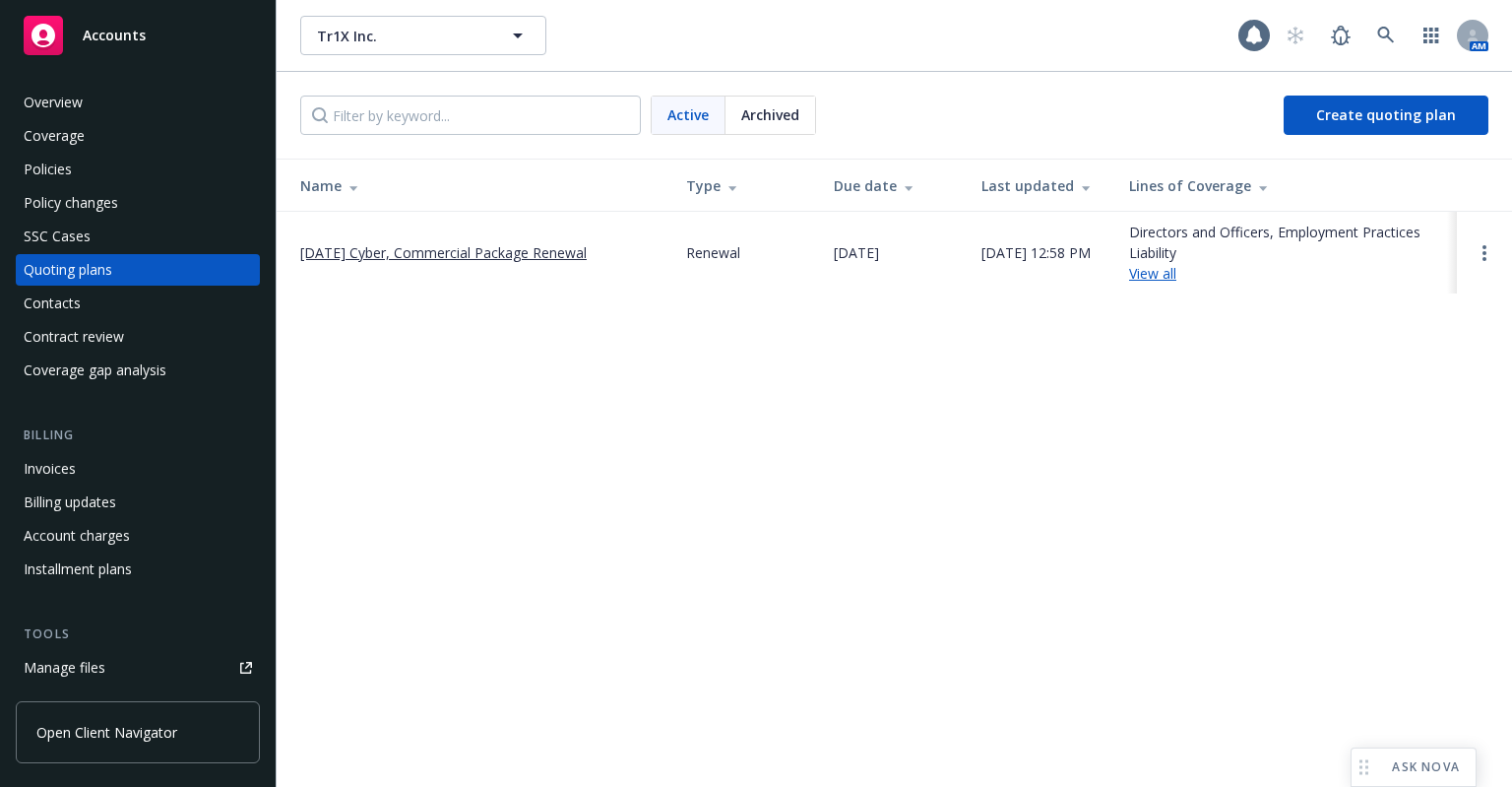 click on "[DATE] Cyber, Commercial Package Renewal" at bounding box center (443, 252) 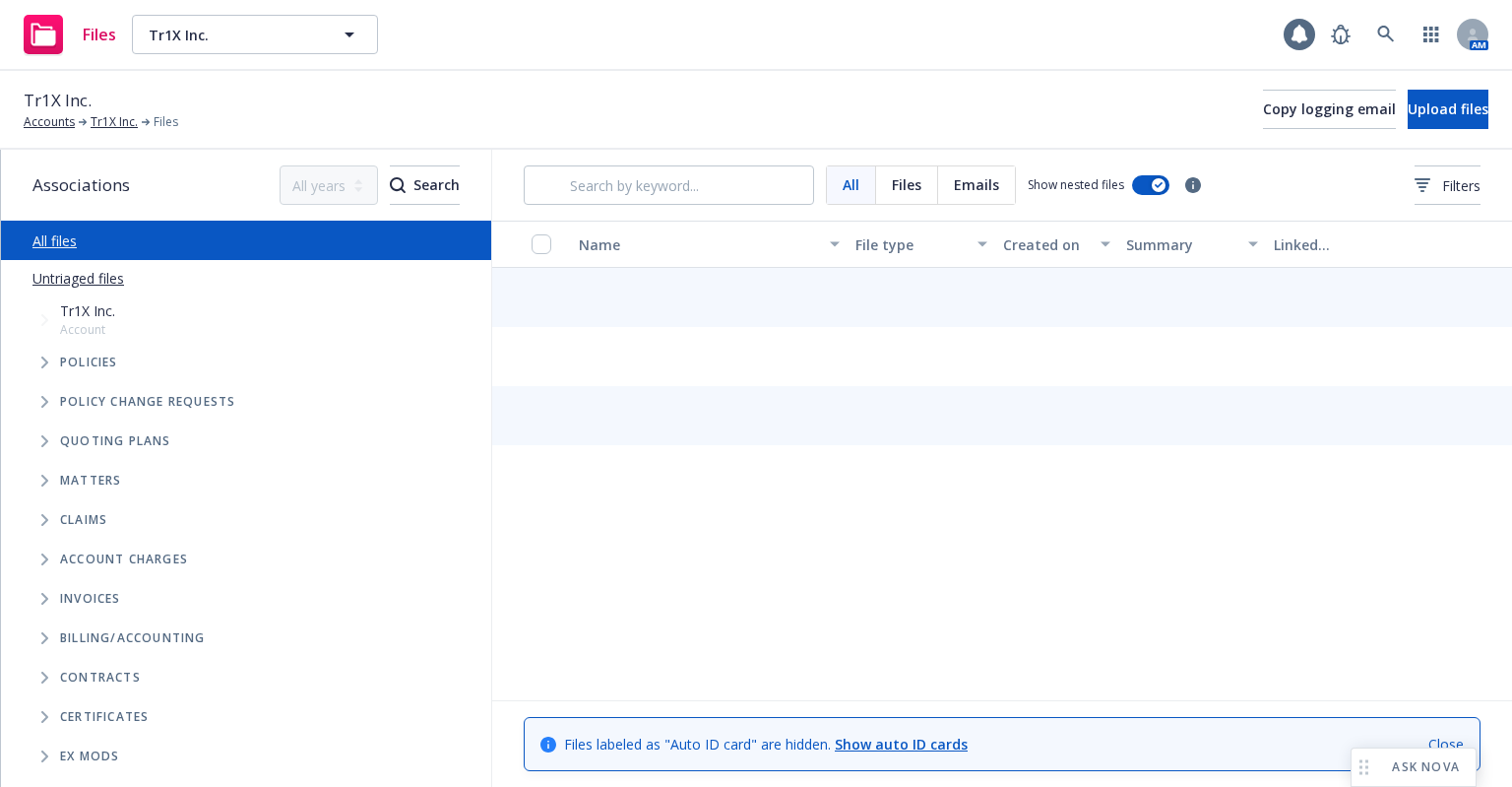 scroll, scrollTop: 0, scrollLeft: 0, axis: both 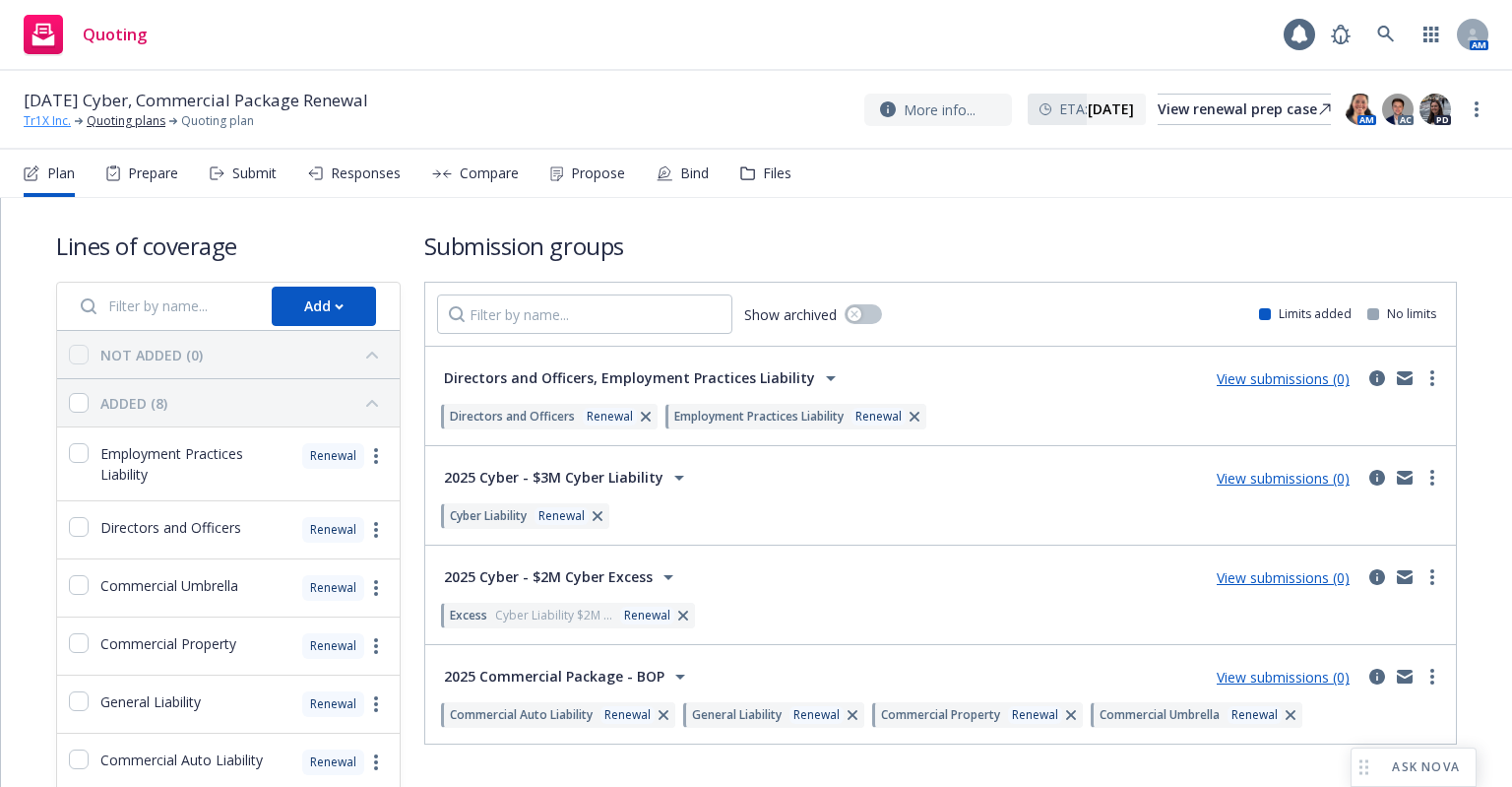 click on "Tr1X Inc." at bounding box center [47, 121] 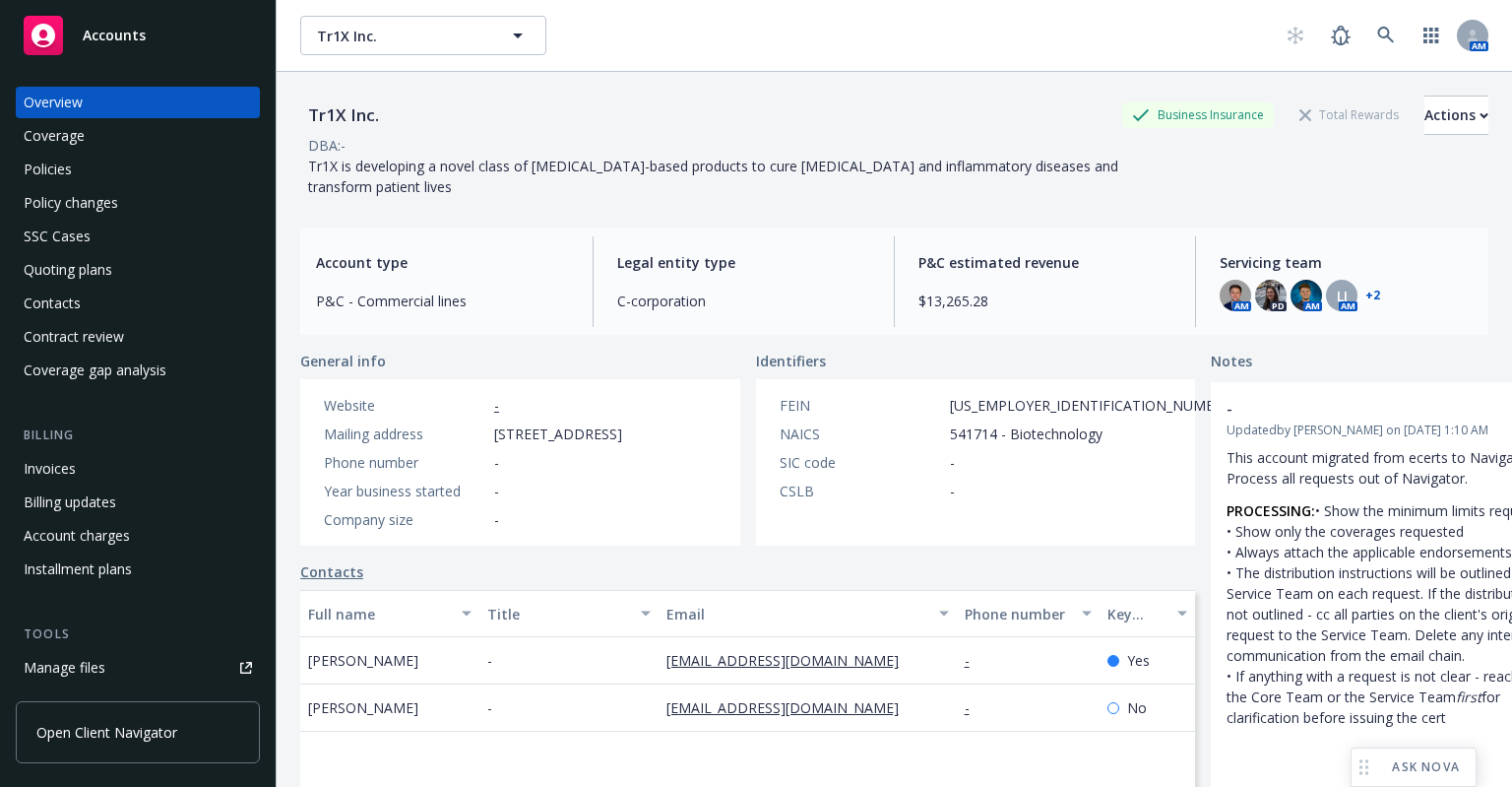 scroll, scrollTop: 0, scrollLeft: 0, axis: both 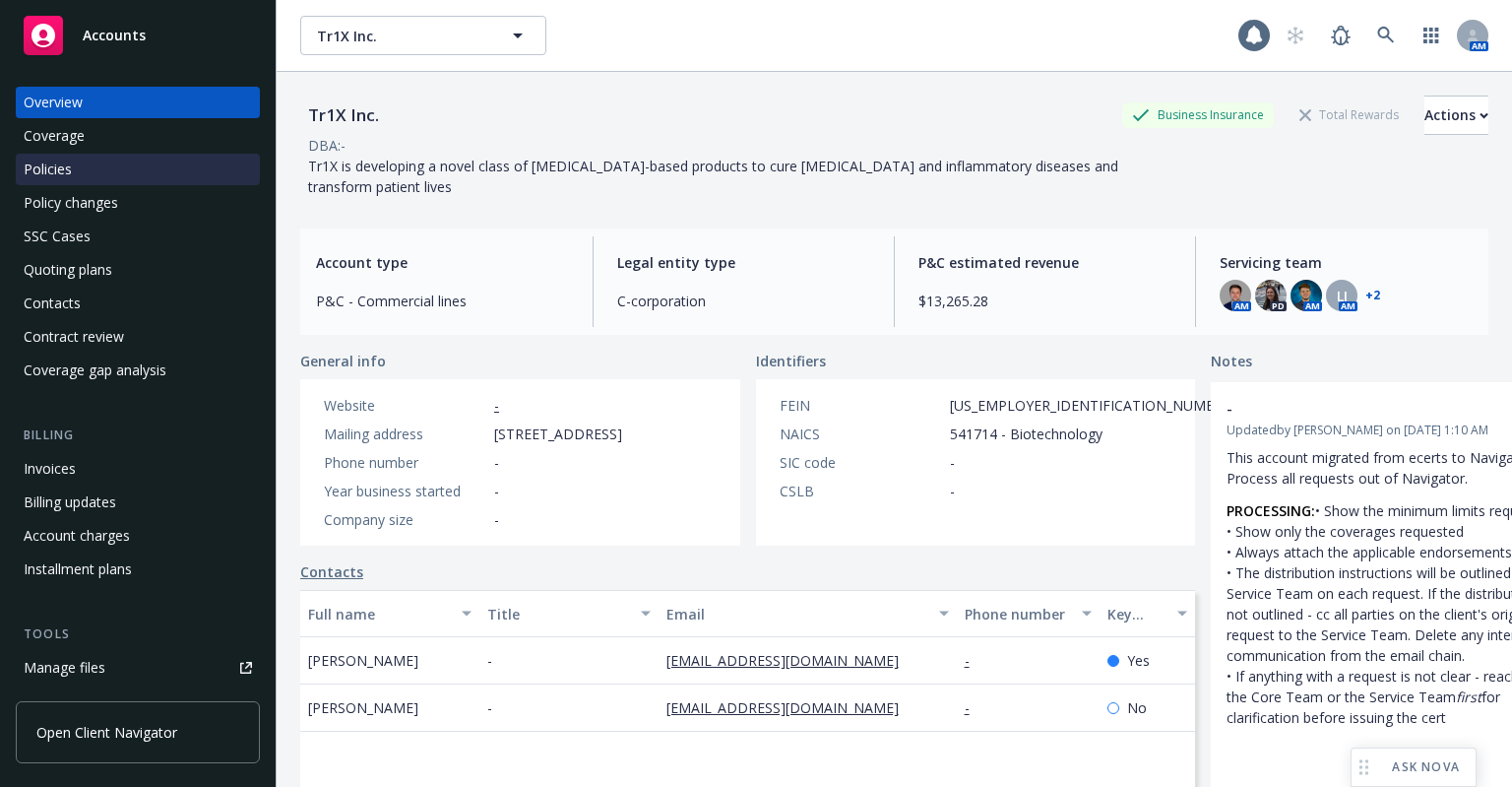 click on "Policies" at bounding box center (138, 169) 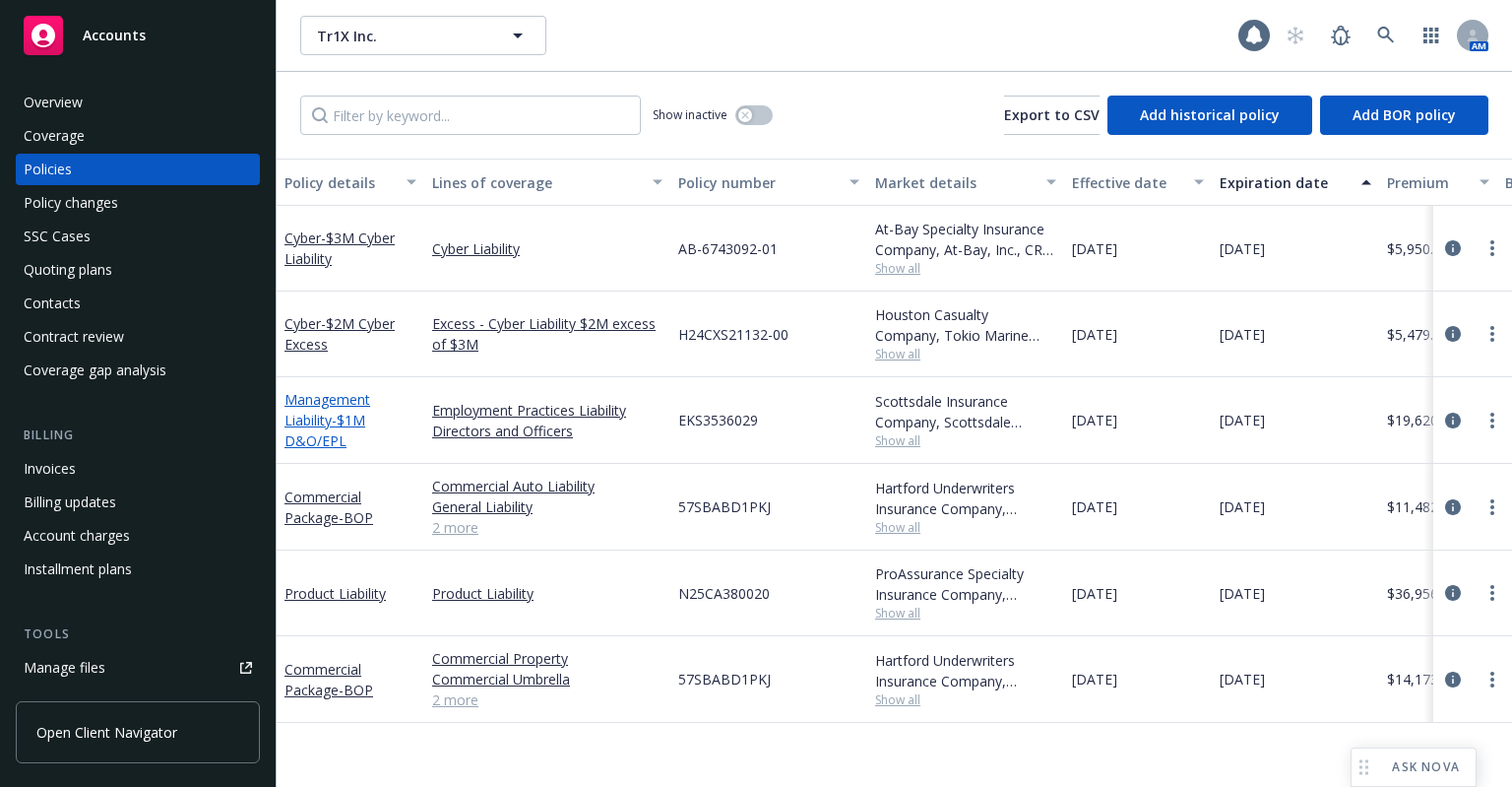 click on "-  $1M D&O/EPL" at bounding box center (325, 430) 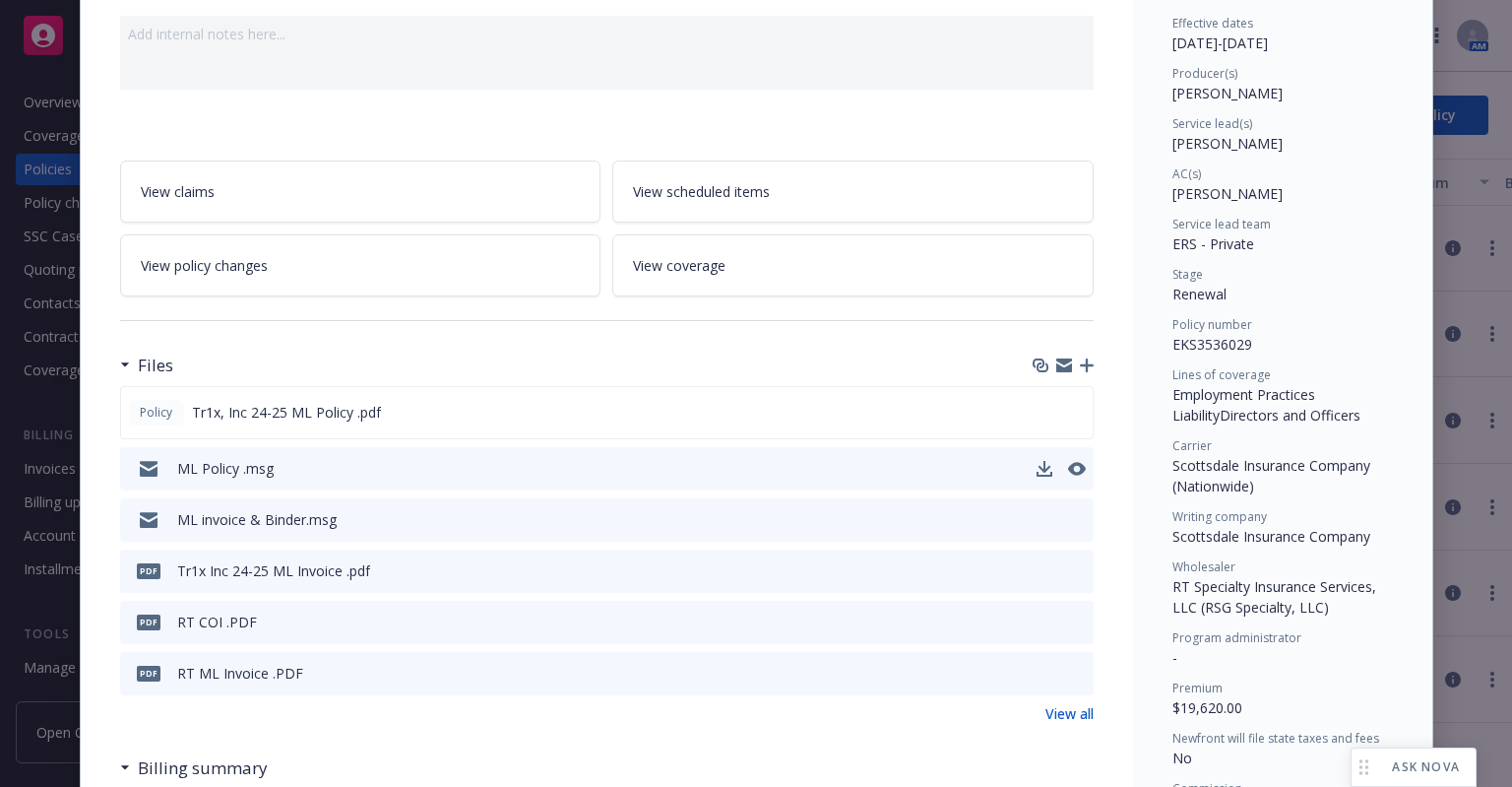 scroll, scrollTop: 394, scrollLeft: 0, axis: vertical 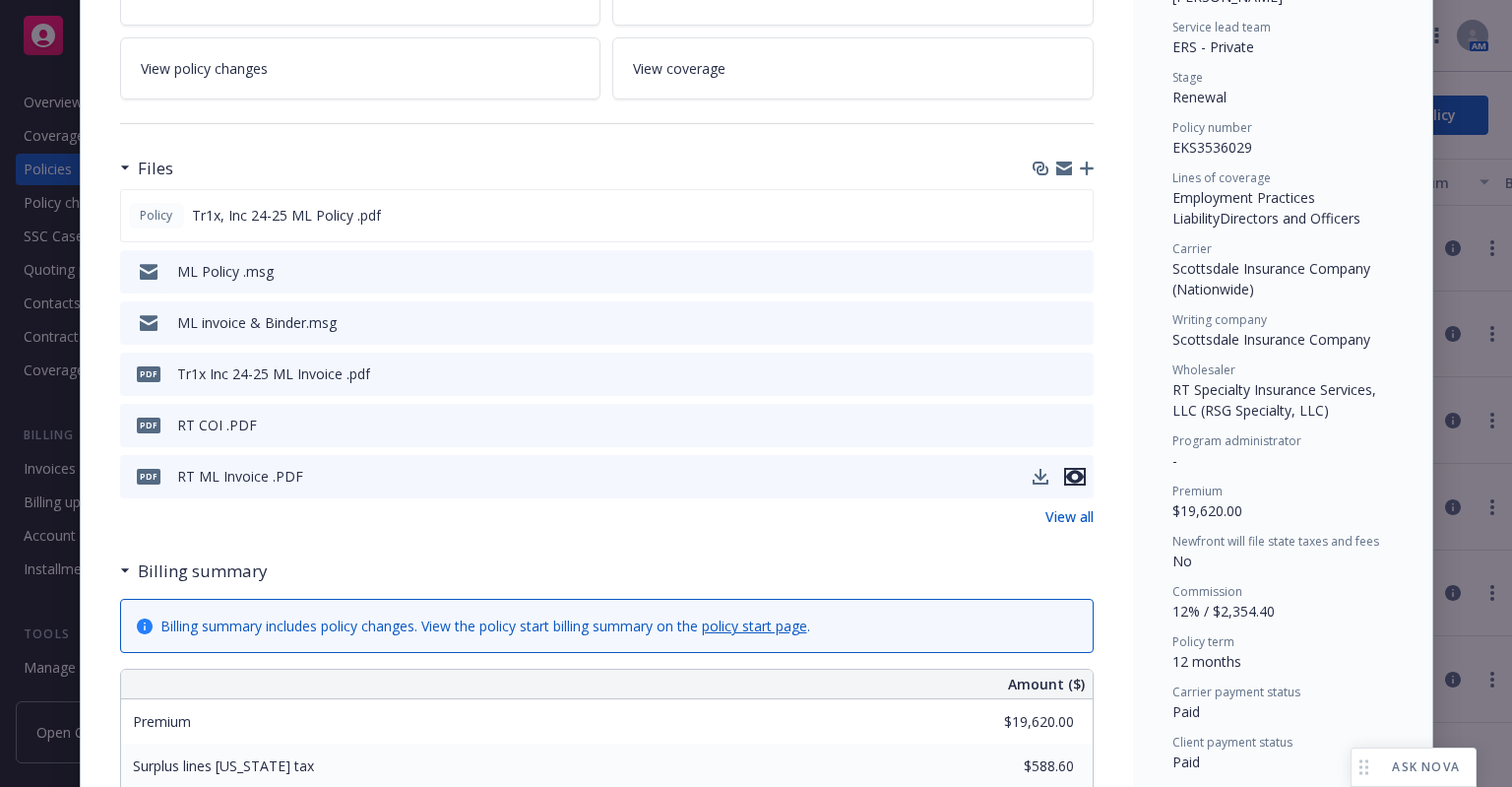 click 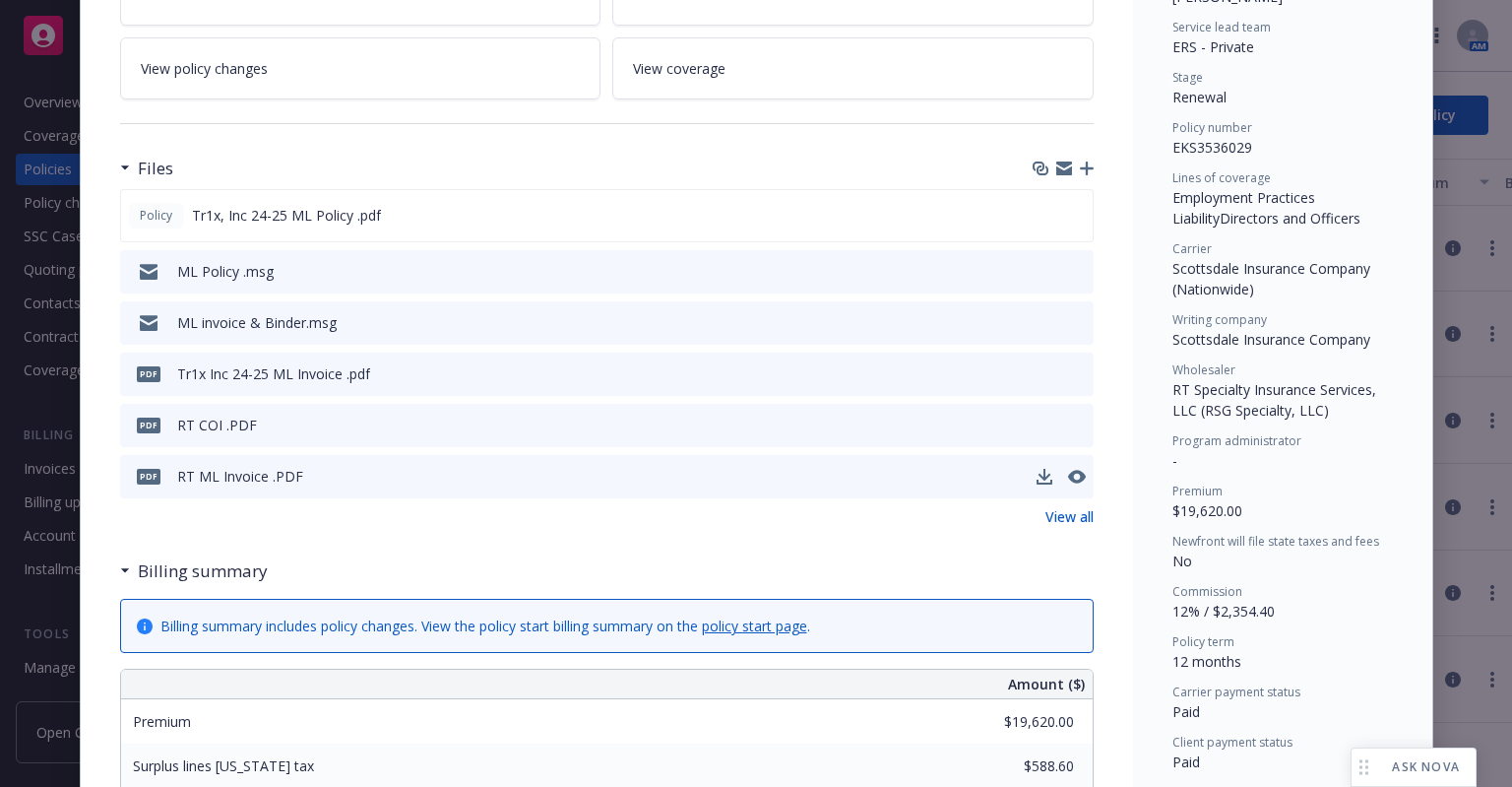 scroll, scrollTop: 0, scrollLeft: 0, axis: both 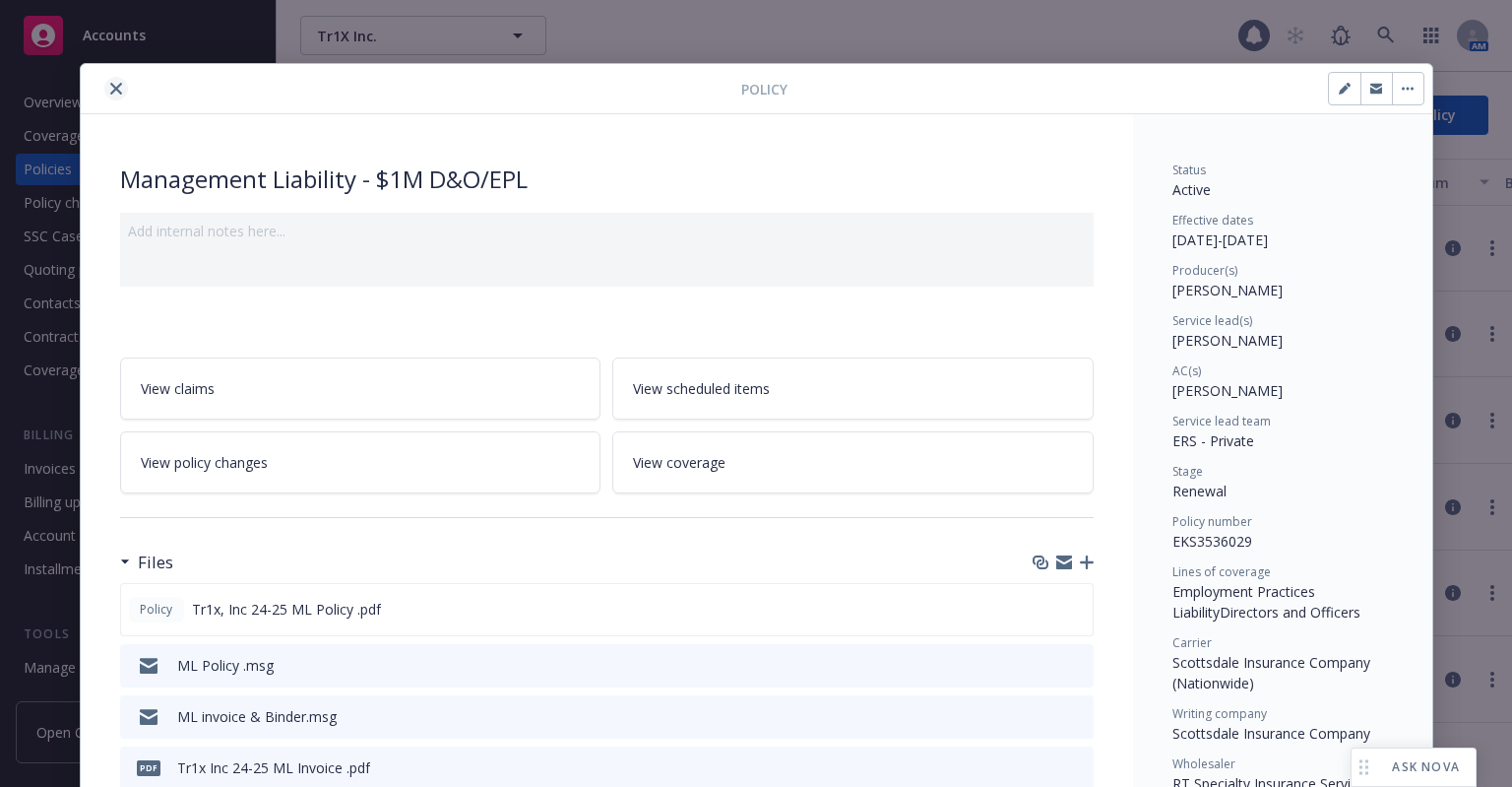click at bounding box center [116, 89] 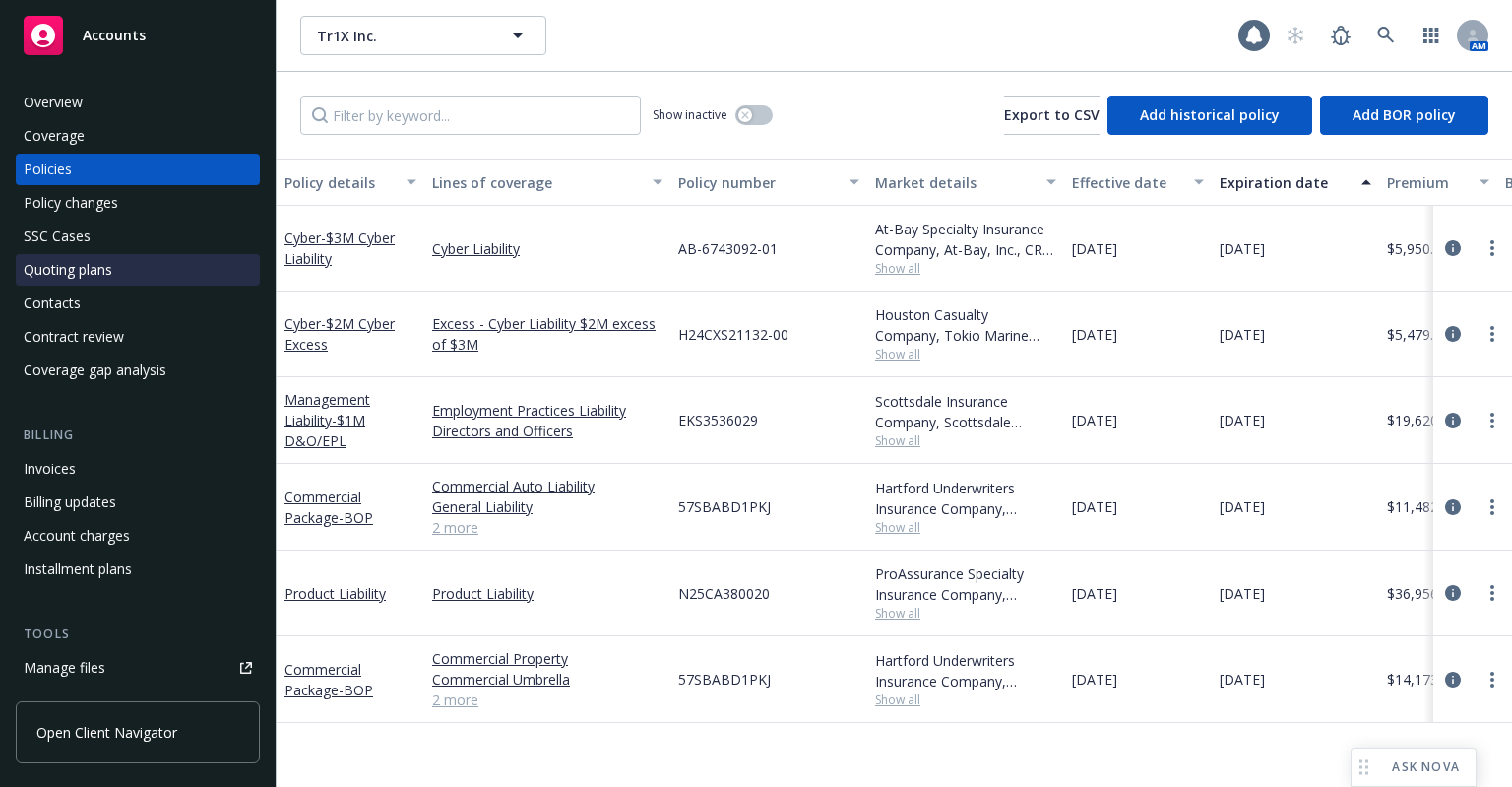 click on "Quoting plans" at bounding box center [68, 270] 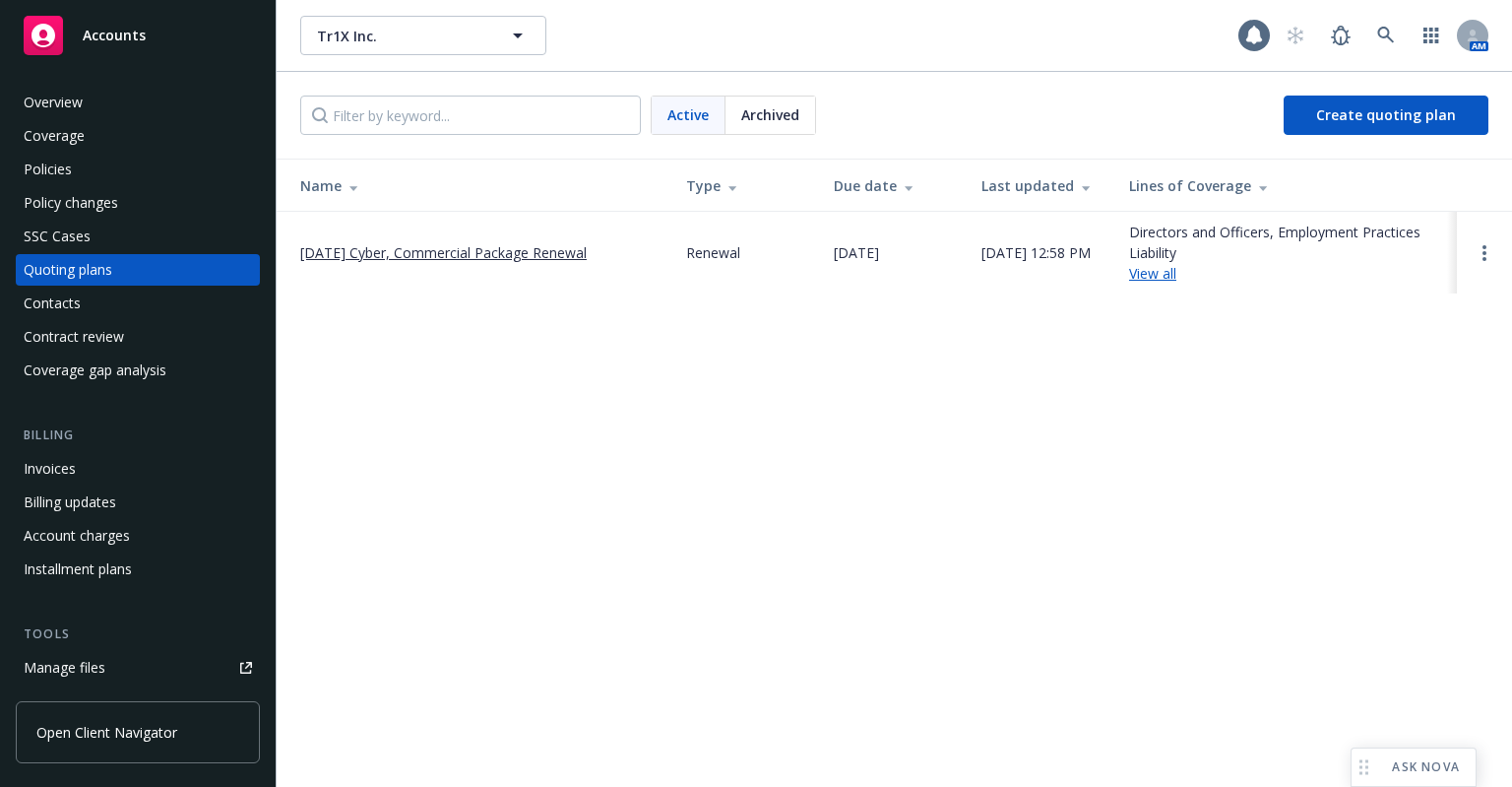 click on "08/09/25 Cyber, Commercial Package Renewal" at bounding box center [443, 252] 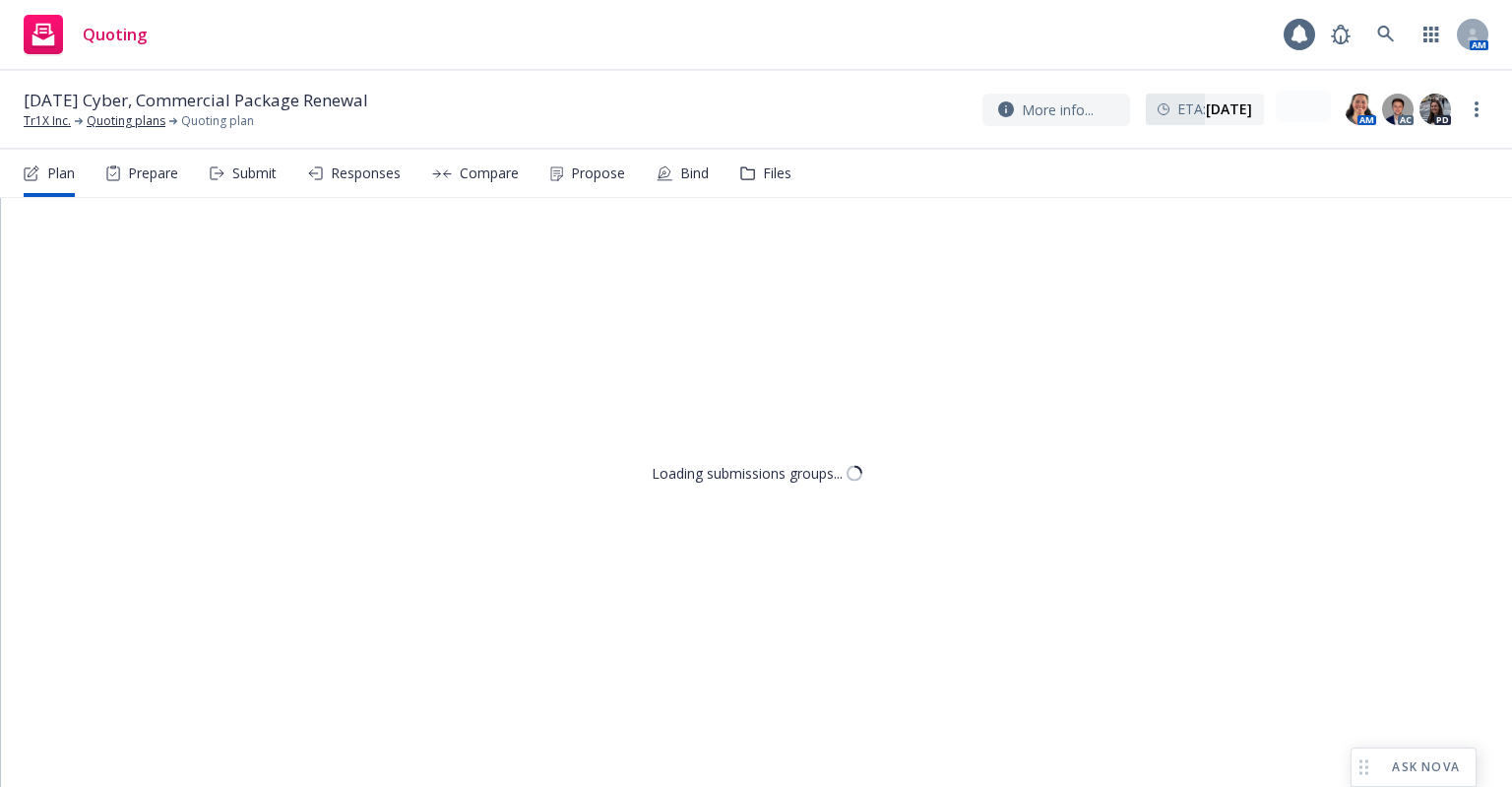 scroll, scrollTop: 0, scrollLeft: 0, axis: both 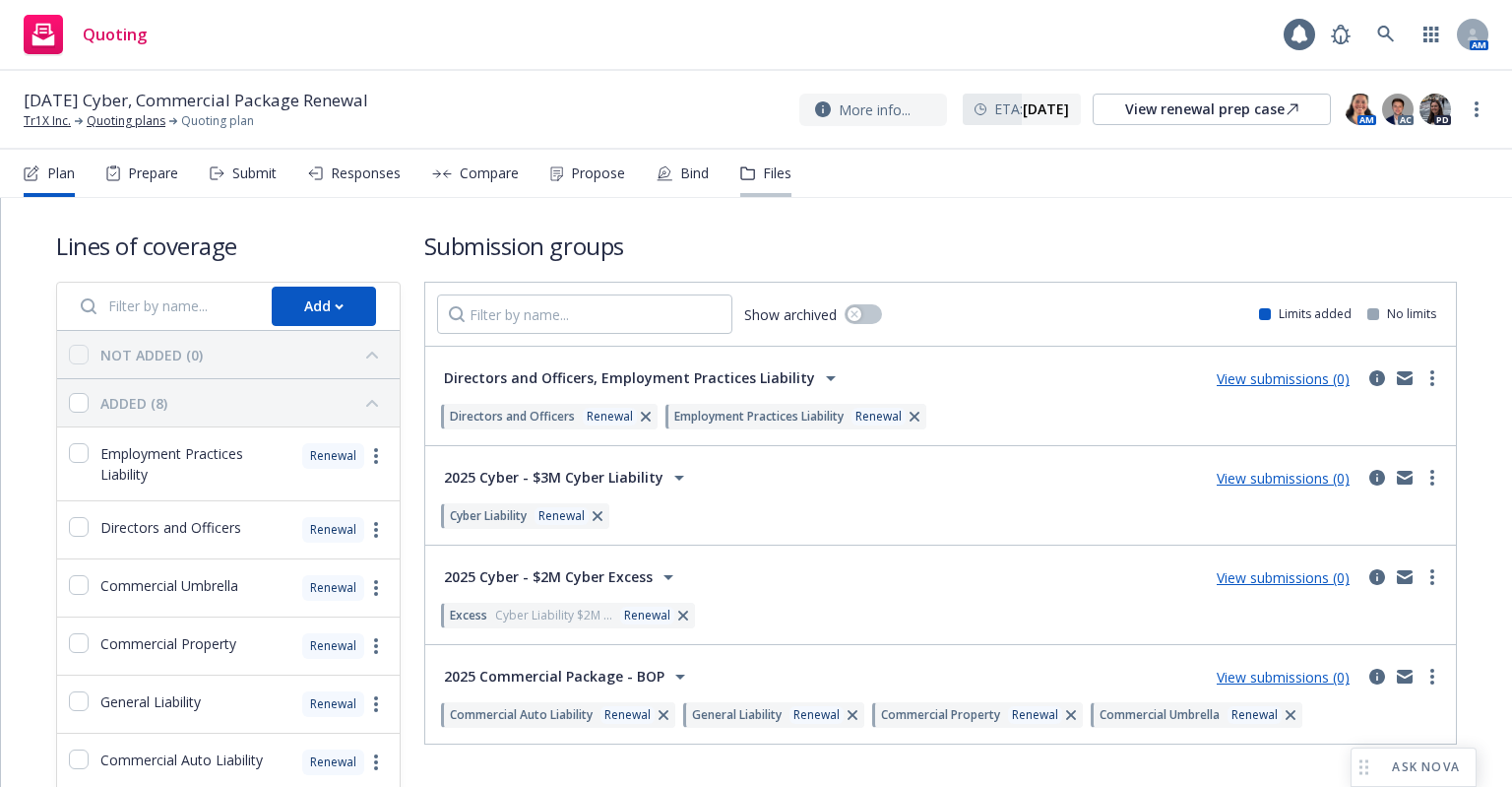 click on "Files" at bounding box center (777, 173) 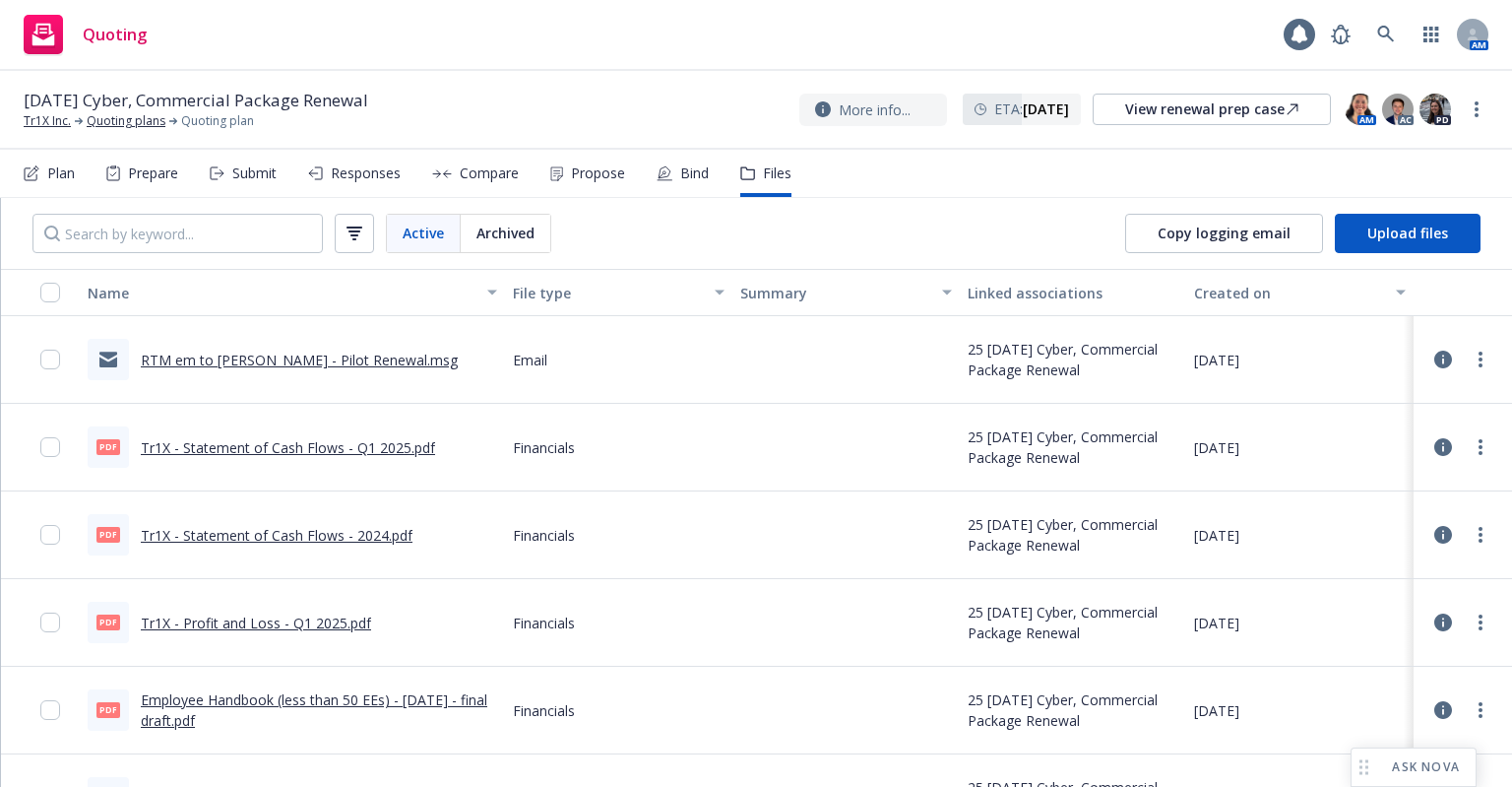 click on "RTM em to Rita - Pilot Renewal.msg" at bounding box center [299, 360] 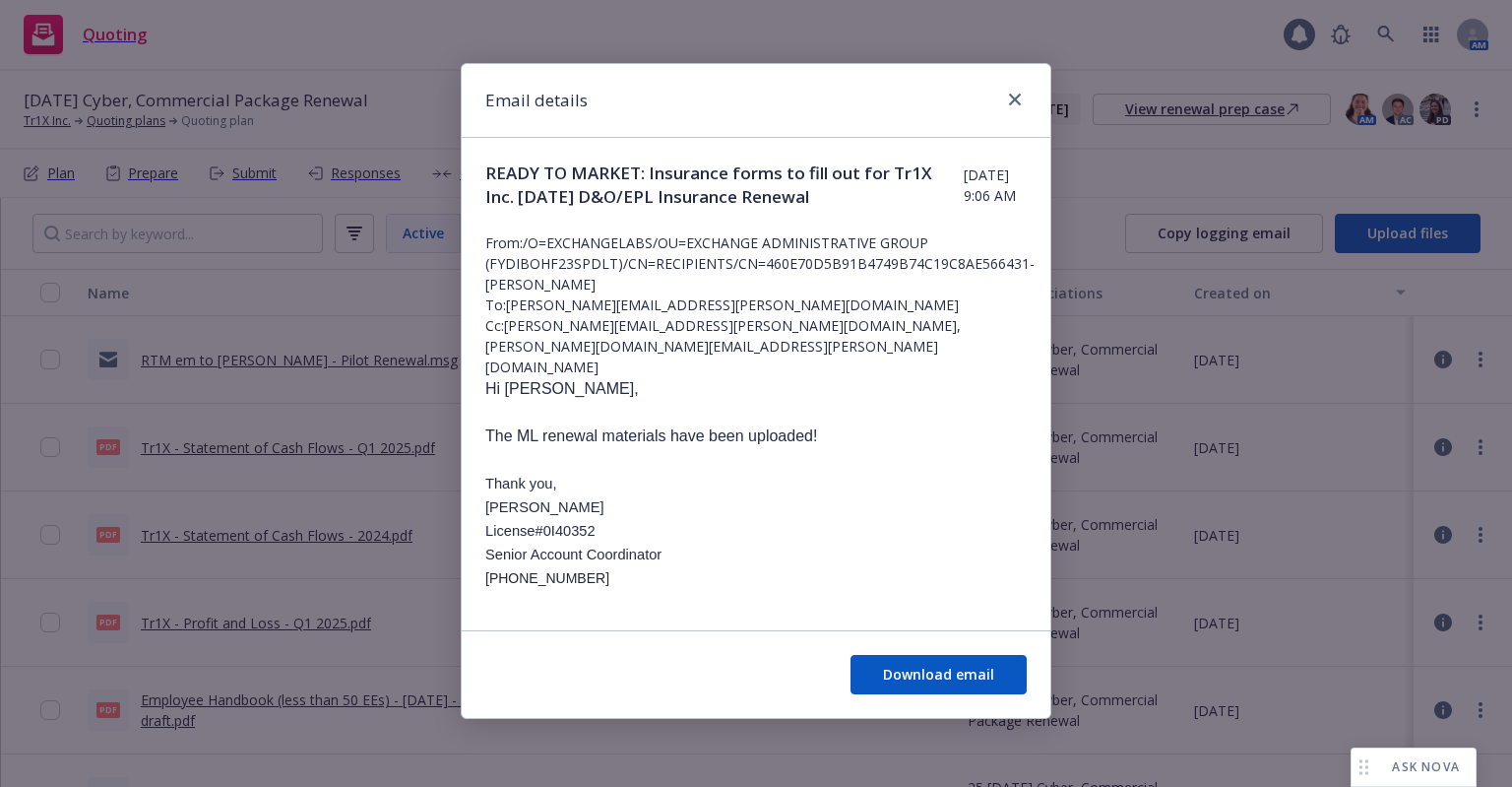 click on "Email details READY TO MARKET: Insurance forms to fill out for Tr1X Inc. 08/09/2025 D&O/EPL Insurance Renewal Thursday, May 22, 2025 at 9:06 AM From:  /O=EXCHANGELABS/OU=EXCHANGE ADMINISTRATIVE GROUP (FYDIBOHF23SPDLT)/CN=RECIPIENTS/CN=460E70D5B91B4749B74C19C8AE566431-MONICA QUES To:  rita.bitar@newfront.com Cc:  Tracy.Froelich@newfront.com, cameron.hardwick@newfront.com Hi Rita,   The ML renewal materials have been uploaded!   Thank you, Monica Quesada License#0I40352 Senior Account Coordinator +1 650-517-0372     Newfront 550 California Street, Suite 302 San Francisco, CA  94104 License #0H55918 View our  privacy policy  to learn how we protect your data.   From:  Monica Quesada  Sent:  Thursday, May 22, 2025 9:04 AM To:  'Jonathan Perrin' <jperrin@tr1x.bio> Subject:  RE: Insurance forms to fill out for Tr1X Inc. 08/09/2025 D&O/EPL Insurance Renewal   Thank you Jonathan!   We will be in touch if carriers request any additional information and otherwise plan to contact you with D&O/EPL renewal quotes." at bounding box center (756, 393) 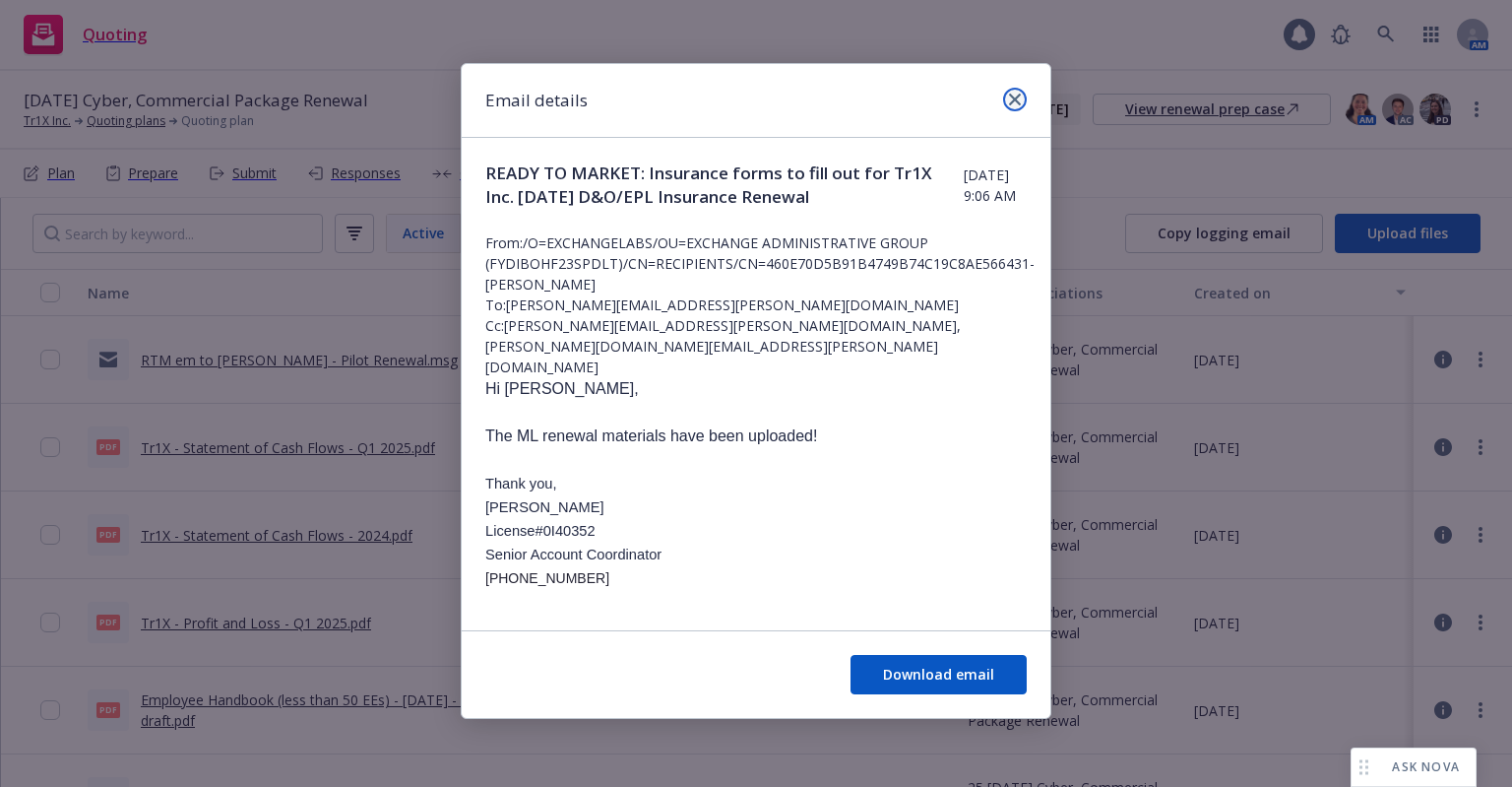 click 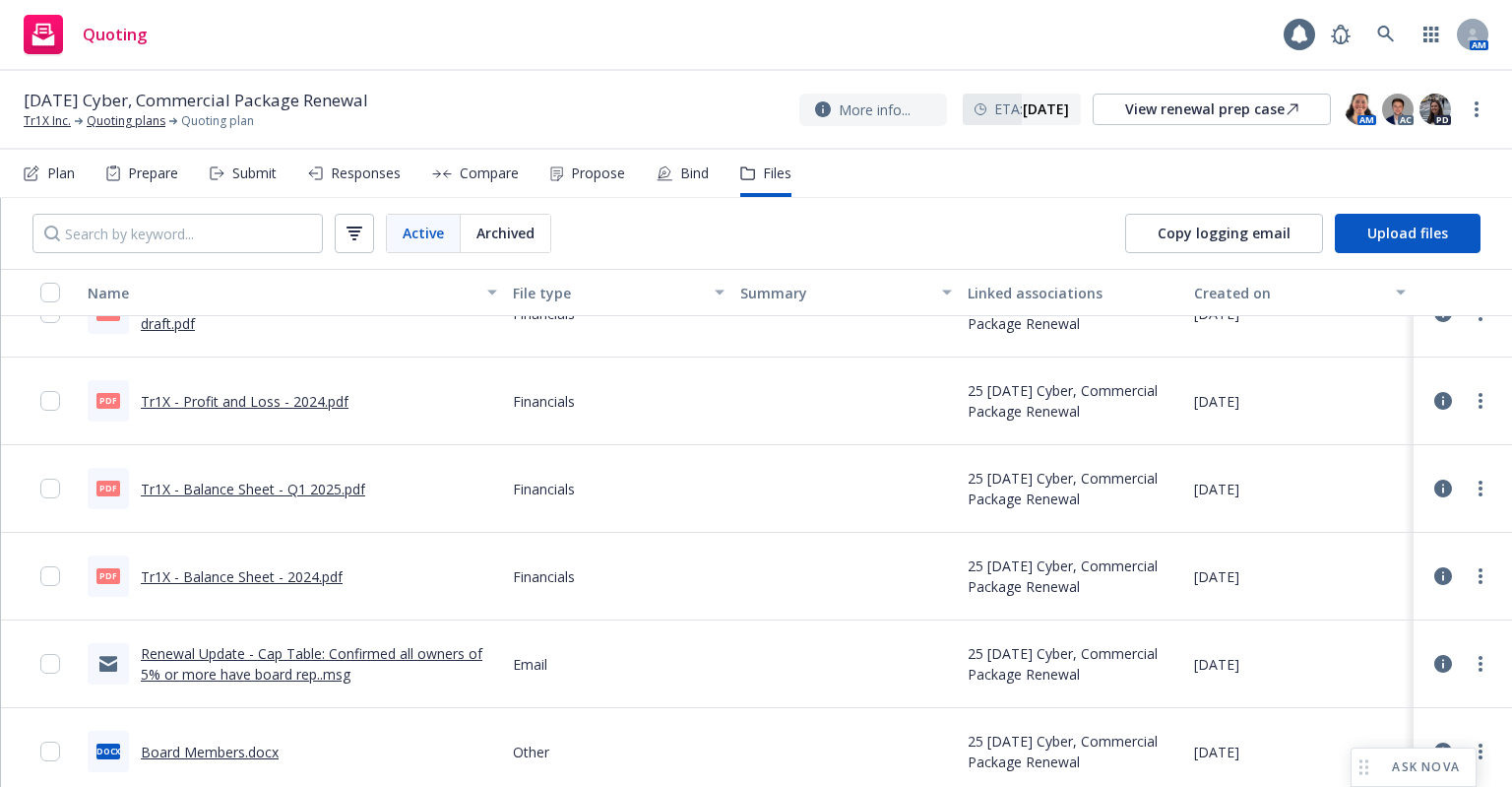 scroll, scrollTop: 591, scrollLeft: 0, axis: vertical 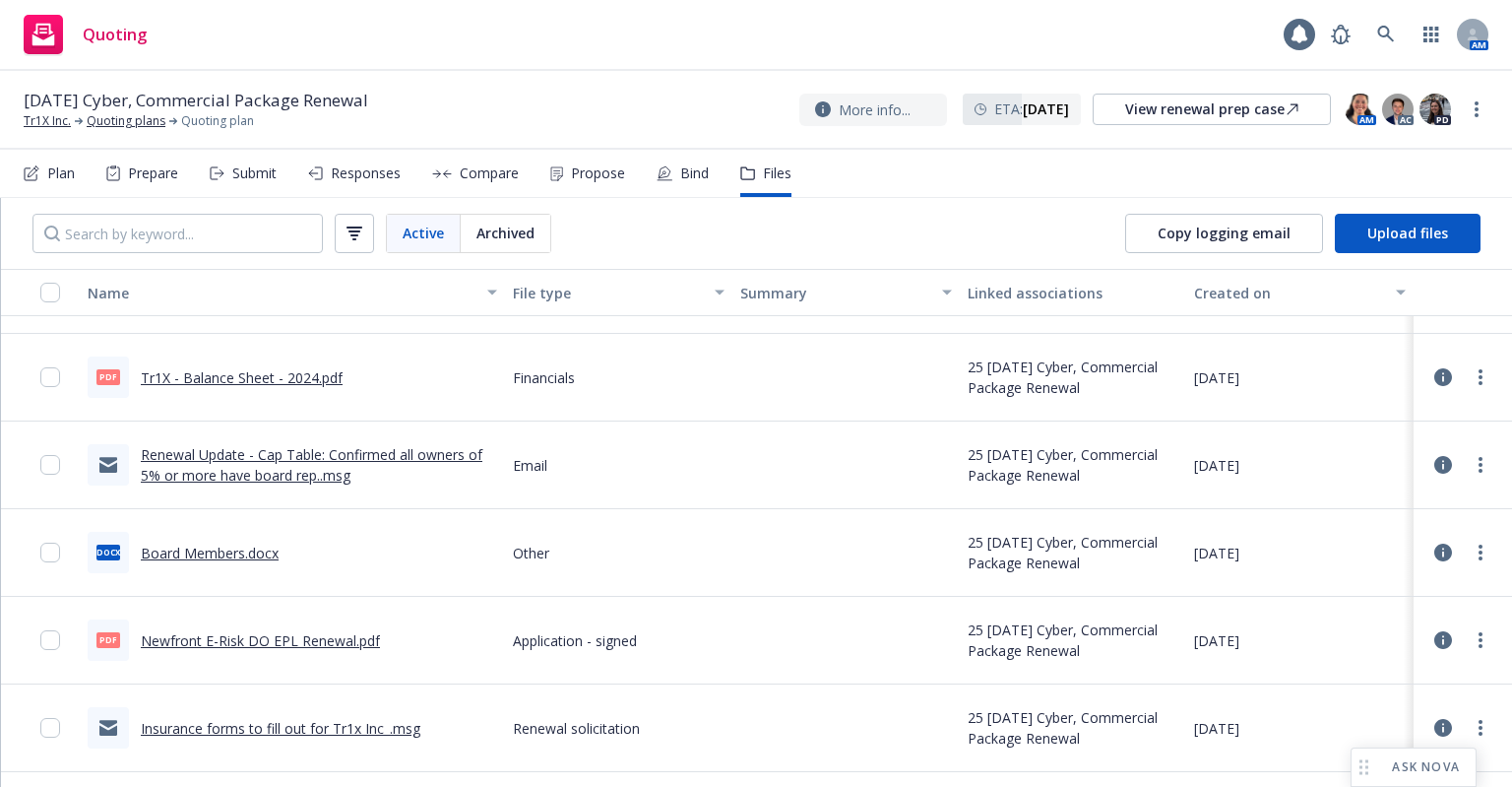click on "Renewal Update - Cap Table: Confirmed all owners of 5% or more have board rep..msg" at bounding box center (311, 465) 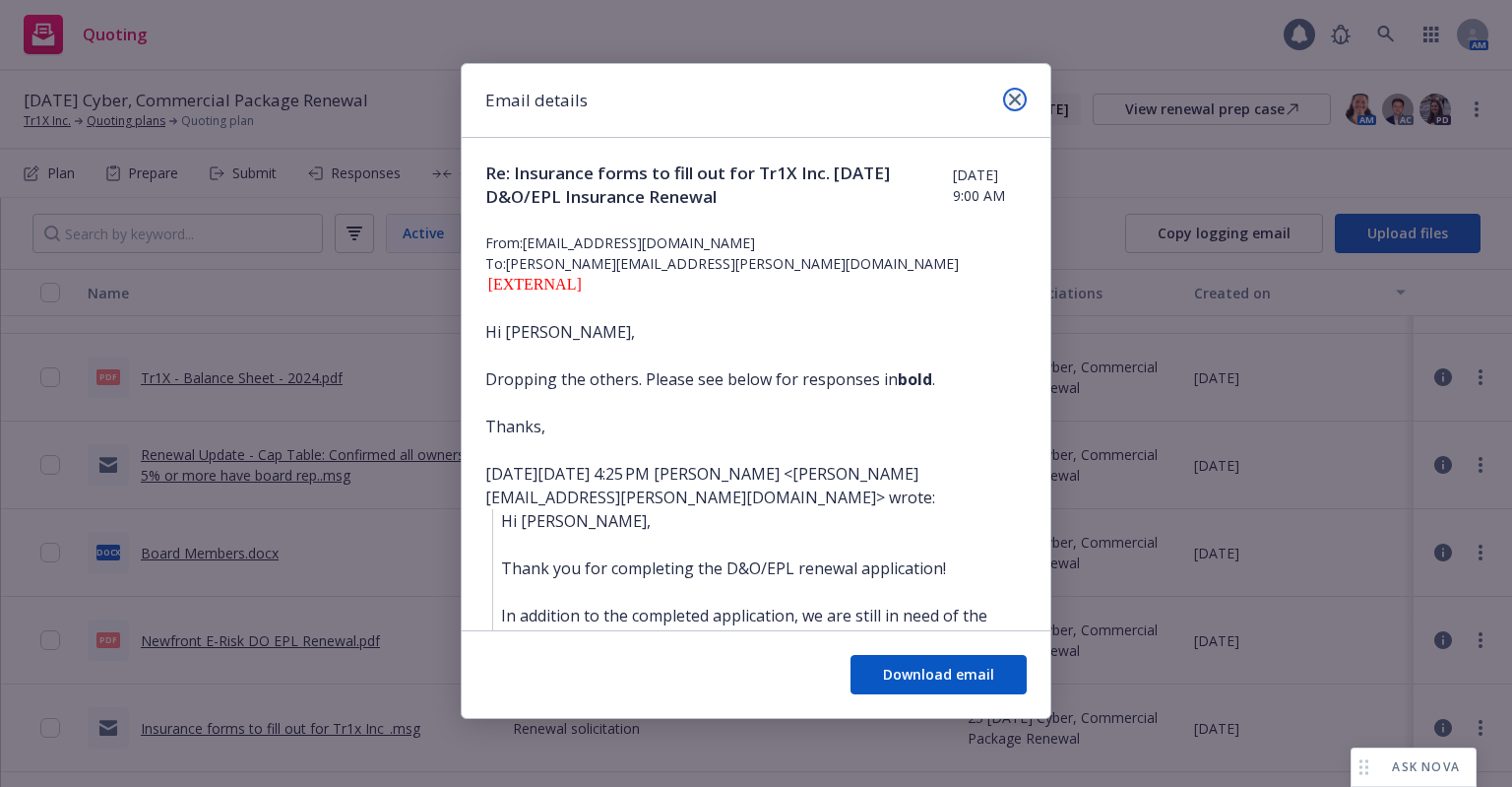 click at bounding box center (1015, 99) 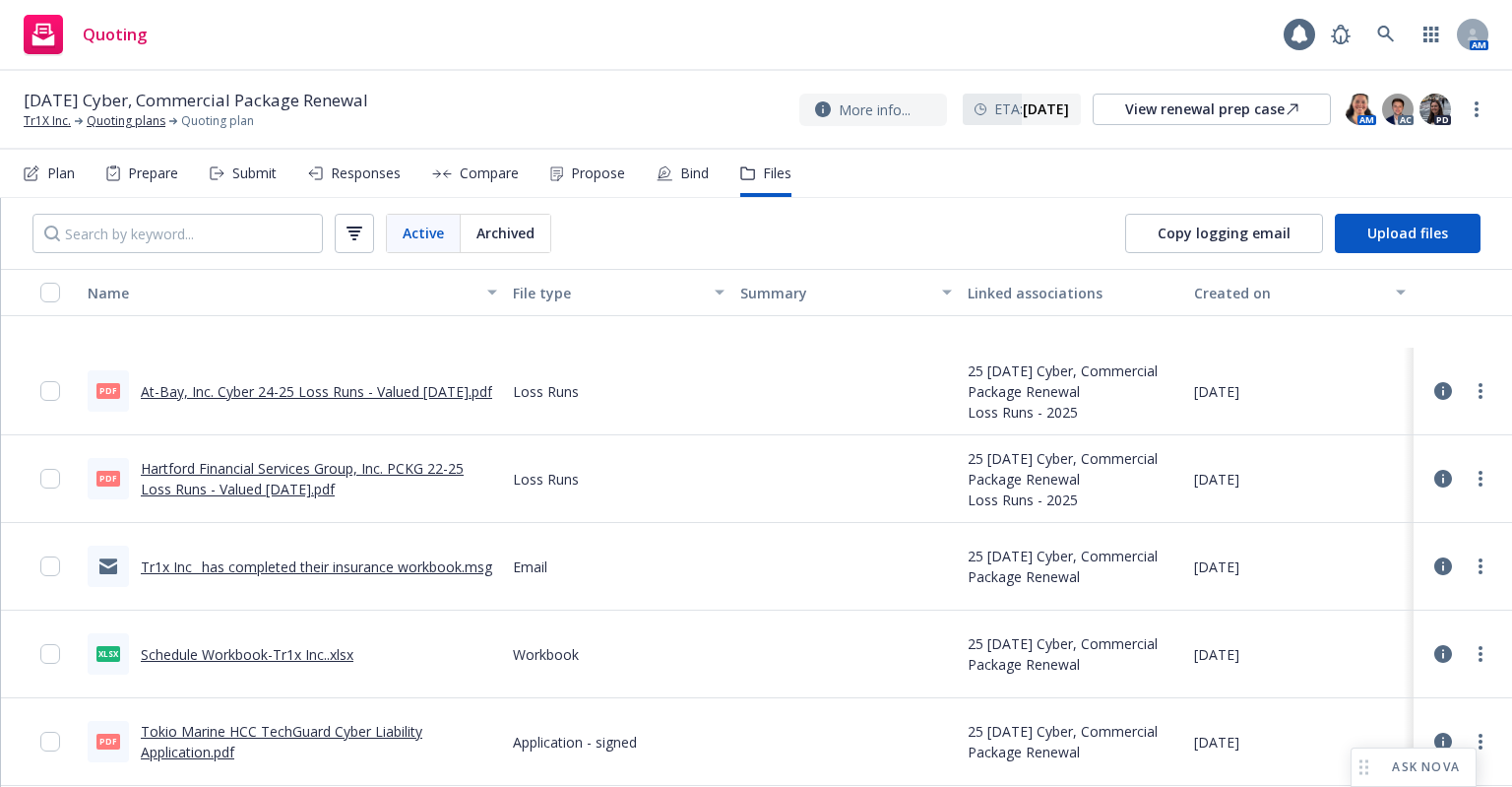 scroll, scrollTop: 1354, scrollLeft: 0, axis: vertical 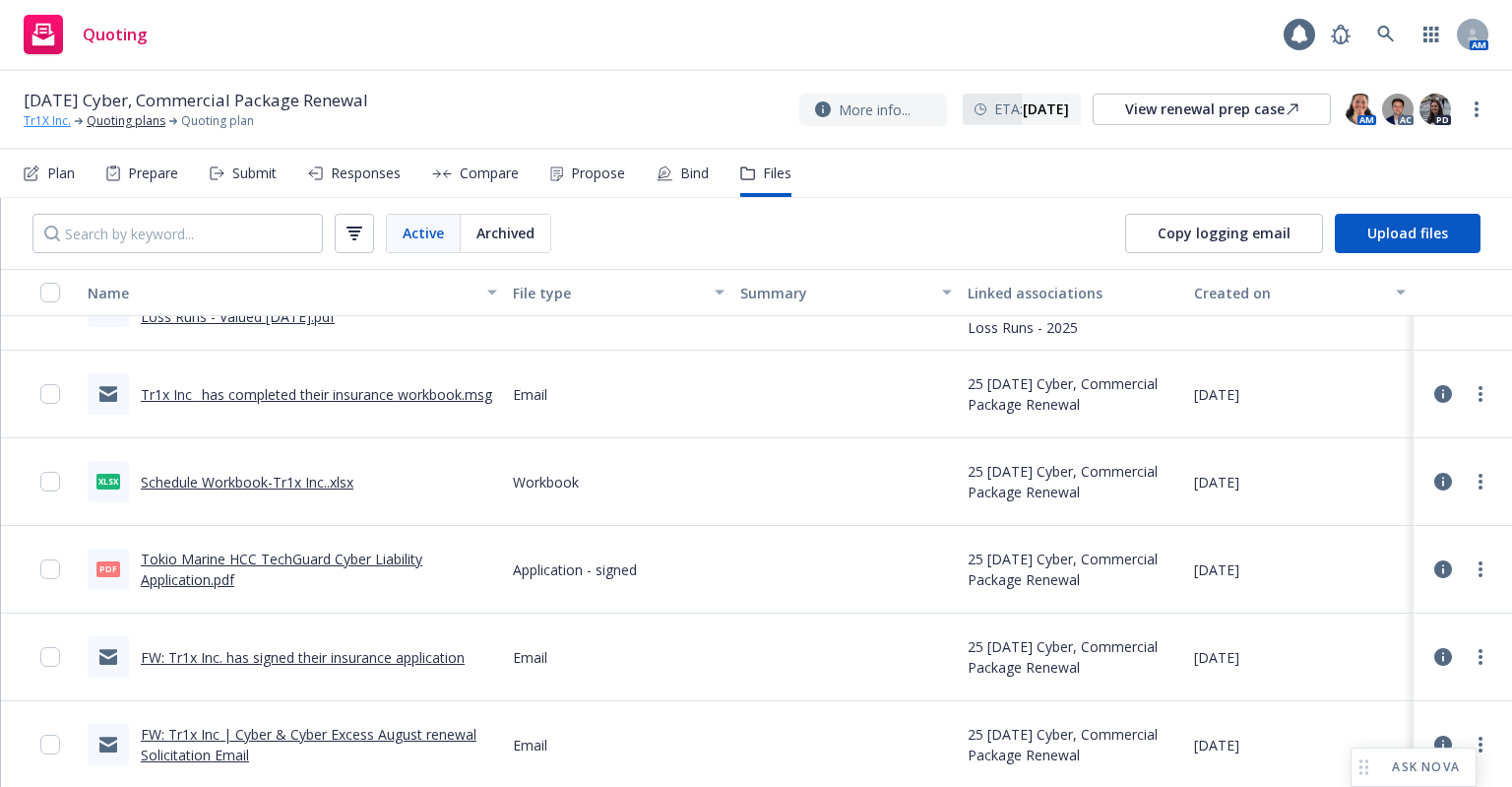 click on "Tr1X Inc." at bounding box center (47, 121) 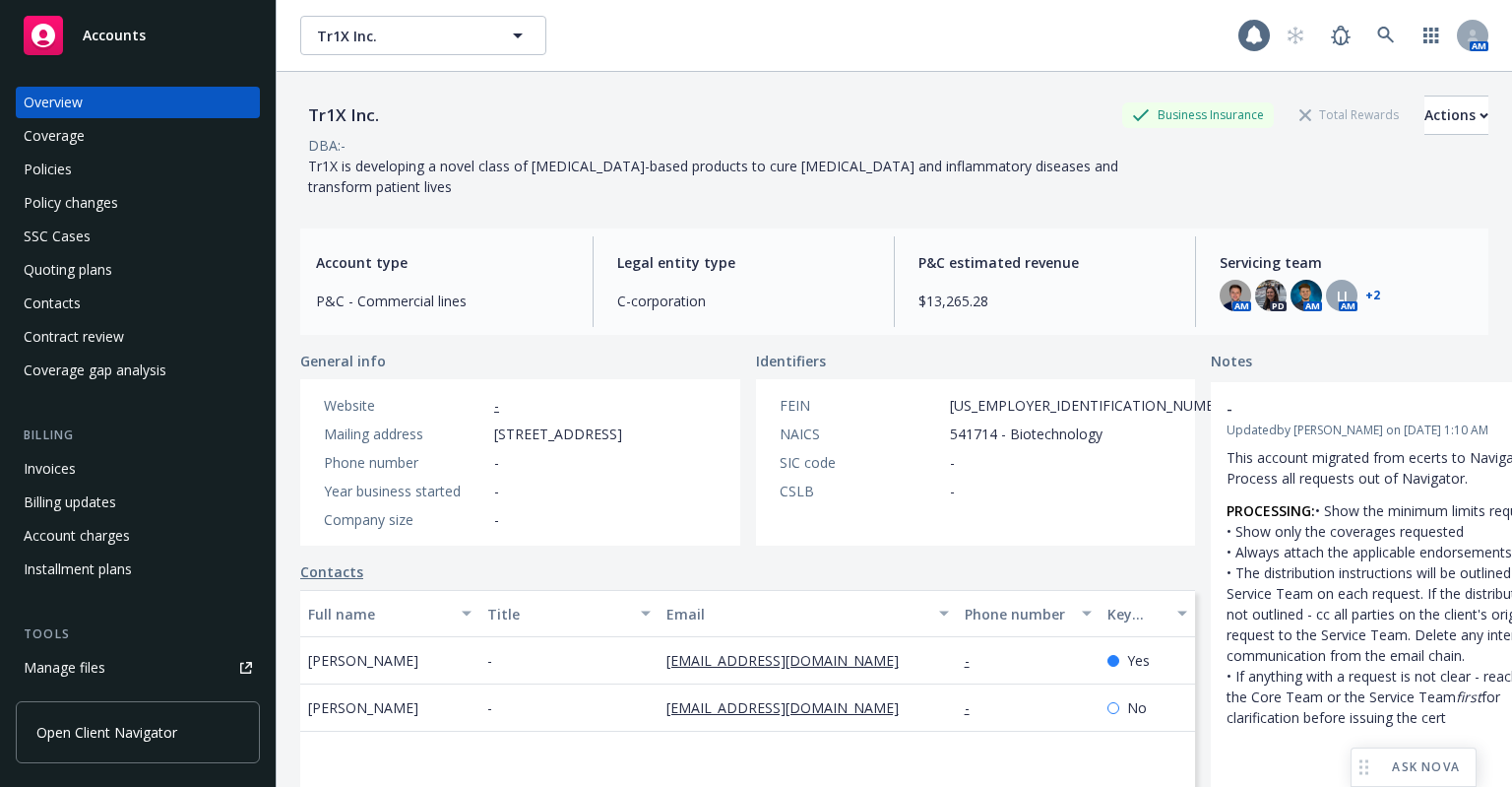 scroll, scrollTop: 0, scrollLeft: 0, axis: both 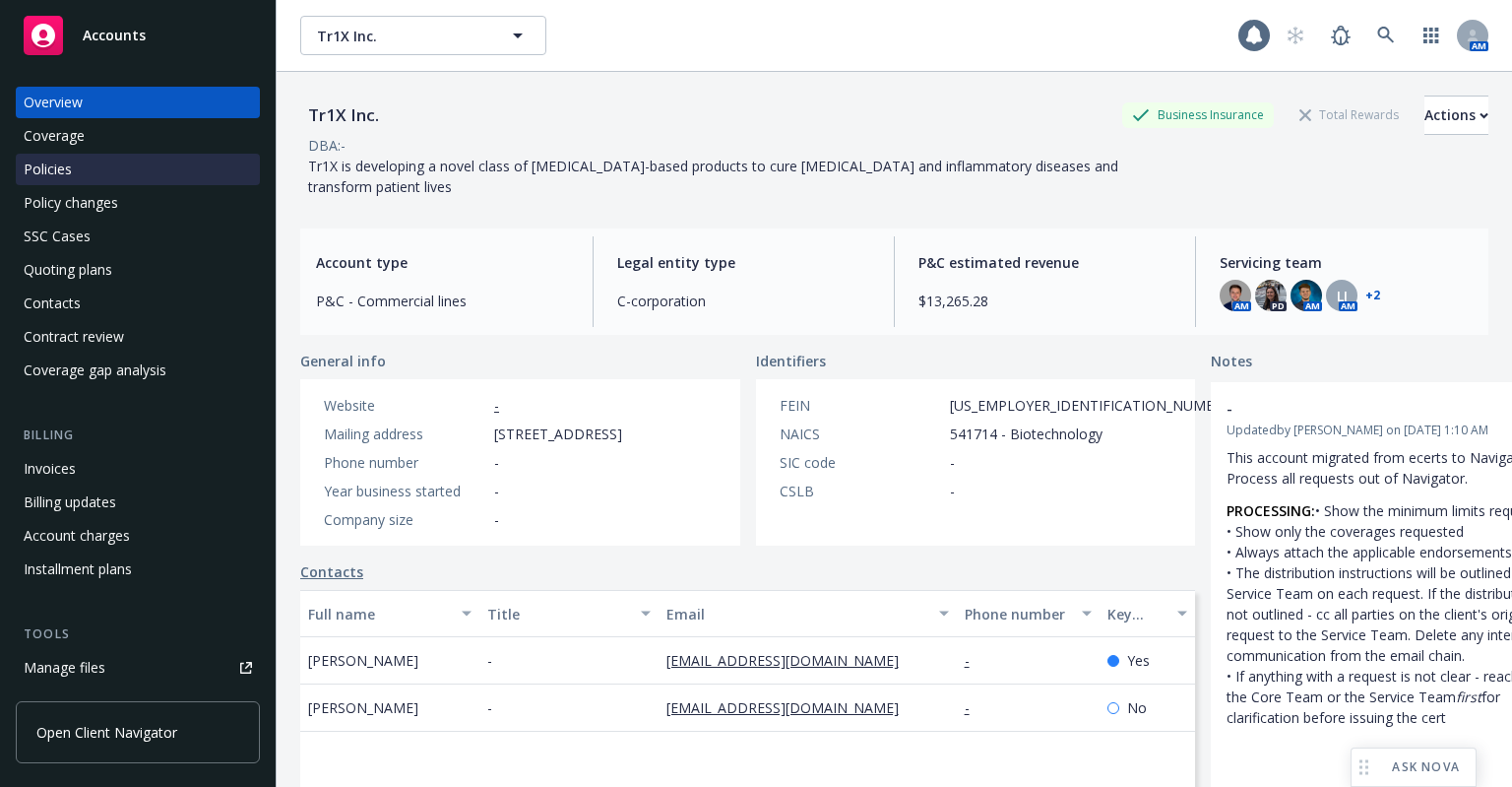 click on "Policies" at bounding box center [138, 169] 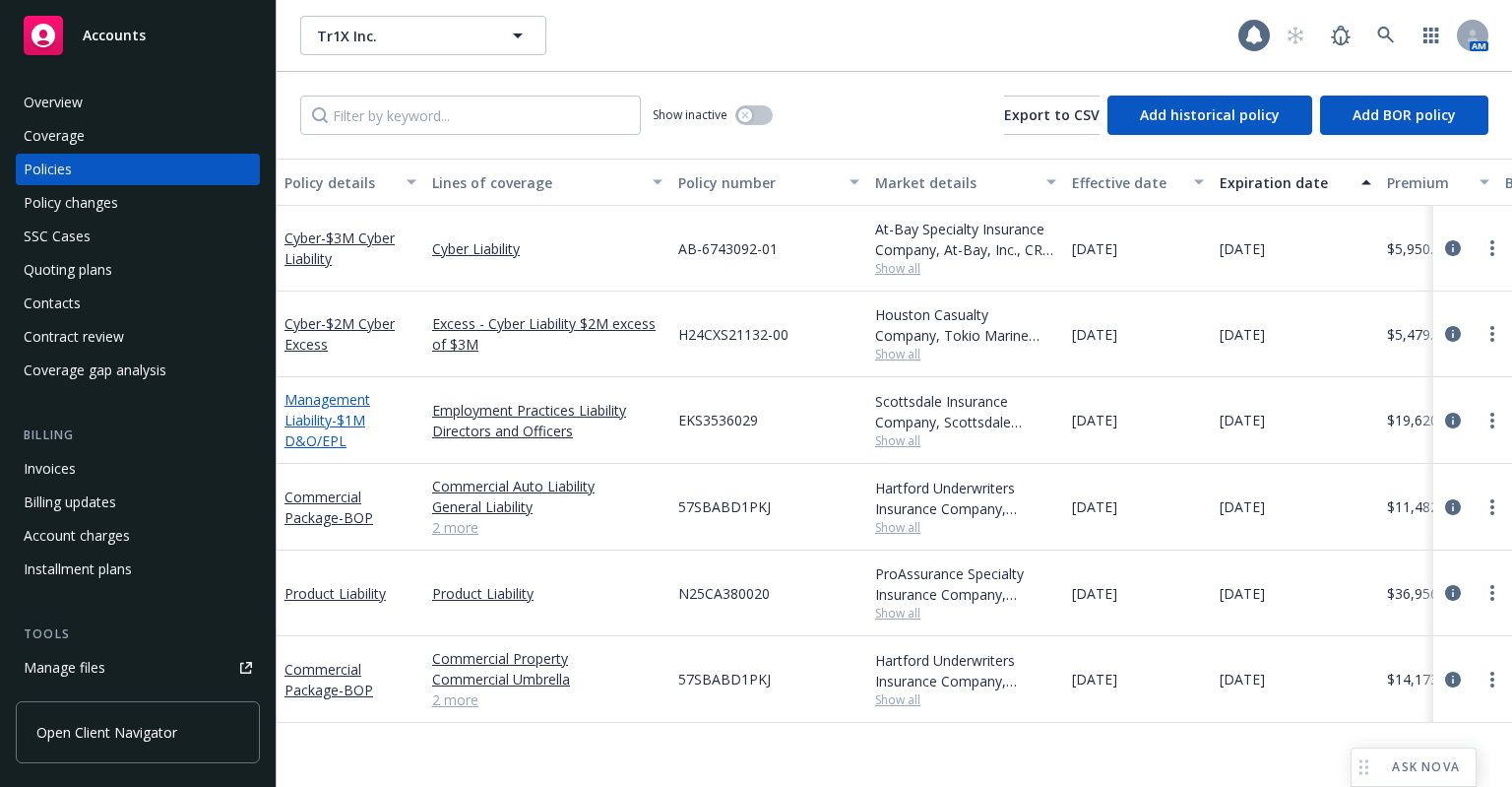 click on "-  $1M D&O/EPL" at bounding box center (325, 430) 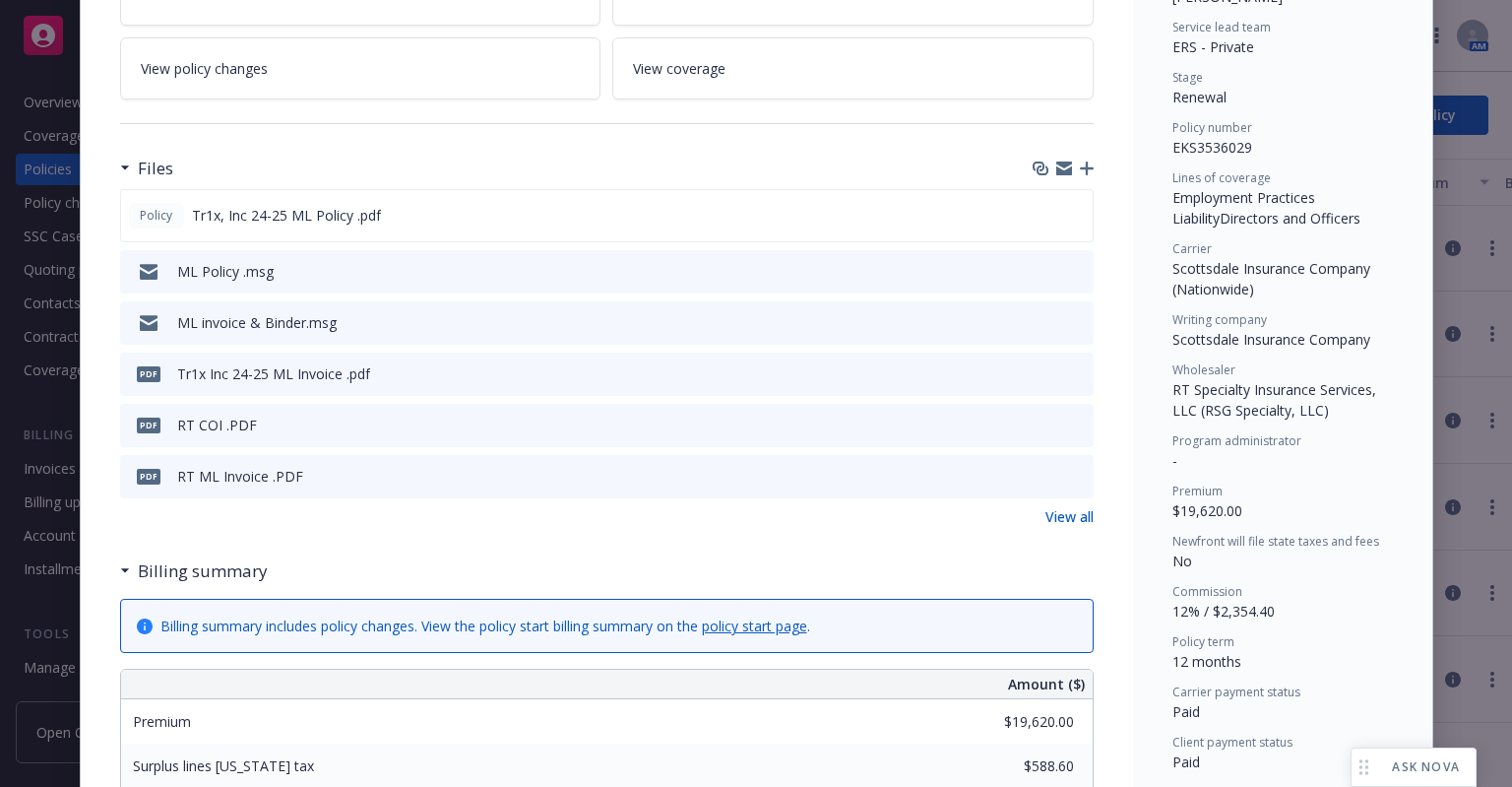 scroll, scrollTop: 591, scrollLeft: 0, axis: vertical 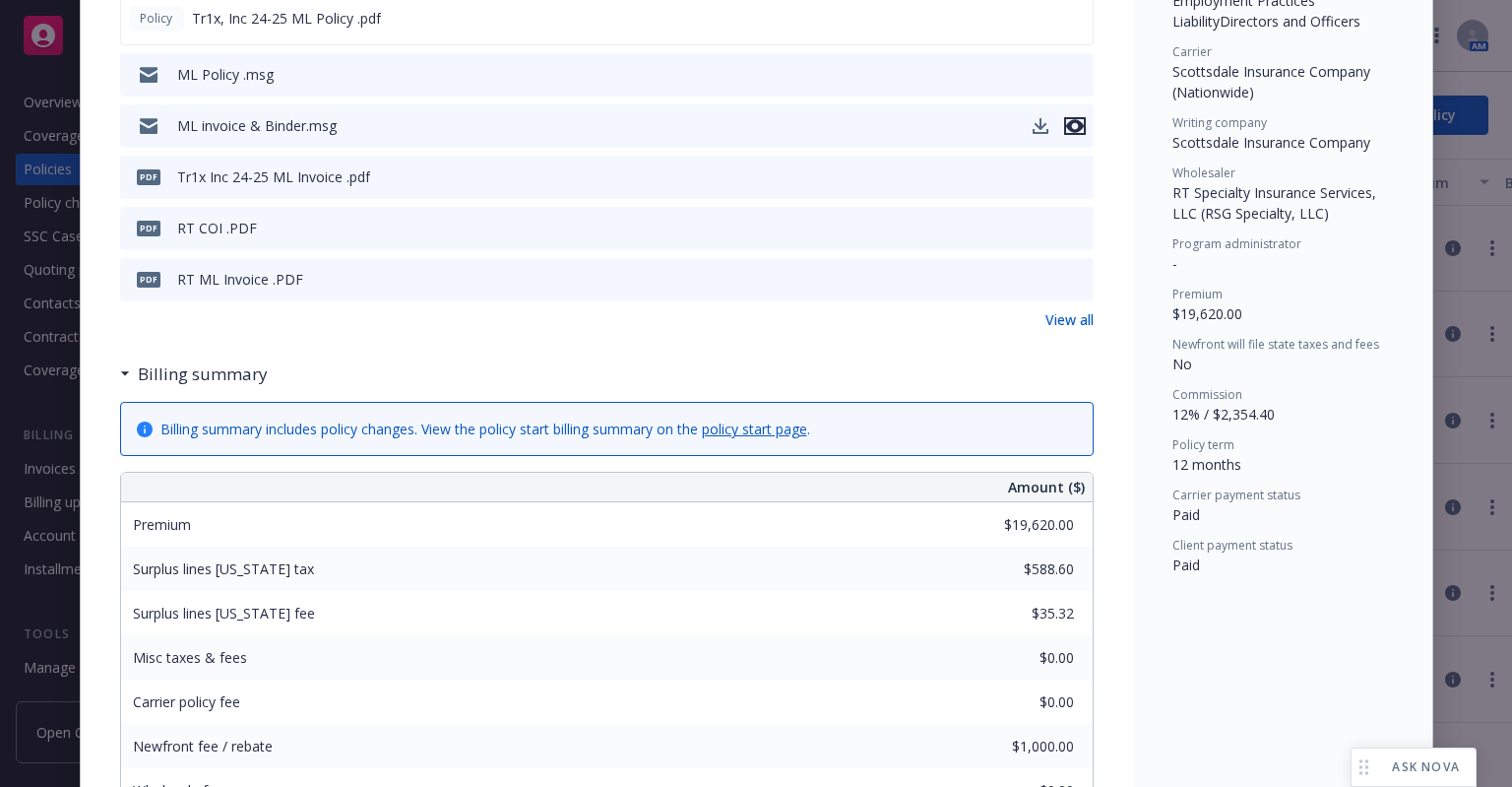 click 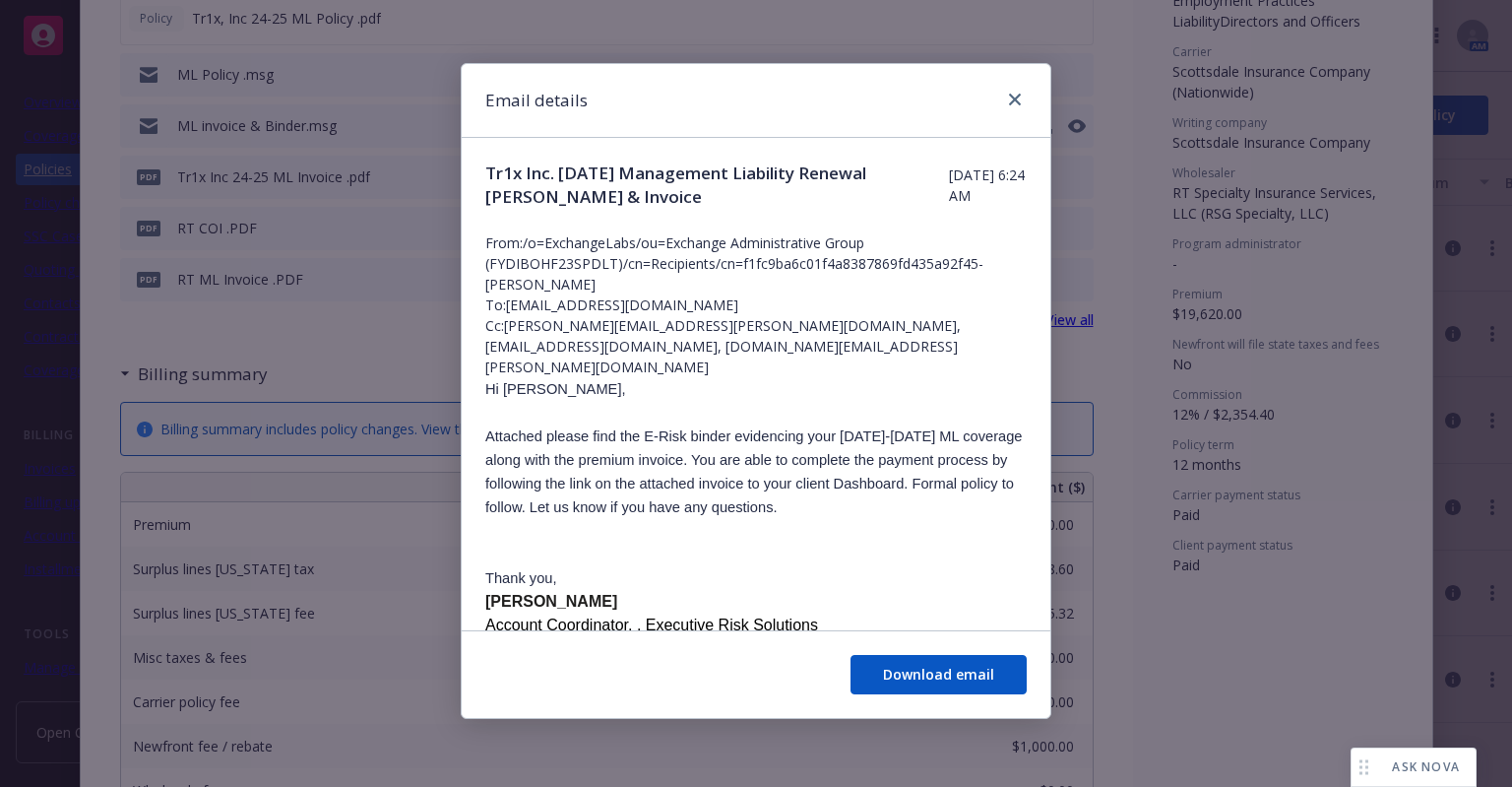 click on "Email details" at bounding box center (756, 100) 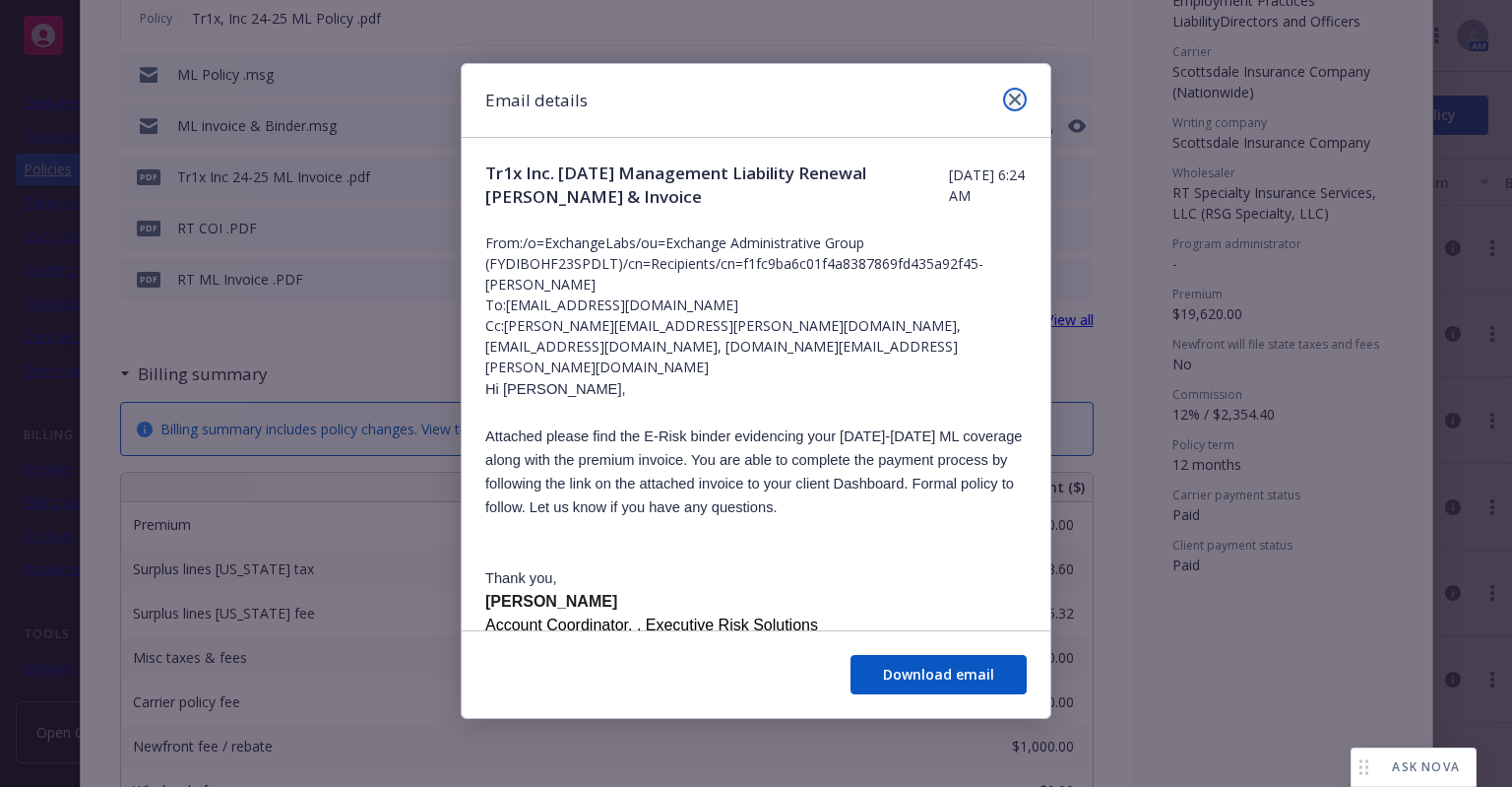 click at bounding box center (1015, 99) 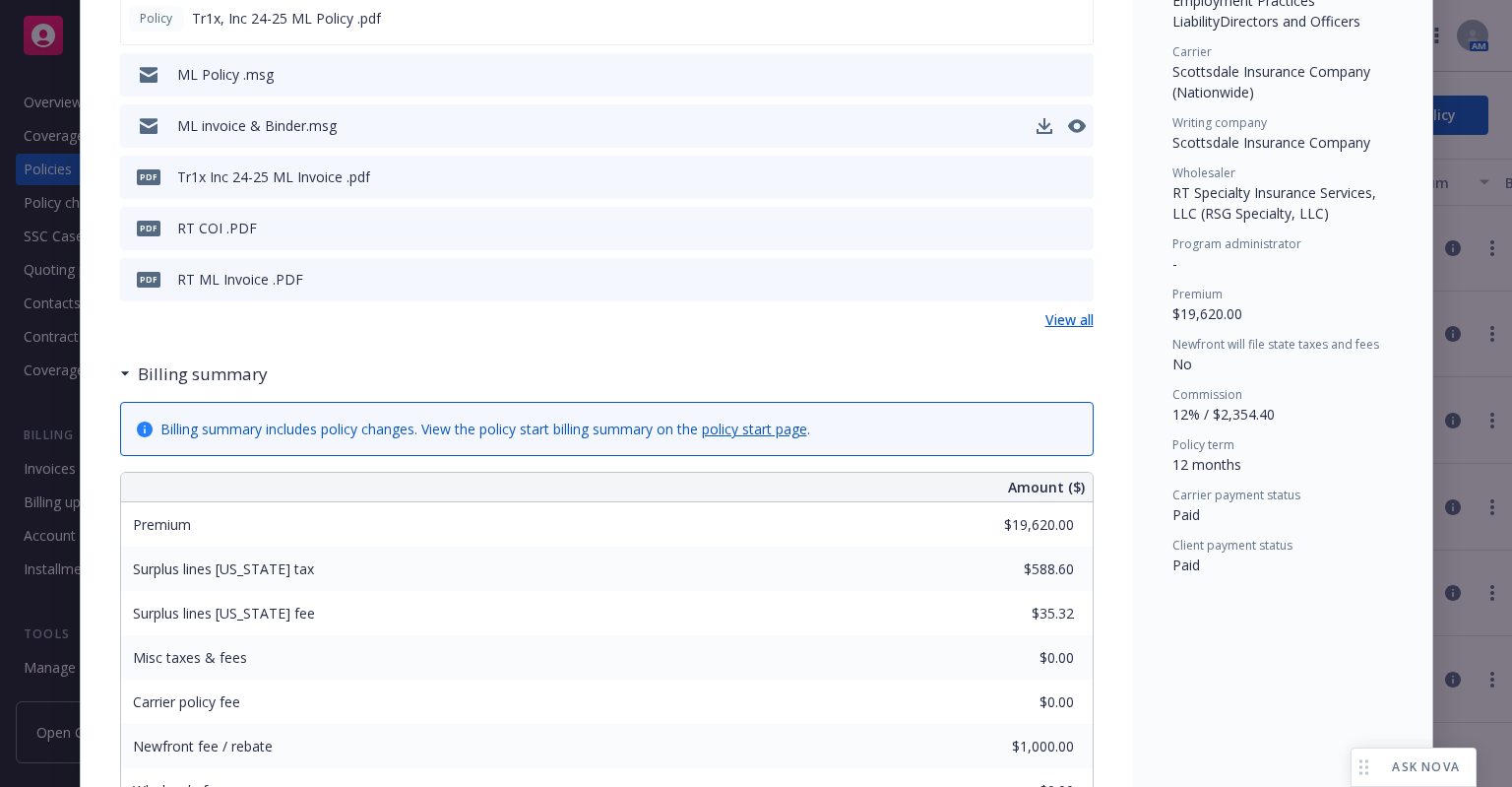click on "View all" at bounding box center [1069, 319] 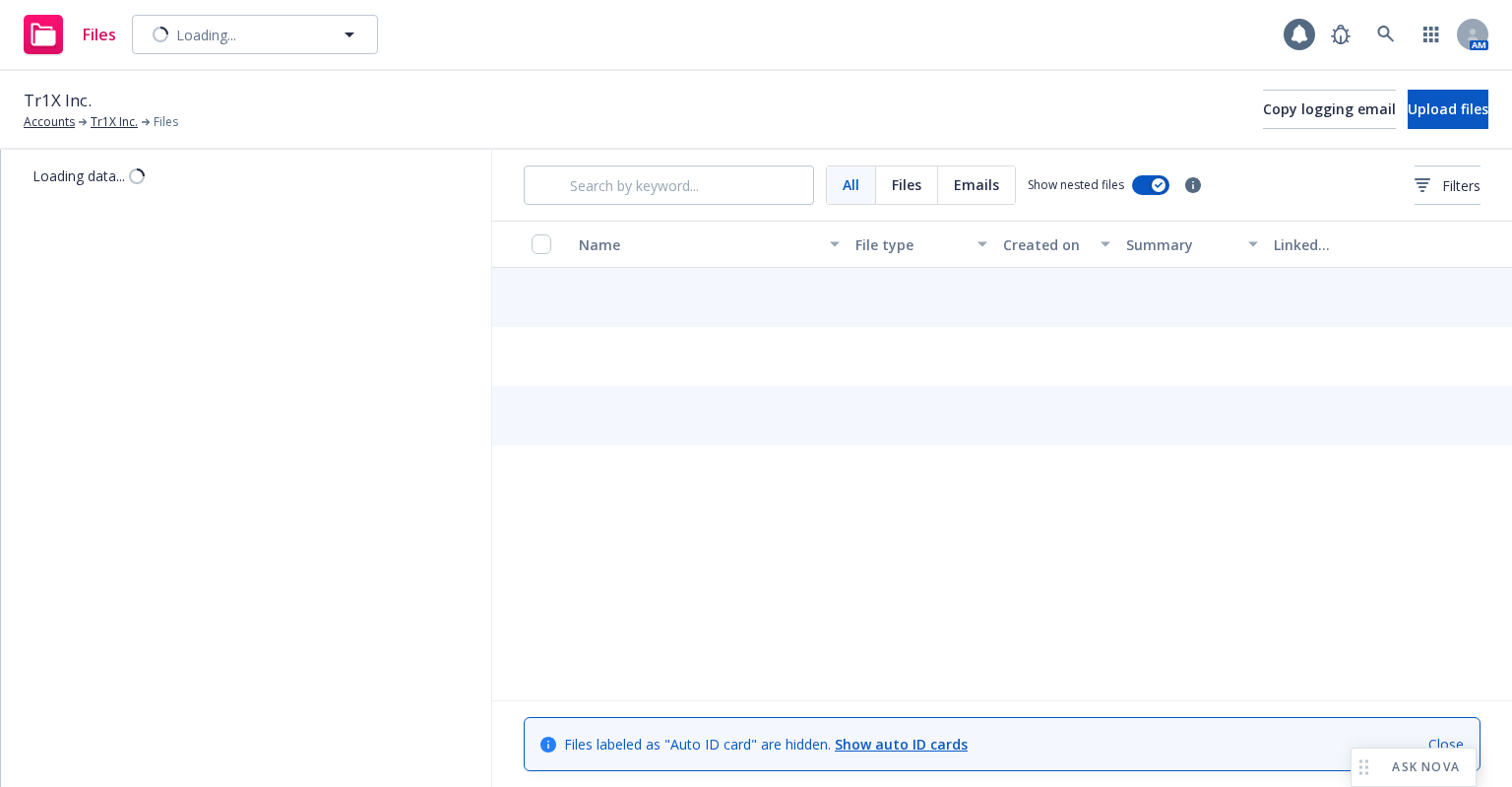 scroll, scrollTop: 0, scrollLeft: 0, axis: both 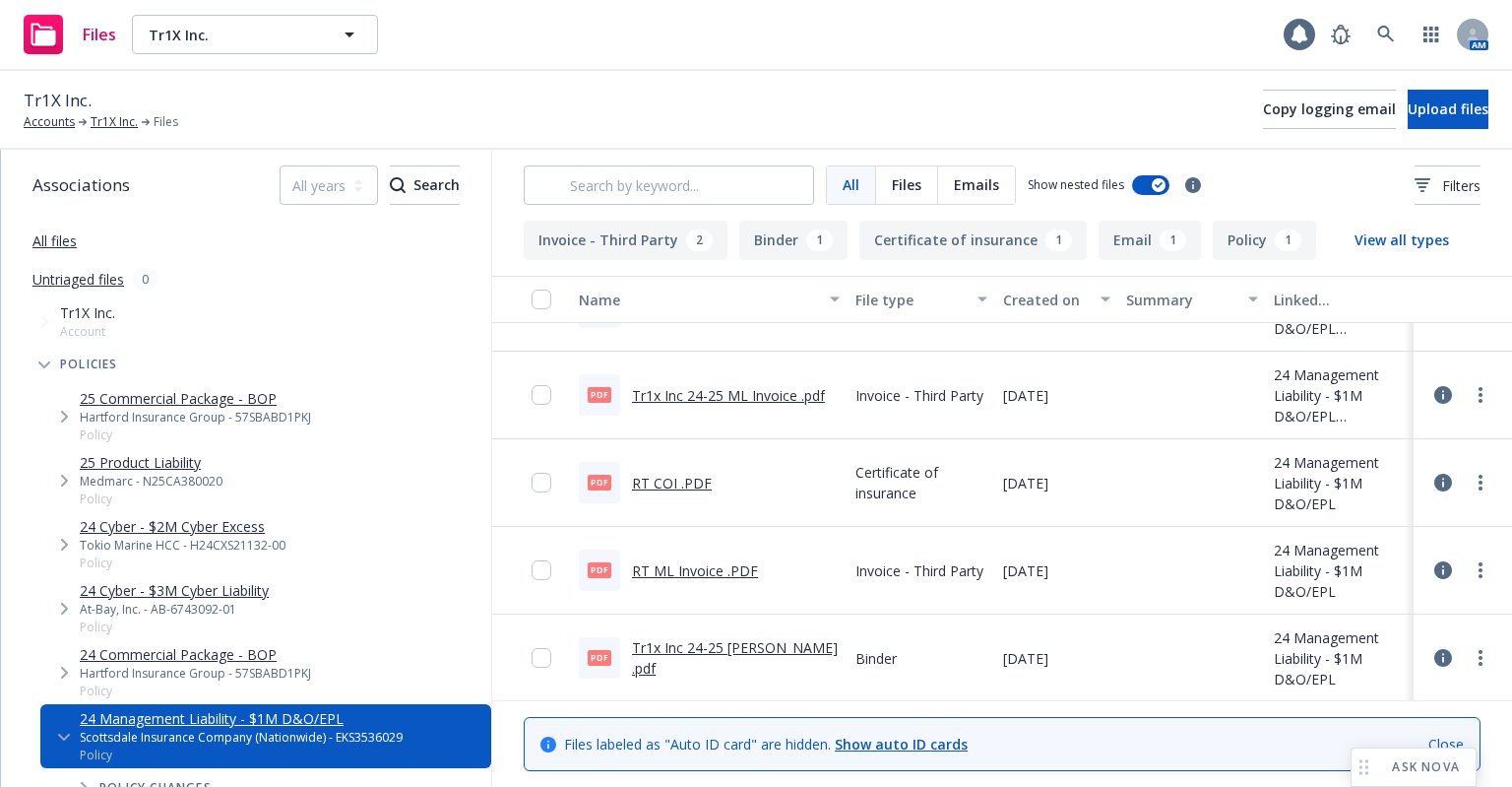 click on "Tr1x Inc 24-25 [PERSON_NAME] .pdf" at bounding box center (734, 658) 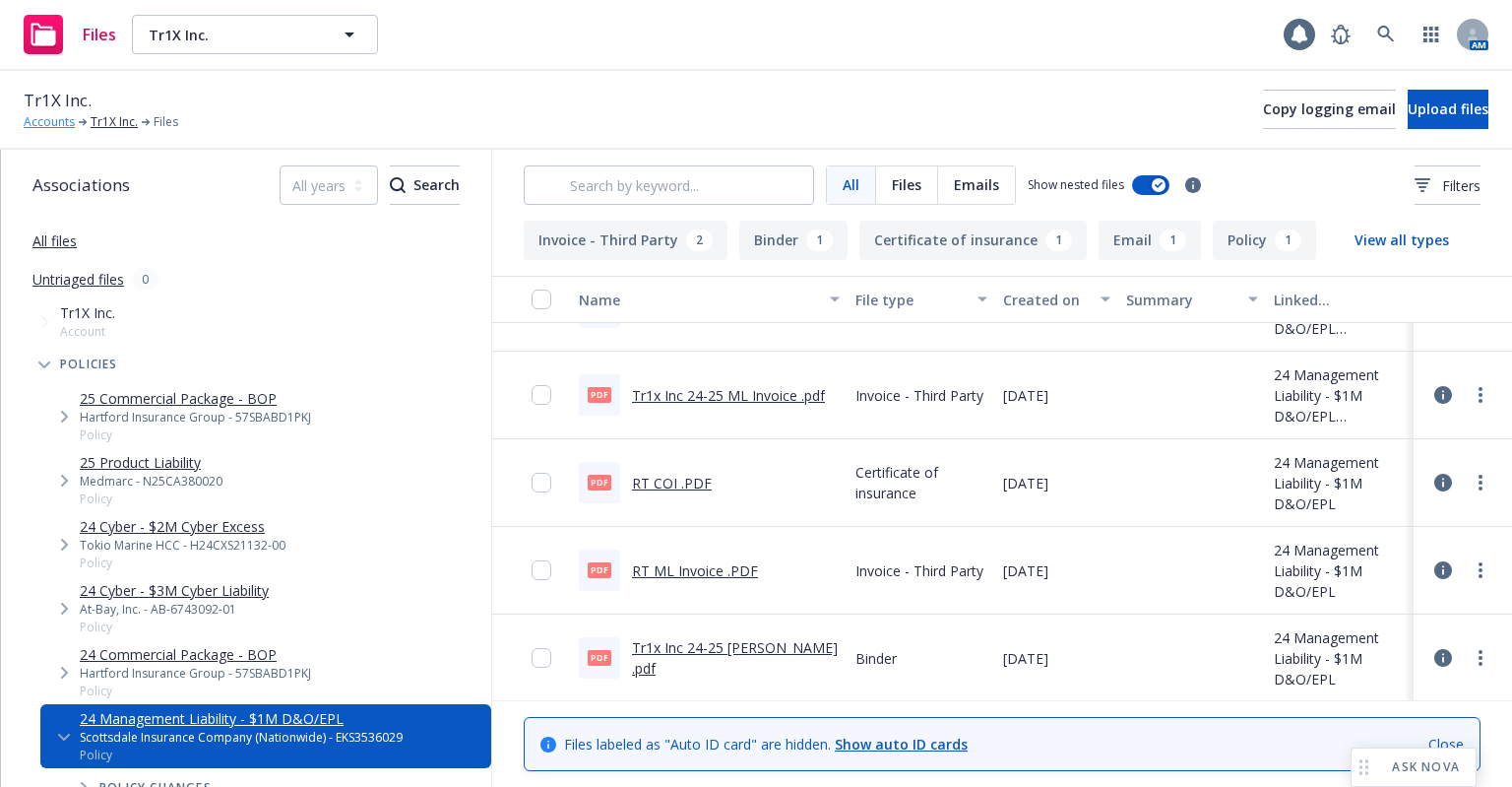click on "Accounts" at bounding box center [49, 122] 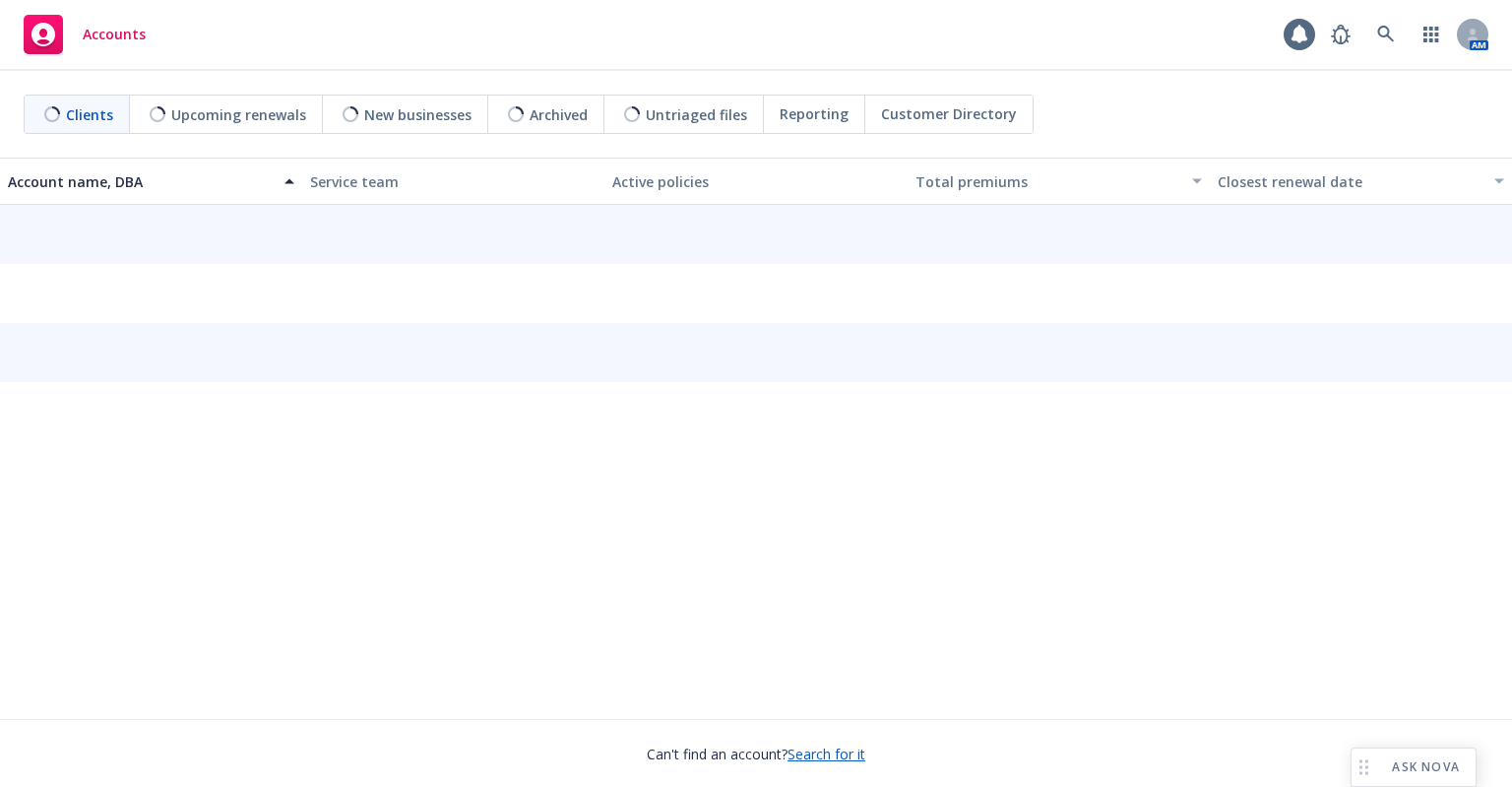scroll, scrollTop: 0, scrollLeft: 0, axis: both 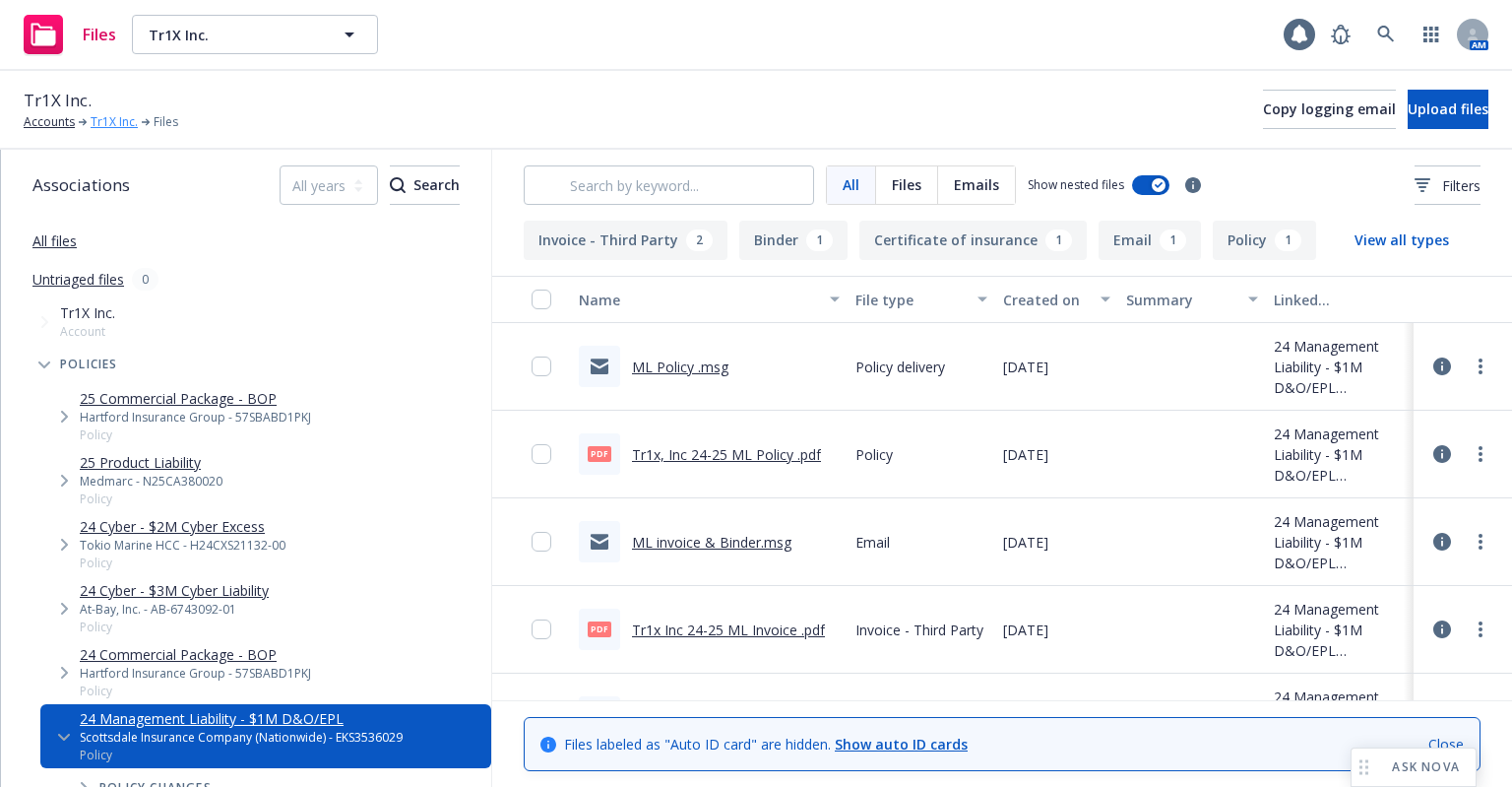 click on "Tr1X Inc." at bounding box center [114, 122] 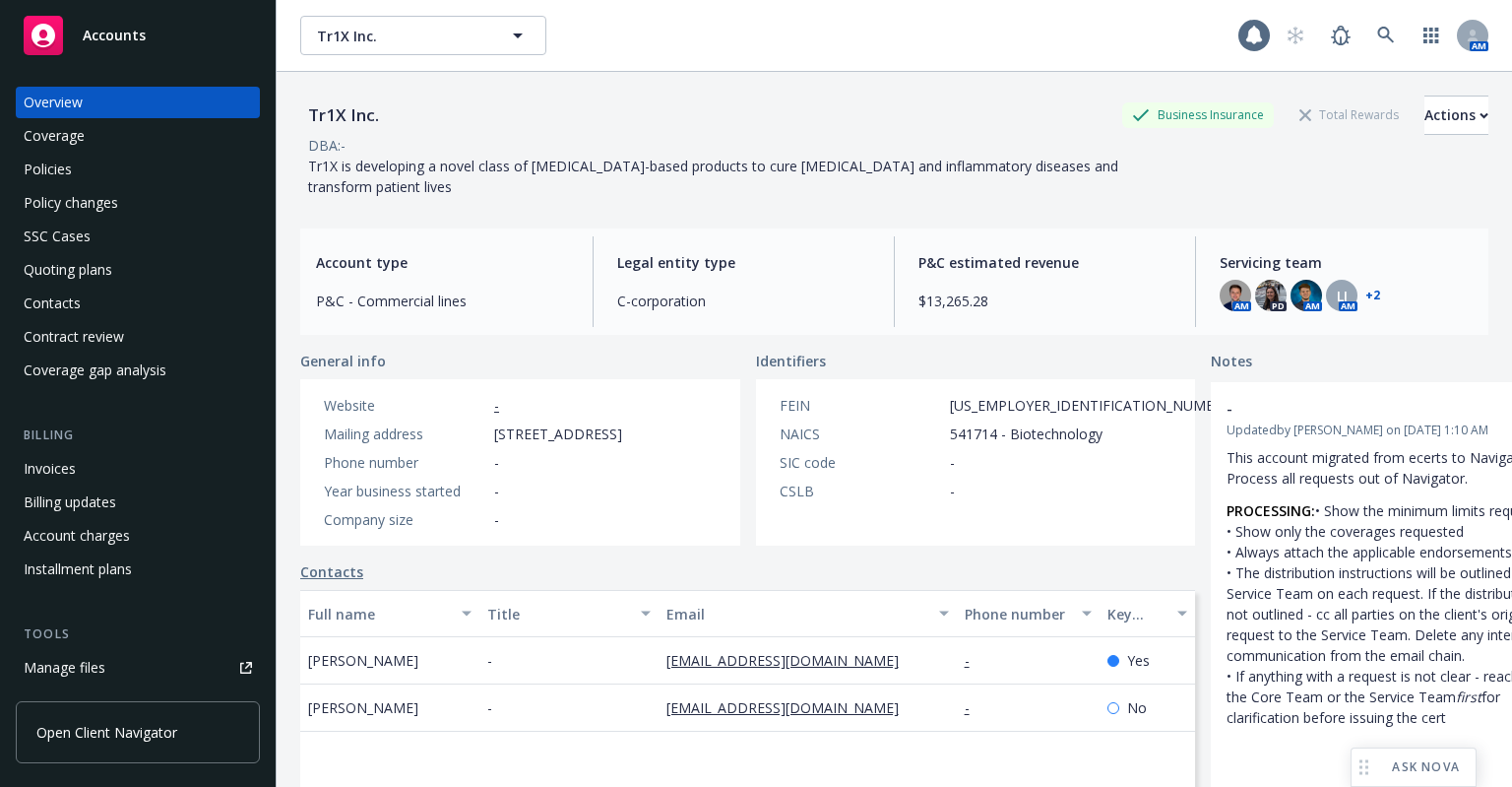 scroll, scrollTop: 0, scrollLeft: 0, axis: both 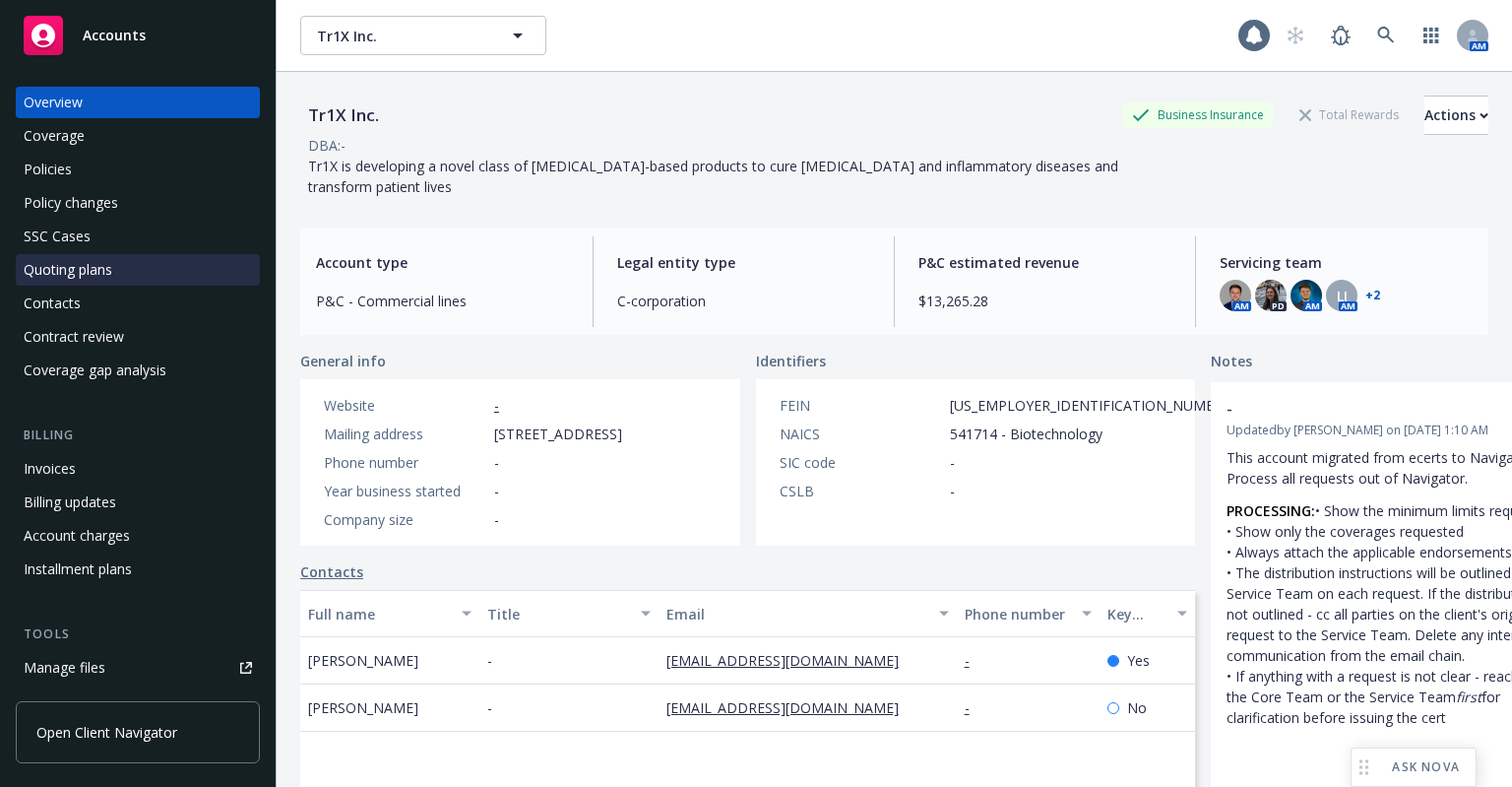 click on "Quoting plans" at bounding box center [138, 270] 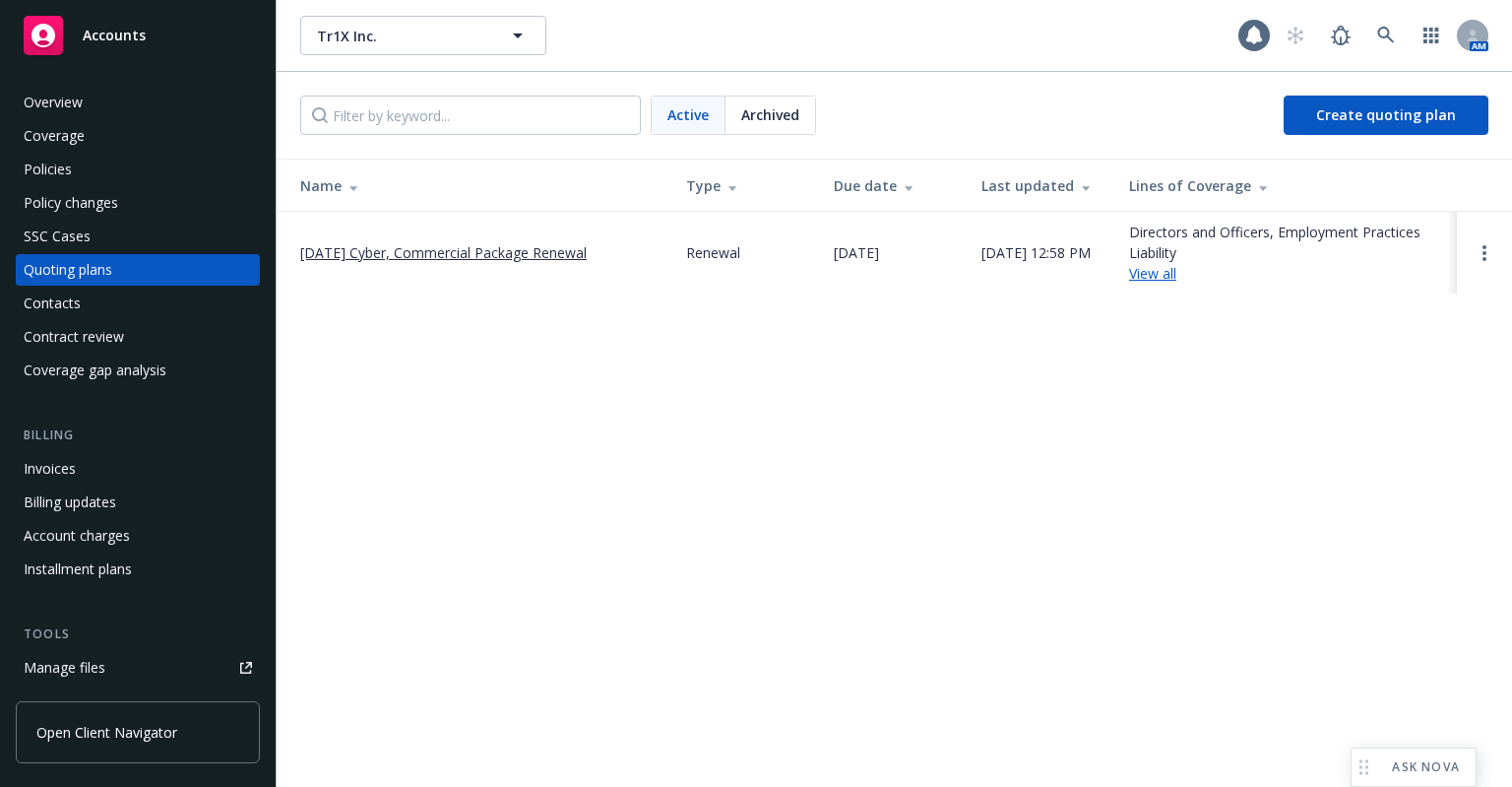 click on "Archived" at bounding box center (770, 115) 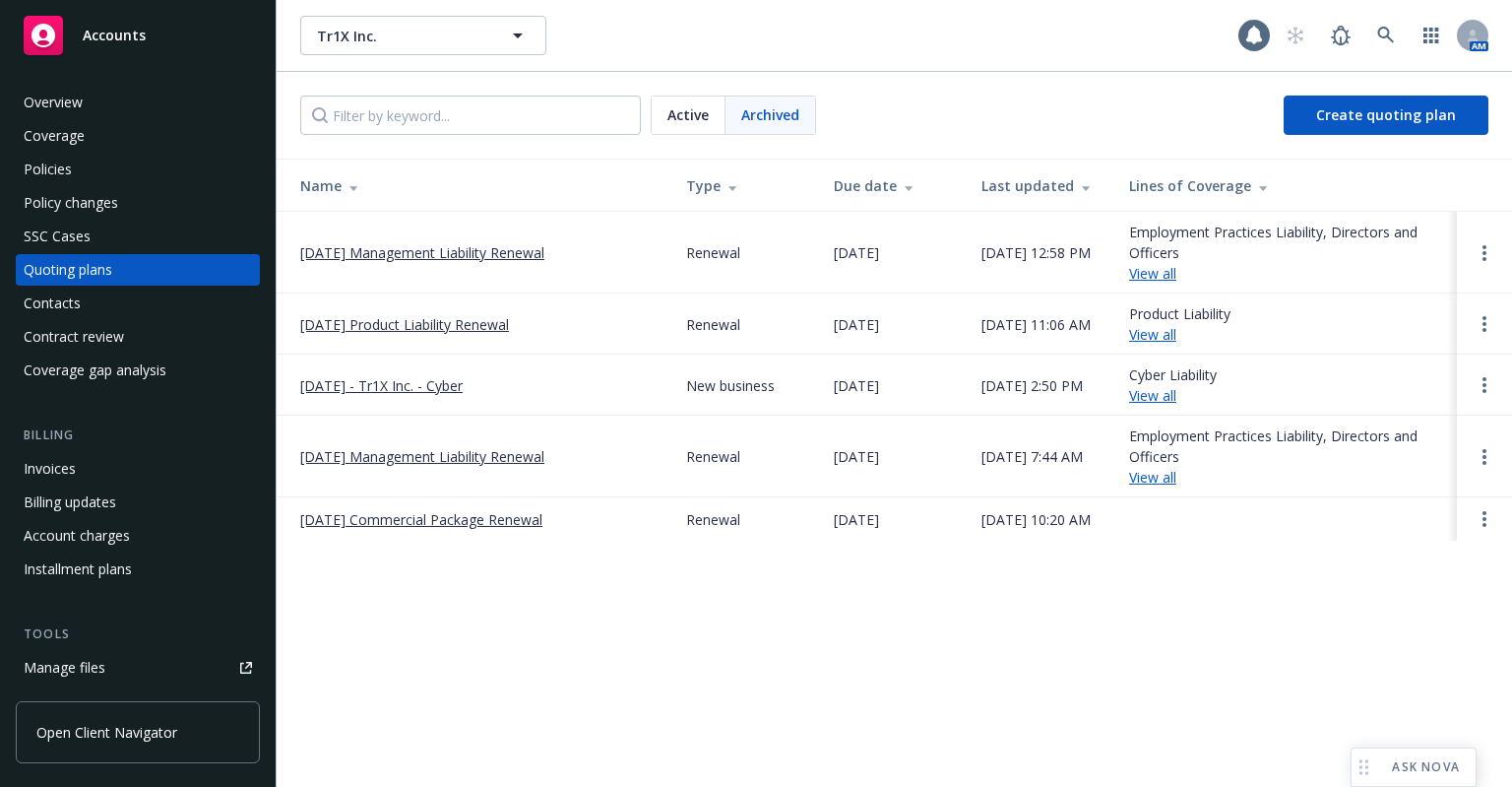click on "[DATE] Management Liability Renewal" at bounding box center (422, 252) 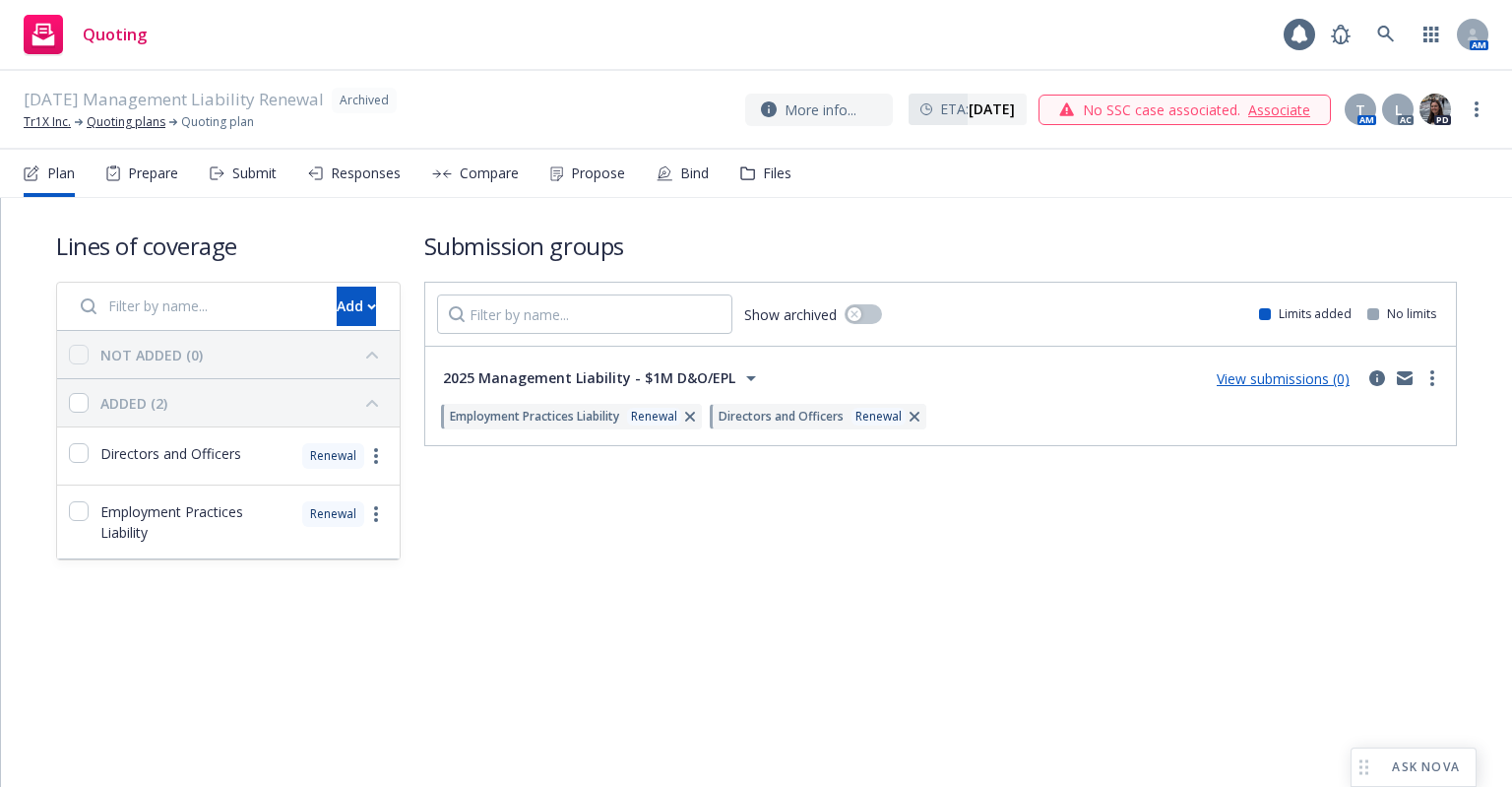 scroll, scrollTop: 0, scrollLeft: 0, axis: both 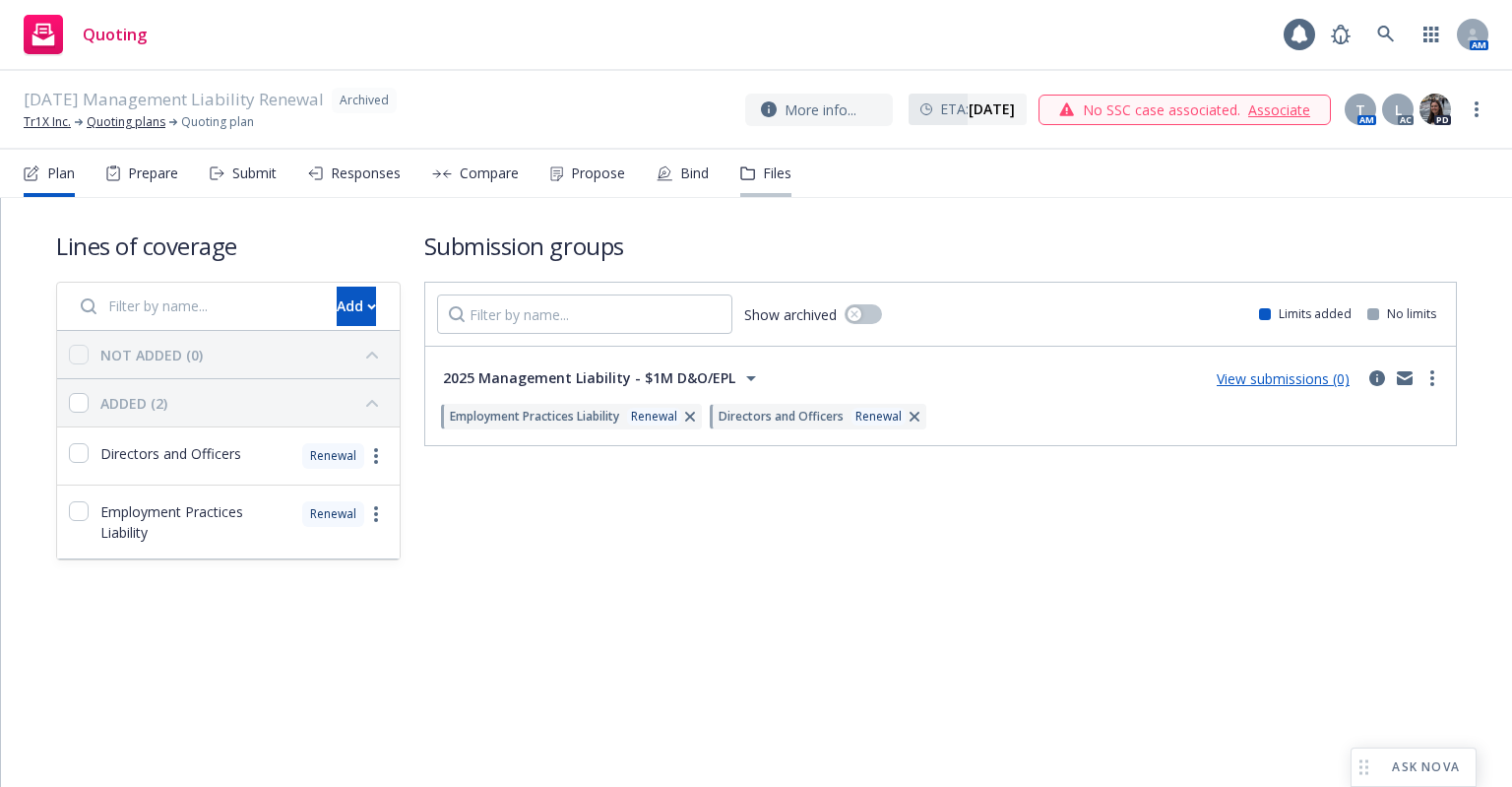 click on "Files" at bounding box center [777, 173] 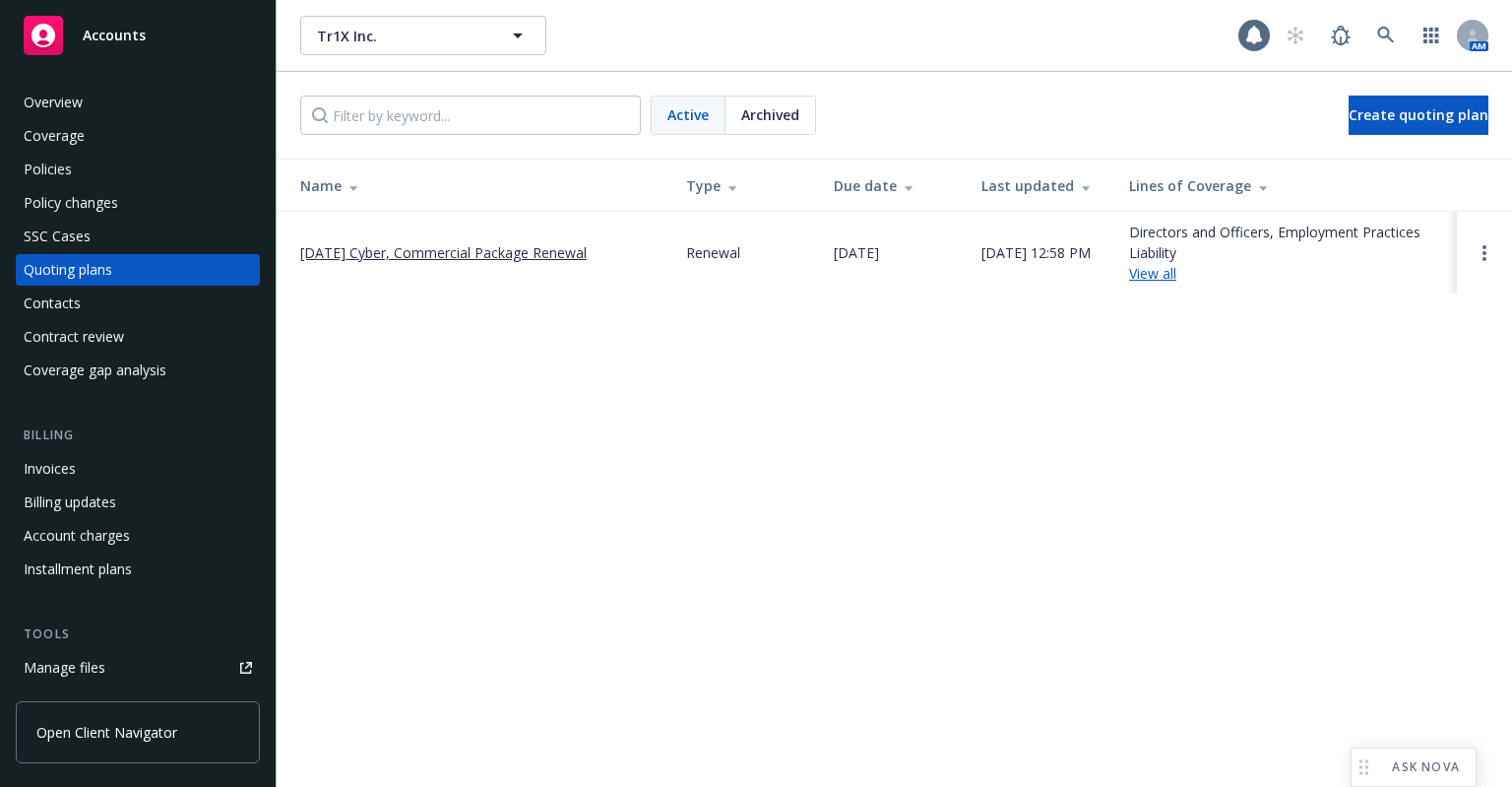 scroll, scrollTop: 0, scrollLeft: 0, axis: both 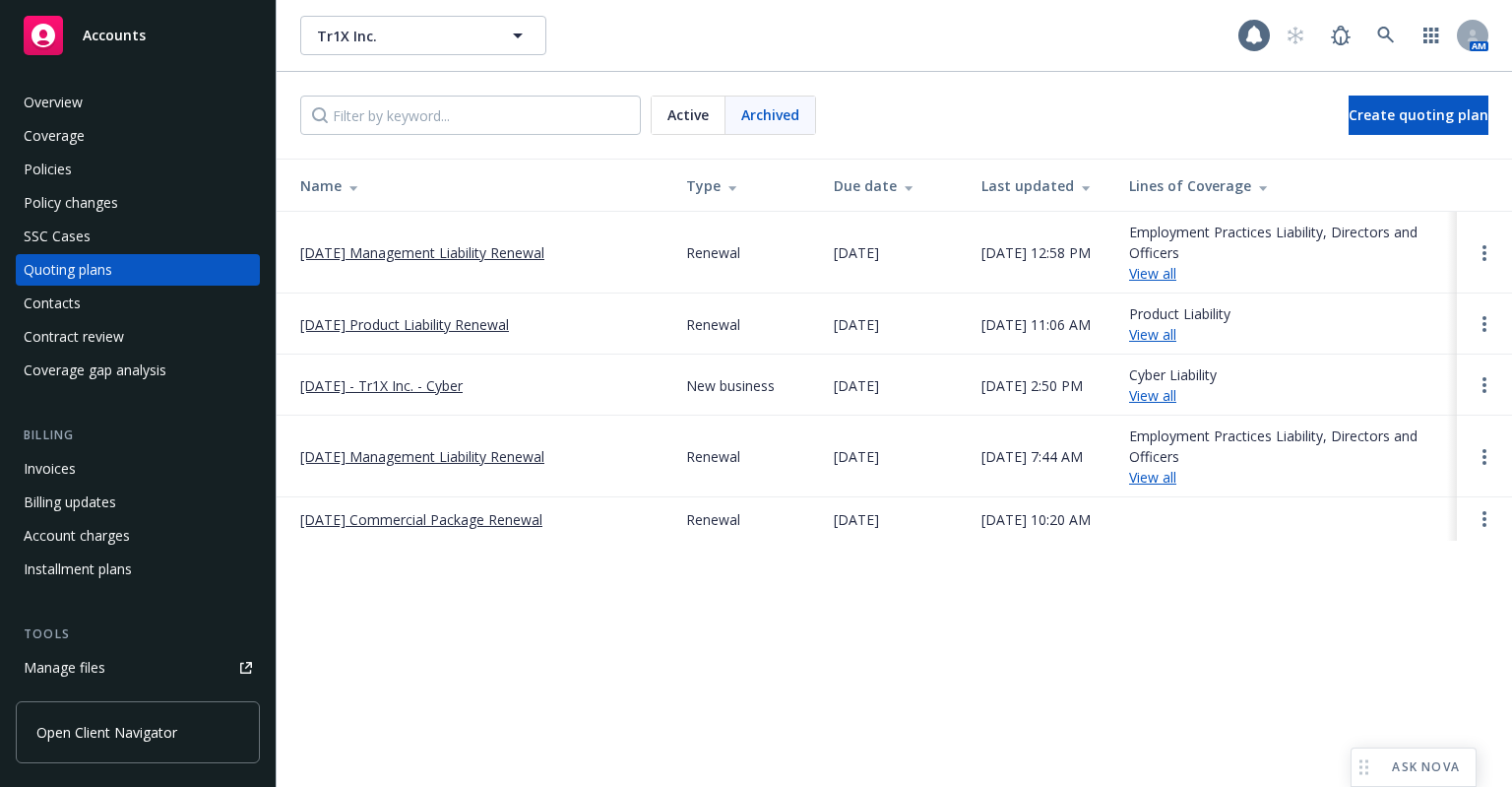click on "08/09/24 Management Liability Renewal" at bounding box center (422, 456) 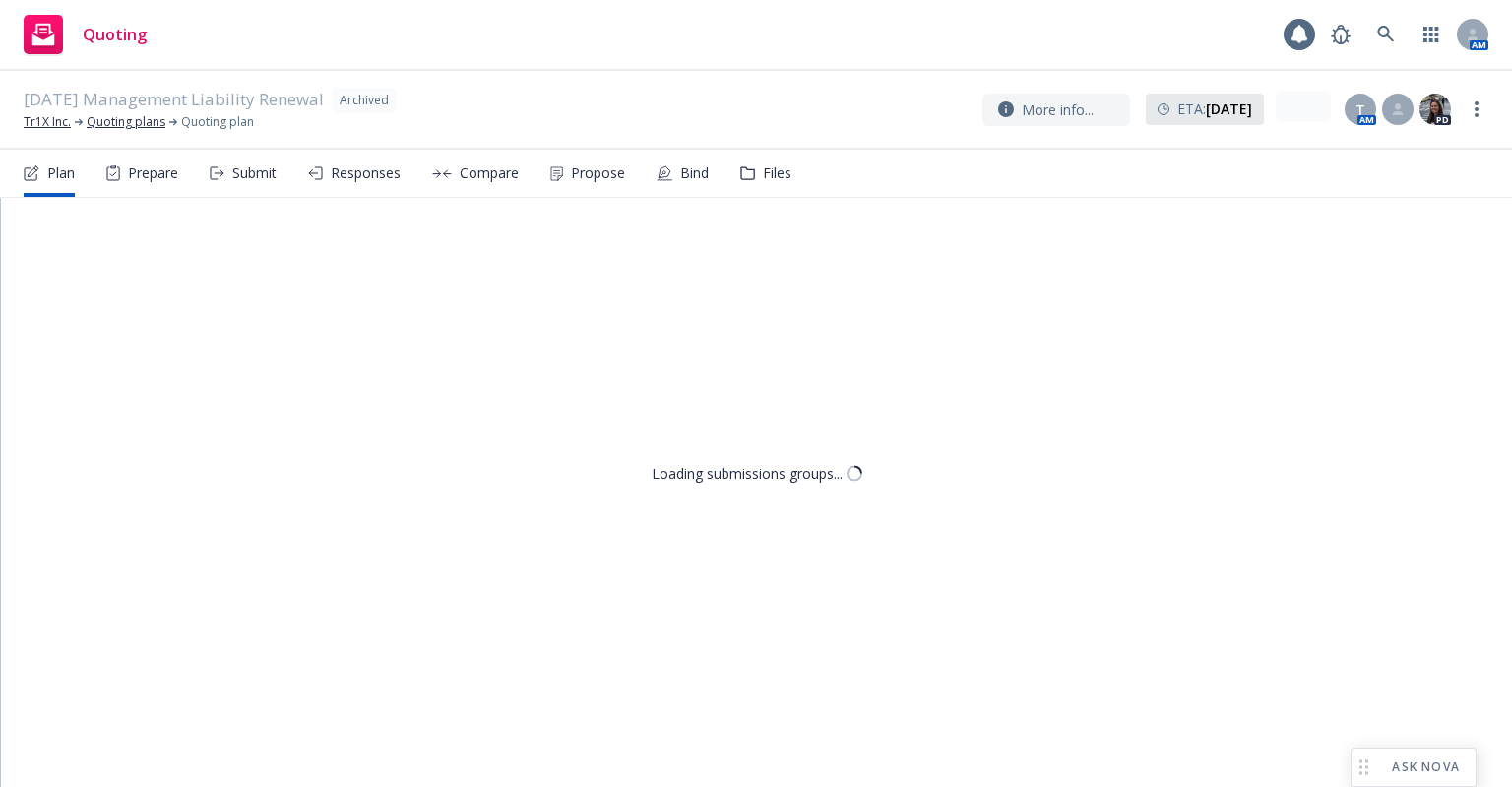 scroll, scrollTop: 0, scrollLeft: 0, axis: both 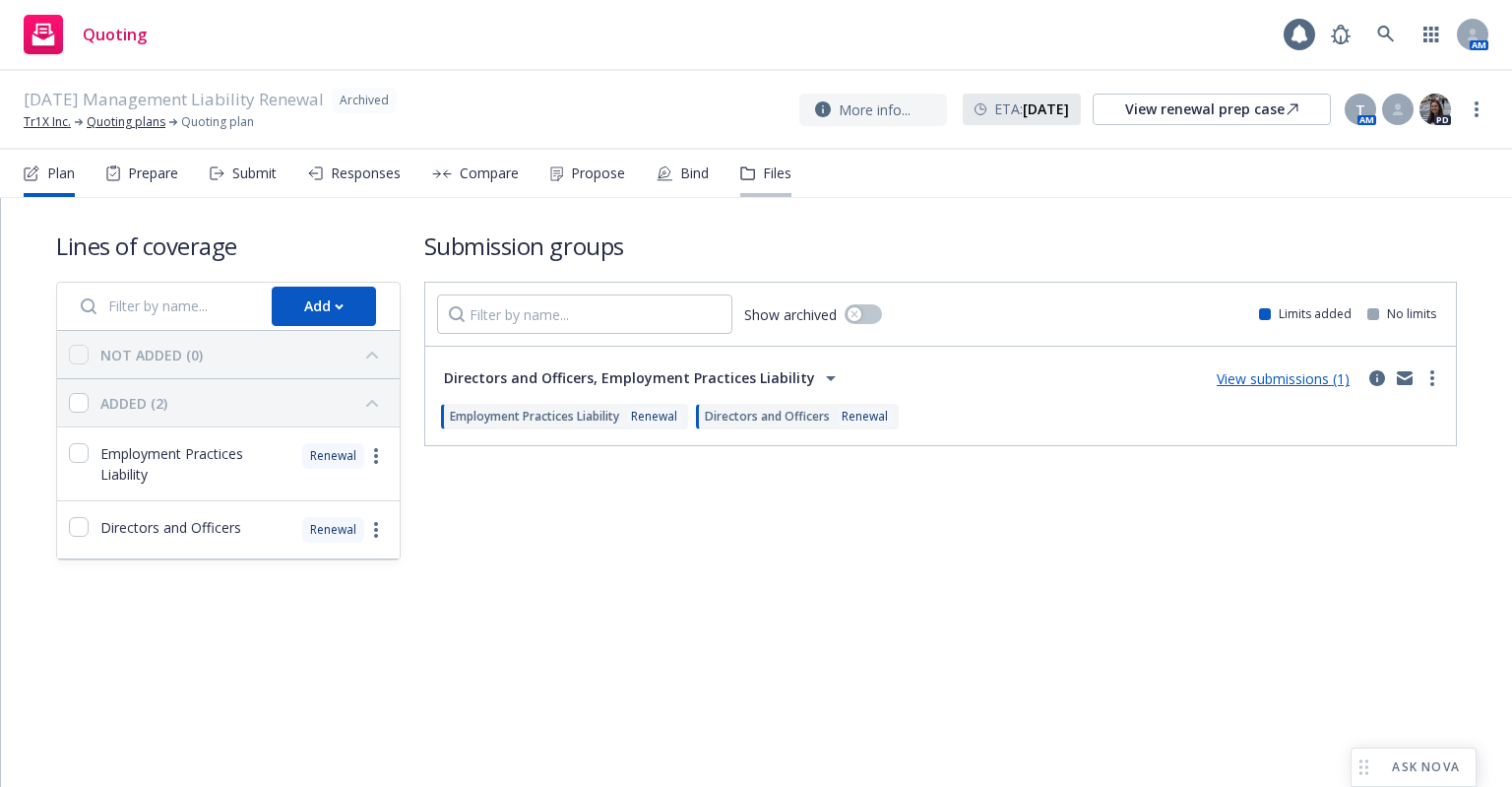 click on "Files" at bounding box center [766, 173] 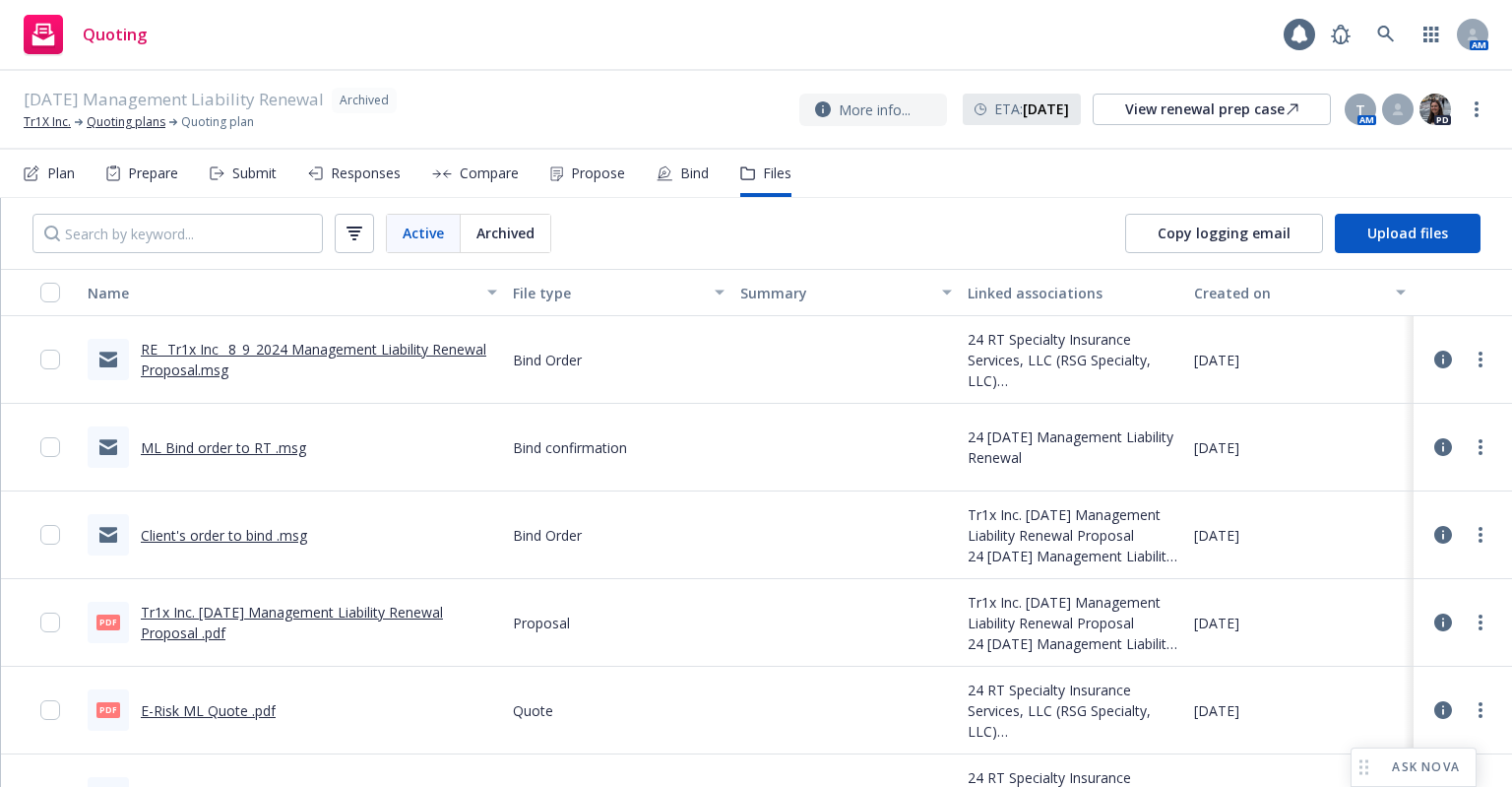 click on "RE_ Tr1x Inc_ 8_9_2024 Management Liability Renewal Proposal.msg" at bounding box center (313, 360) 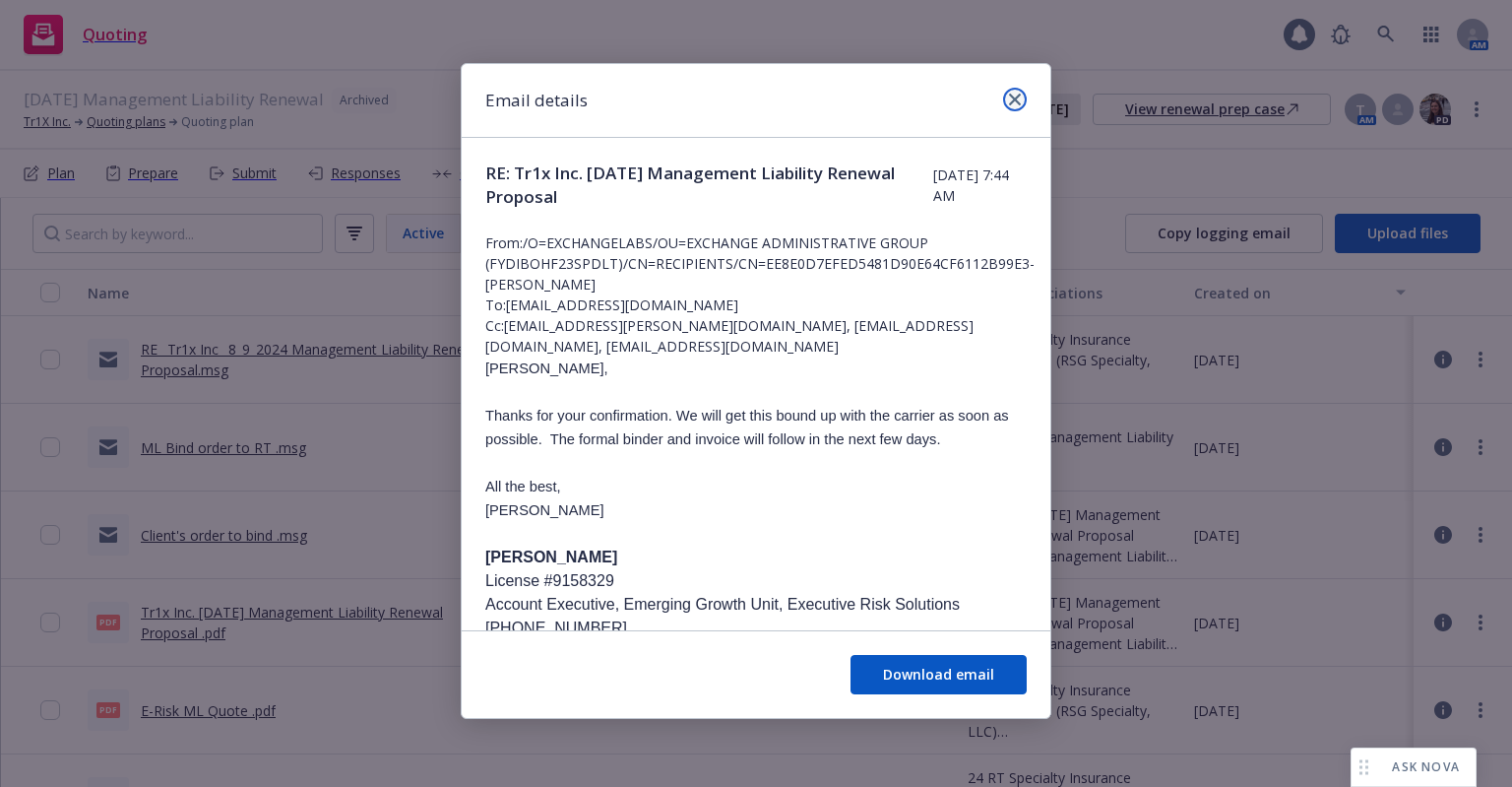 click at bounding box center (1015, 99) 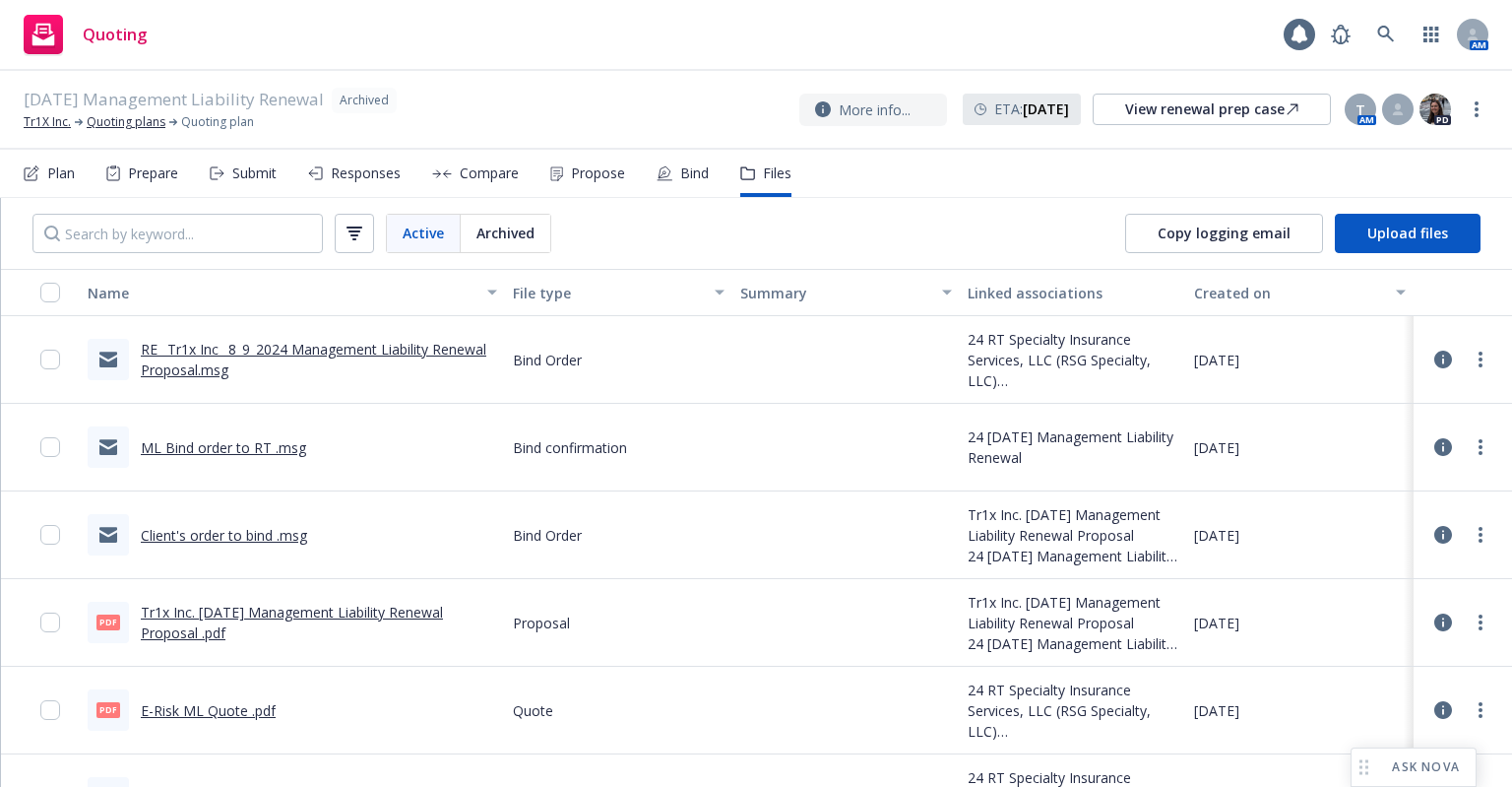 click on "ML Bind order to RT .msg" at bounding box center [223, 447] 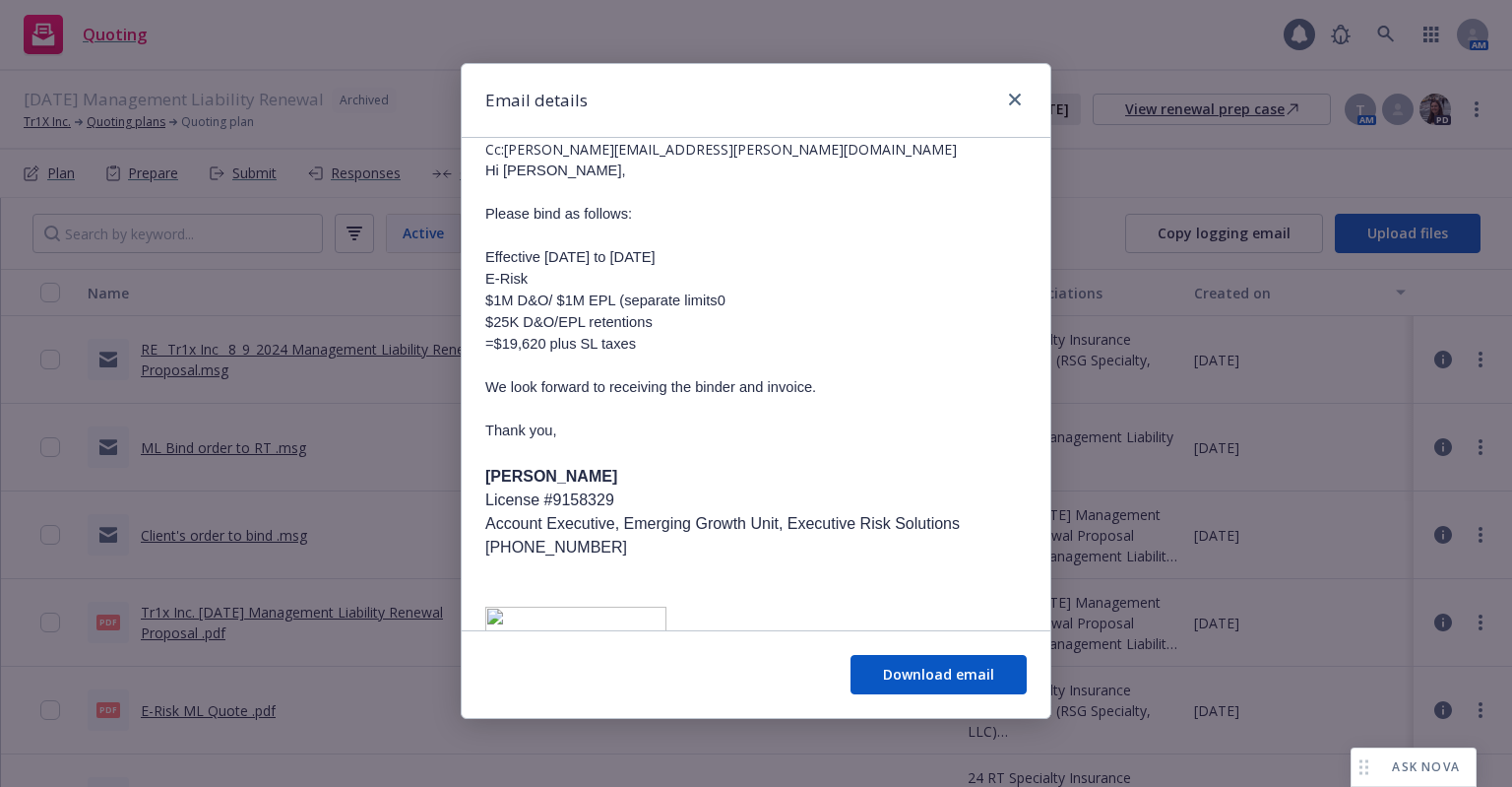 scroll, scrollTop: 0, scrollLeft: 0, axis: both 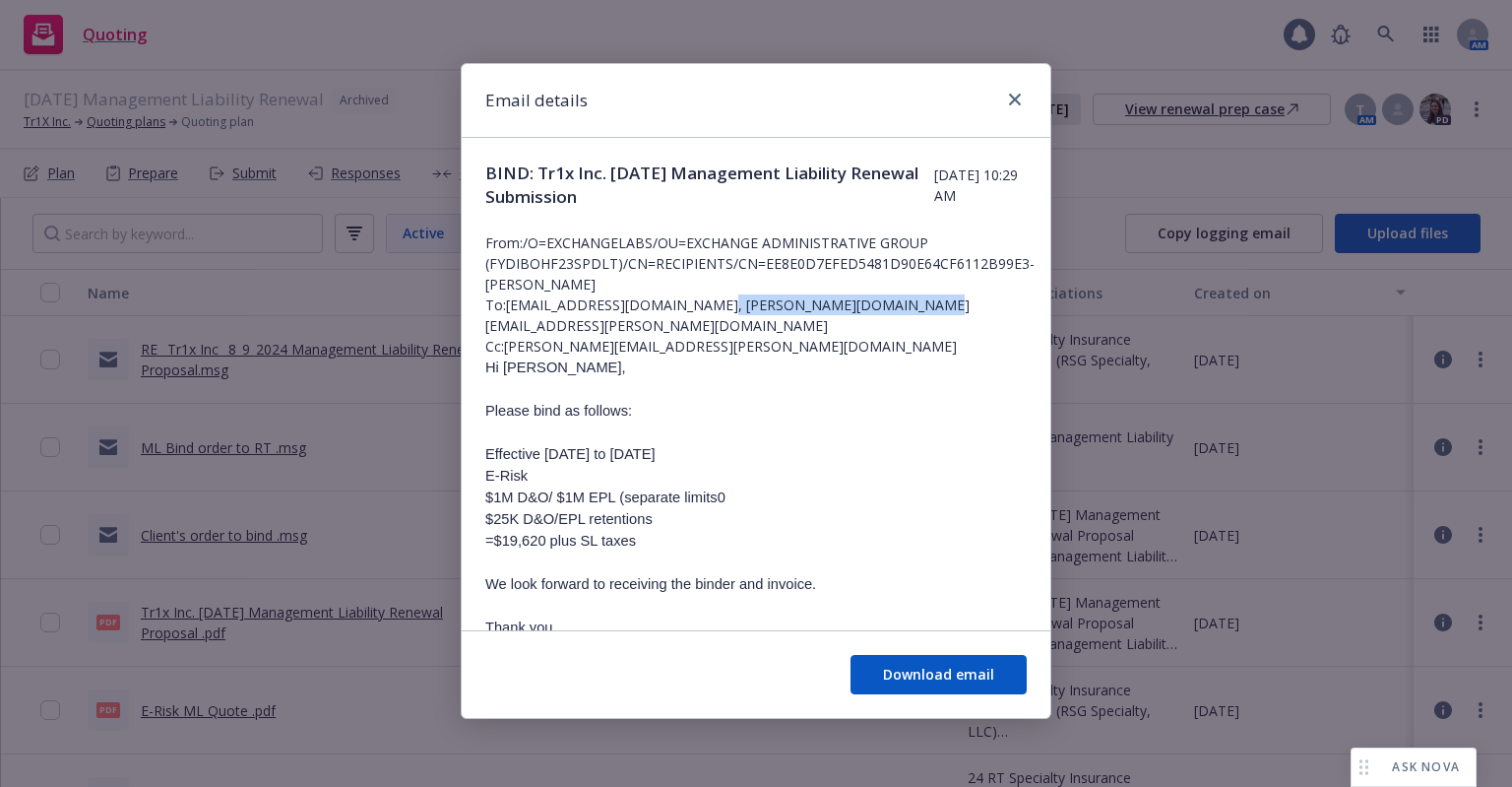 drag, startPoint x: 885, startPoint y: 307, endPoint x: 701, endPoint y: 306, distance: 184.00272 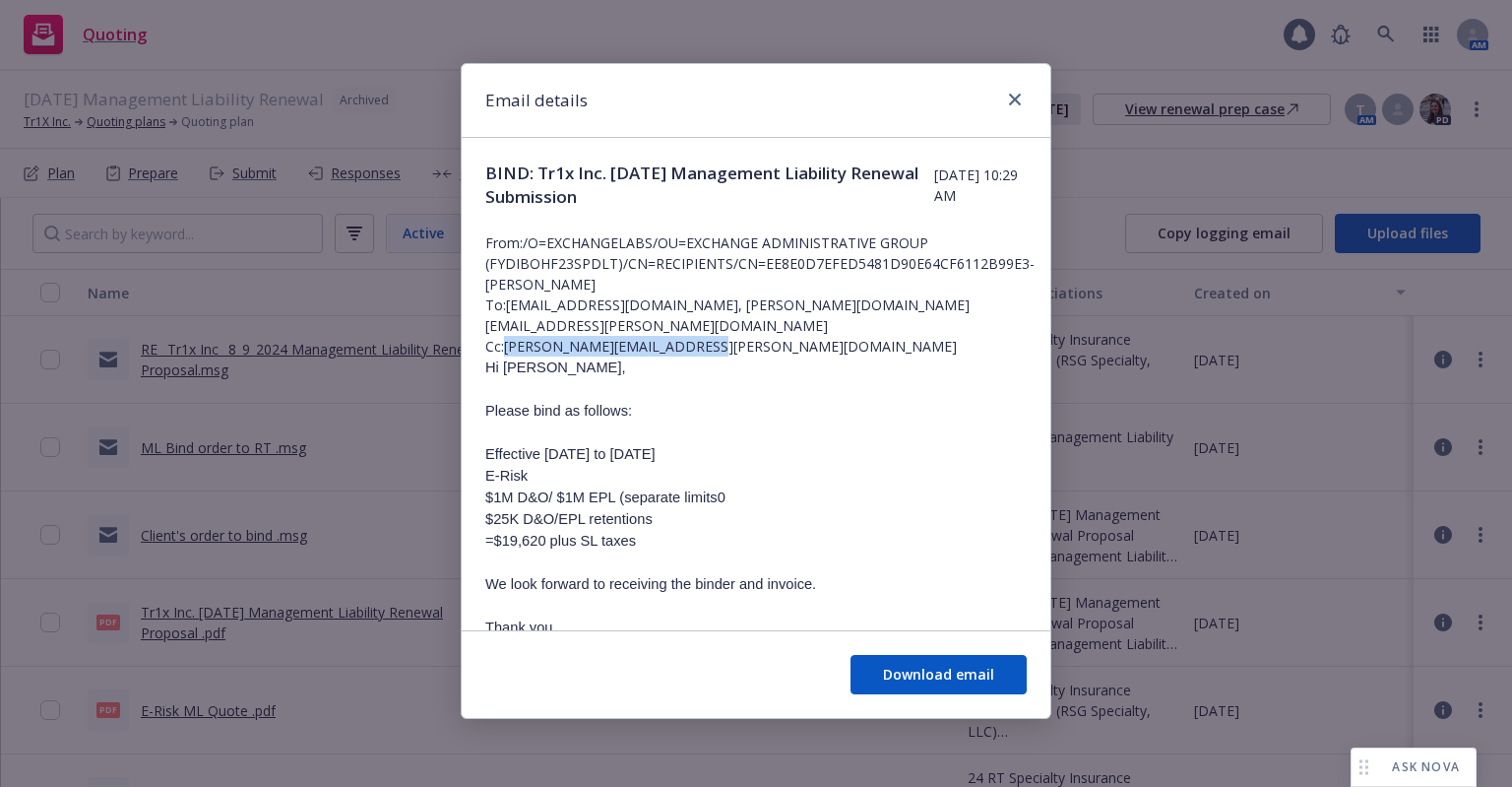 drag, startPoint x: 700, startPoint y: 322, endPoint x: 508, endPoint y: 334, distance: 192.37463 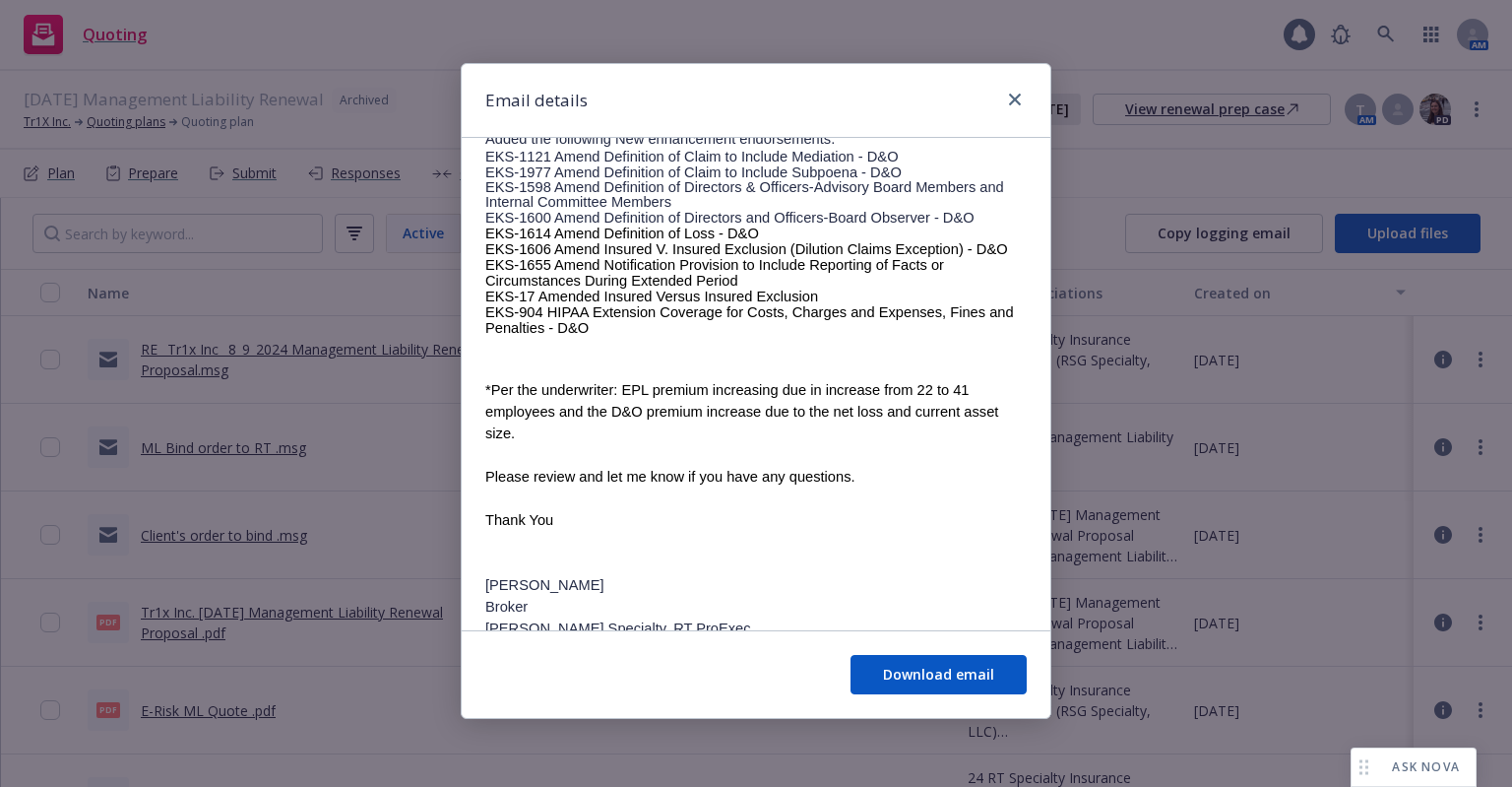 scroll, scrollTop: 1379, scrollLeft: 0, axis: vertical 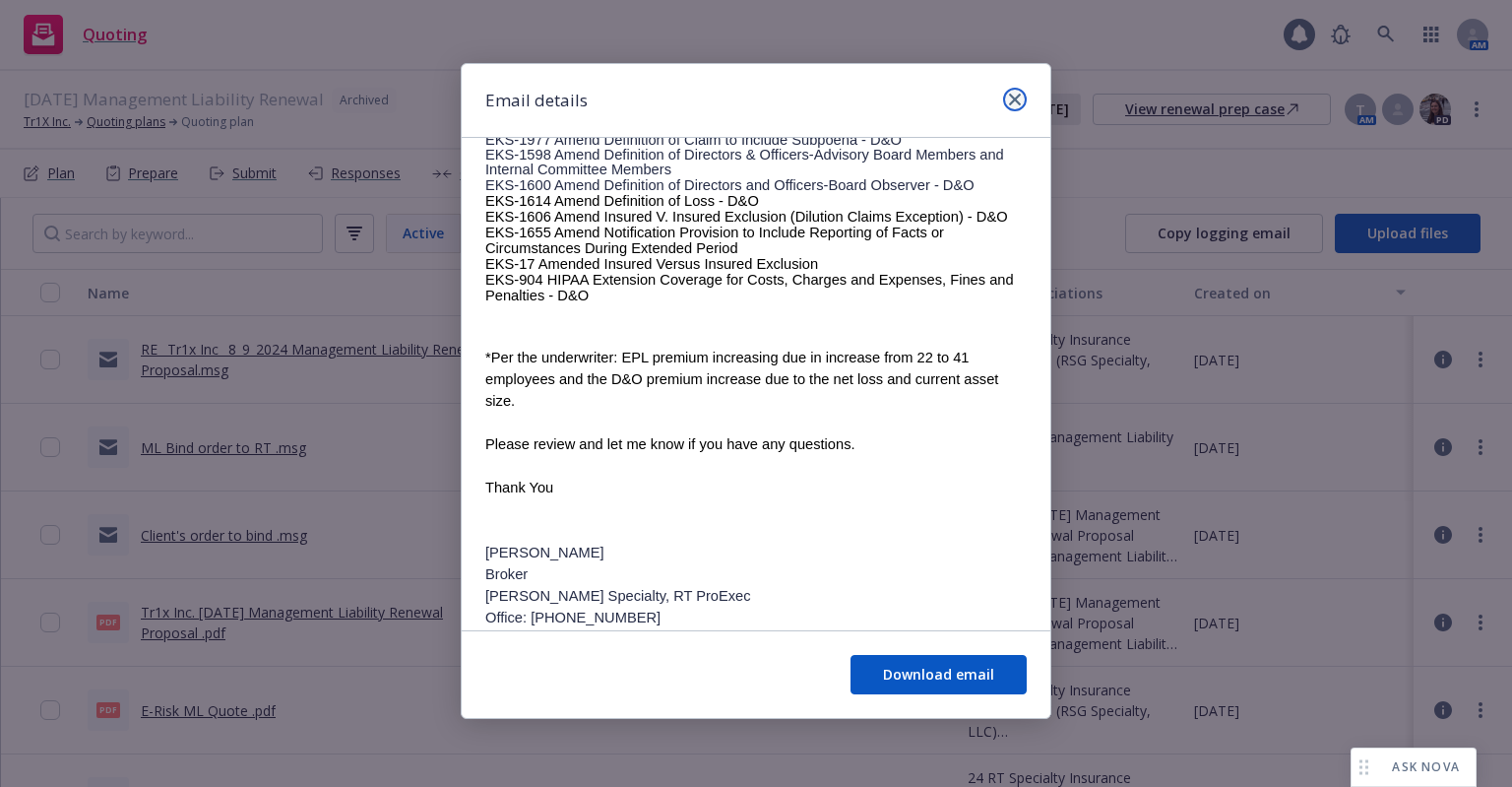 click 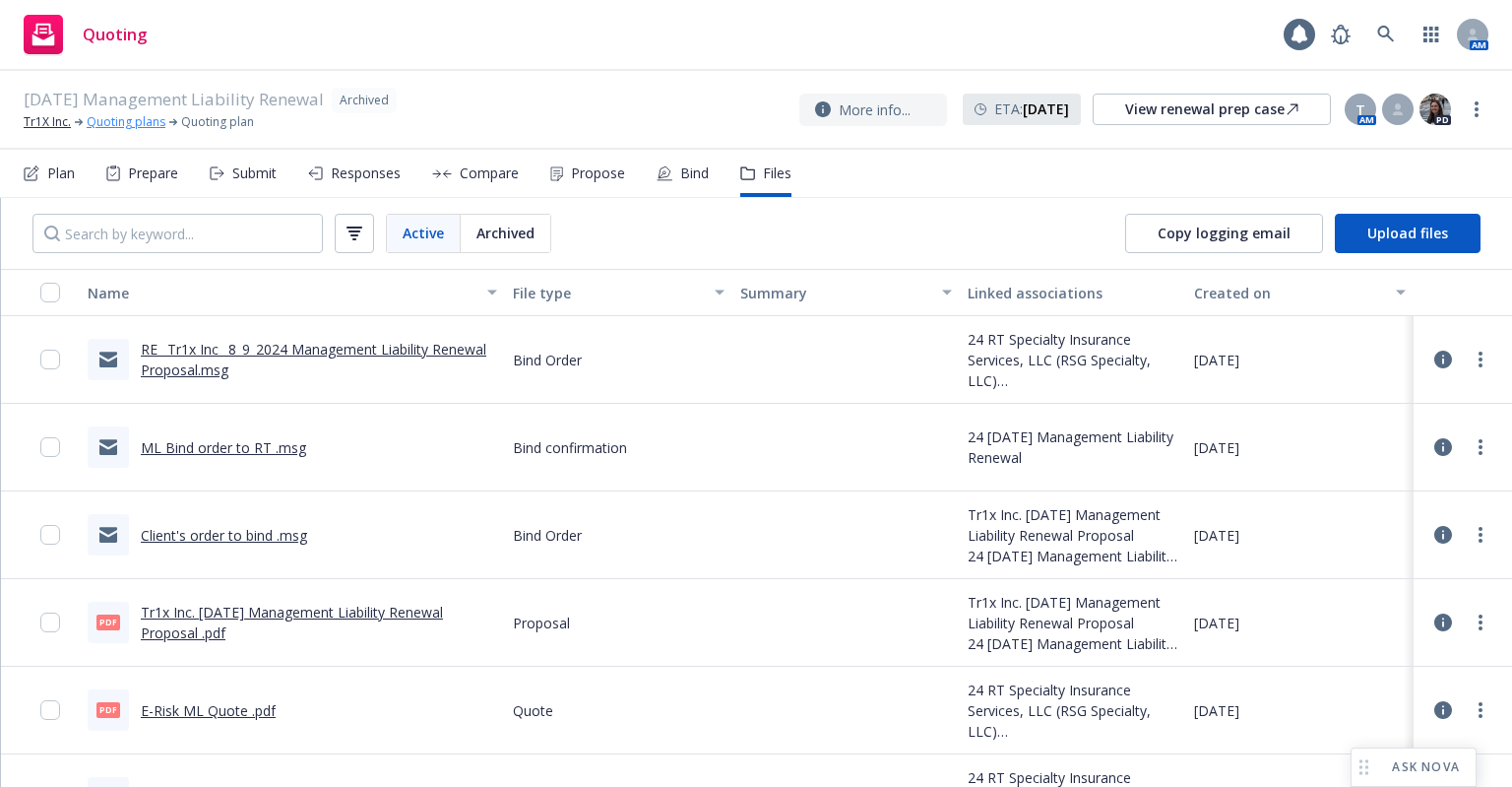click on "Quoting plans" at bounding box center [126, 122] 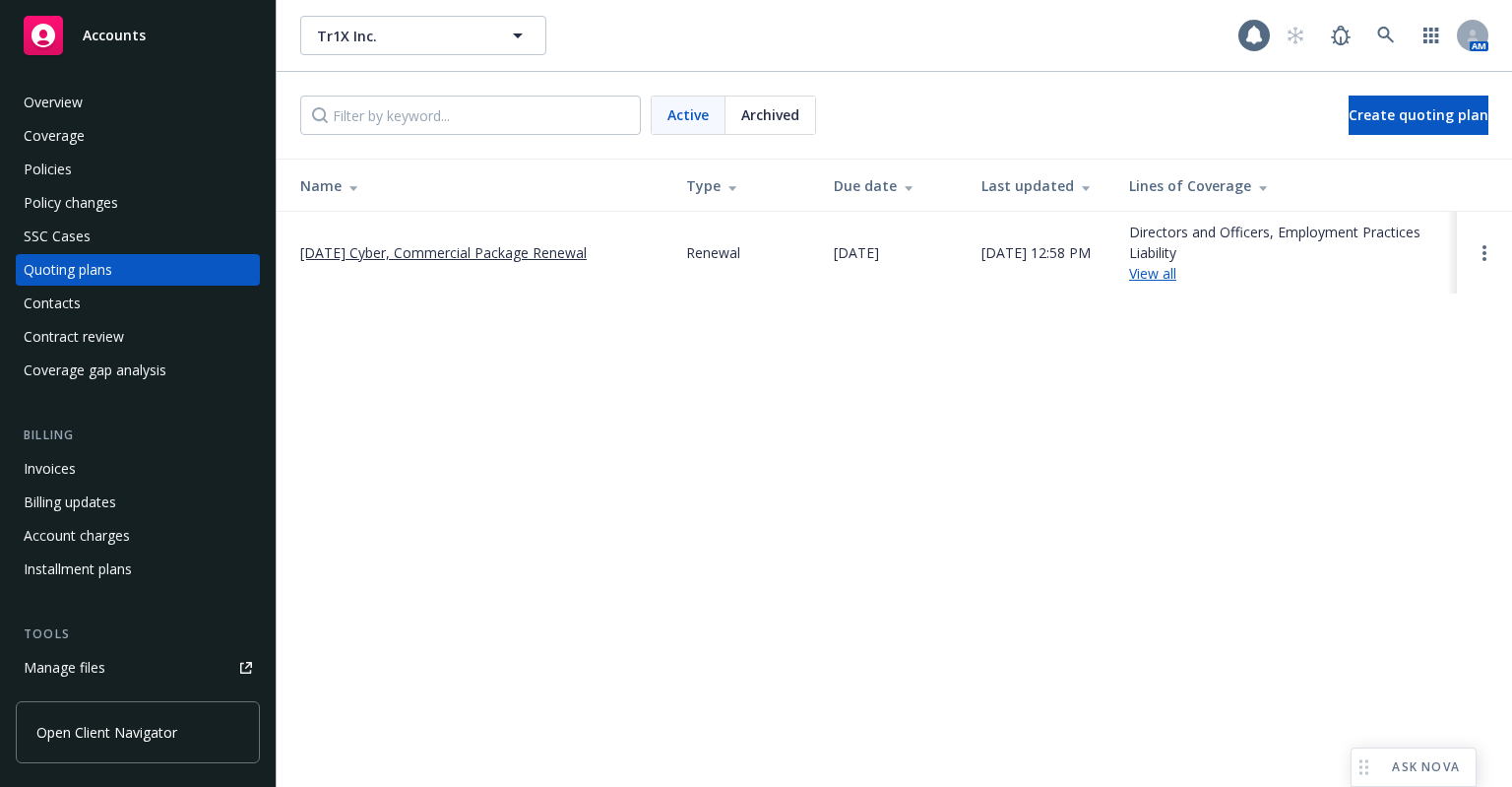 scroll, scrollTop: 0, scrollLeft: 0, axis: both 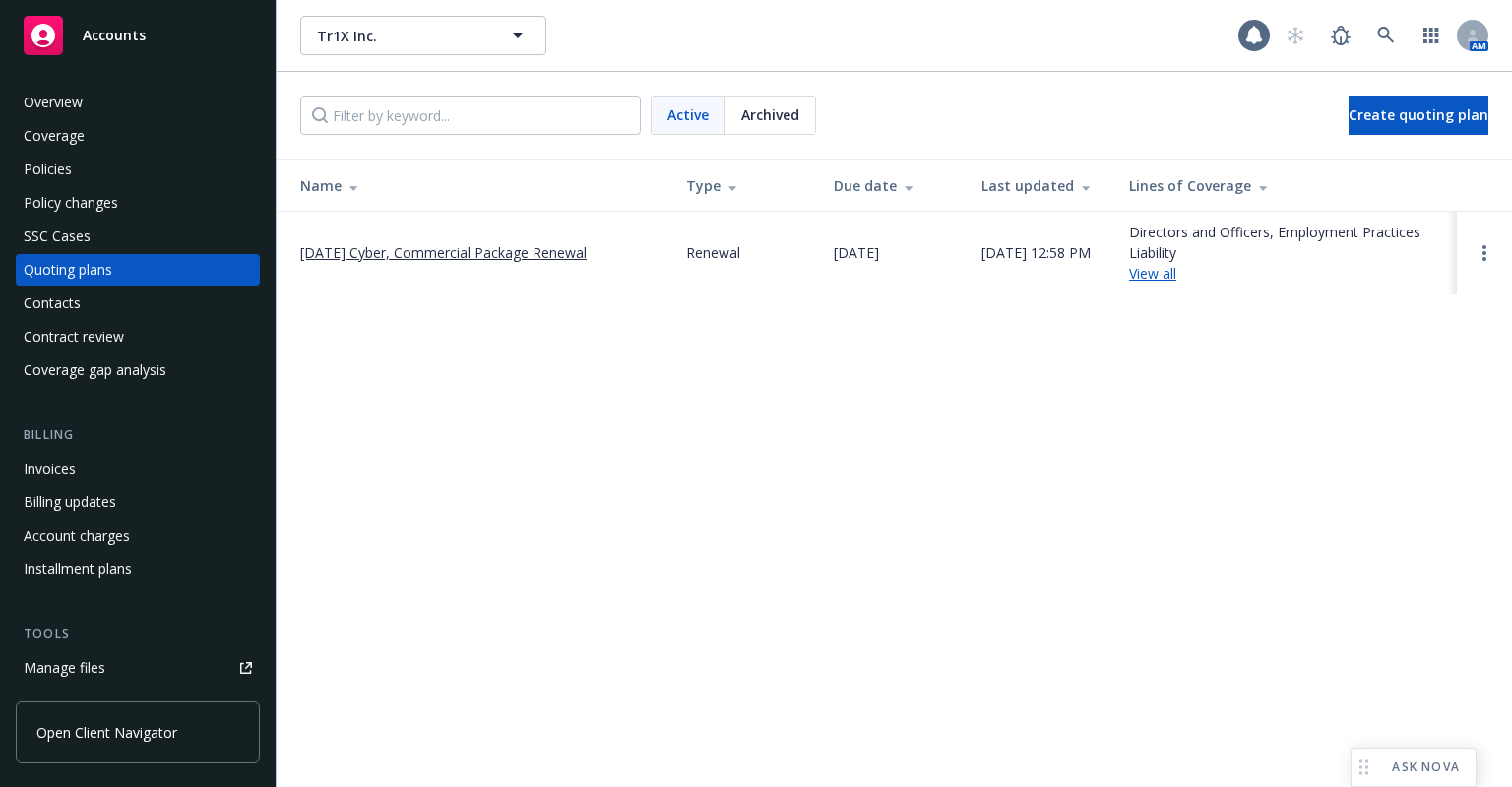 click on "[DATE] Cyber, Commercial Package Renewal" at bounding box center [443, 252] 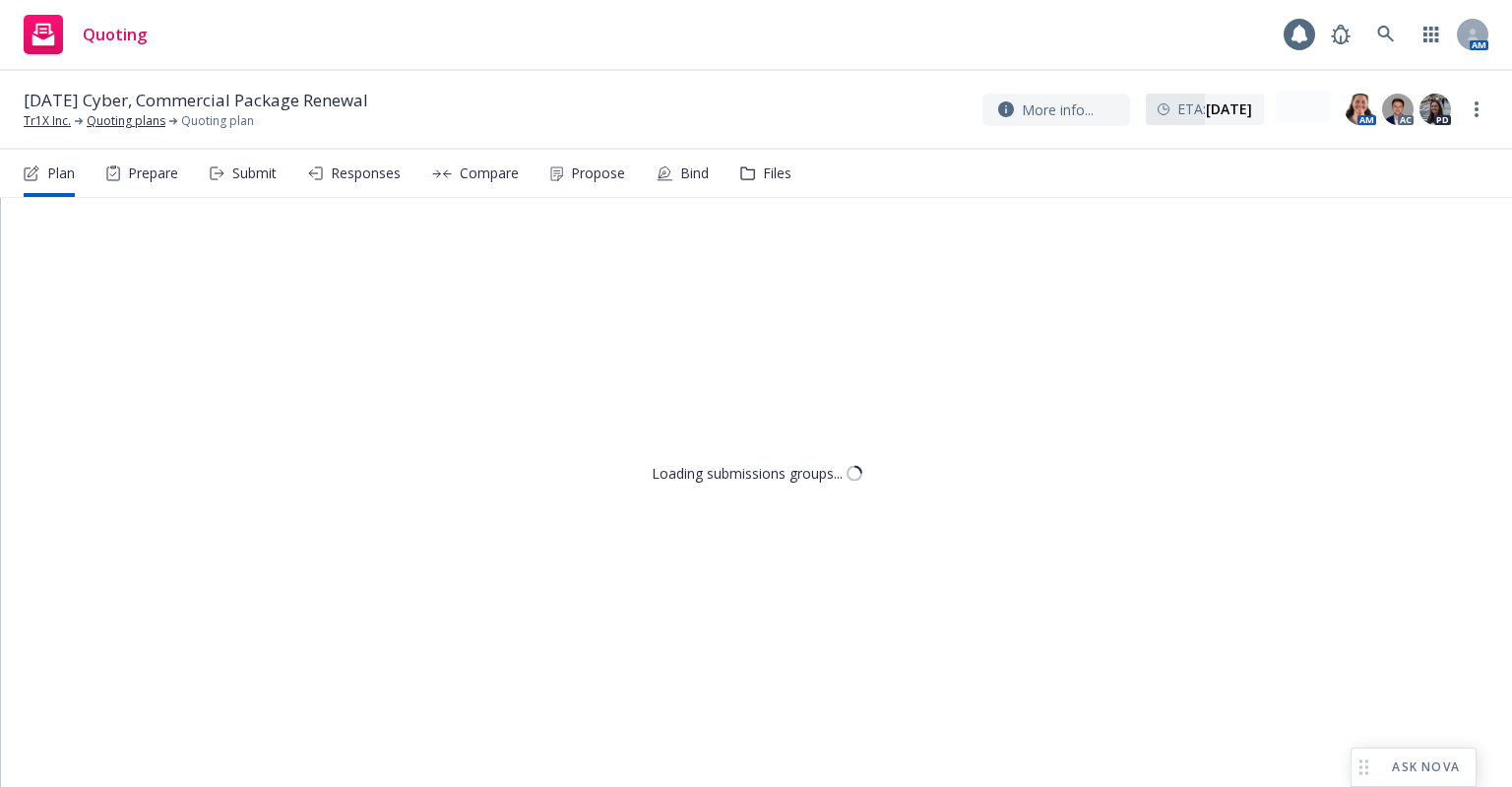scroll, scrollTop: 0, scrollLeft: 0, axis: both 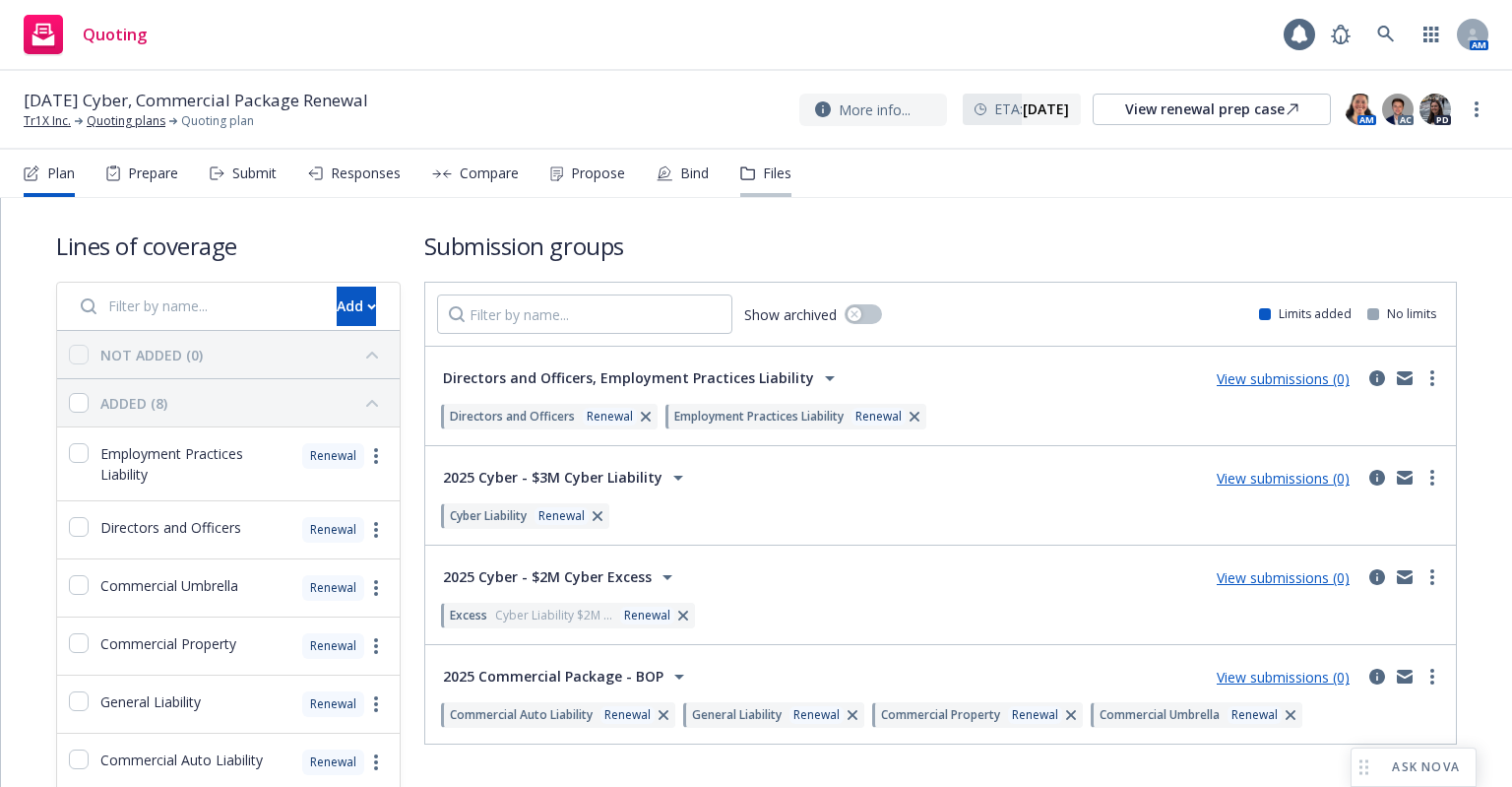 click on "Files" at bounding box center (777, 173) 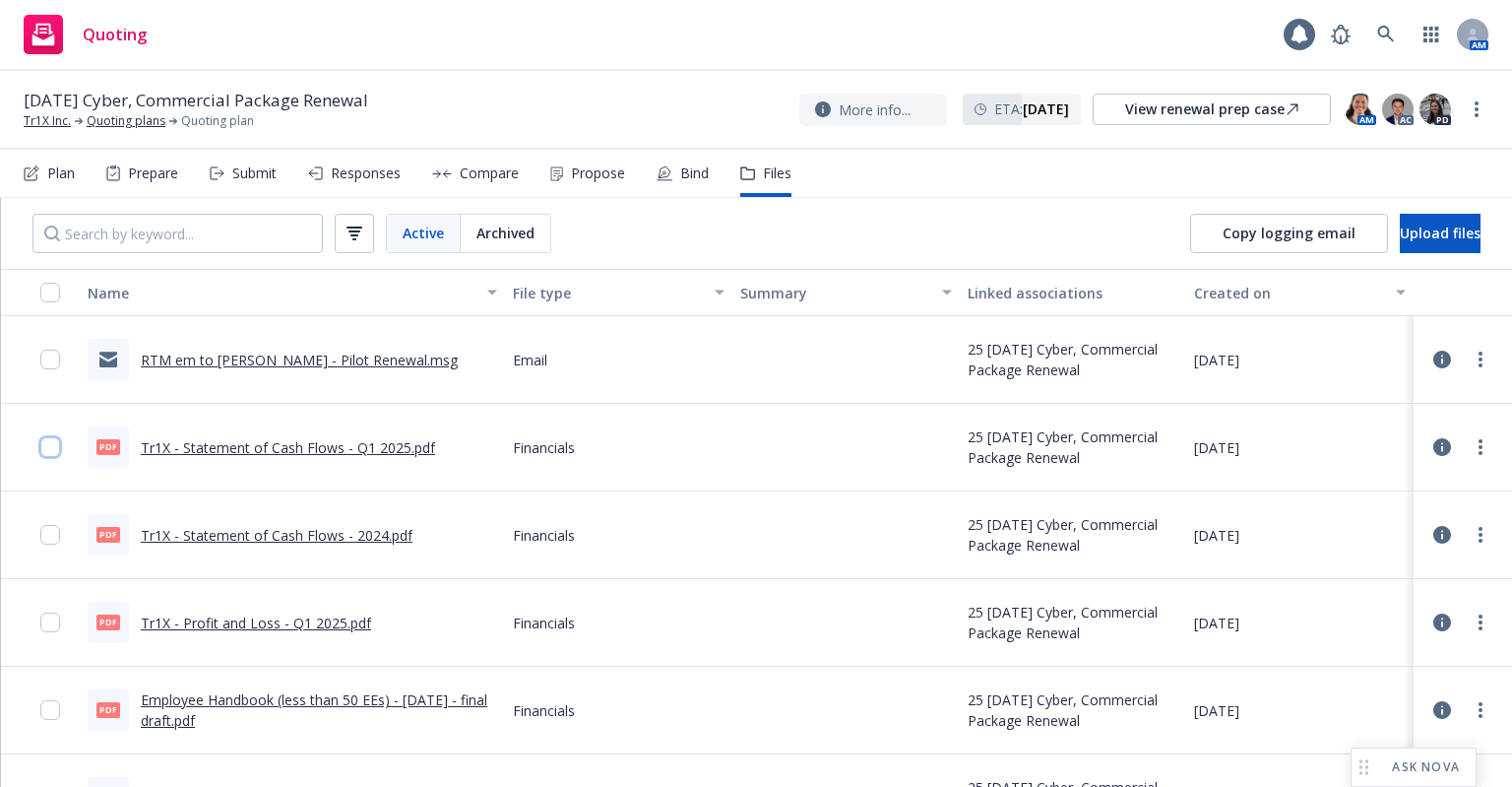 click at bounding box center (50, 447) 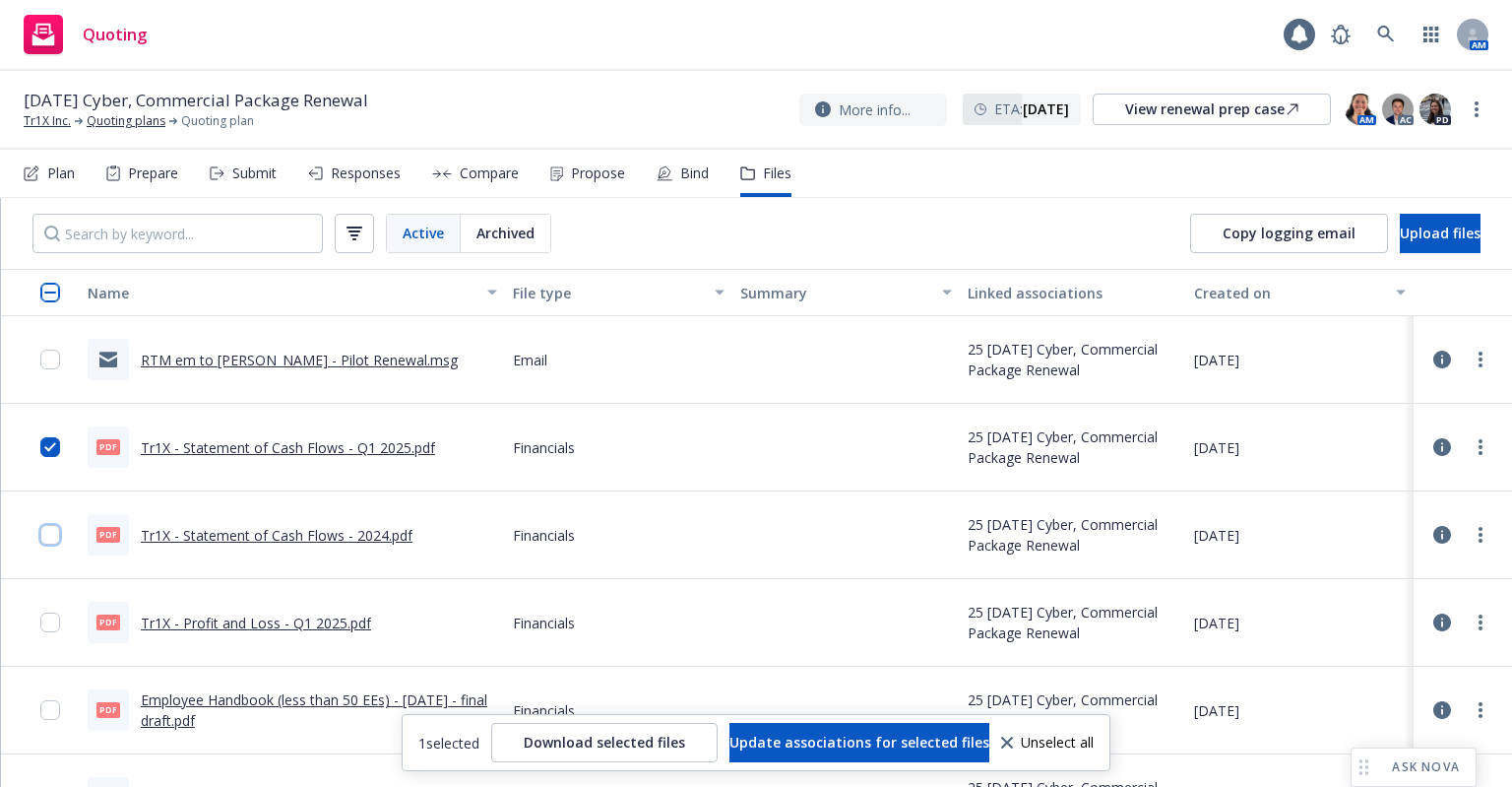 click at bounding box center [50, 535] 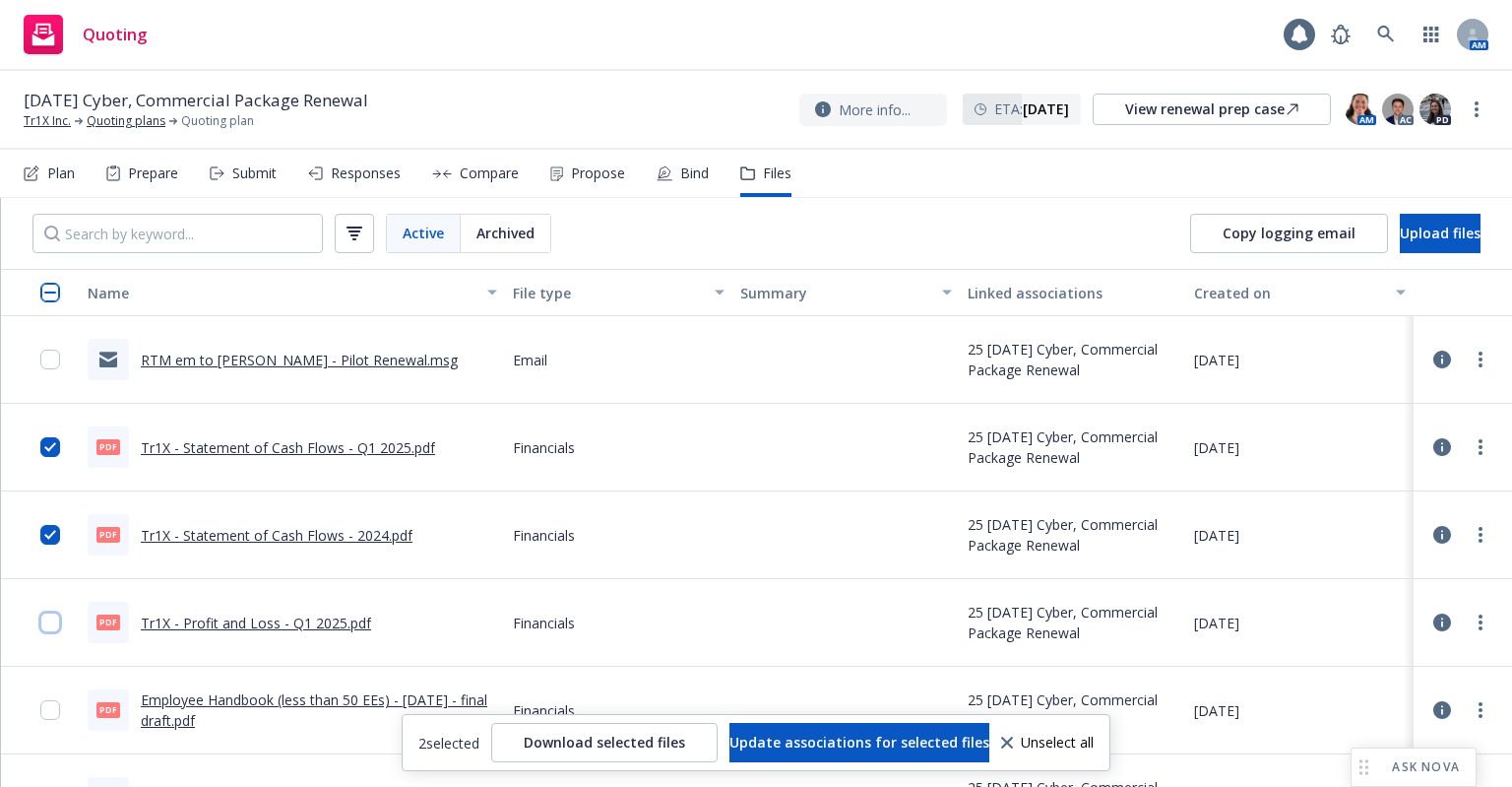 click at bounding box center (50, 623) 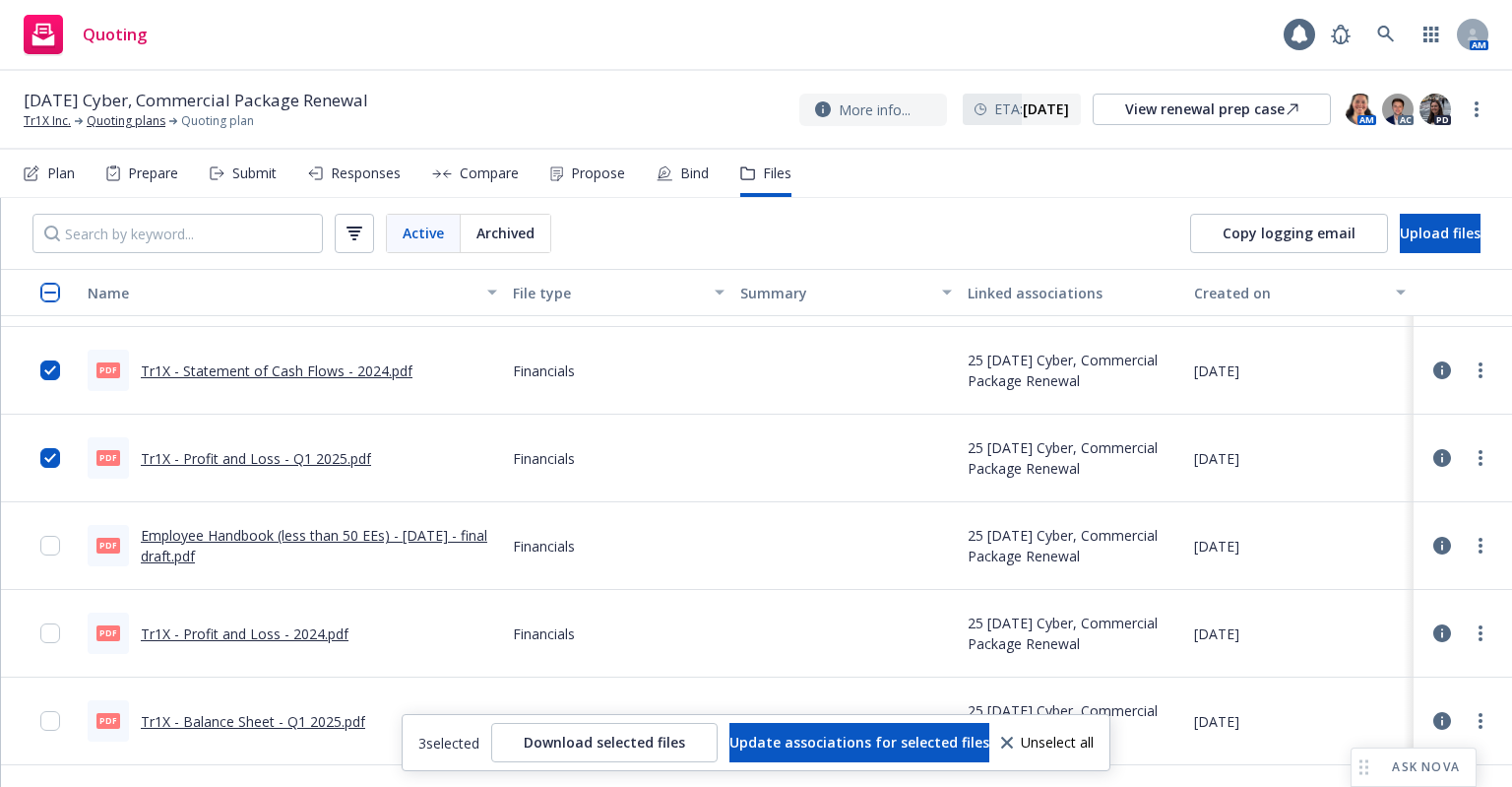 scroll, scrollTop: 197, scrollLeft: 0, axis: vertical 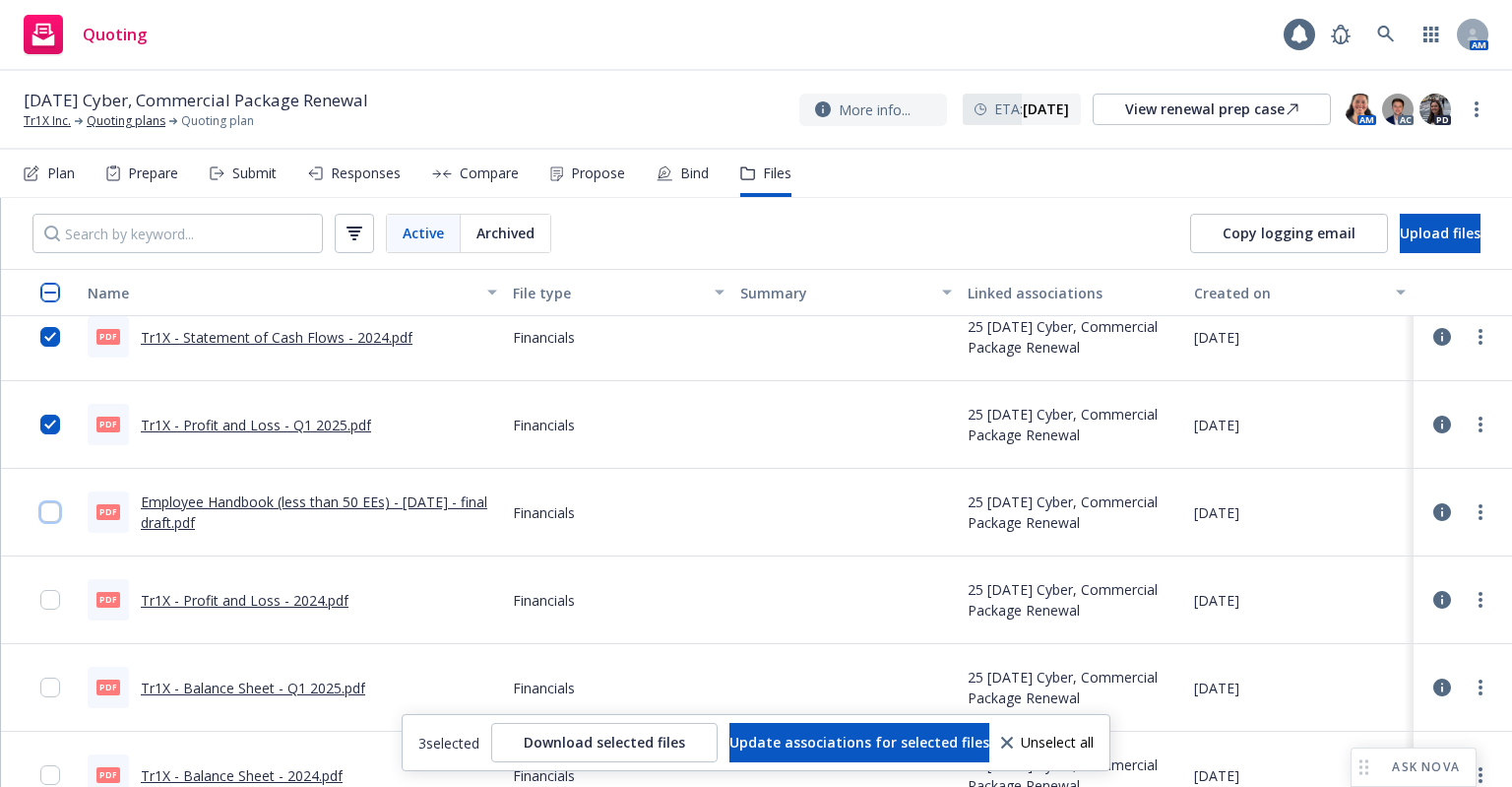 click at bounding box center [50, 512] 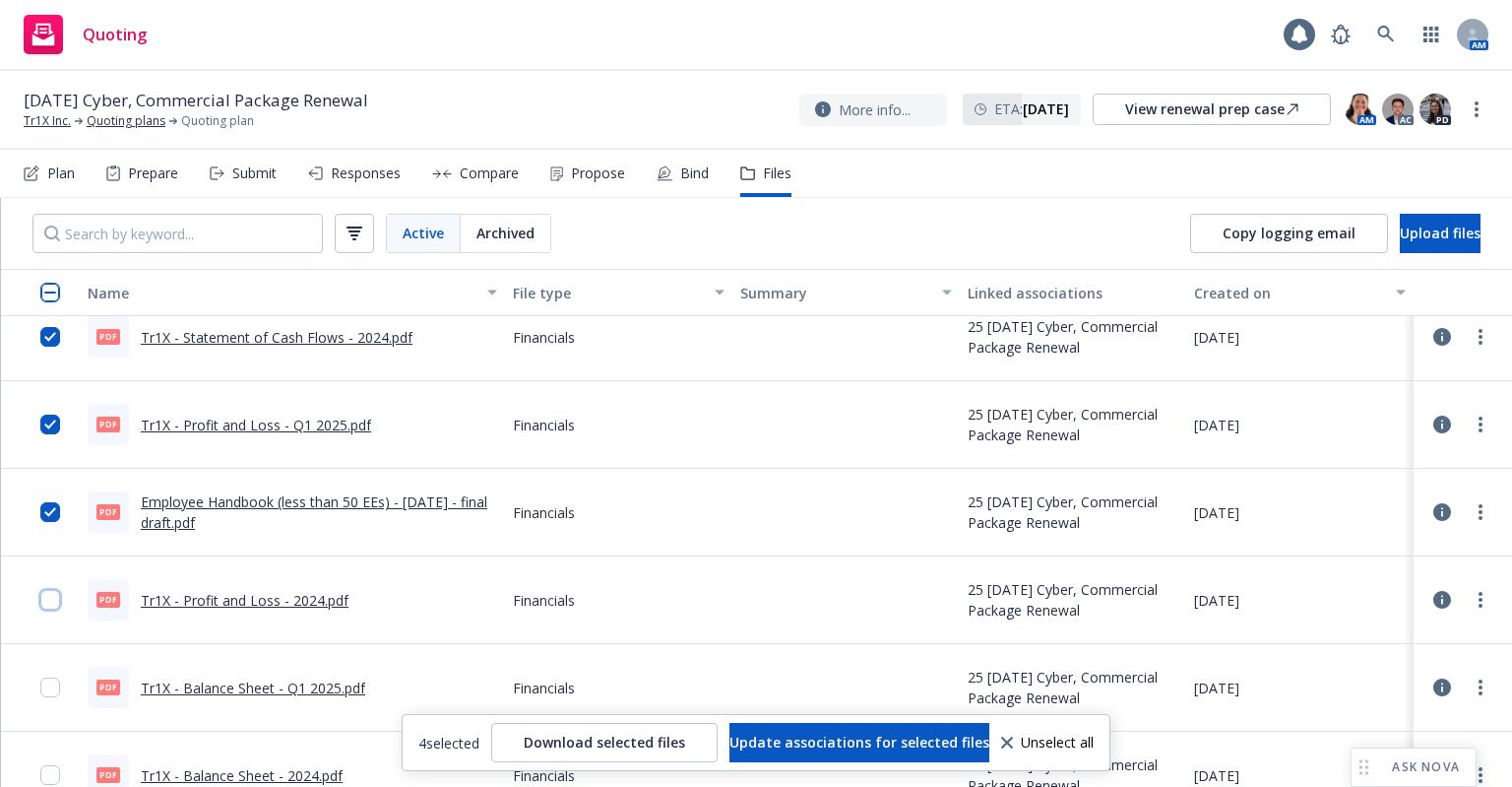 click at bounding box center (50, 600) 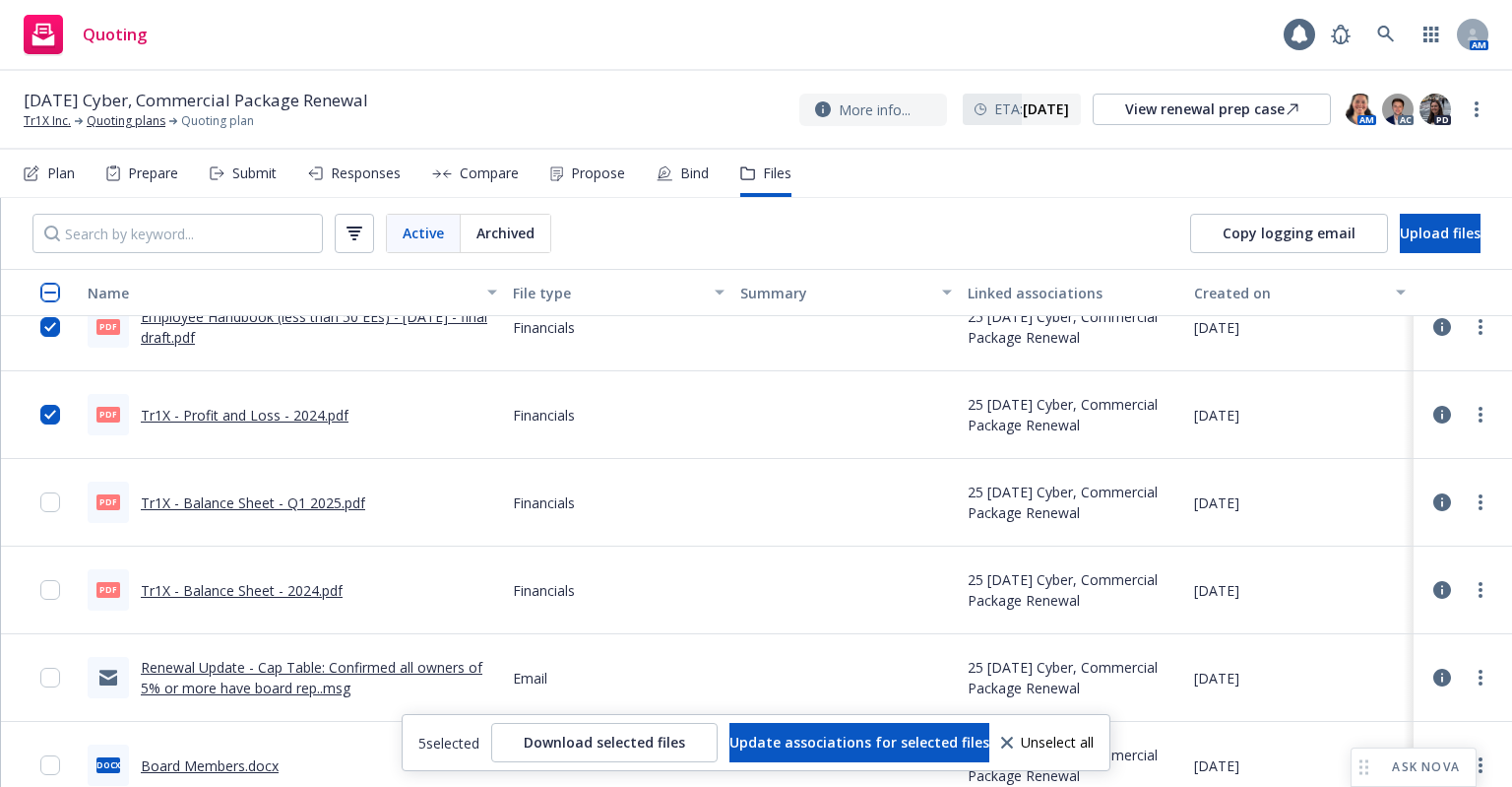 scroll, scrollTop: 394, scrollLeft: 0, axis: vertical 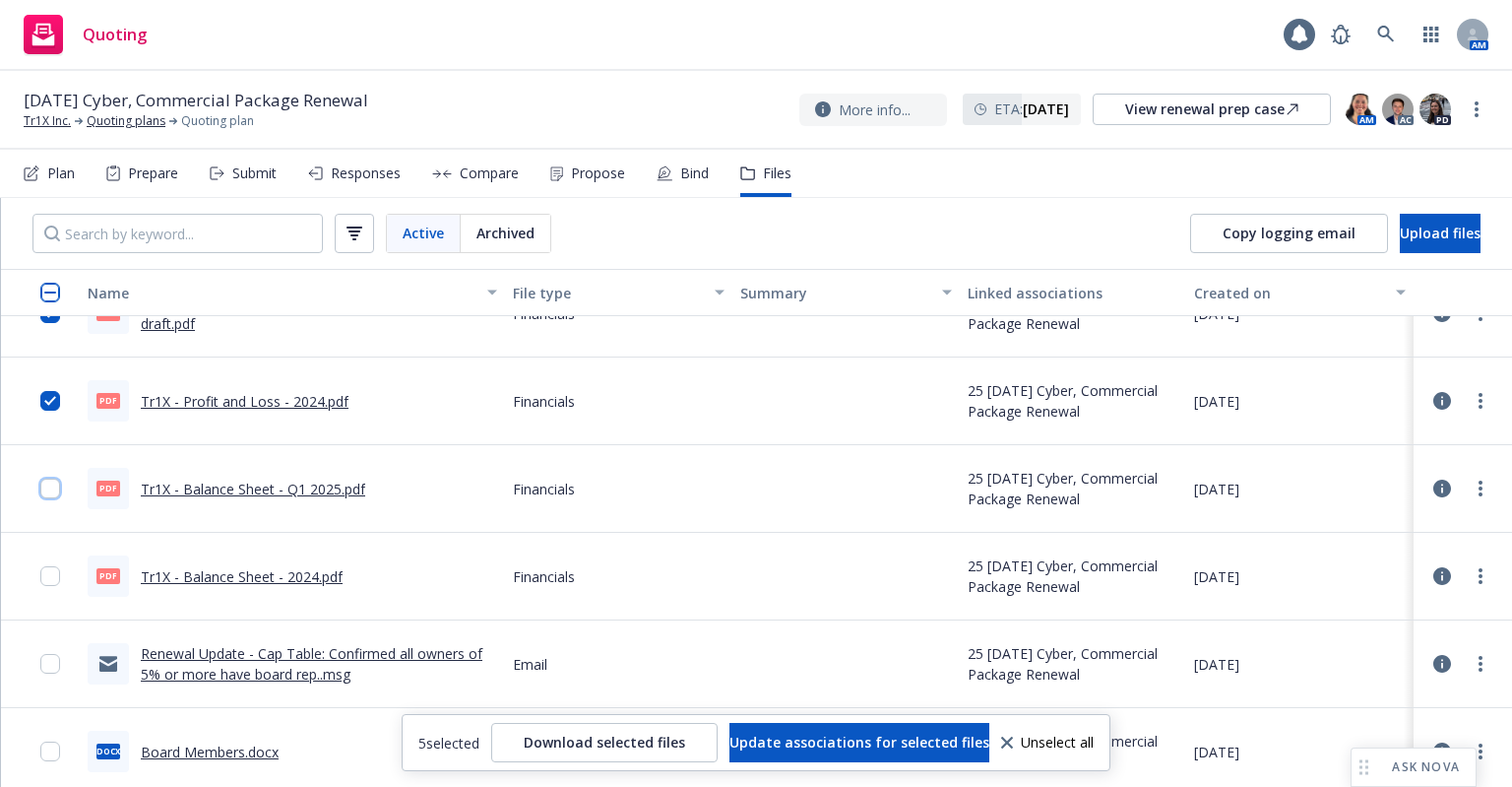 click at bounding box center [50, 489] 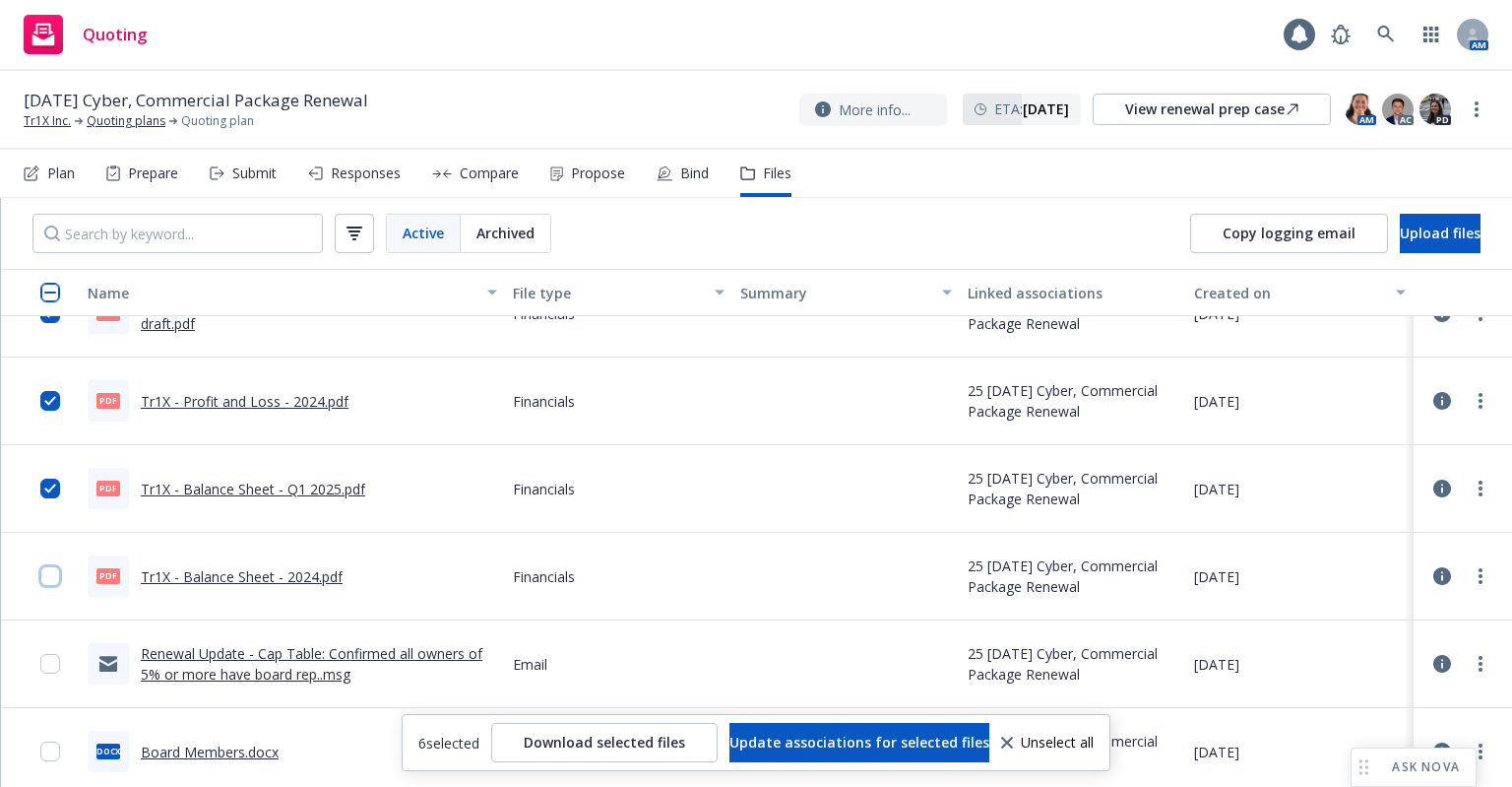 click at bounding box center (50, 576) 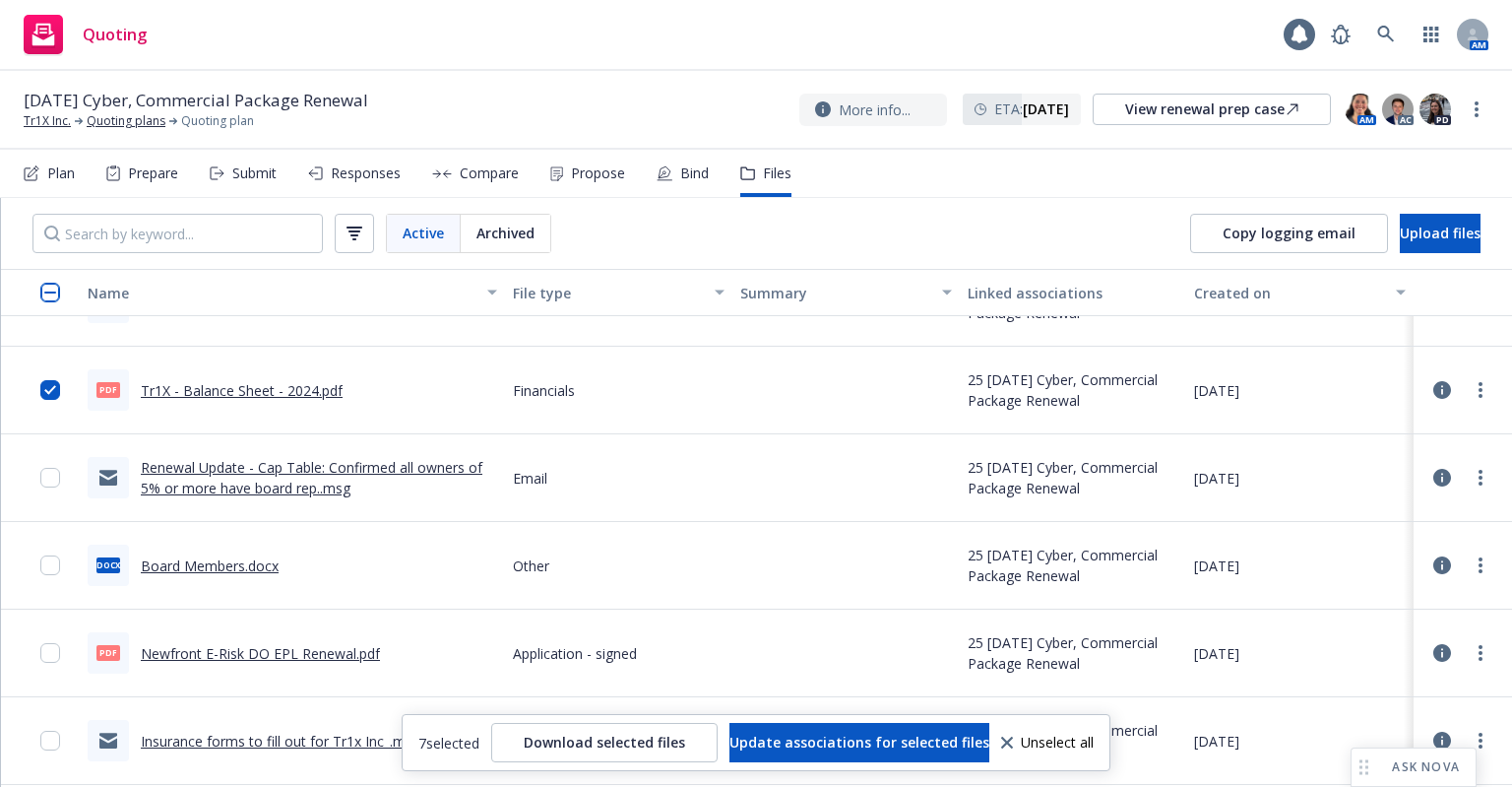 scroll, scrollTop: 591, scrollLeft: 0, axis: vertical 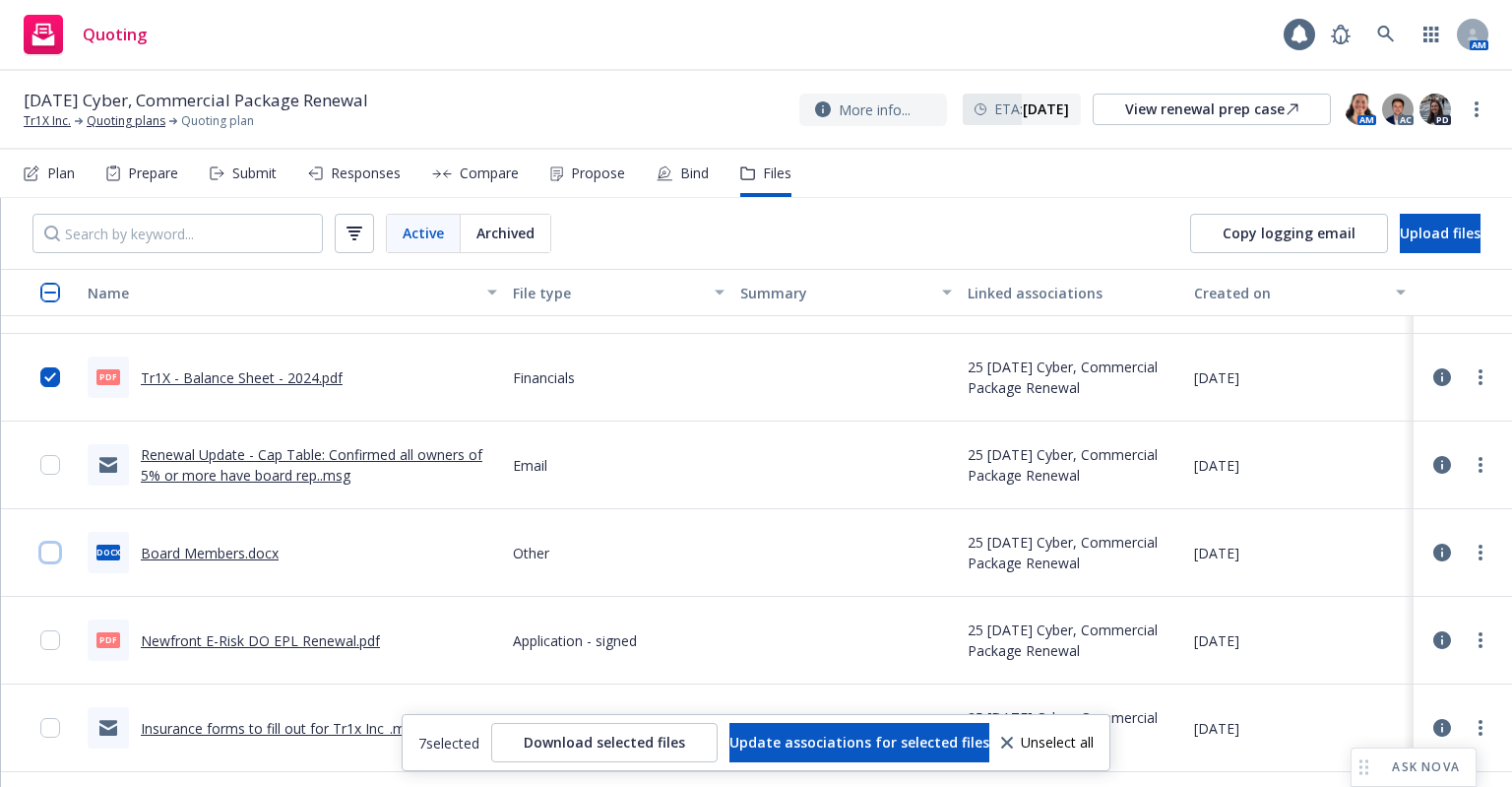 click at bounding box center (50, 553) 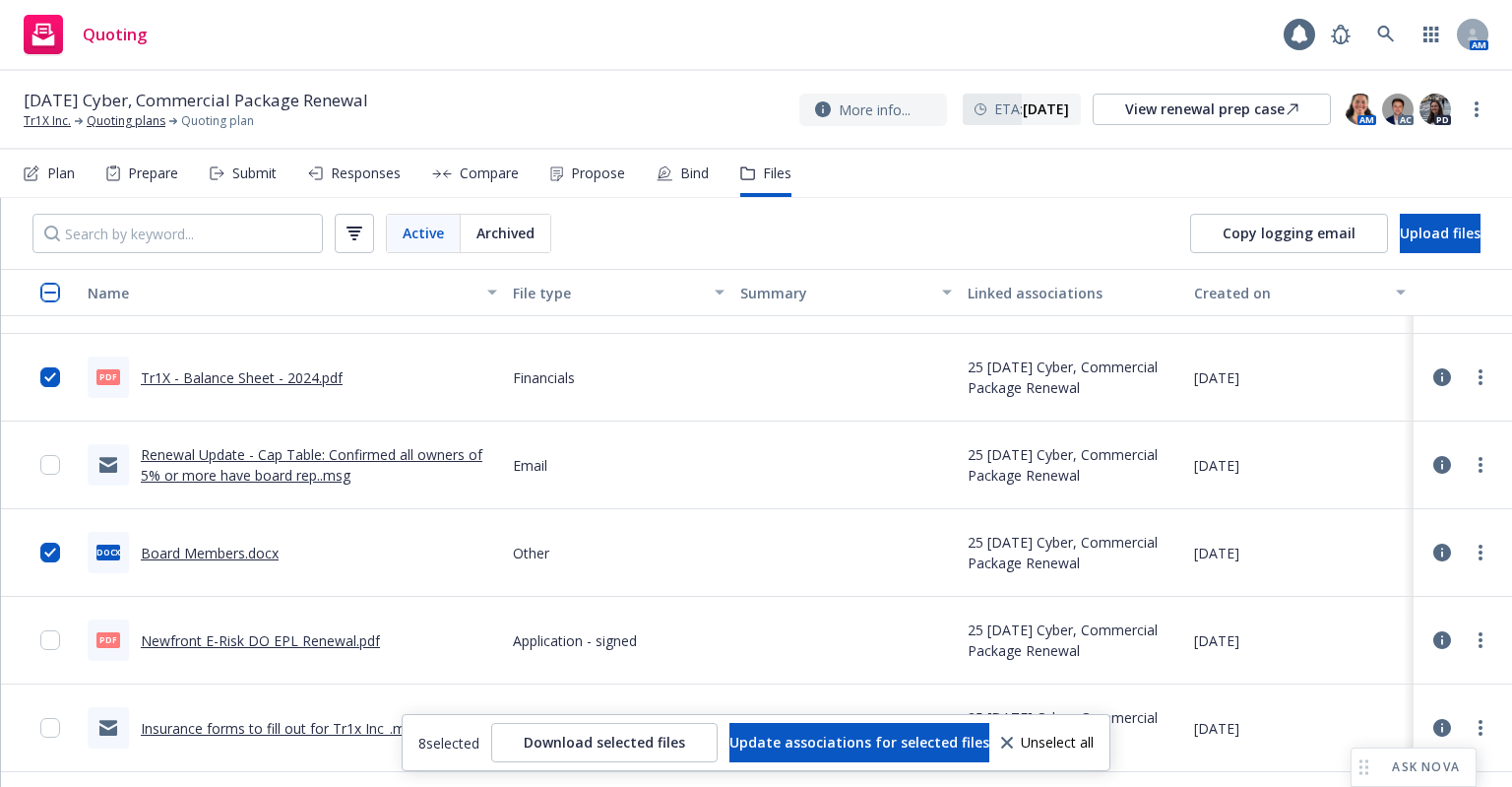 scroll, scrollTop: 788, scrollLeft: 0, axis: vertical 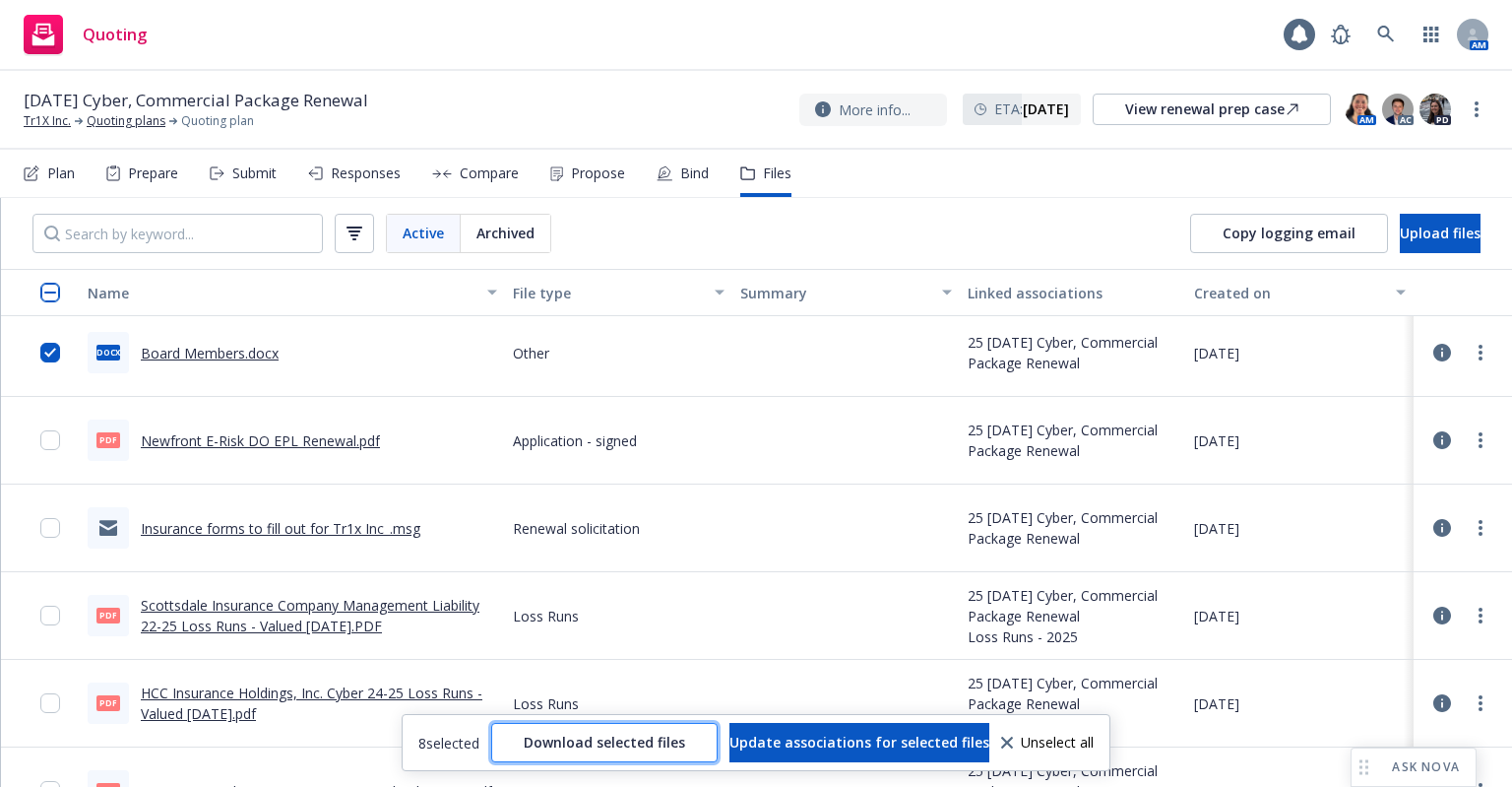 click on "Download selected files" at bounding box center [604, 742] 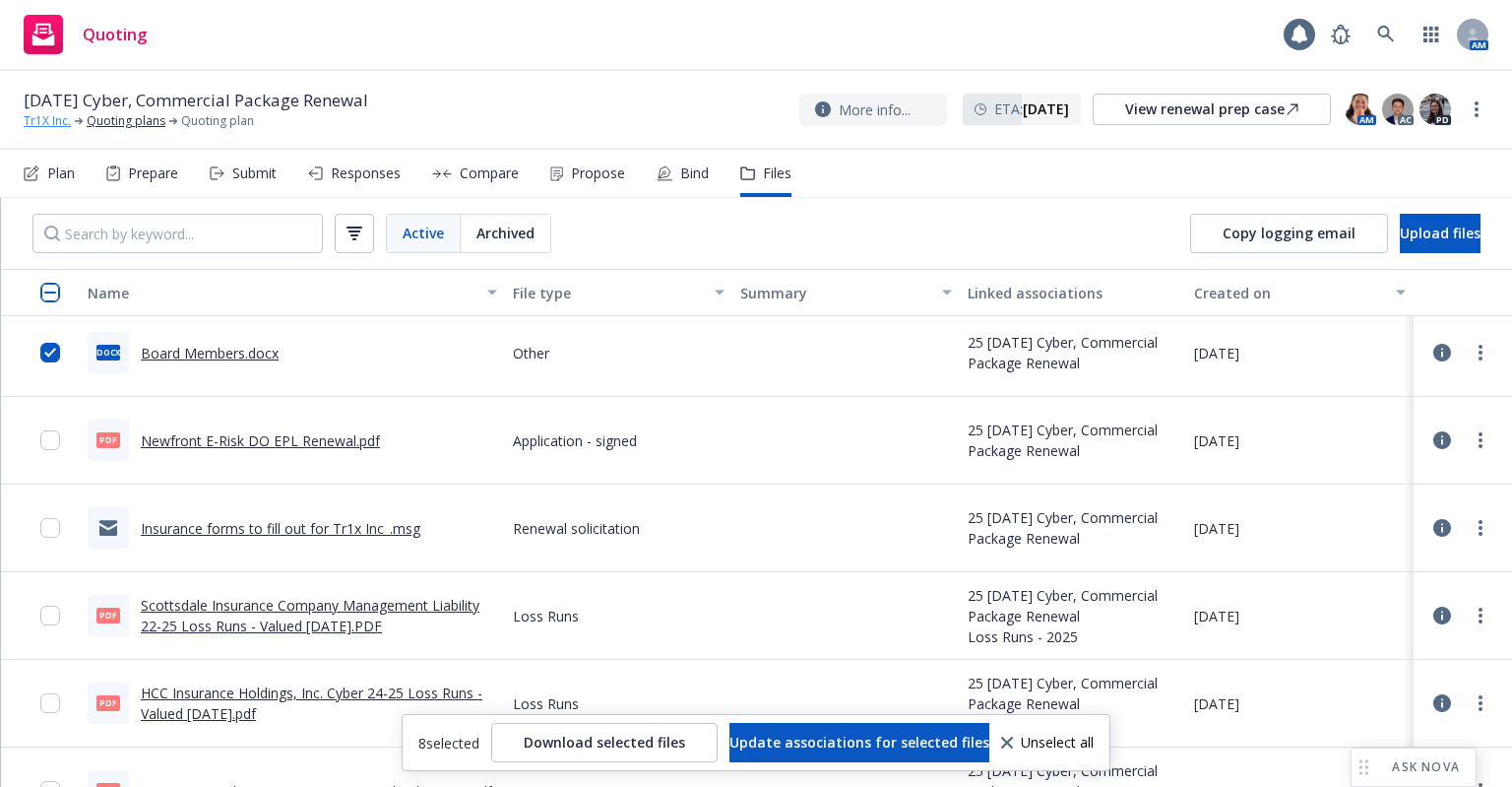 click on "Tr1X Inc." at bounding box center (47, 121) 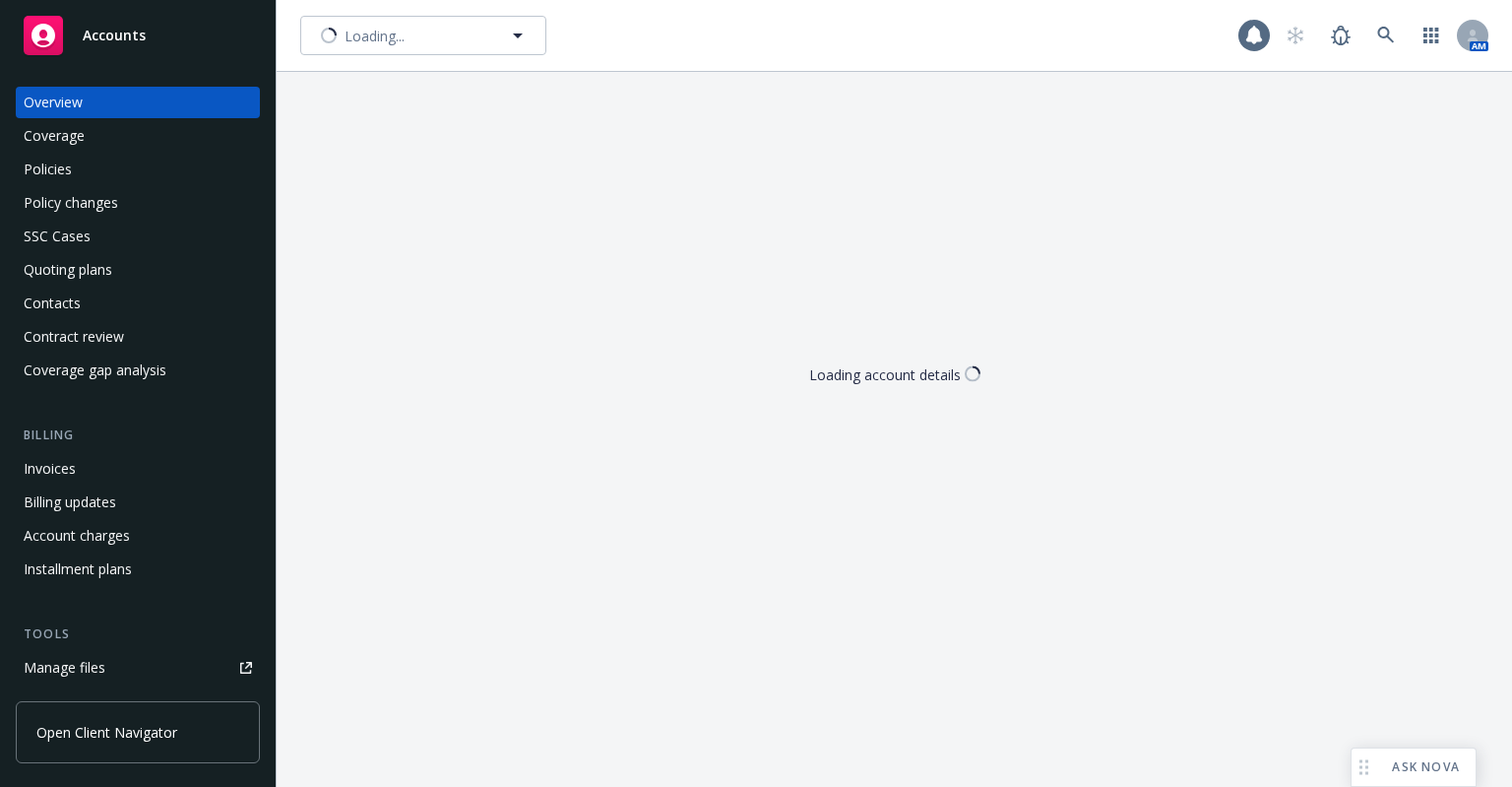 scroll, scrollTop: 0, scrollLeft: 0, axis: both 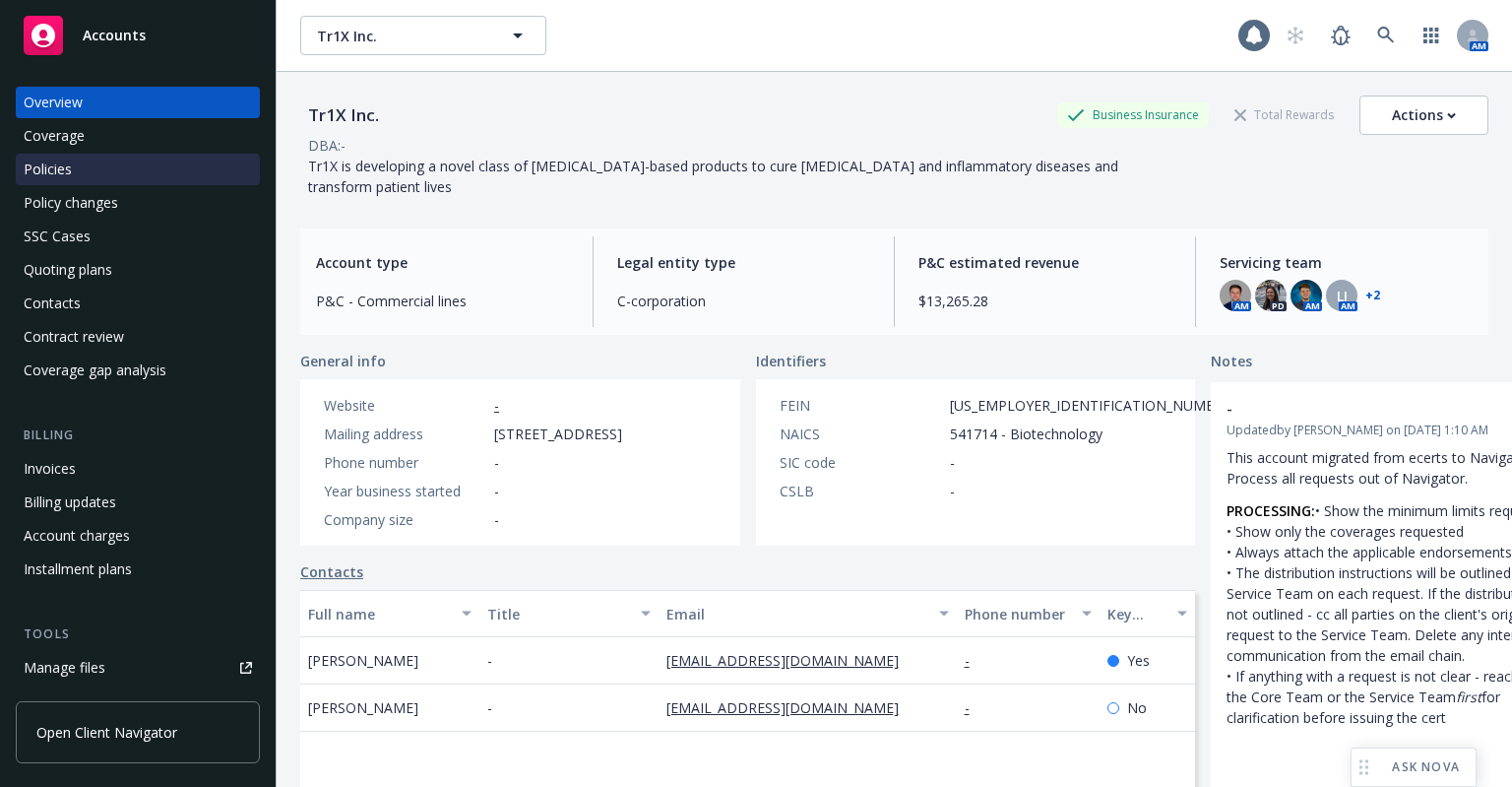click on "Policies" at bounding box center [47, 169] 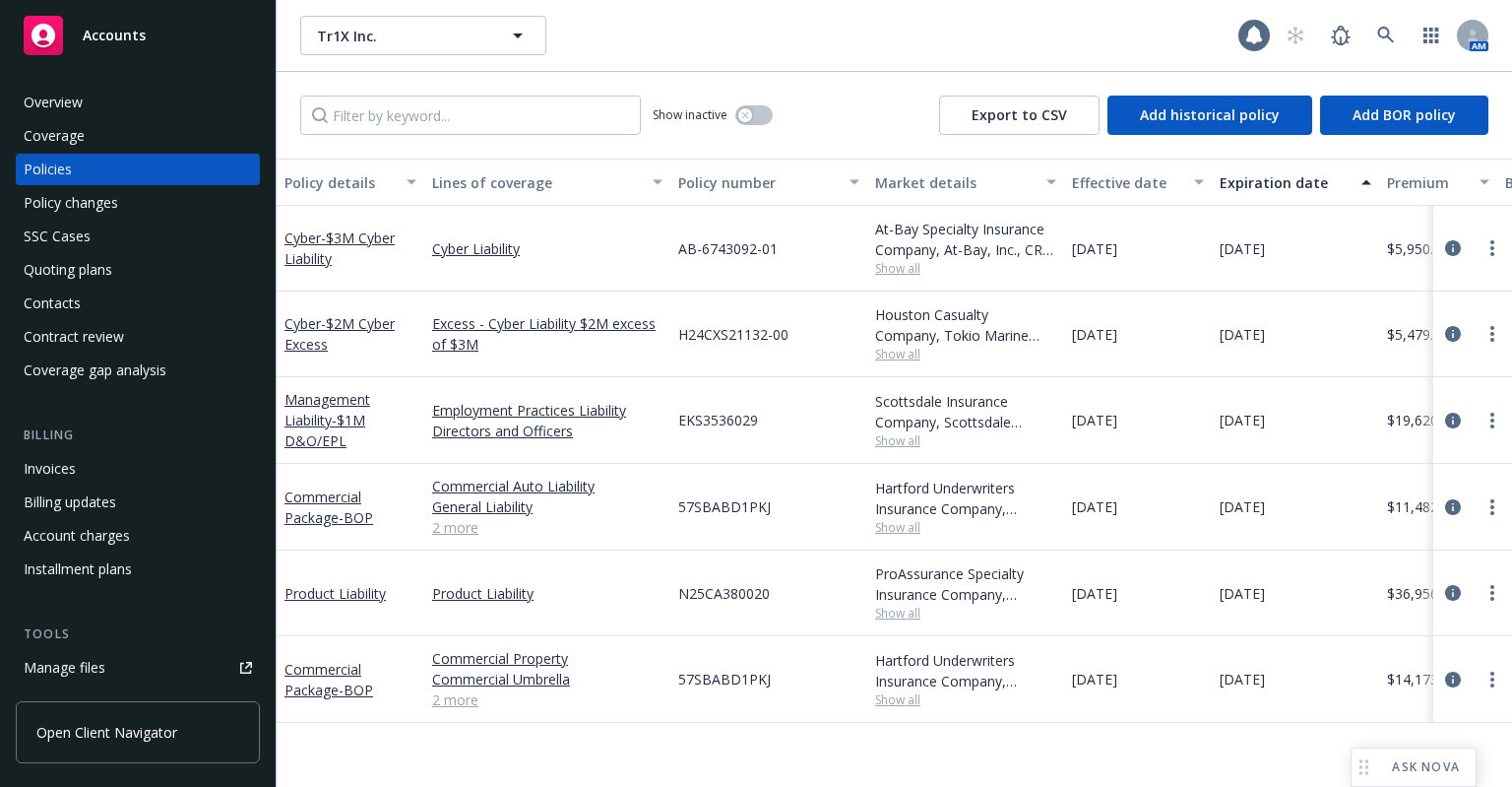 click on "EKS3536029" at bounding box center [718, 420] 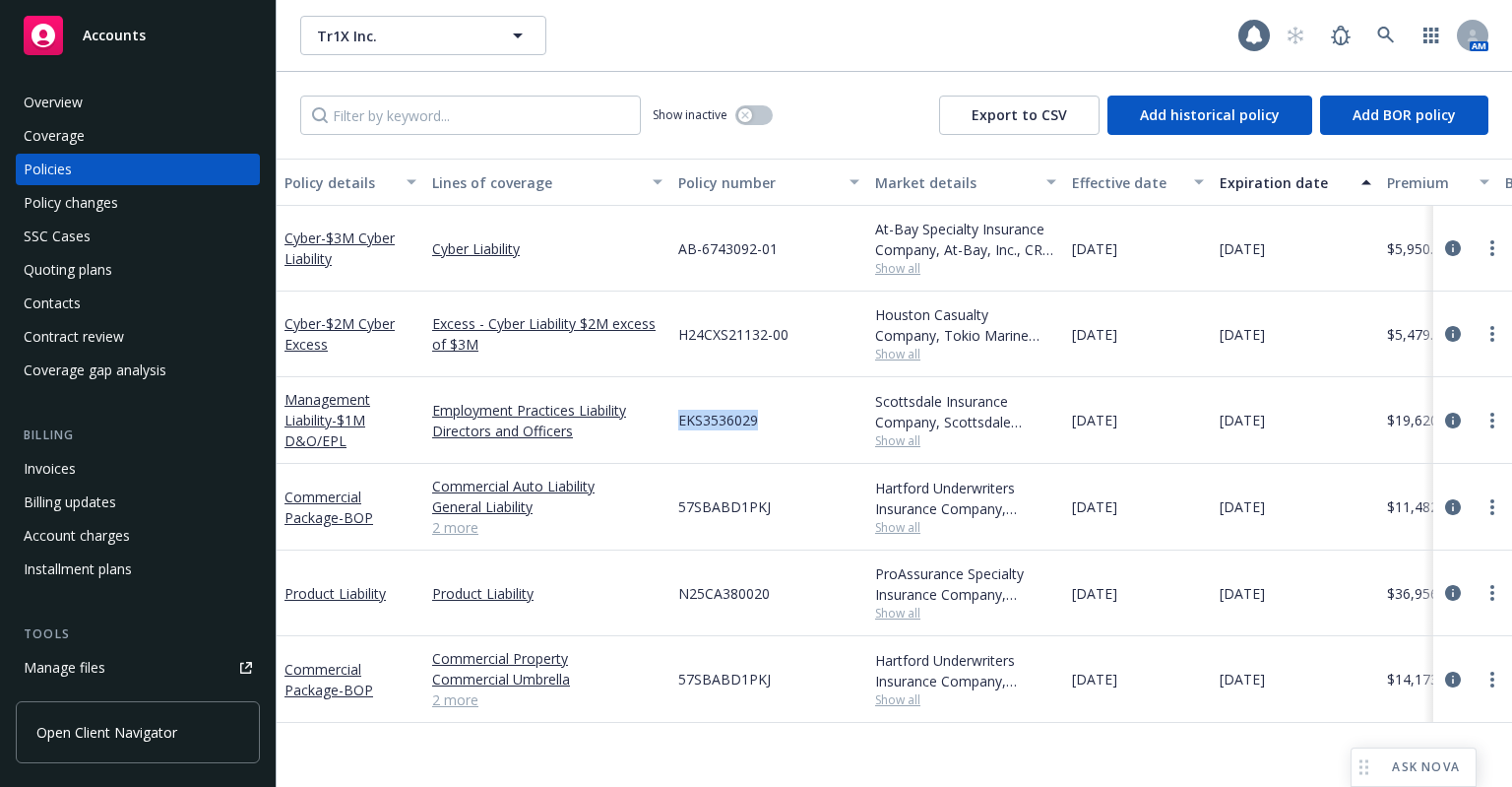 click on "EKS3536029" at bounding box center [718, 420] 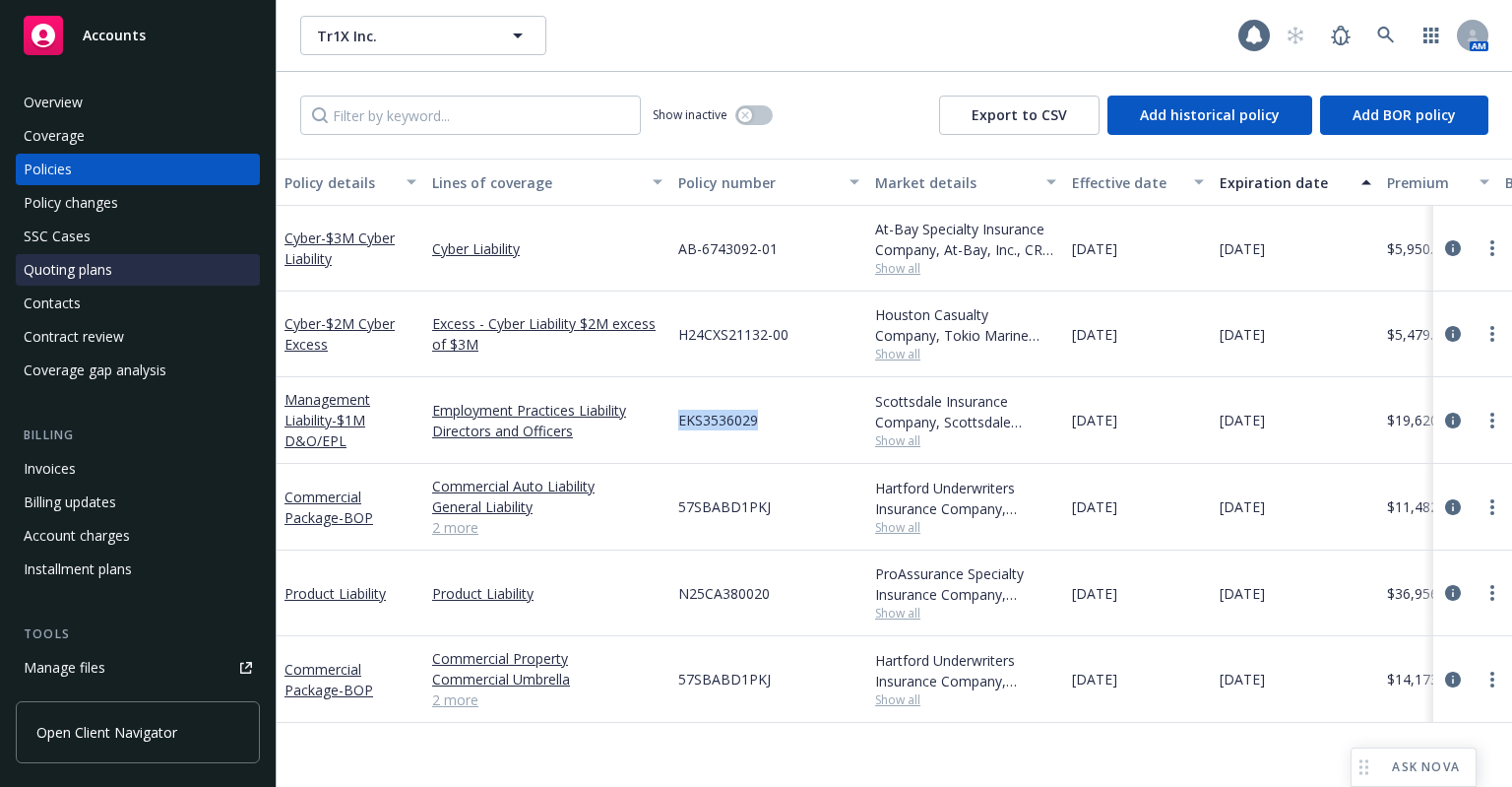 click on "Quoting plans" at bounding box center [138, 270] 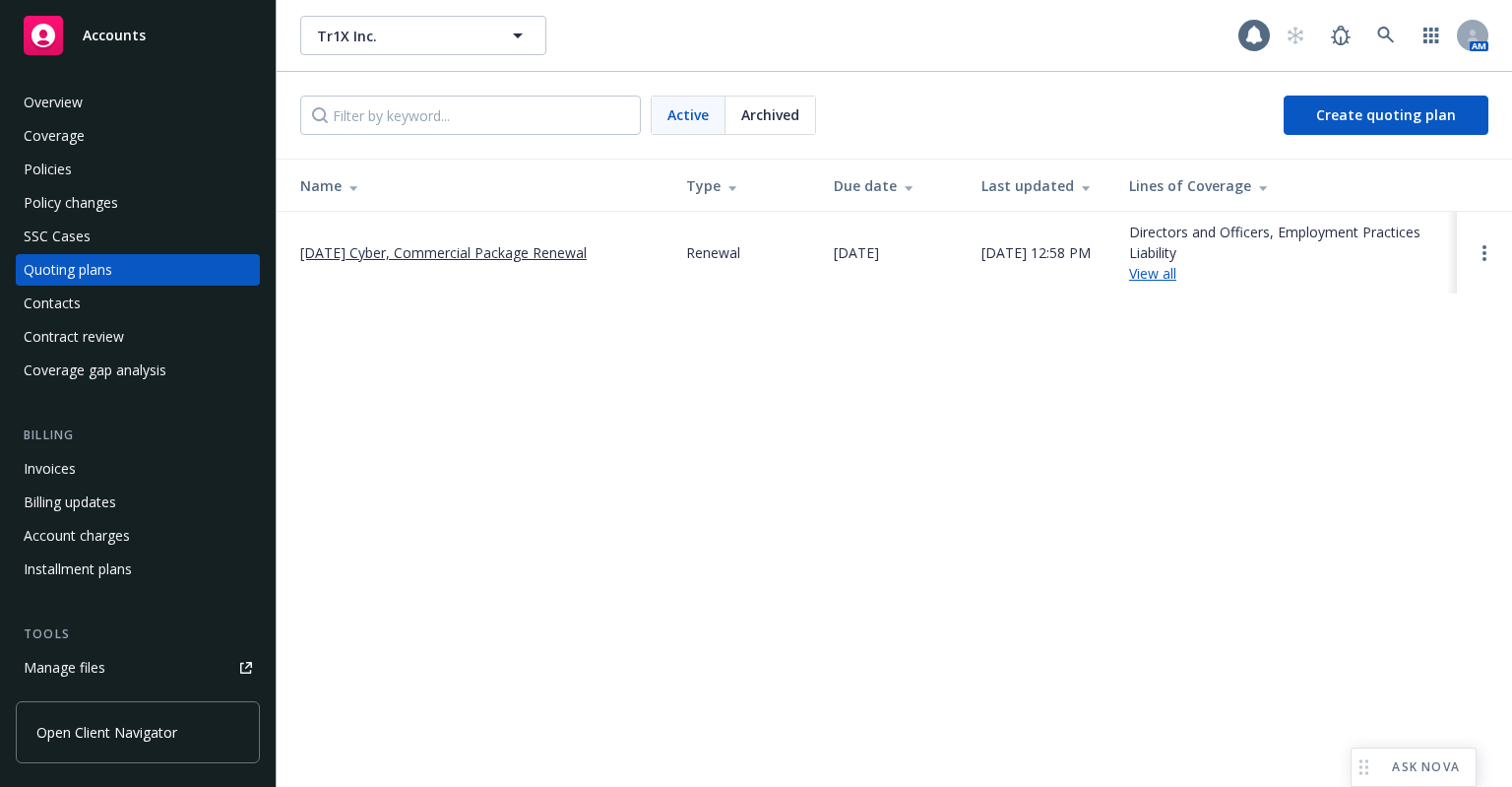click on "[DATE] Cyber, Commercial Package Renewal" at bounding box center (443, 252) 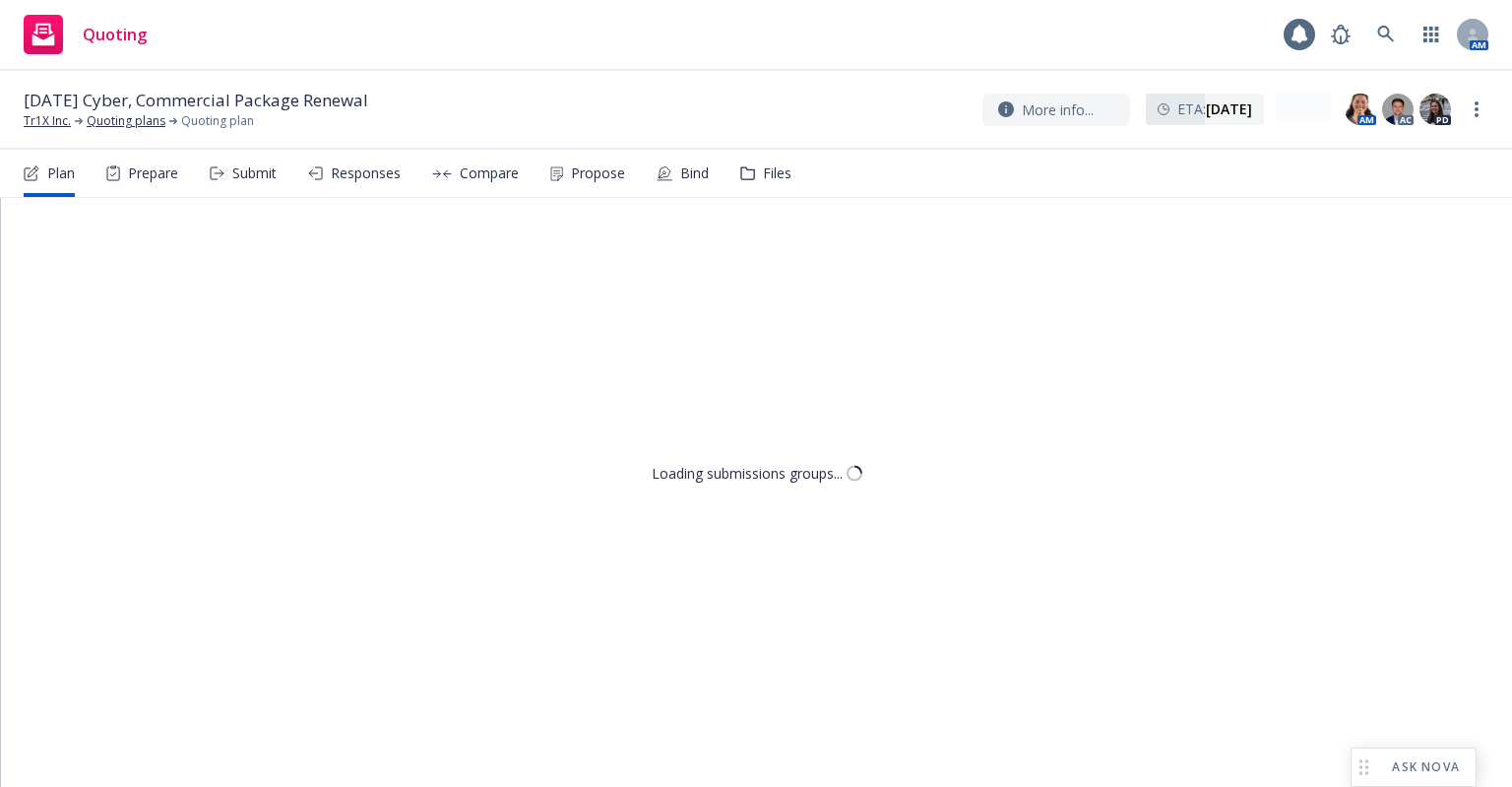 scroll, scrollTop: 0, scrollLeft: 0, axis: both 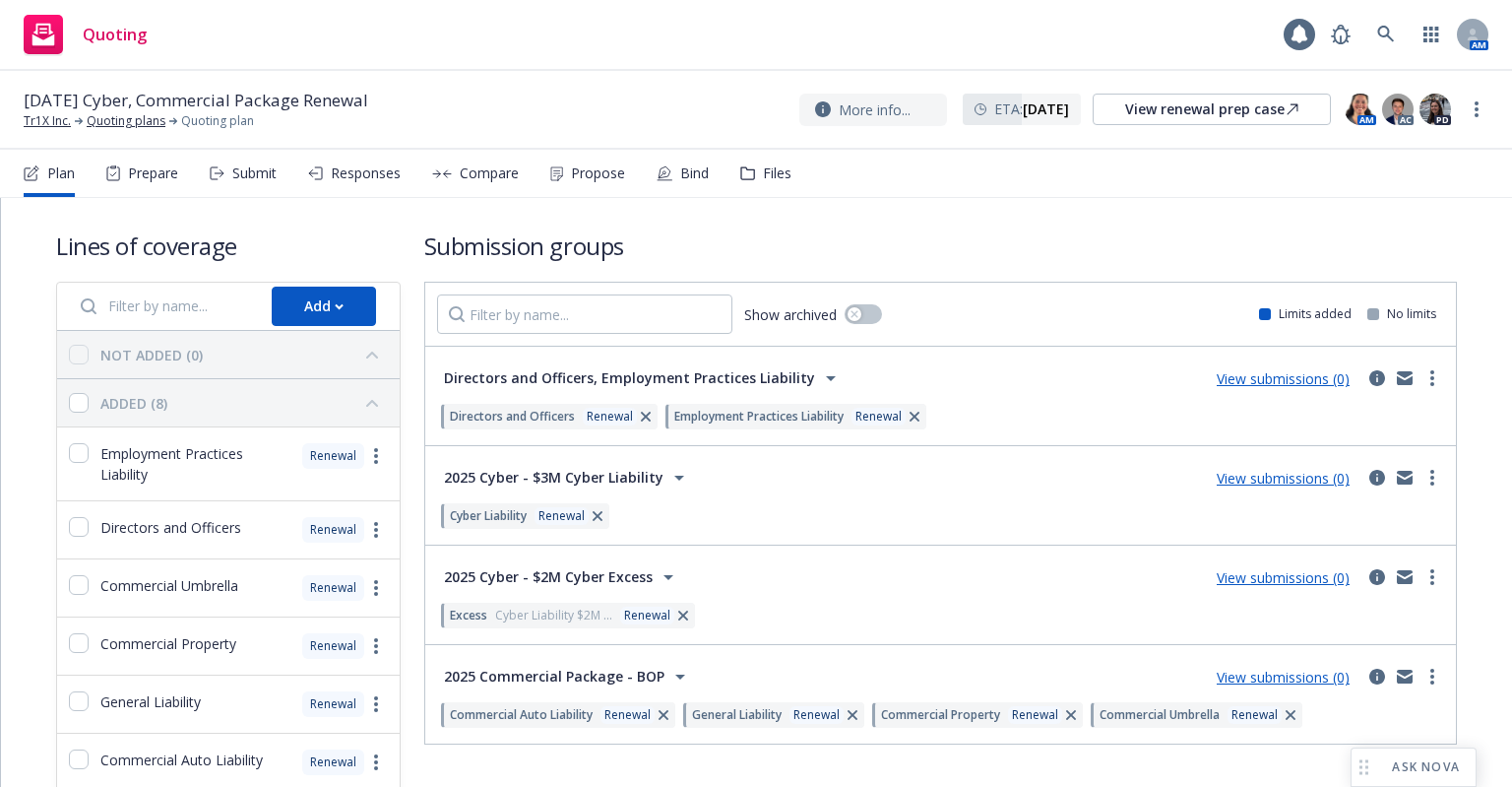 click on "View submissions (0)" at bounding box center [1283, 378] 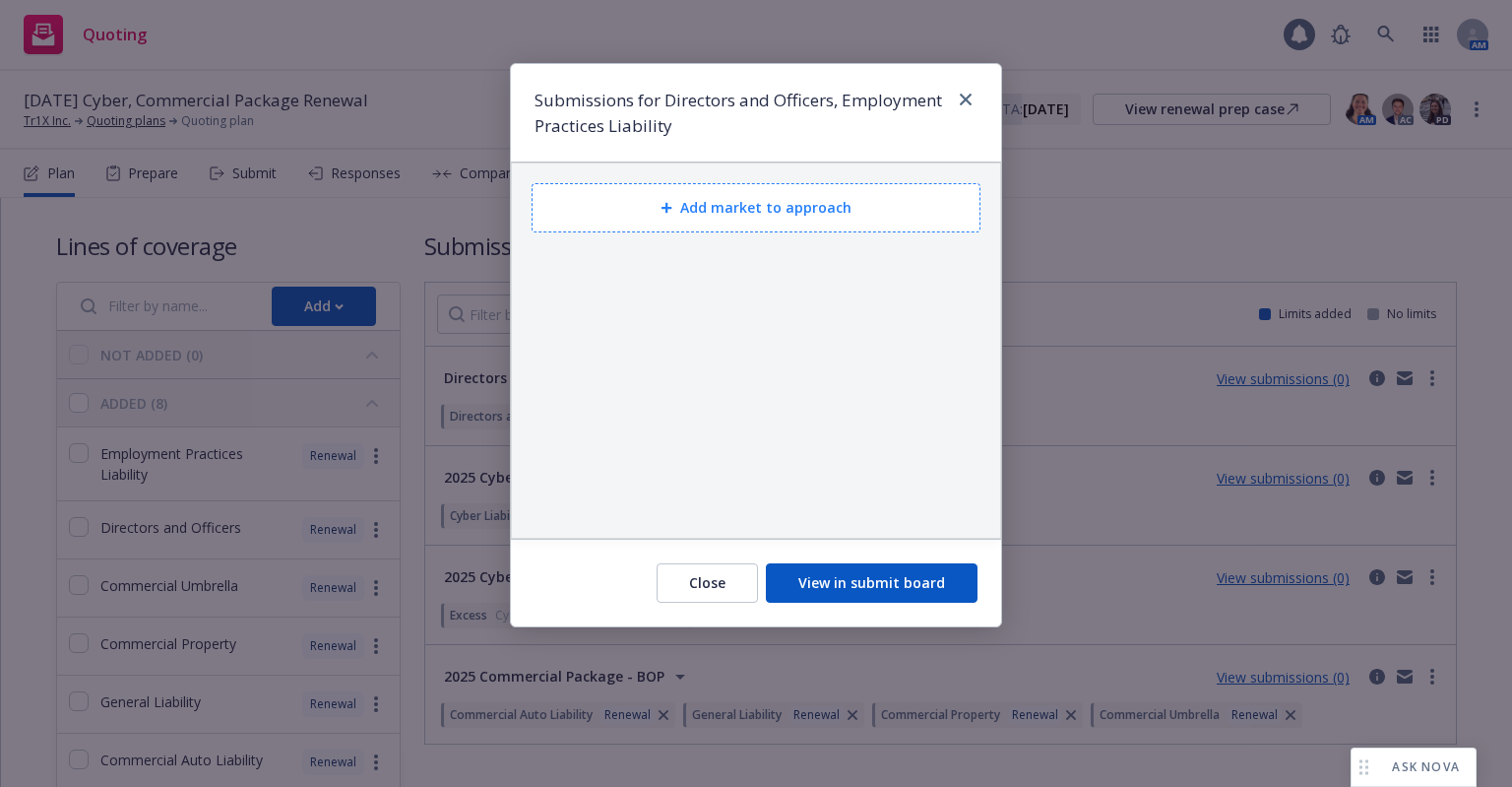 click on "Add market to approach" at bounding box center (756, 208) 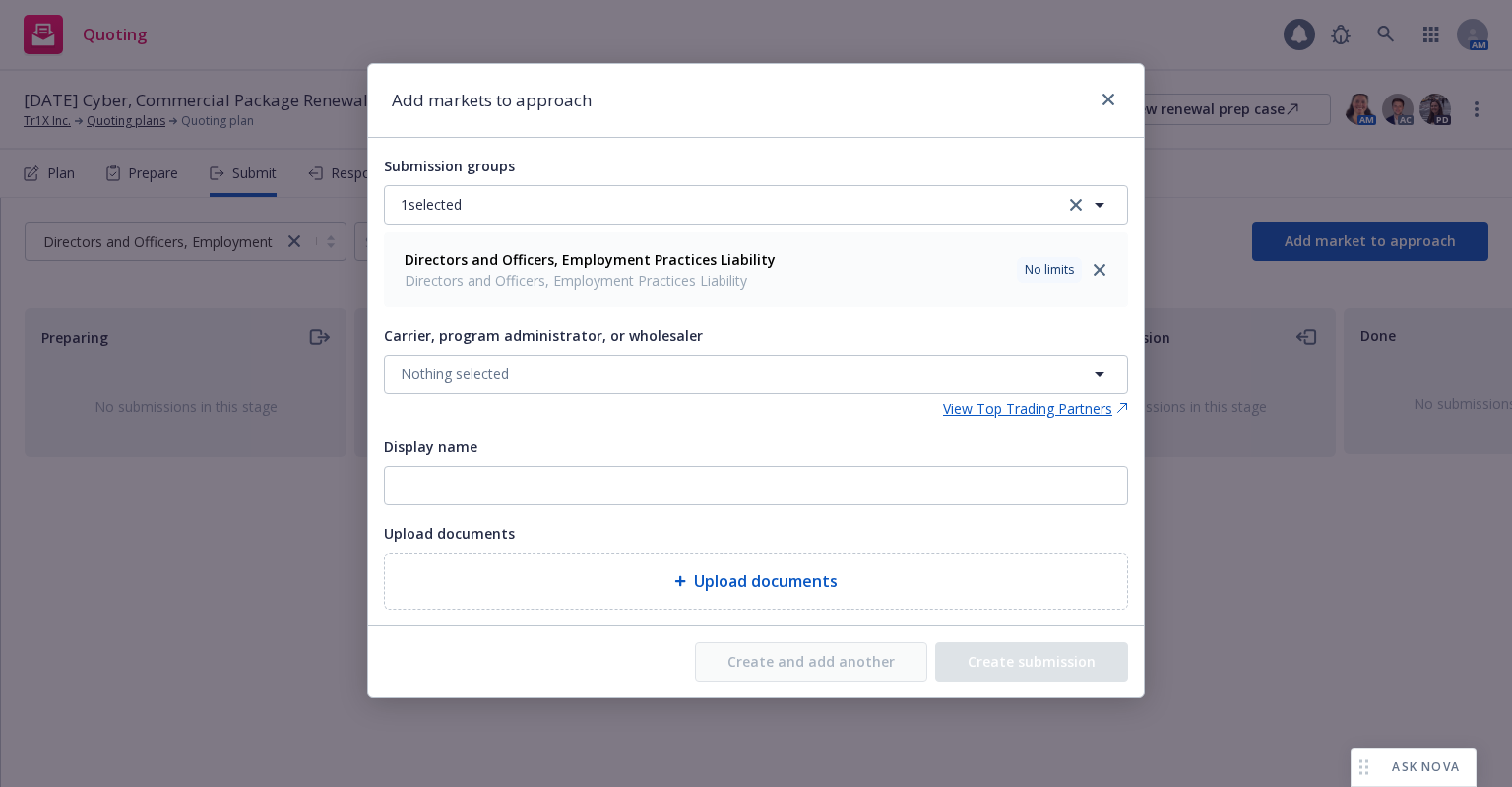 click on "Directors and Officers, Employment Practices Liability" at bounding box center [590, 280] 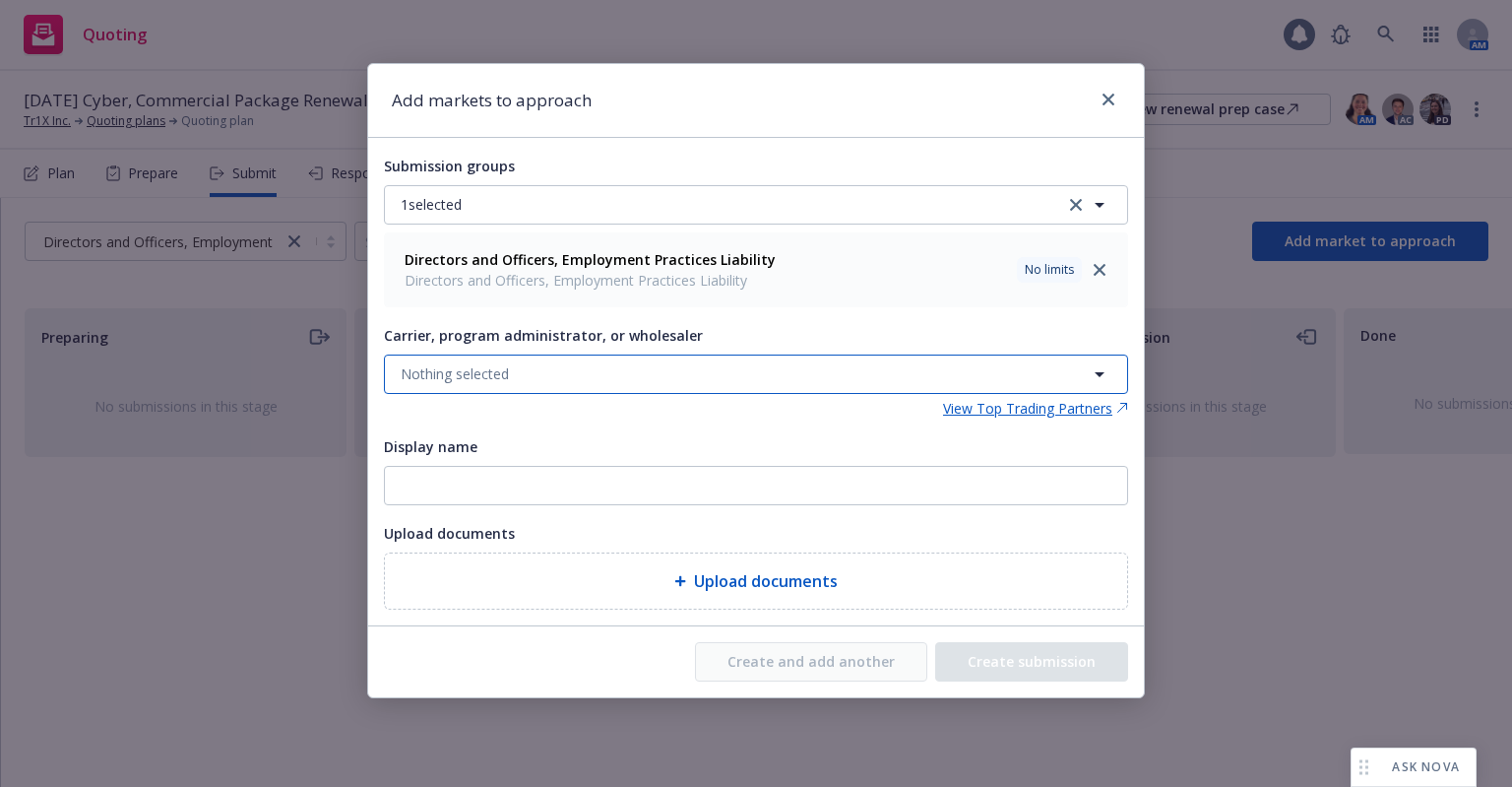 click on "Nothing selected" at bounding box center (756, 374) 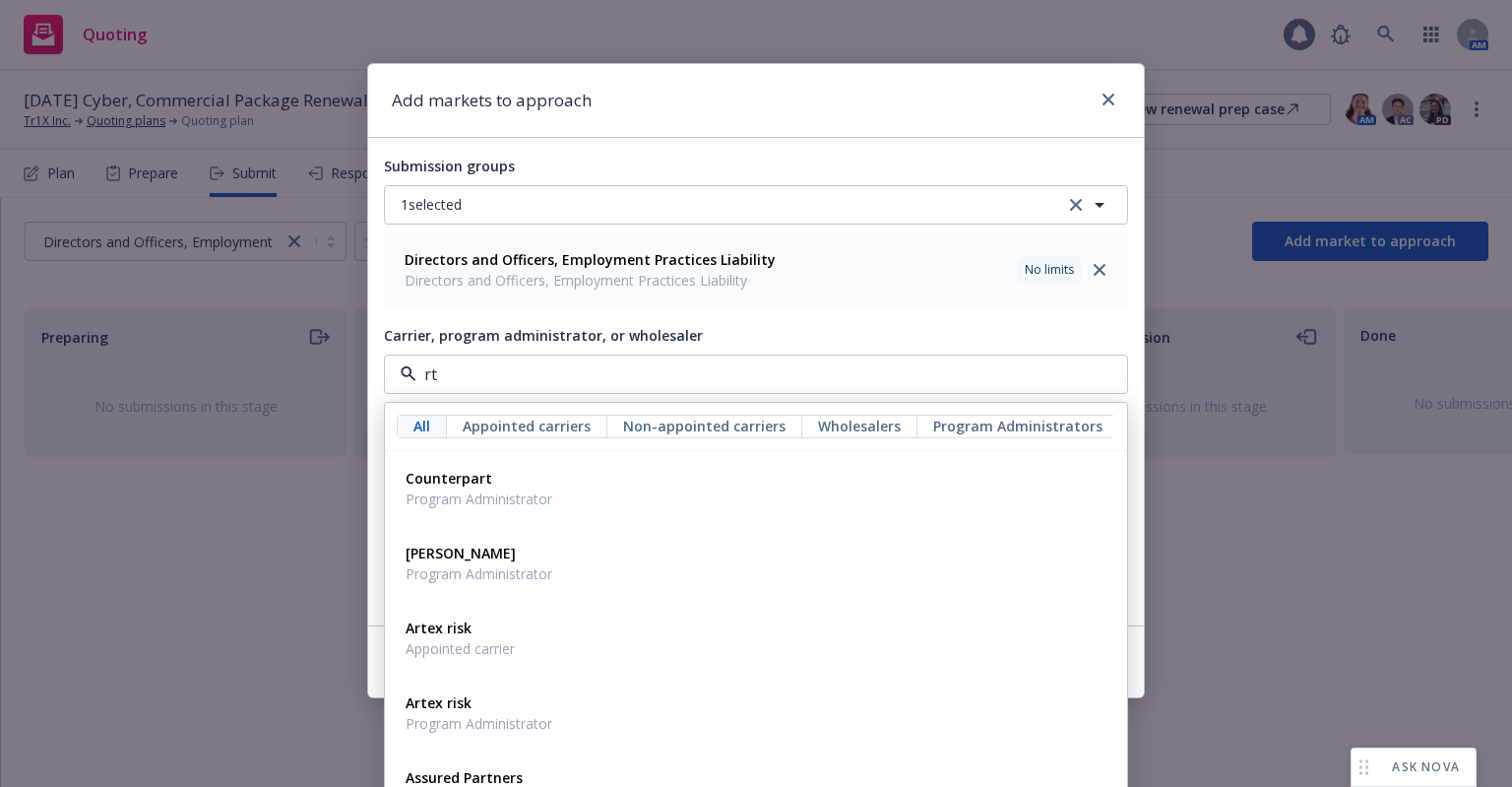 type on "rt s" 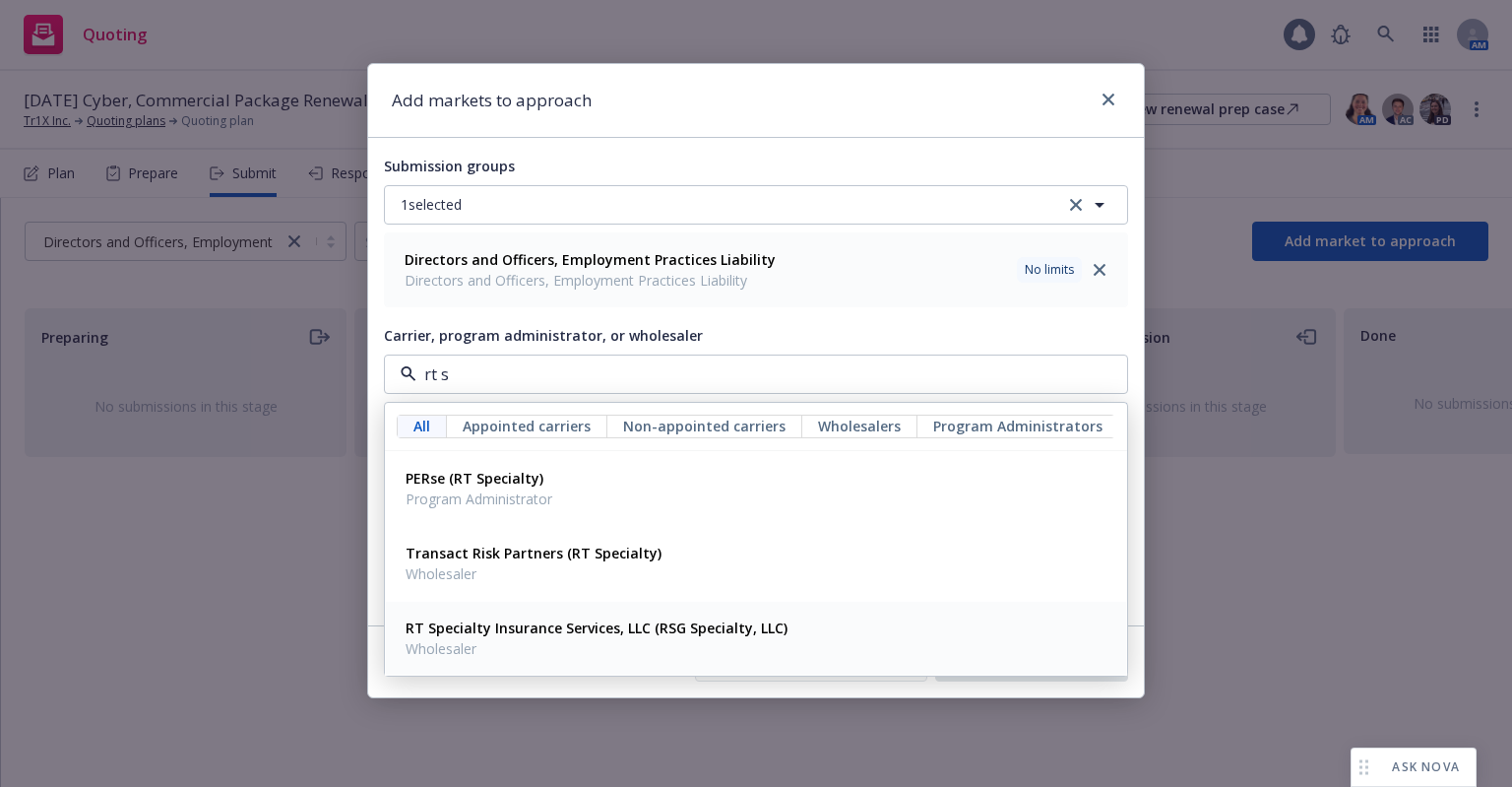 click on "Wholesaler" at bounding box center [597, 648] 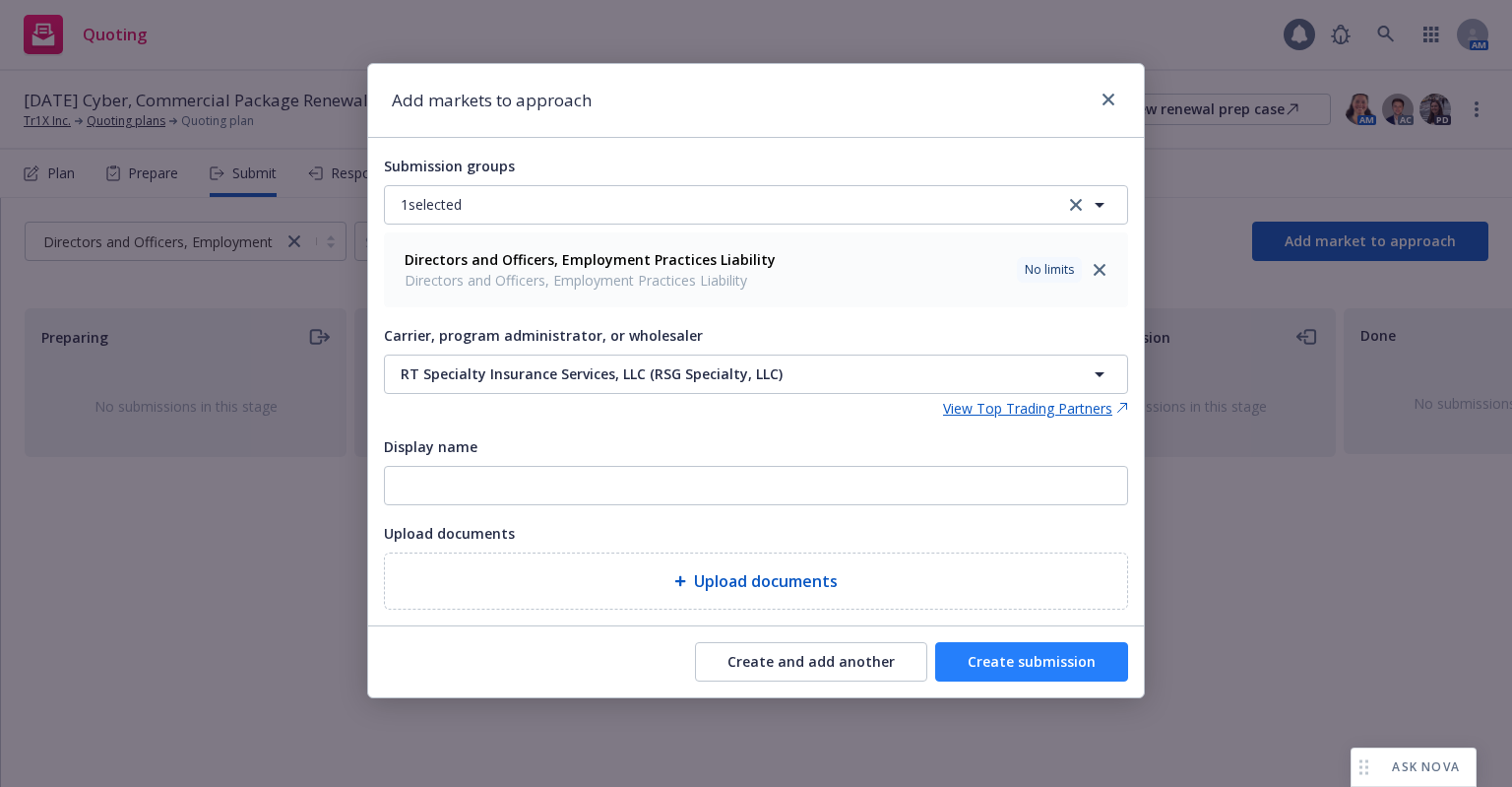 click on "Create submission" at bounding box center (1032, 662) 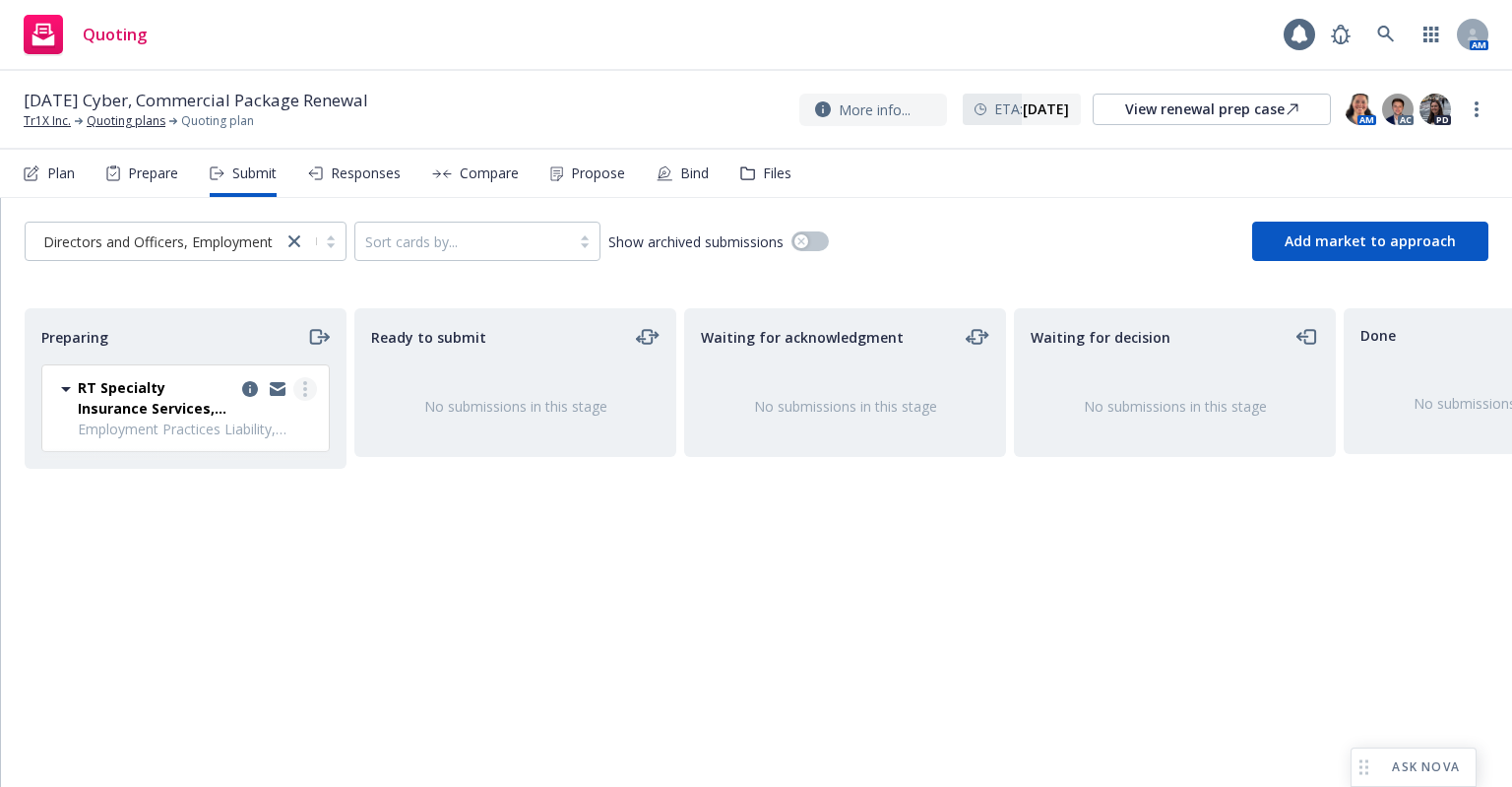 click 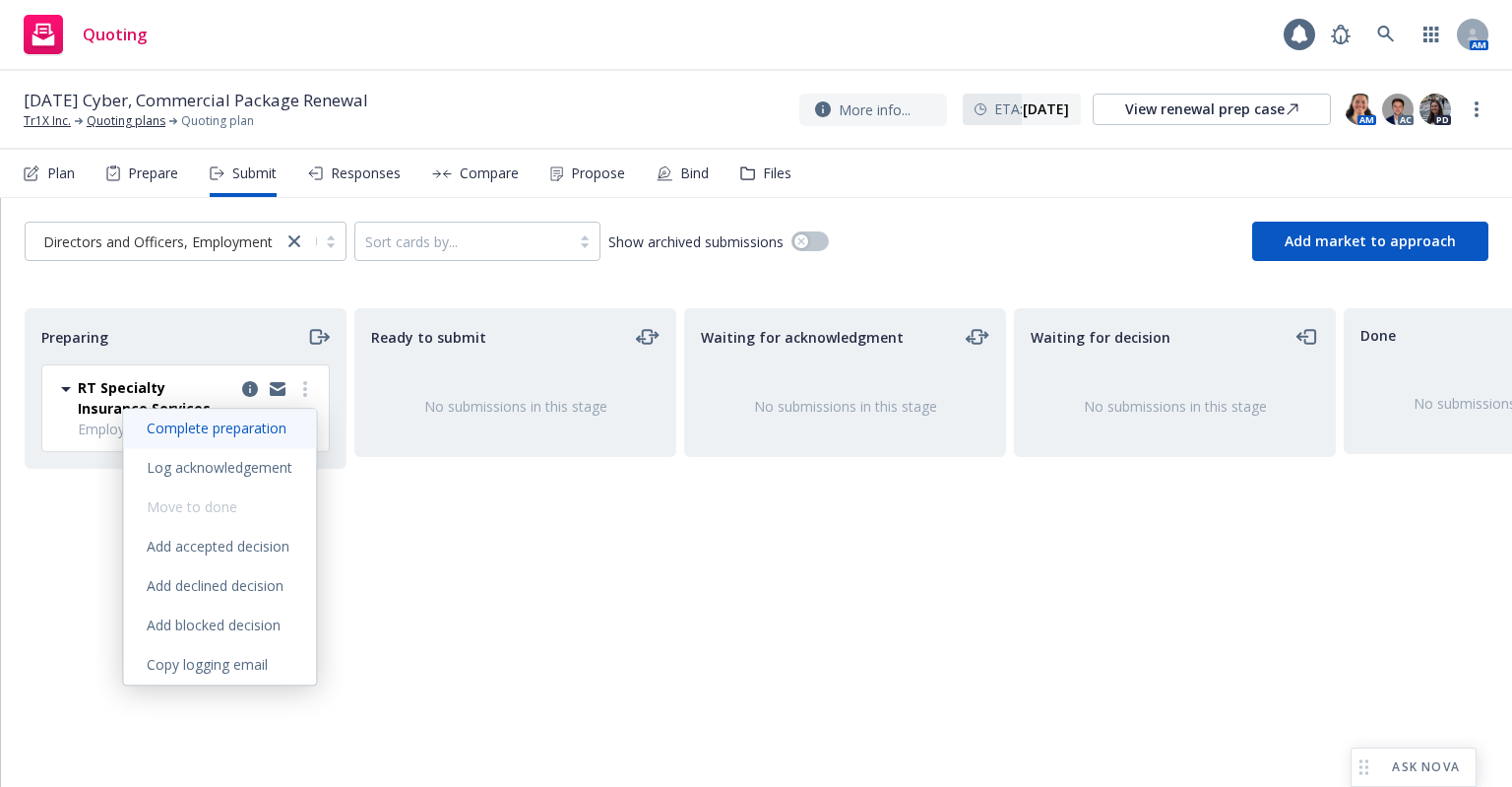 click on "Complete preparation" at bounding box center (217, 427) 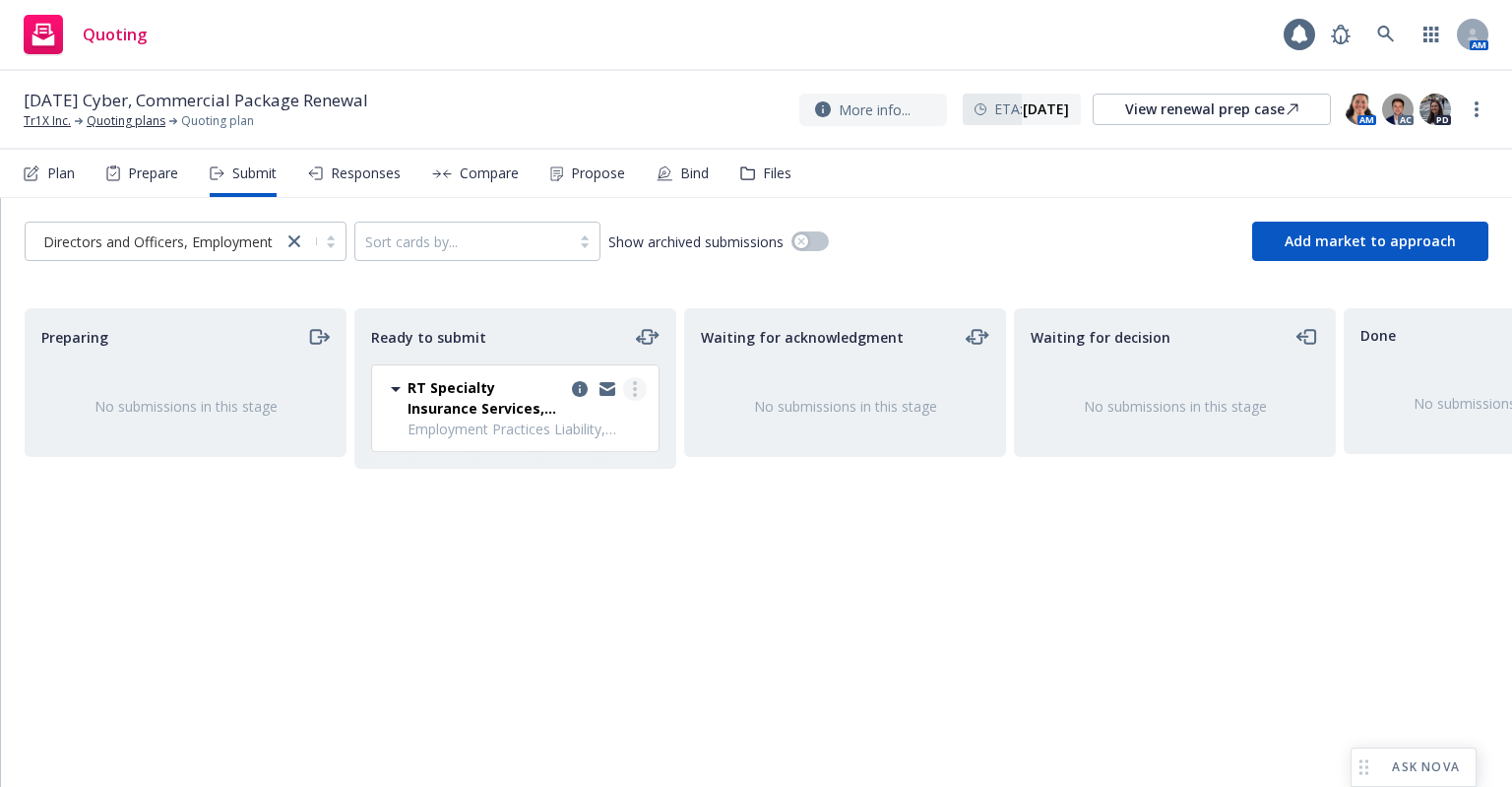 click at bounding box center (635, 389) 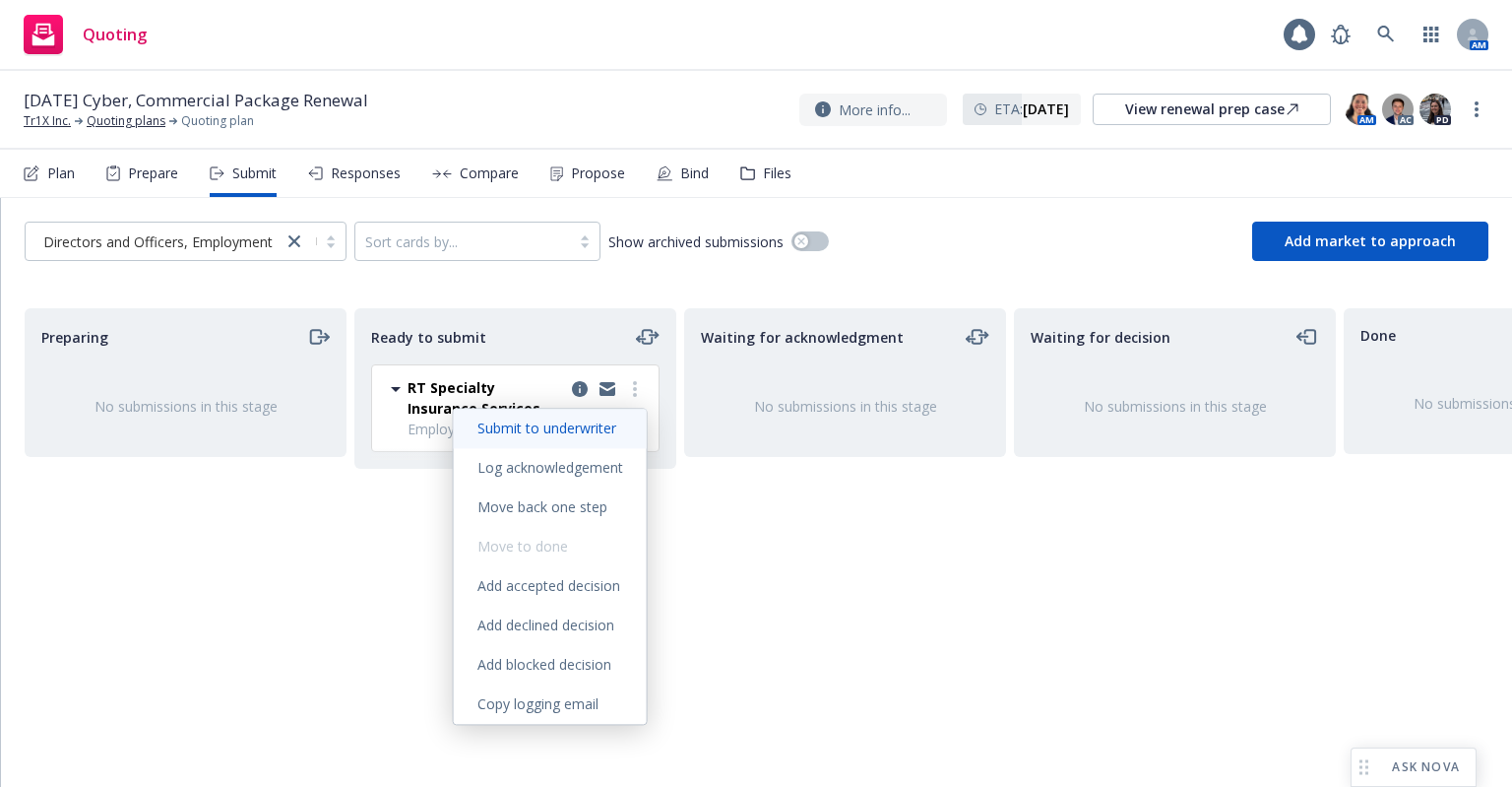click on "Submit to underwriter" at bounding box center (546, 427) 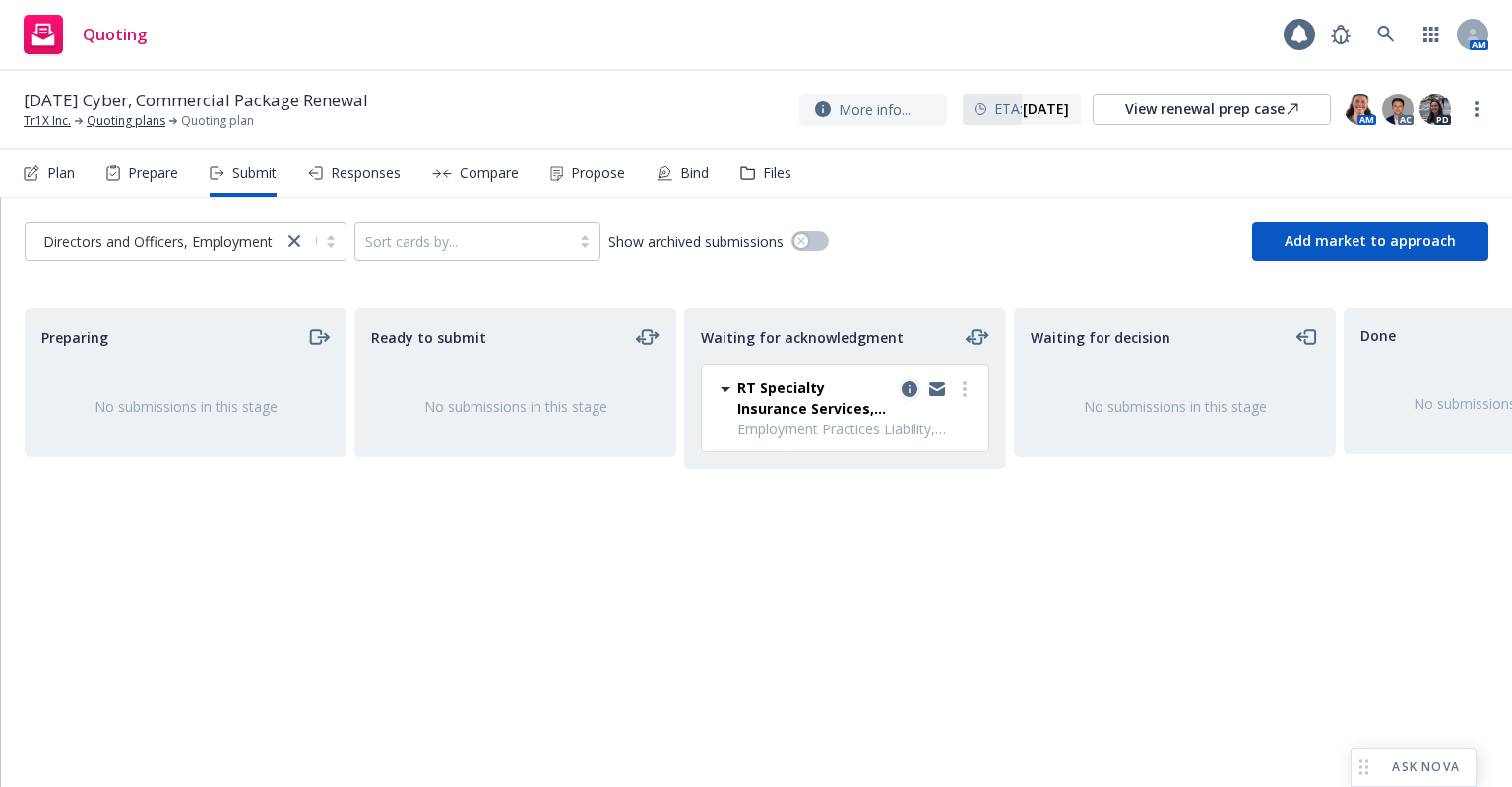 click 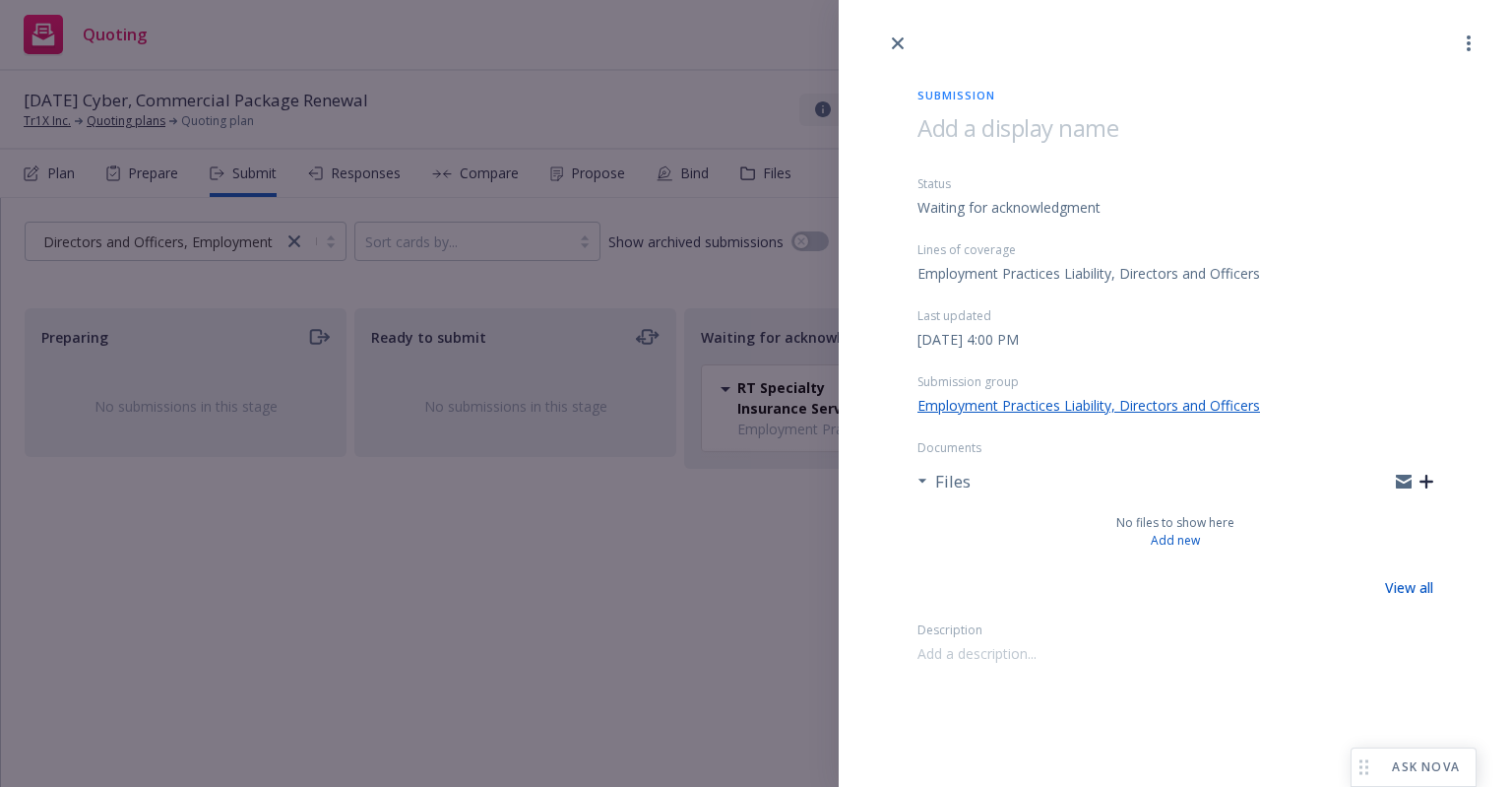 click 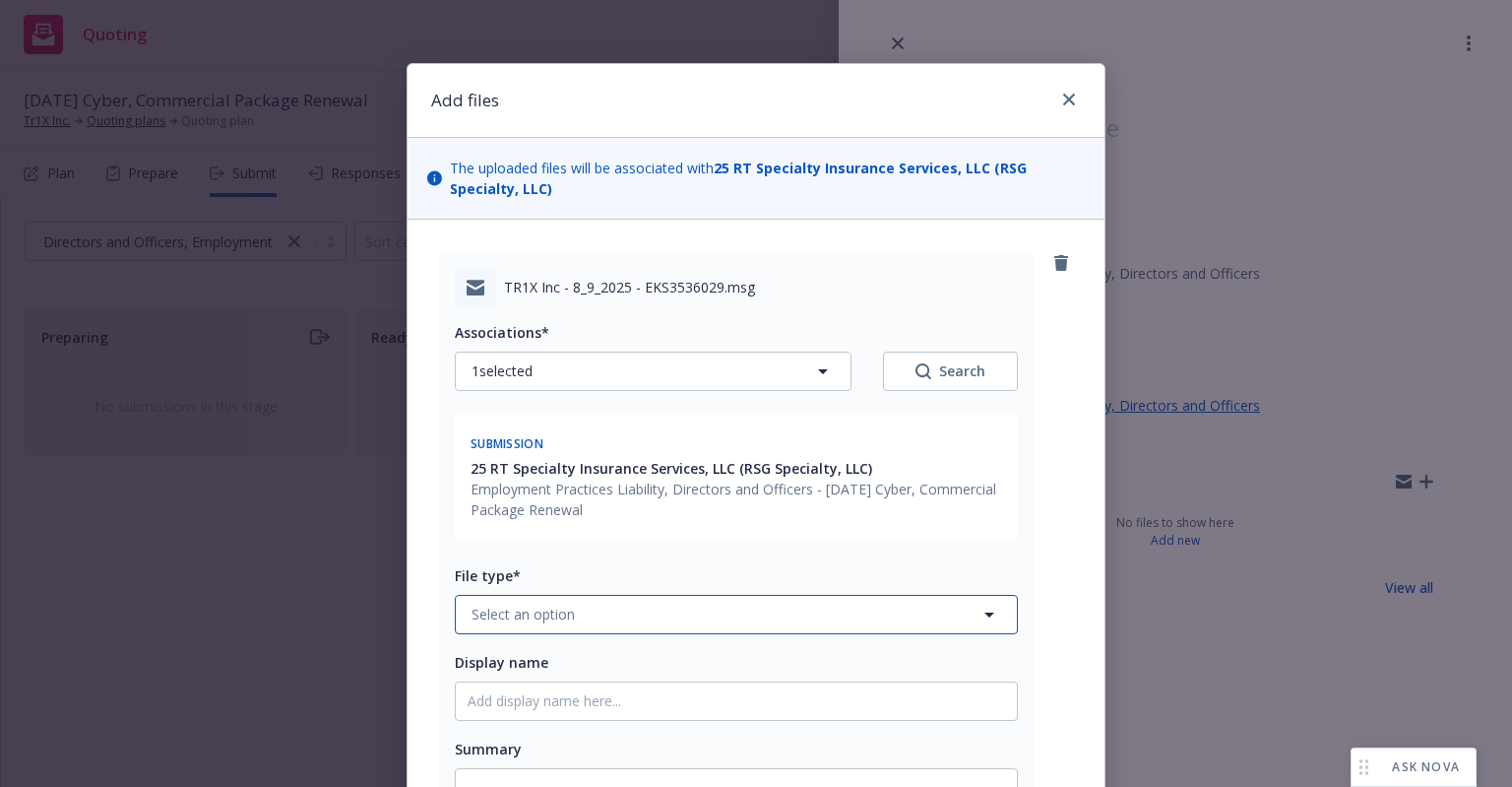 click on "Select an option" at bounding box center [736, 615] 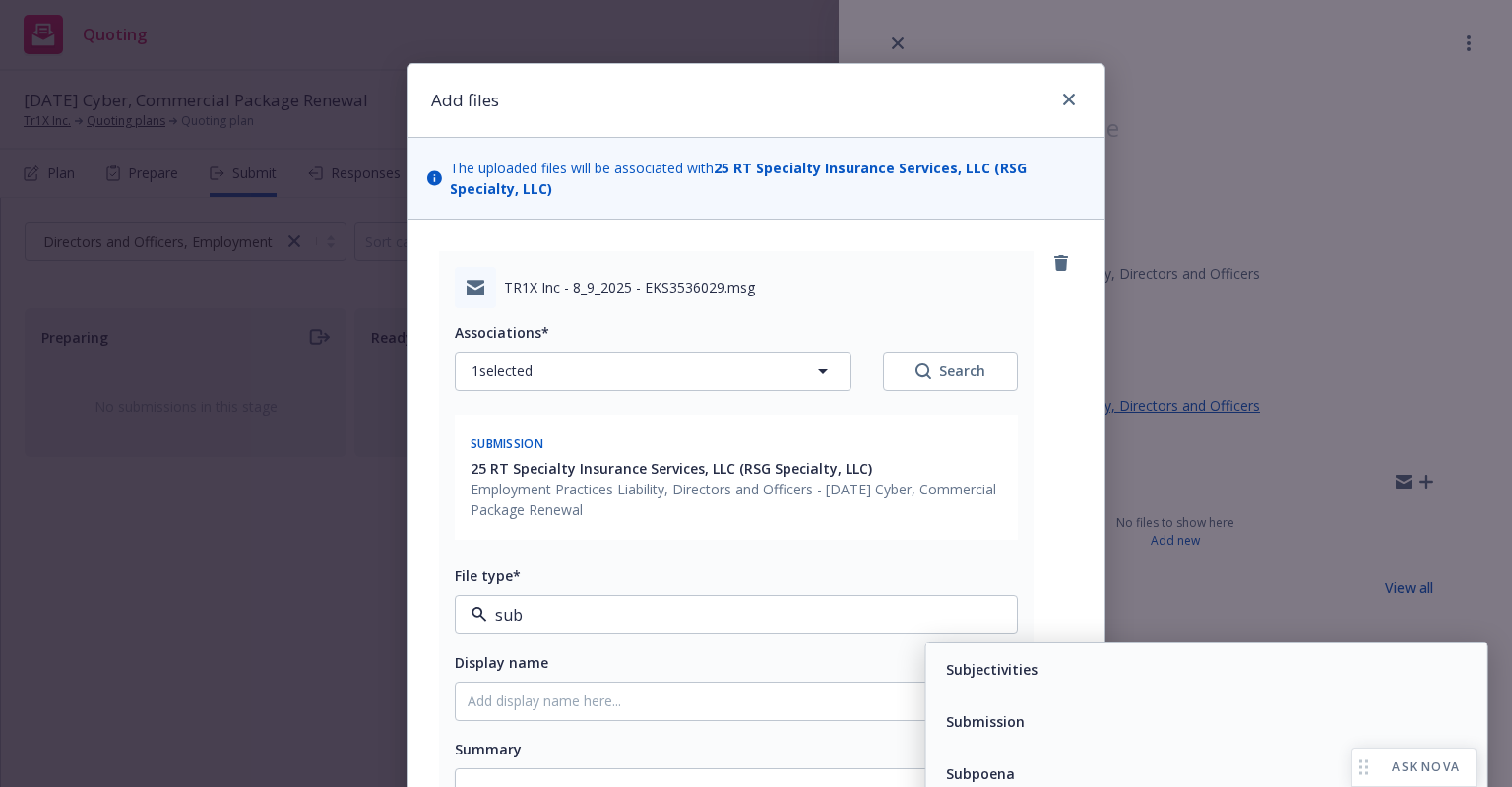 type on "subm" 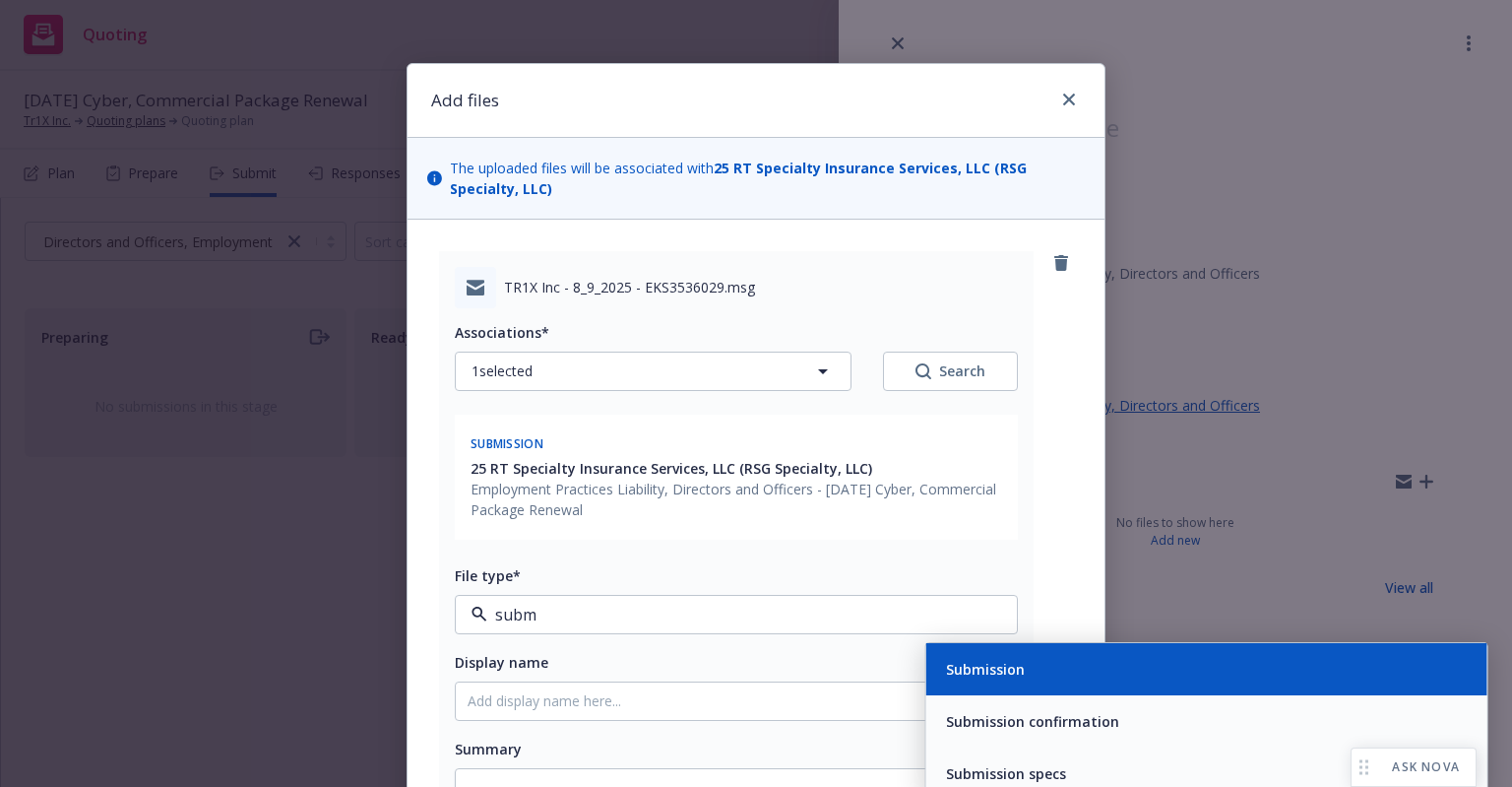 click on "Submission" at bounding box center [985, 669] 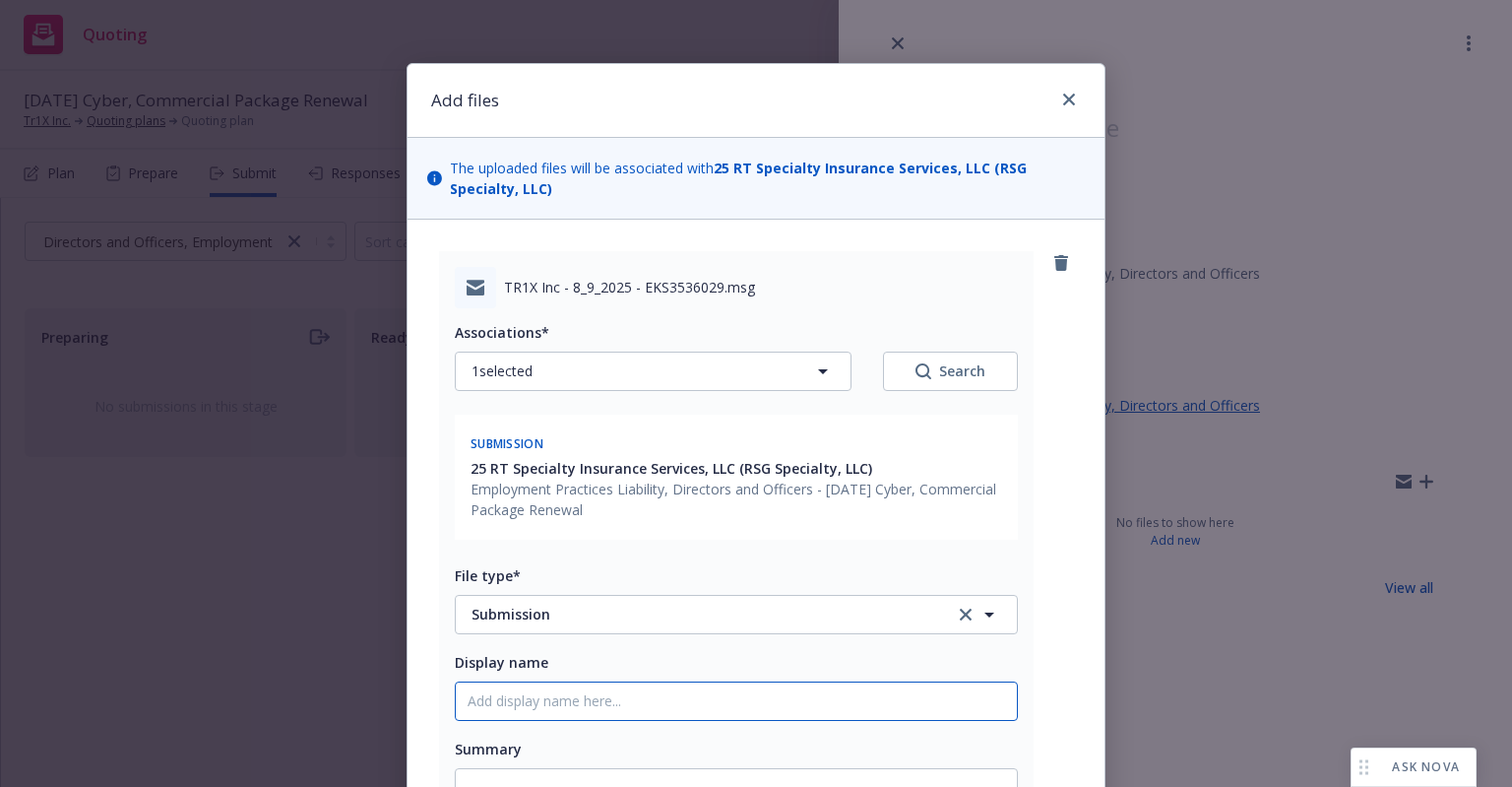 click on "Display name" at bounding box center (736, 701) 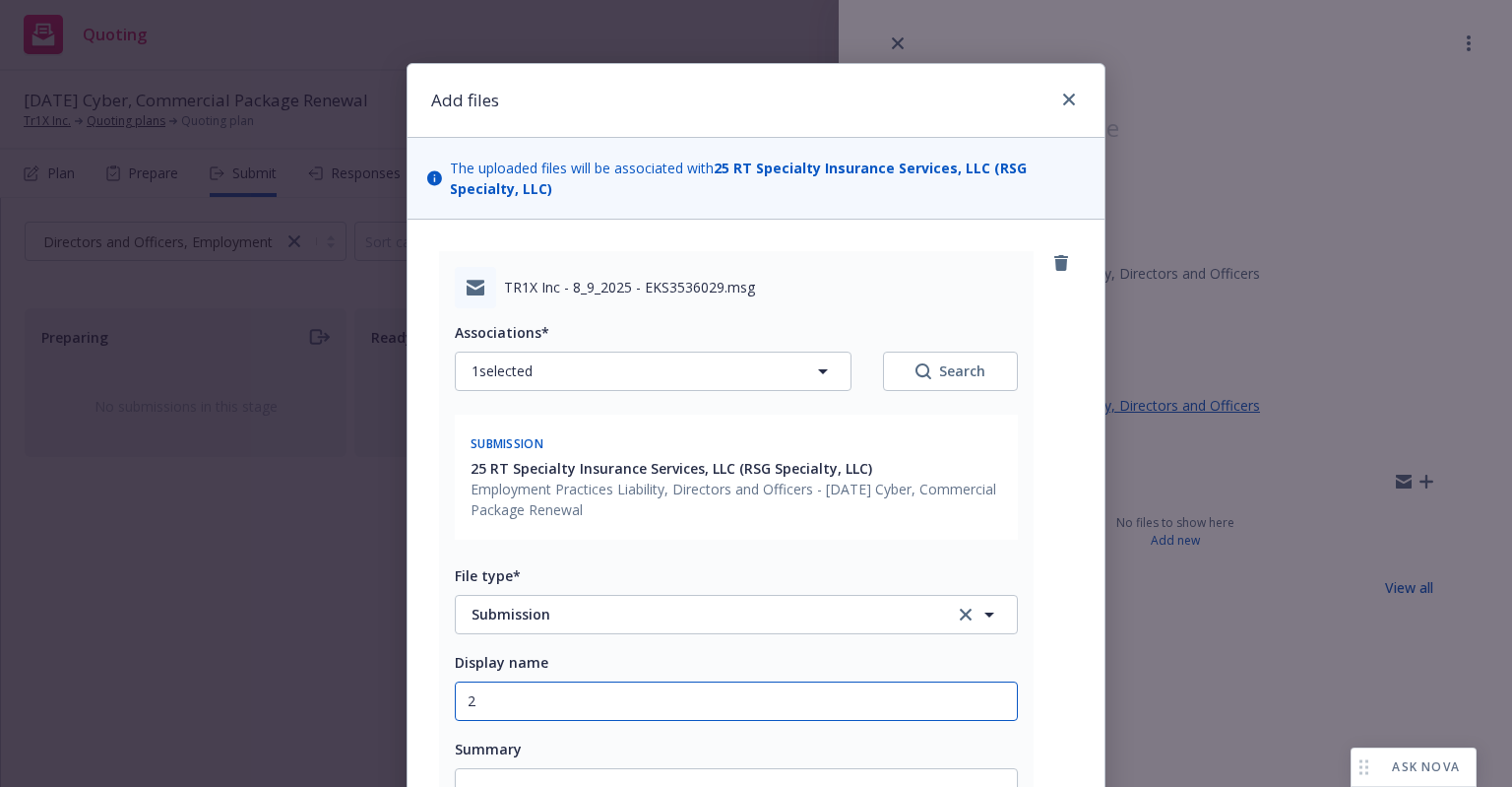 type on "x" 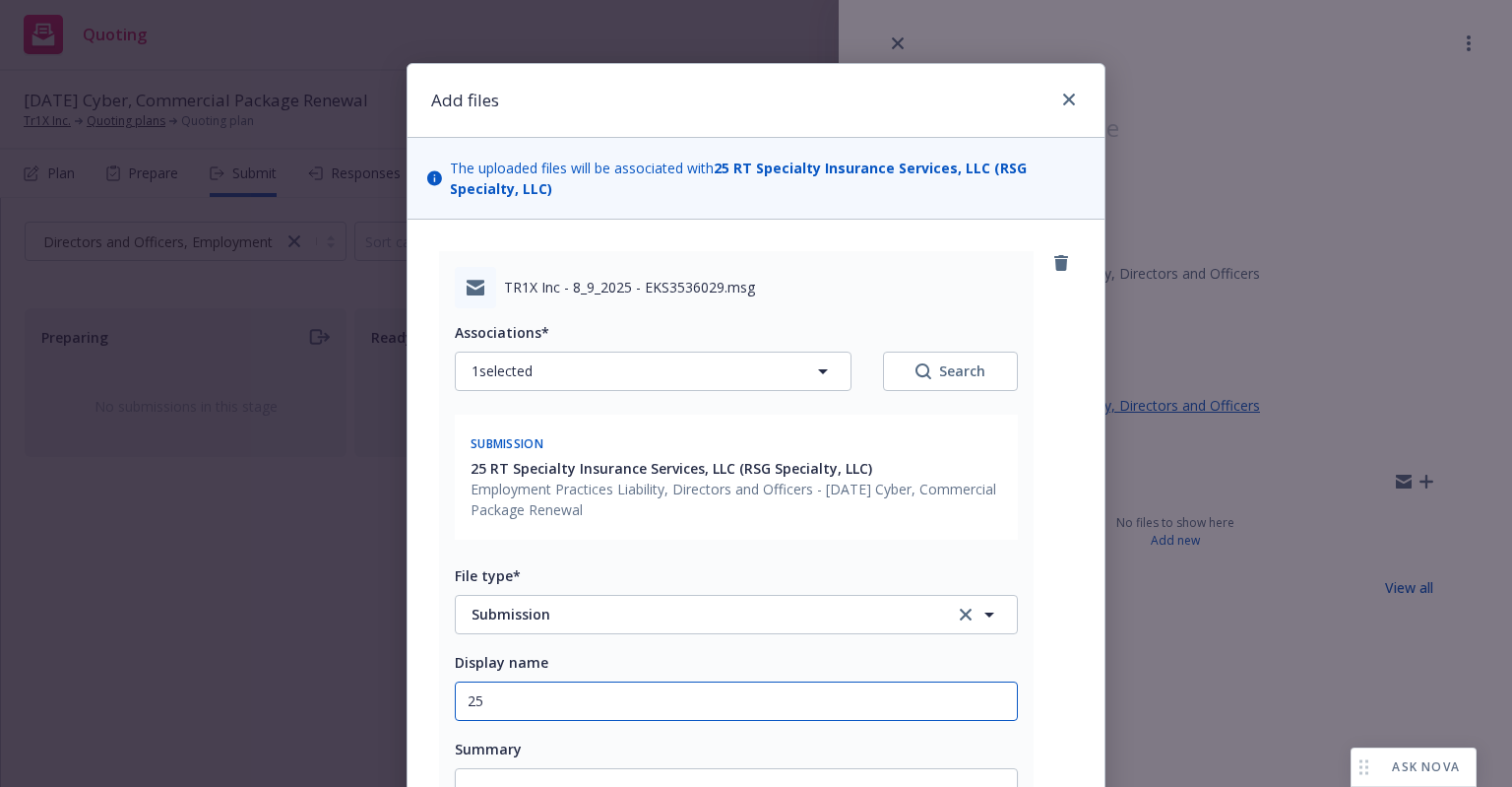 type on "x" 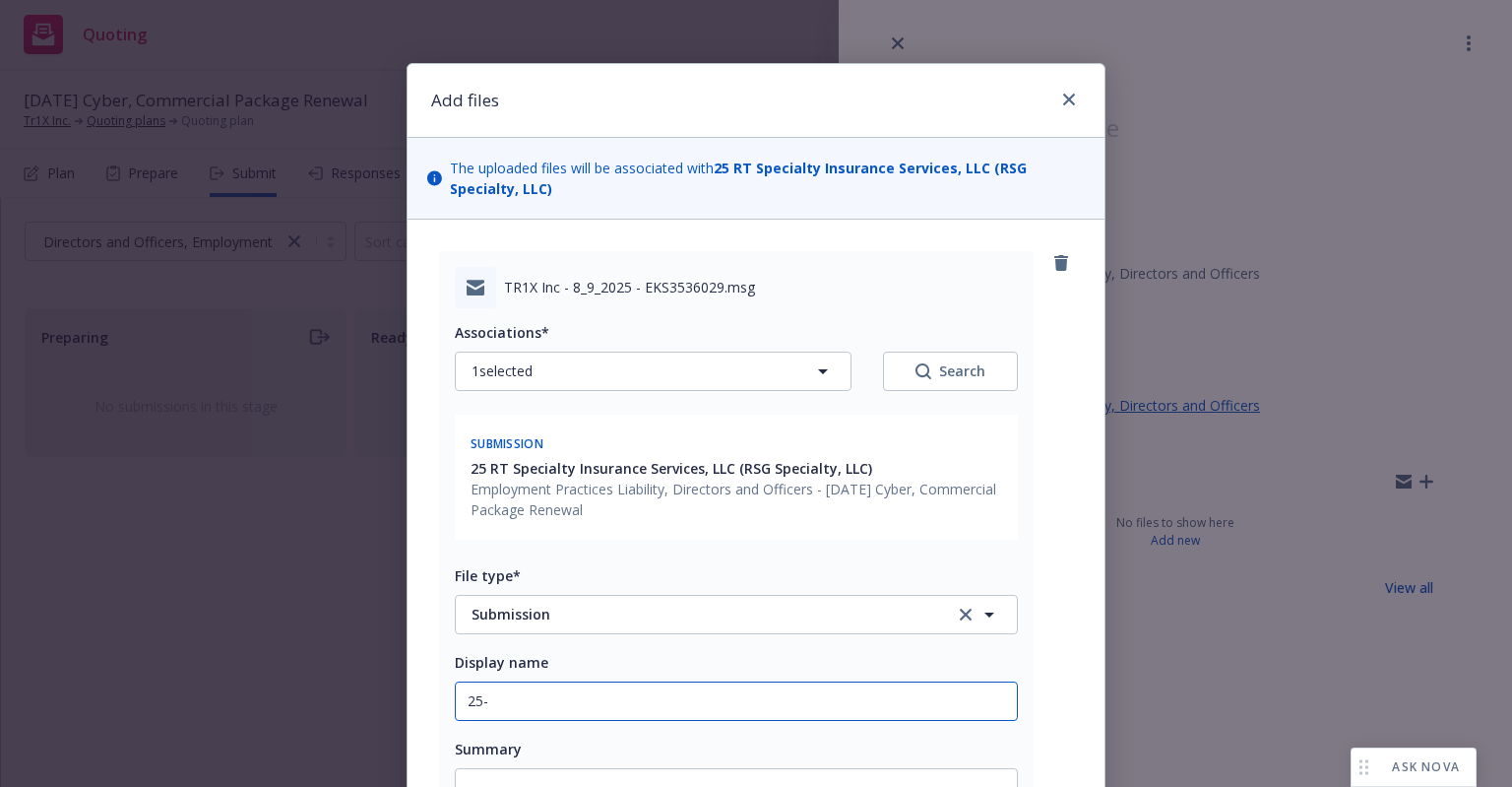 type on "x" 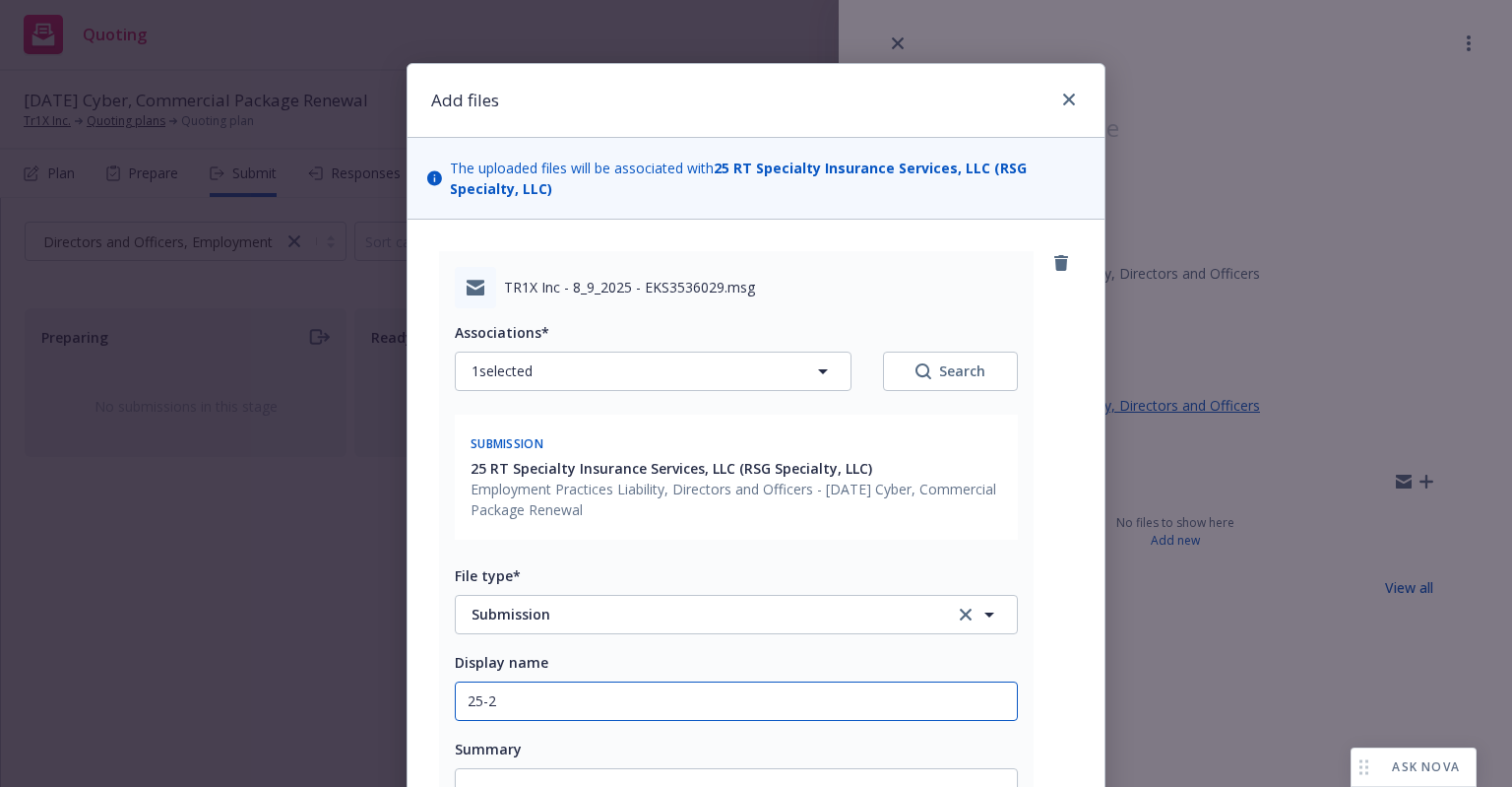 type on "x" 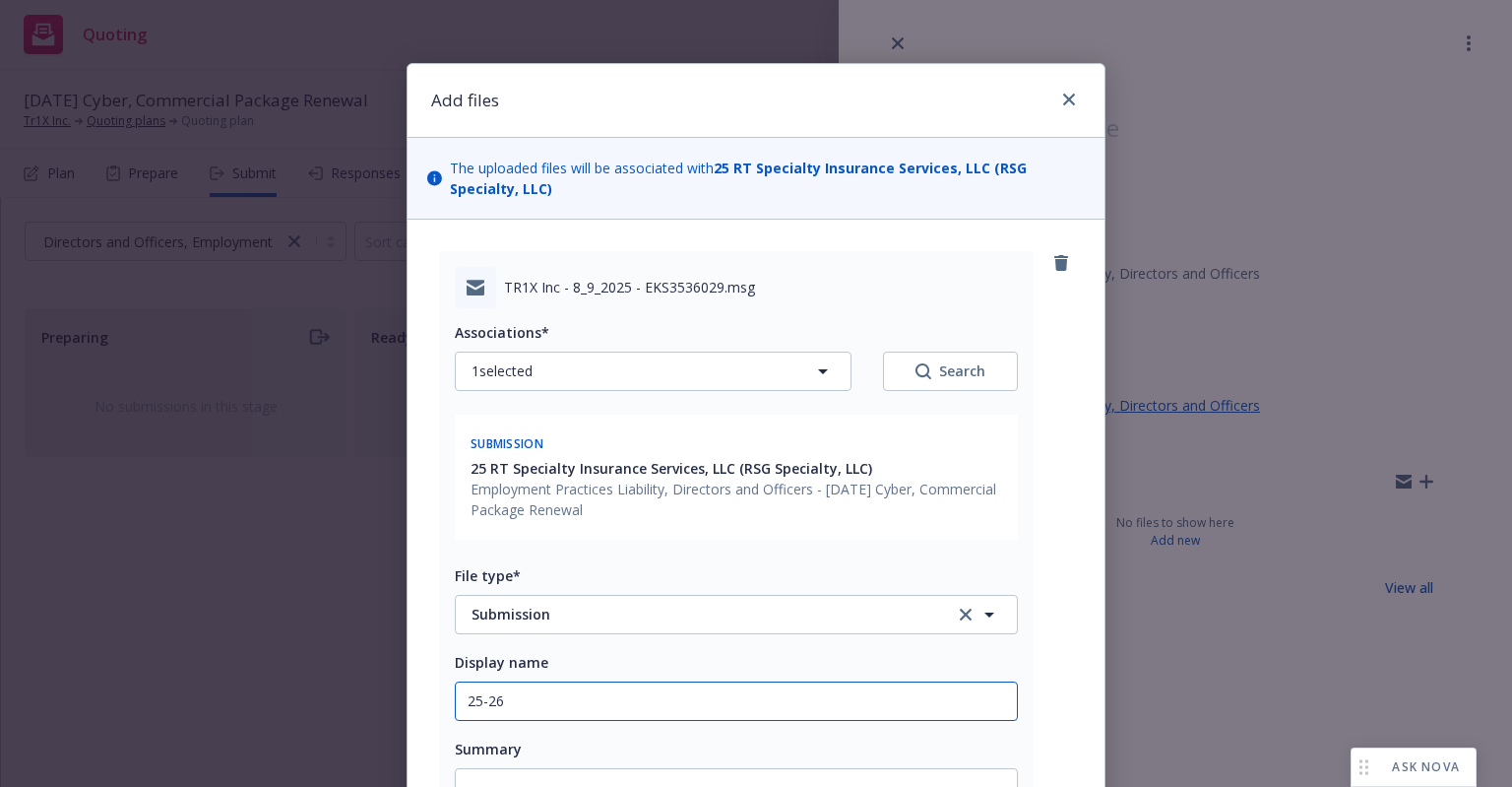 type on "x" 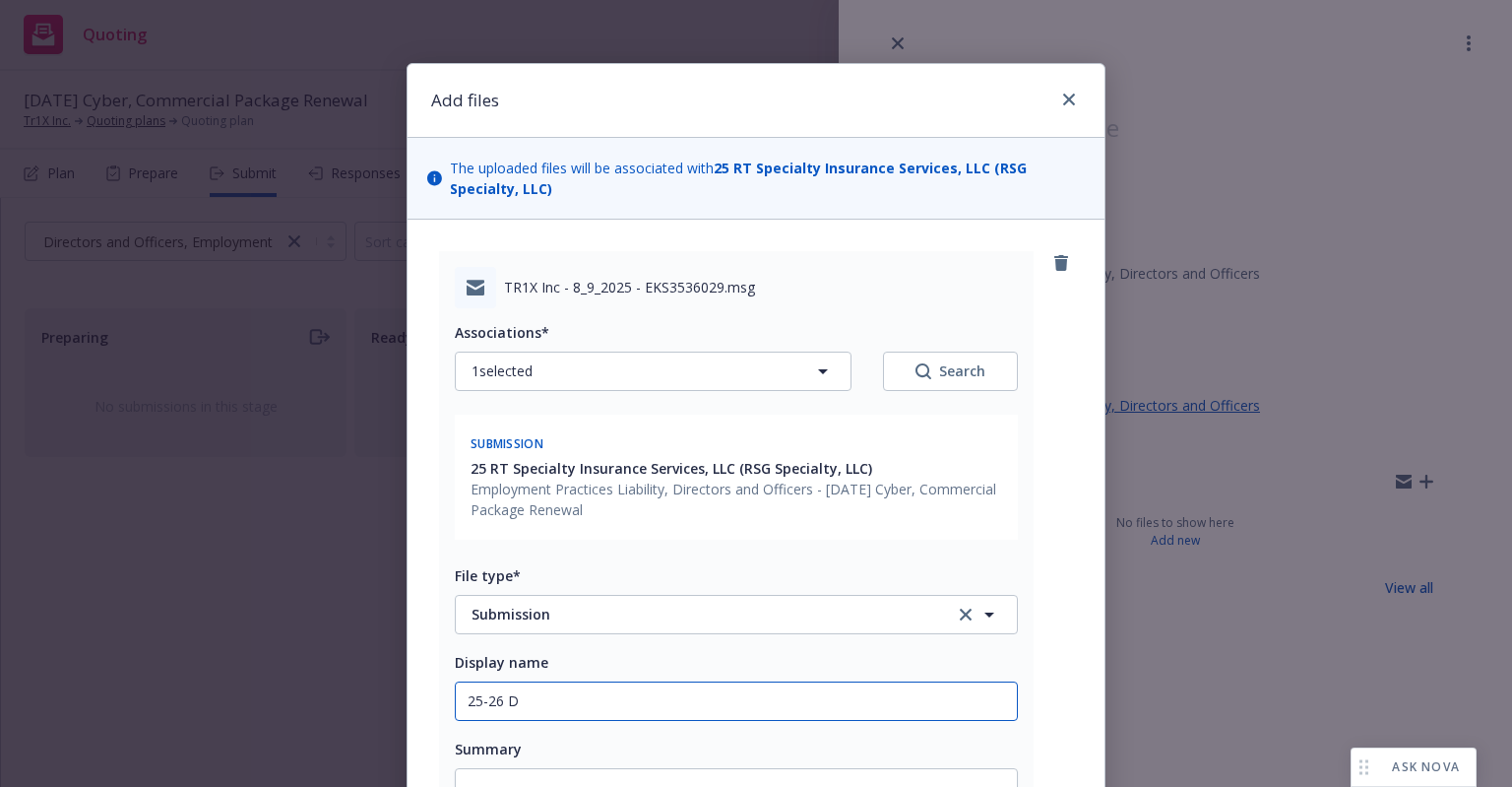 type on "x" 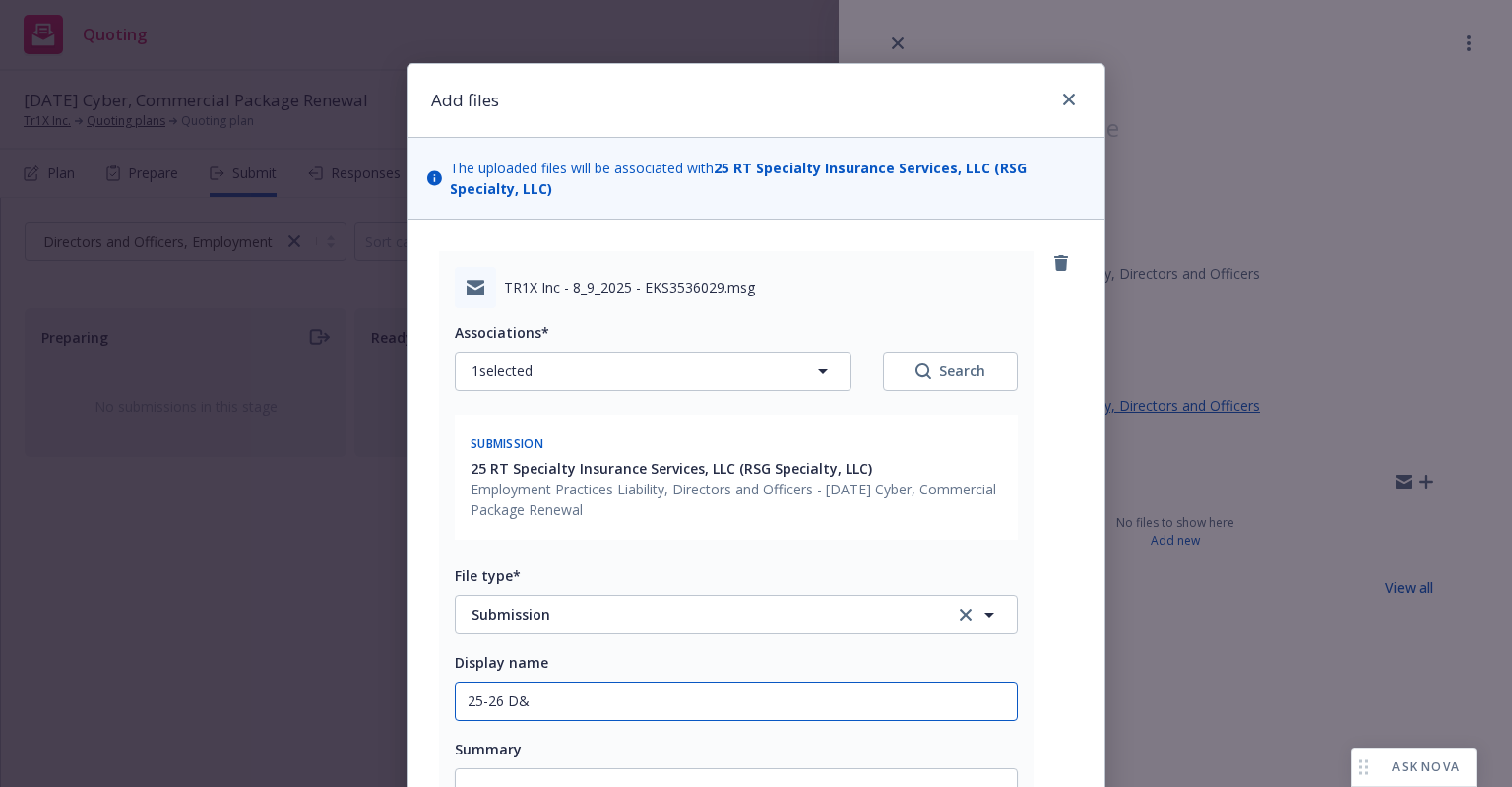 type on "x" 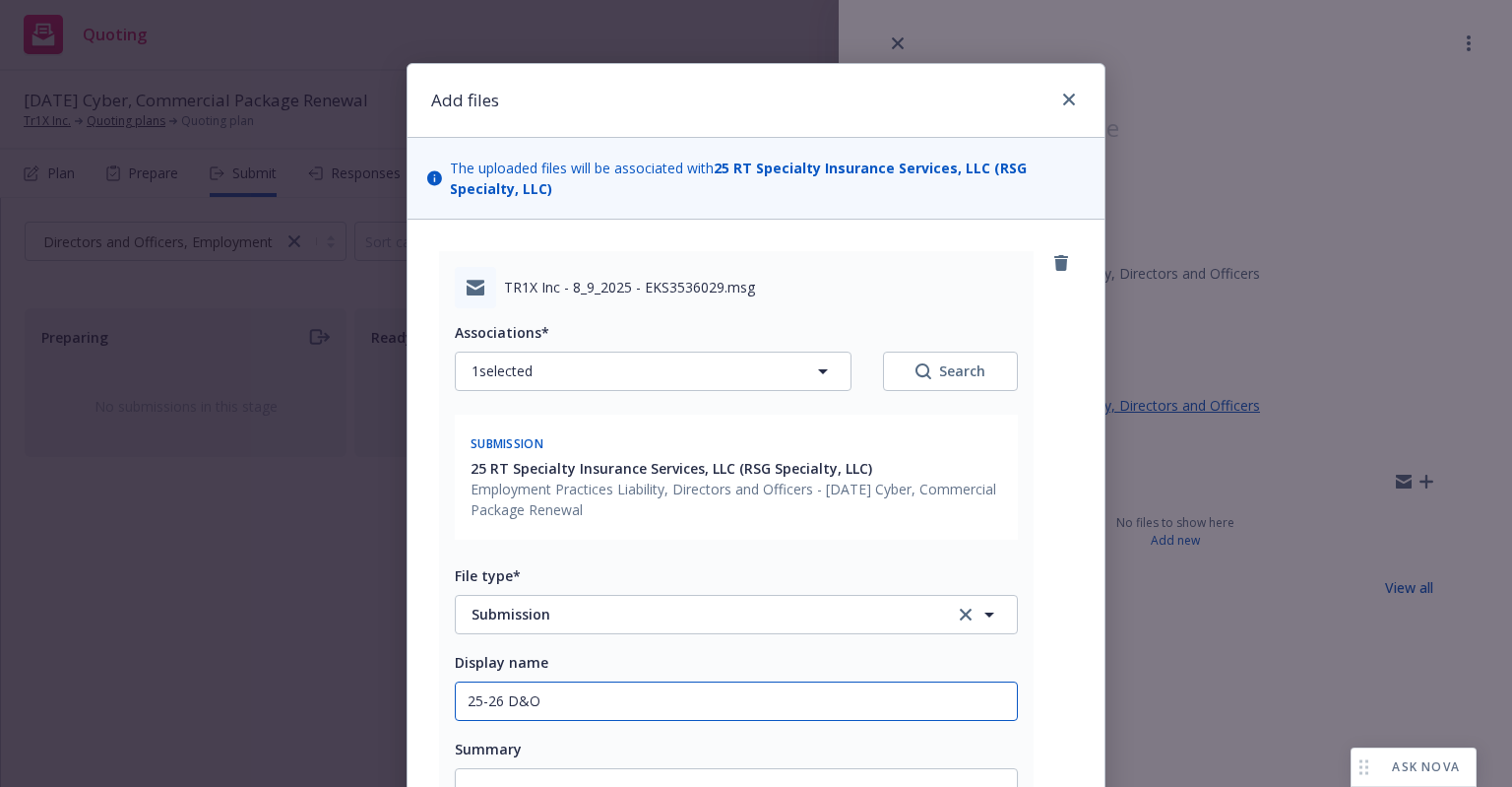 type on "x" 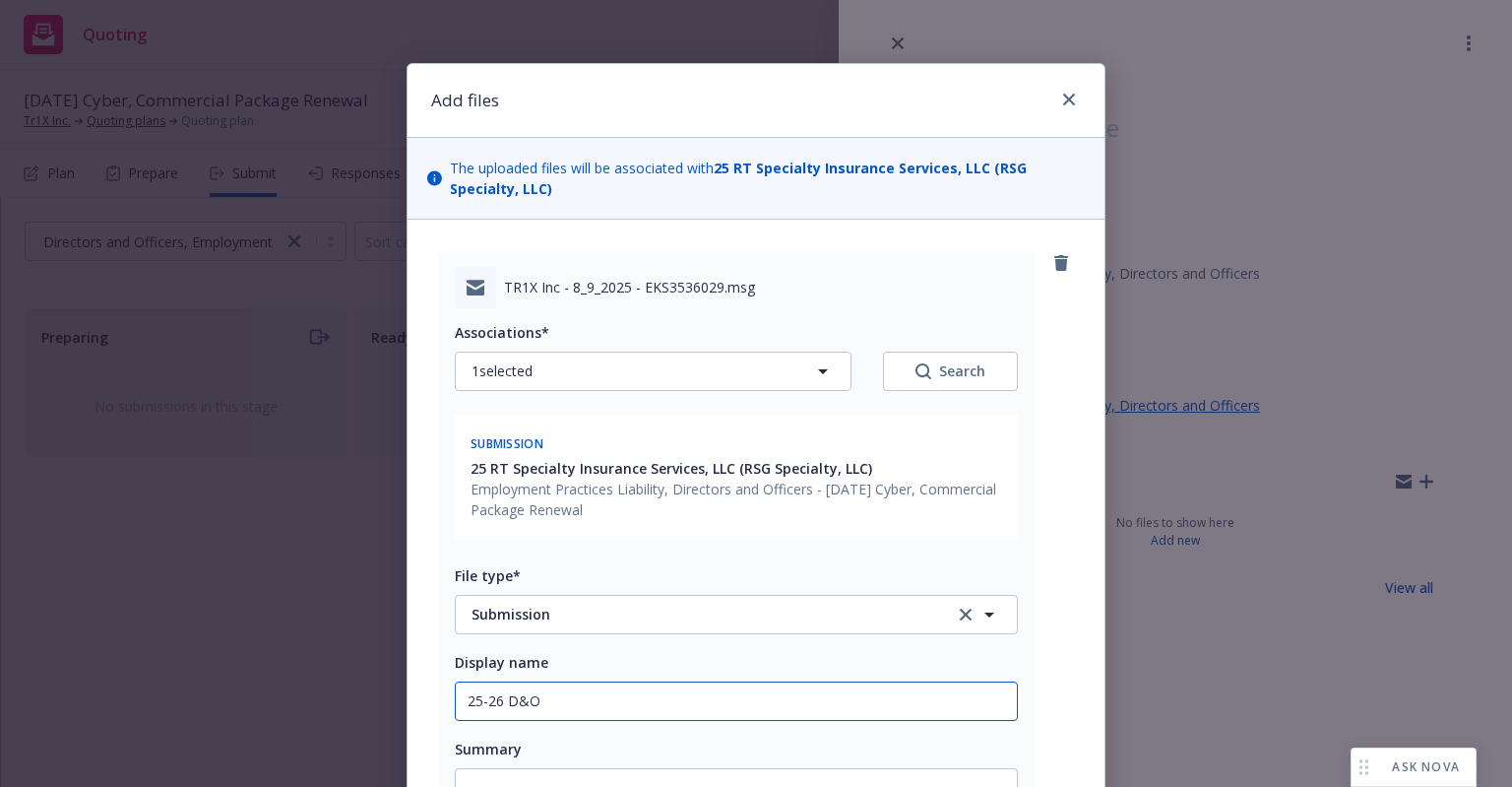 type on "25-26 D&O P" 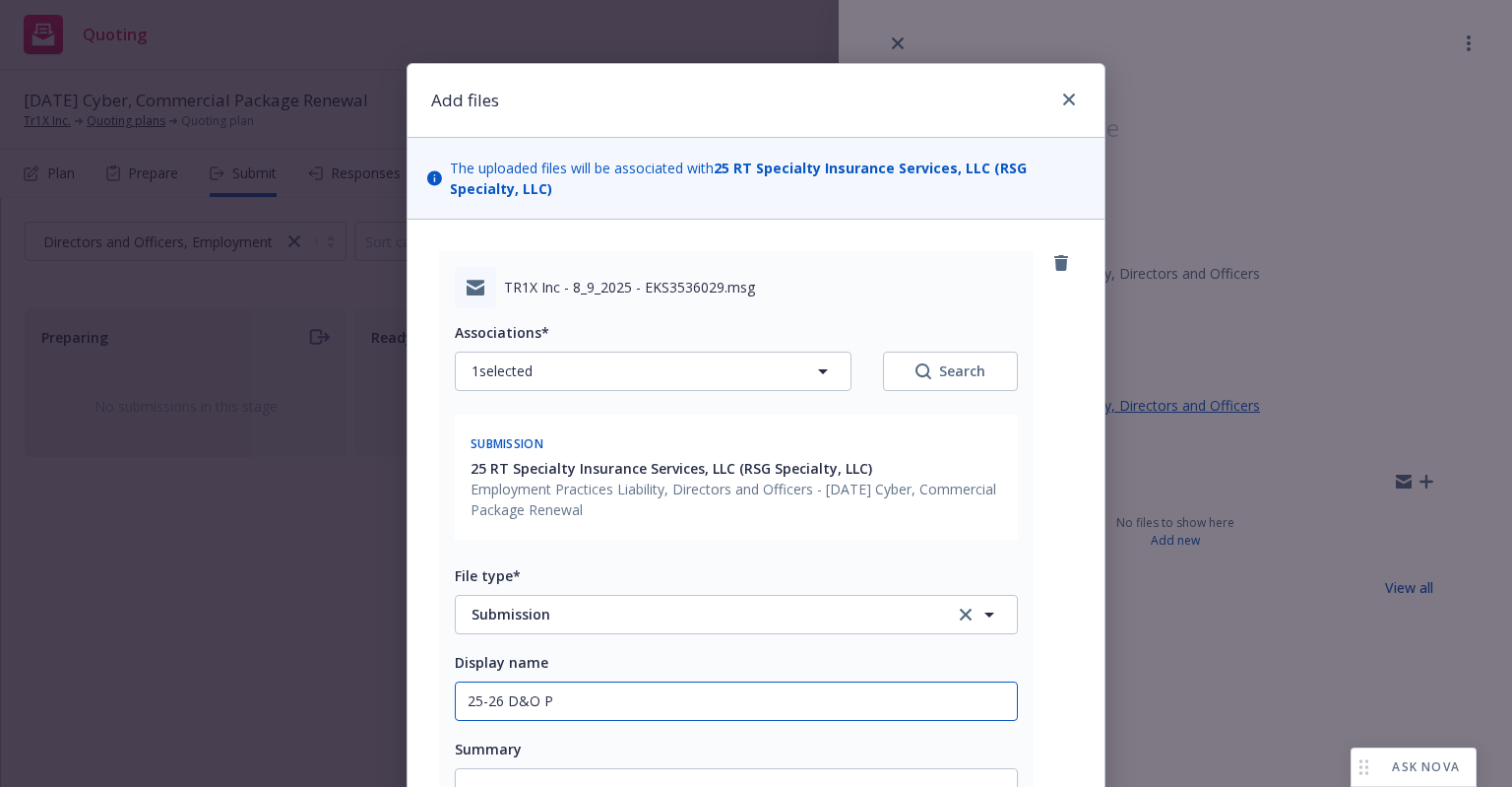 type on "x" 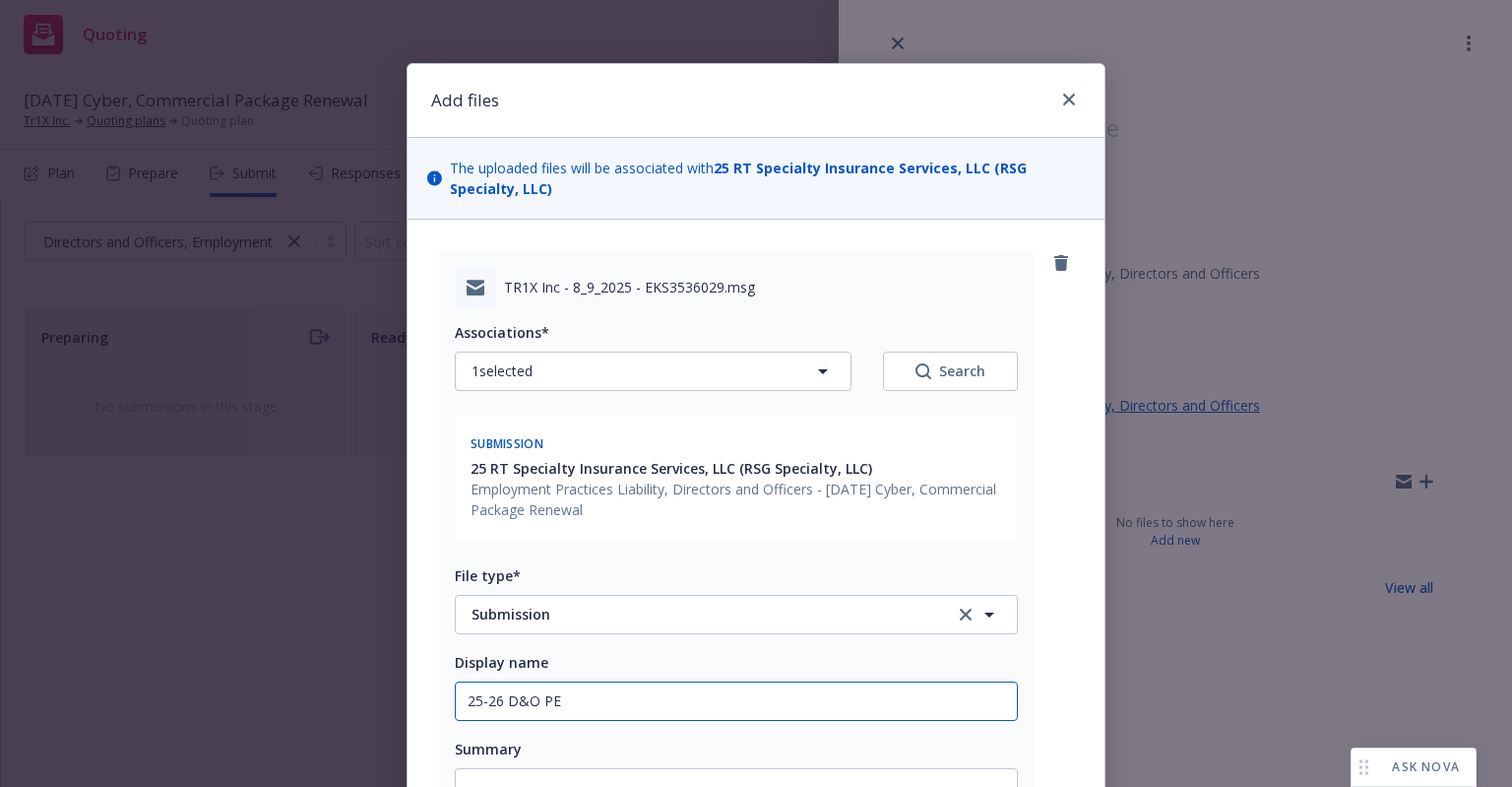 type on "x" 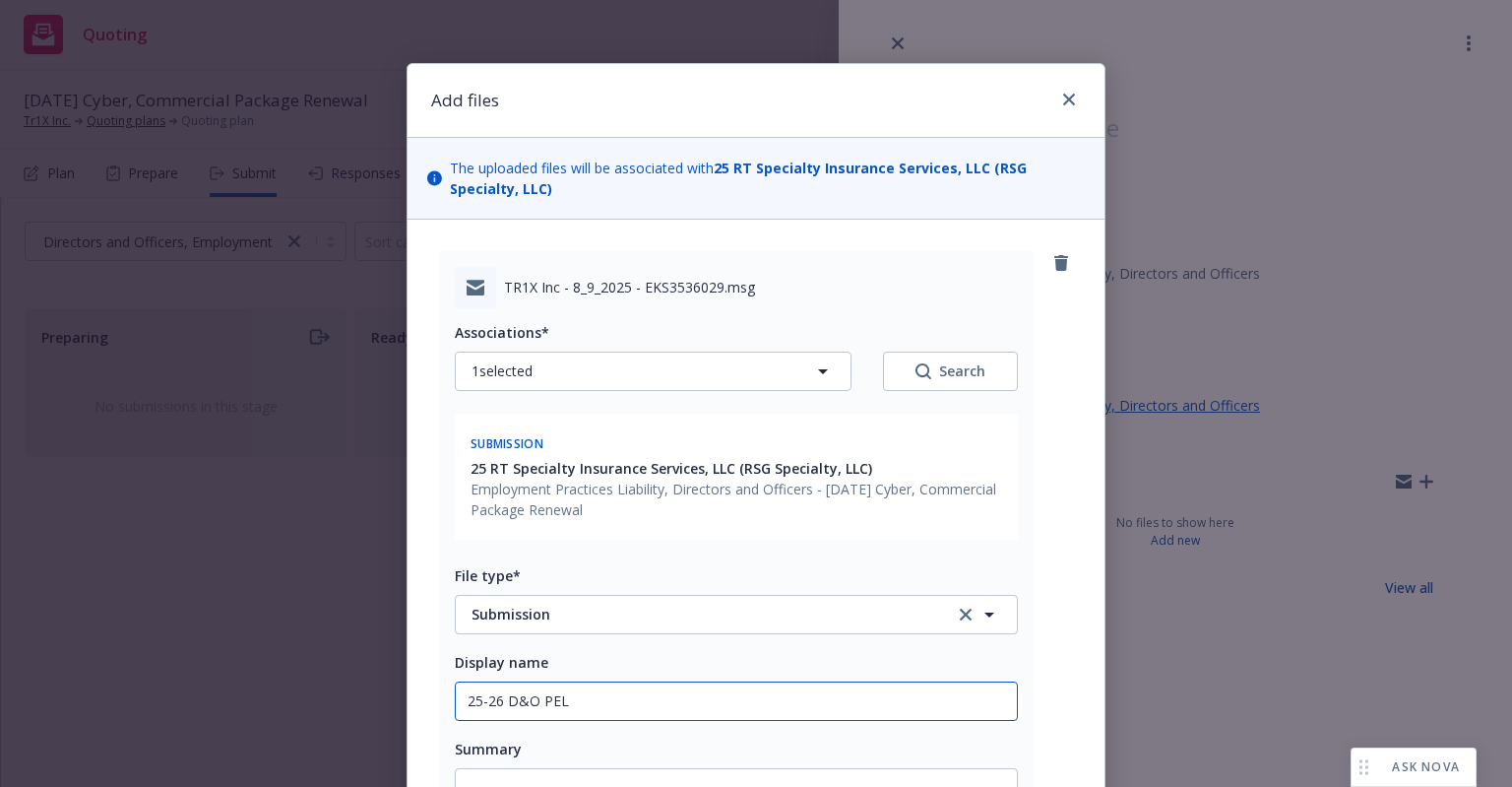 type on "x" 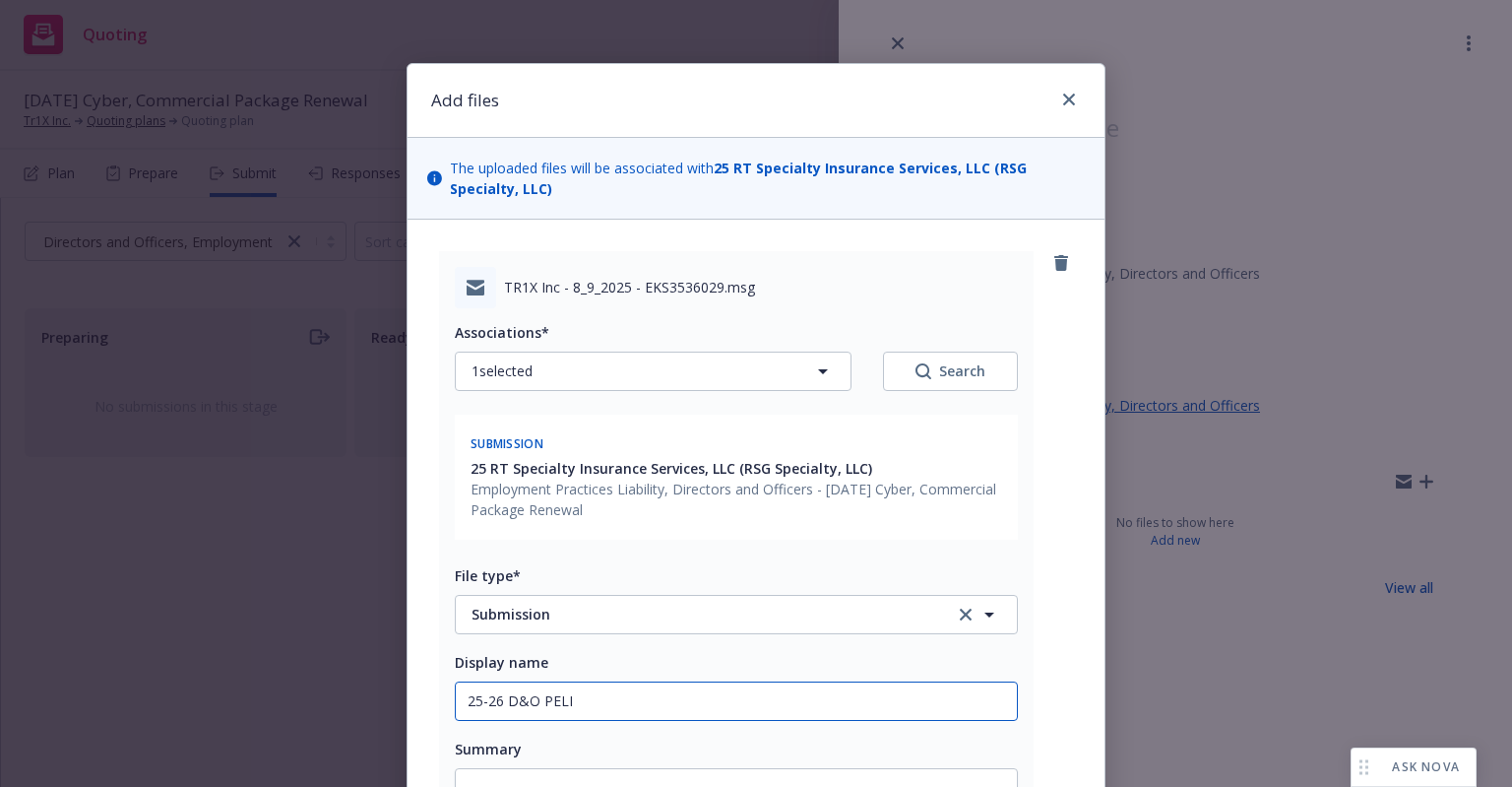 type on "x" 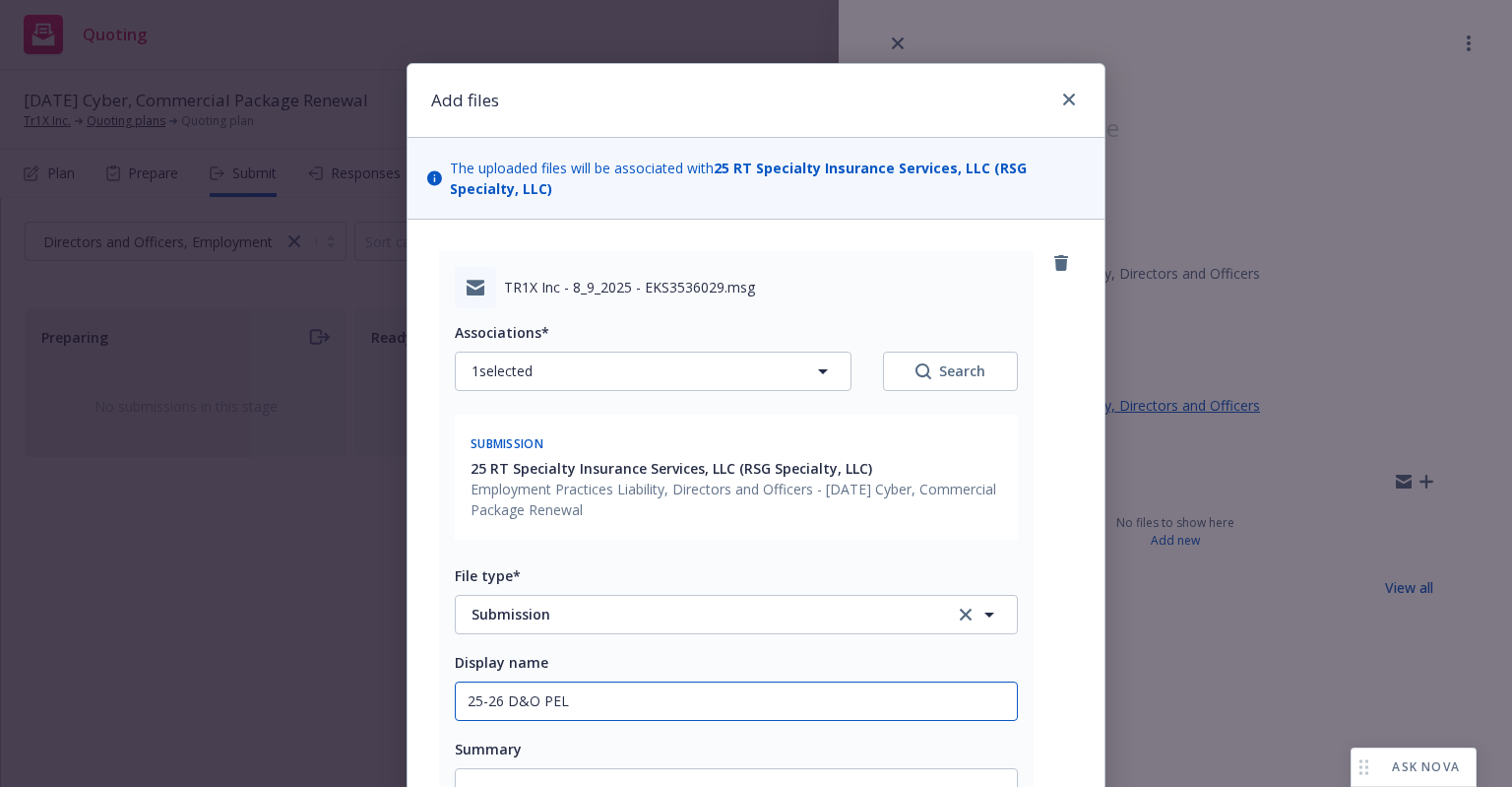 type on "x" 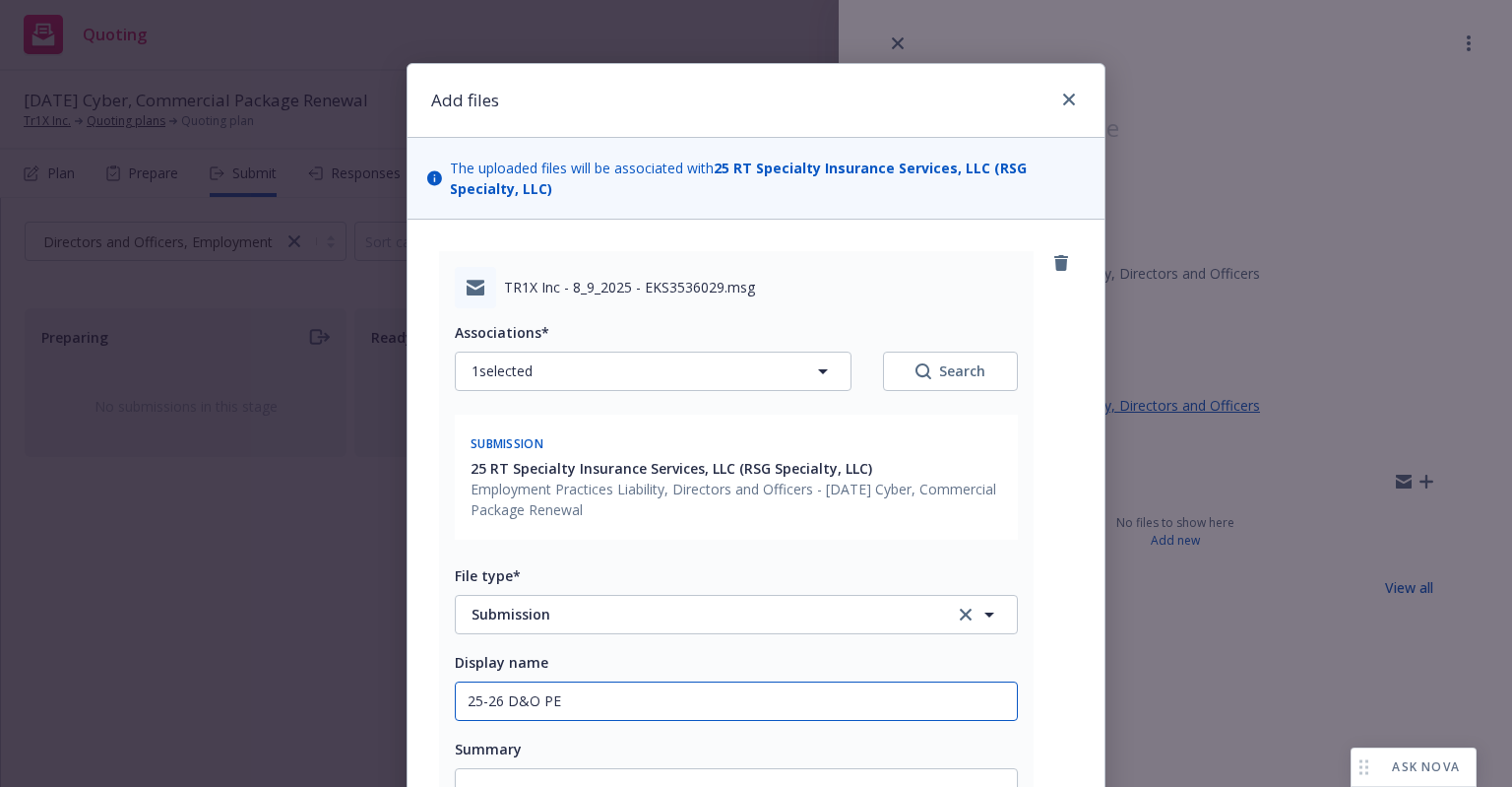 type on "x" 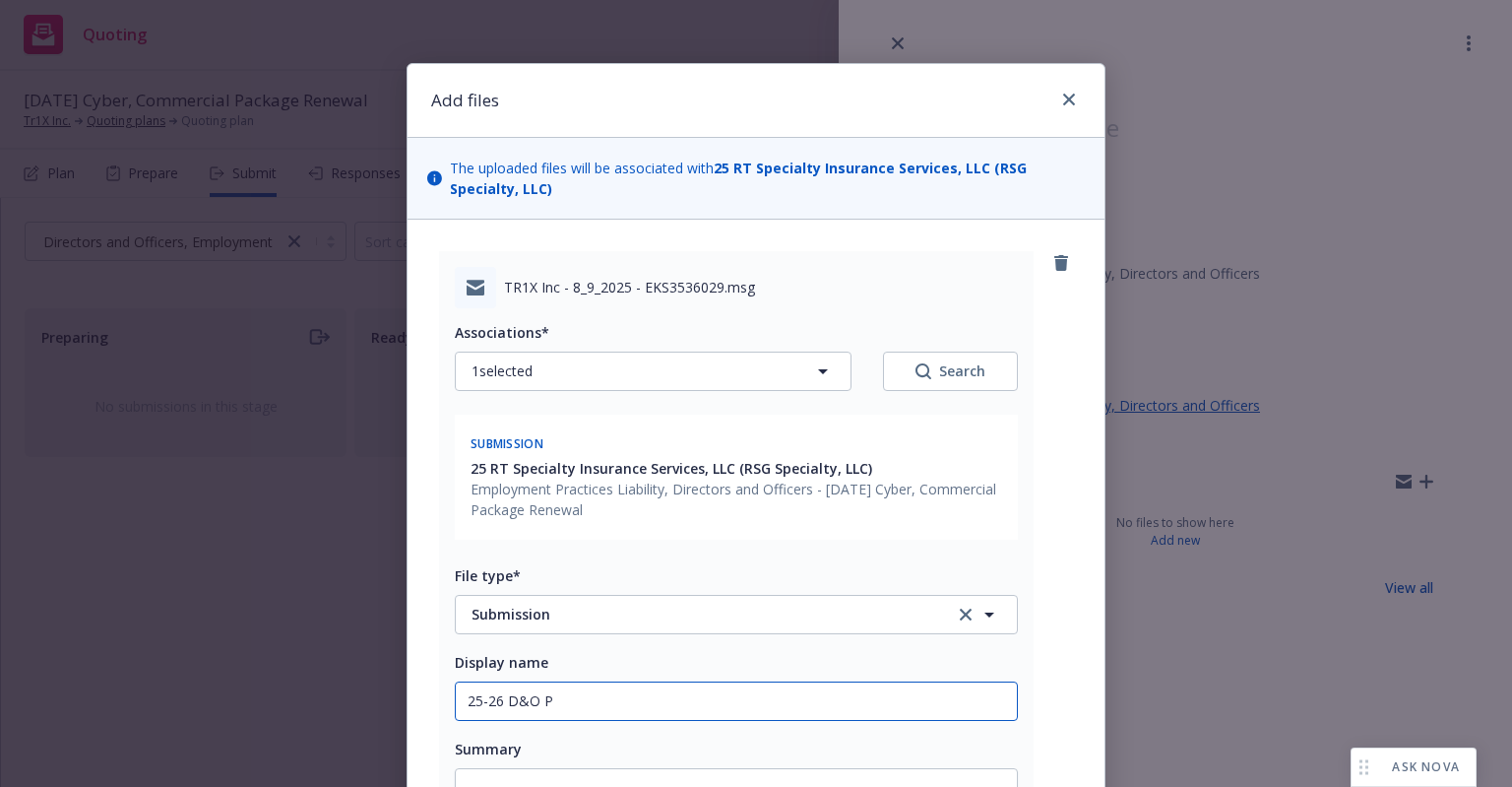 type on "x" 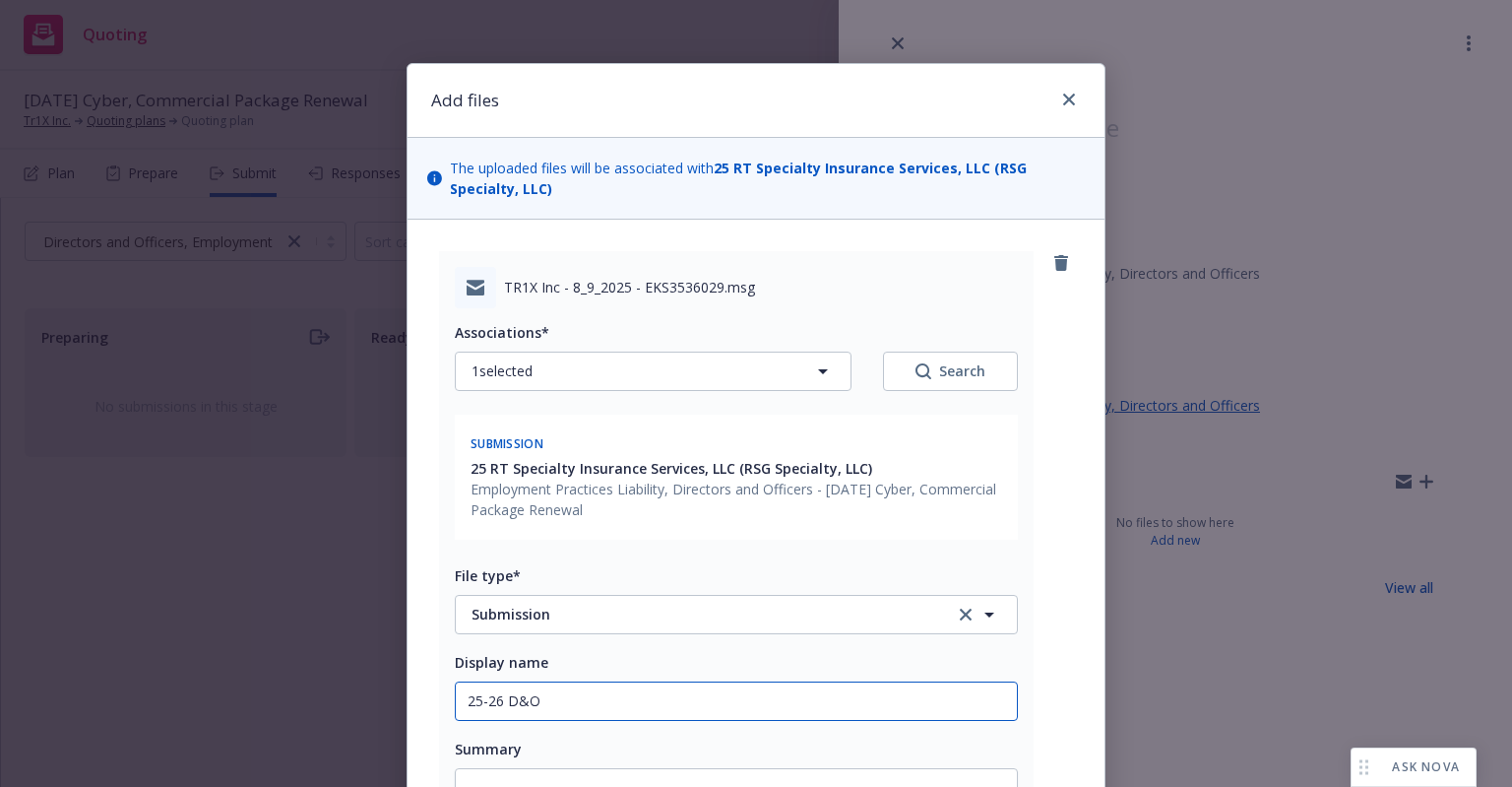 type on "x" 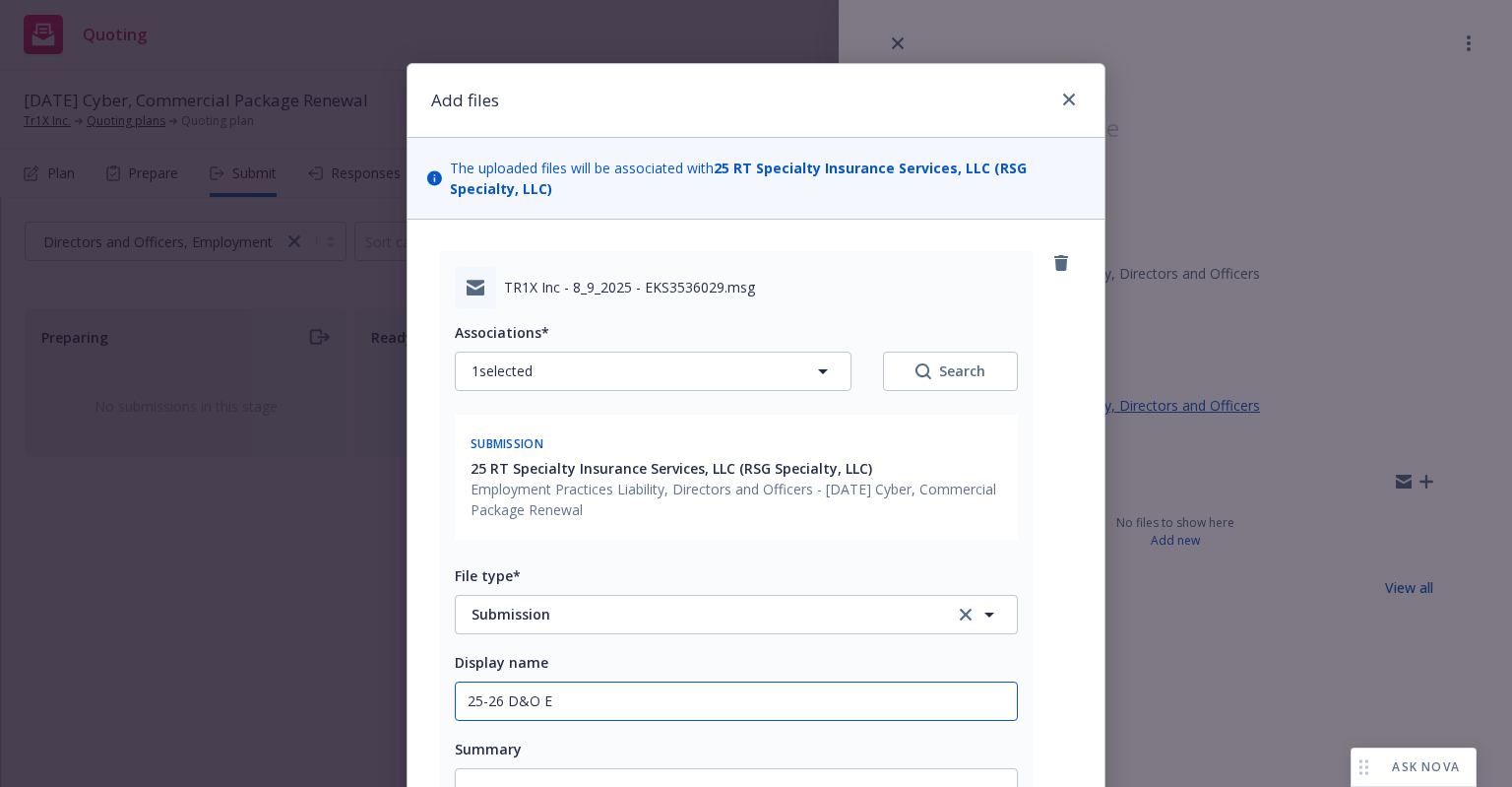 type on "x" 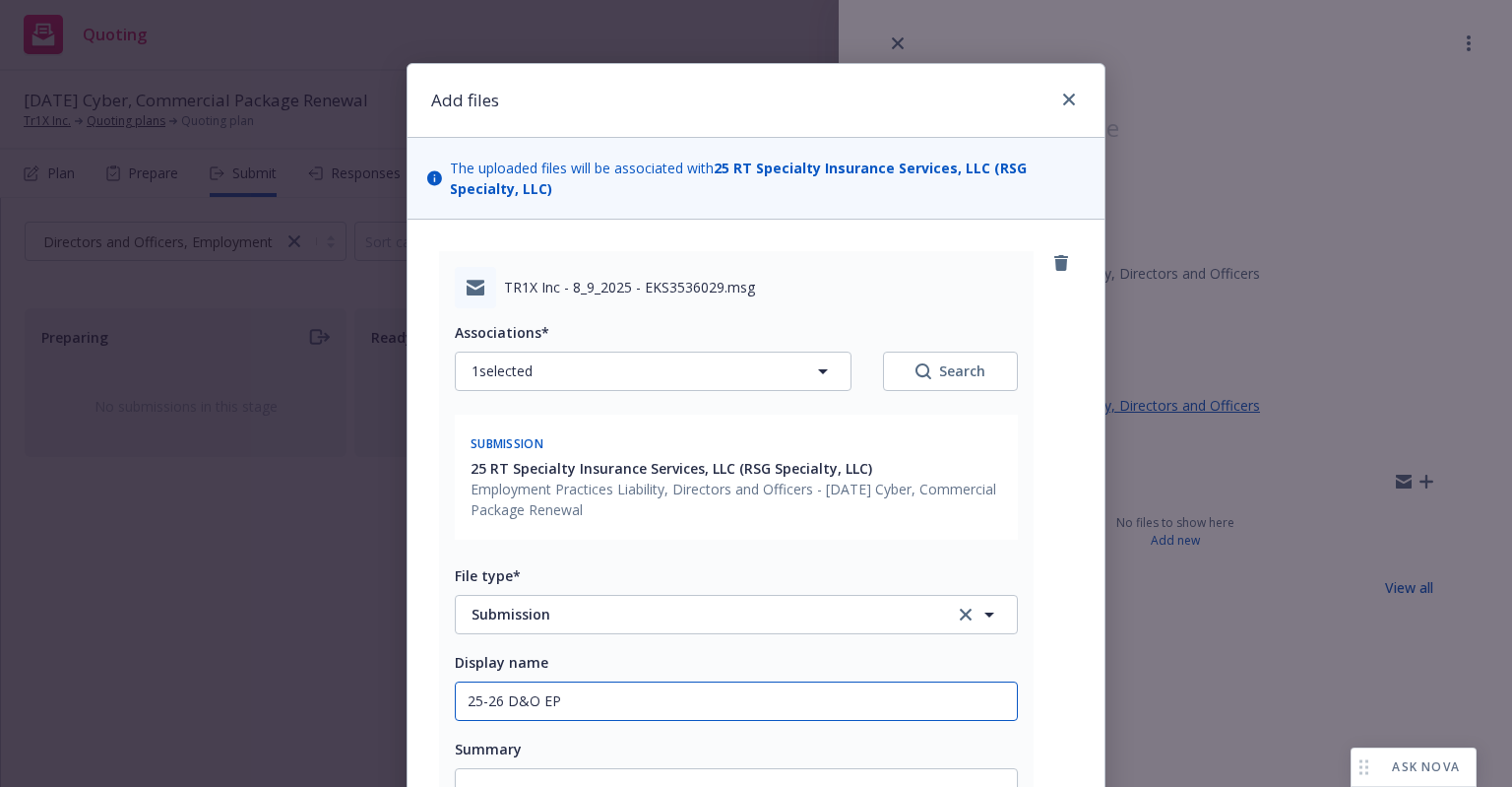 type on "x" 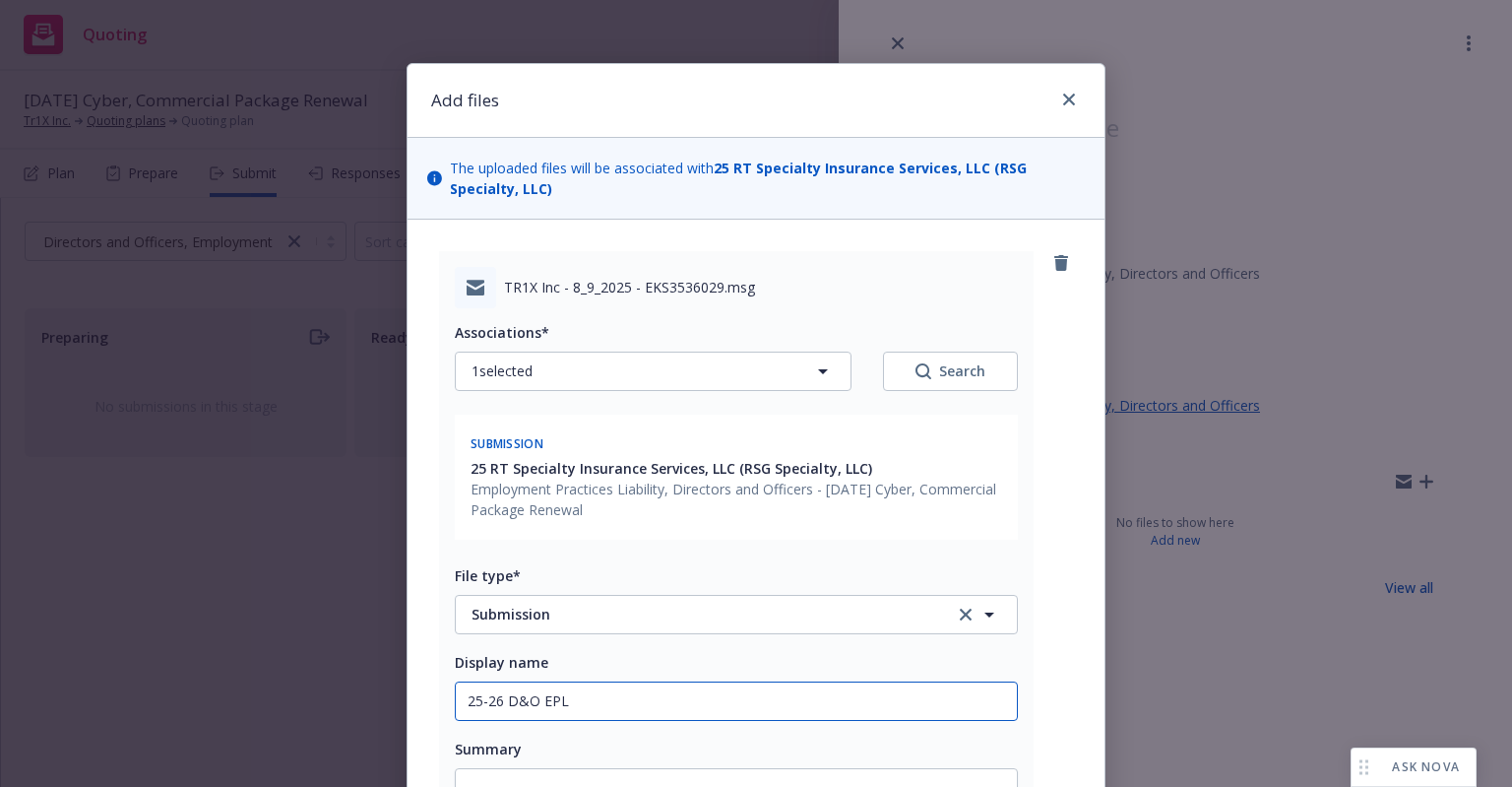 type on "x" 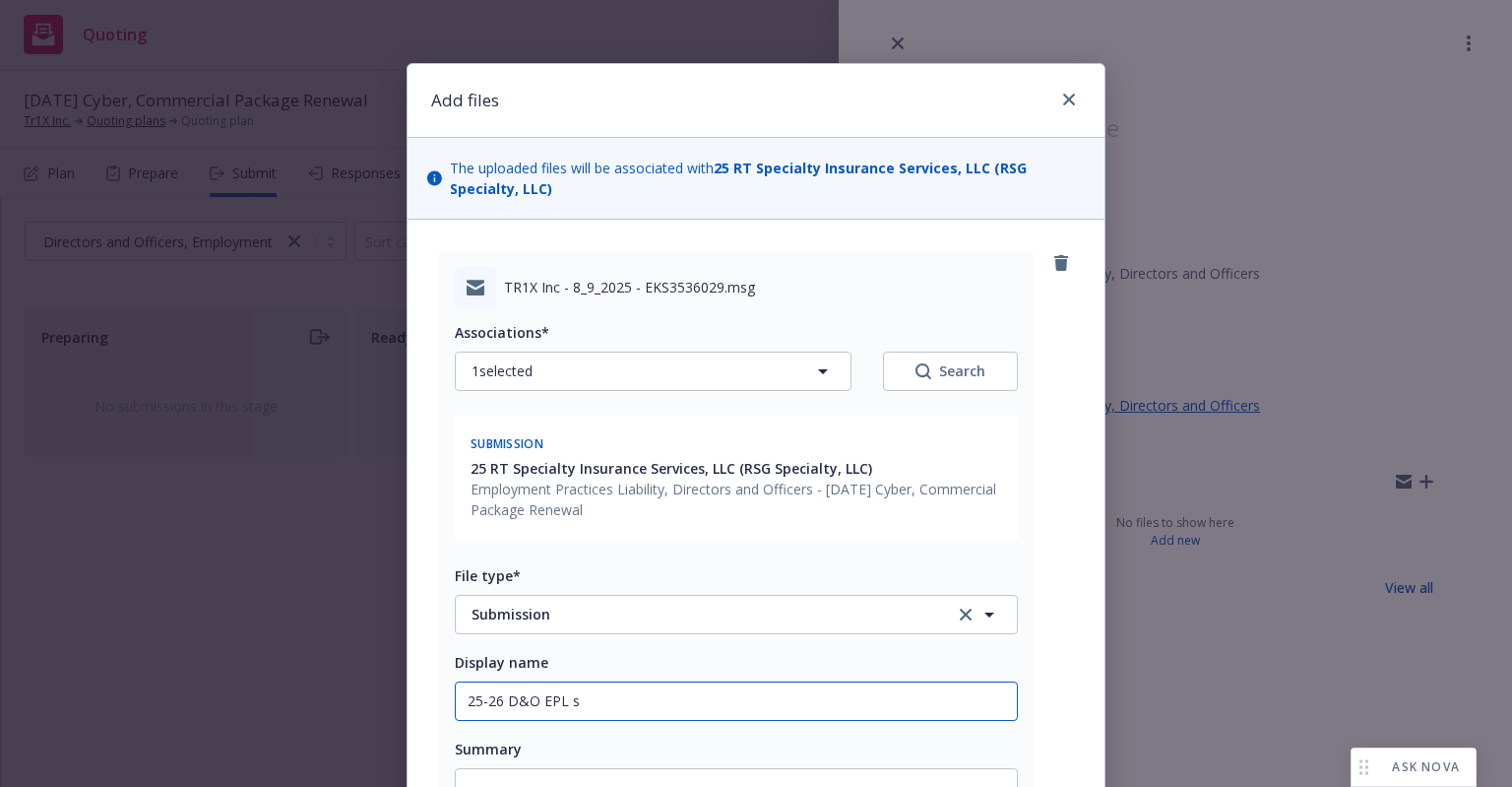 type on "x" 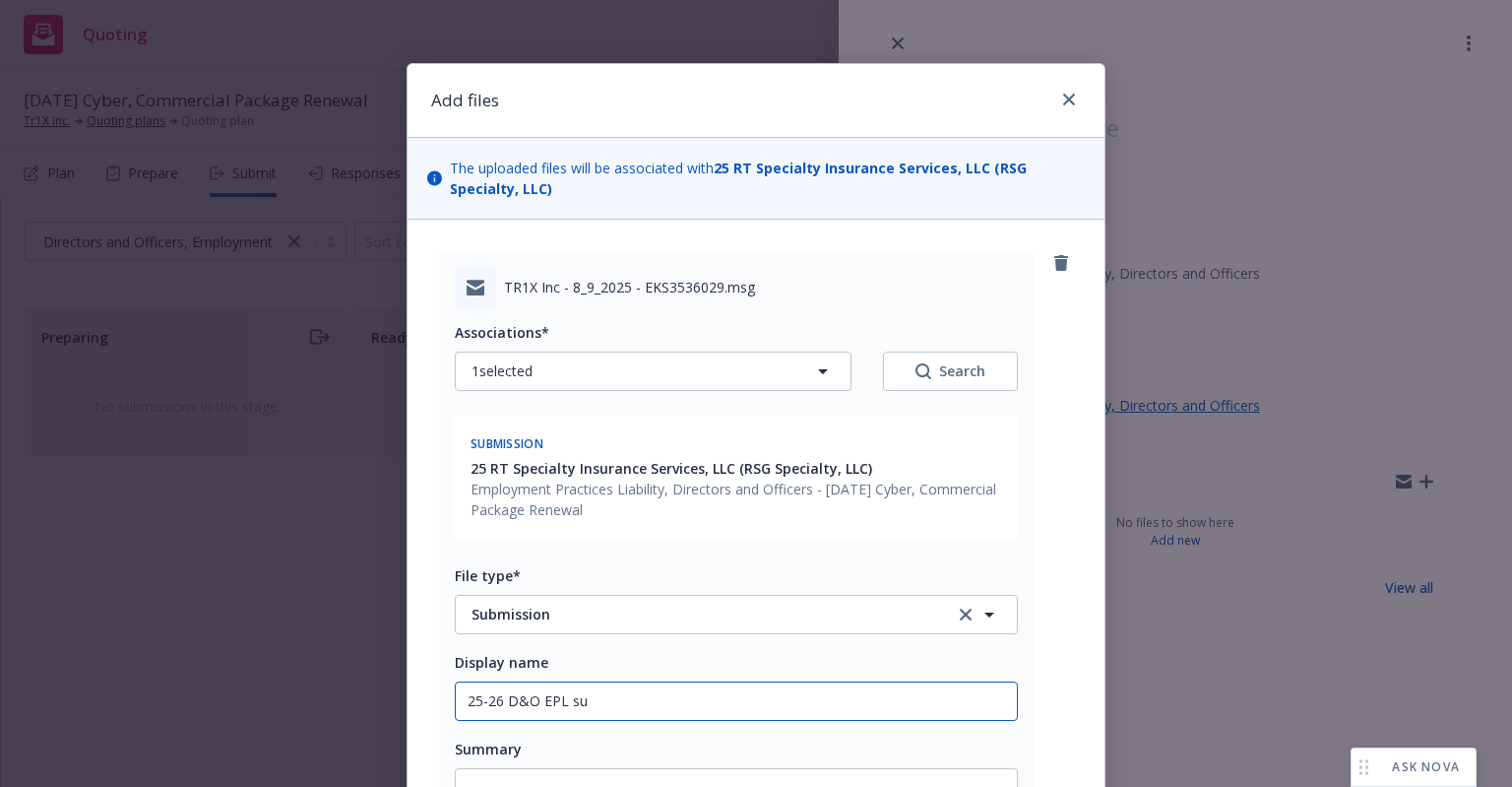 type on "x" 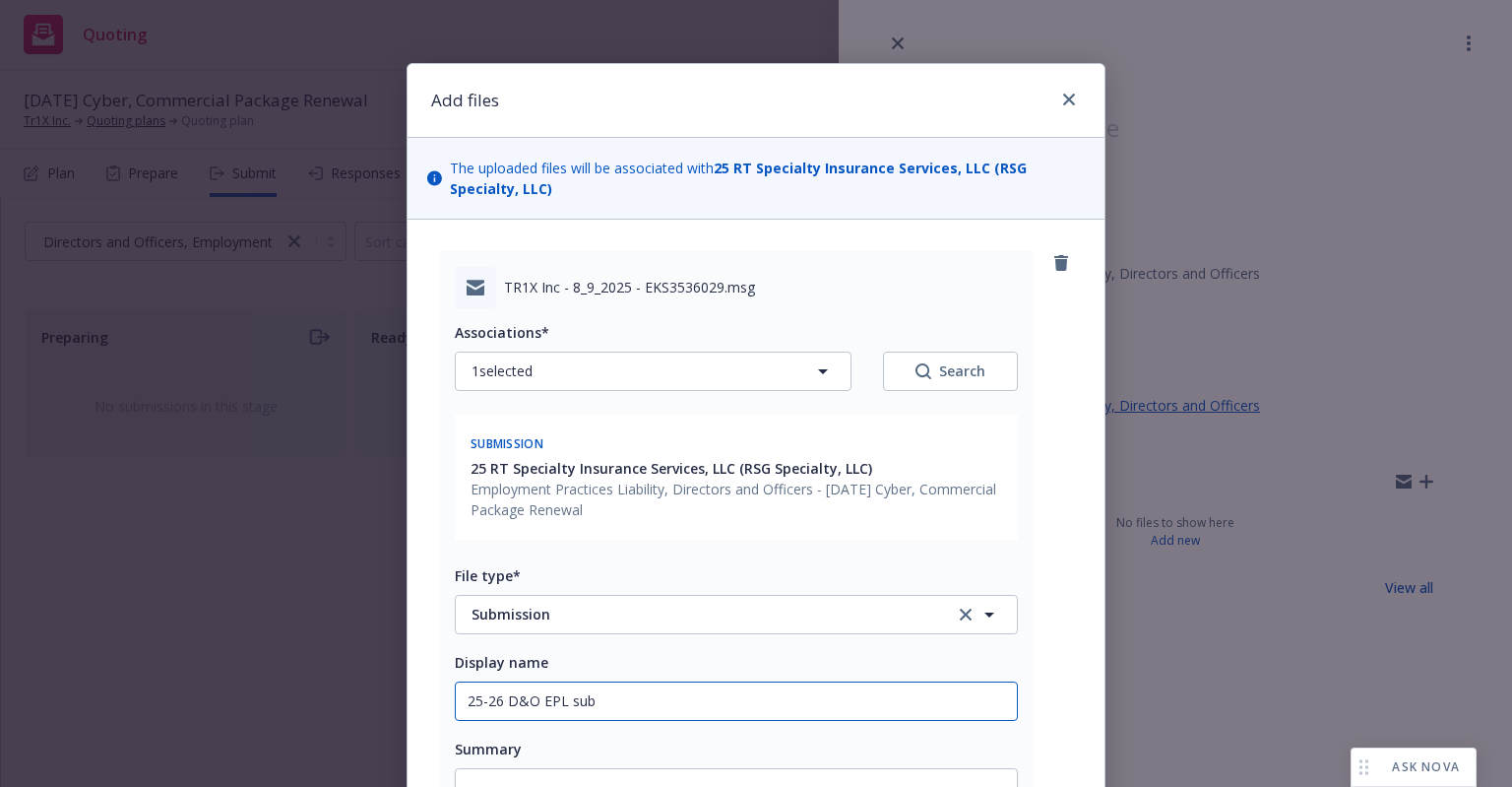 type on "x" 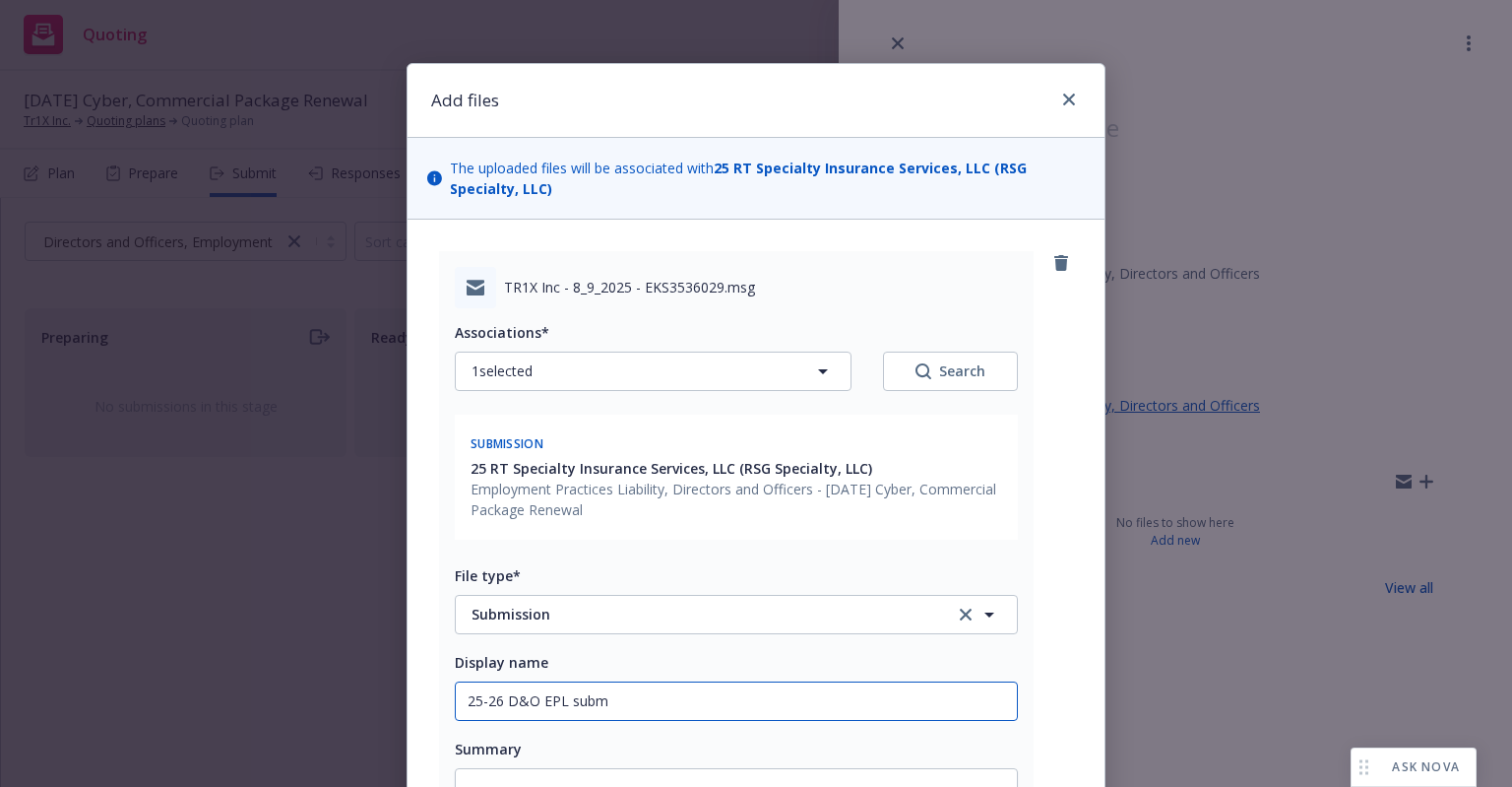 type on "25-26 D&O EPL submi" 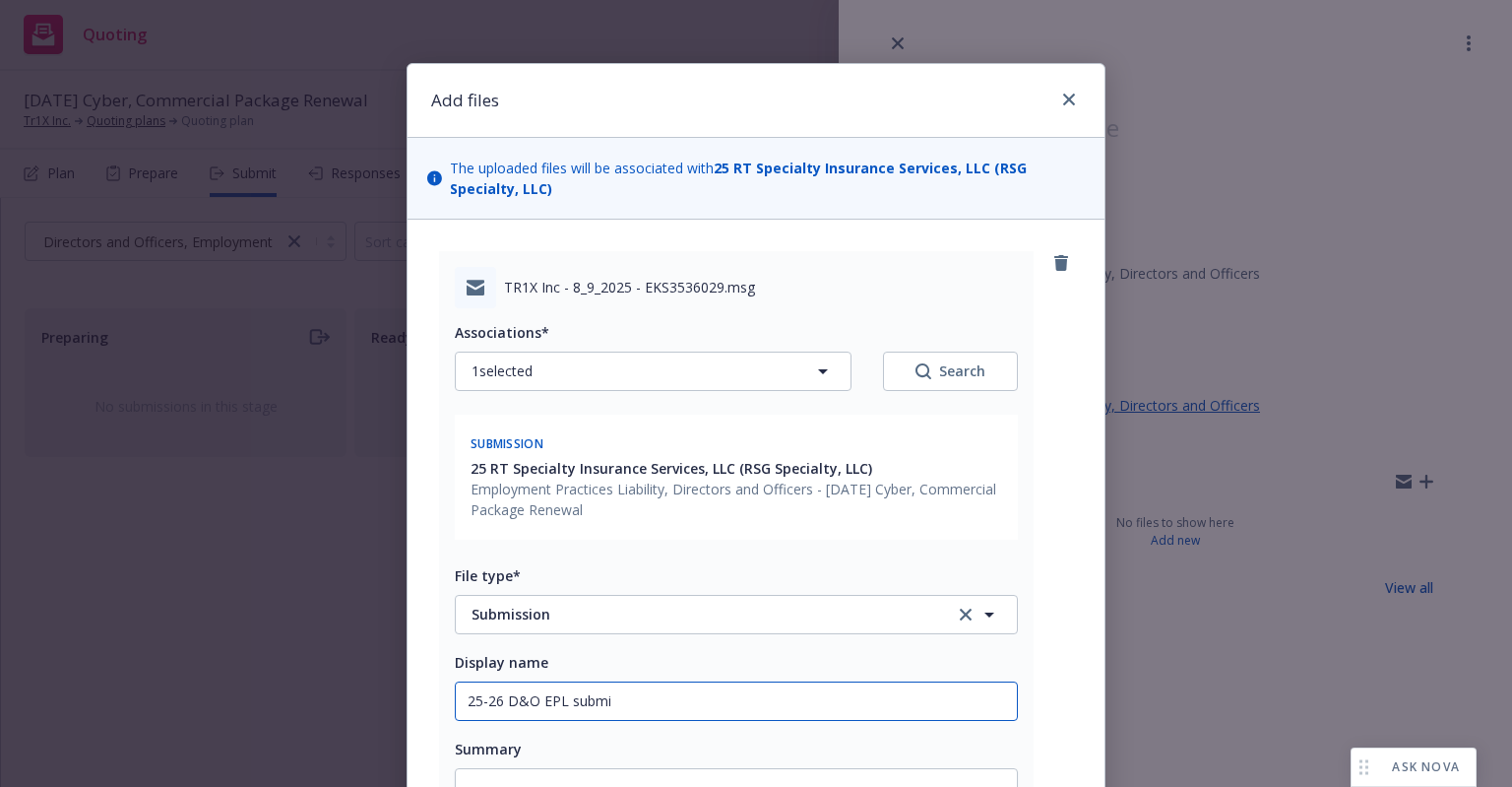 type on "x" 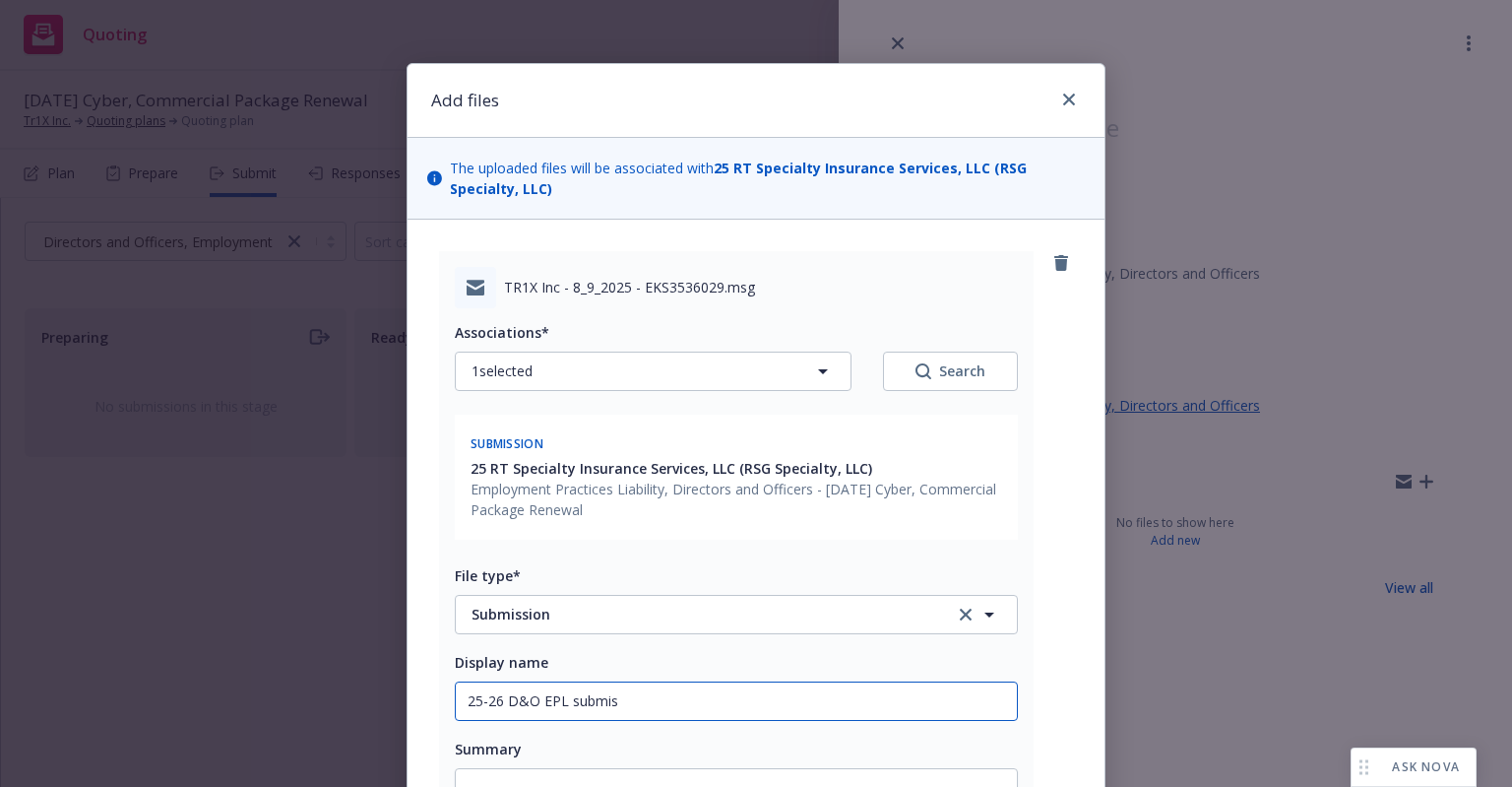 type on "x" 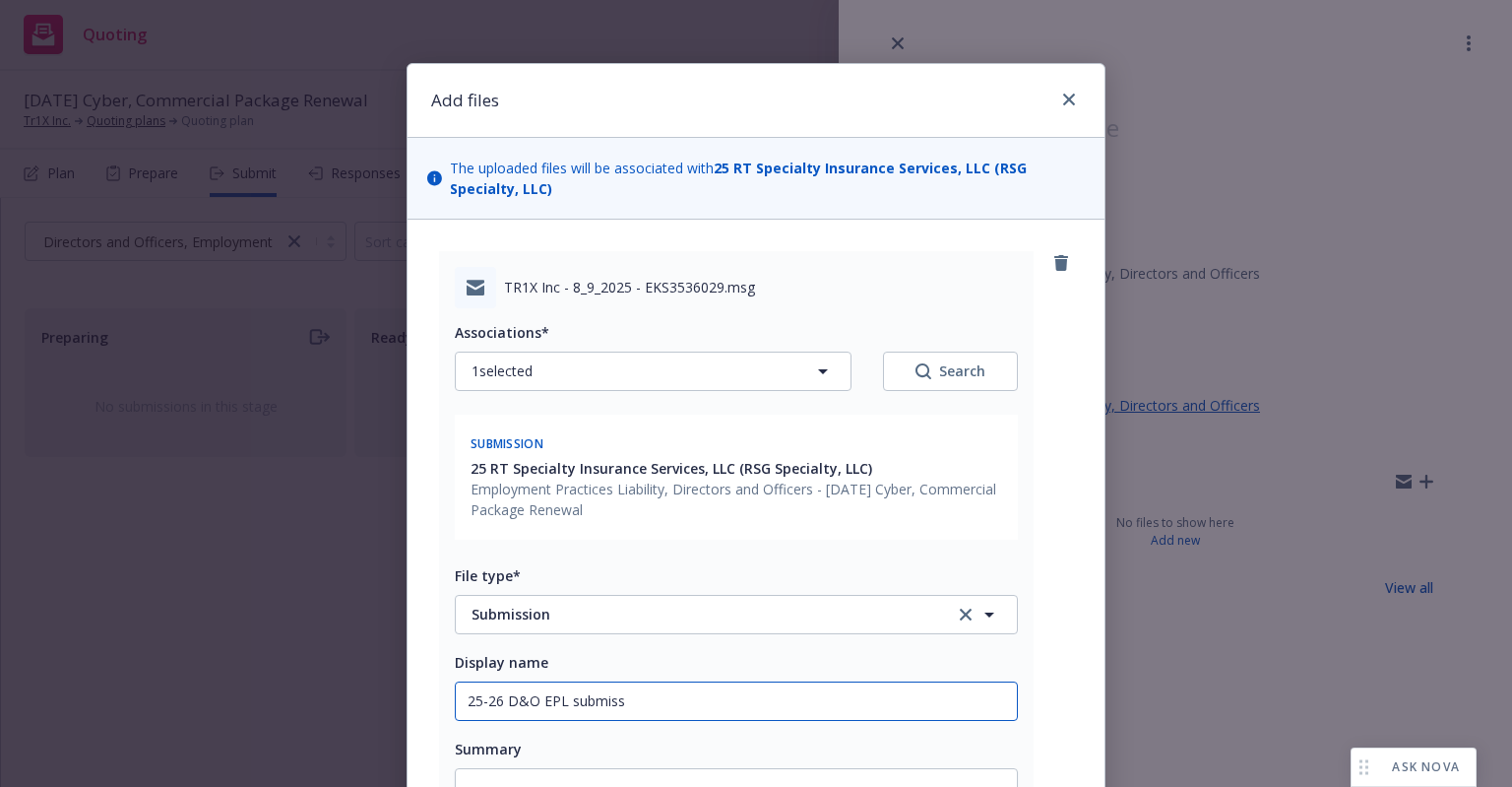 type on "x" 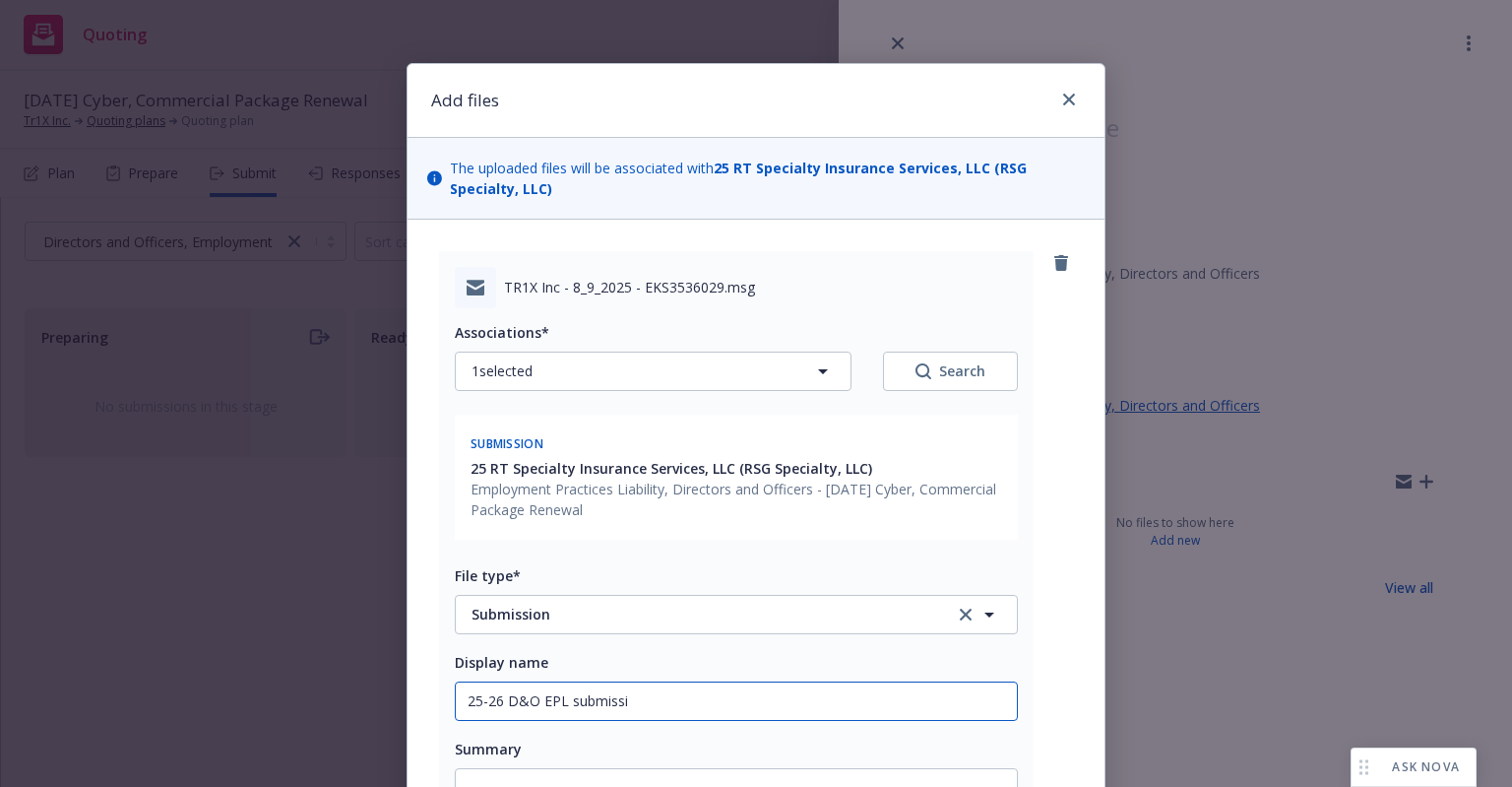 type on "x" 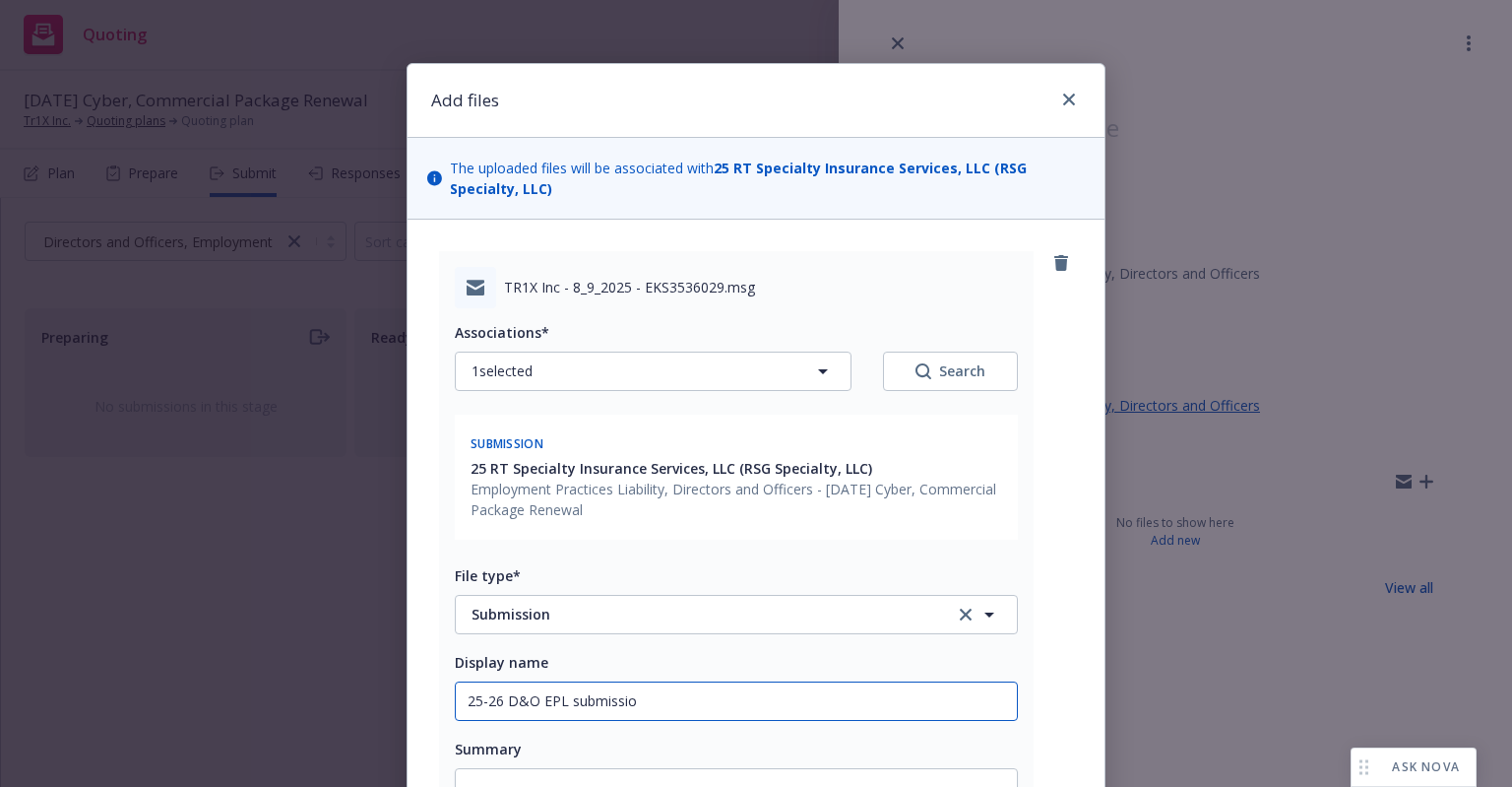 type on "x" 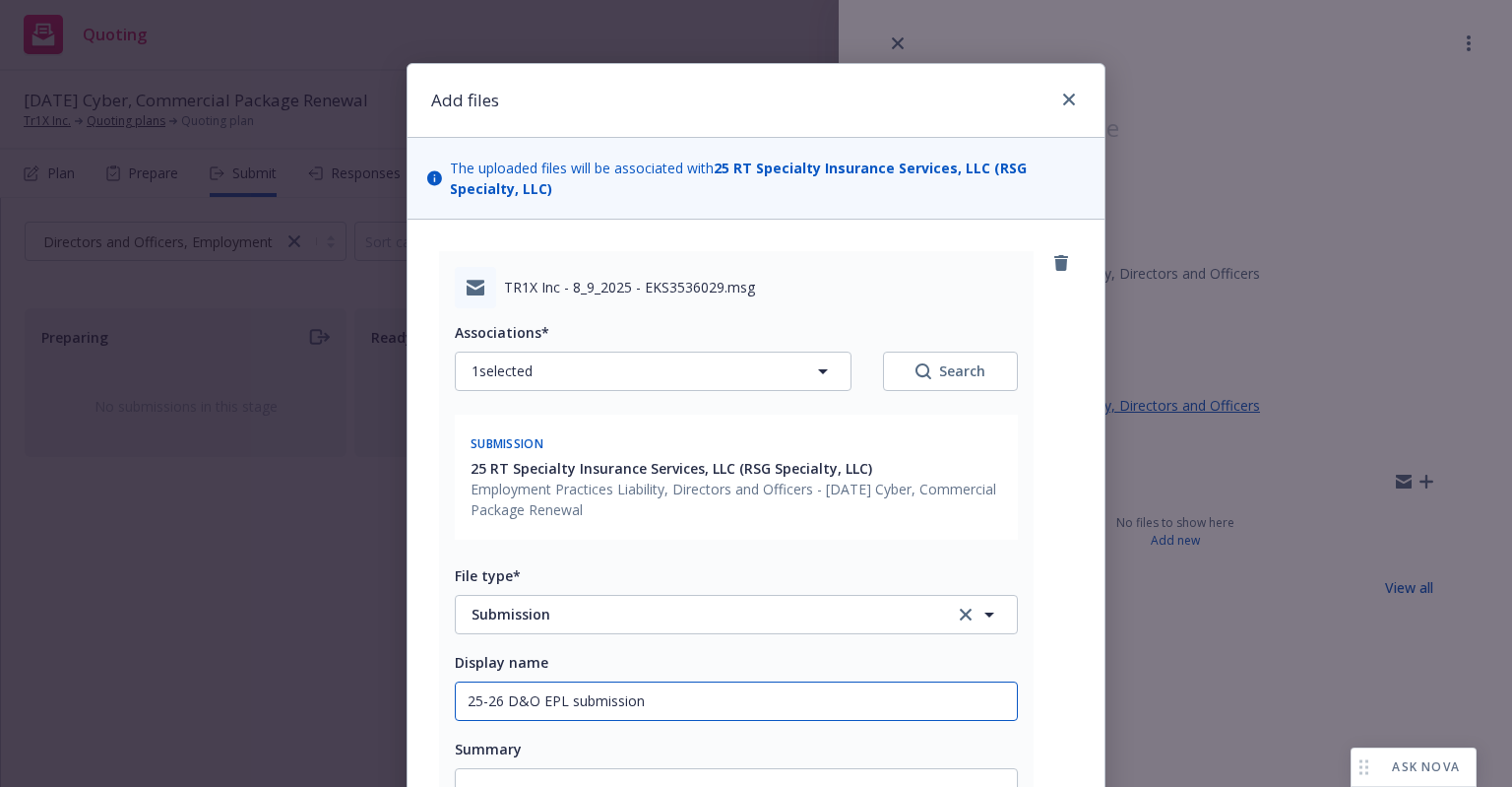 type on "x" 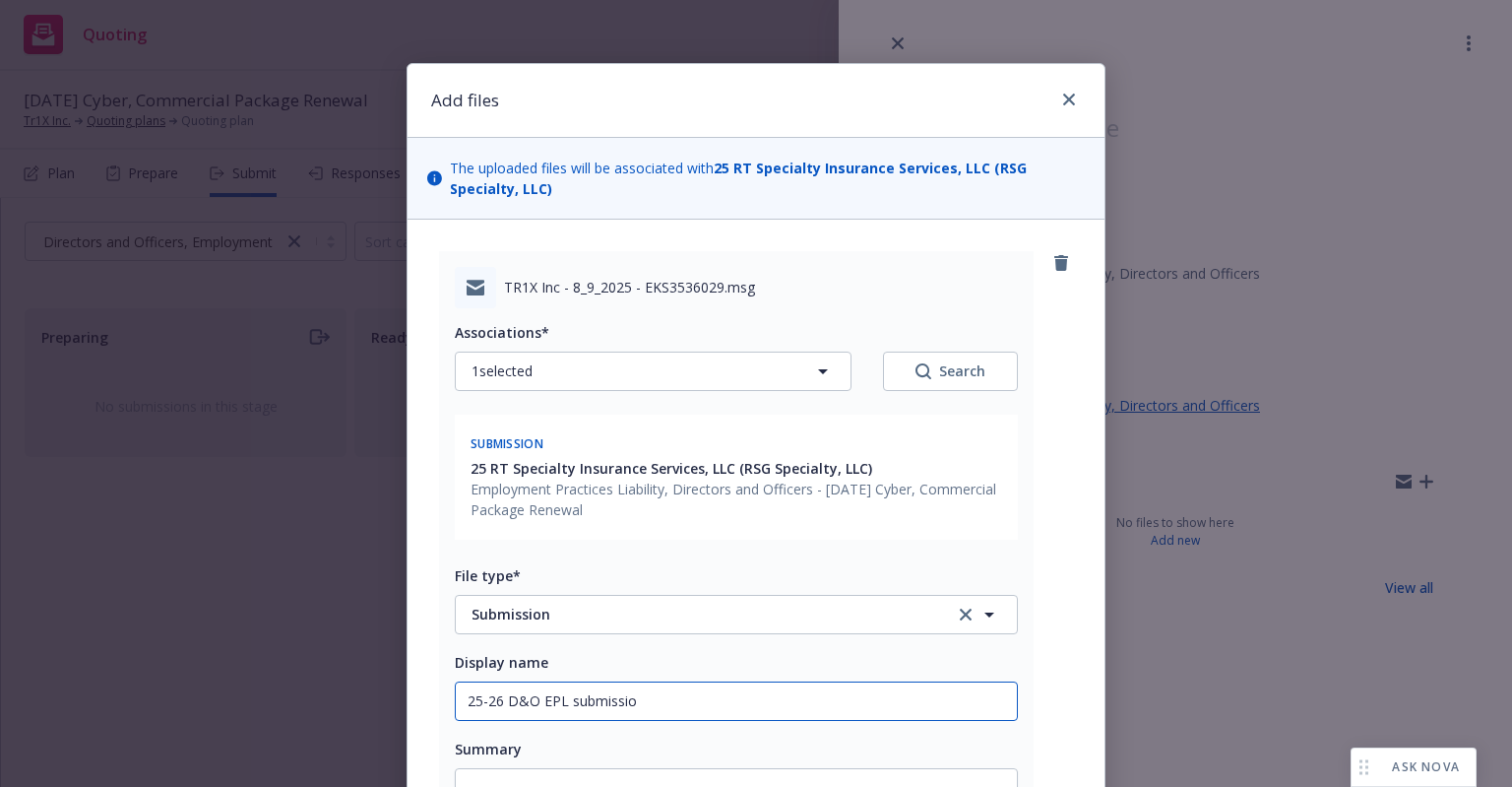 type on "x" 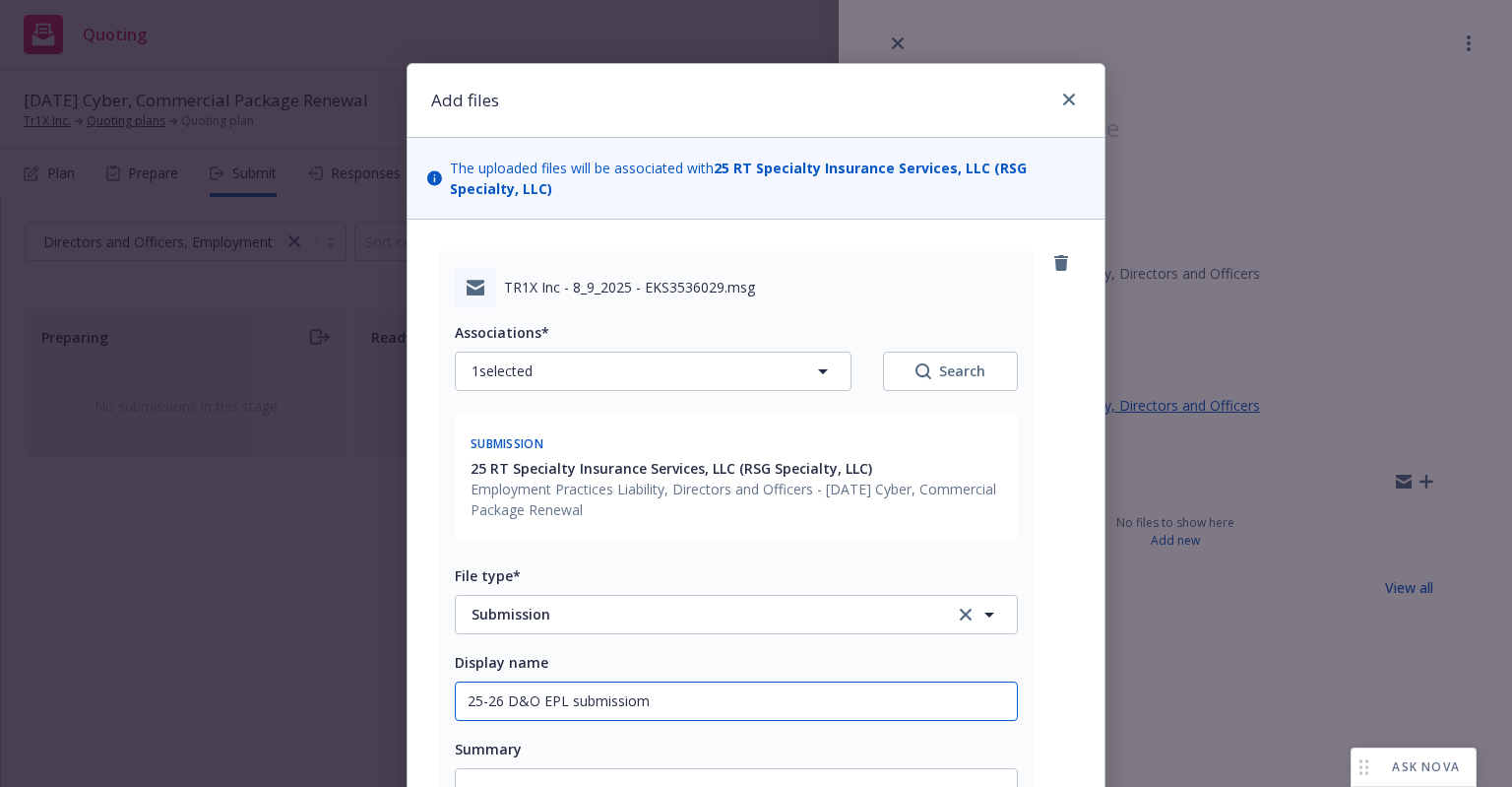 type on "25-26 D&O EPL submissiom" 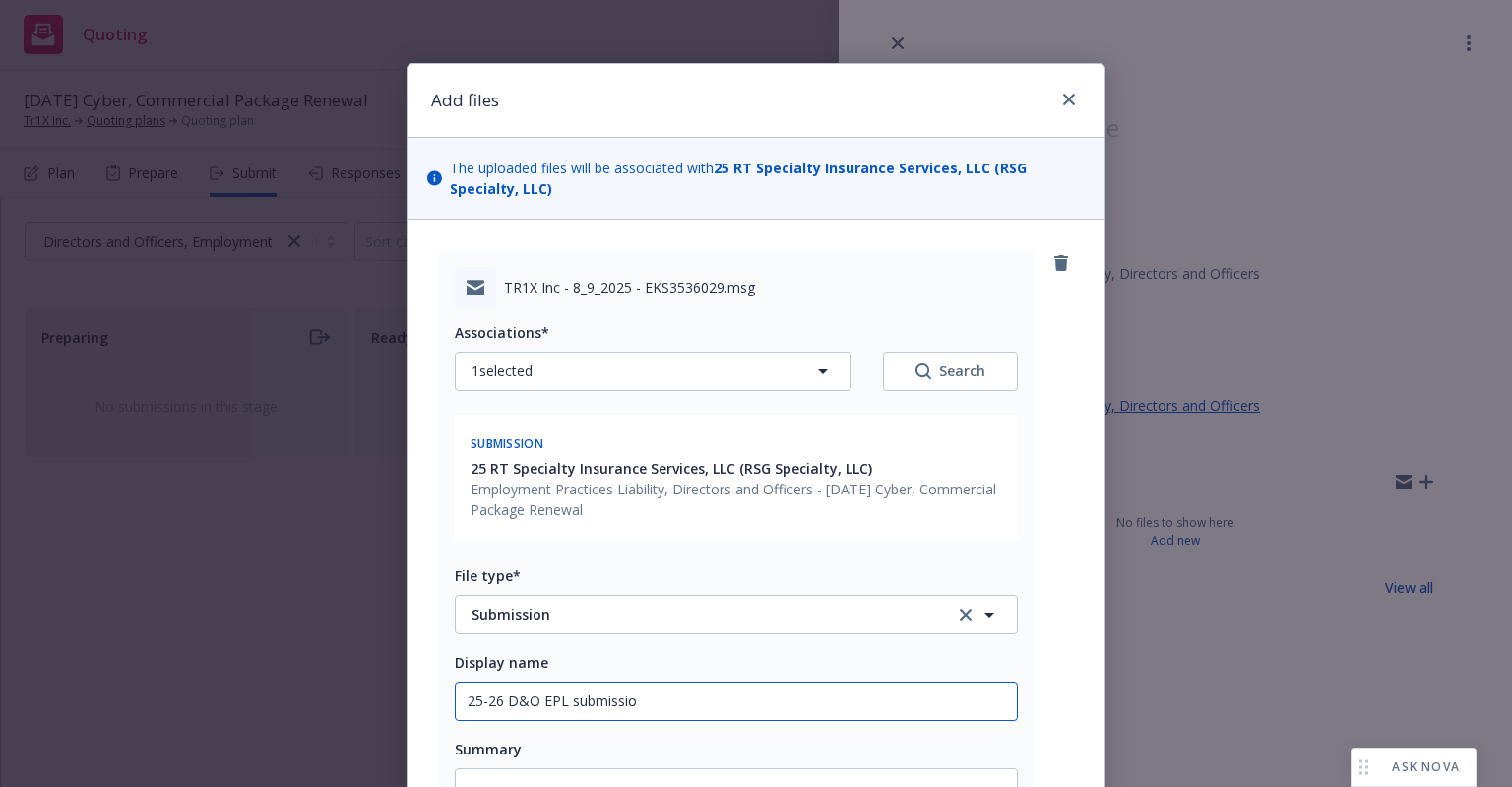 type on "x" 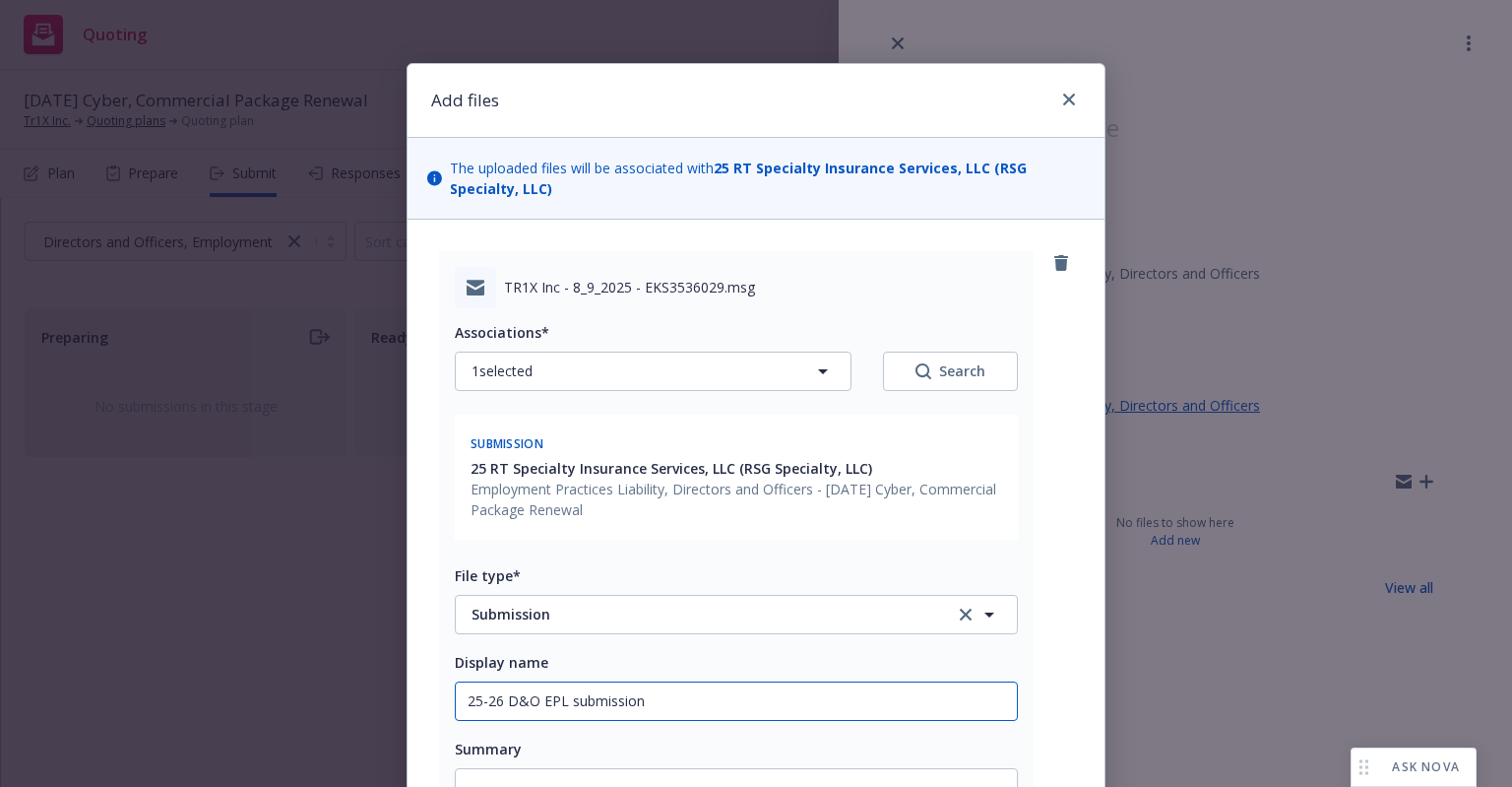 type on "25-26 D&O EPL submission" 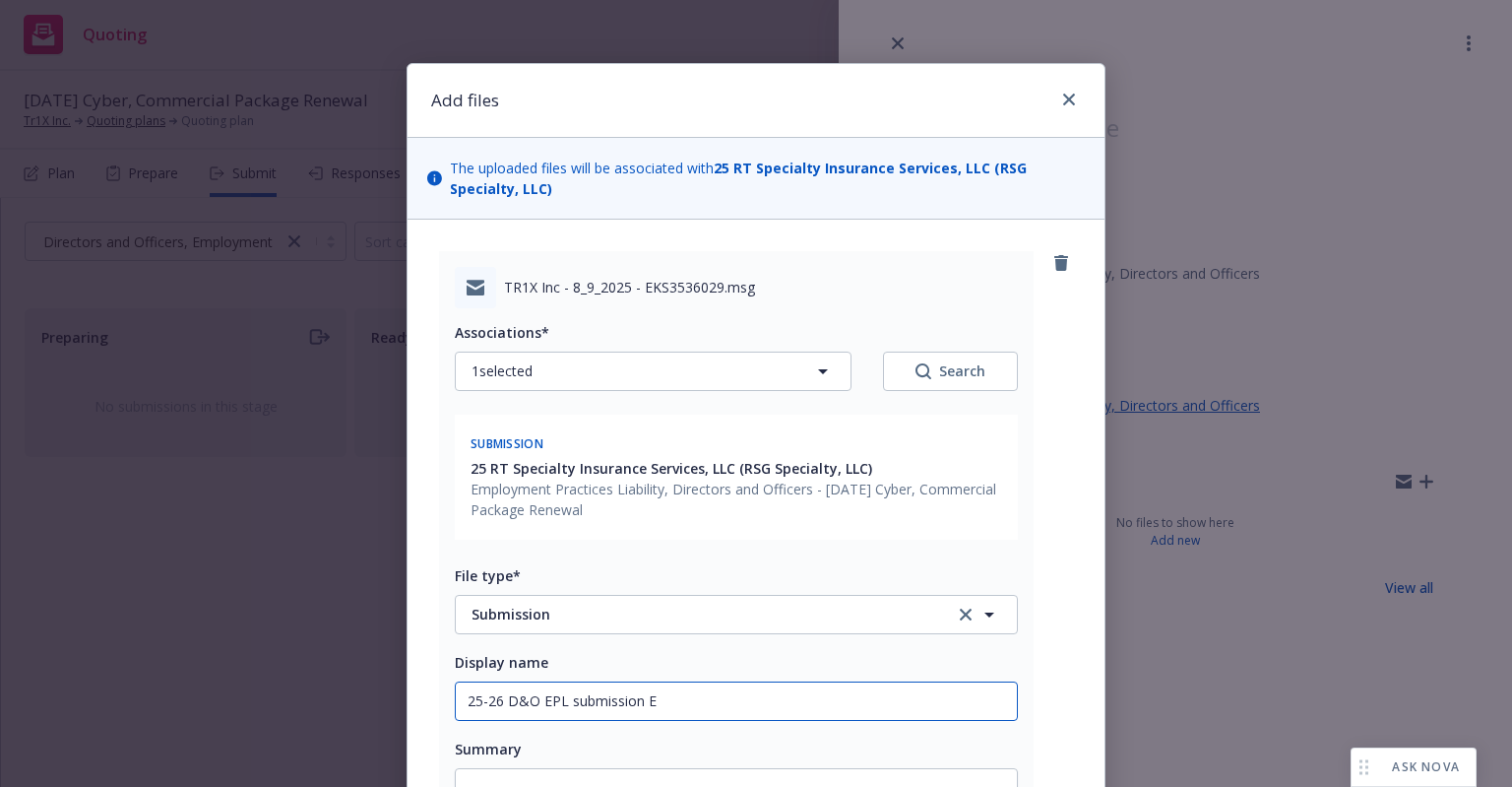 type on "x" 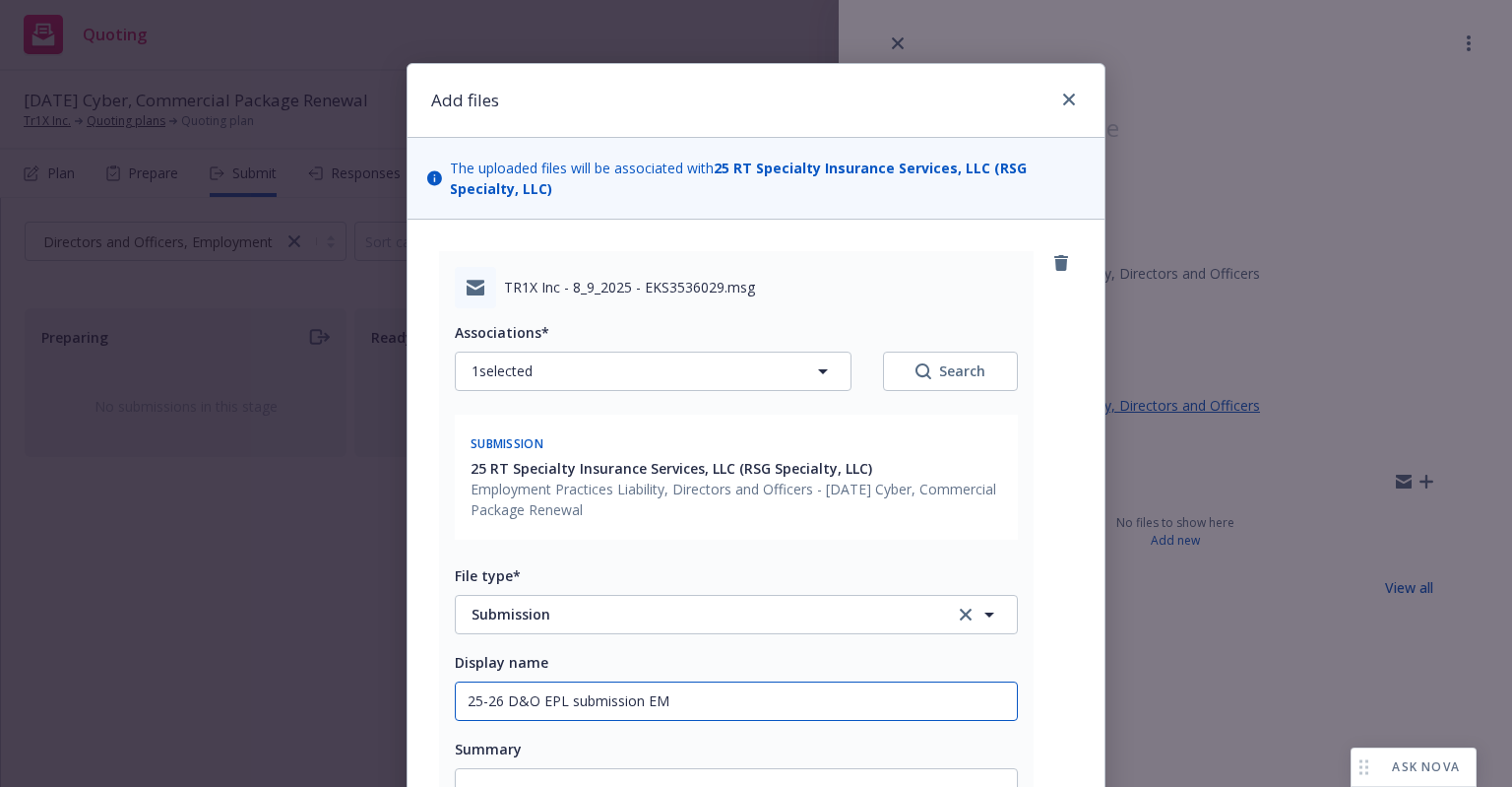 type on "25-26 D&O EPL submission EM" 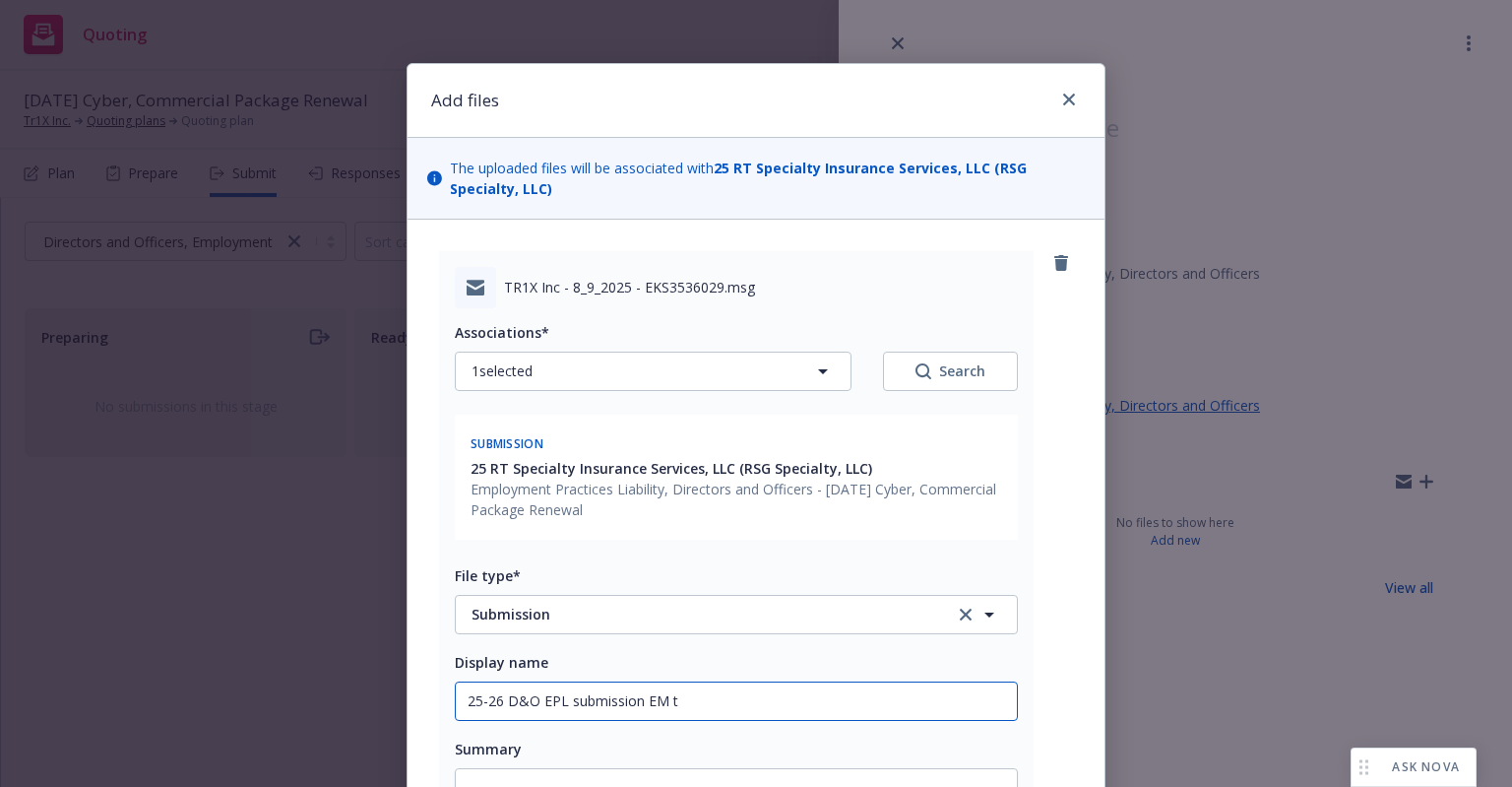 type on "25-26 D&O EPL submission EM to" 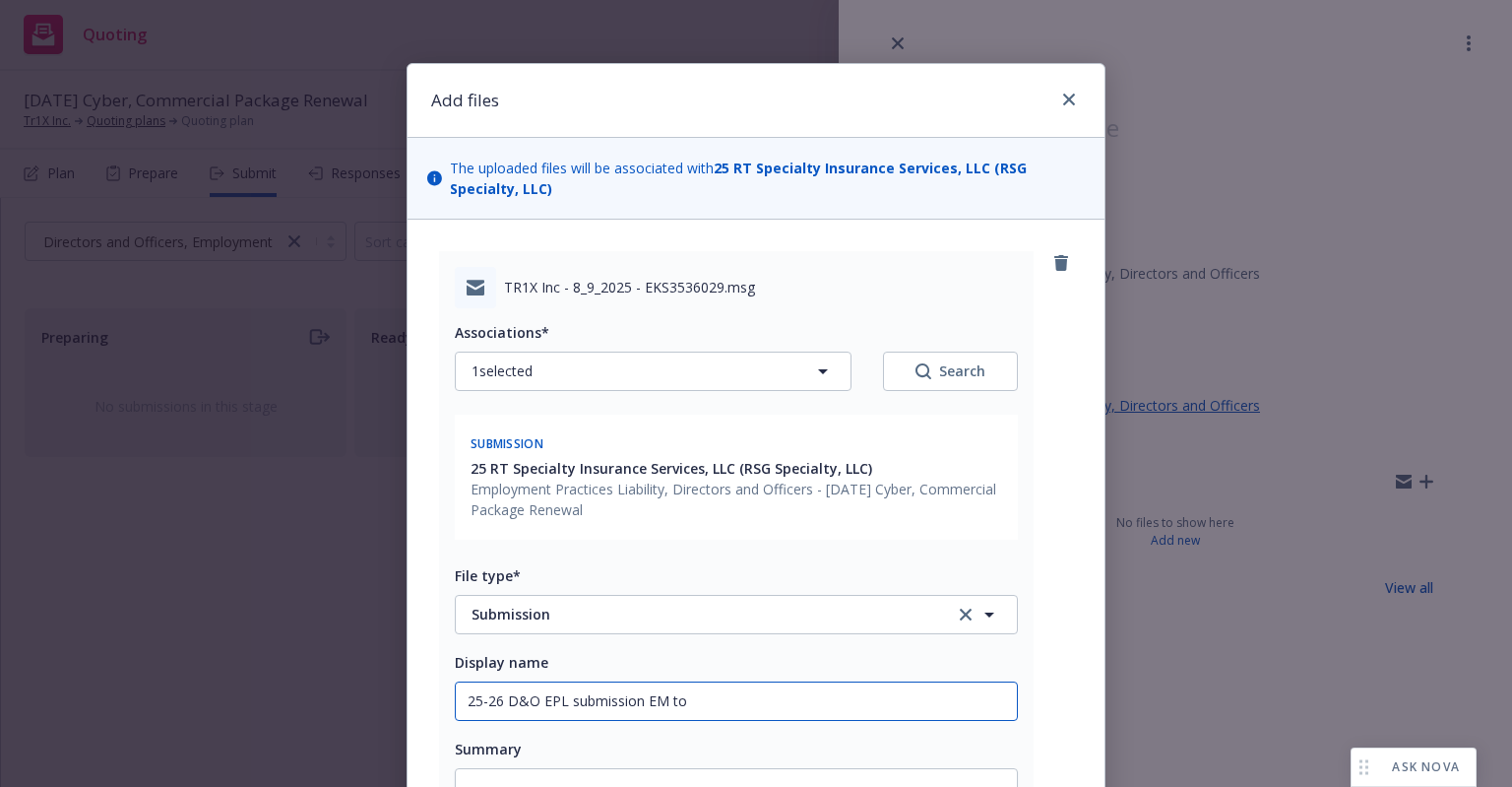 type on "x" 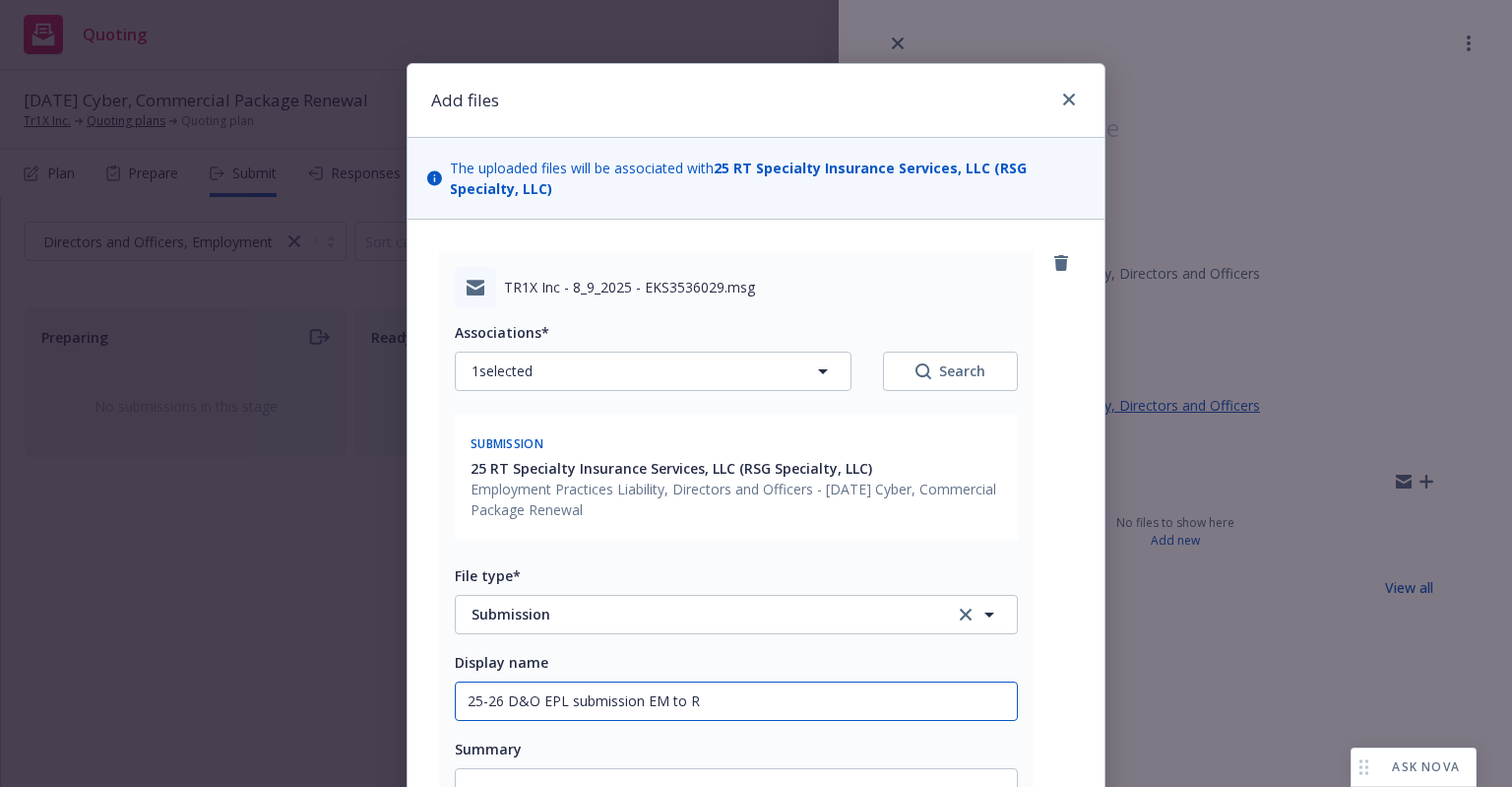 type on "x" 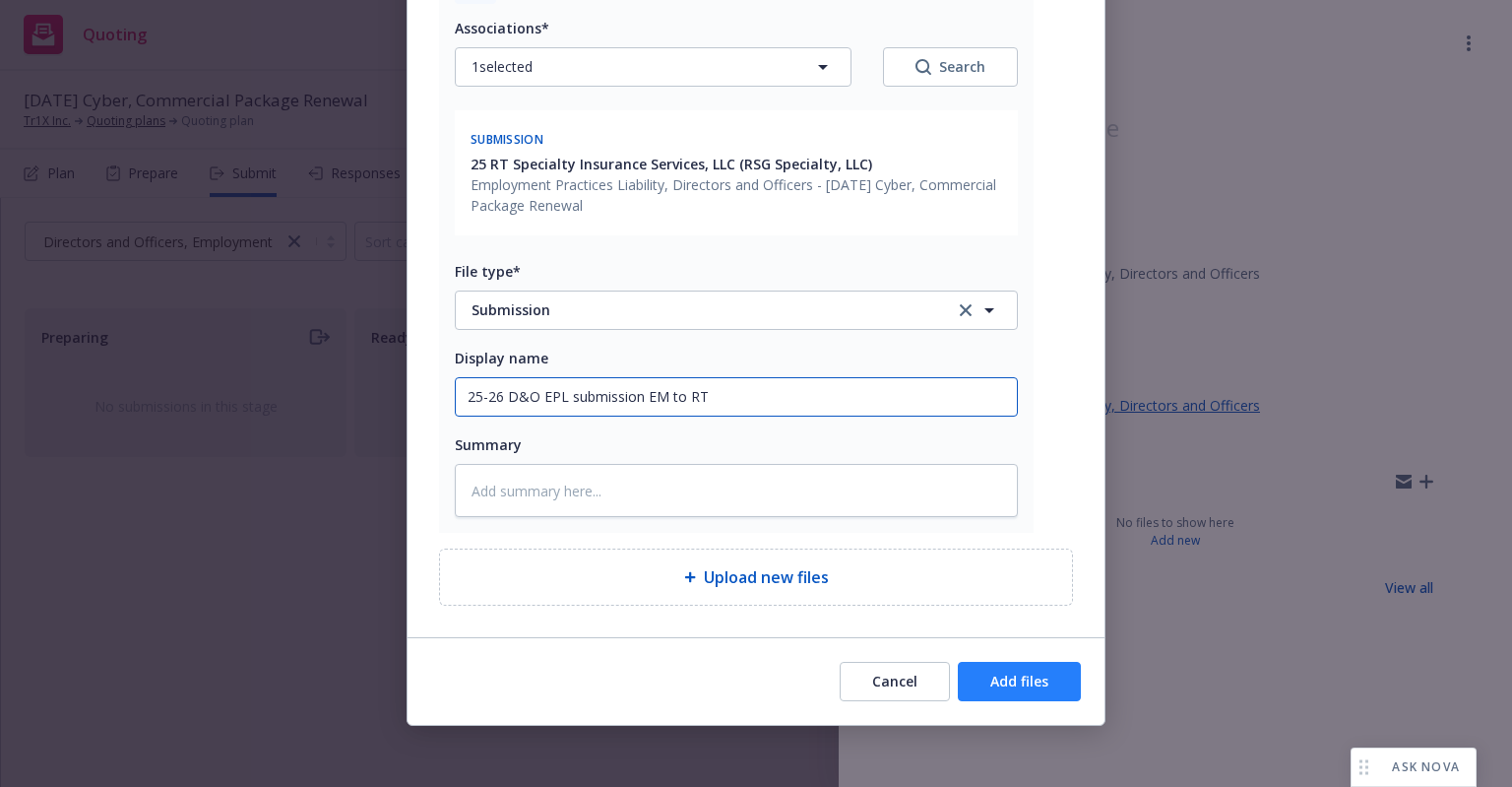 type on "25-26 D&O EPL submission EM to RT" 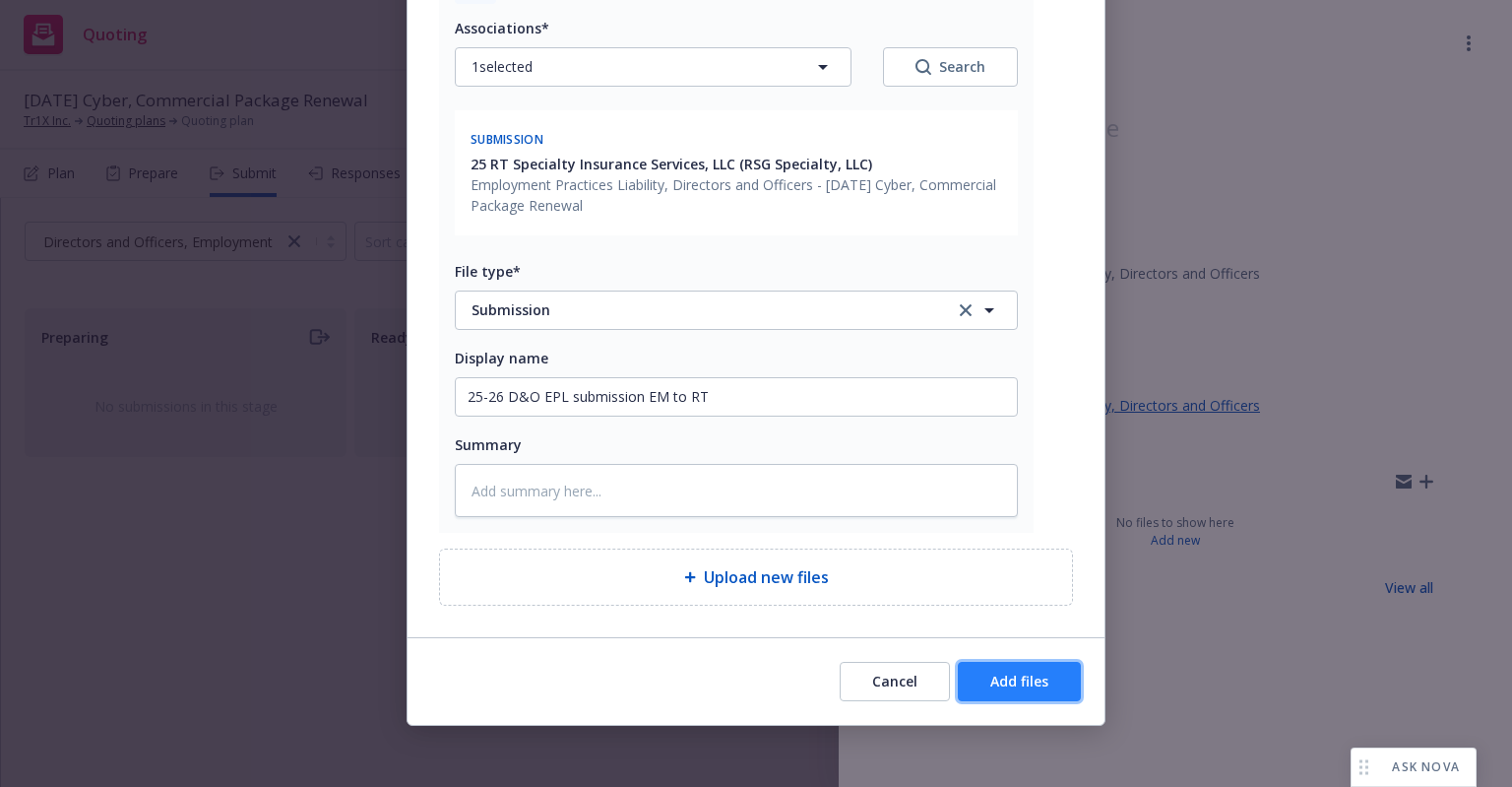 click on "Add files" at bounding box center (1019, 682) 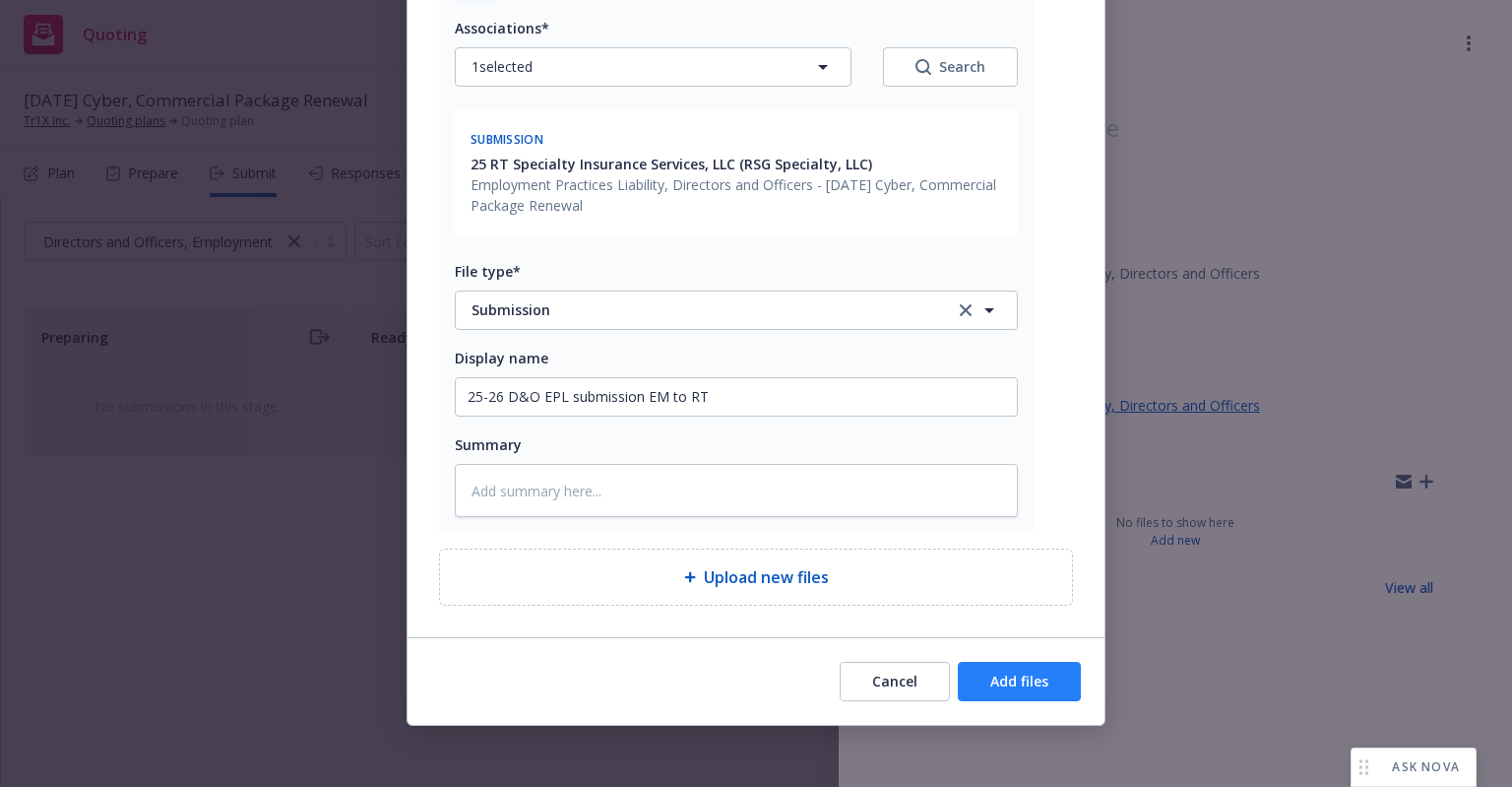scroll, scrollTop: 232, scrollLeft: 0, axis: vertical 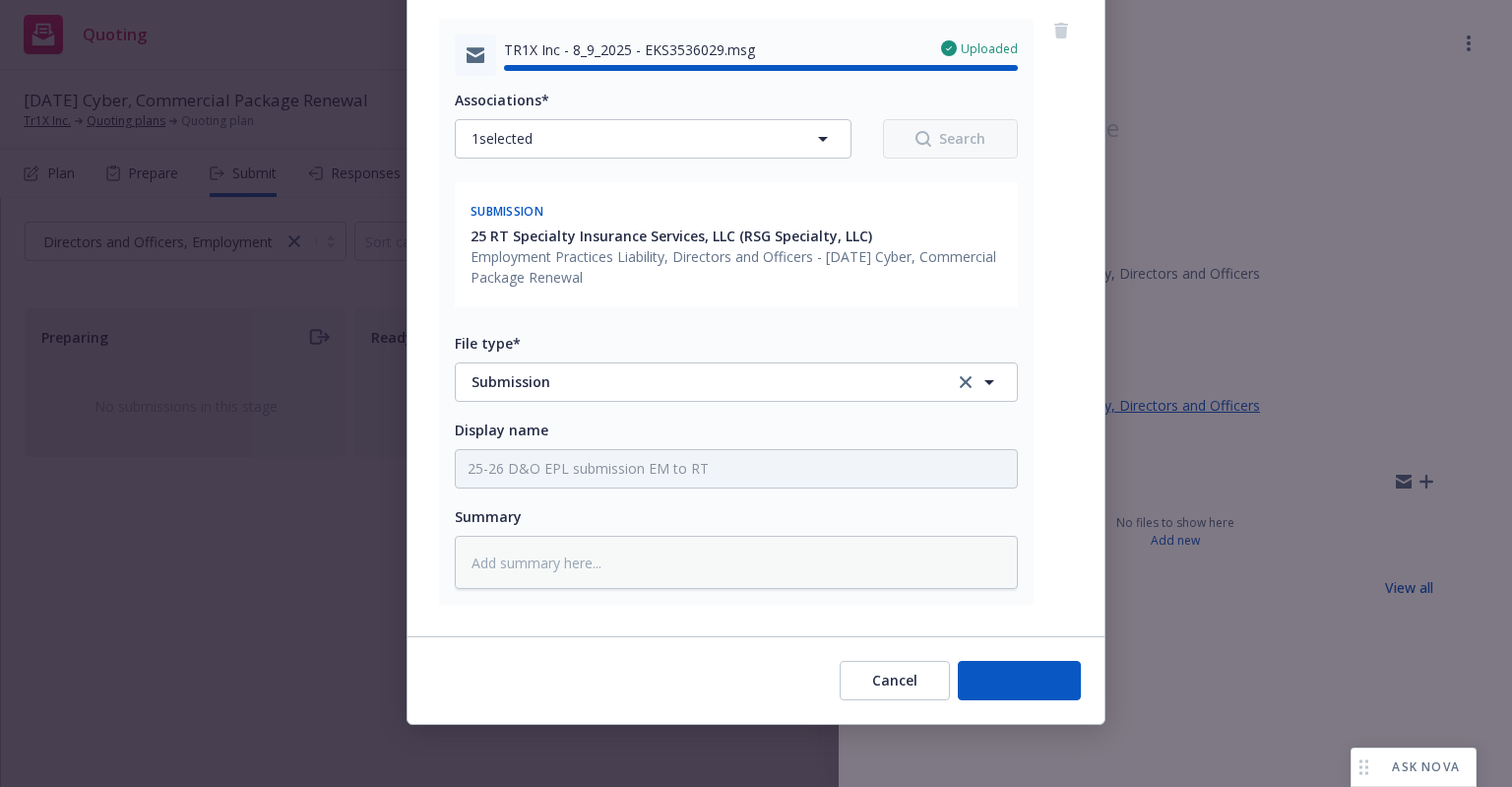 type on "x" 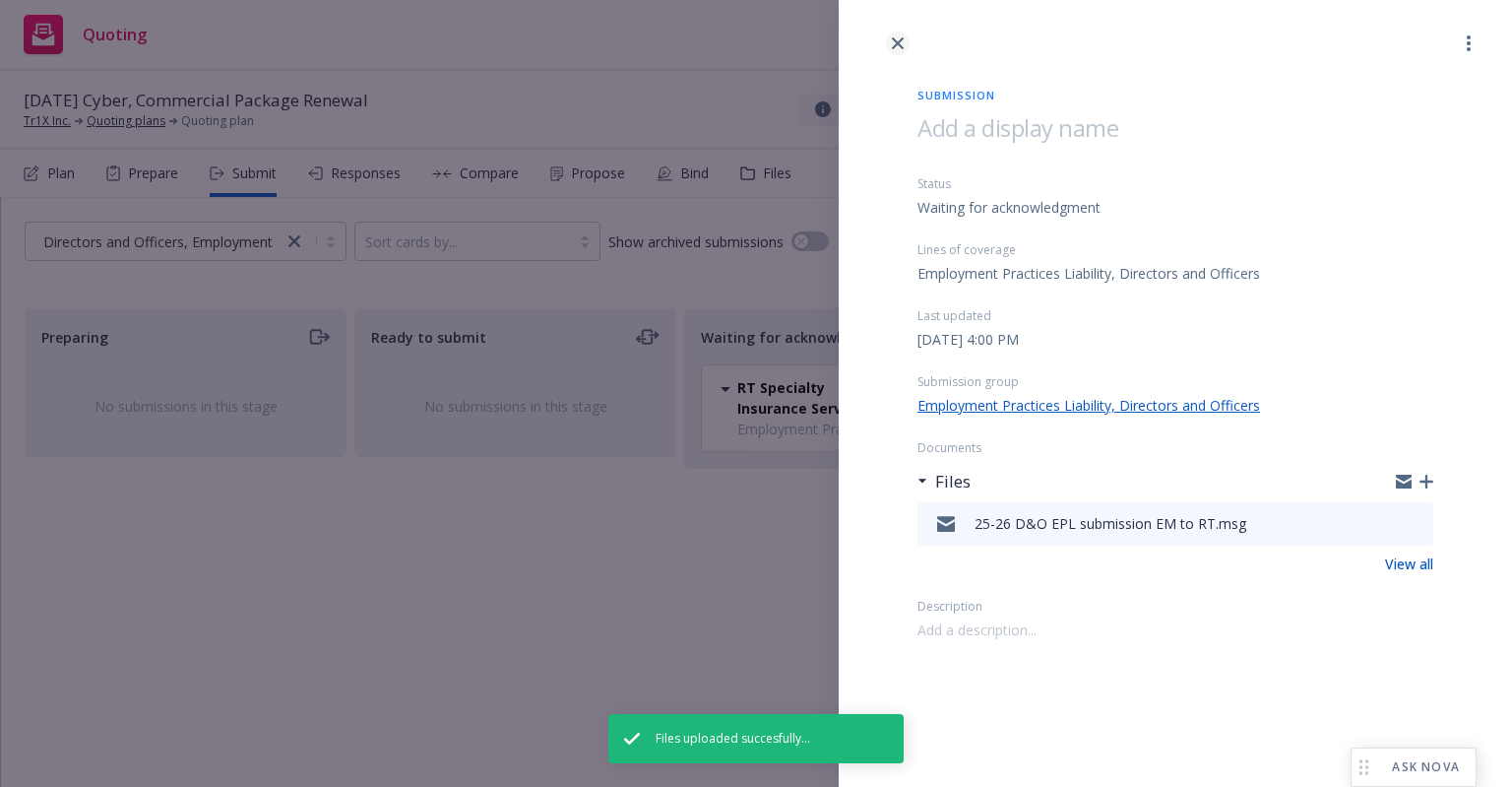 click at bounding box center (898, 43) 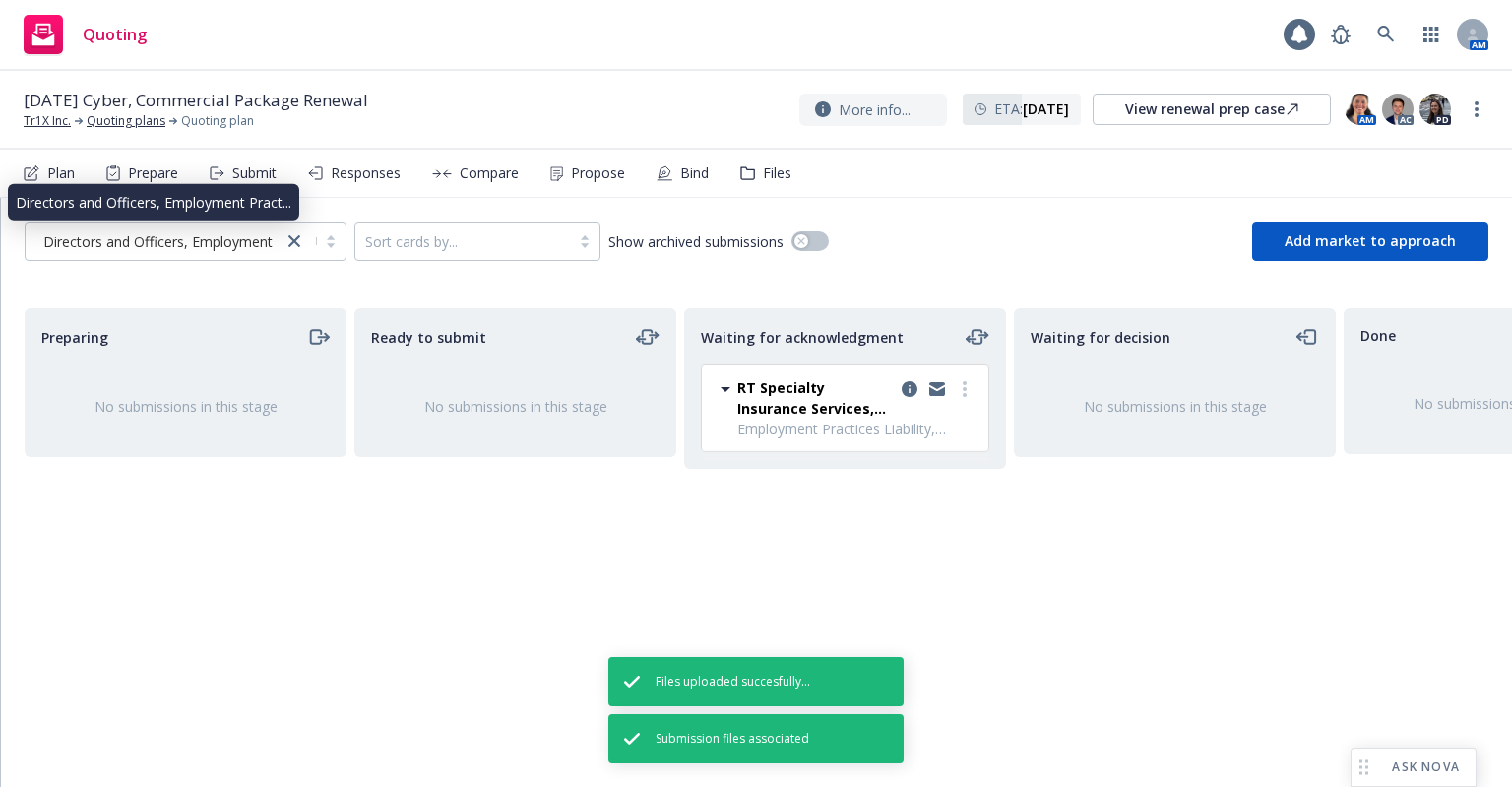 click on "Directors and Officers, Employment Pract..." at bounding box center [181, 241] 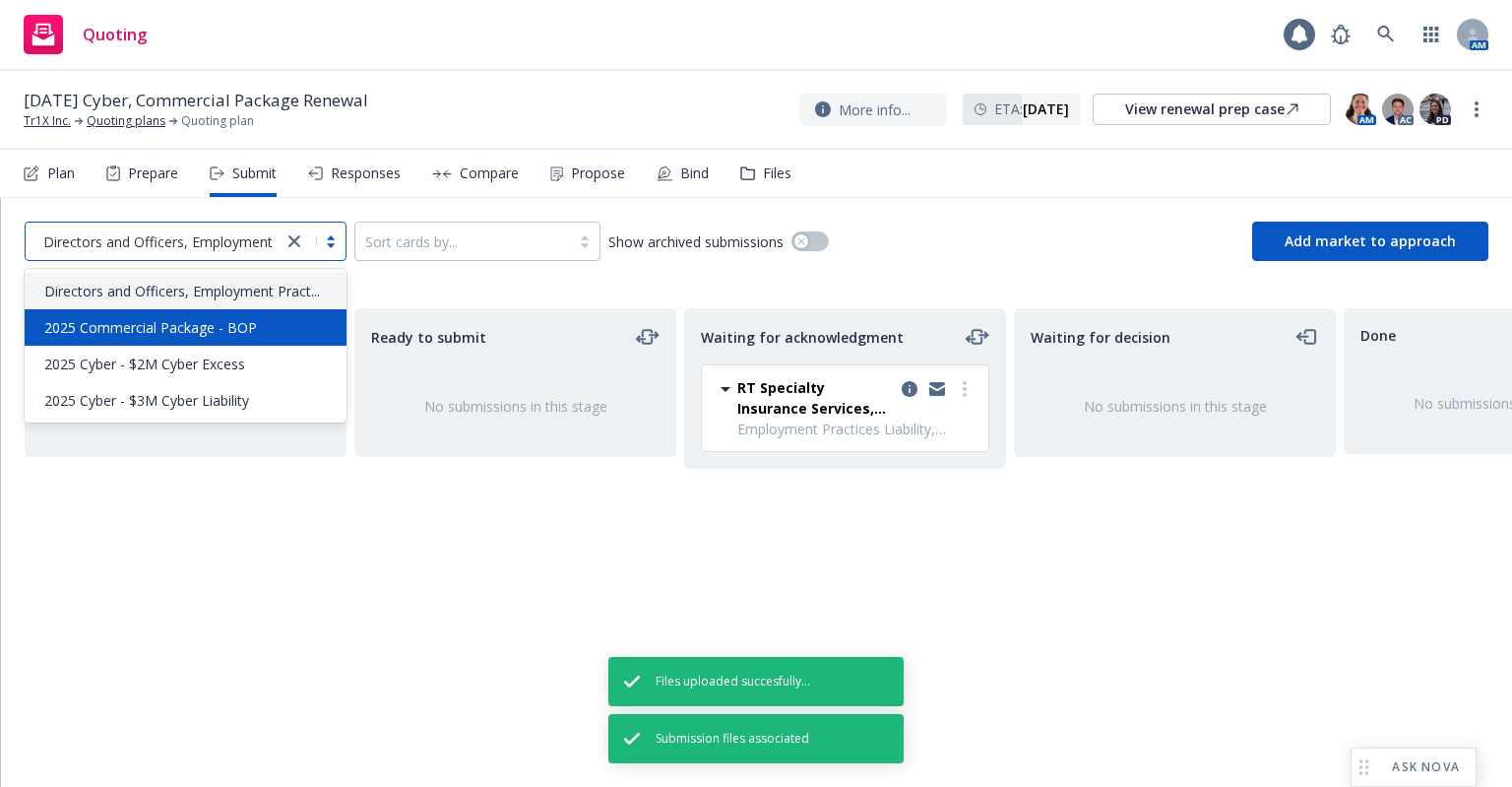 click on "2025 Commercial Package - BOP" at bounding box center [151, 327] 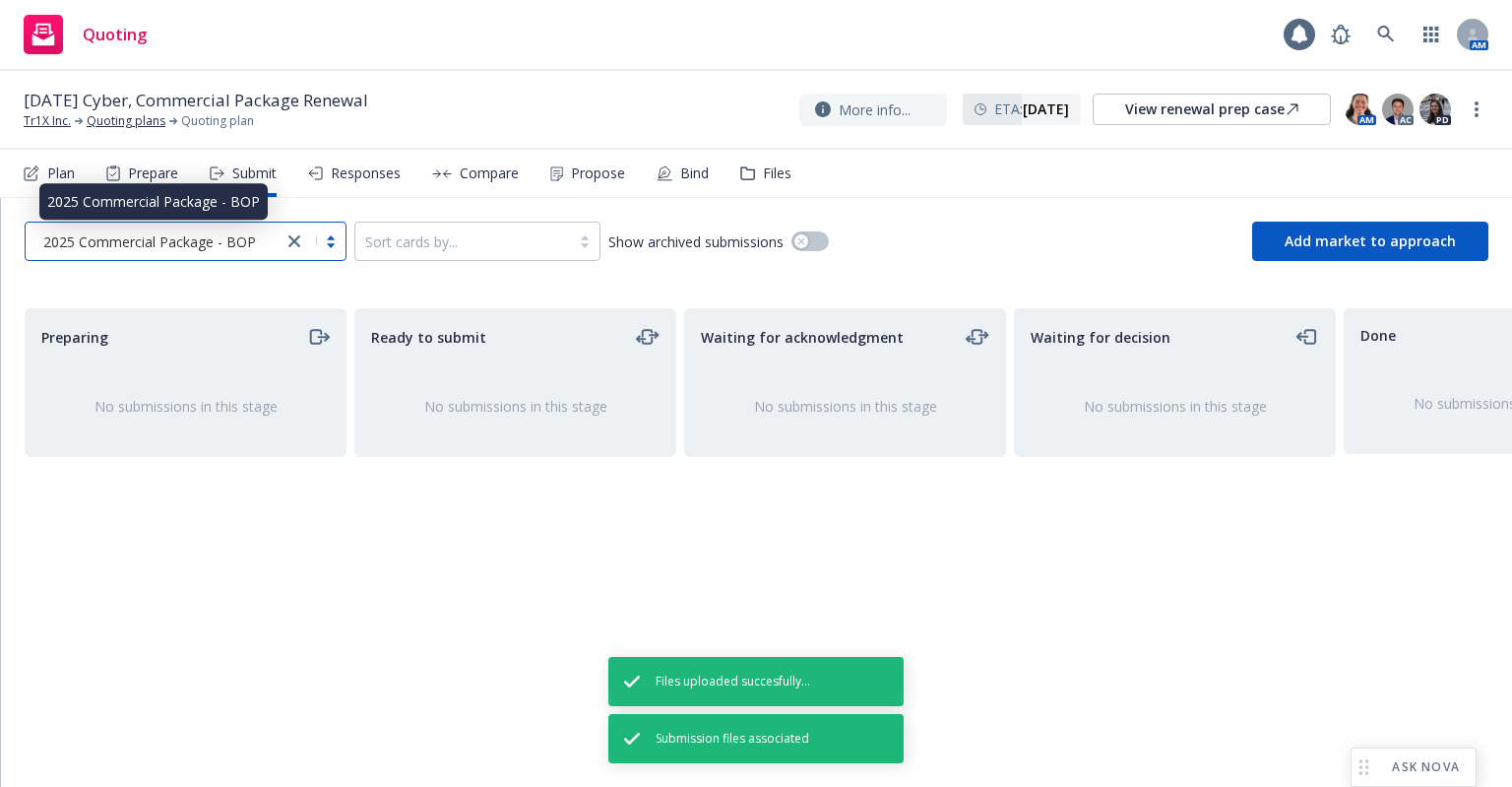 click on "2025 Commercial Package - BOP" at bounding box center (150, 241) 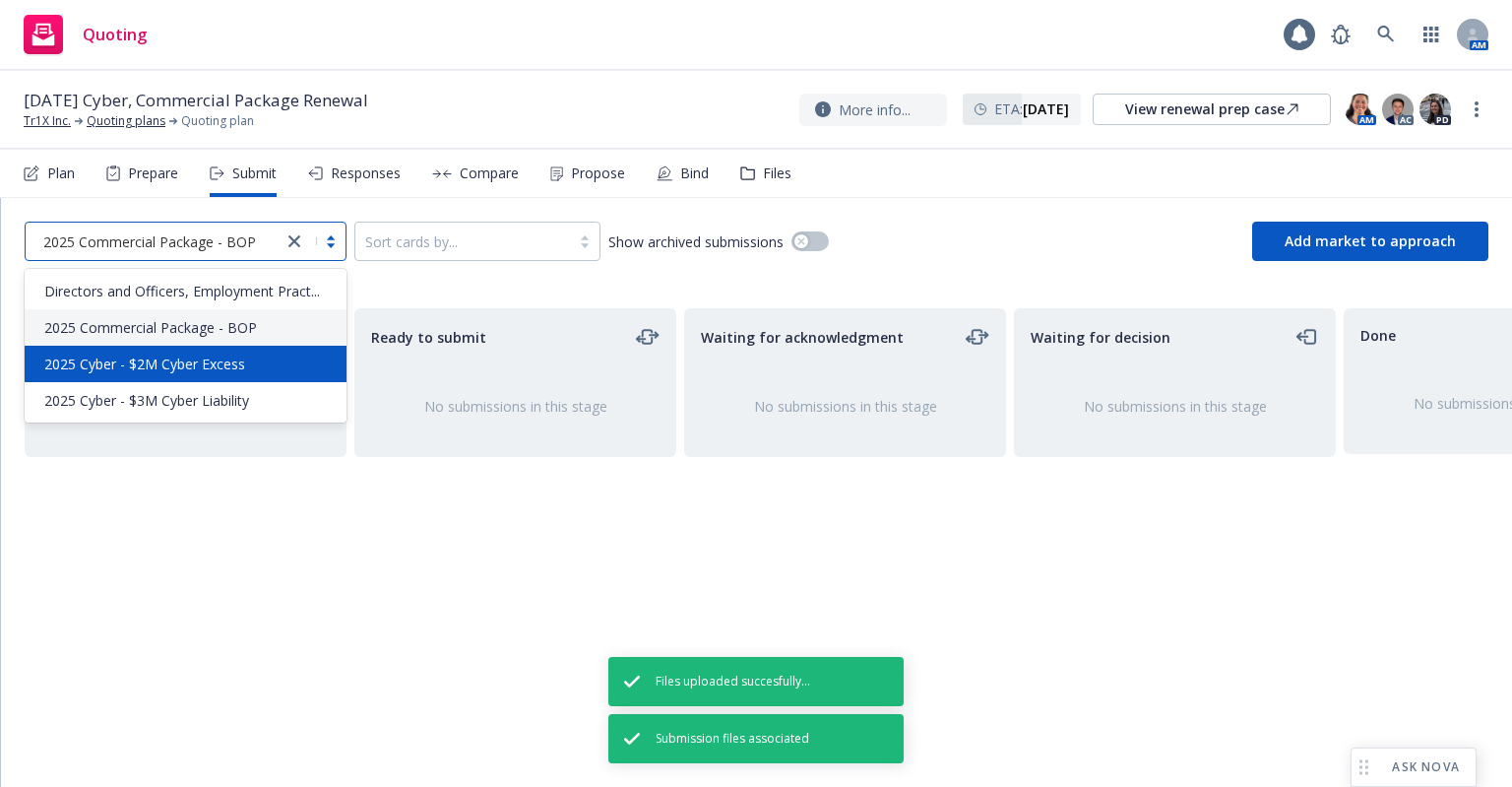 click on "2025 Cyber - $2M Cyber Excess" at bounding box center [145, 363] 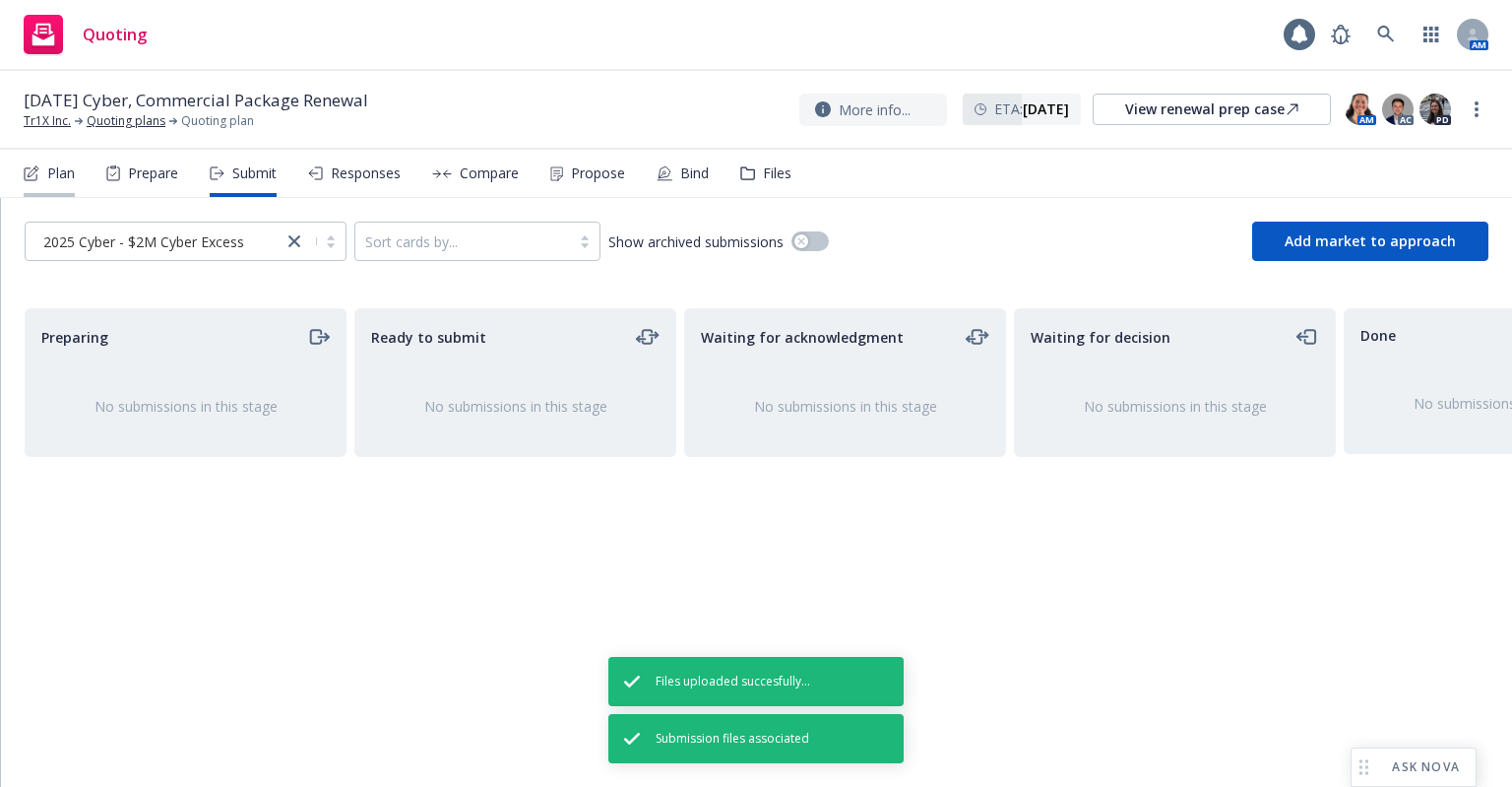 click on "Plan" at bounding box center (61, 173) 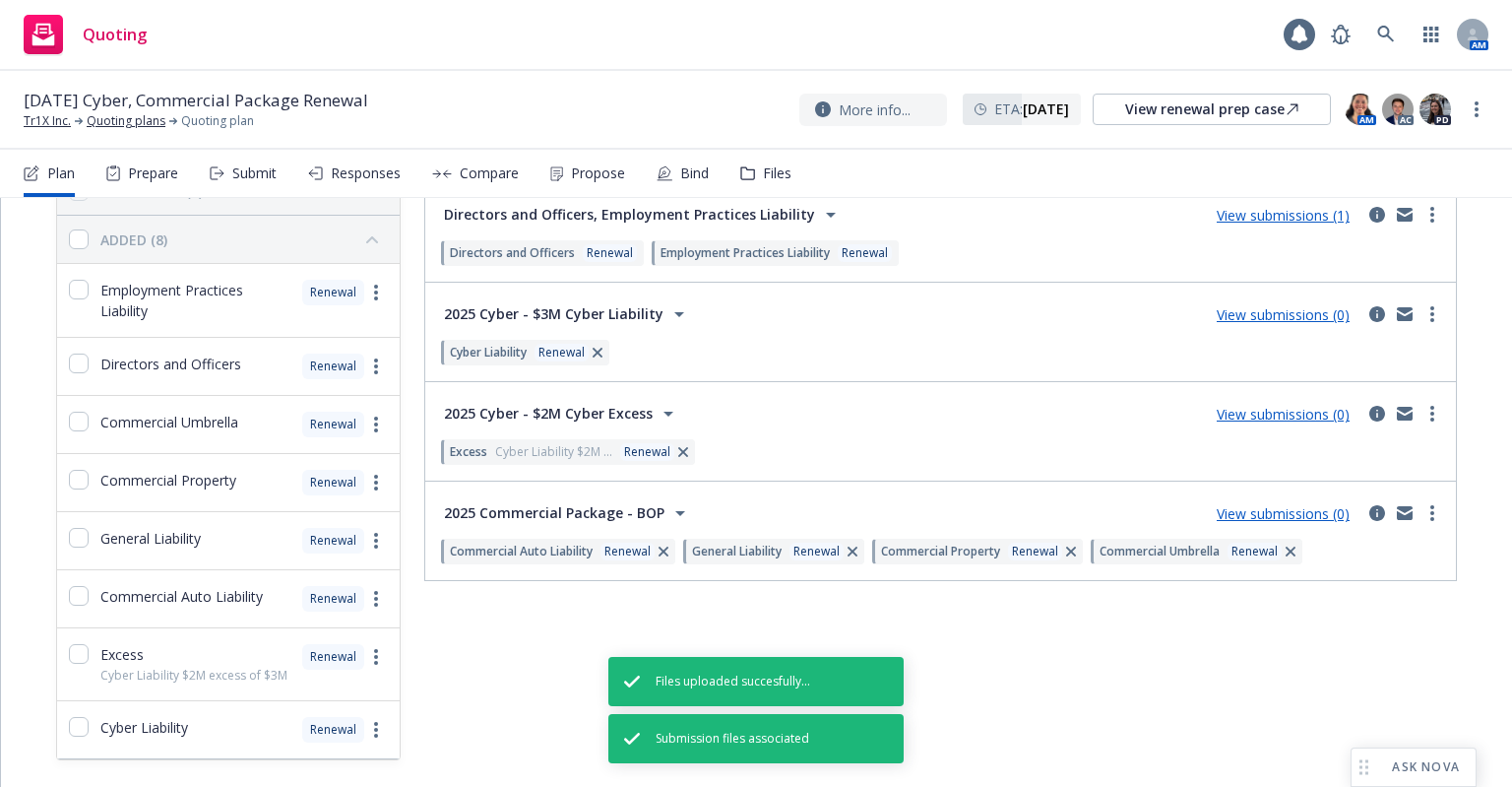 scroll, scrollTop: 197, scrollLeft: 0, axis: vertical 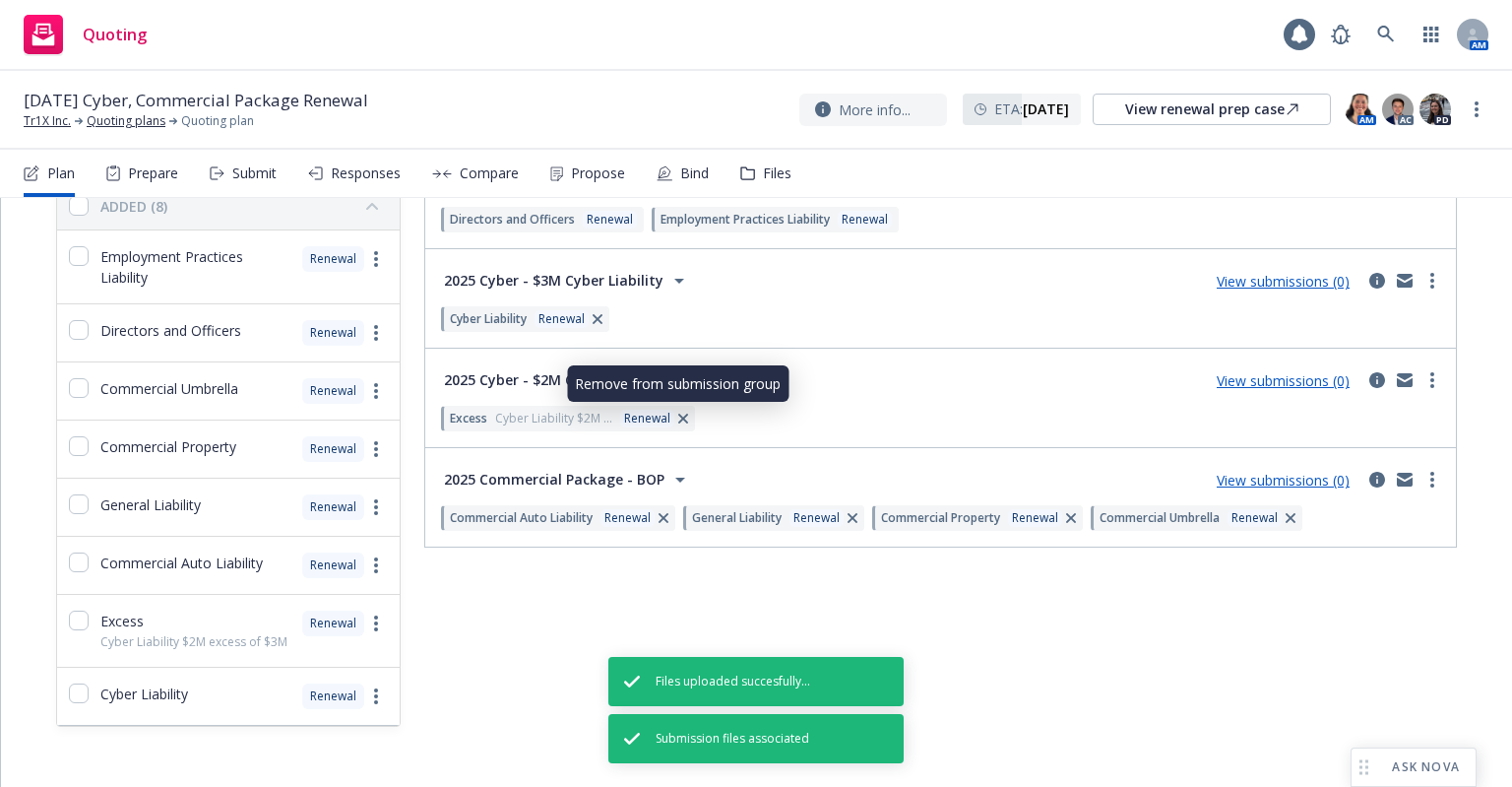 click 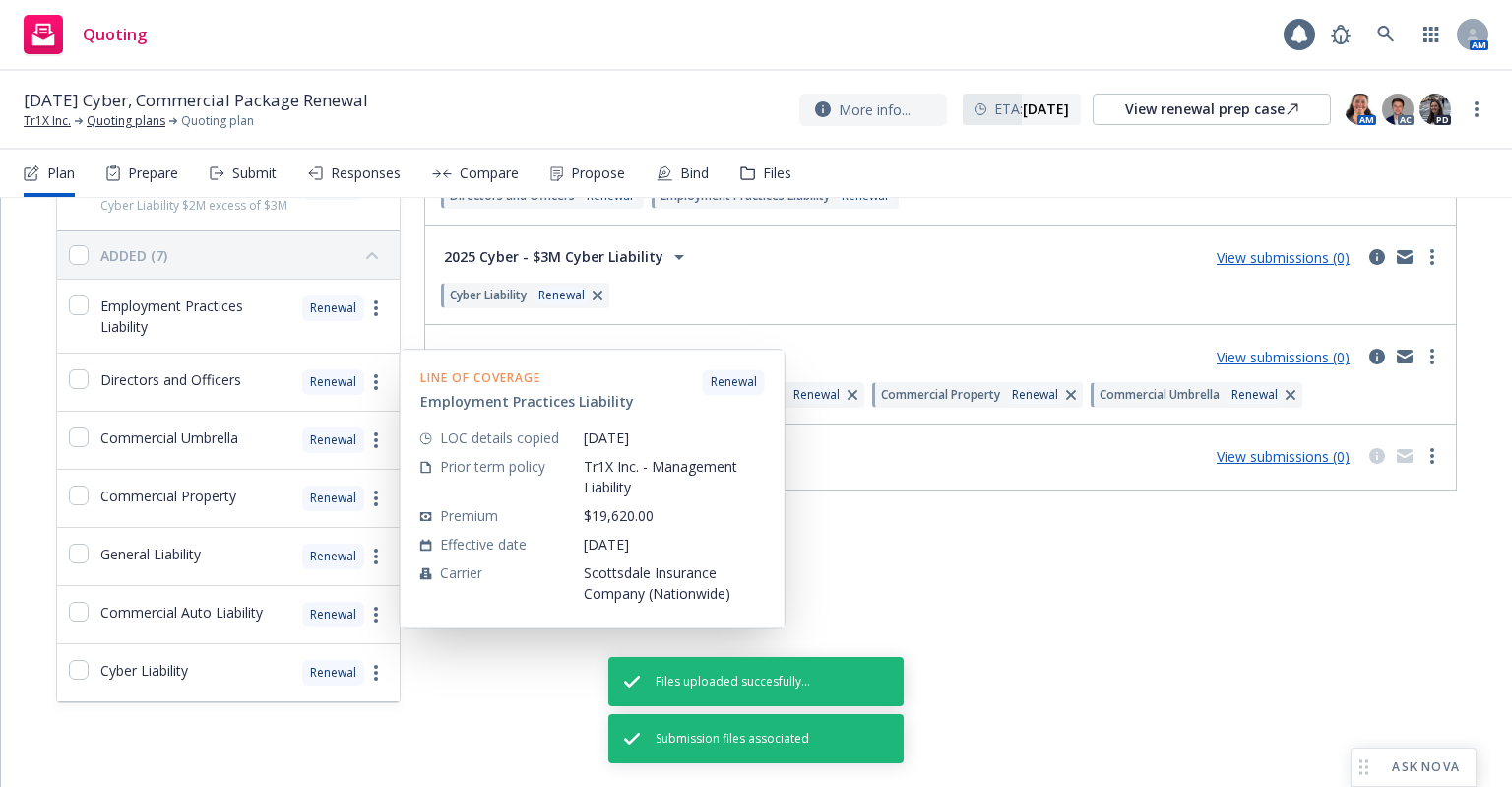 scroll, scrollTop: 24, scrollLeft: 0, axis: vertical 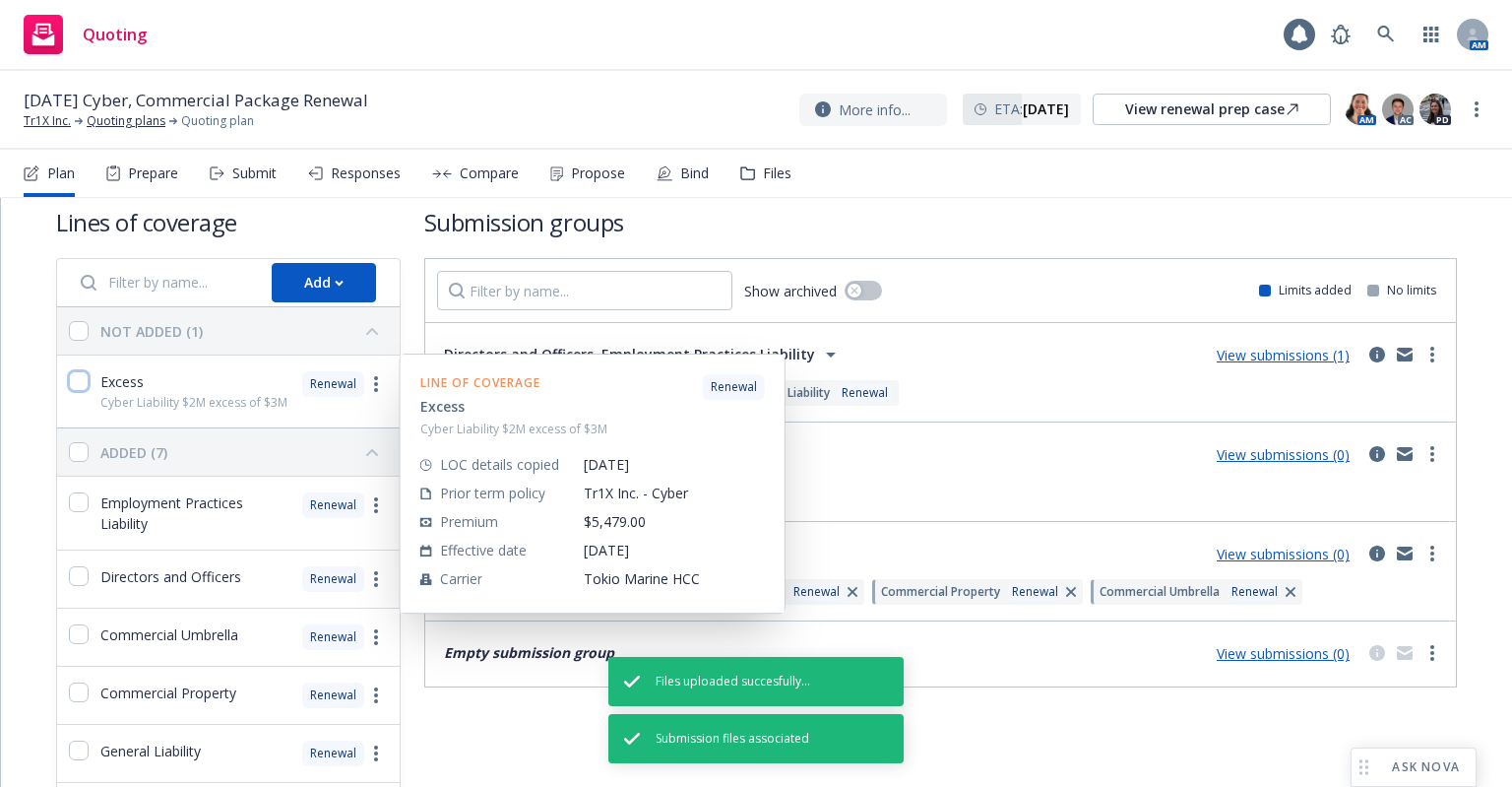 click at bounding box center (79, 381) 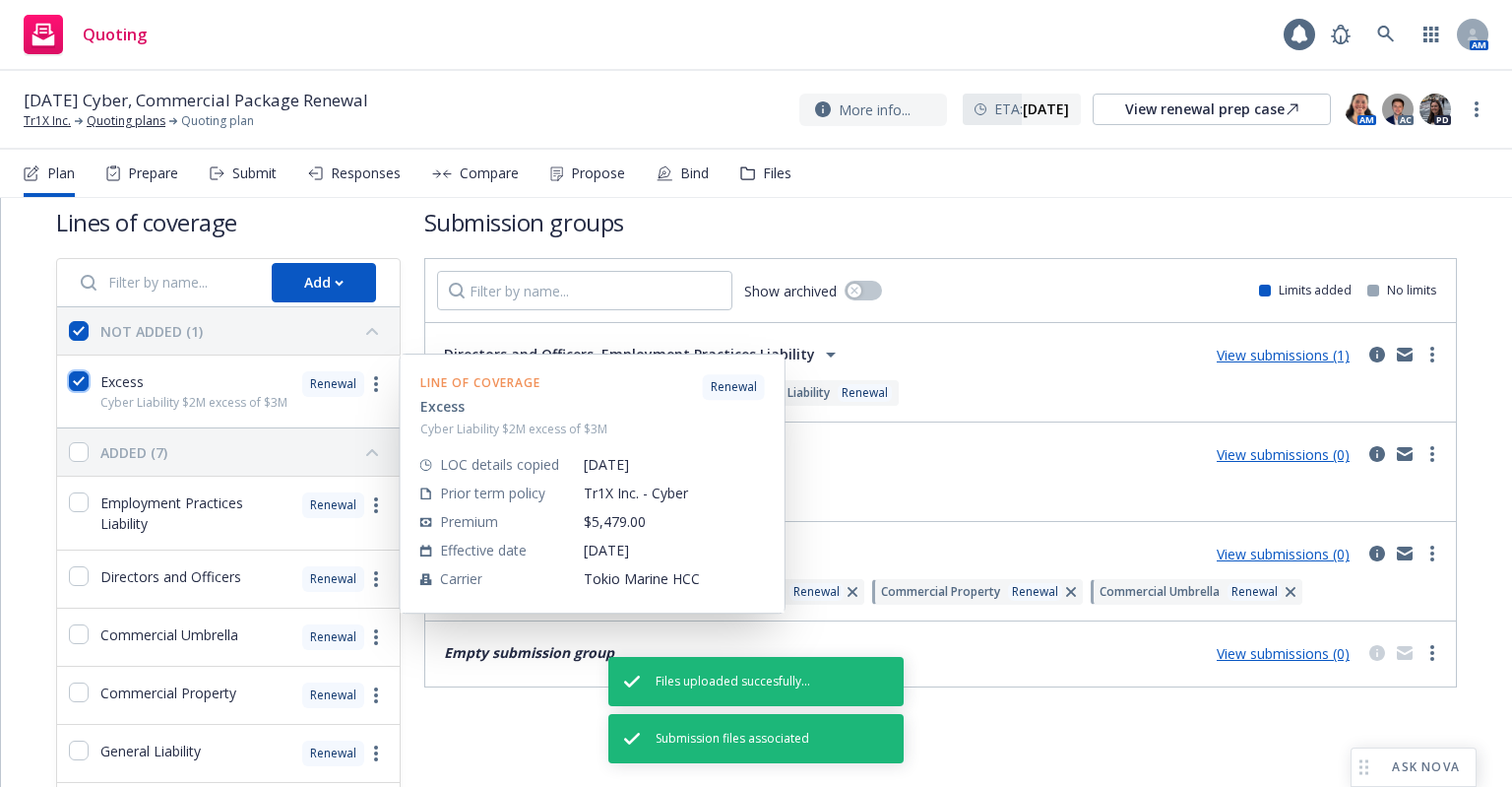 checkbox on "true" 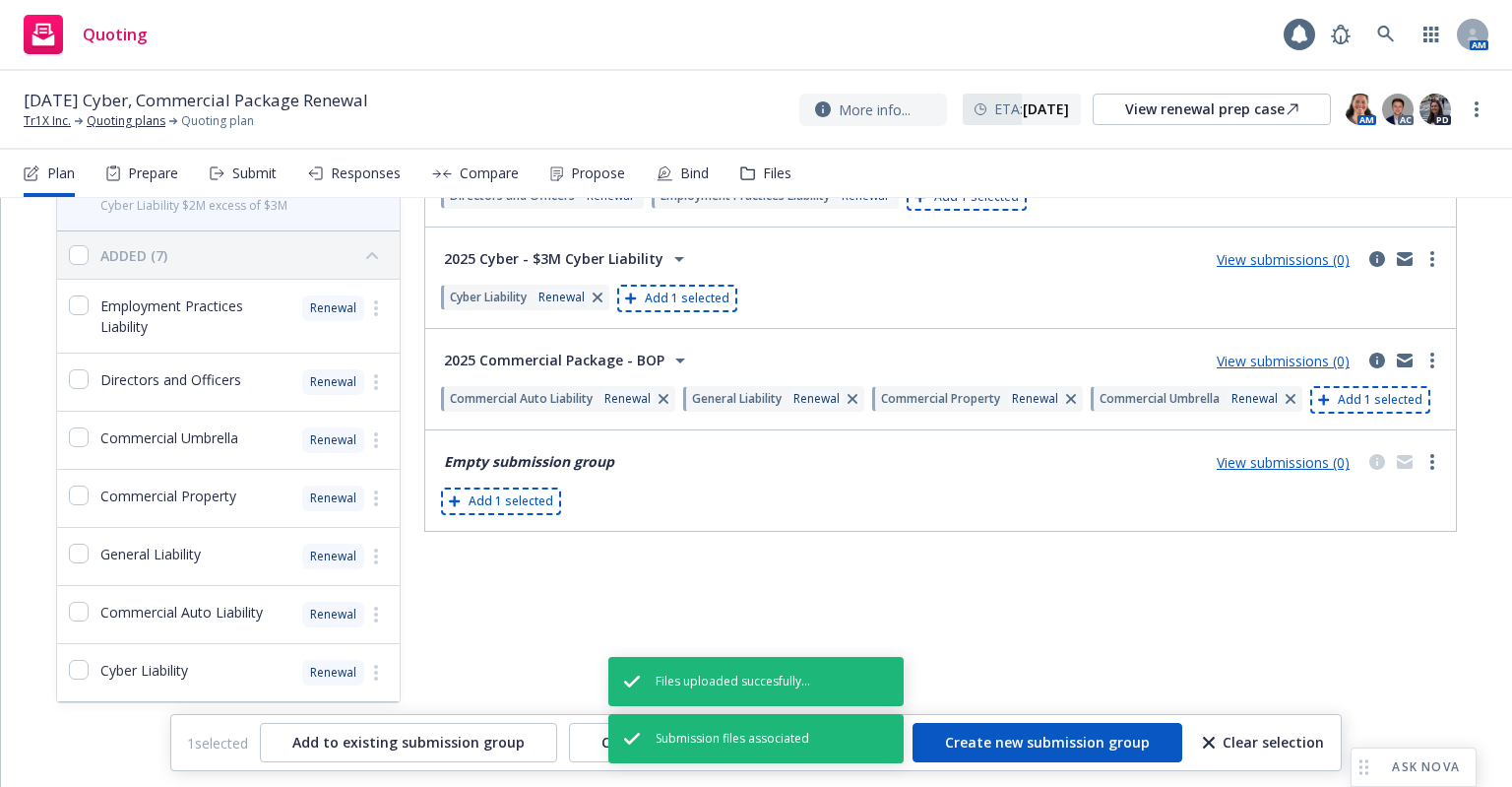 scroll, scrollTop: 24, scrollLeft: 0, axis: vertical 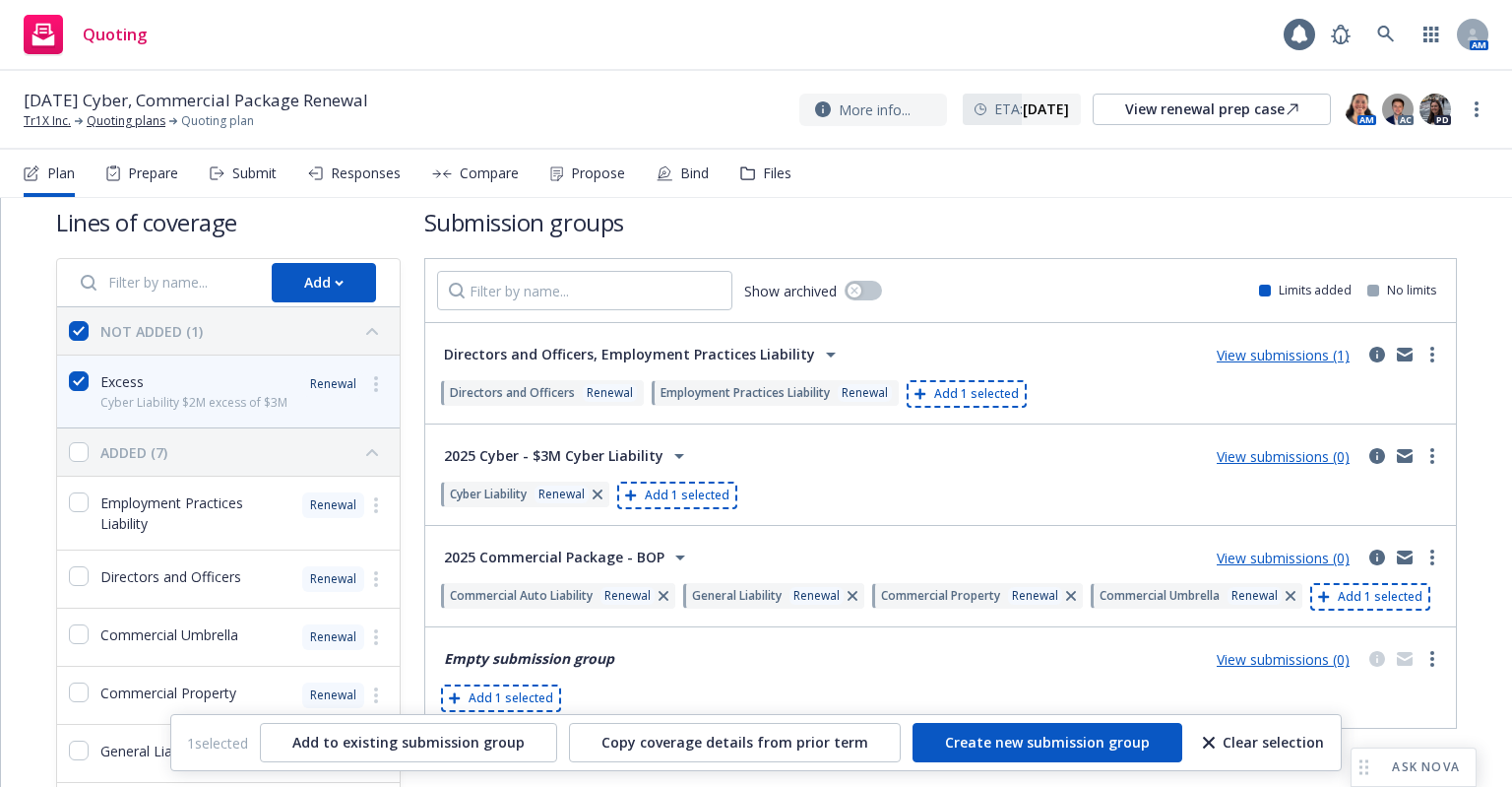 click on "Add 1 selected" at bounding box center [687, 495] 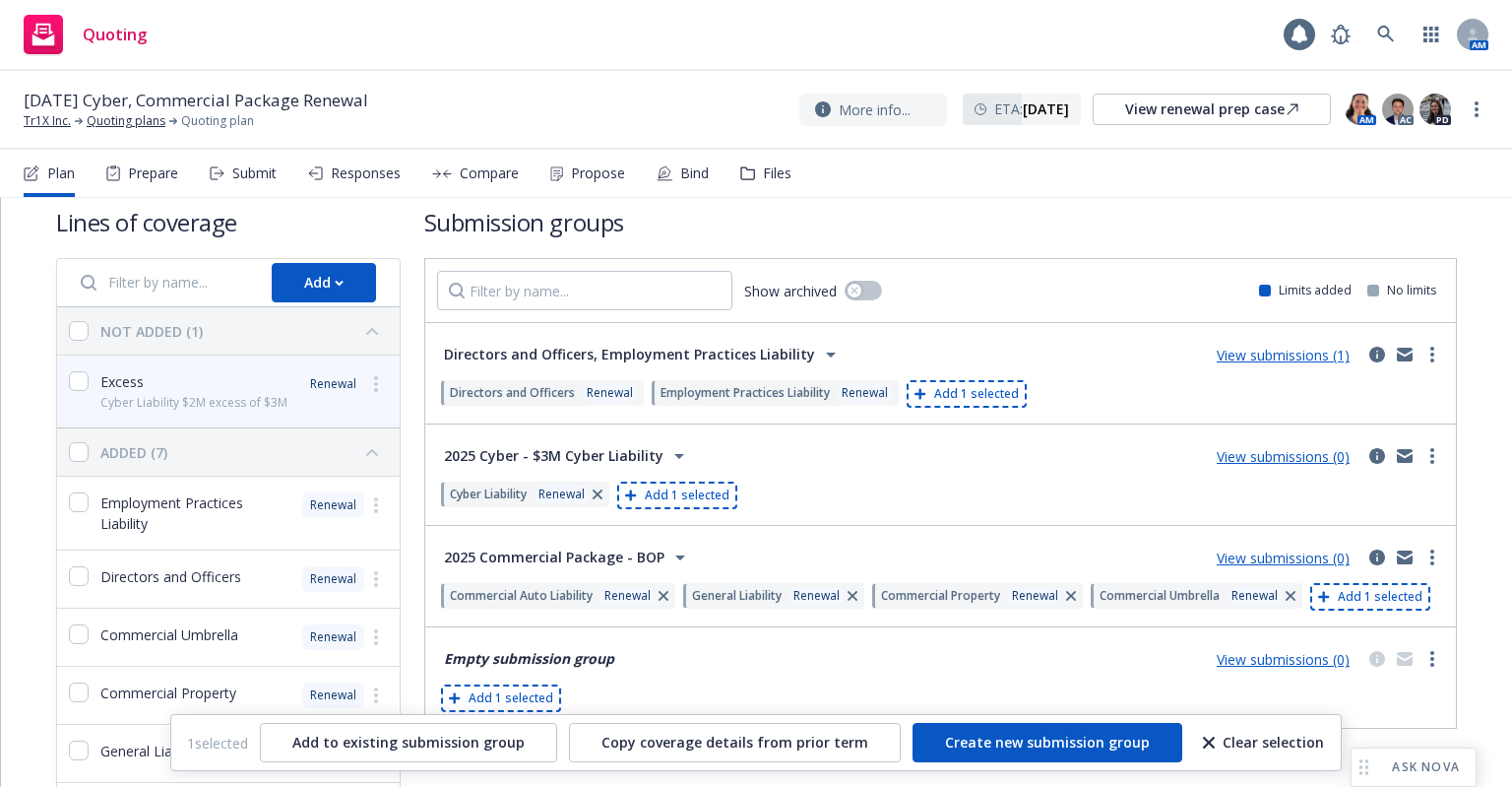 checkbox on "false" 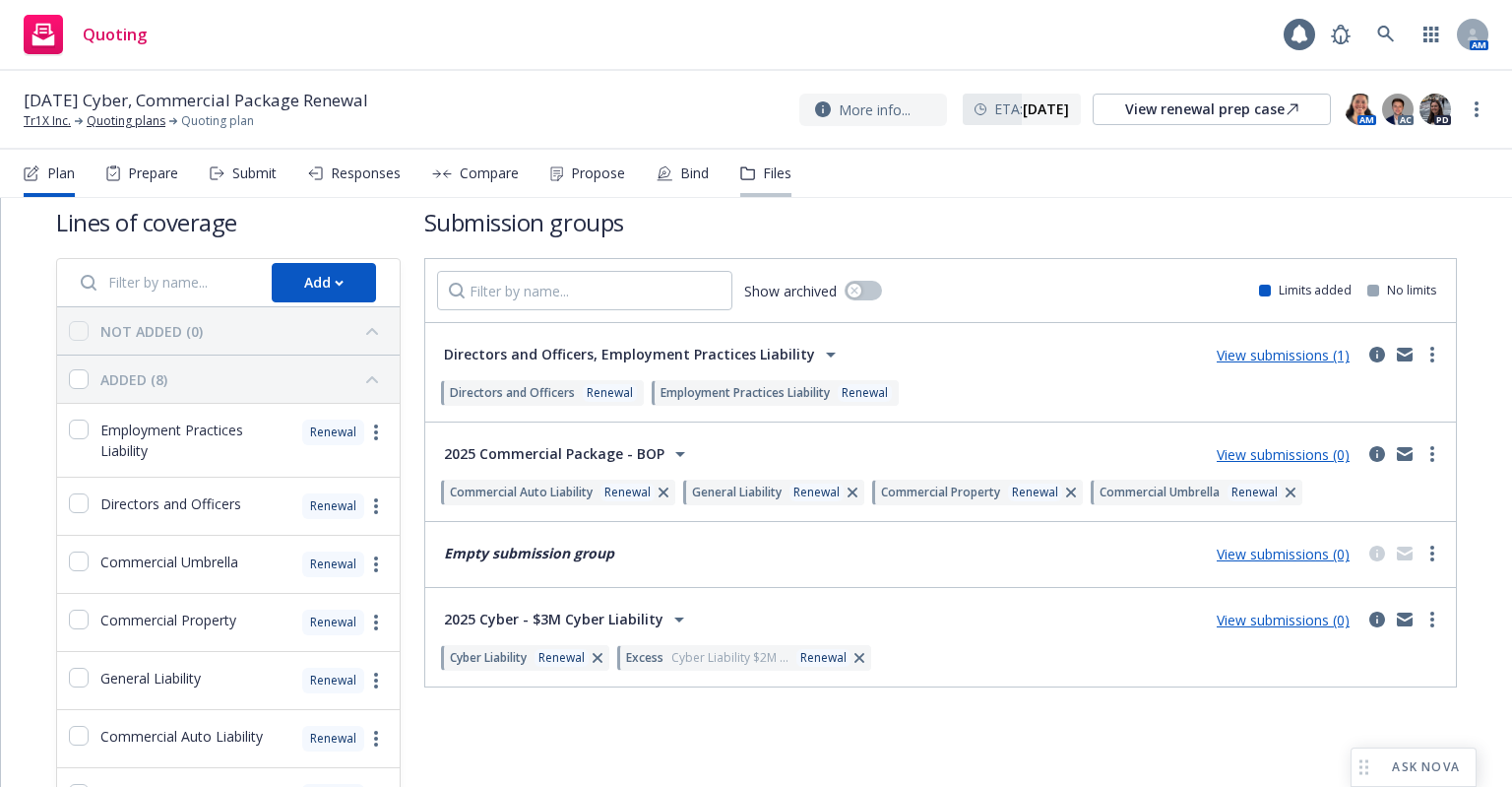 click on "Files" at bounding box center [777, 173] 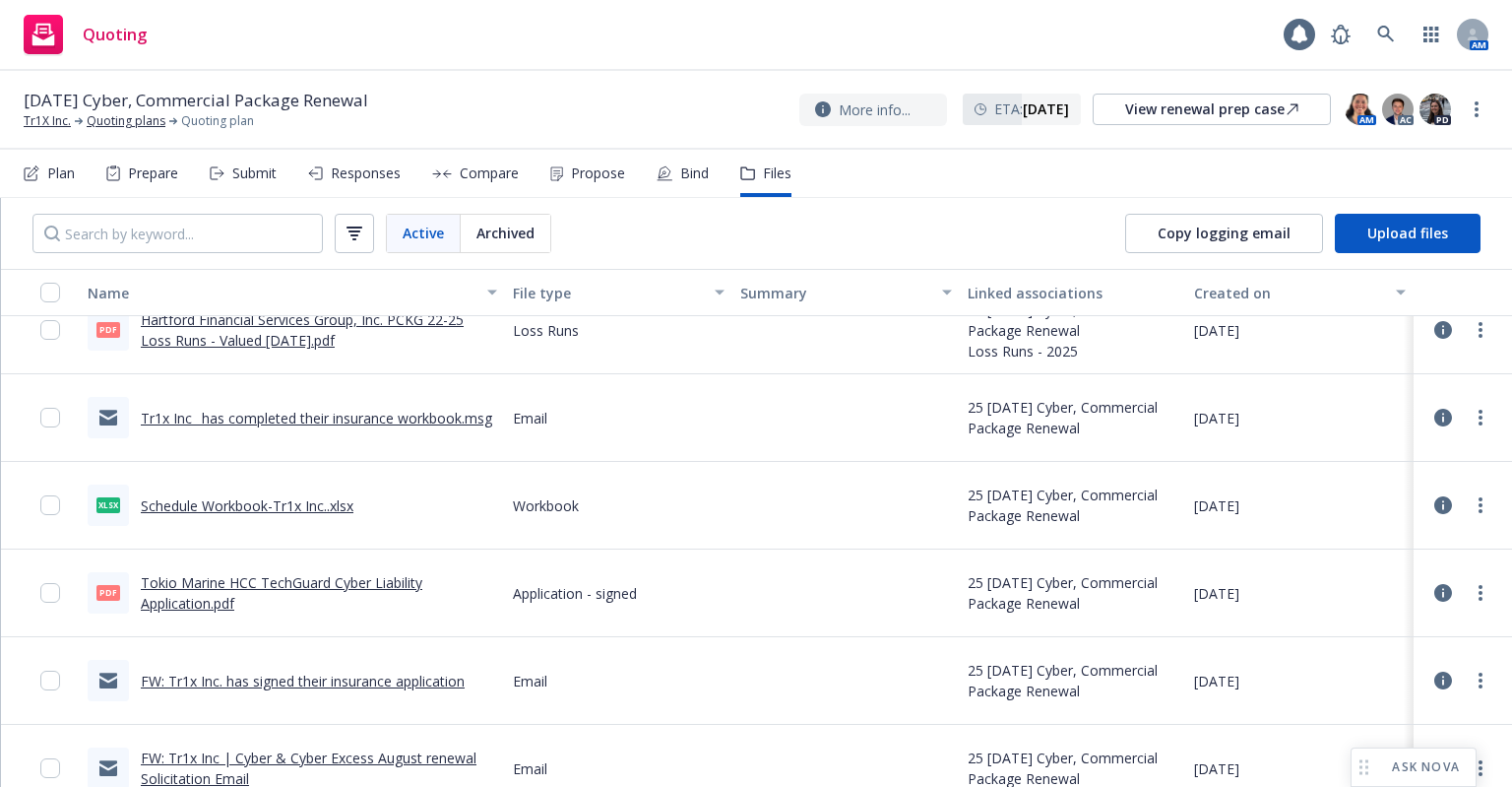 scroll, scrollTop: 1441, scrollLeft: 0, axis: vertical 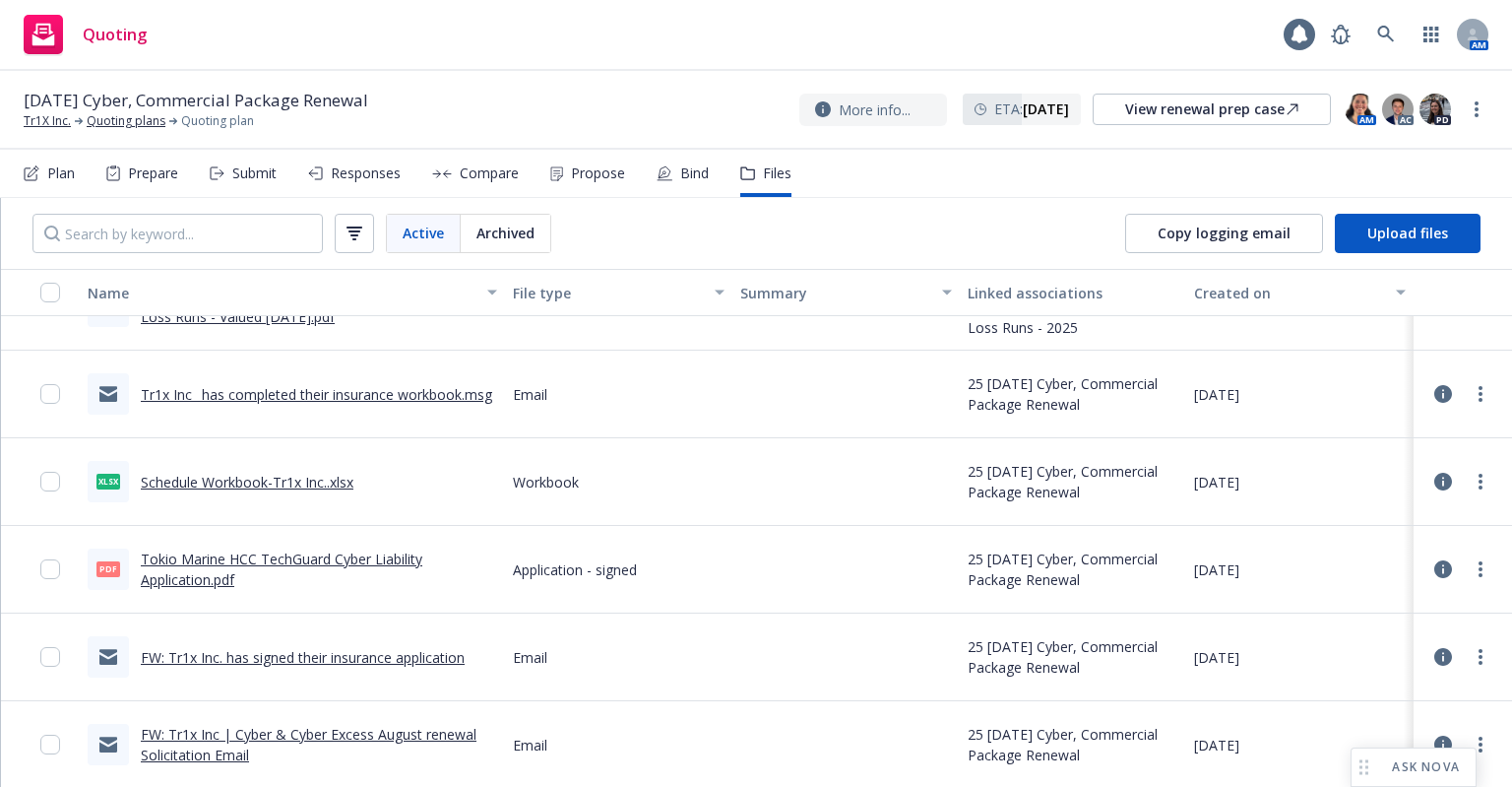 click on "FW: Tr1x Inc | Cyber & Cyber Excess August renewal Solicitation Email" at bounding box center (308, 745) 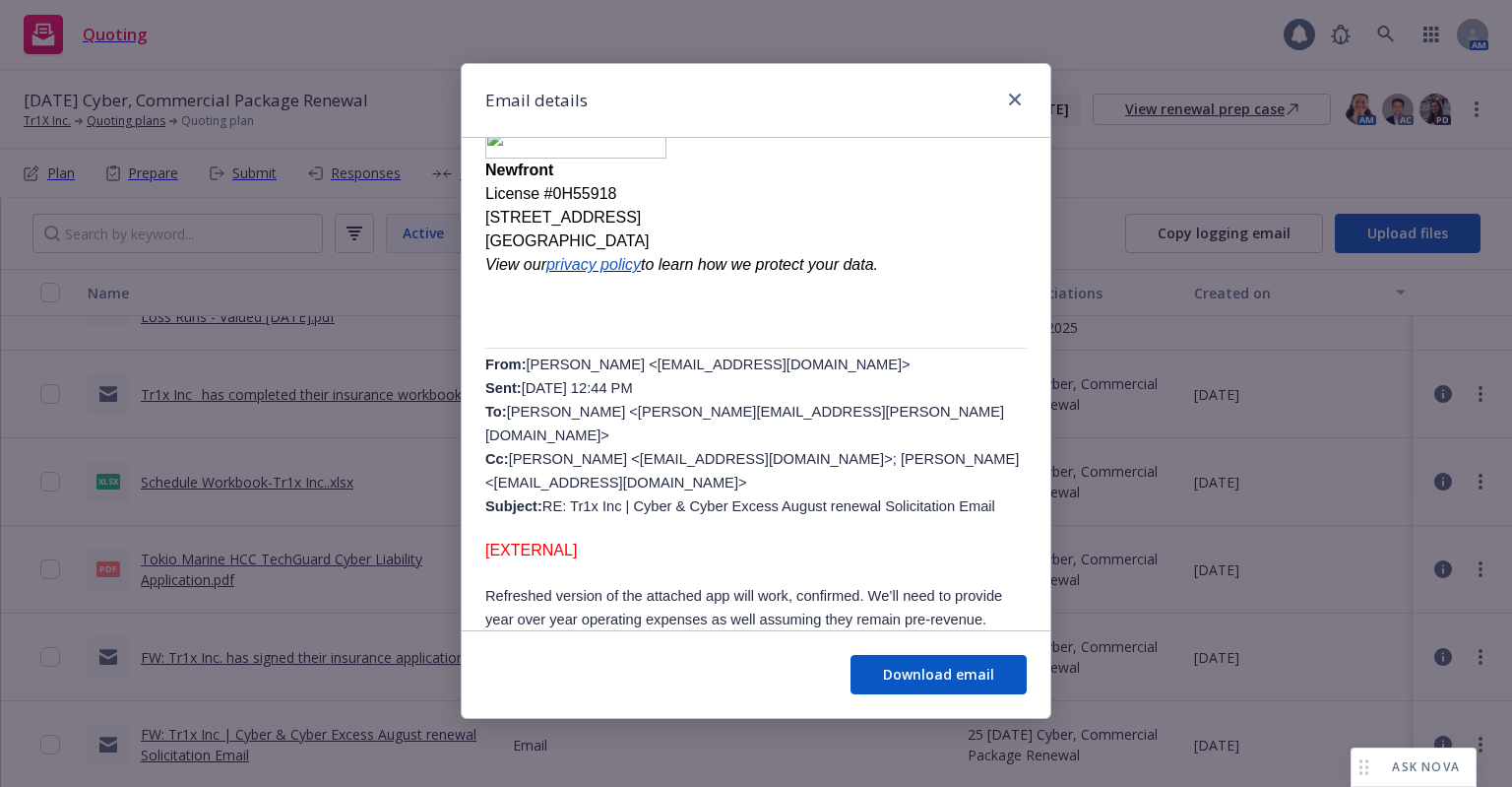 scroll, scrollTop: 394, scrollLeft: 0, axis: vertical 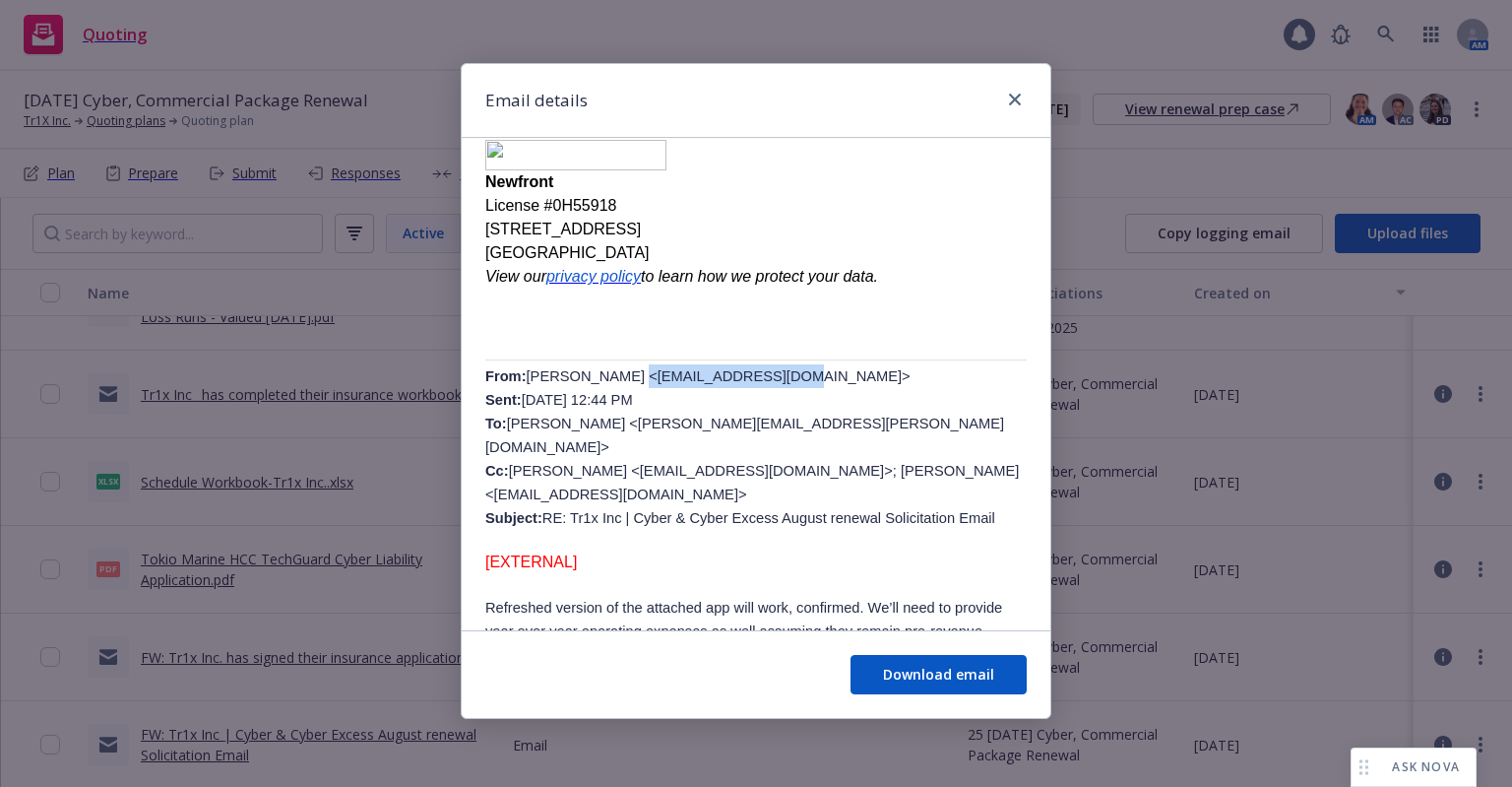 drag, startPoint x: 738, startPoint y: 378, endPoint x: 597, endPoint y: 379, distance: 141.00355 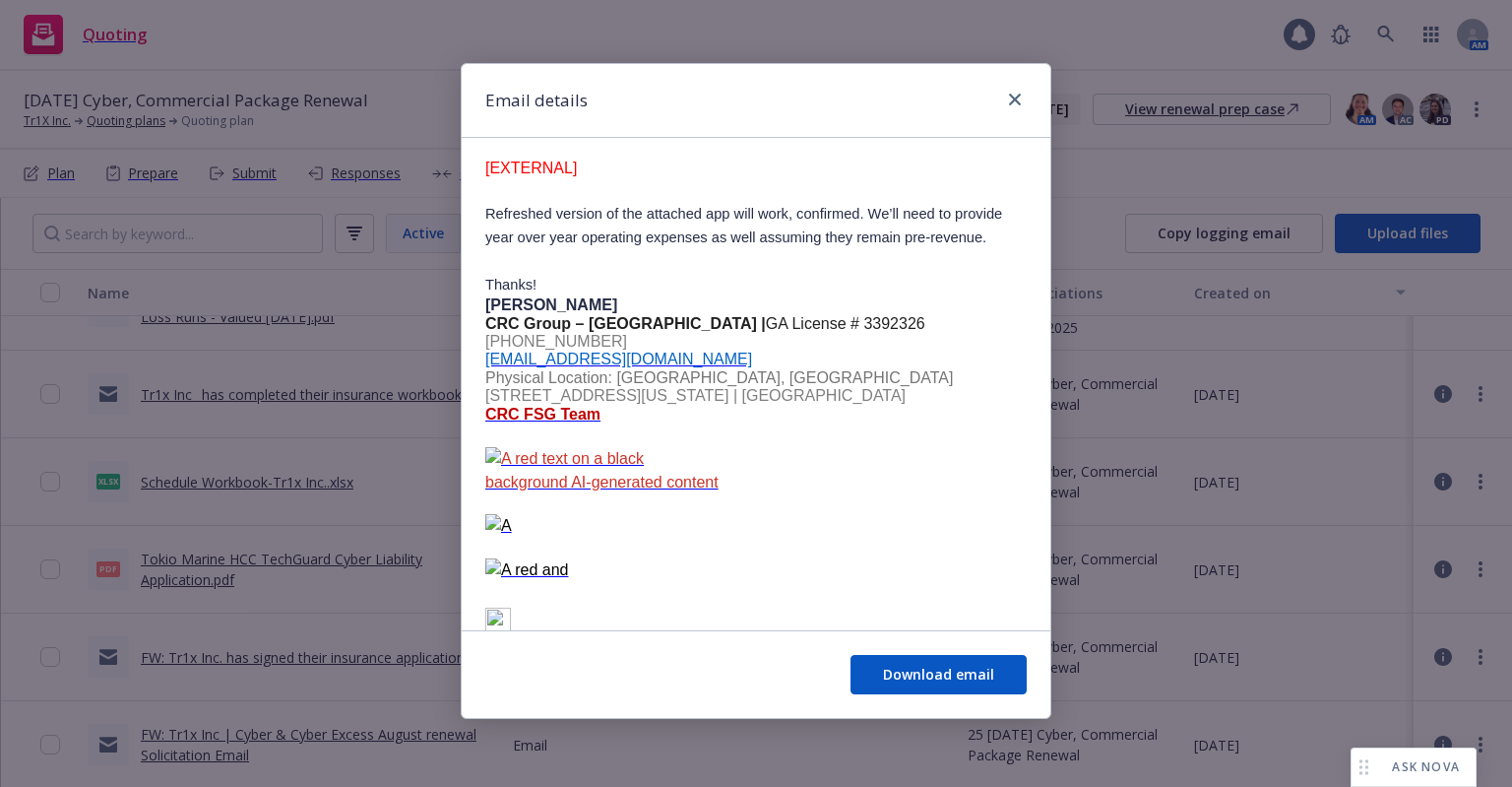 scroll, scrollTop: 985, scrollLeft: 0, axis: vertical 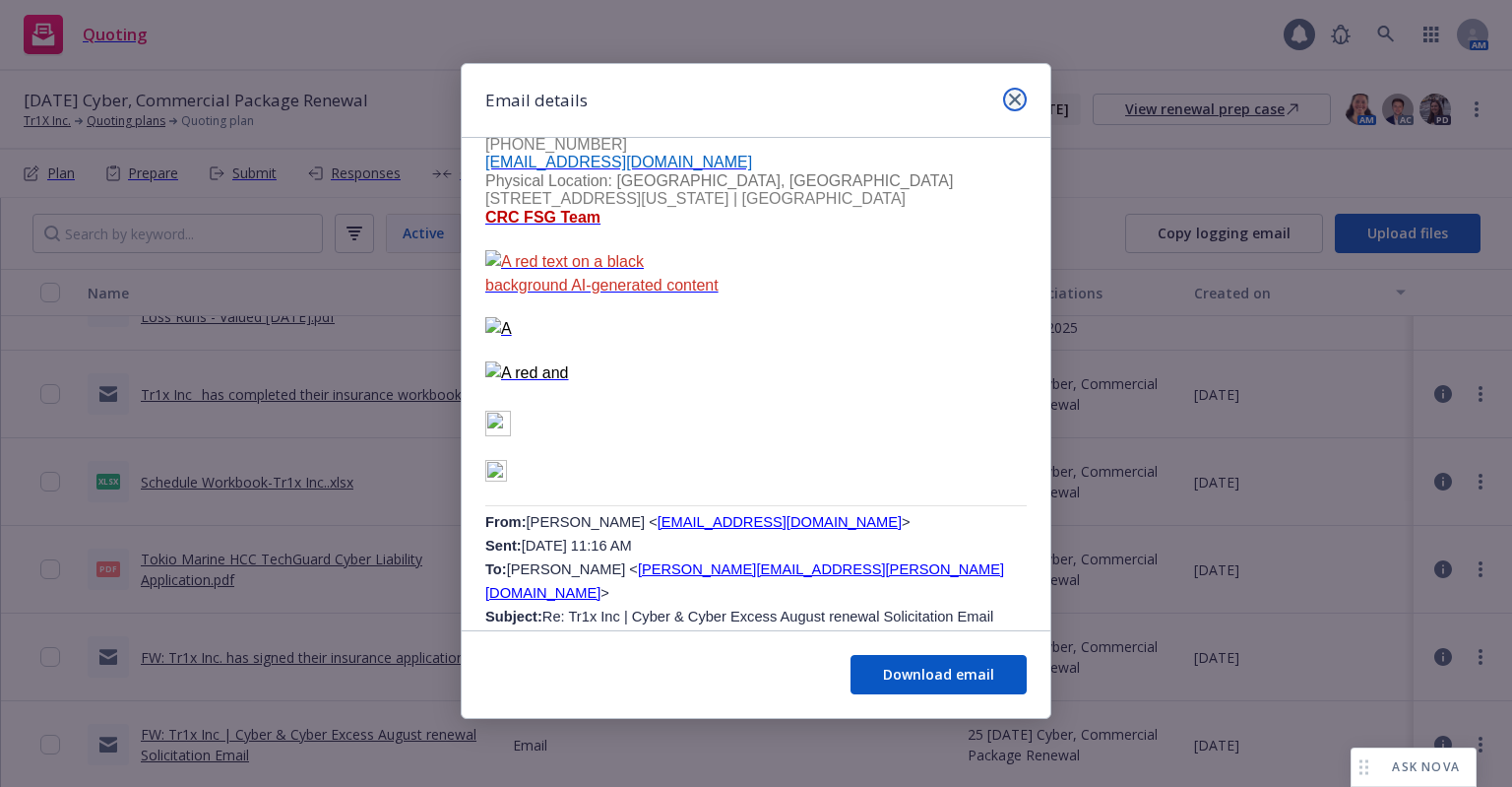 click at bounding box center (1015, 99) 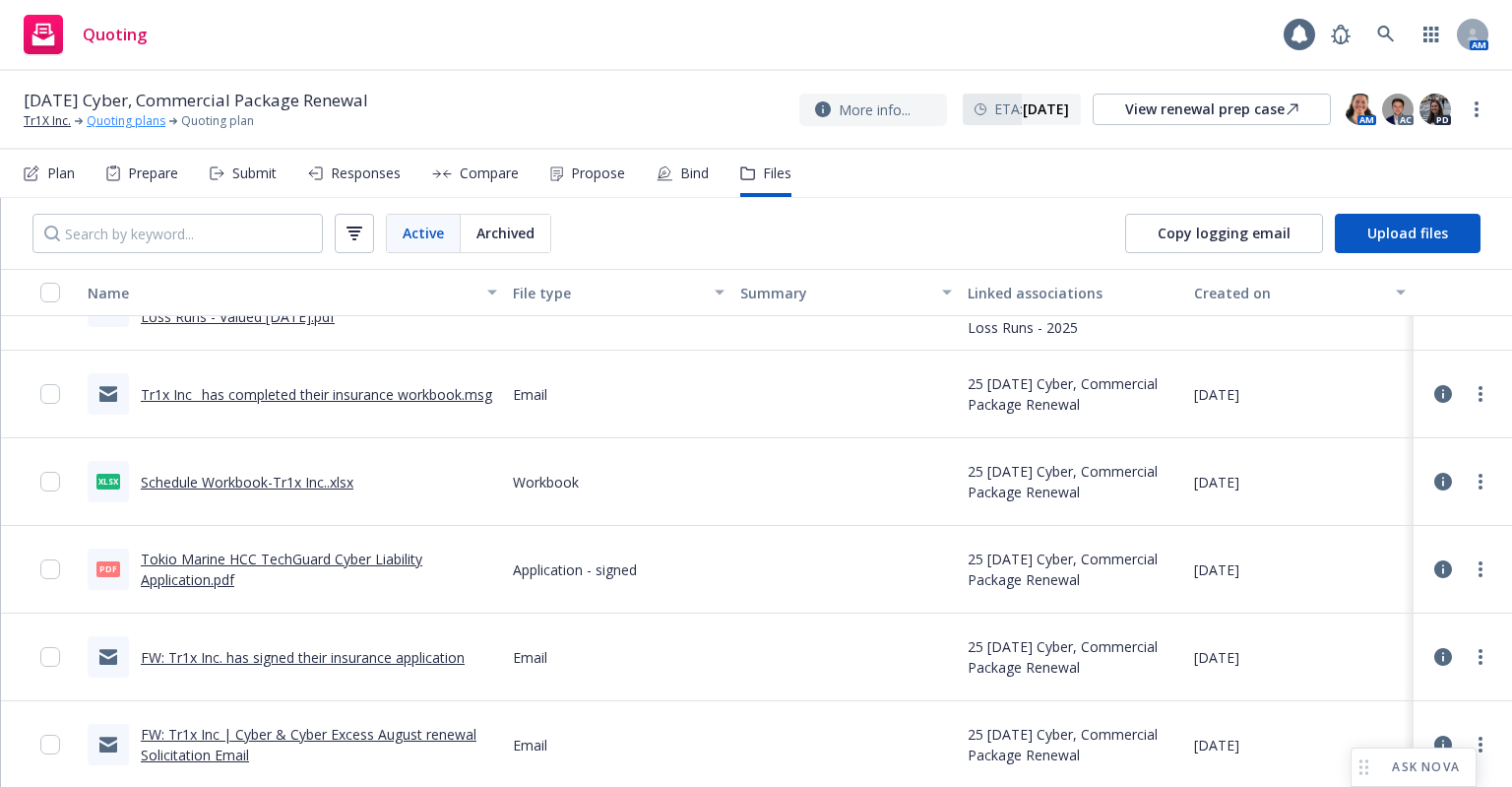 click on "Quoting plans" at bounding box center (126, 121) 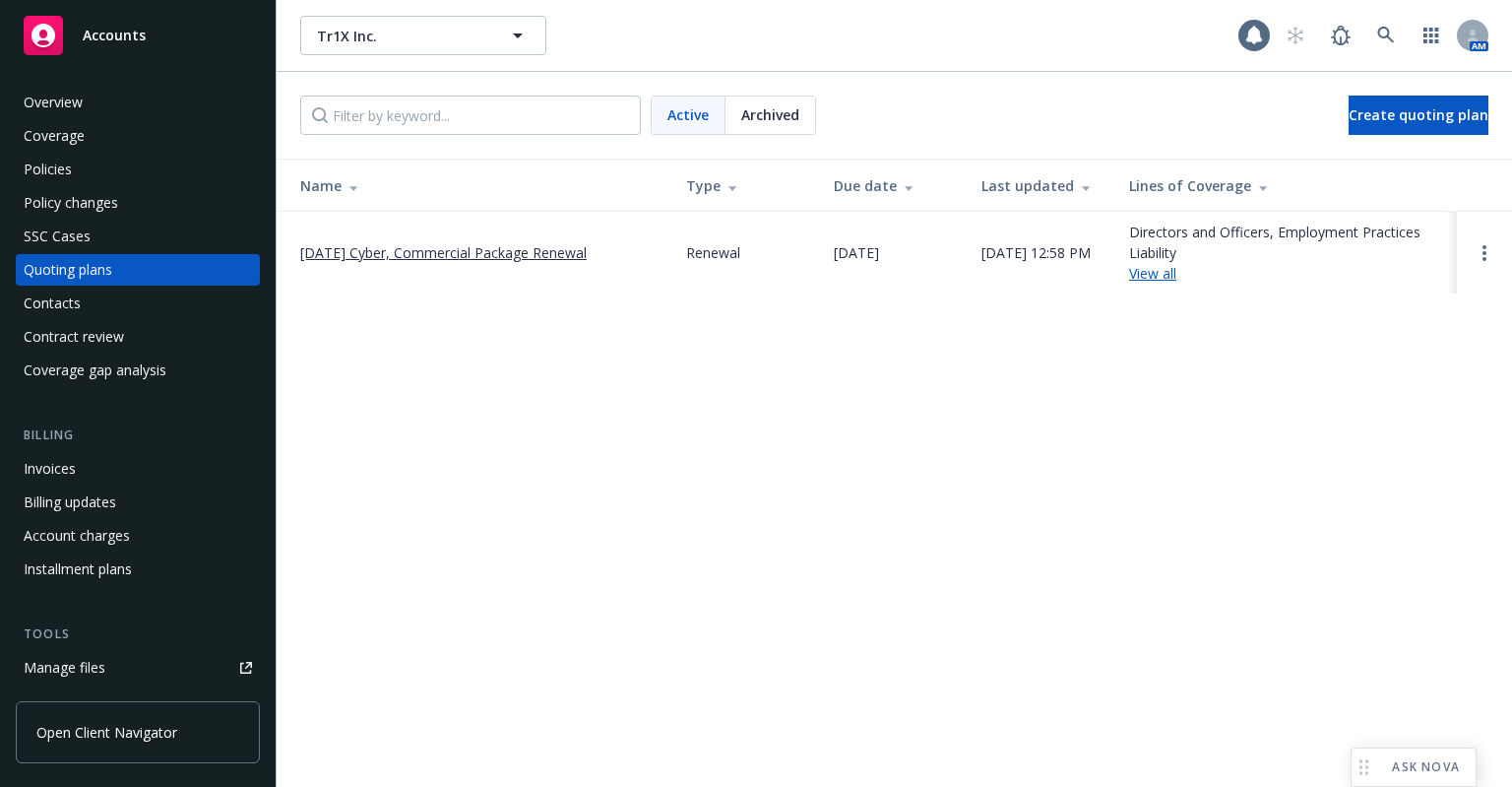 scroll, scrollTop: 0, scrollLeft: 0, axis: both 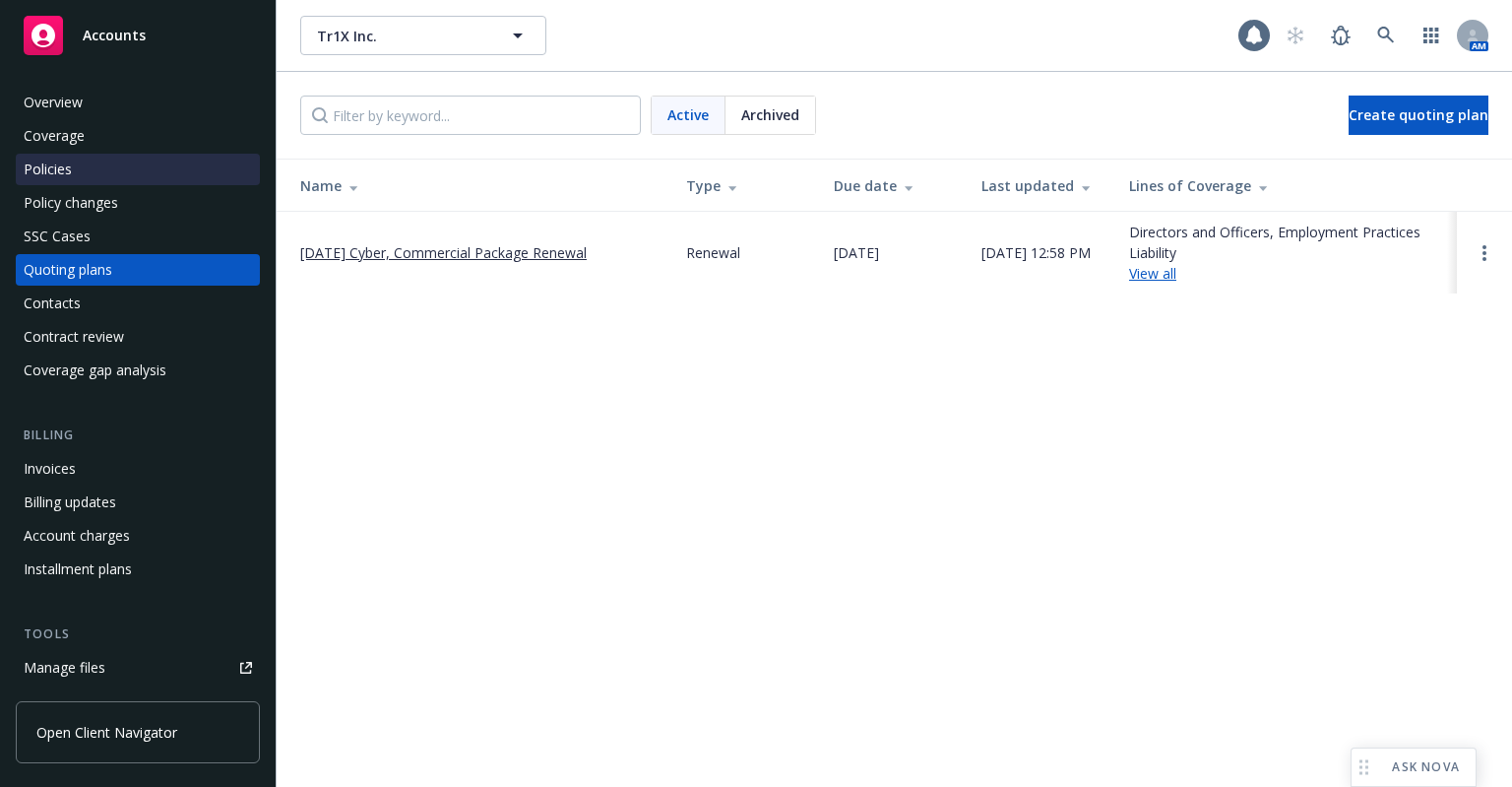 click on "Policies" at bounding box center [138, 169] 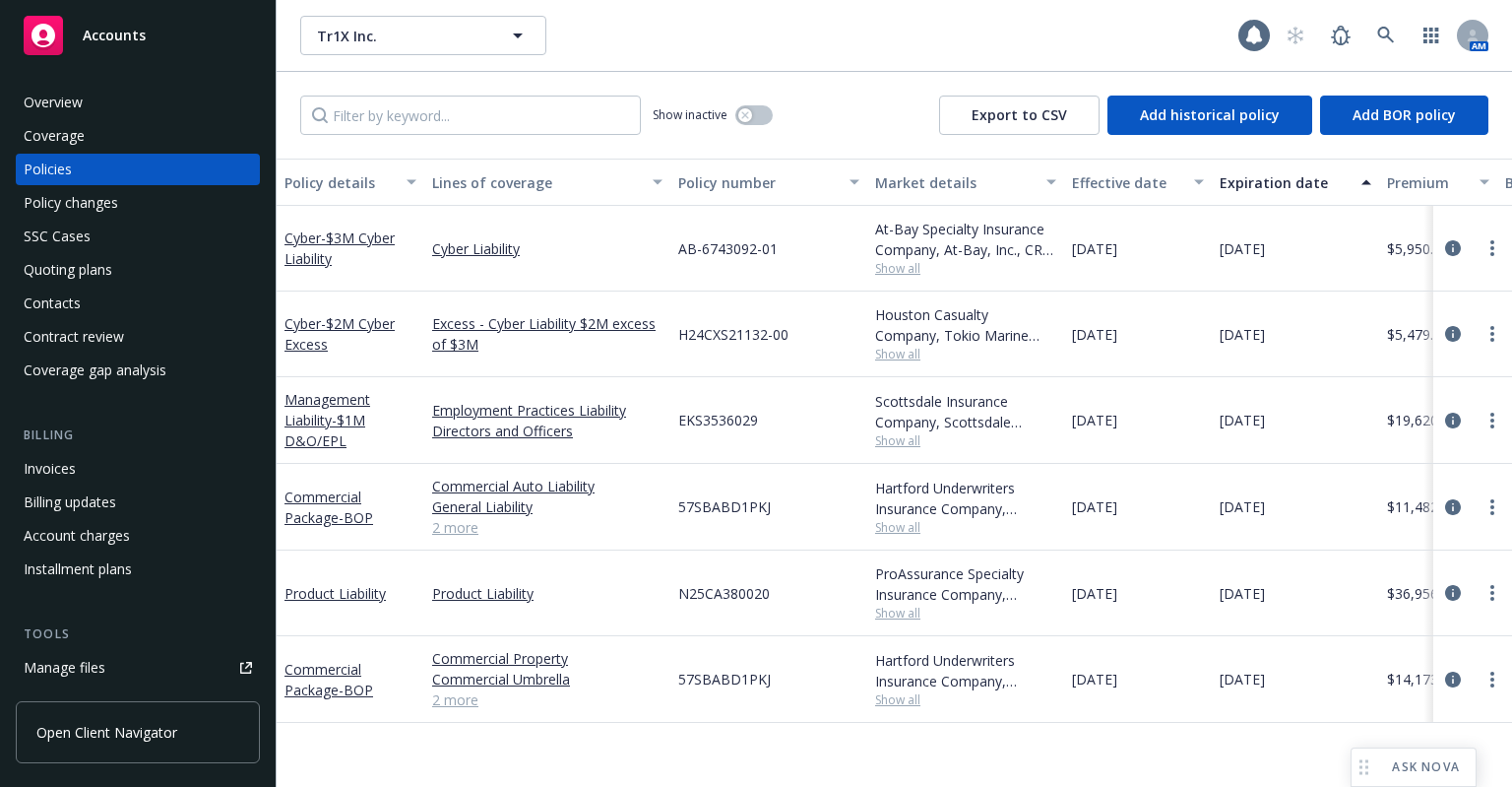 click on "H24CXS21132-00" at bounding box center [733, 334] 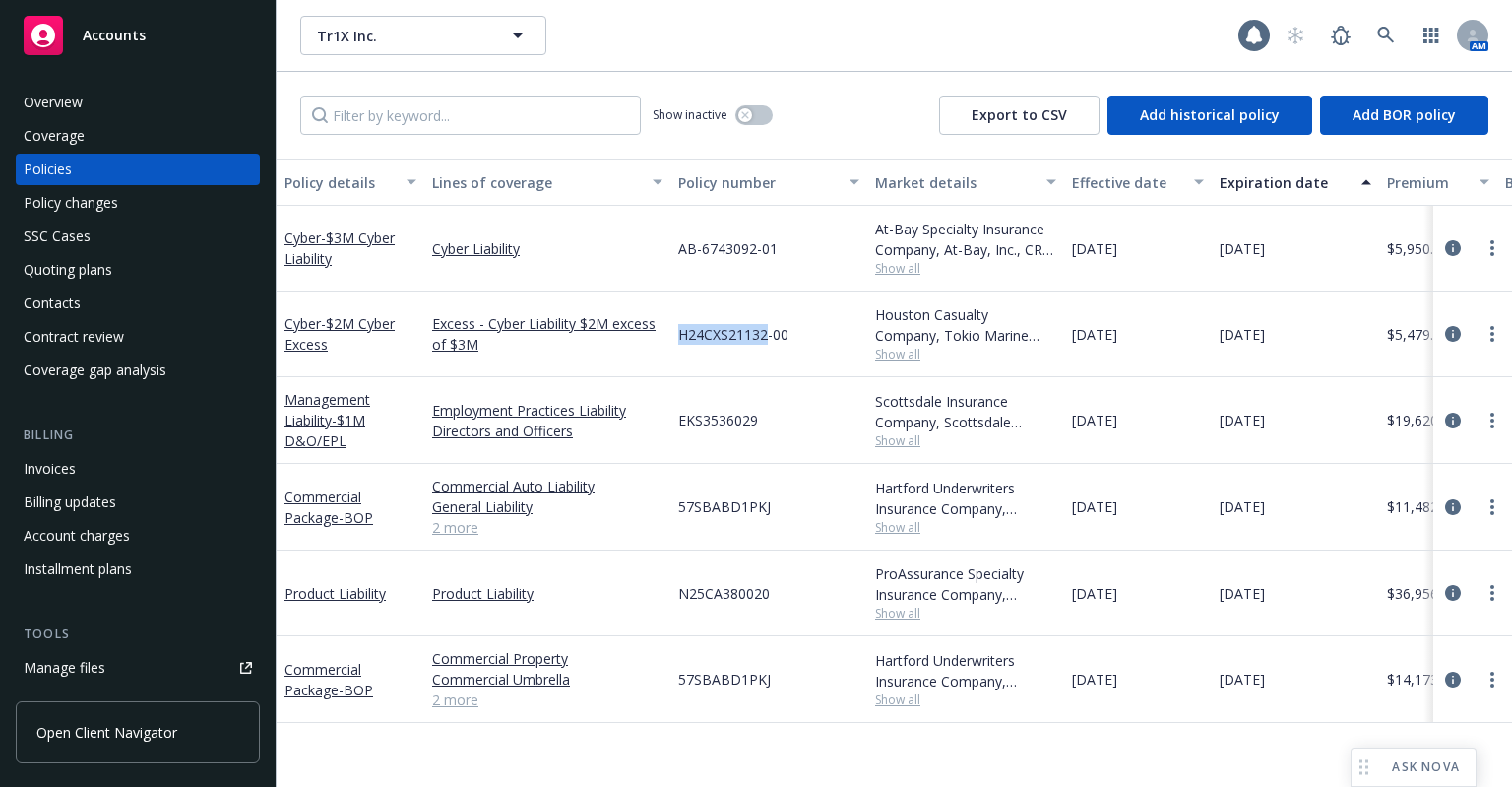 click on "H24CXS21132-00" at bounding box center (733, 334) 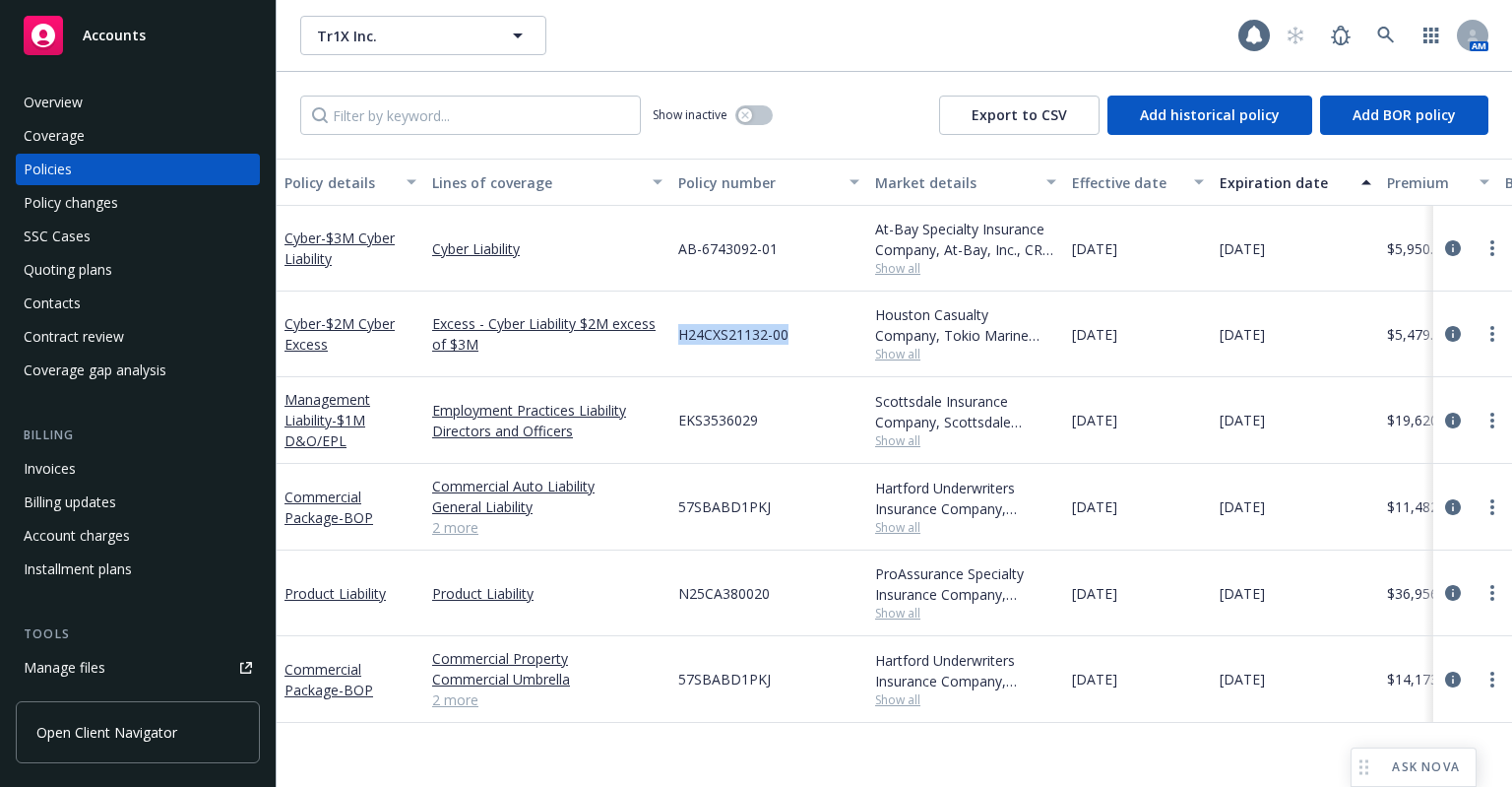drag, startPoint x: 786, startPoint y: 337, endPoint x: 674, endPoint y: 341, distance: 112.07141 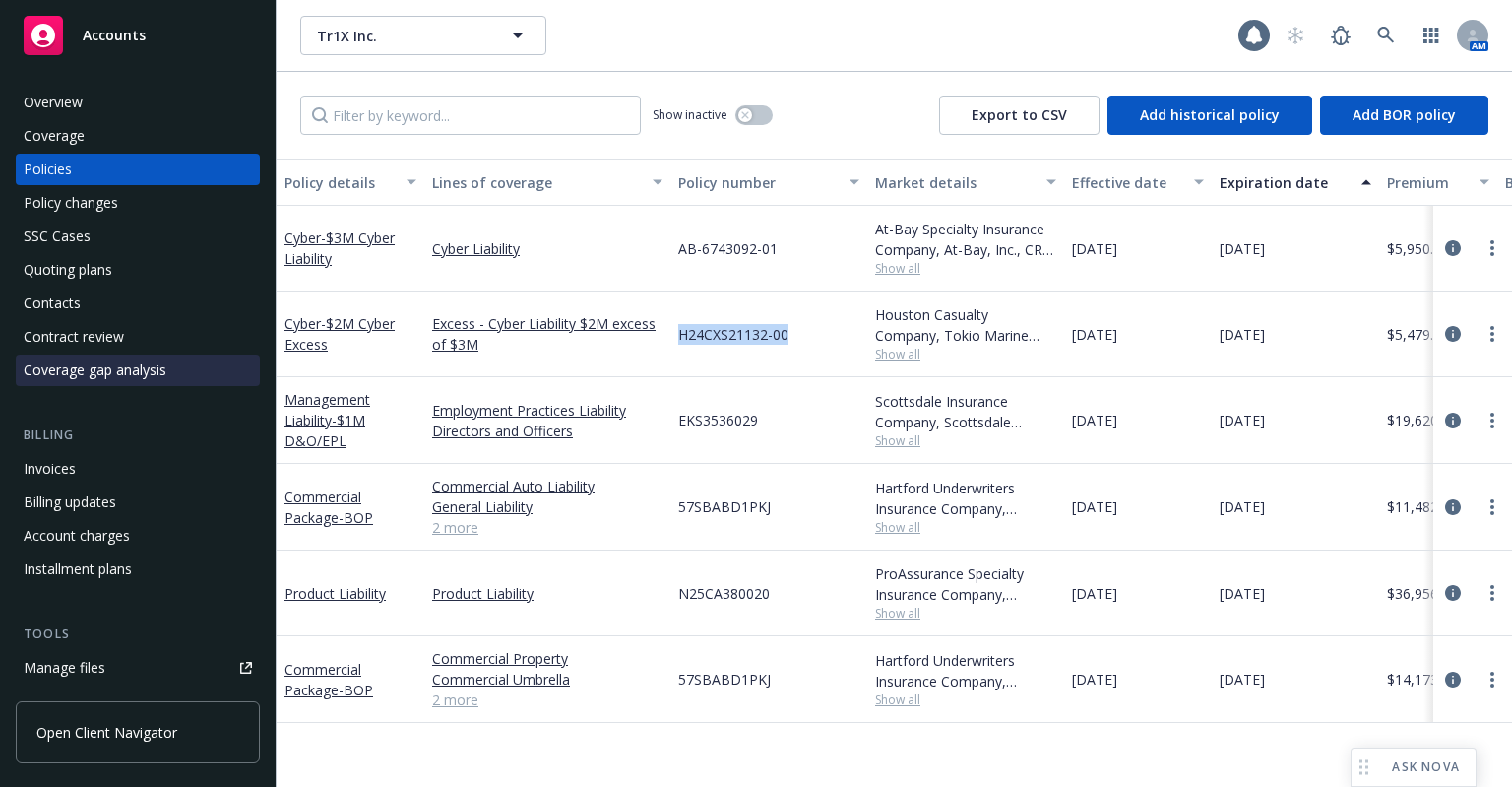 copy on "H24CXS21132-00" 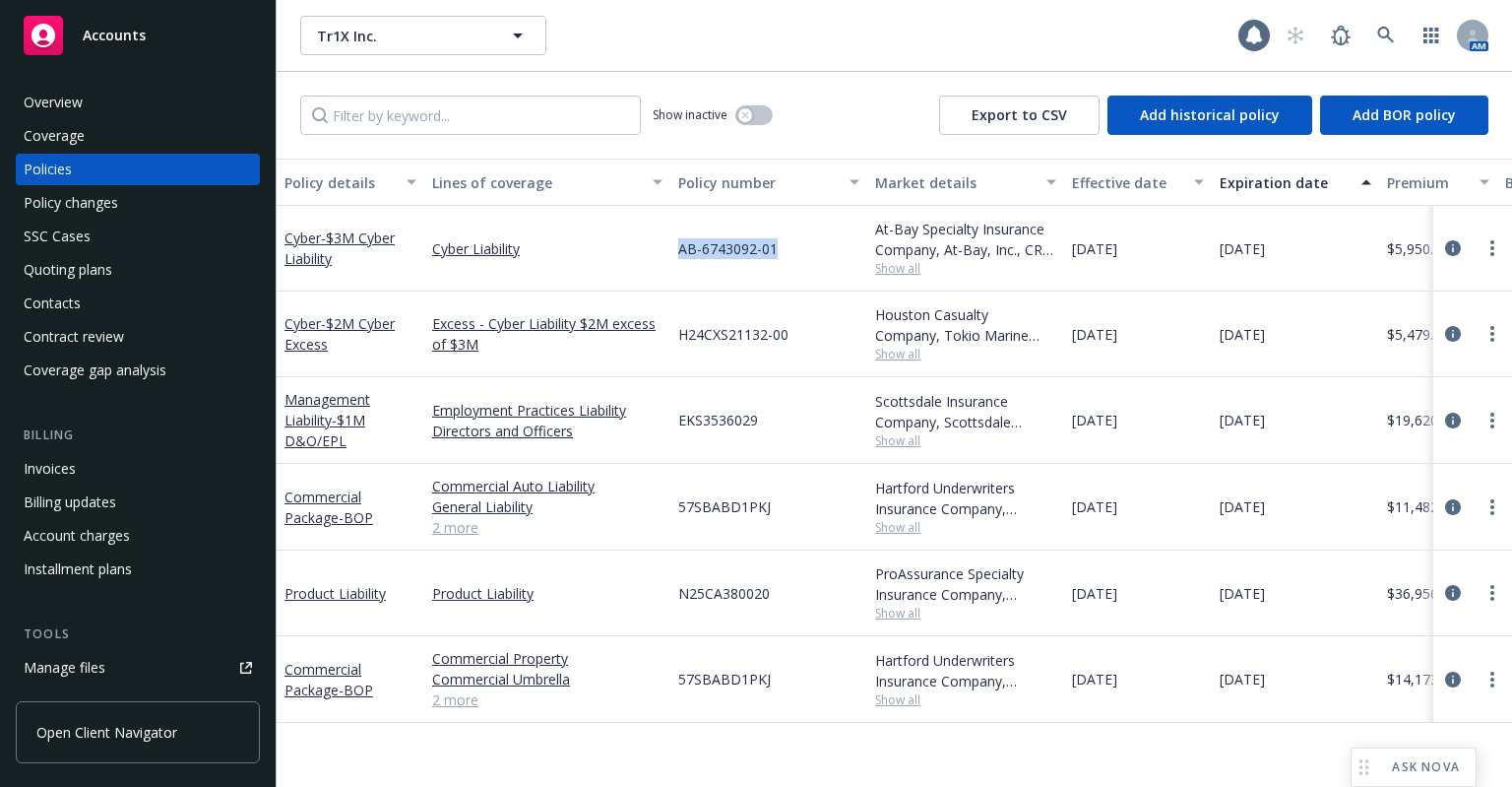 drag, startPoint x: 774, startPoint y: 243, endPoint x: 675, endPoint y: 259, distance: 100.2846 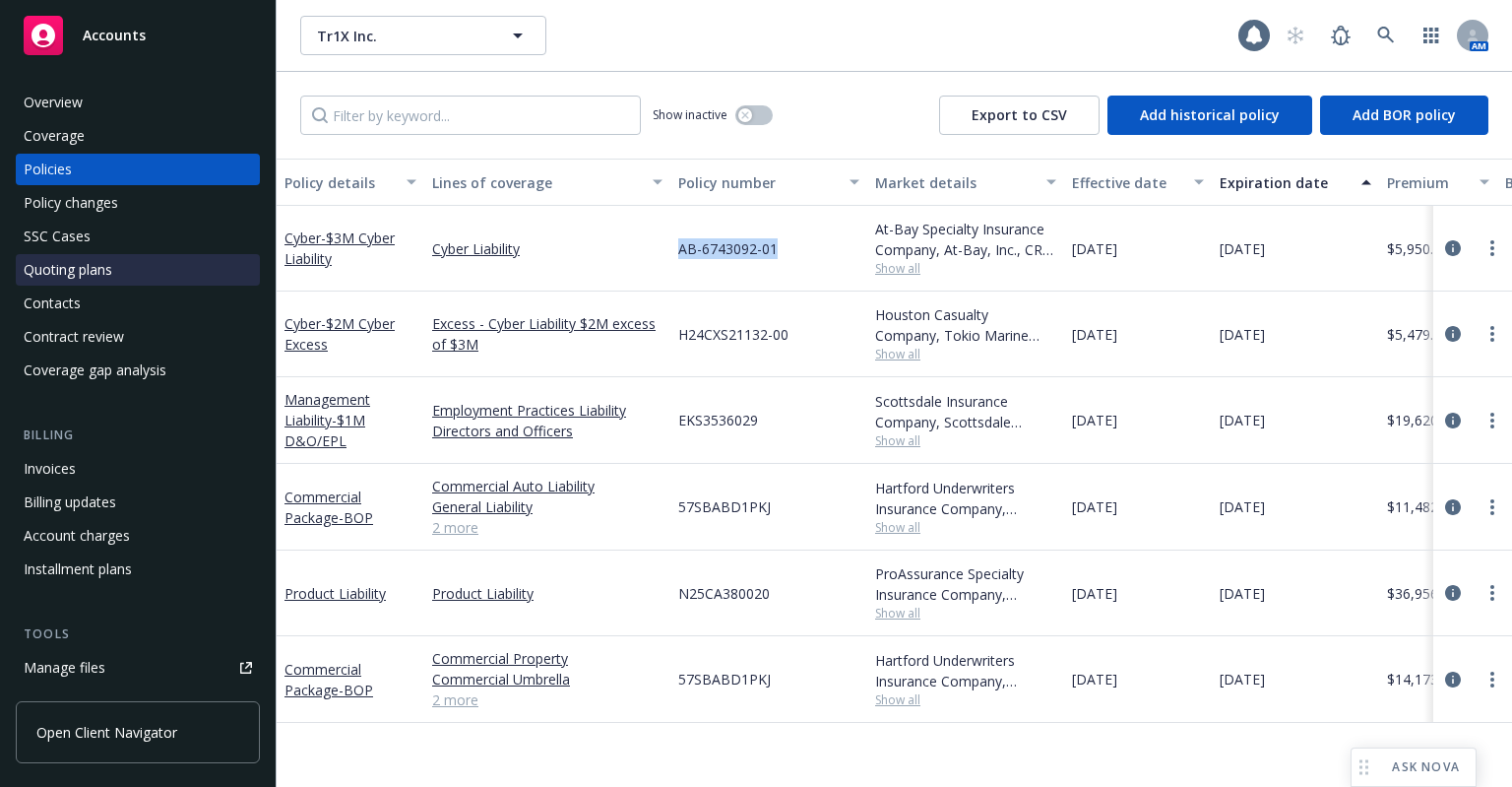 click on "Quoting plans" at bounding box center [138, 270] 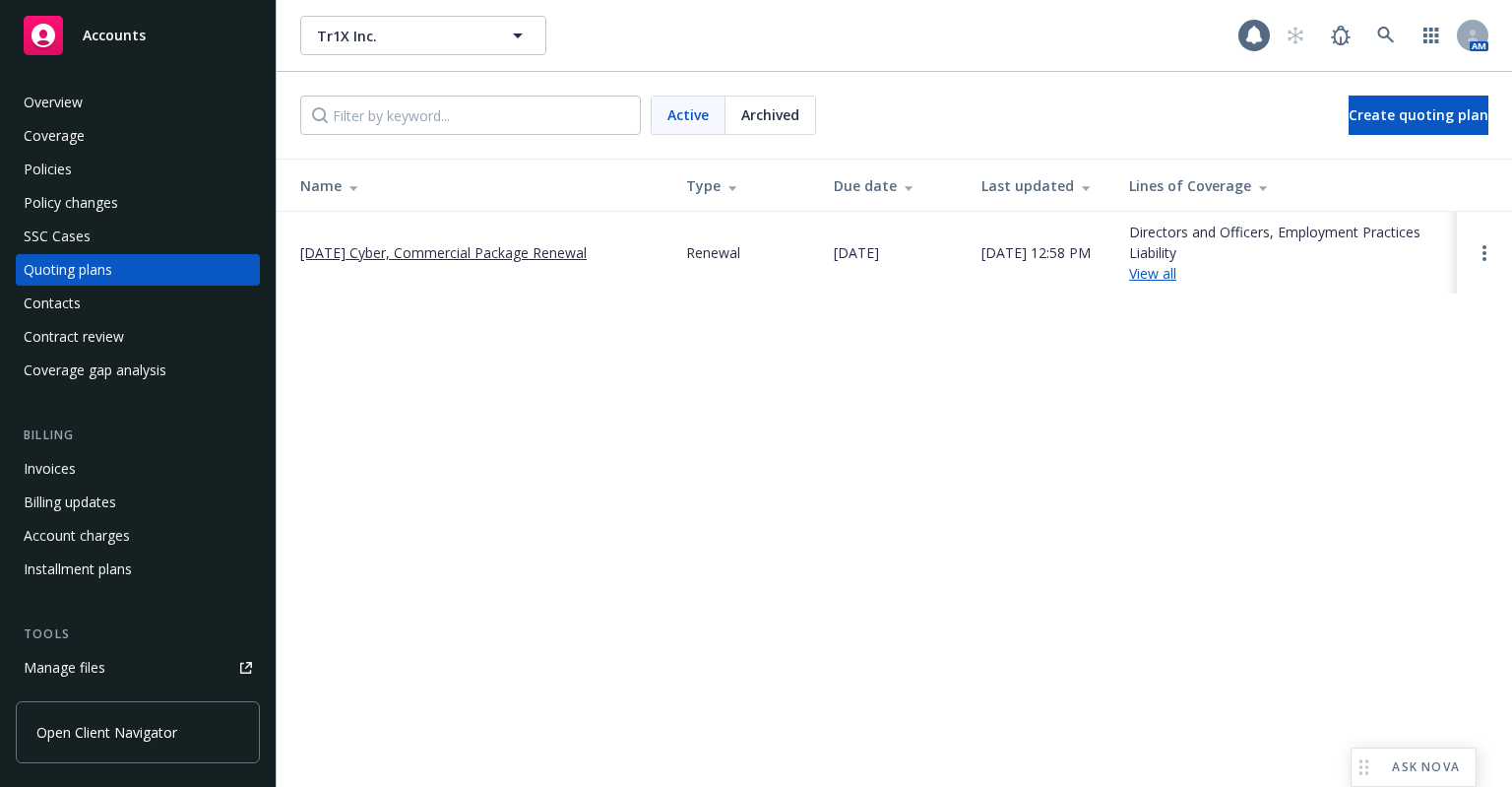 click on "[DATE] Cyber, Commercial Package Renewal" at bounding box center (443, 252) 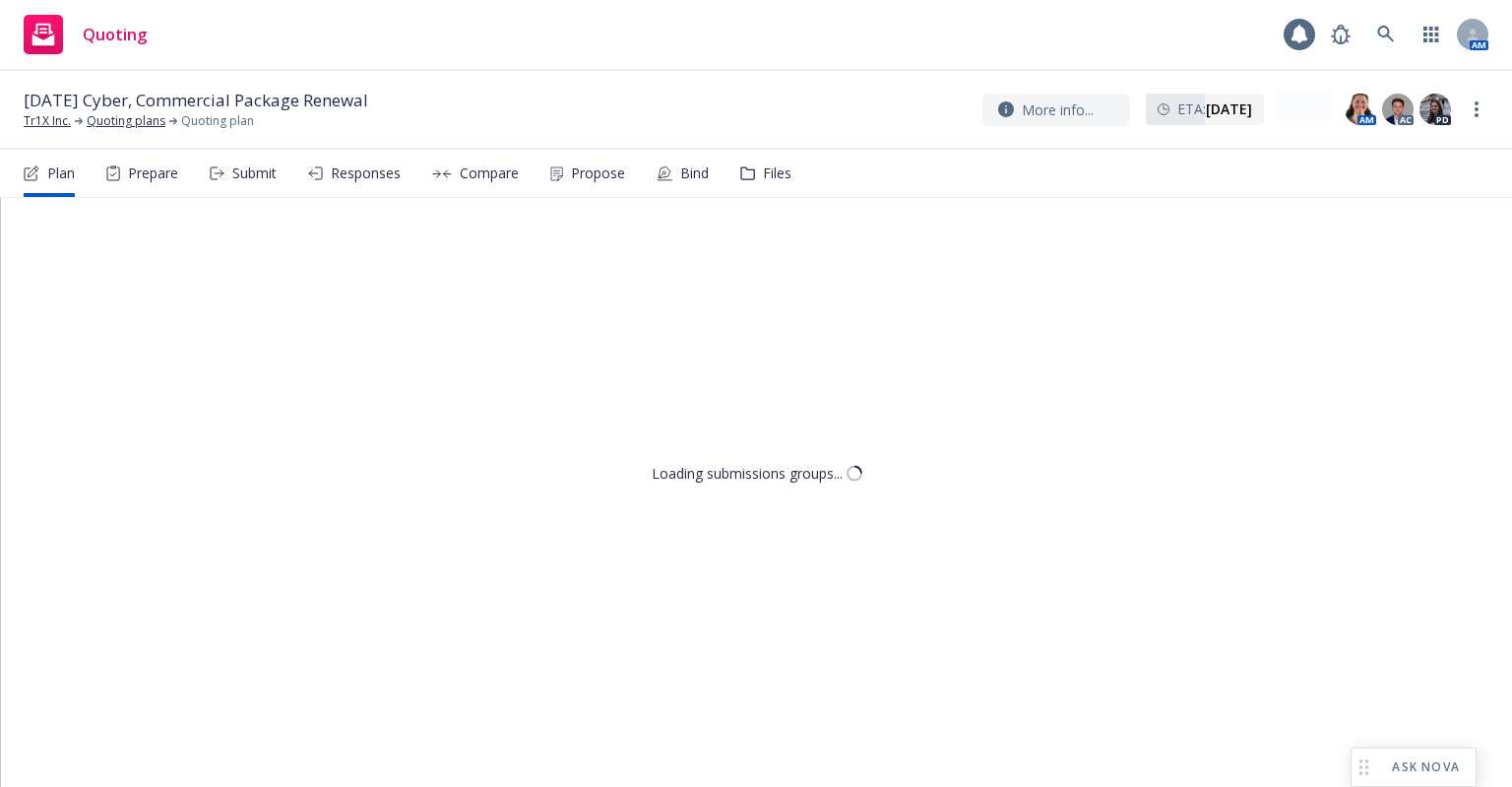 scroll, scrollTop: 0, scrollLeft: 0, axis: both 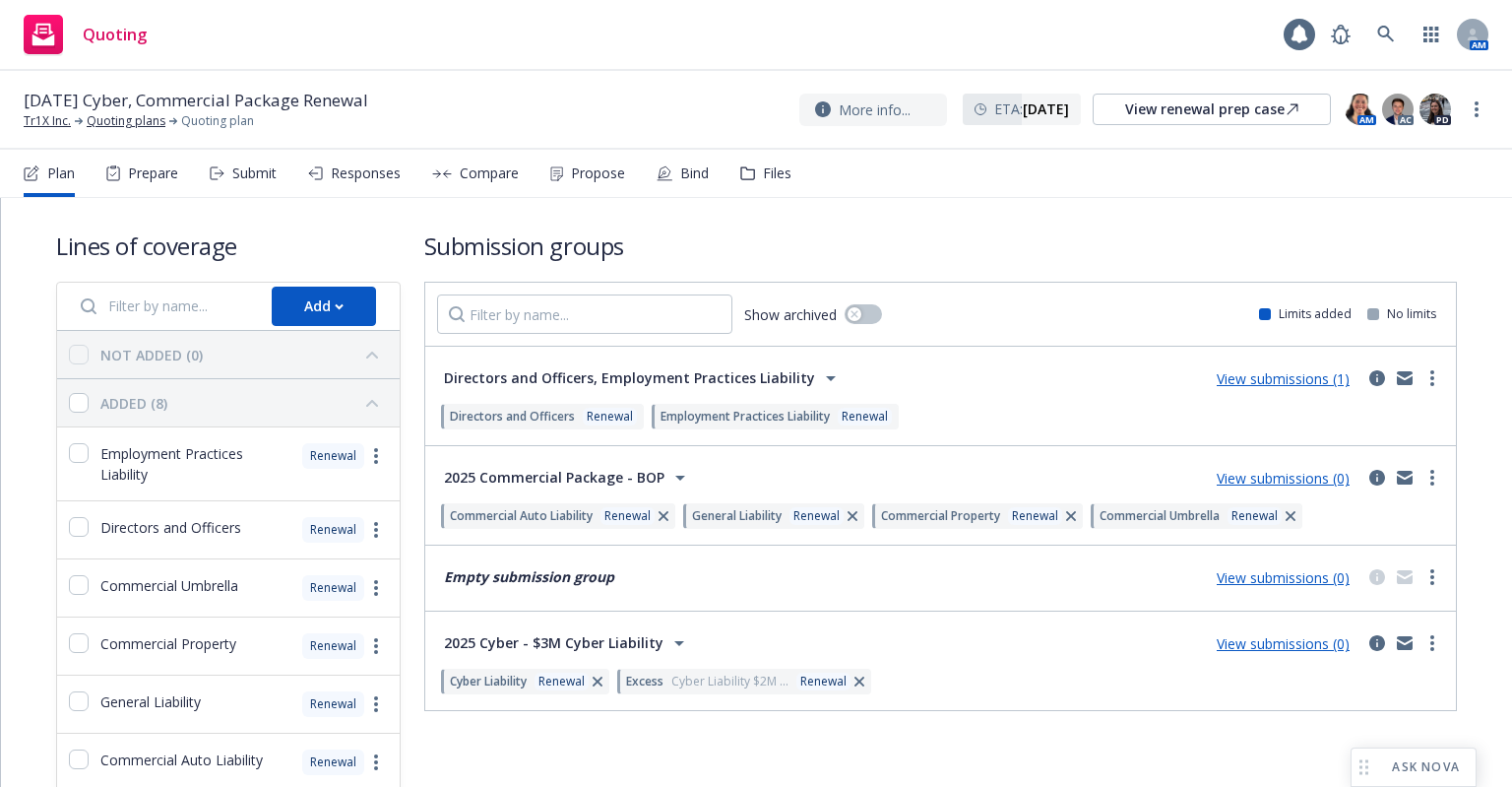 click on "View submissions (1)" at bounding box center (1283, 378) 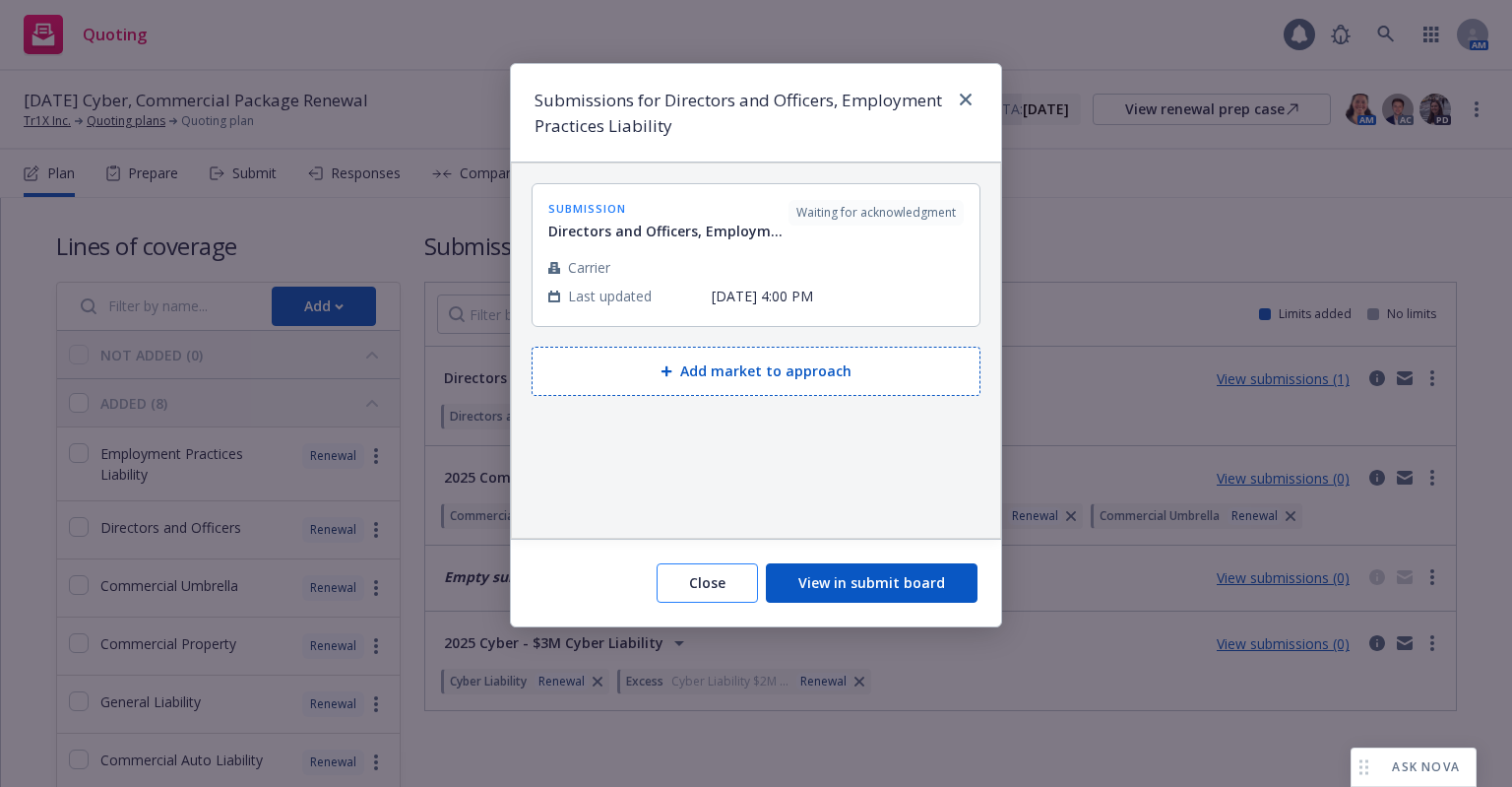click on "Close" at bounding box center (707, 583) 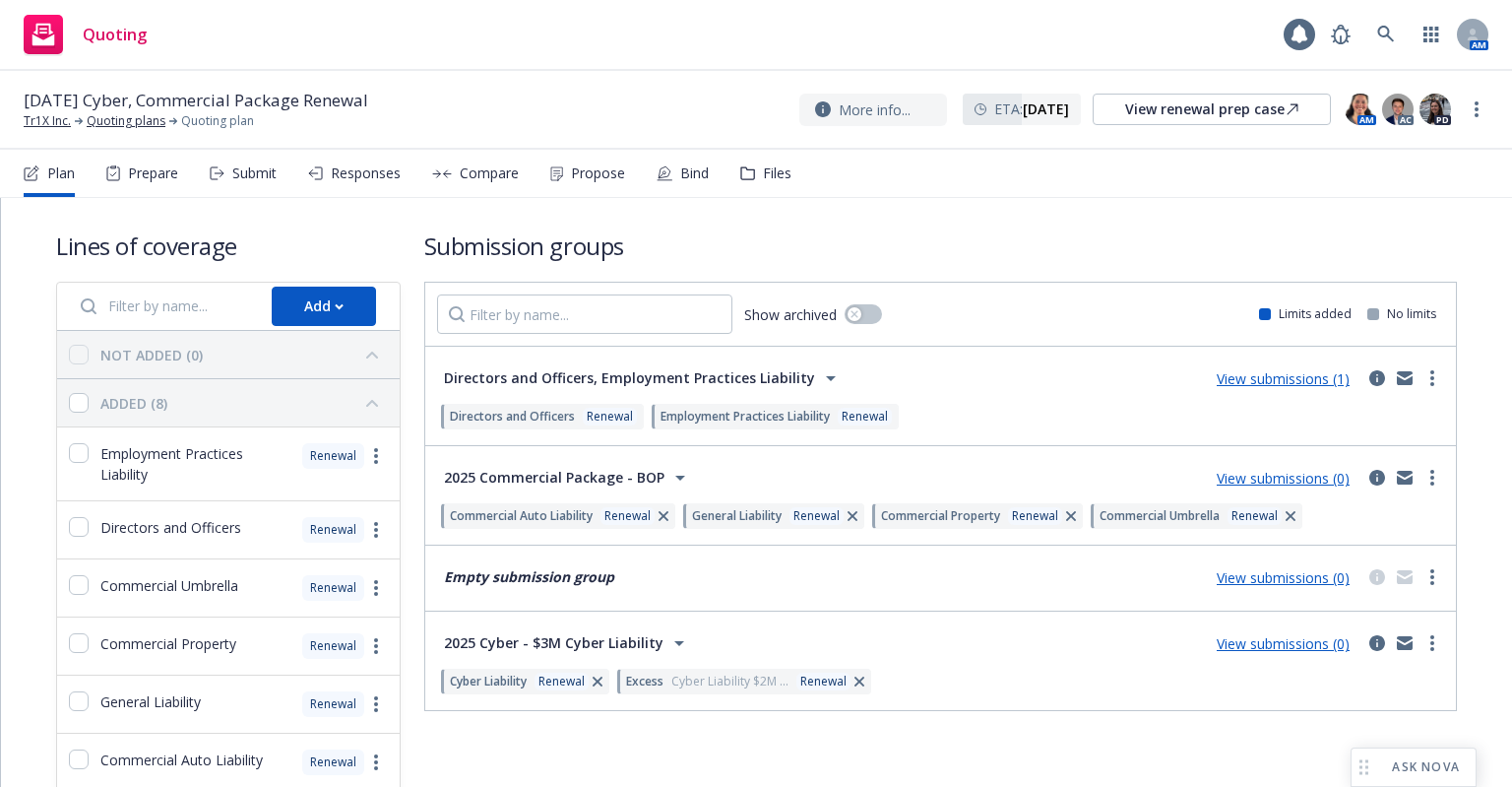 click on "View submissions (0)" at bounding box center [1283, 643] 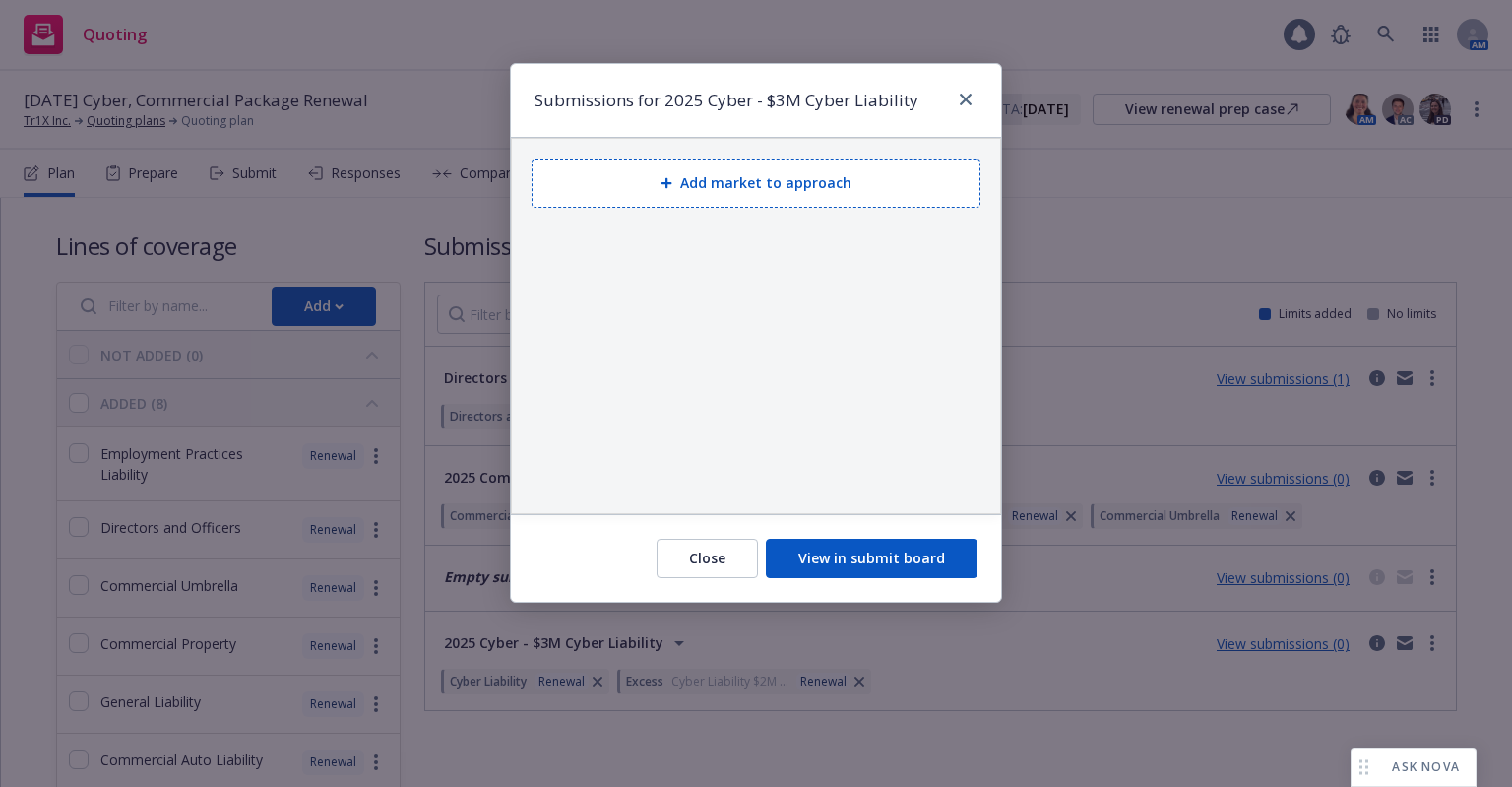 click on "Add market to approach" at bounding box center (756, 181) 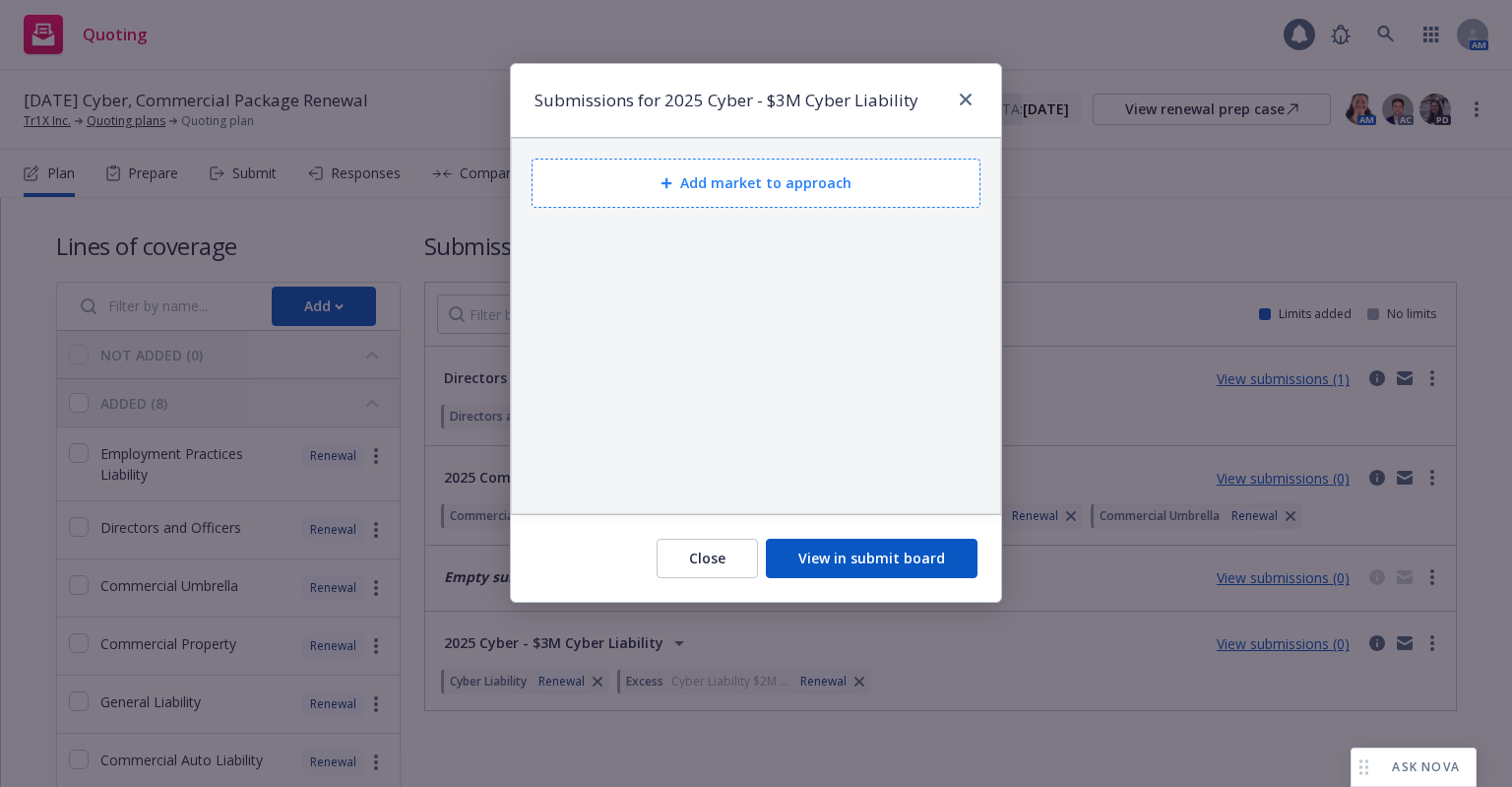 click on "Add market to approach" at bounding box center (756, 183) 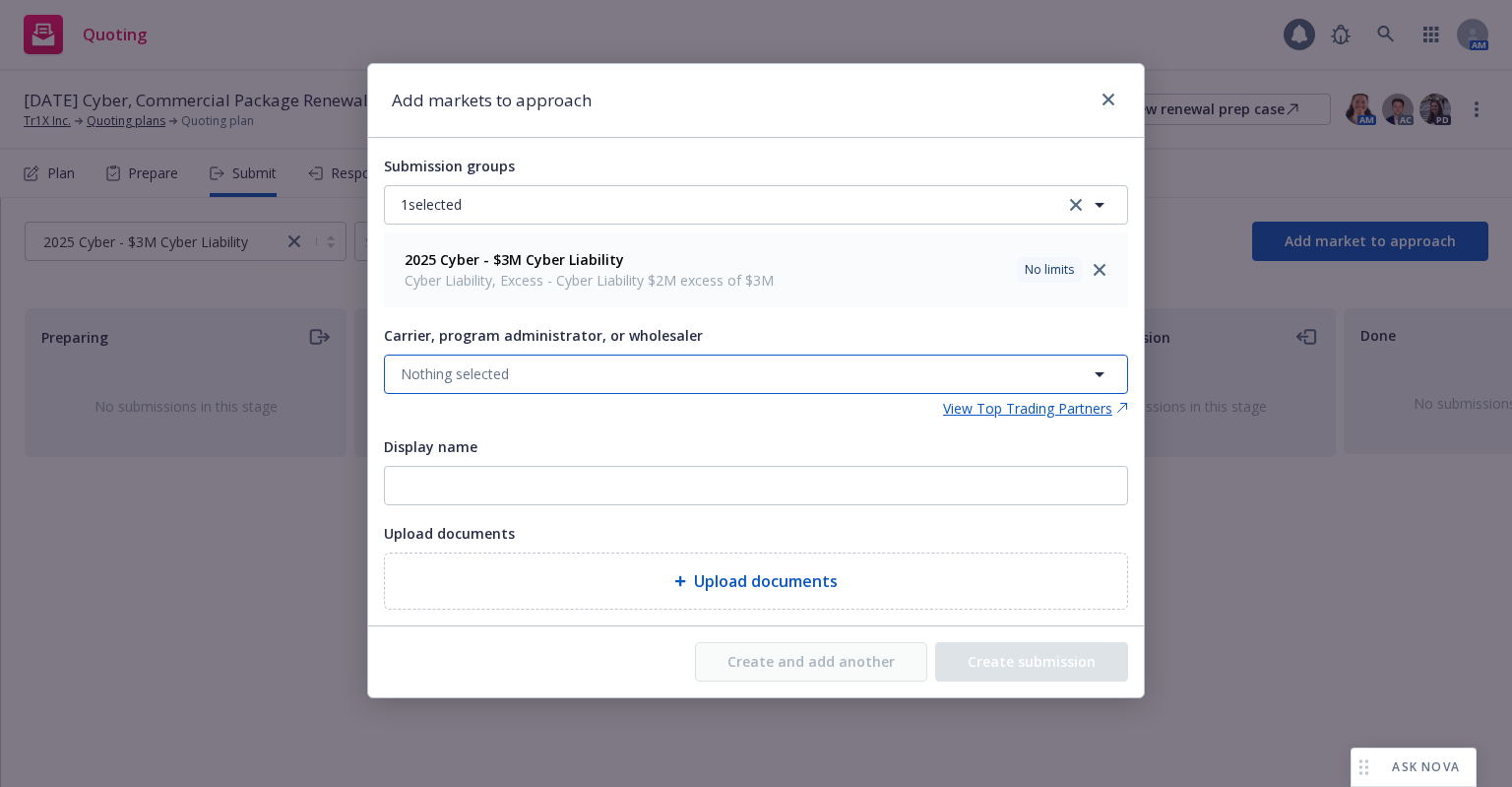 click on "Nothing selected" at bounding box center [455, 373] 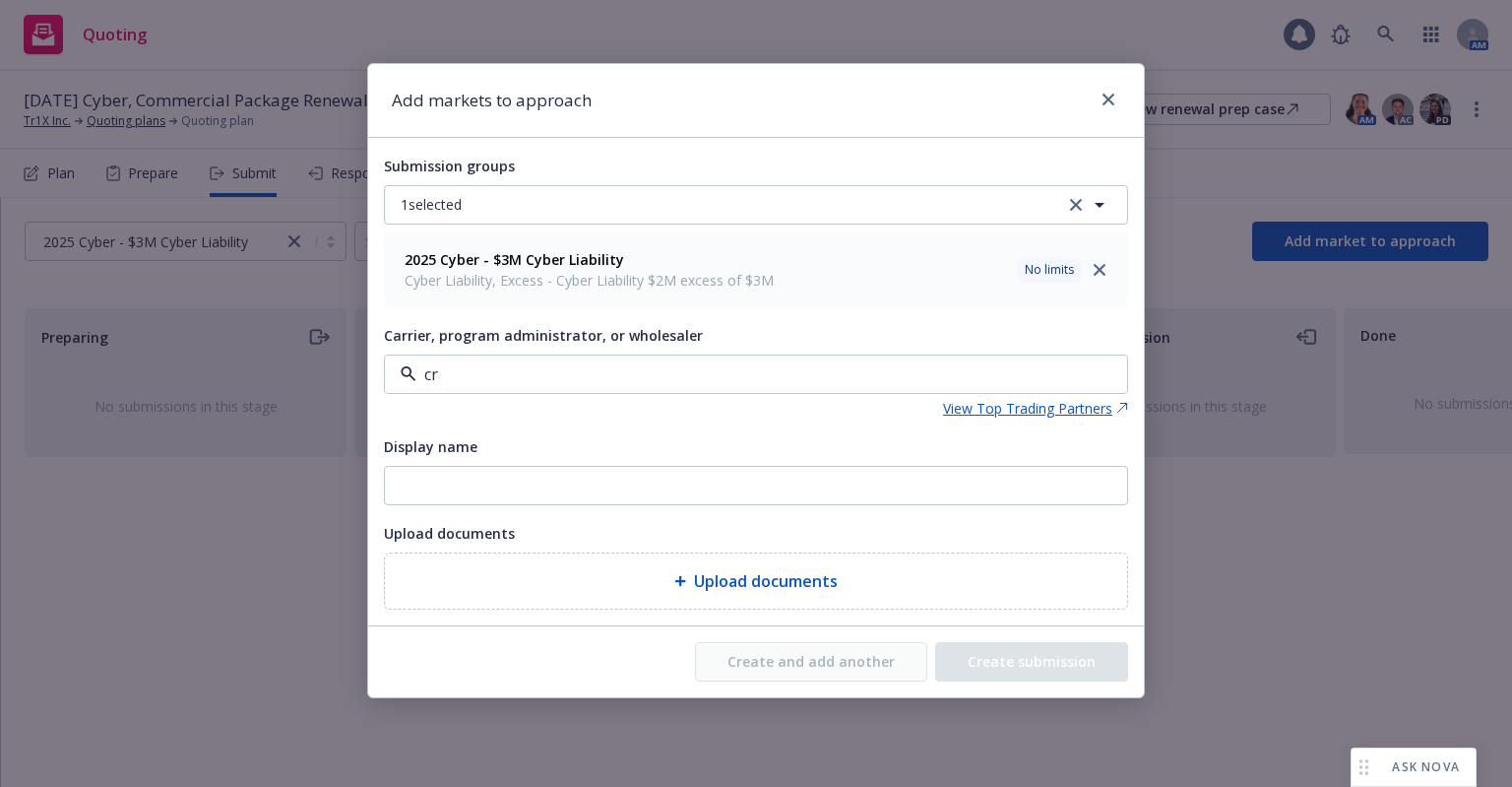 type on "crc" 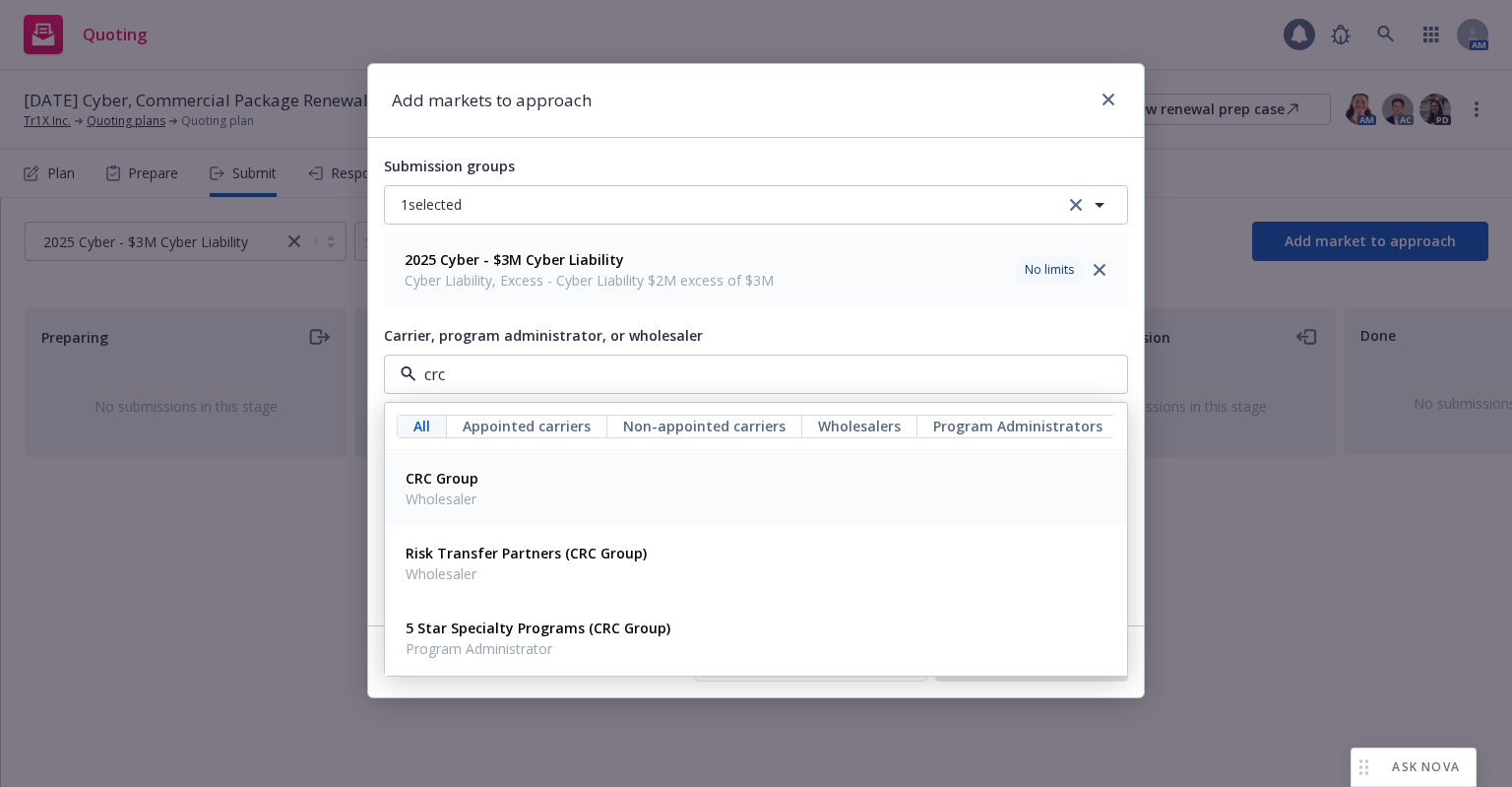 click on "CRC Group Wholesaler" at bounding box center [756, 489] 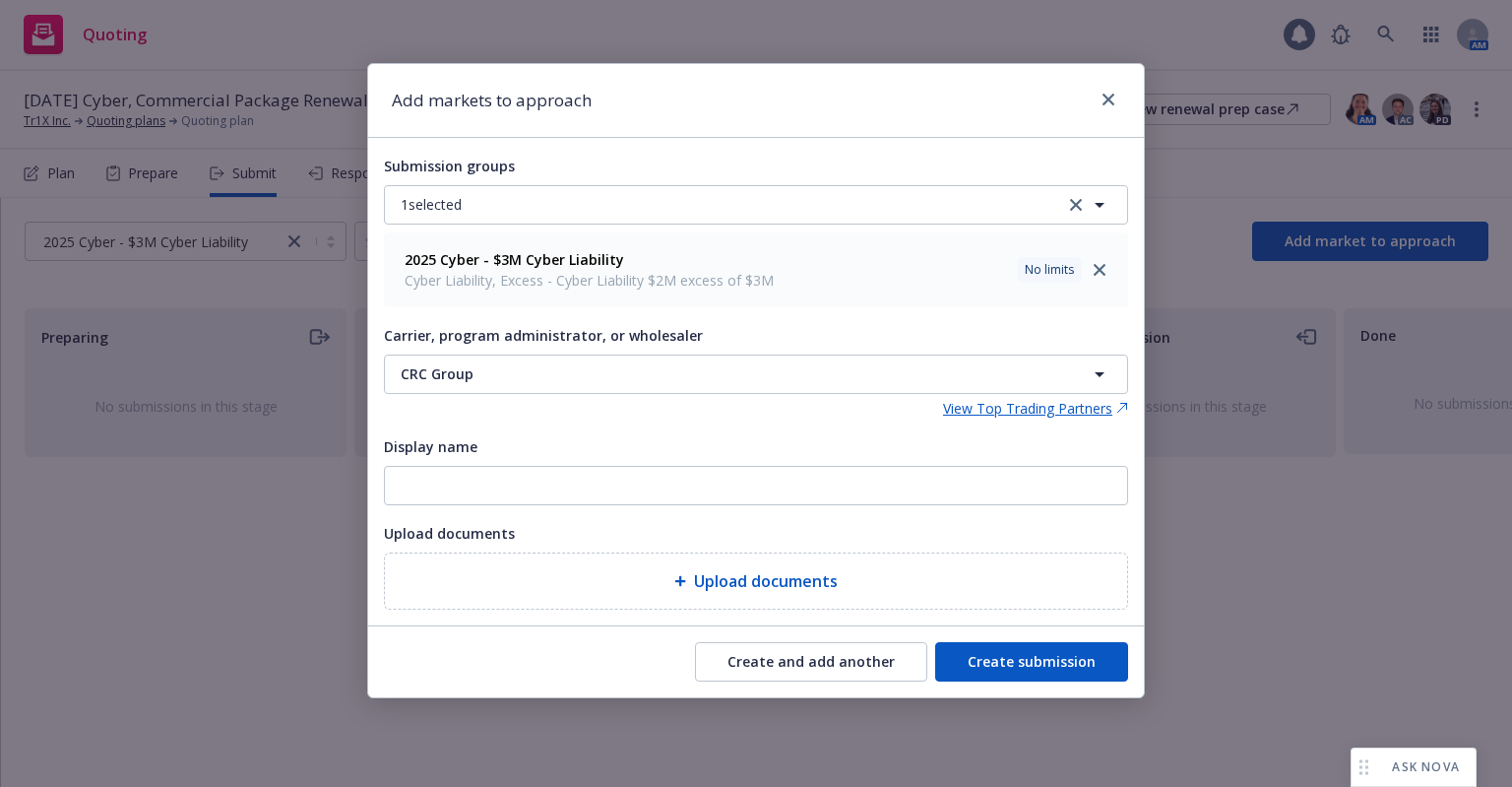 click on "Create submission" at bounding box center (1032, 662) 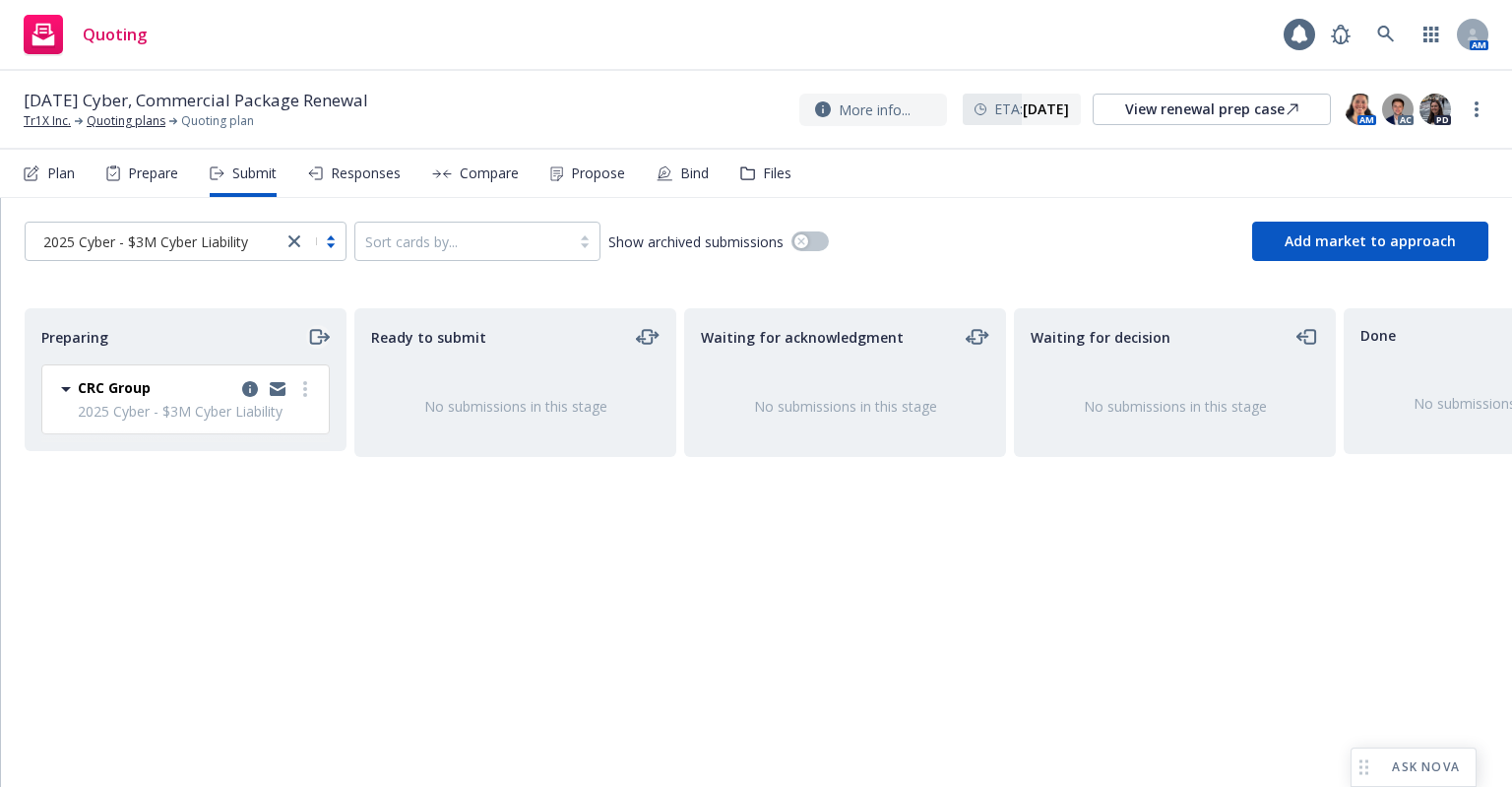 click 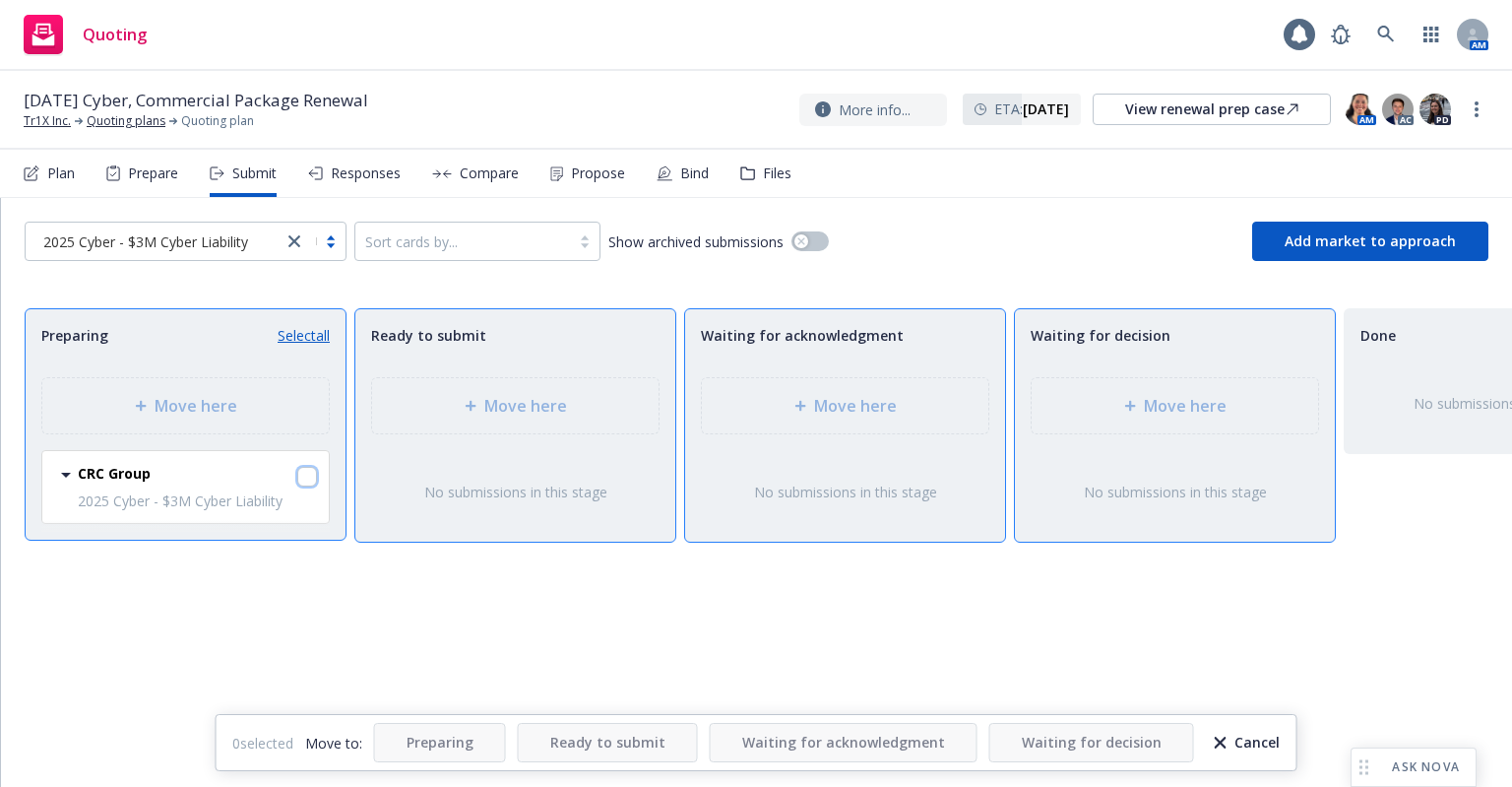 click at bounding box center (307, 477) 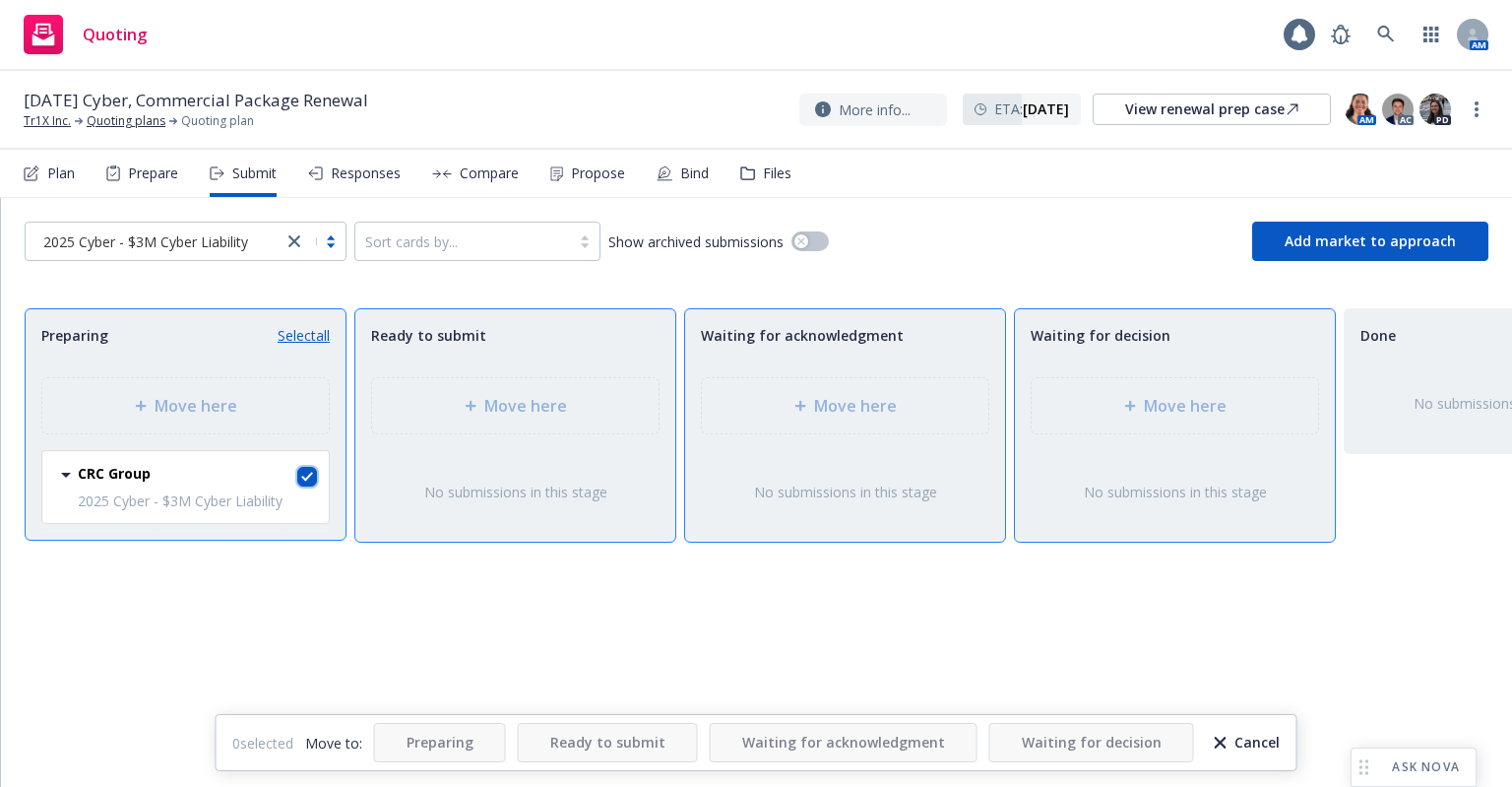checkbox on "true" 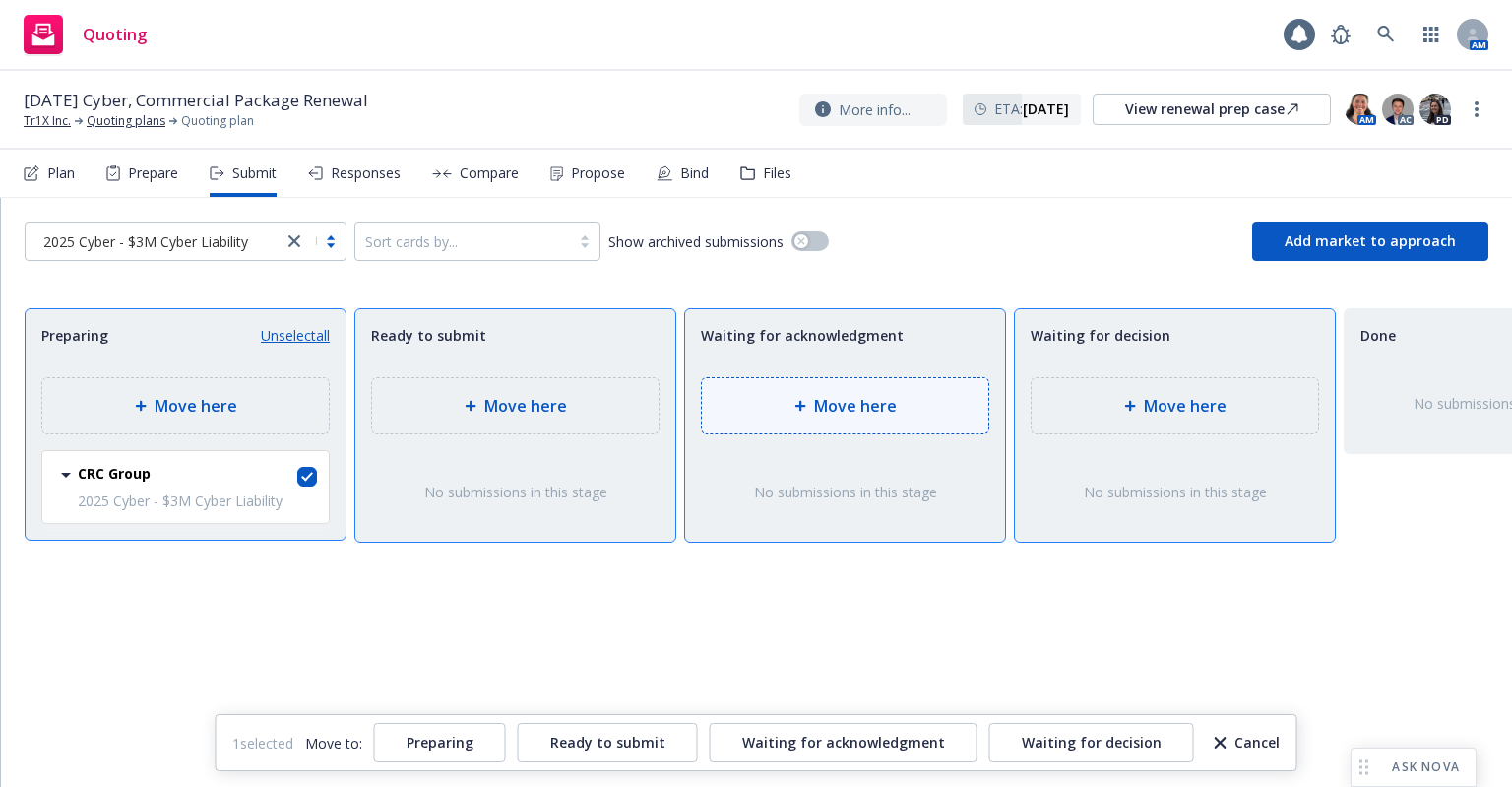 click on "Move here" at bounding box center (845, 406) 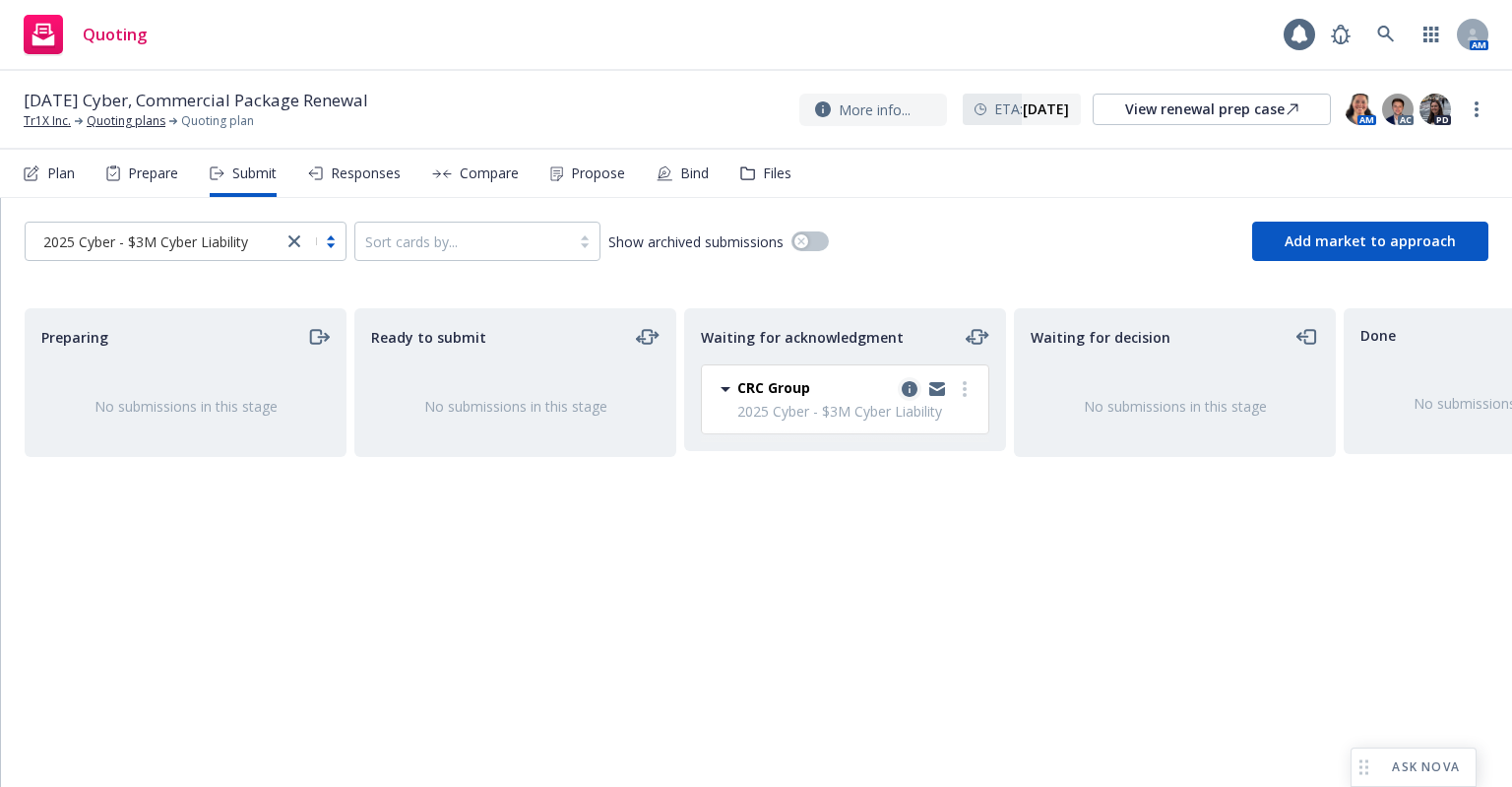 click 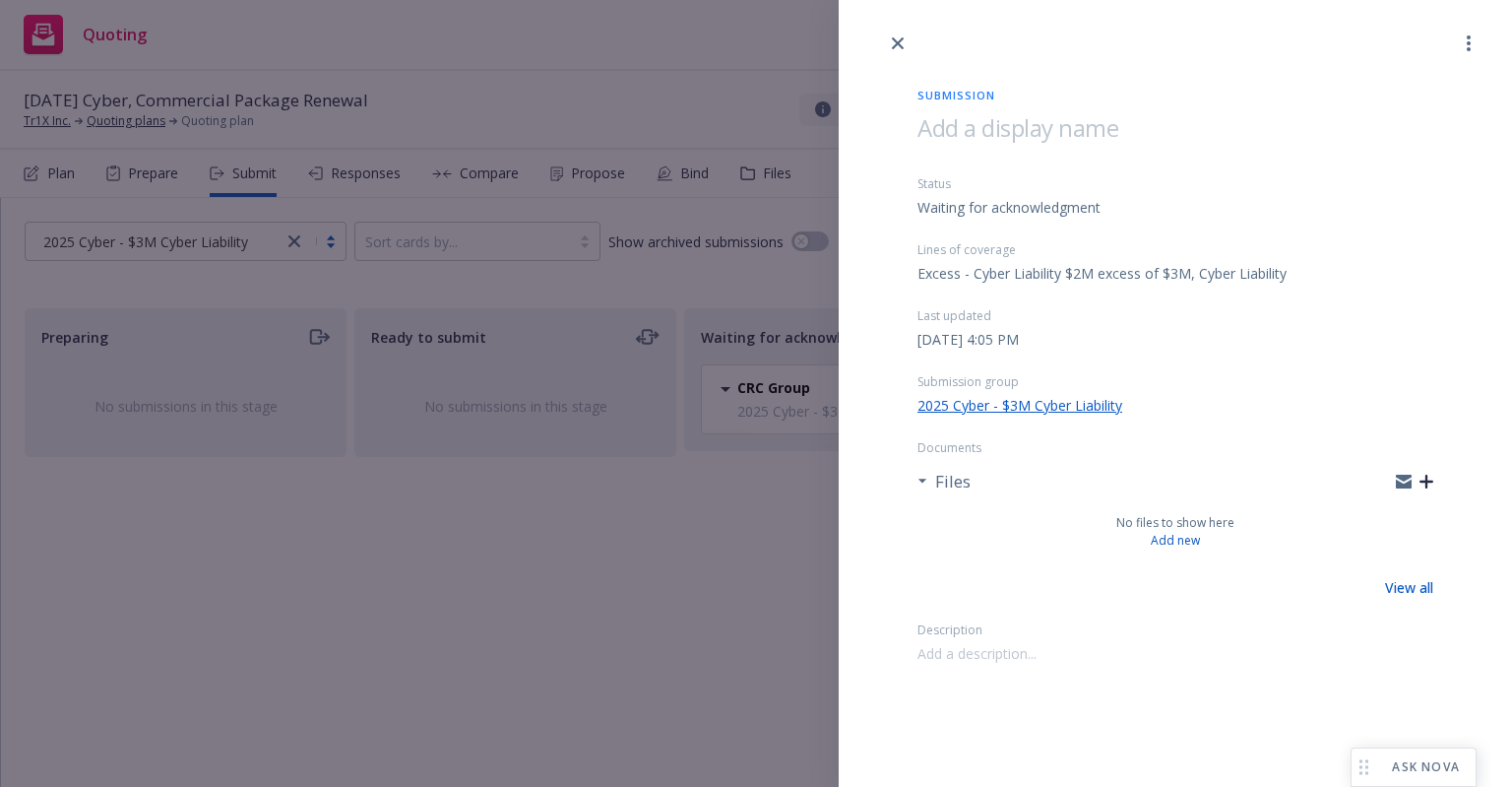 click 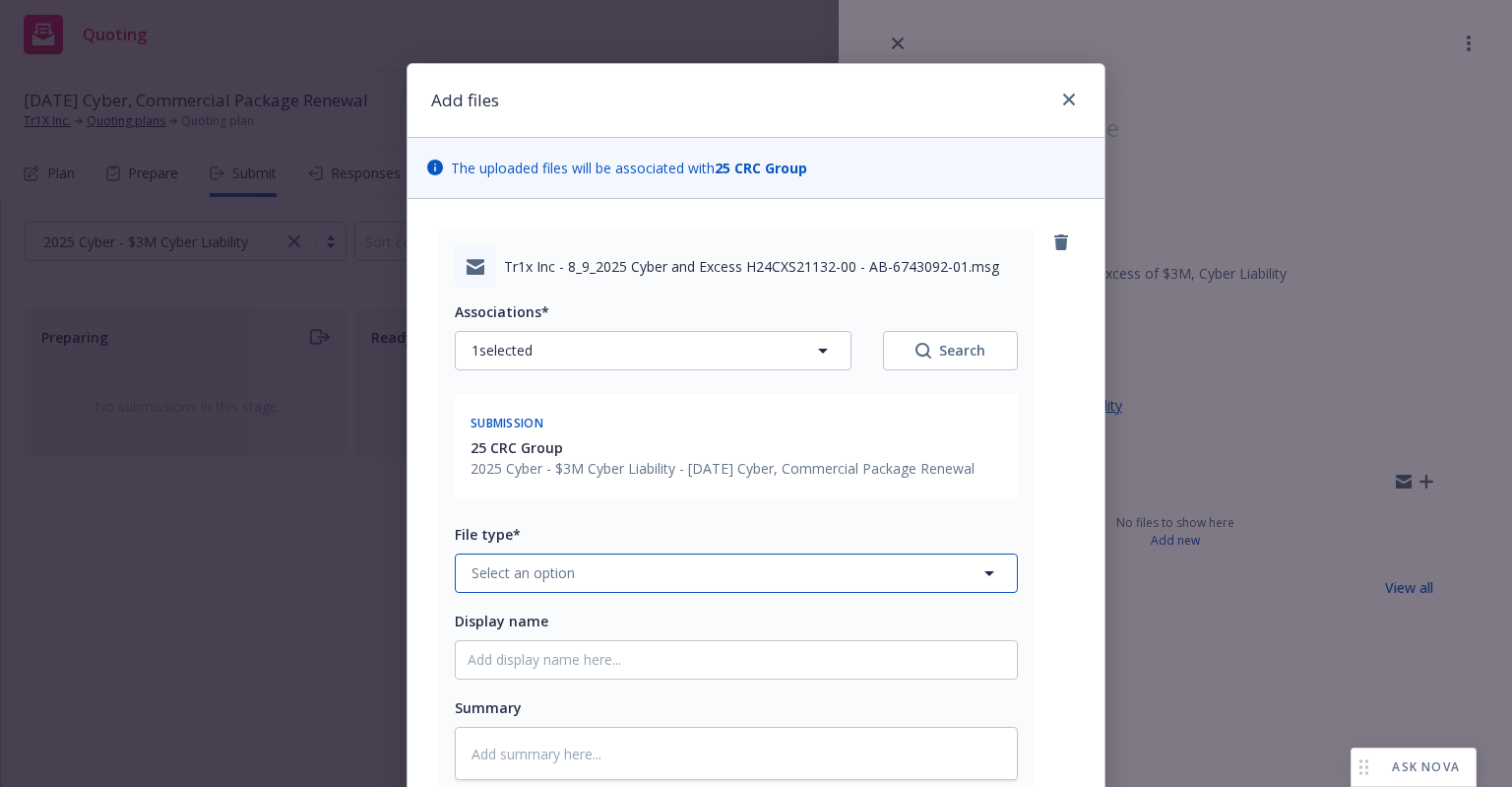 click on "Select an option" at bounding box center (736, 573) 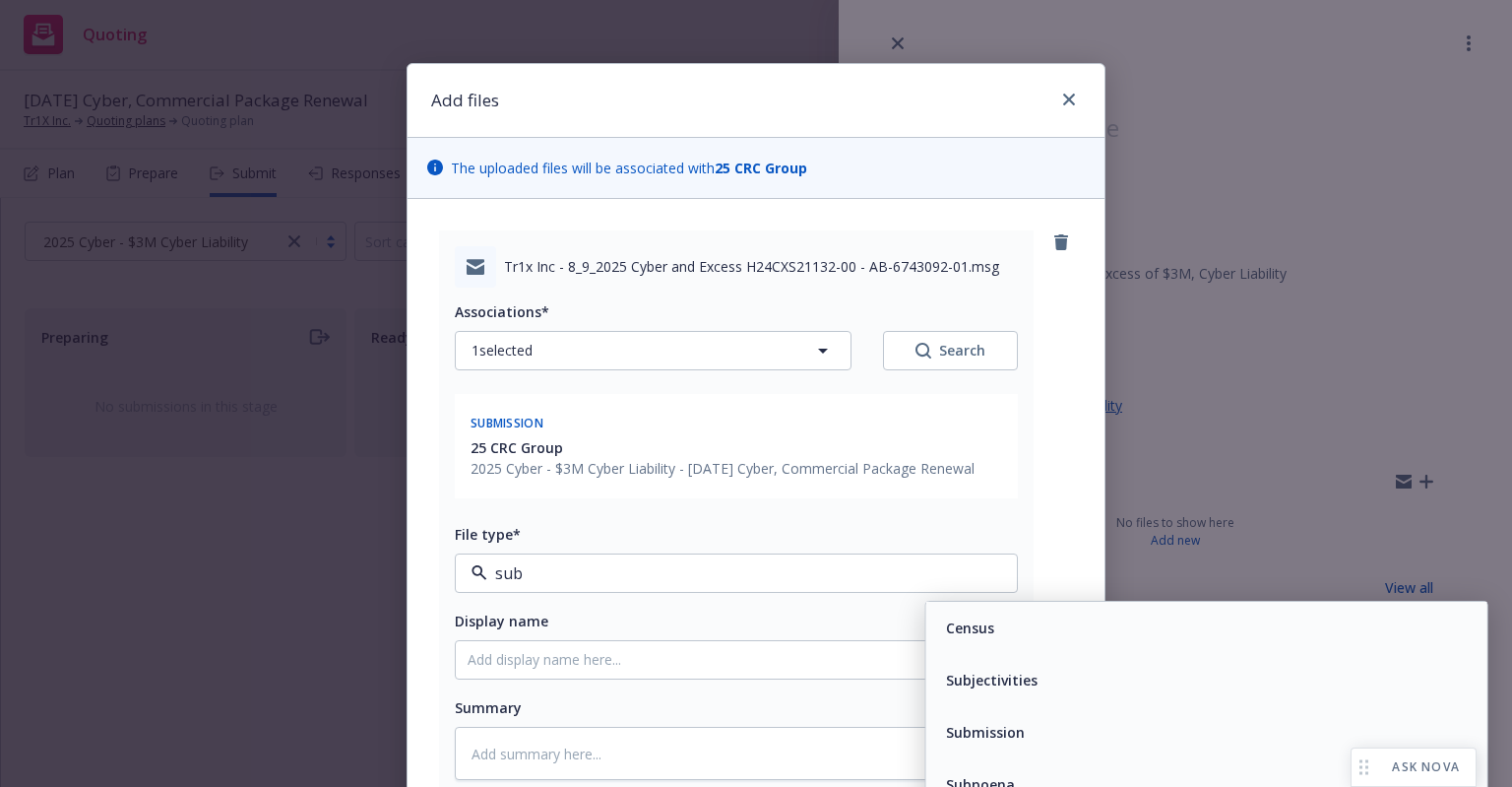 type on "subm" 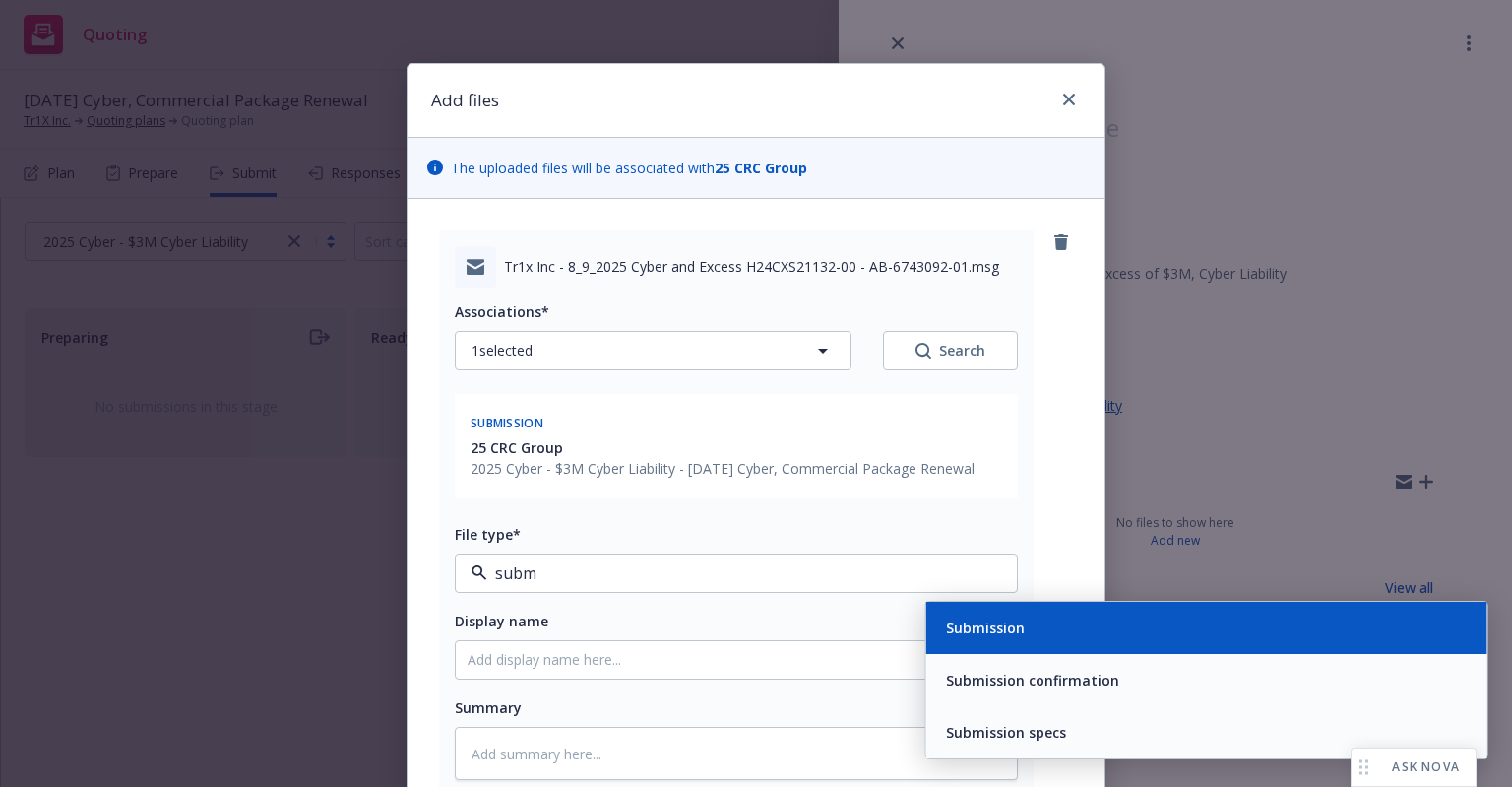 click on "Submission" at bounding box center [1207, 627] 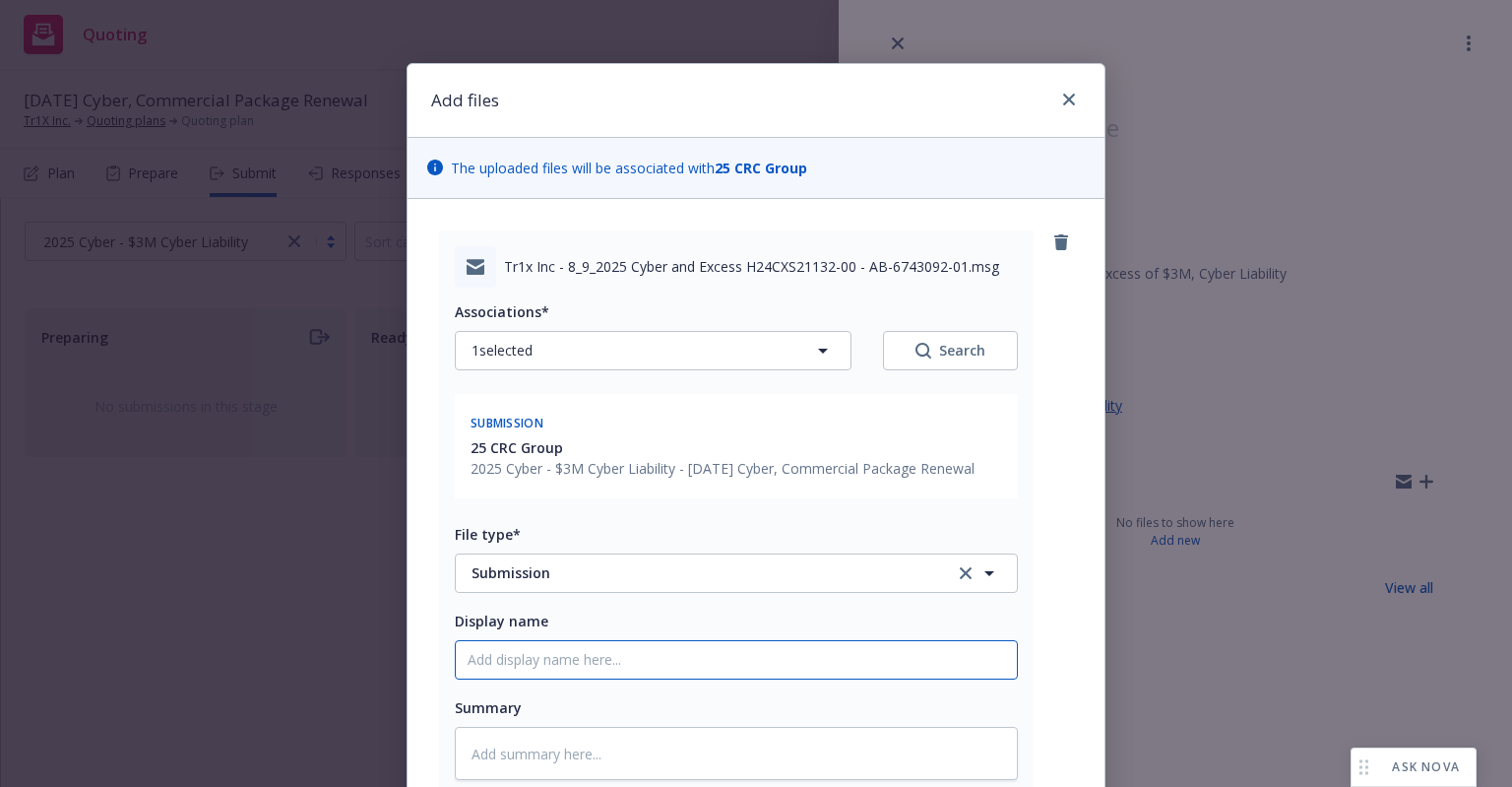 click on "Display name" at bounding box center (736, 660) 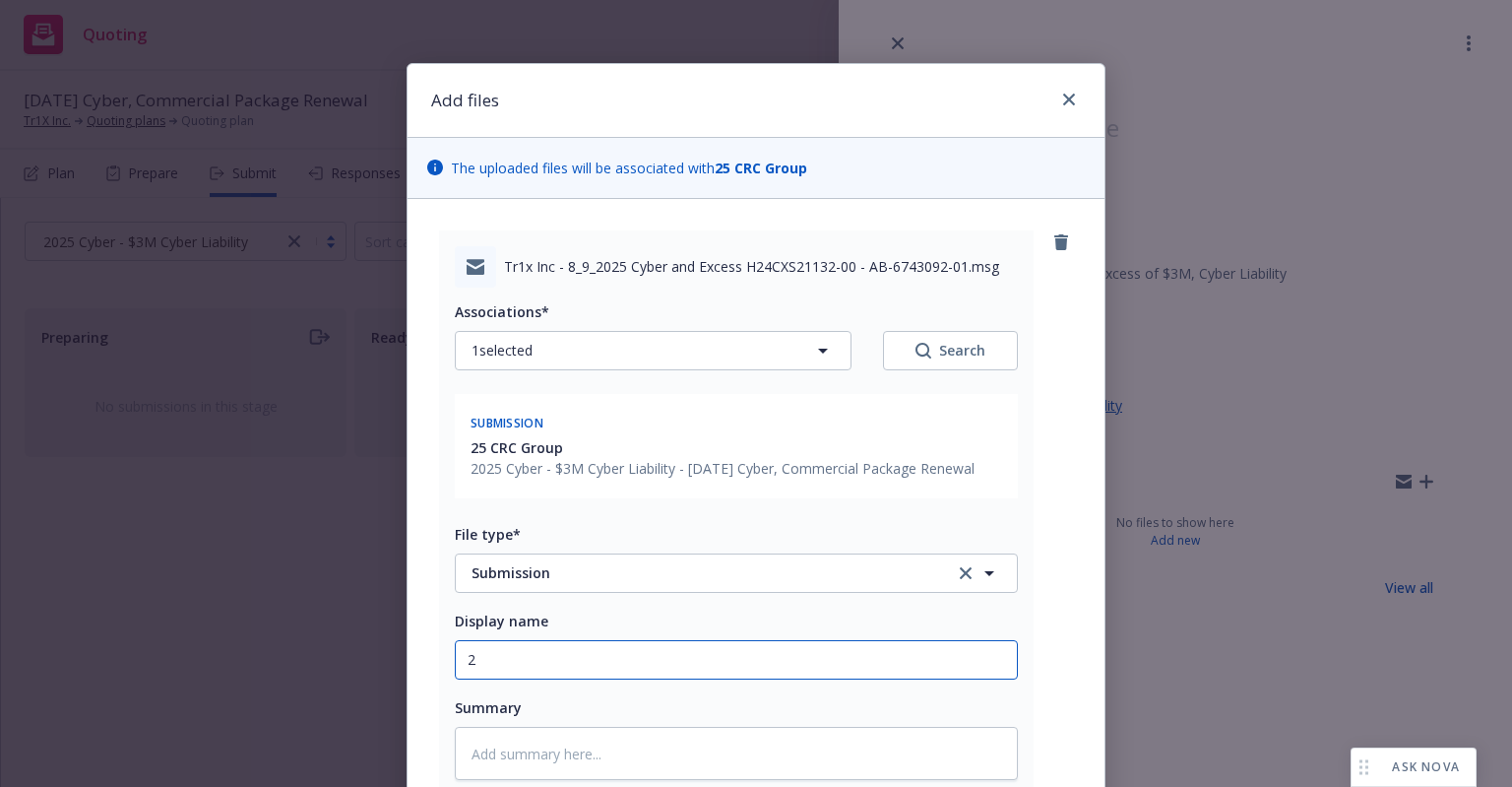 type on "x" 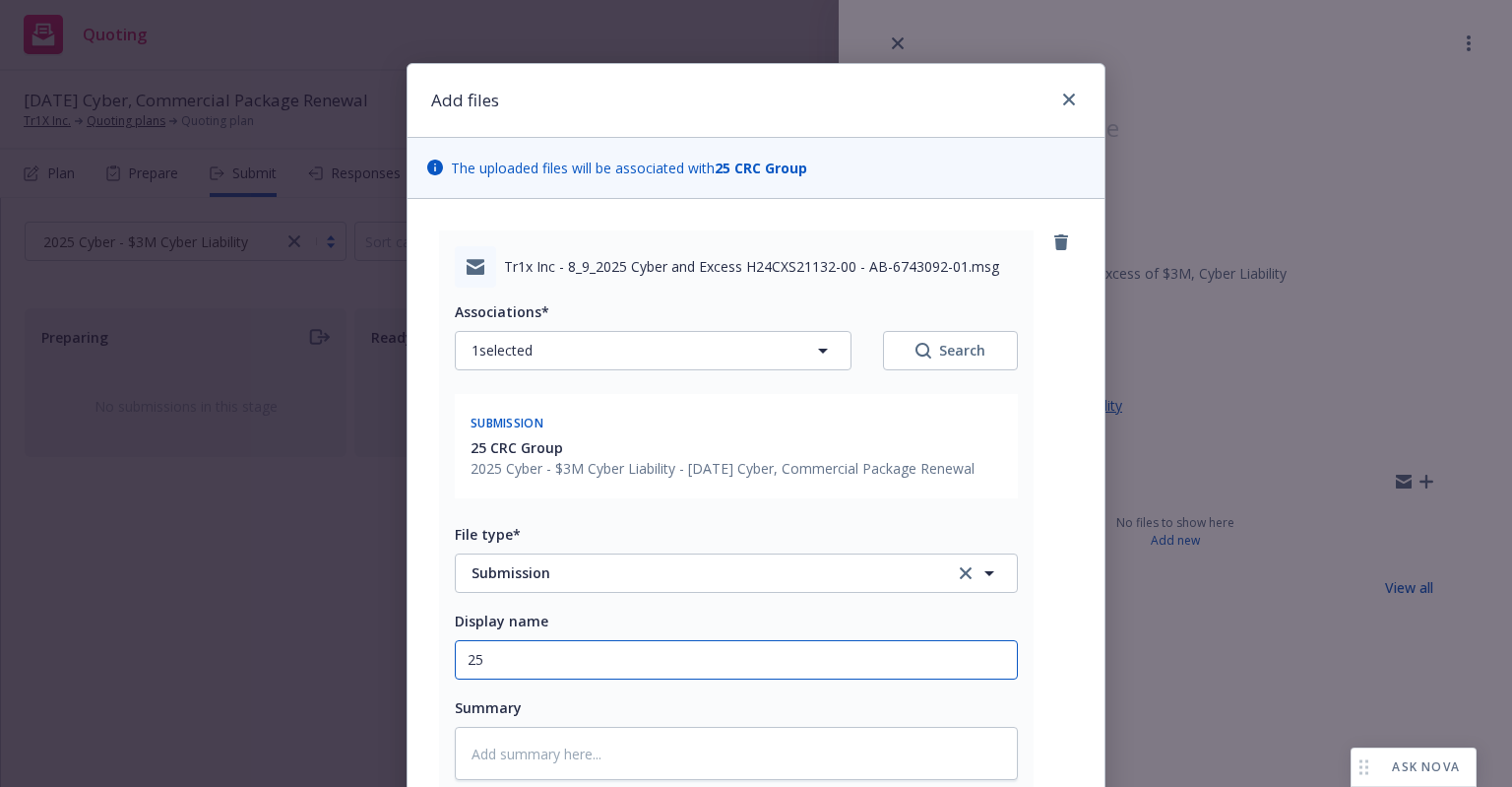 type on "x" 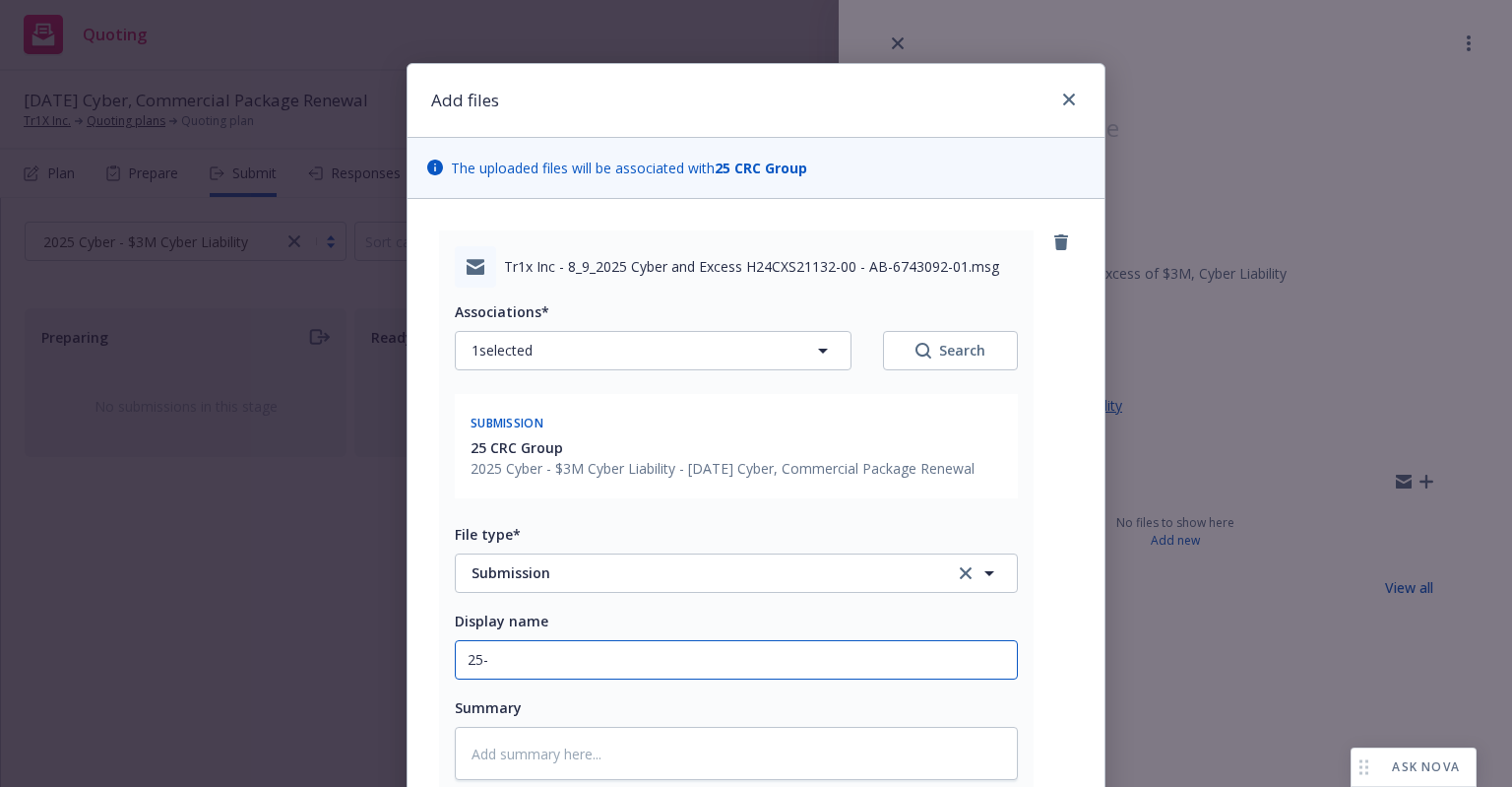 type on "x" 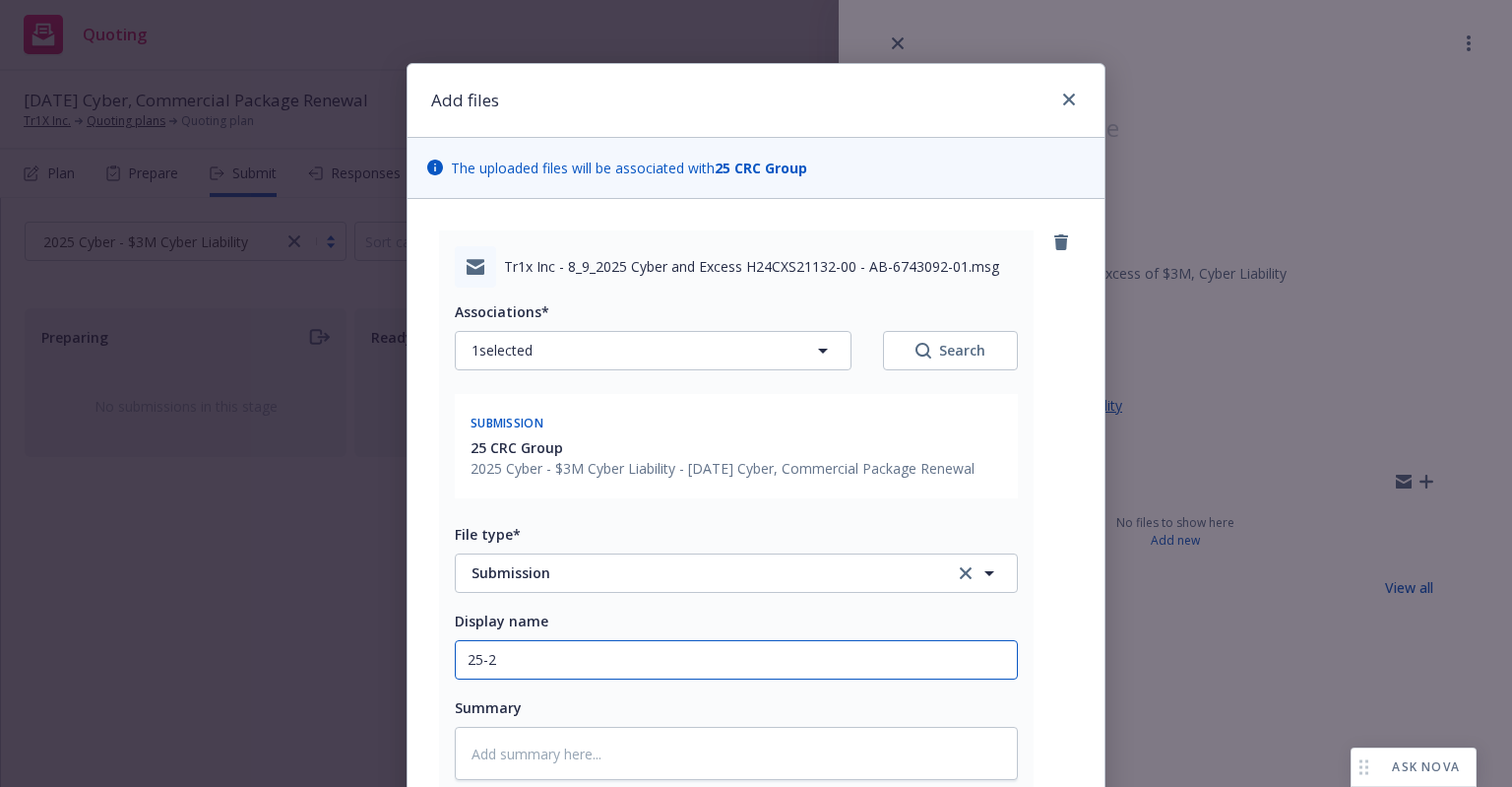 type on "x" 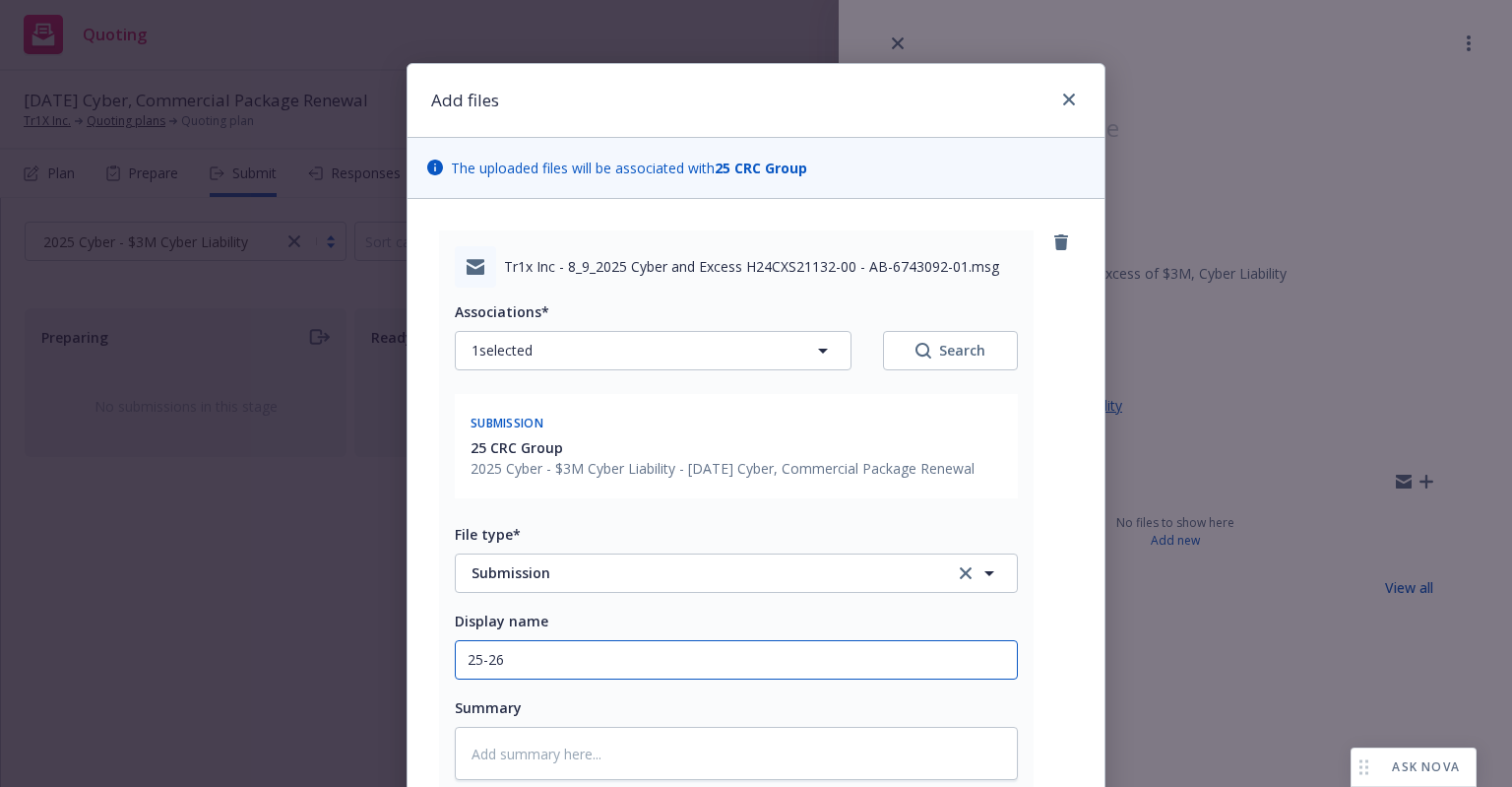type on "x" 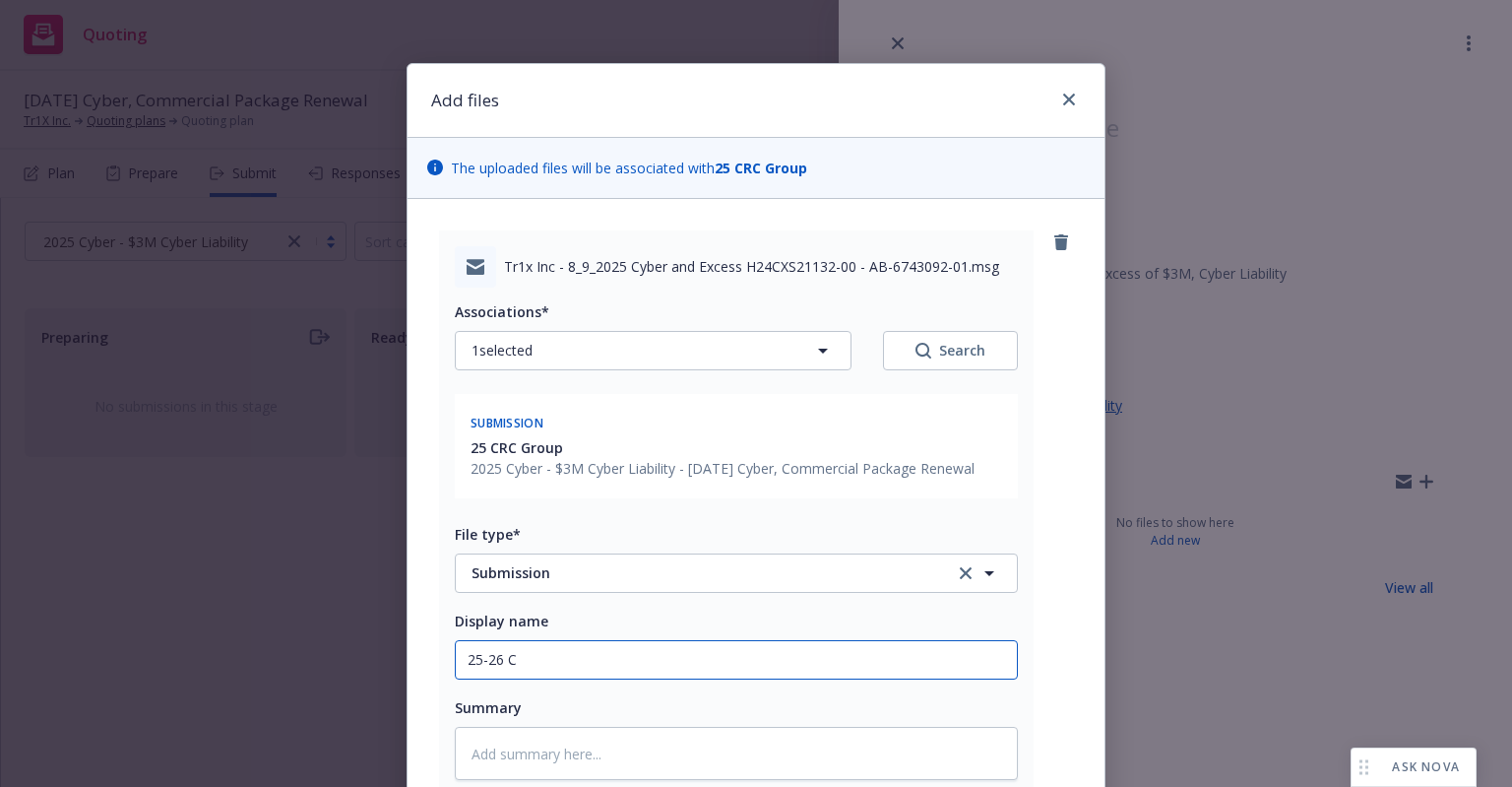 type on "x" 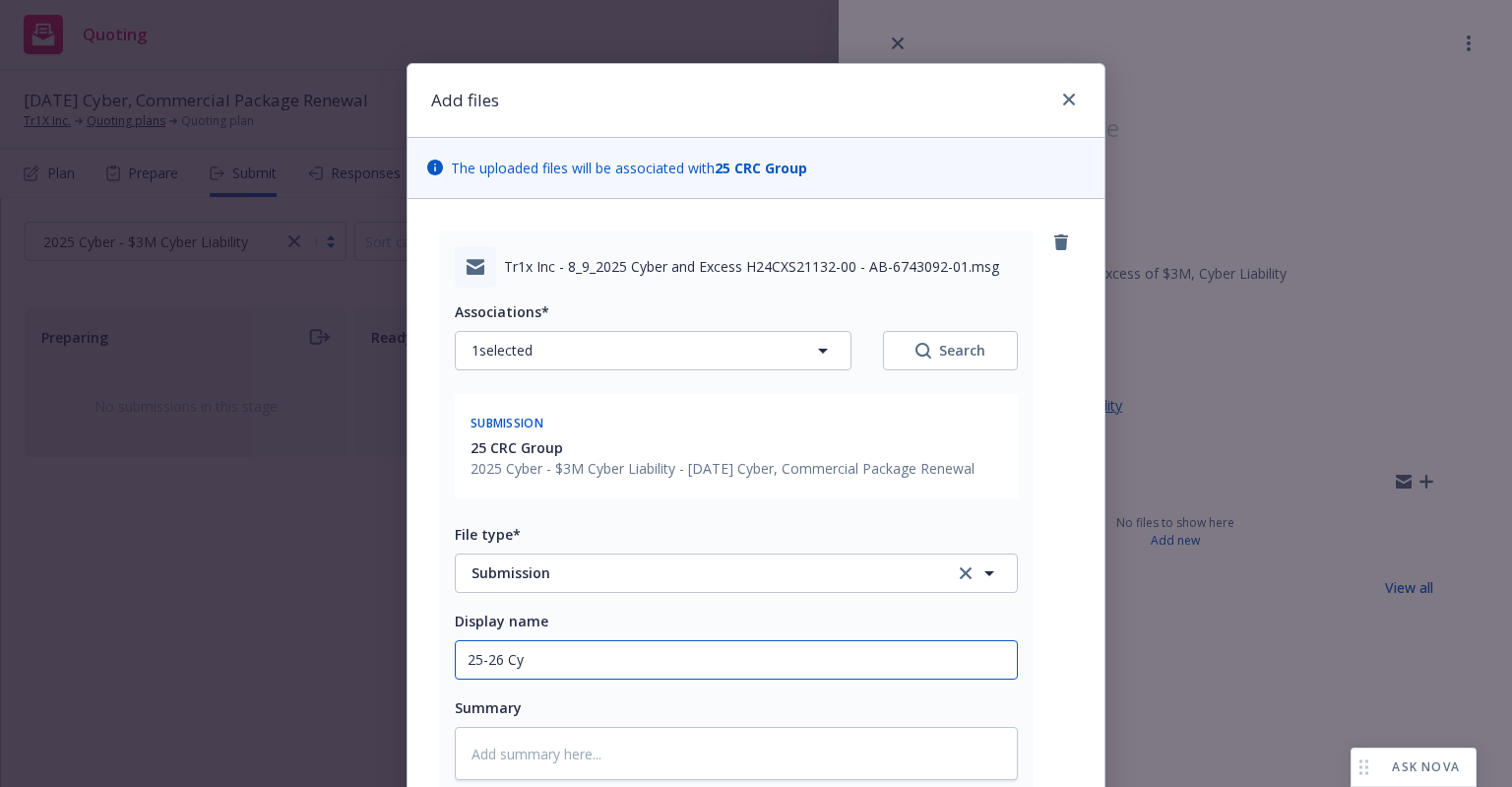 type on "x" 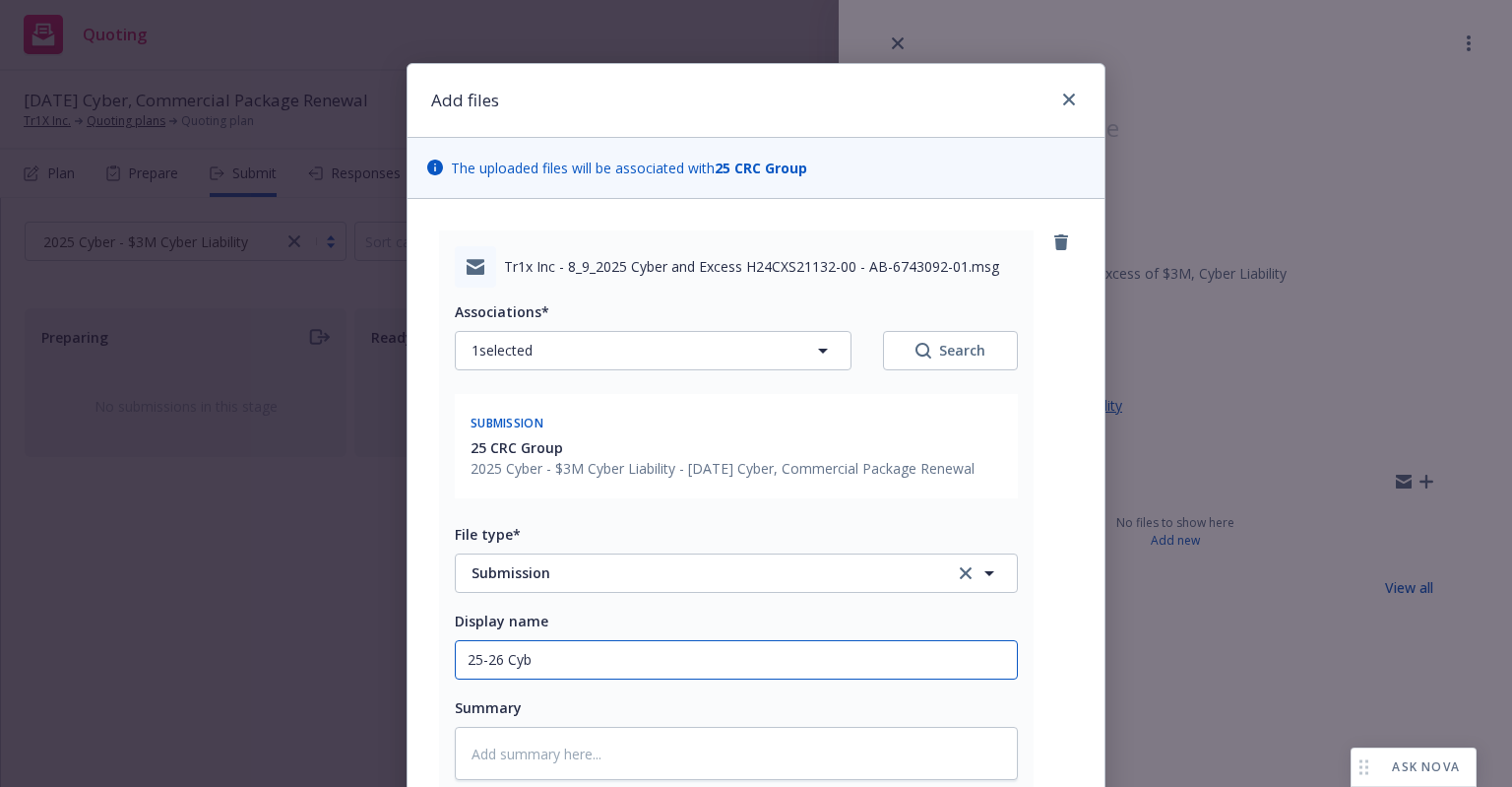 type on "x" 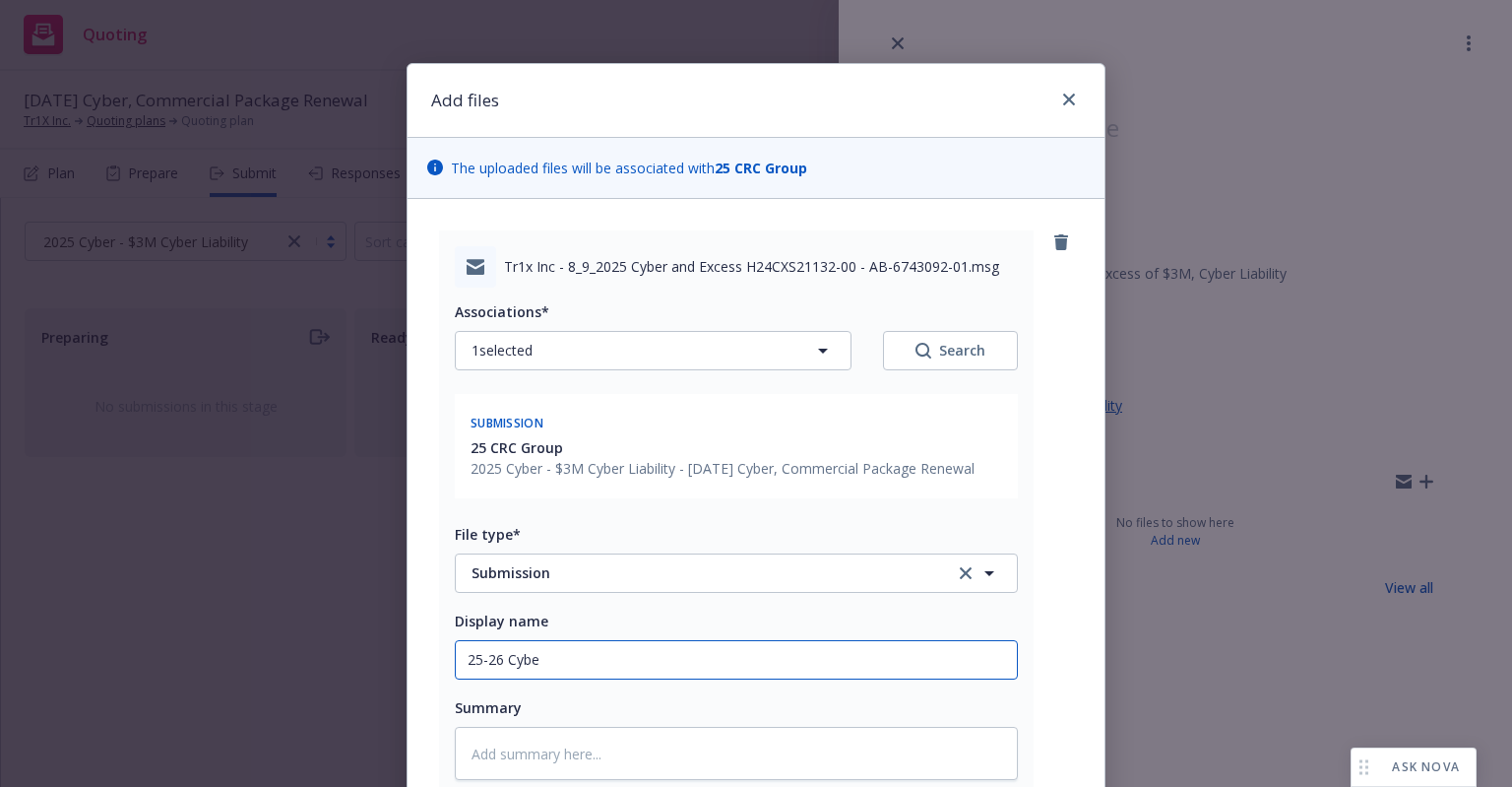type on "x" 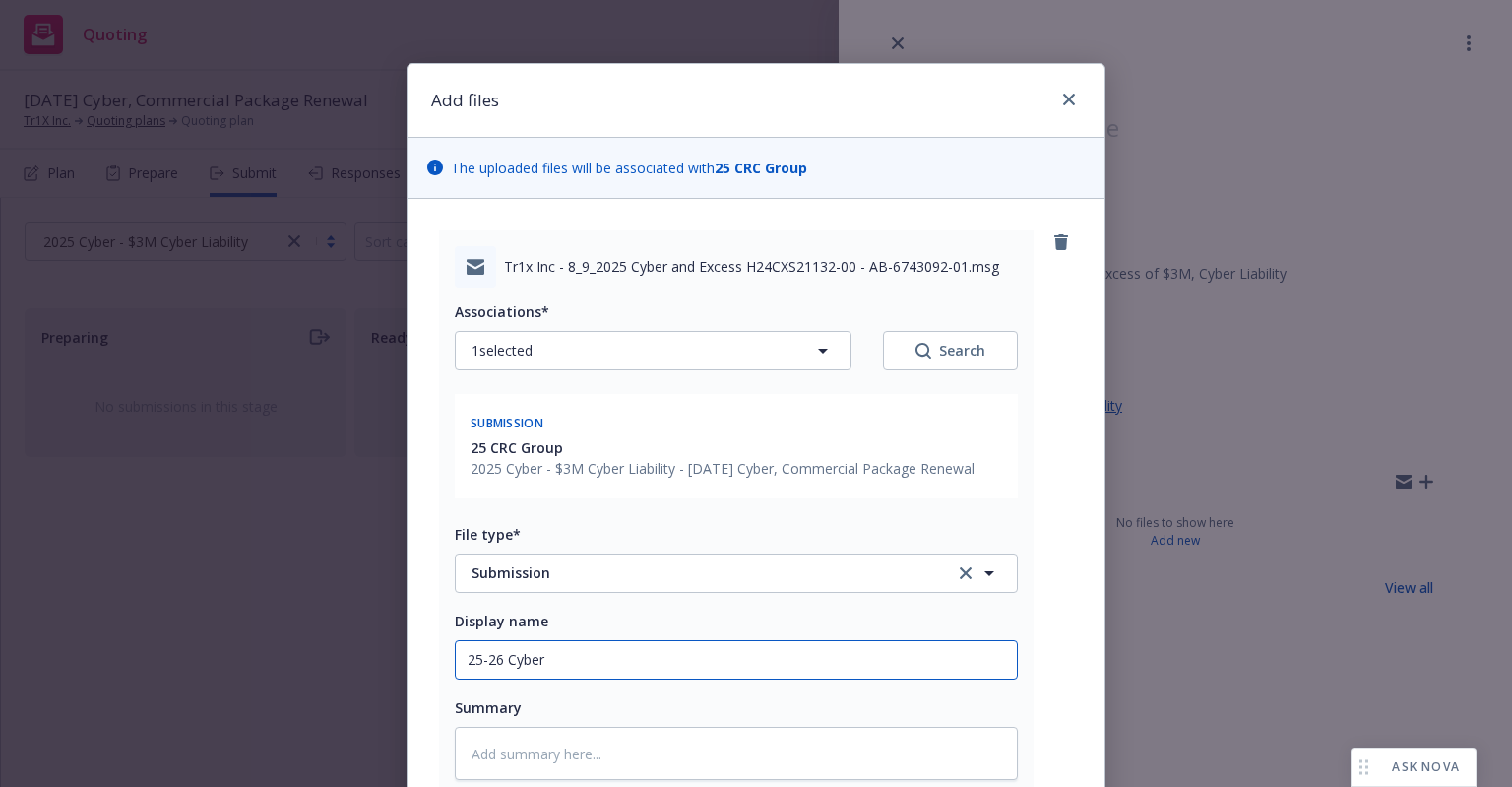 type on "x" 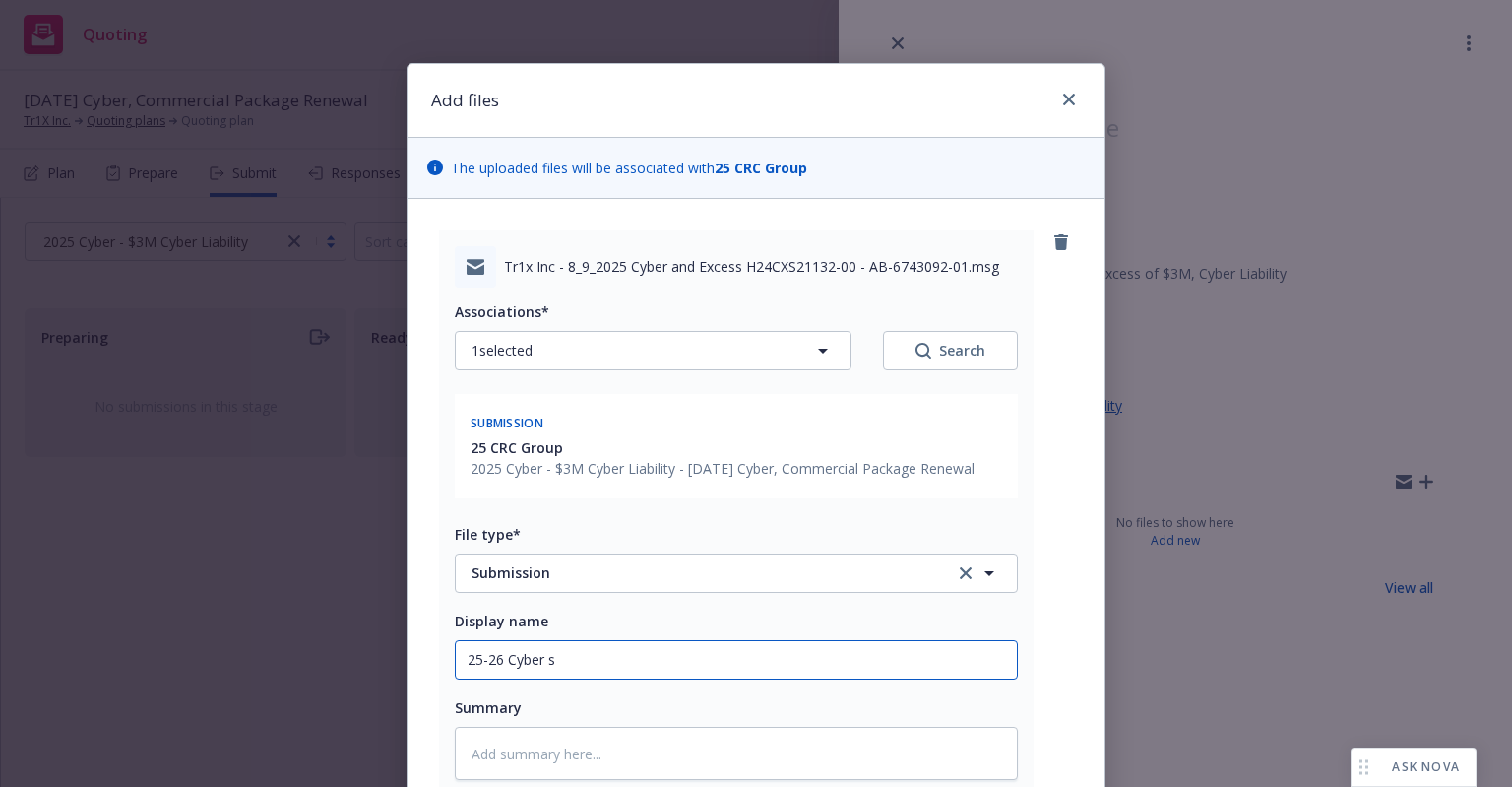 type on "x" 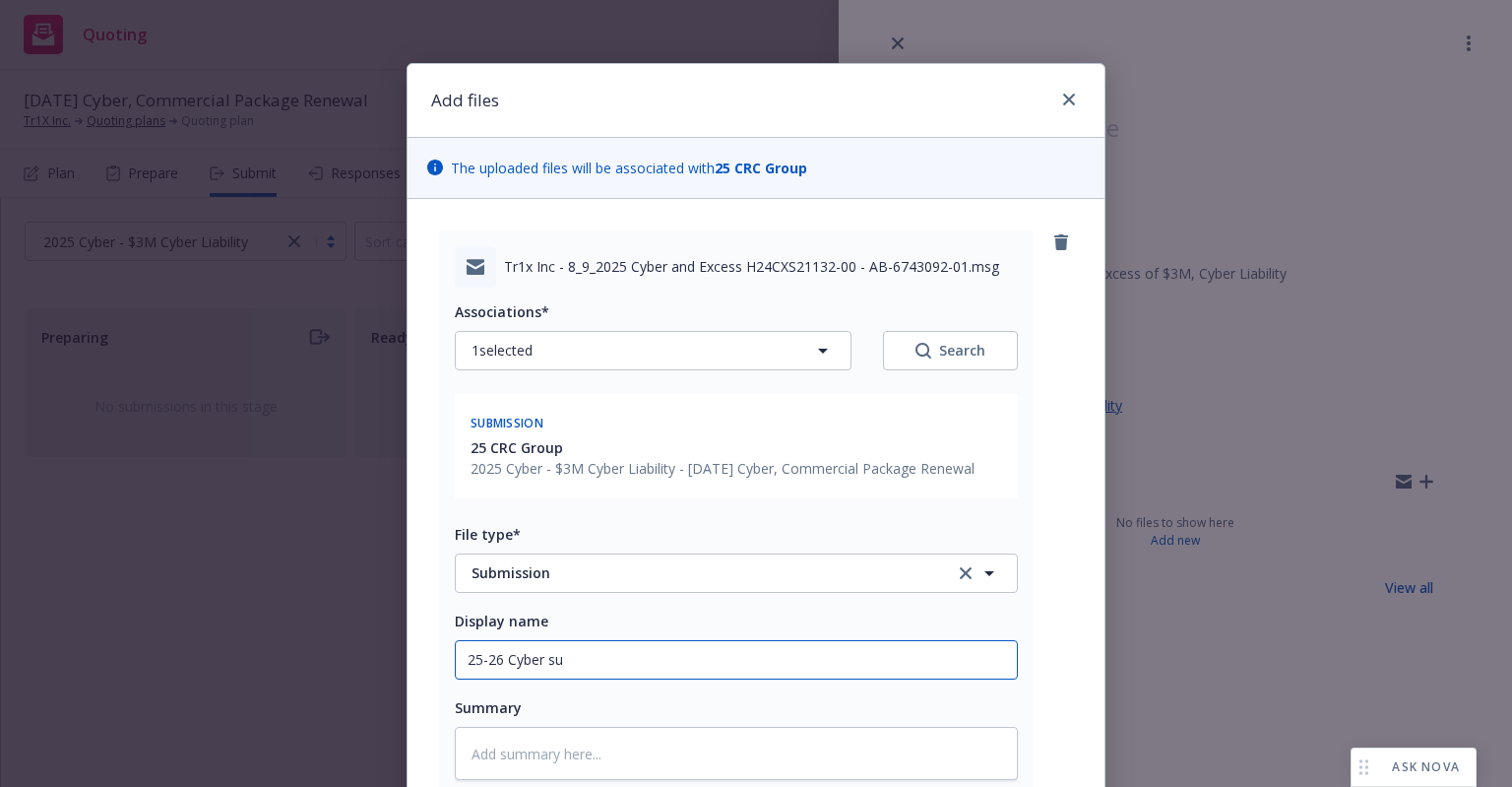 type on "x" 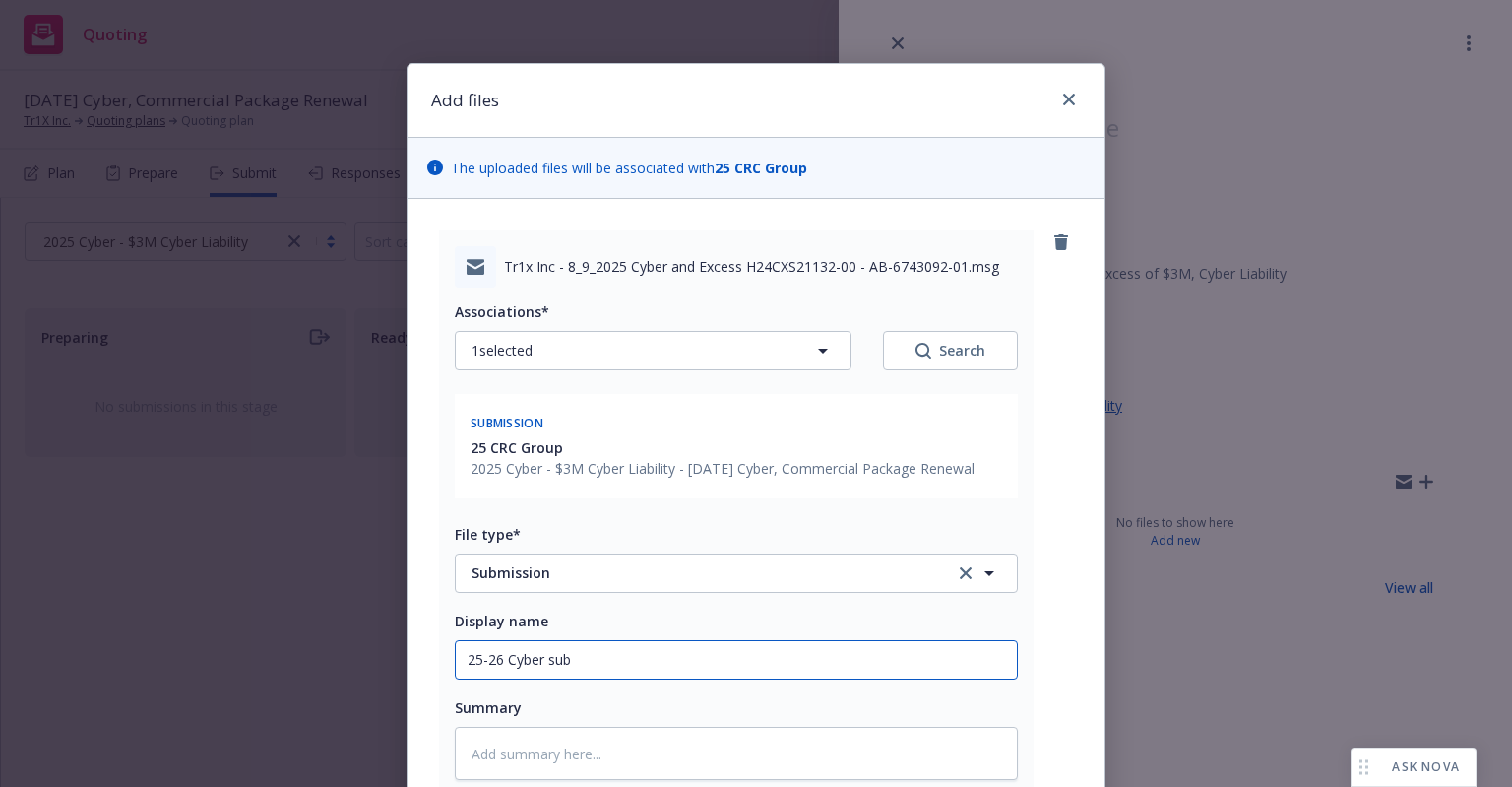 type on "25-26 Cyber subm" 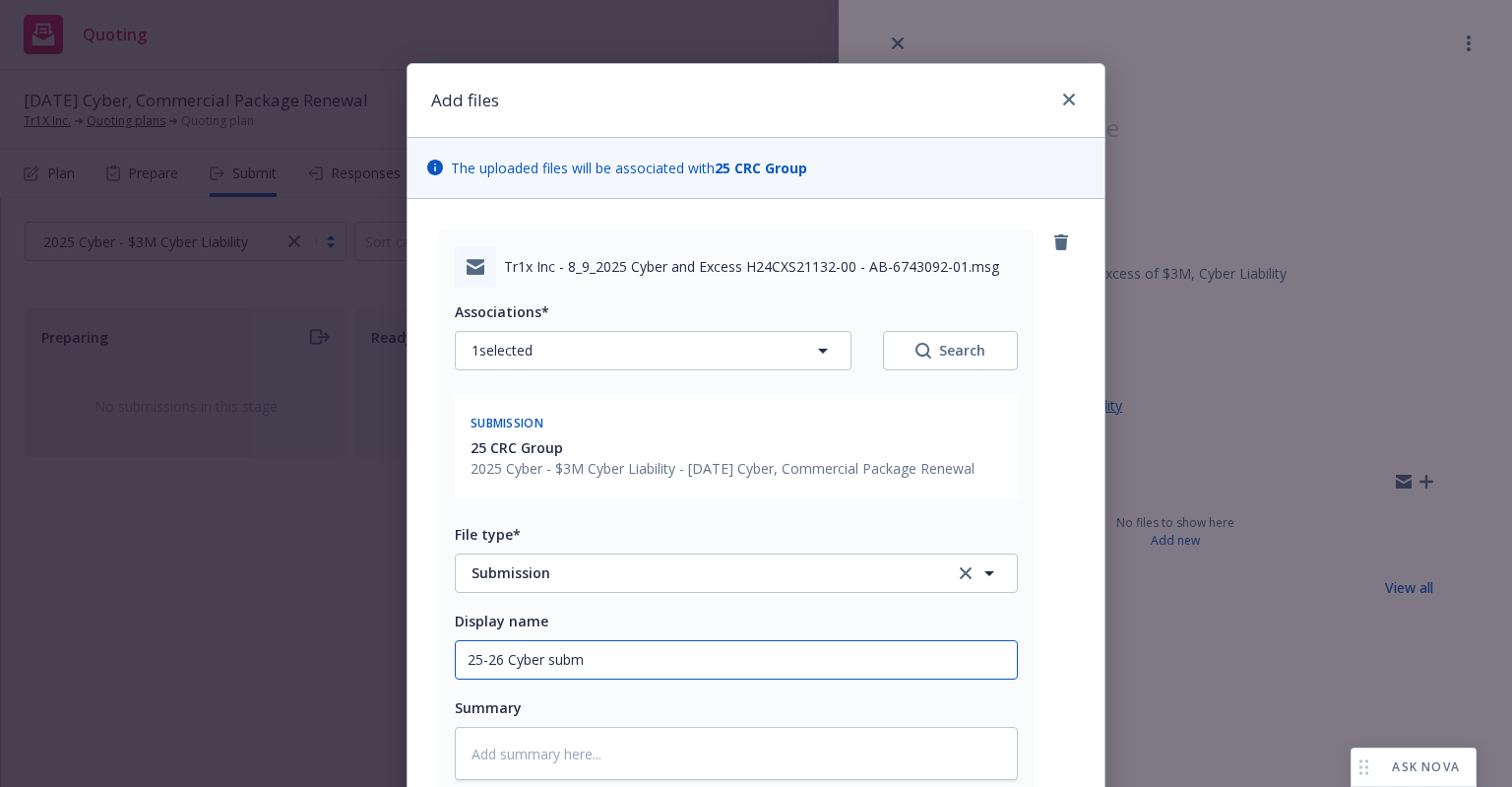 type on "x" 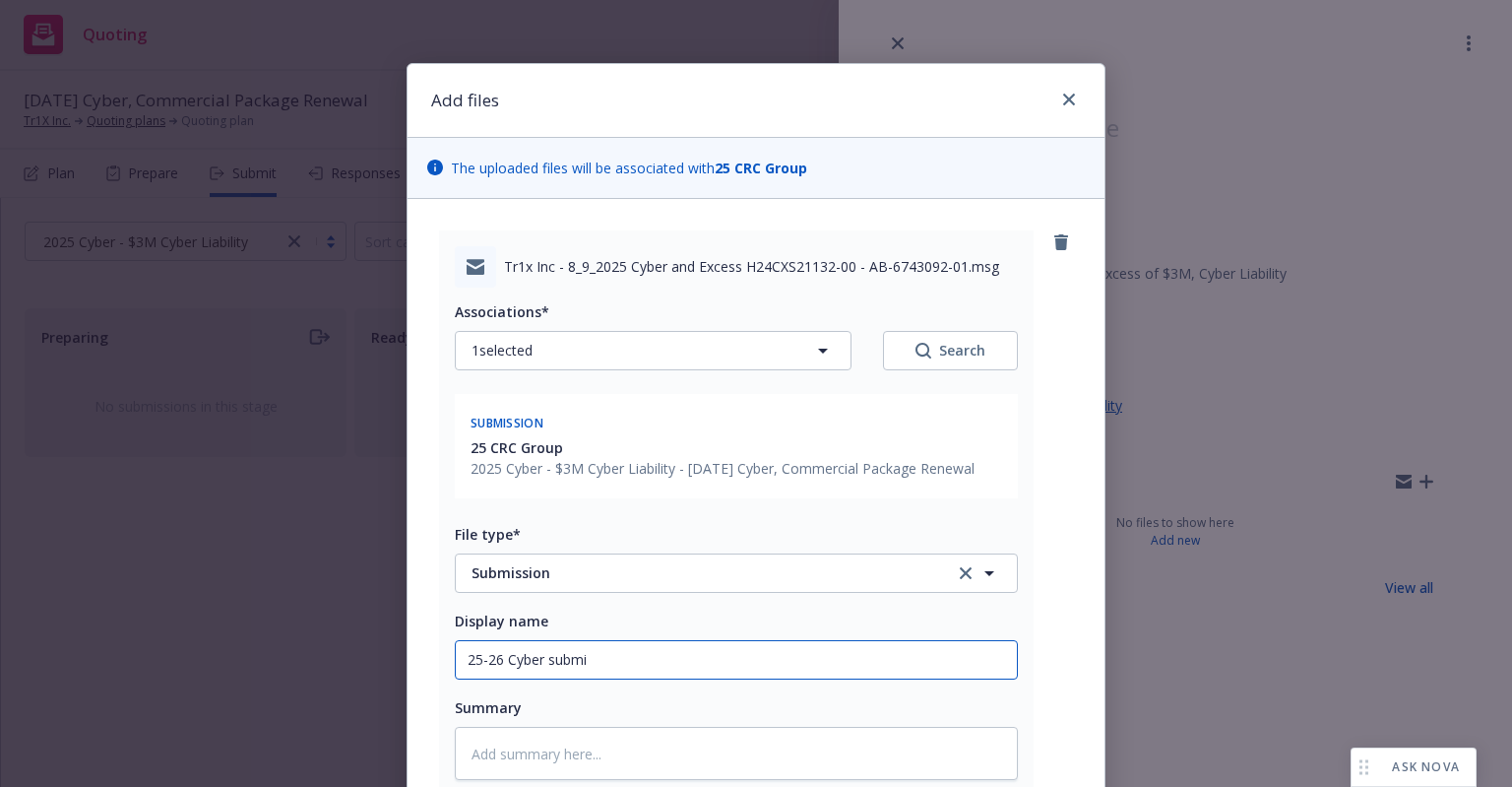 type on "x" 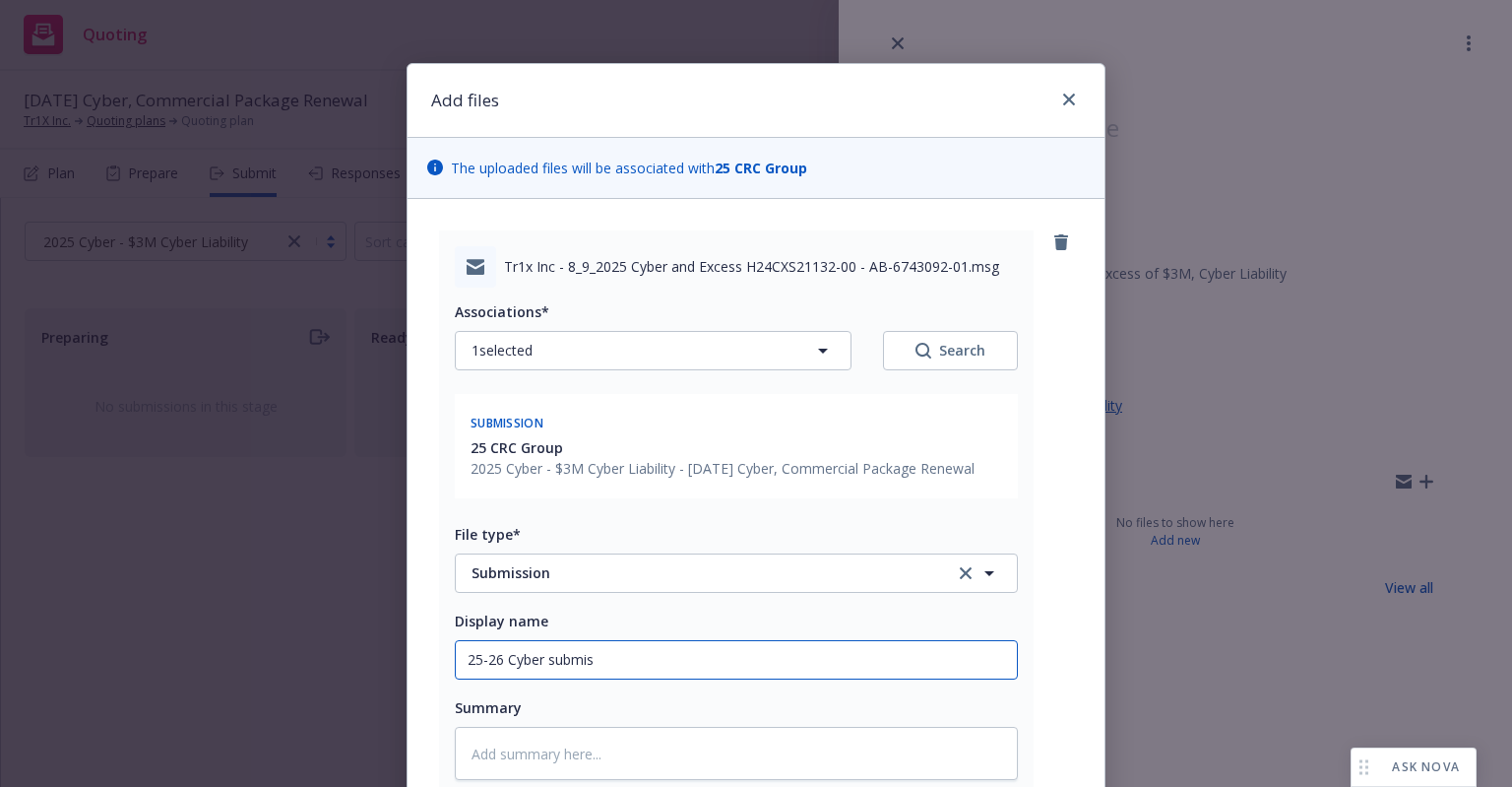 type on "x" 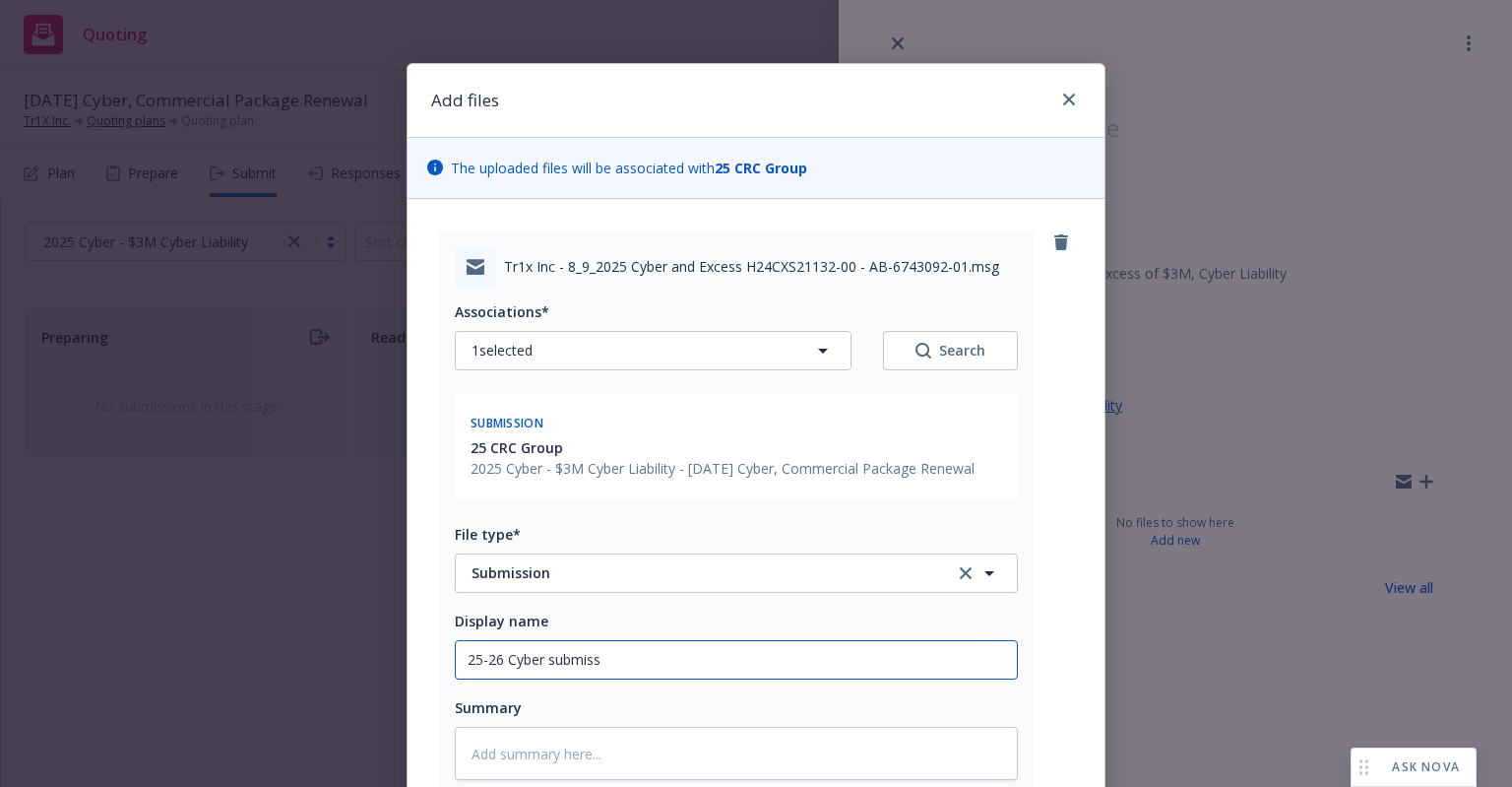 type on "25-26 Cyber submissi" 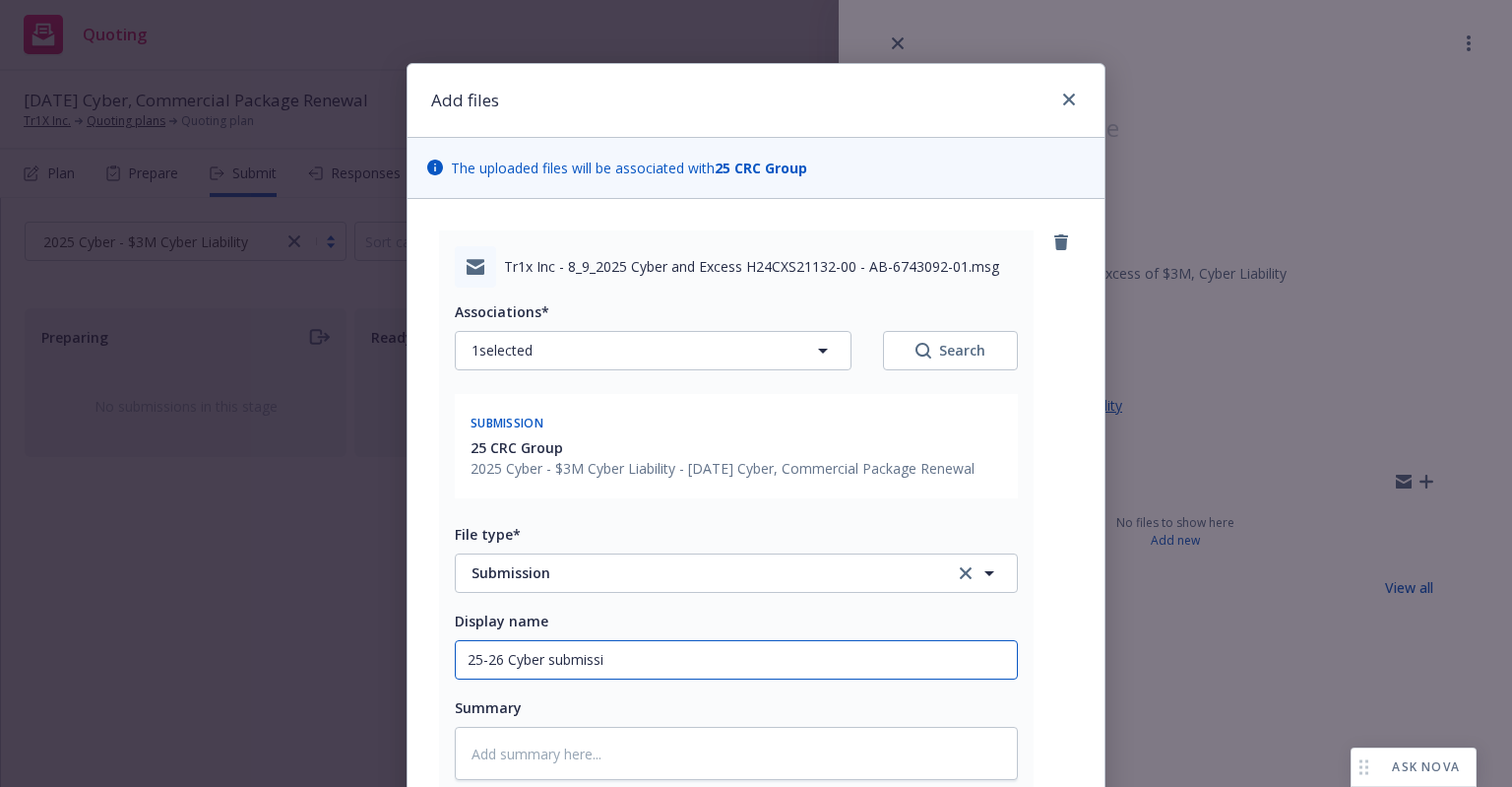 type on "x" 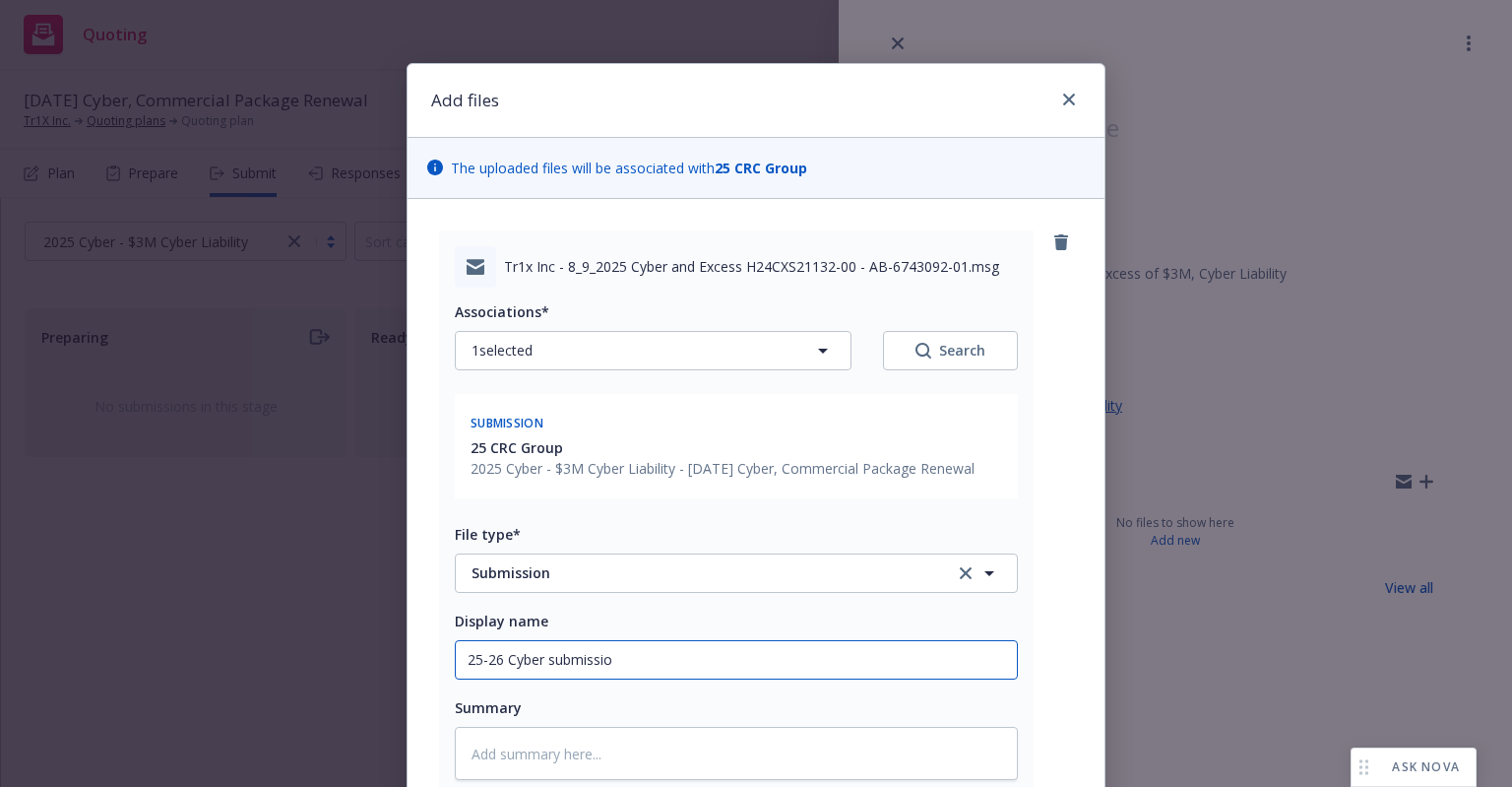 type on "25-26 Cyber submissiom" 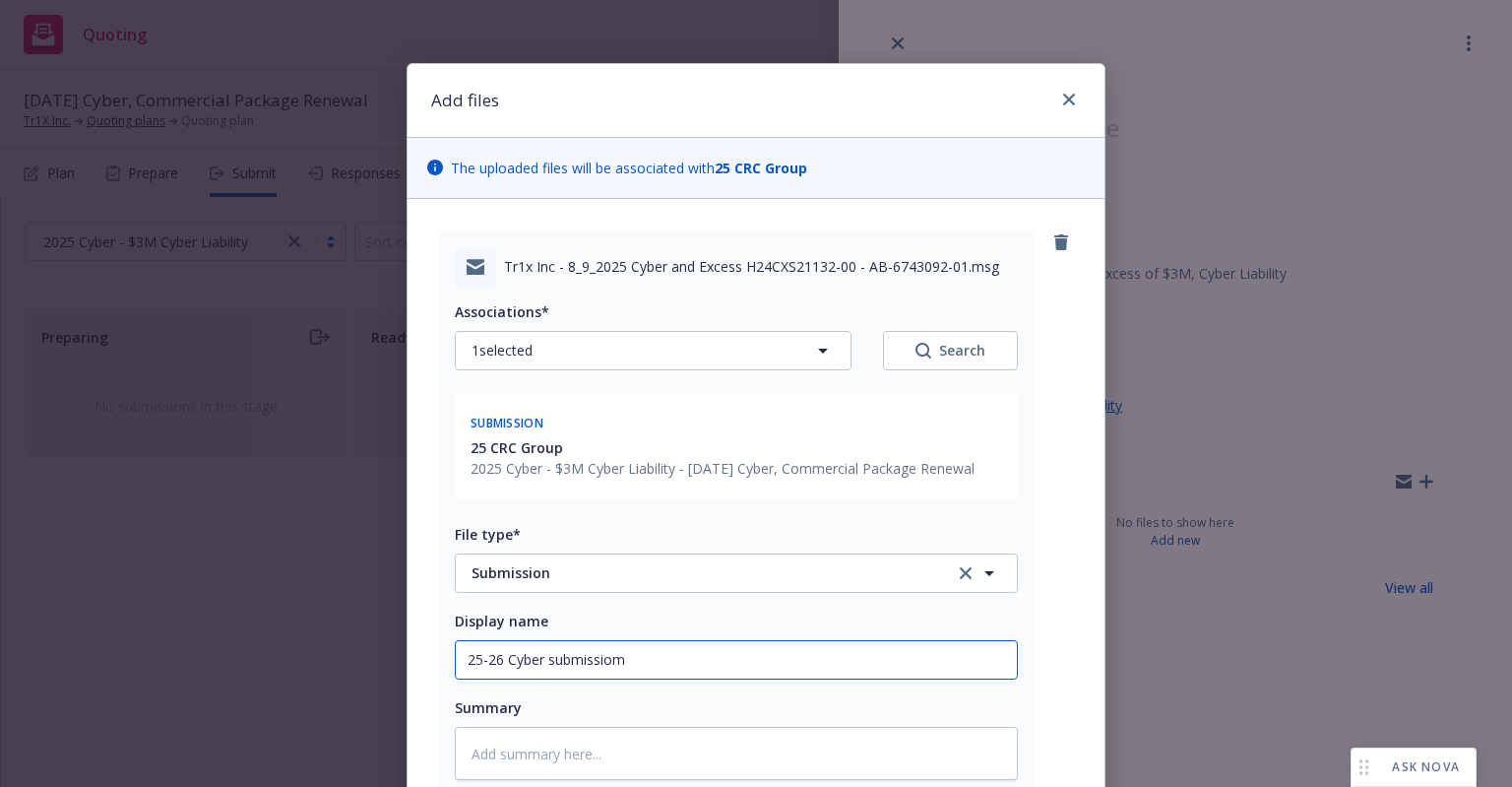 type on "x" 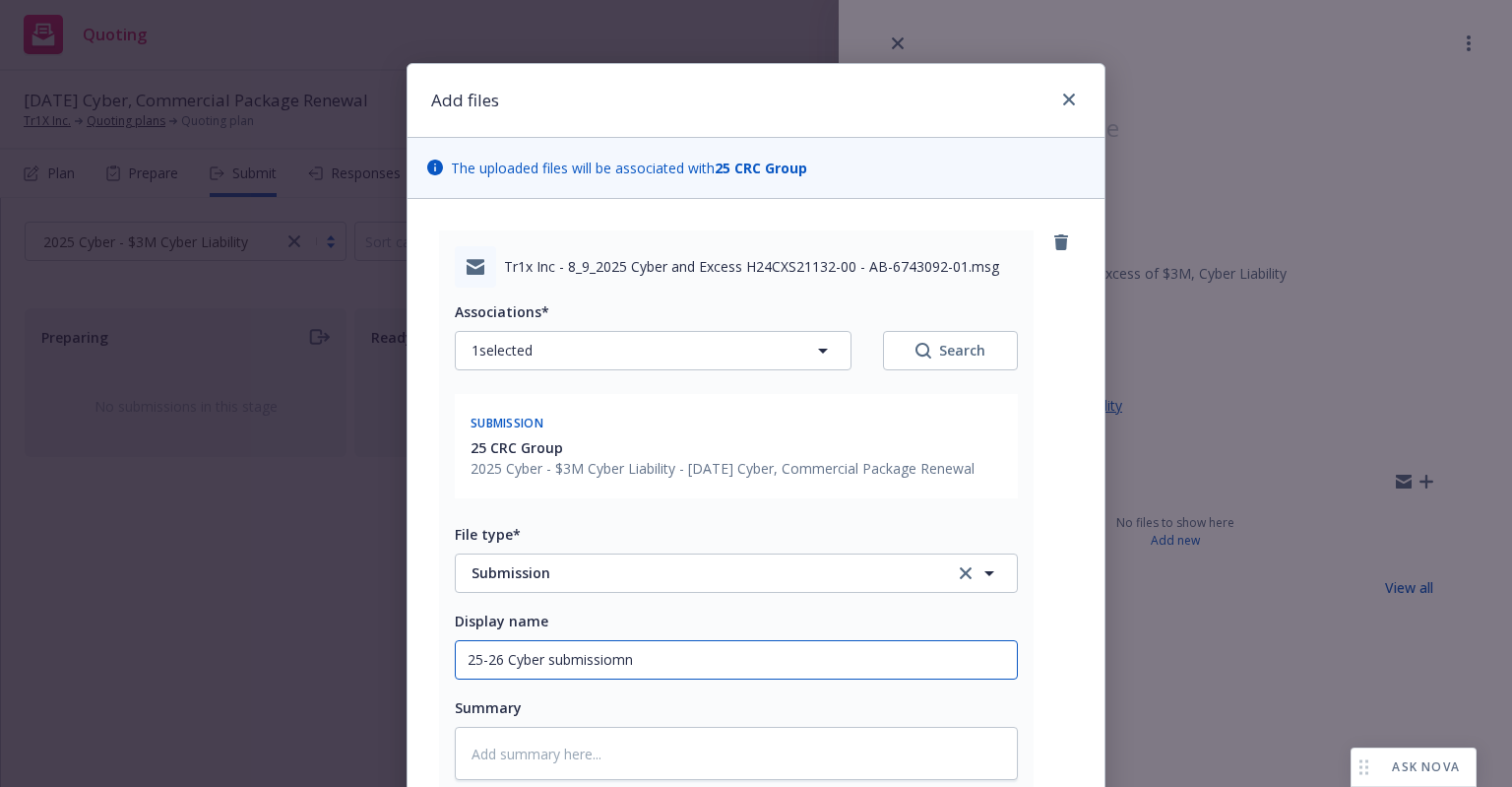 type on "x" 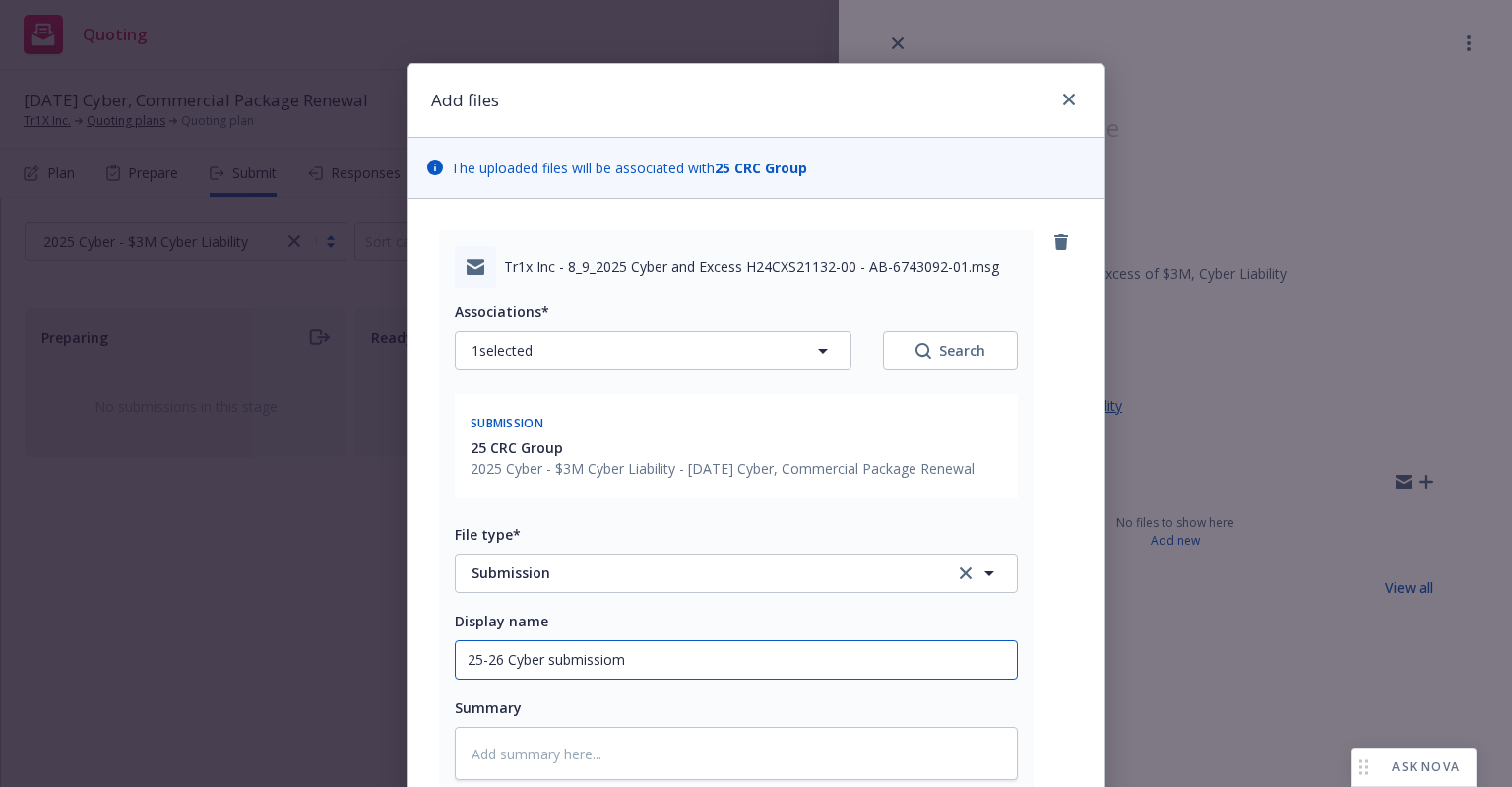 type on "x" 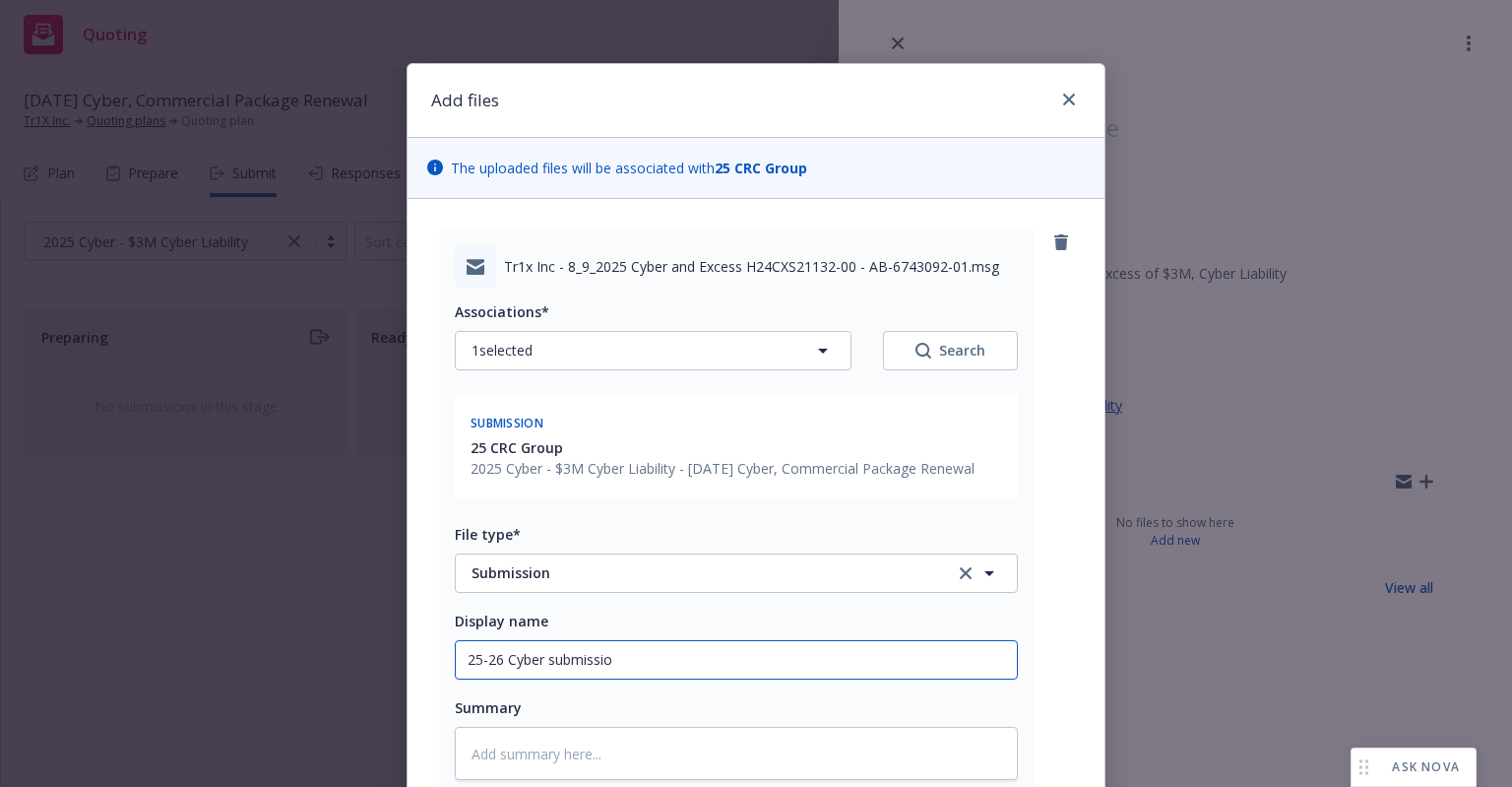 type on "x" 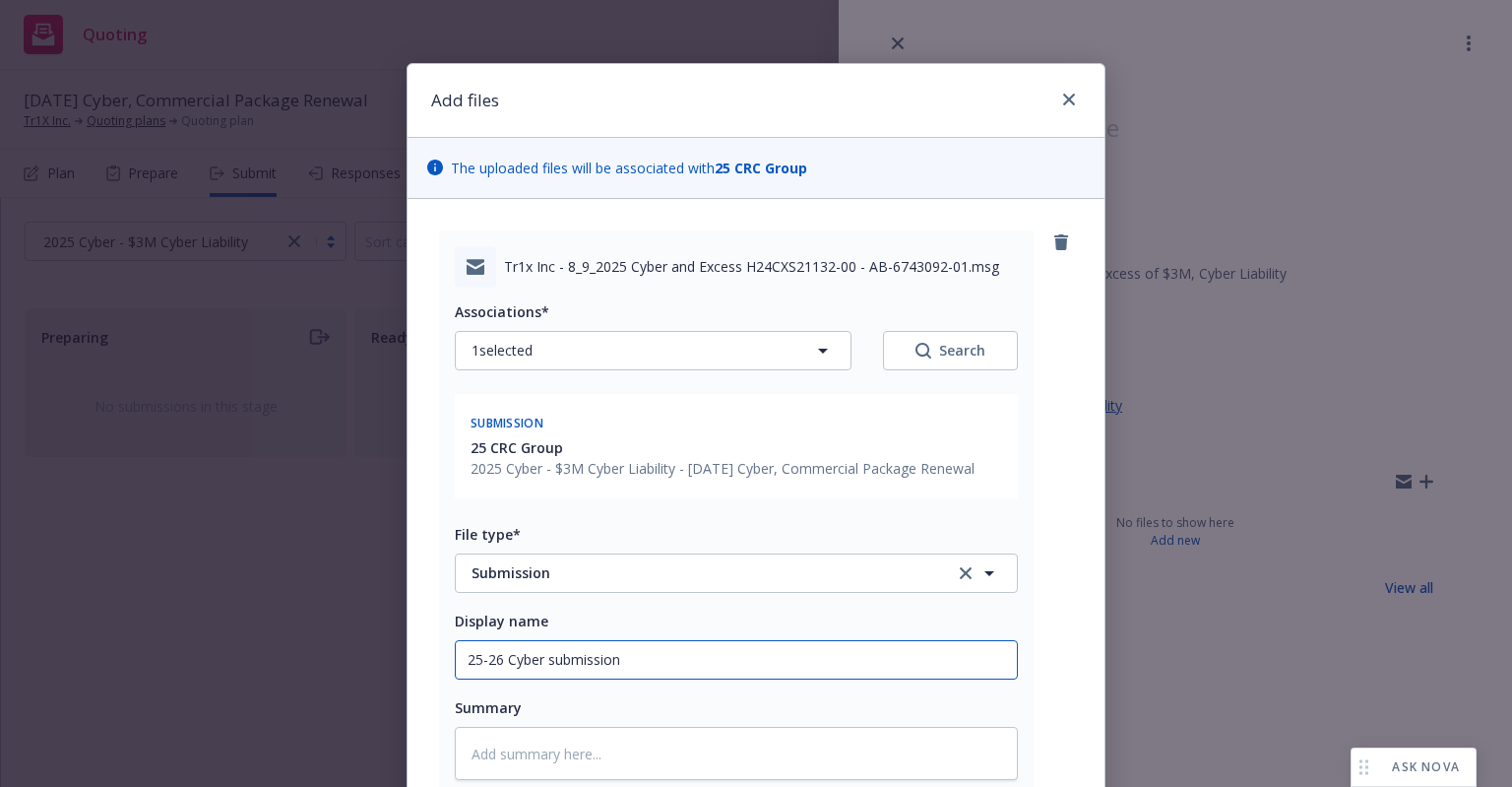 type on "25-26 Cyber submission" 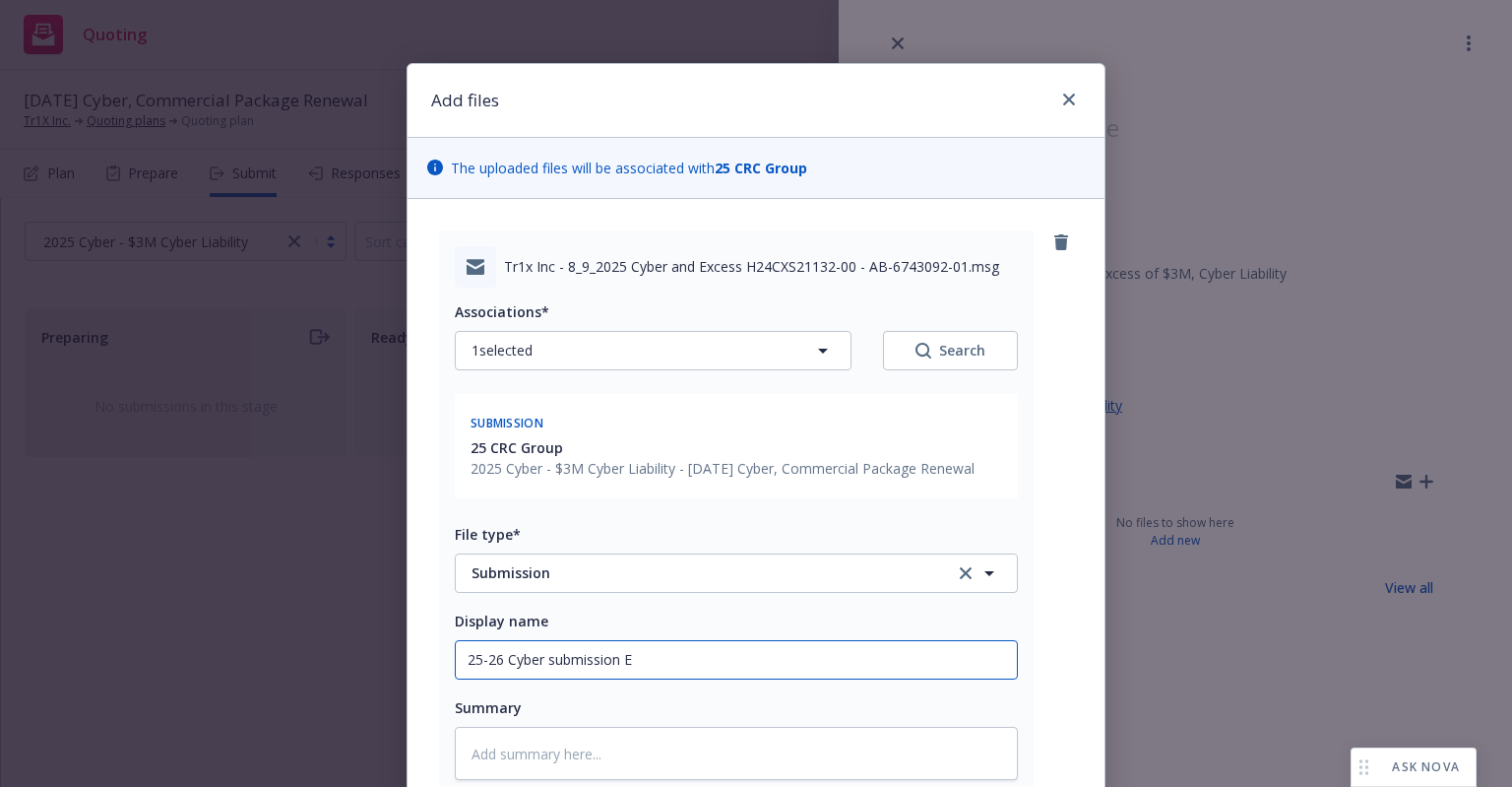 type on "x" 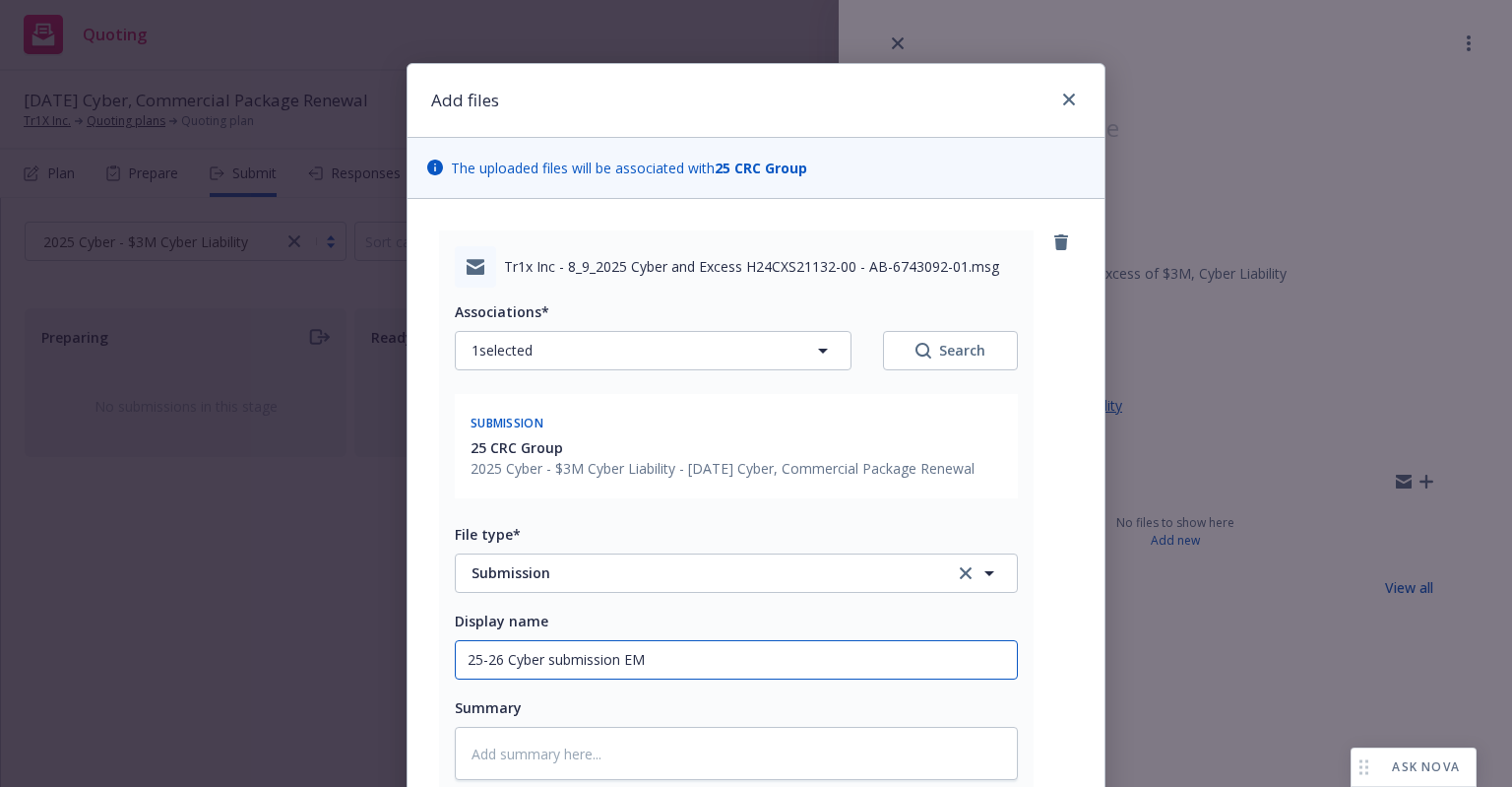 type on "25-26 Cyber submission EM" 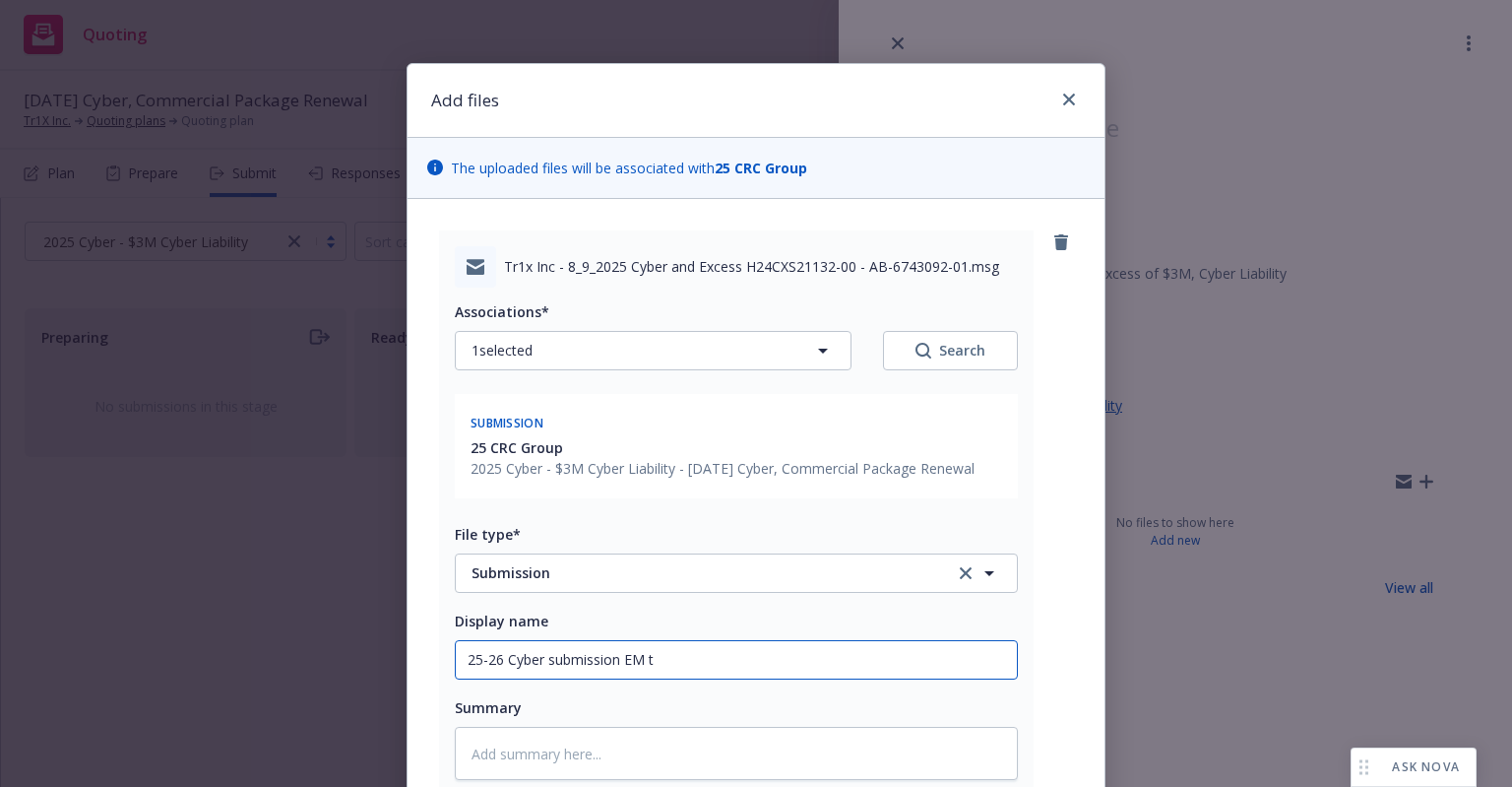 type on "x" 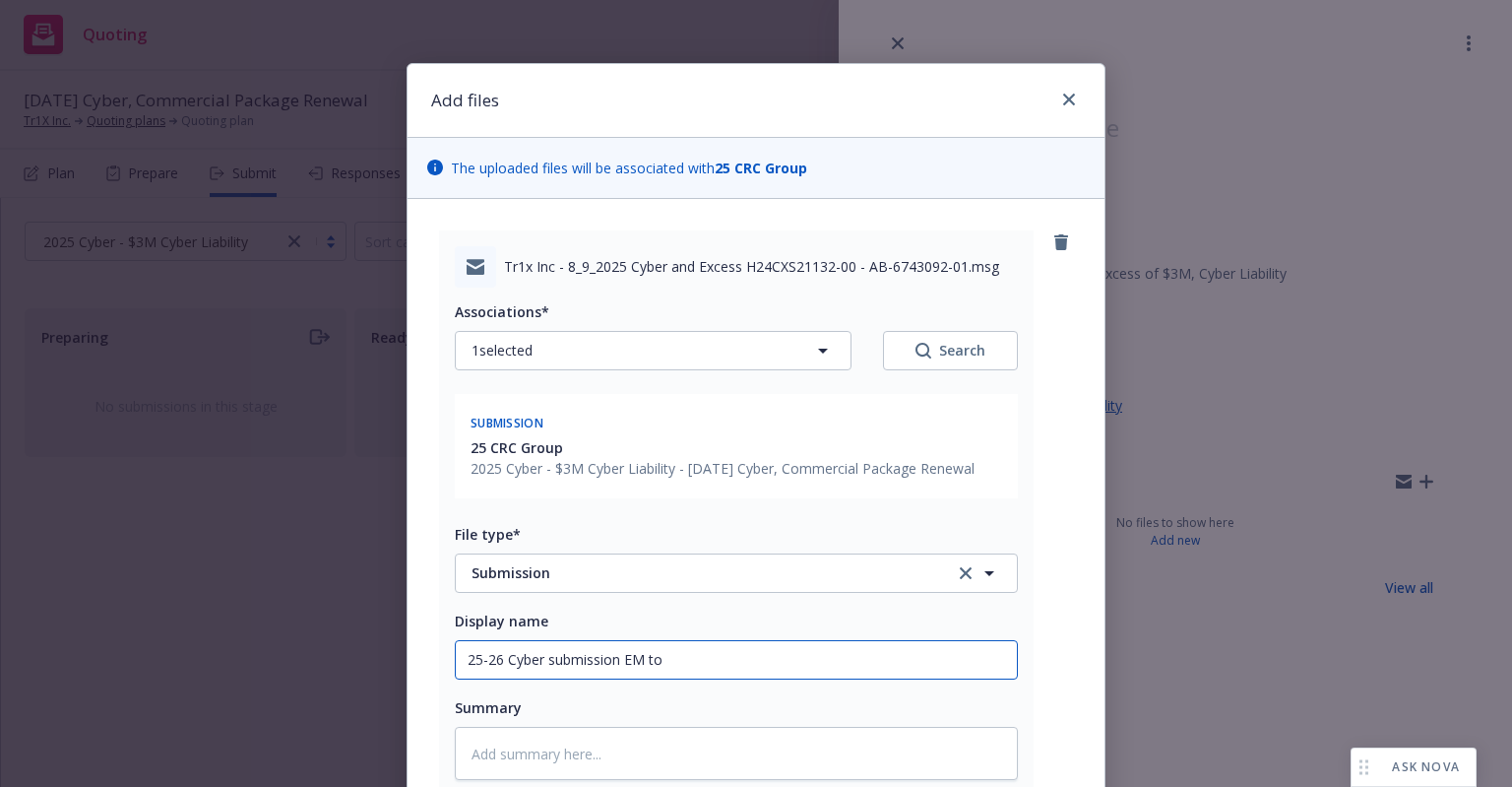 type on "x" 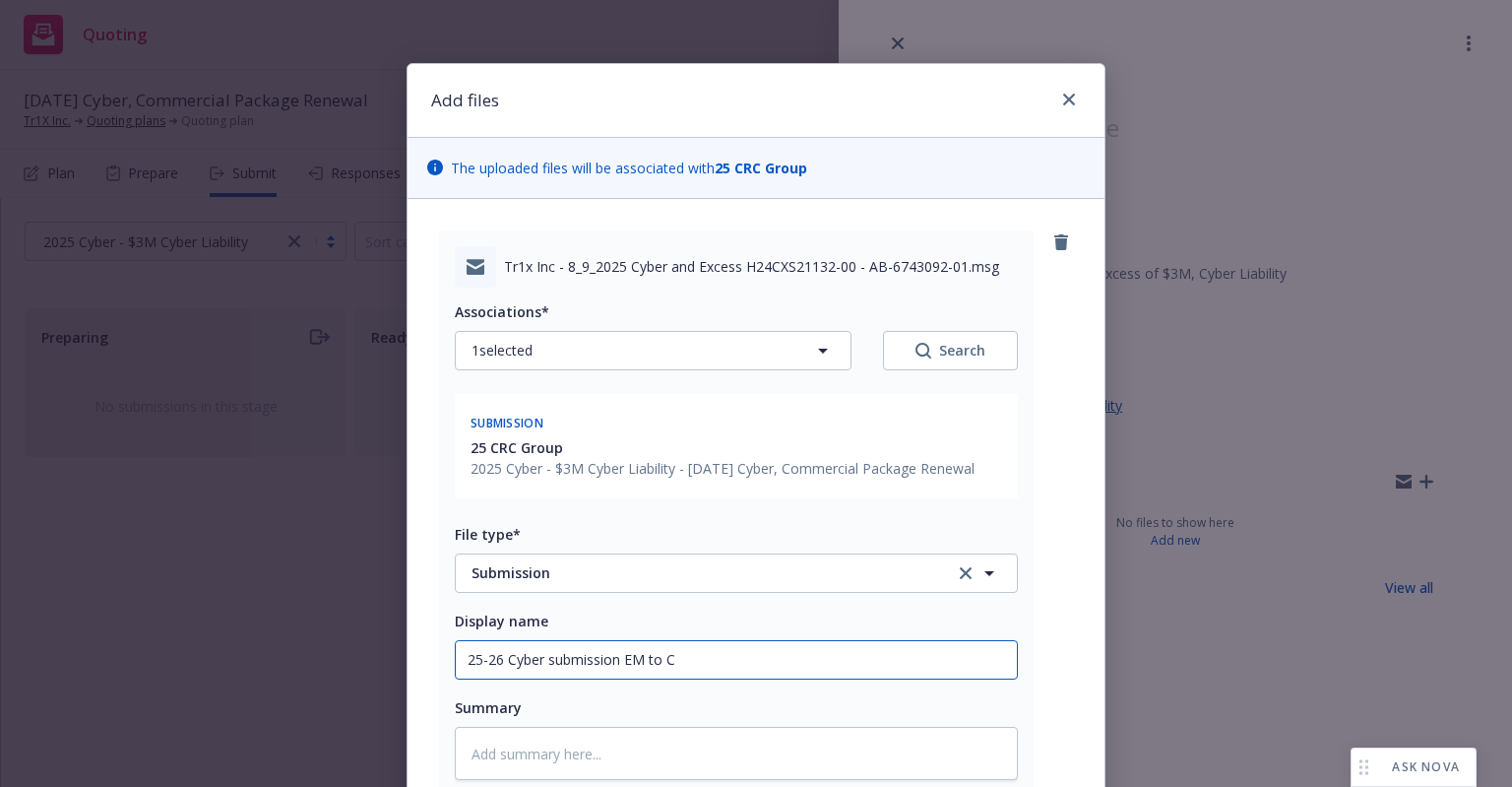 type on "x" 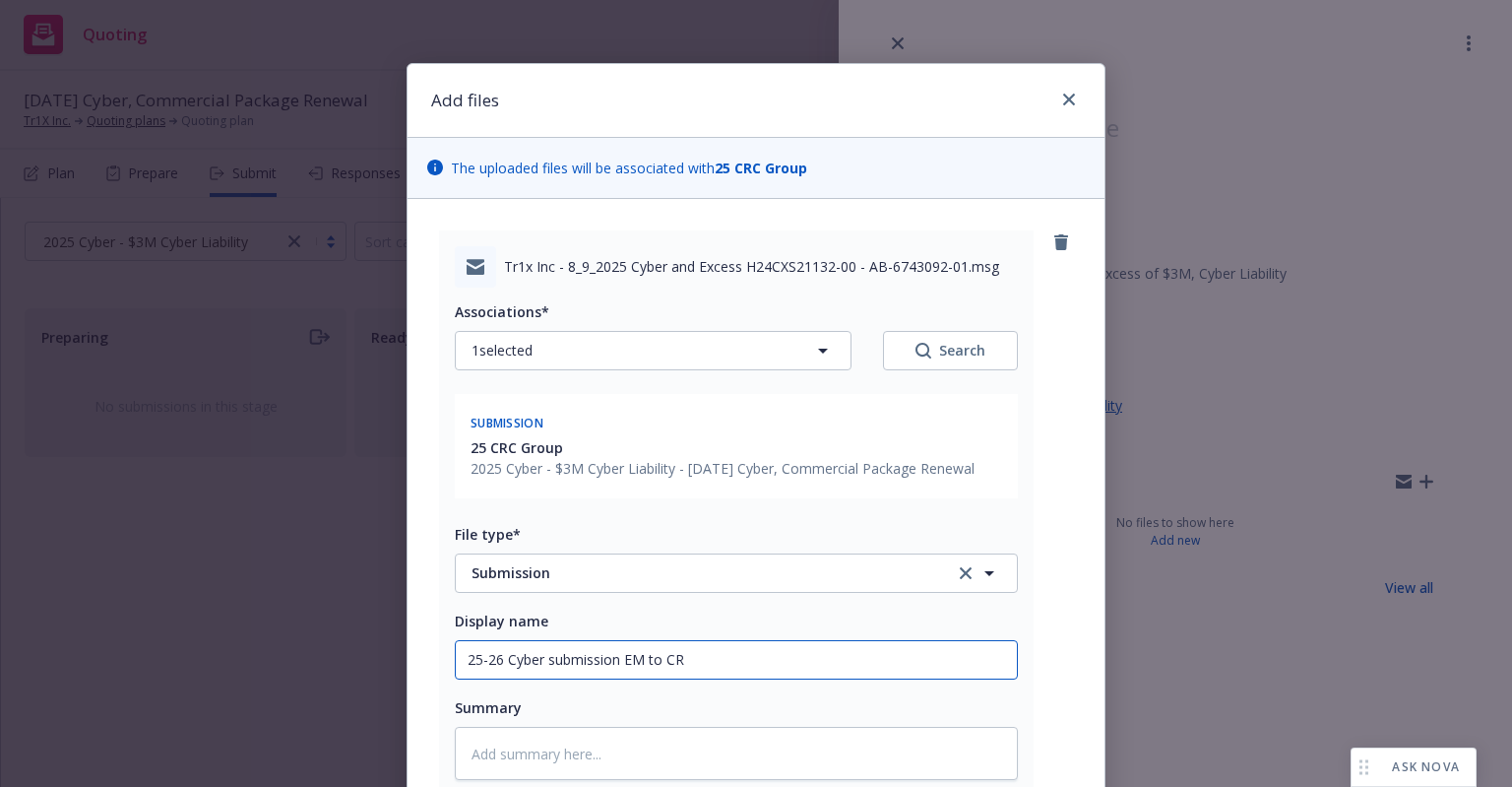 type on "x" 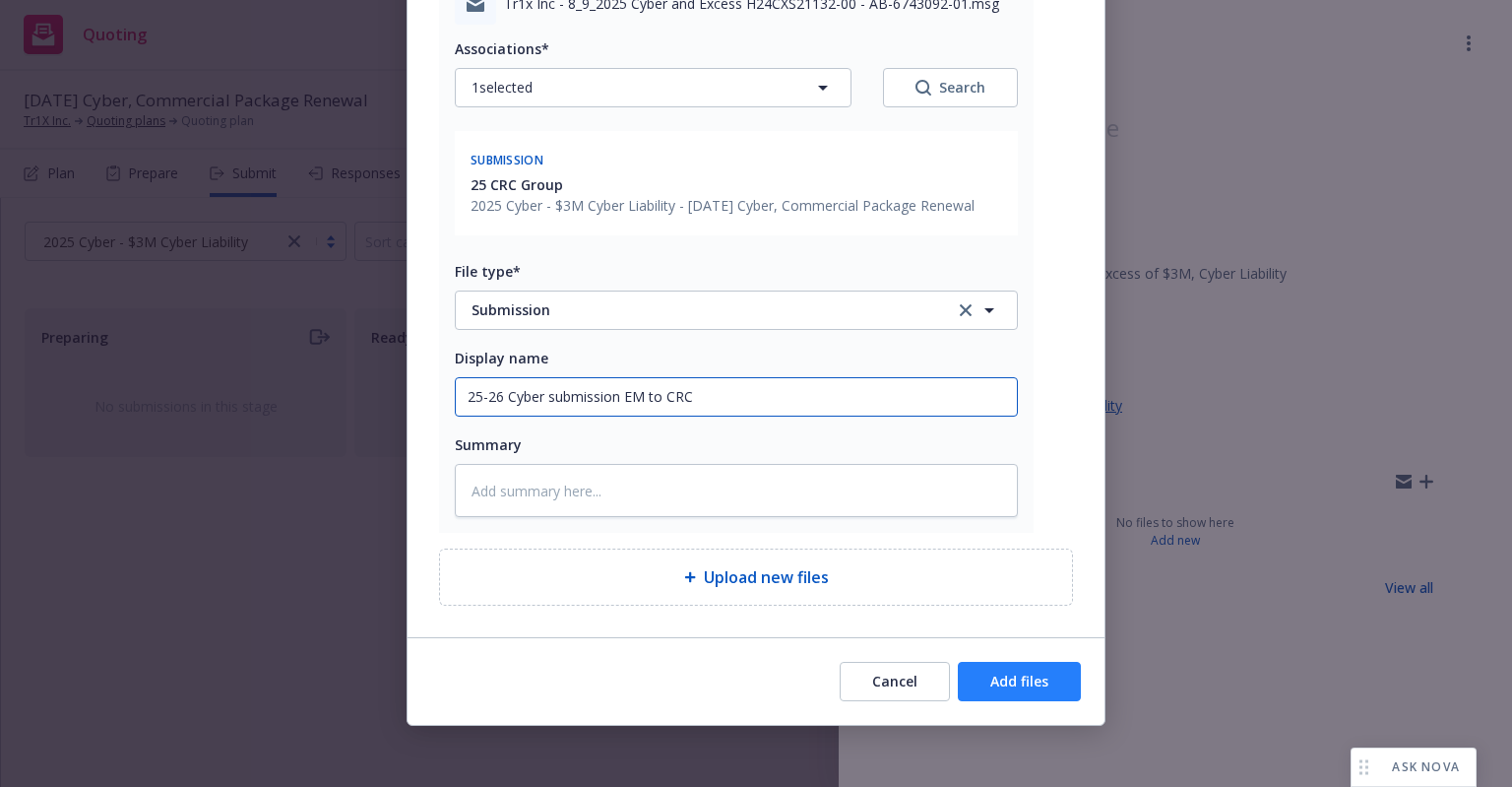 type on "25-26 Cyber submission EM to CRC" 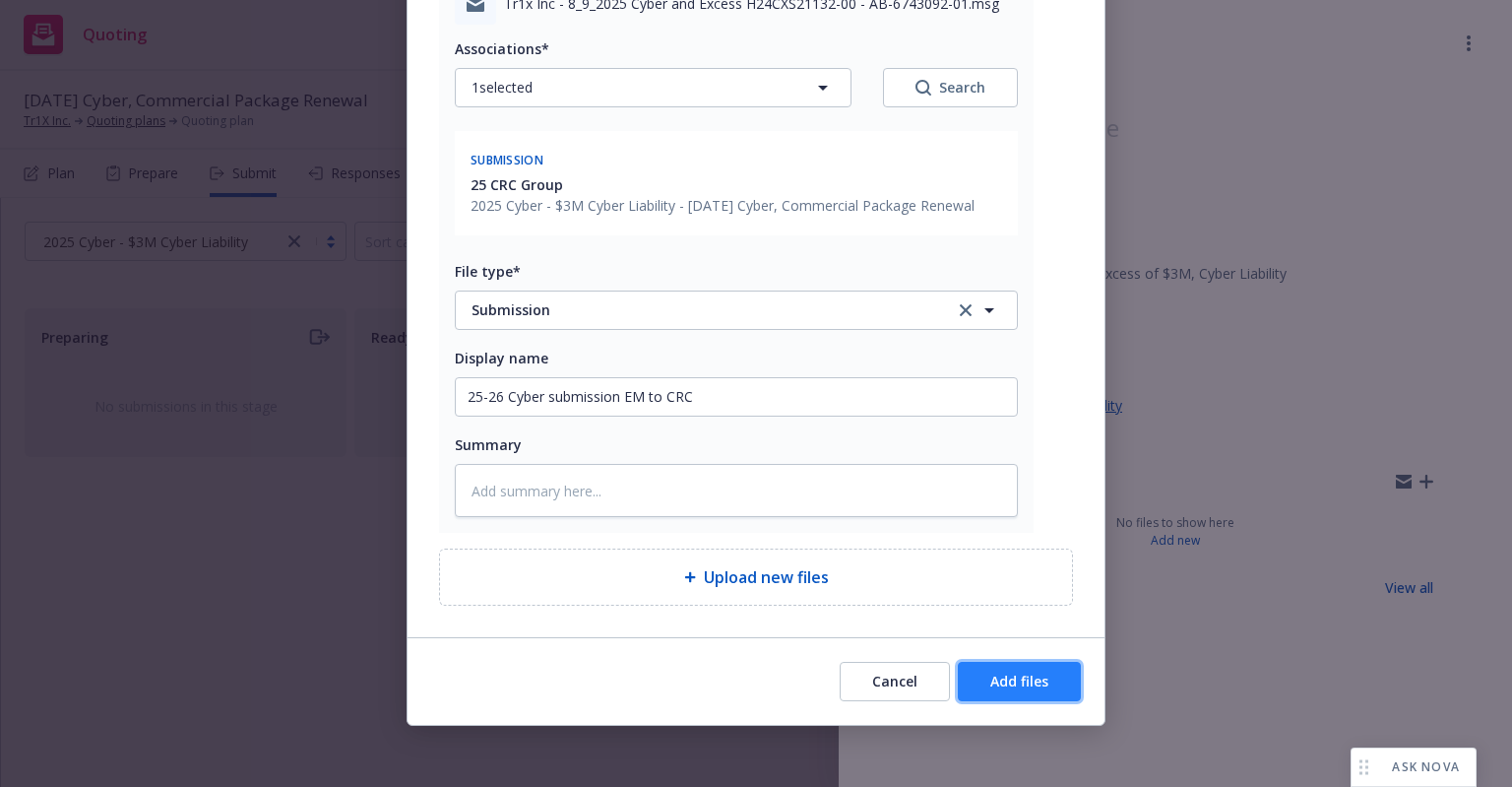click on "Add files" at bounding box center [1019, 682] 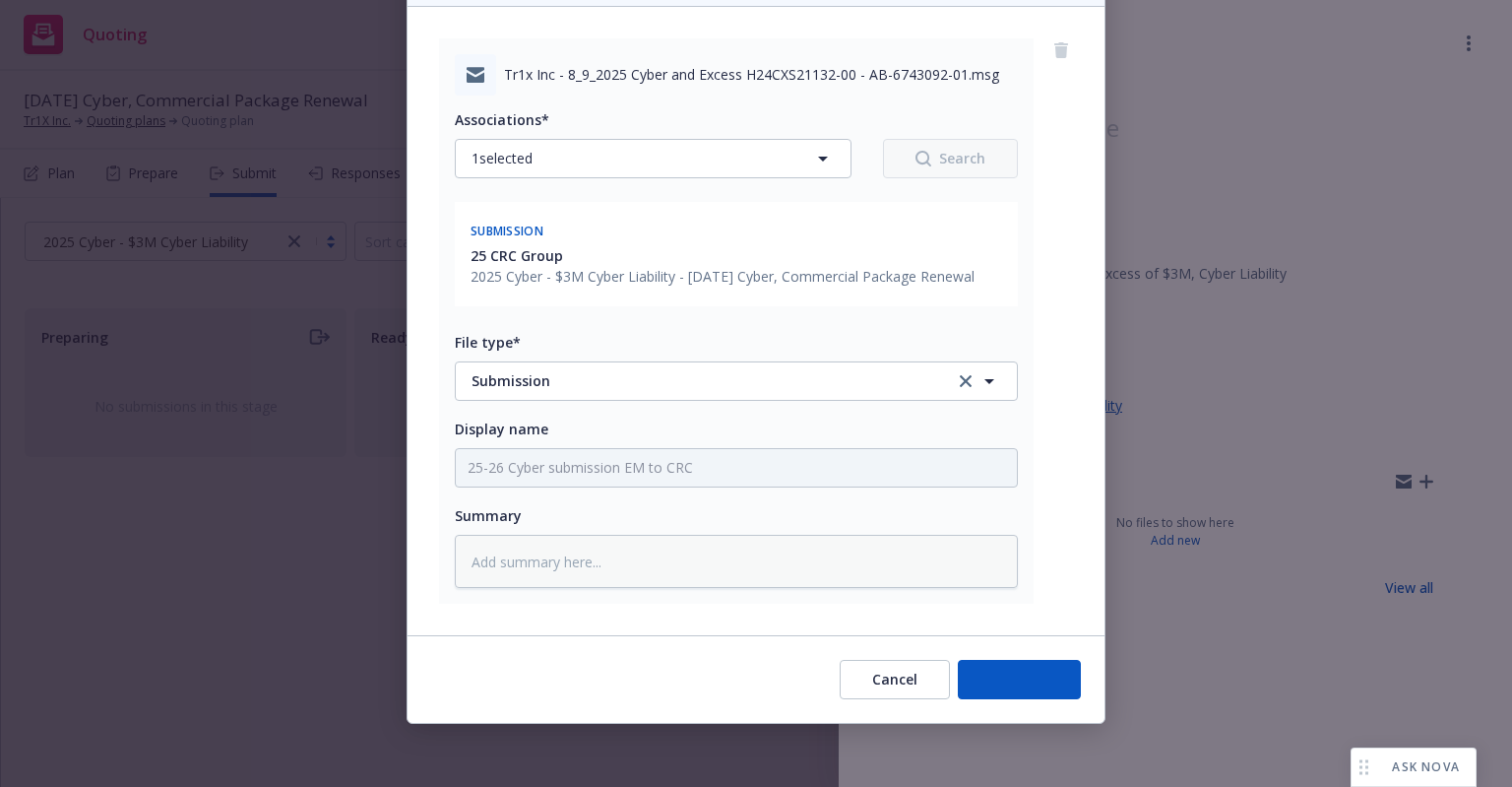 scroll, scrollTop: 190, scrollLeft: 0, axis: vertical 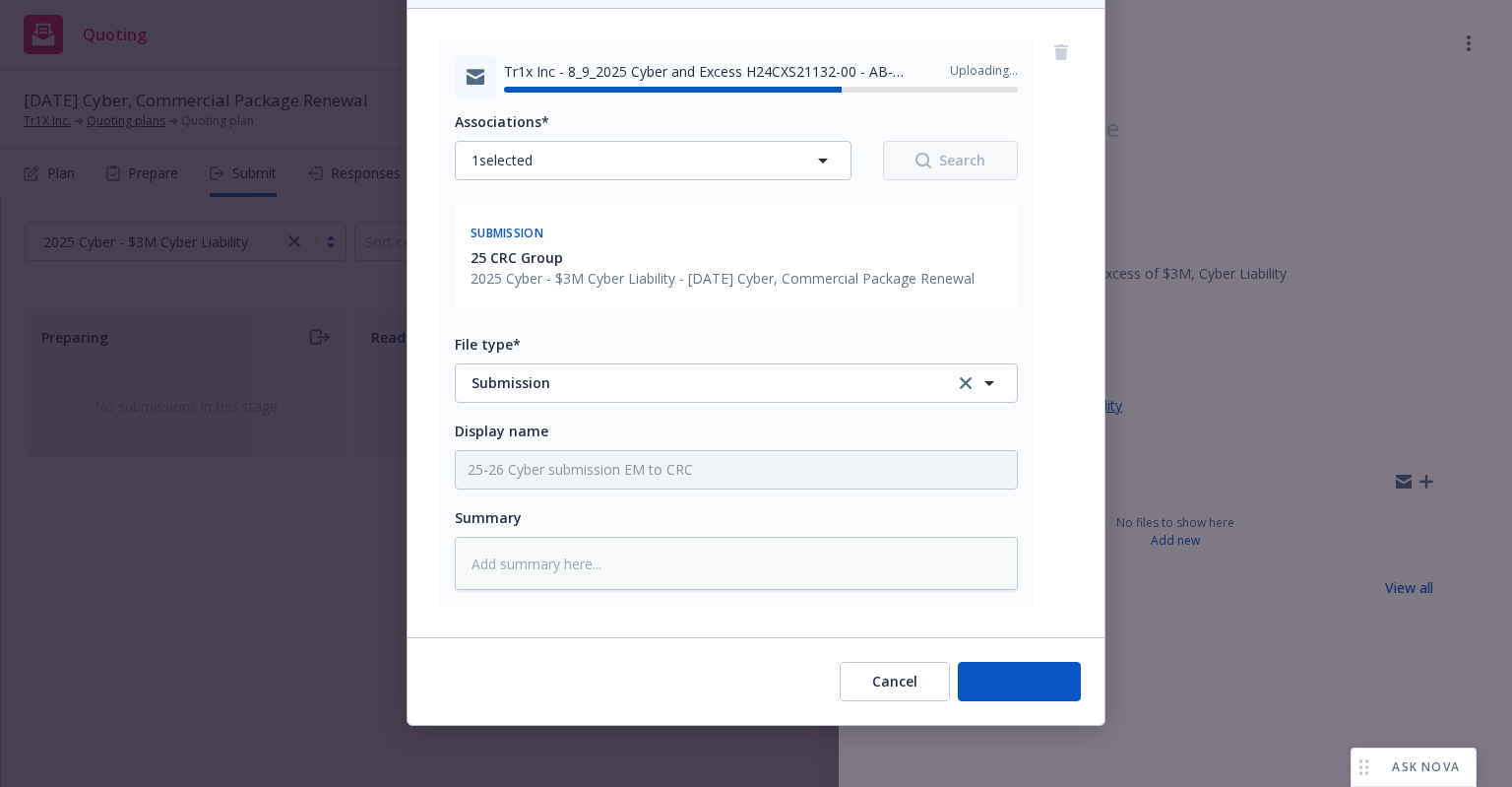 type on "x" 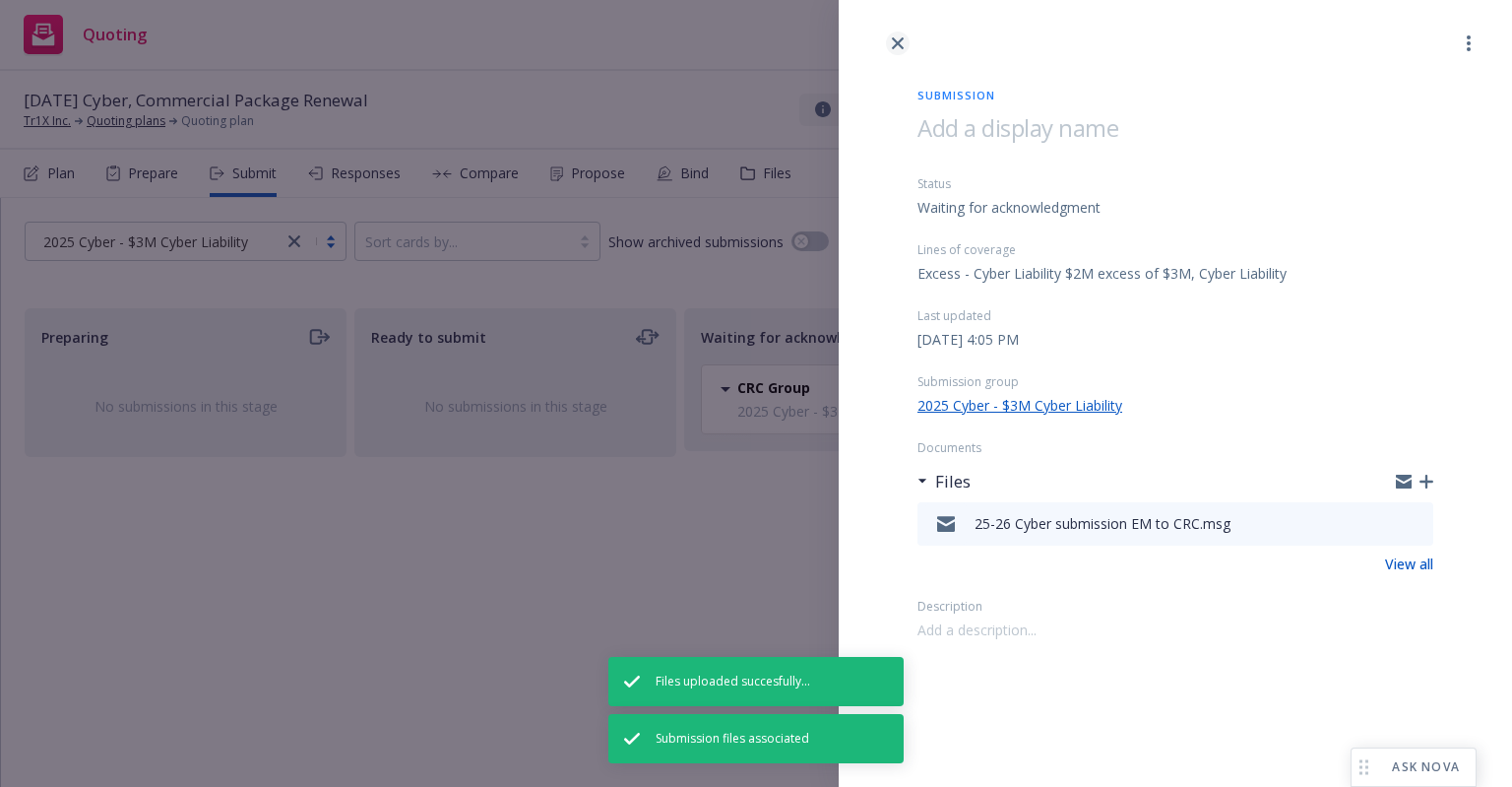 click 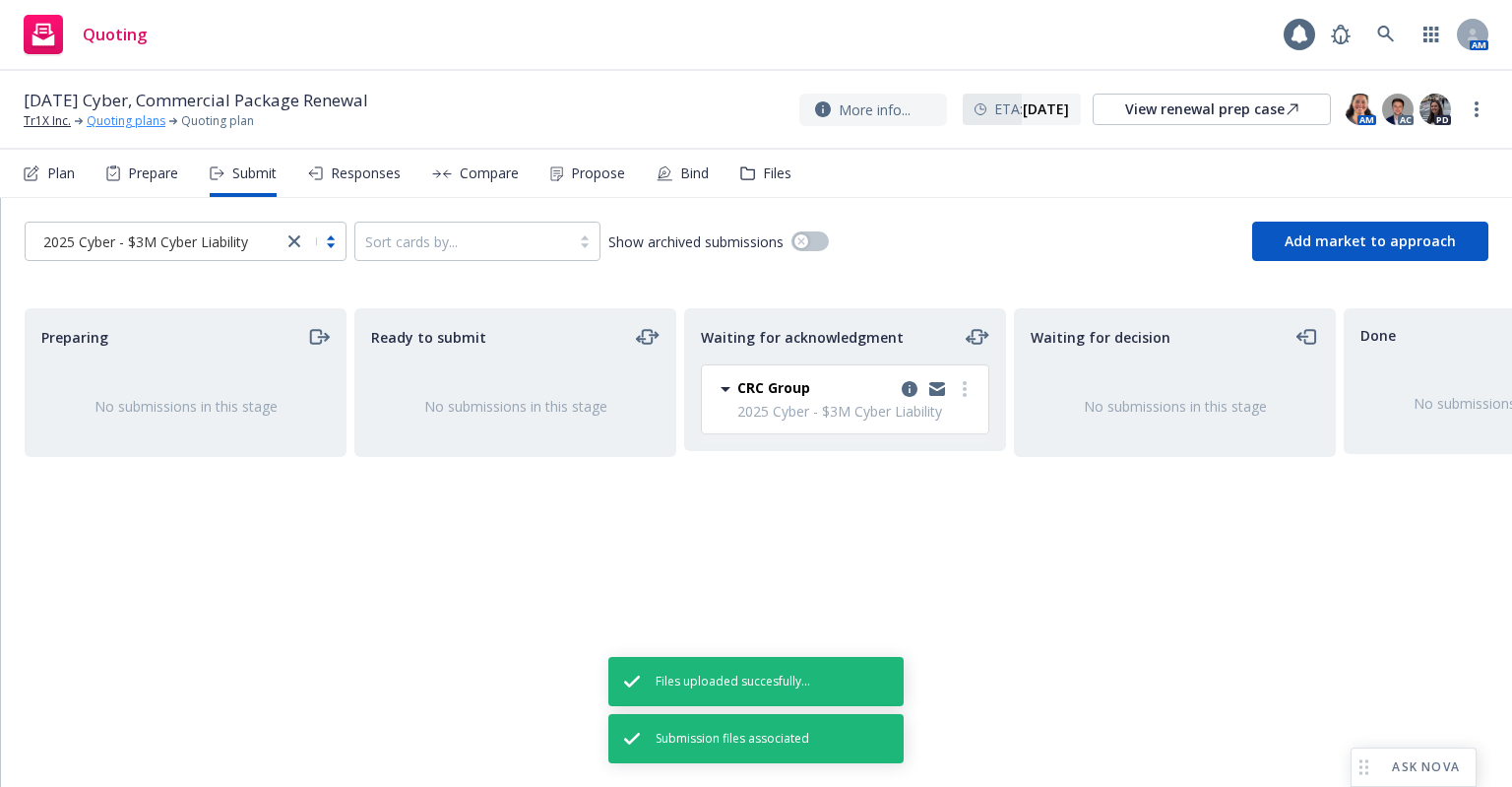 click on "Quoting plans" at bounding box center [126, 121] 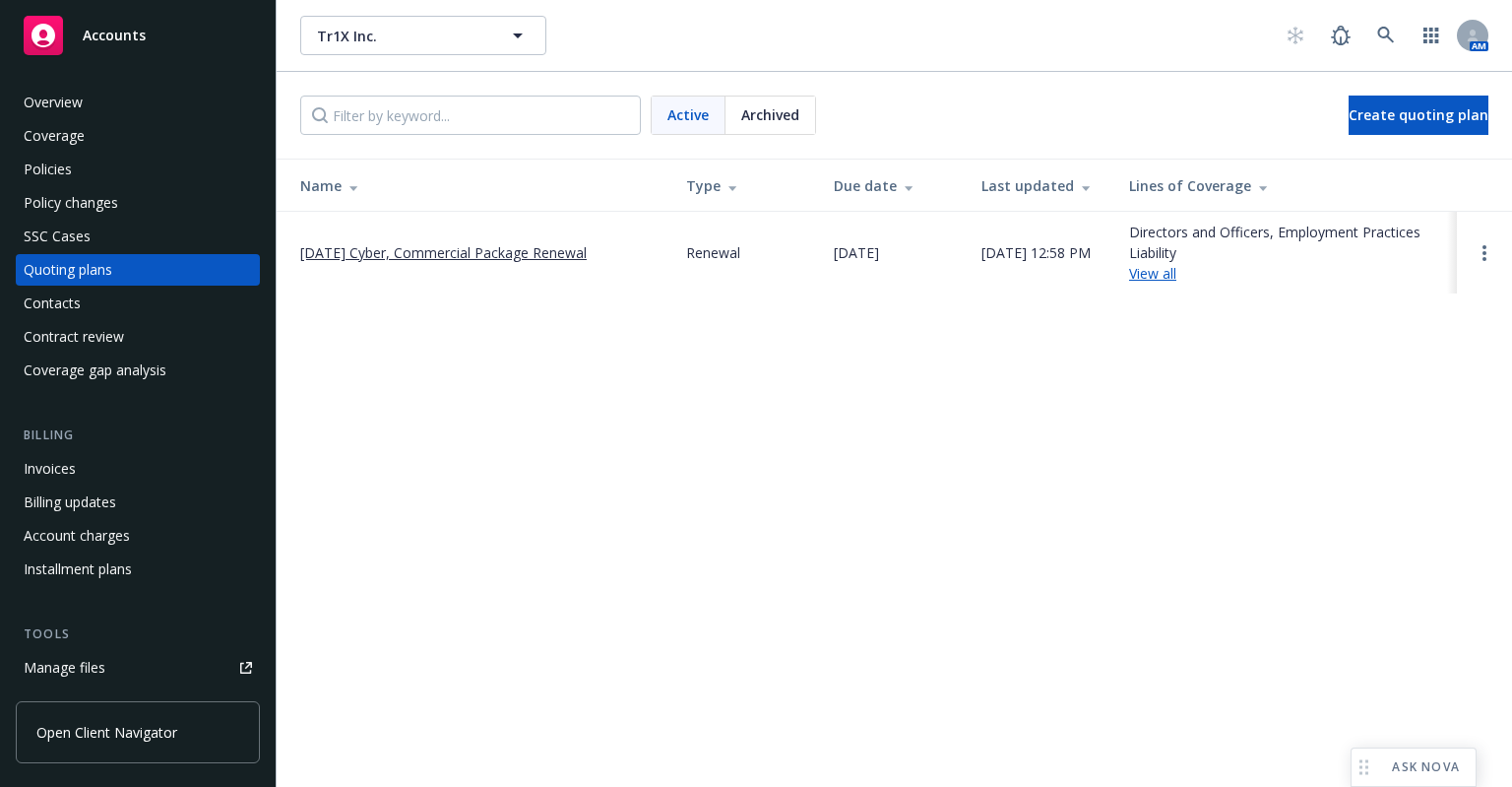 scroll, scrollTop: 0, scrollLeft: 0, axis: both 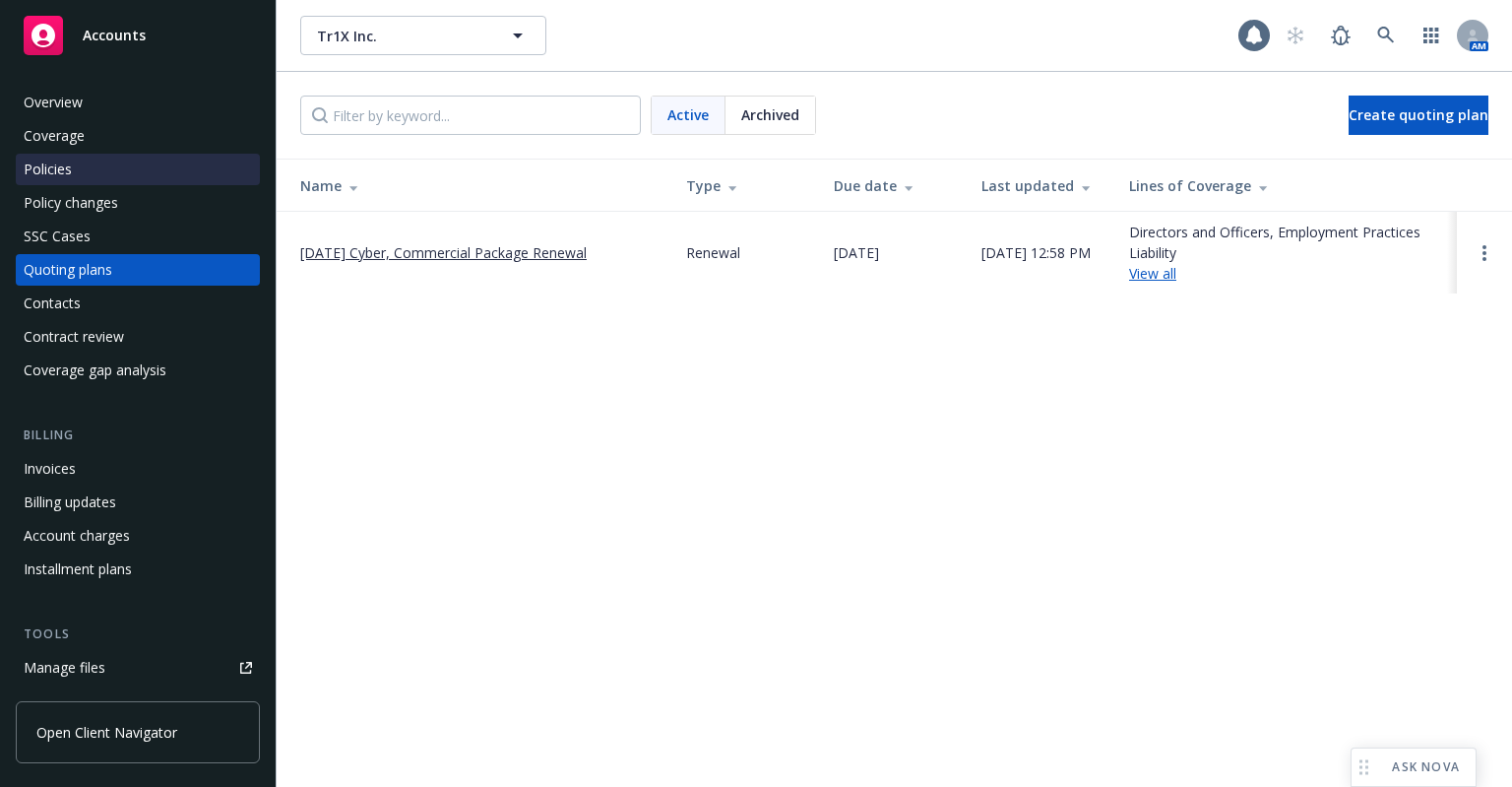 click on "Policies" at bounding box center [138, 169] 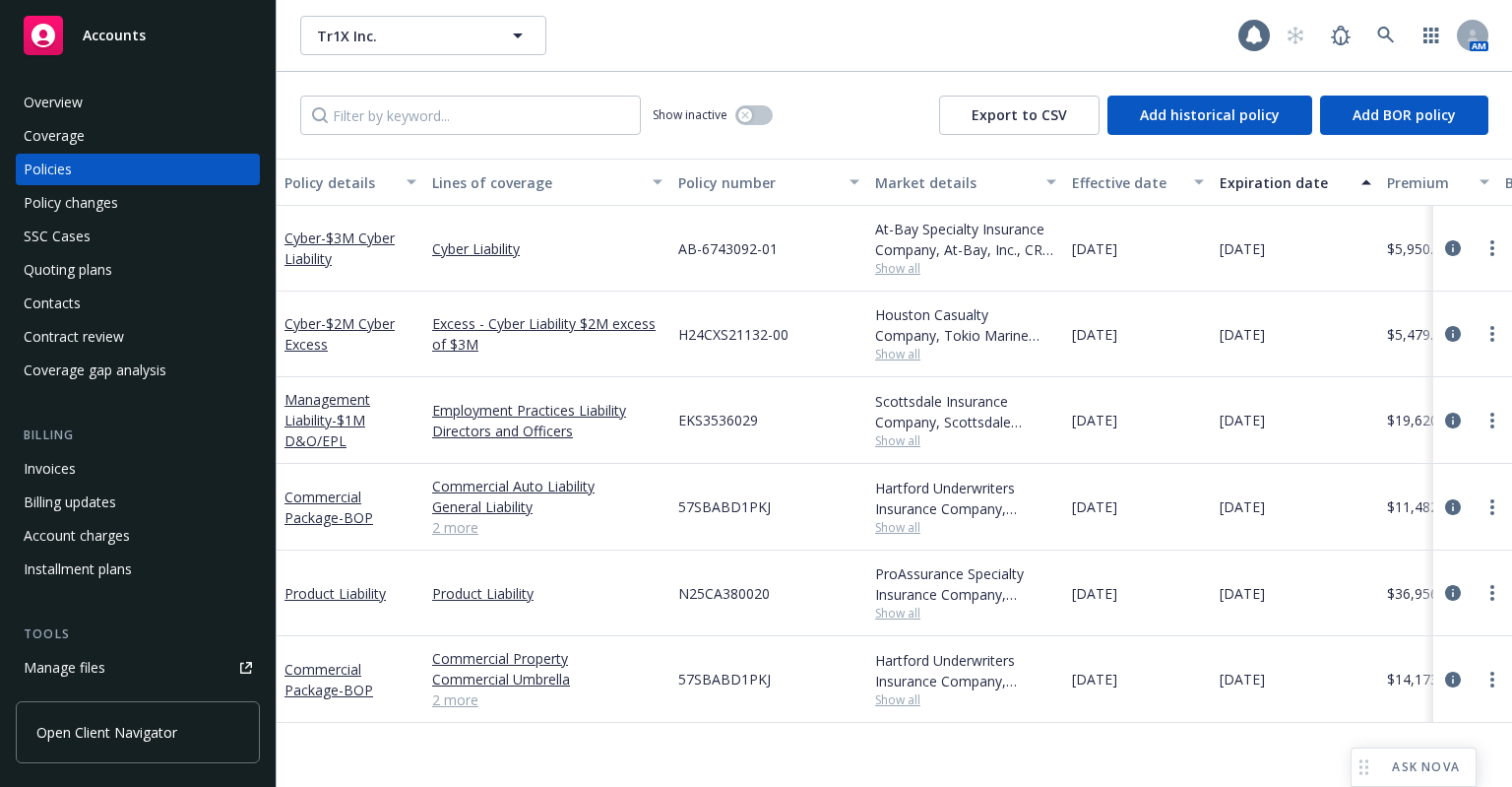 click on "Overview Coverage Policies Policy changes SSC Cases Quoting plans Contacts Contract review Coverage gap analysis Billing Invoices Billing updates Account charges Installment plans Tools Manage files Manage exposures Manage certificates Manage claims Manage BORs Summary of insurance Analytics hub Loss summary generator Account settings Service team Sales relationships Related accounts Client navigator features Client access Open Client Navigator" at bounding box center [138, 425] 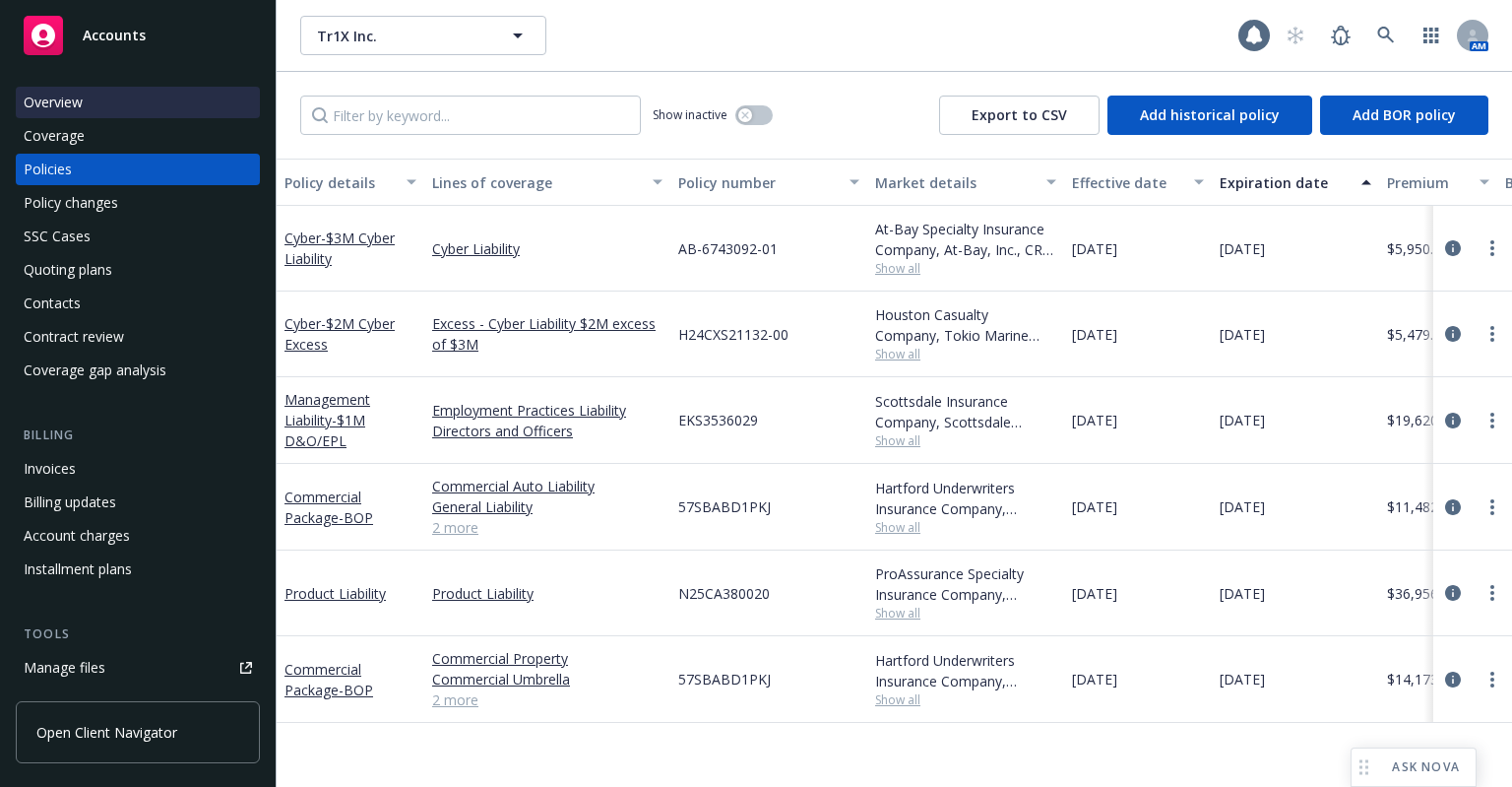 click on "Overview" at bounding box center (138, 102) 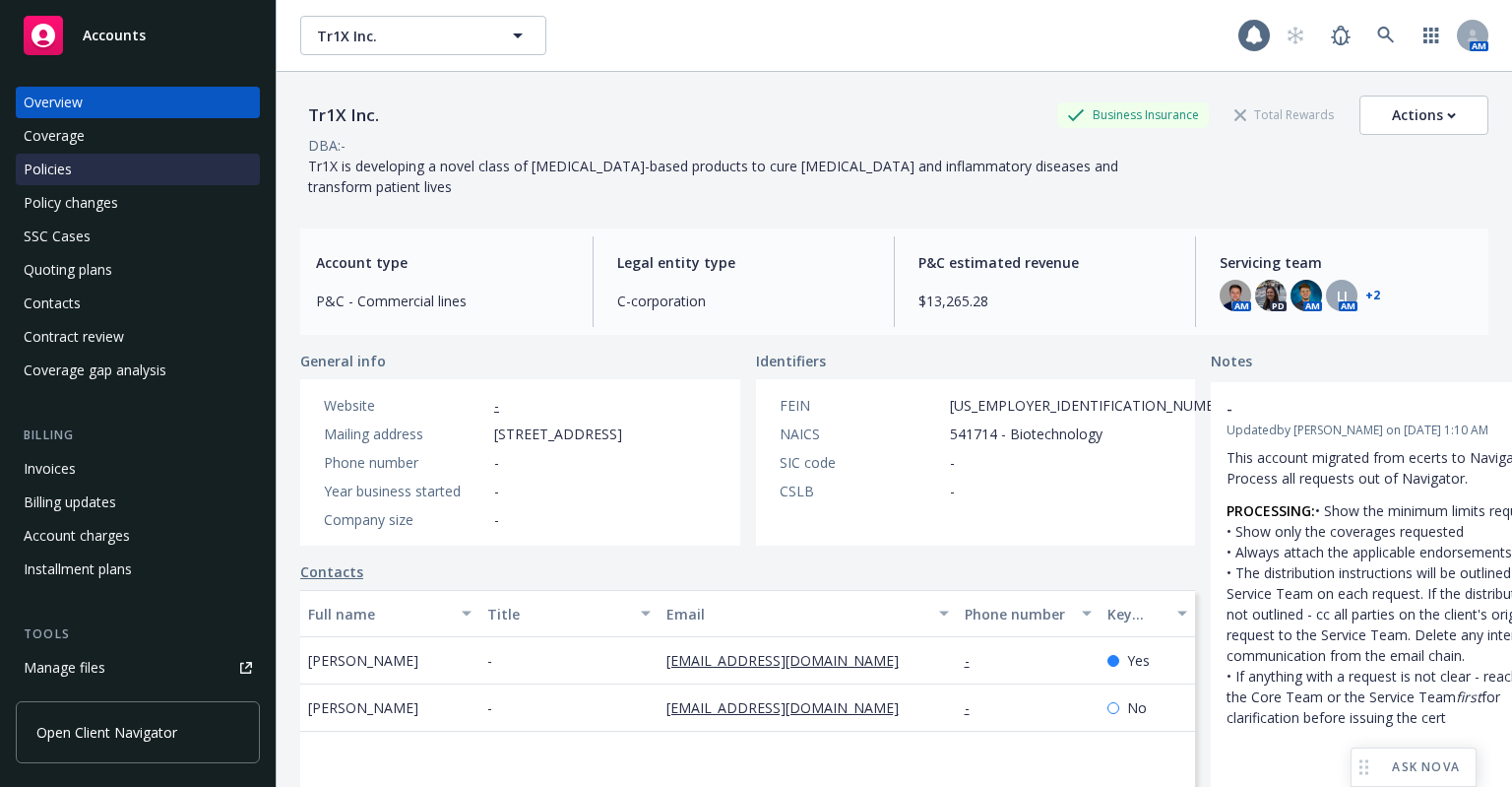 click on "Policies" at bounding box center (138, 169) 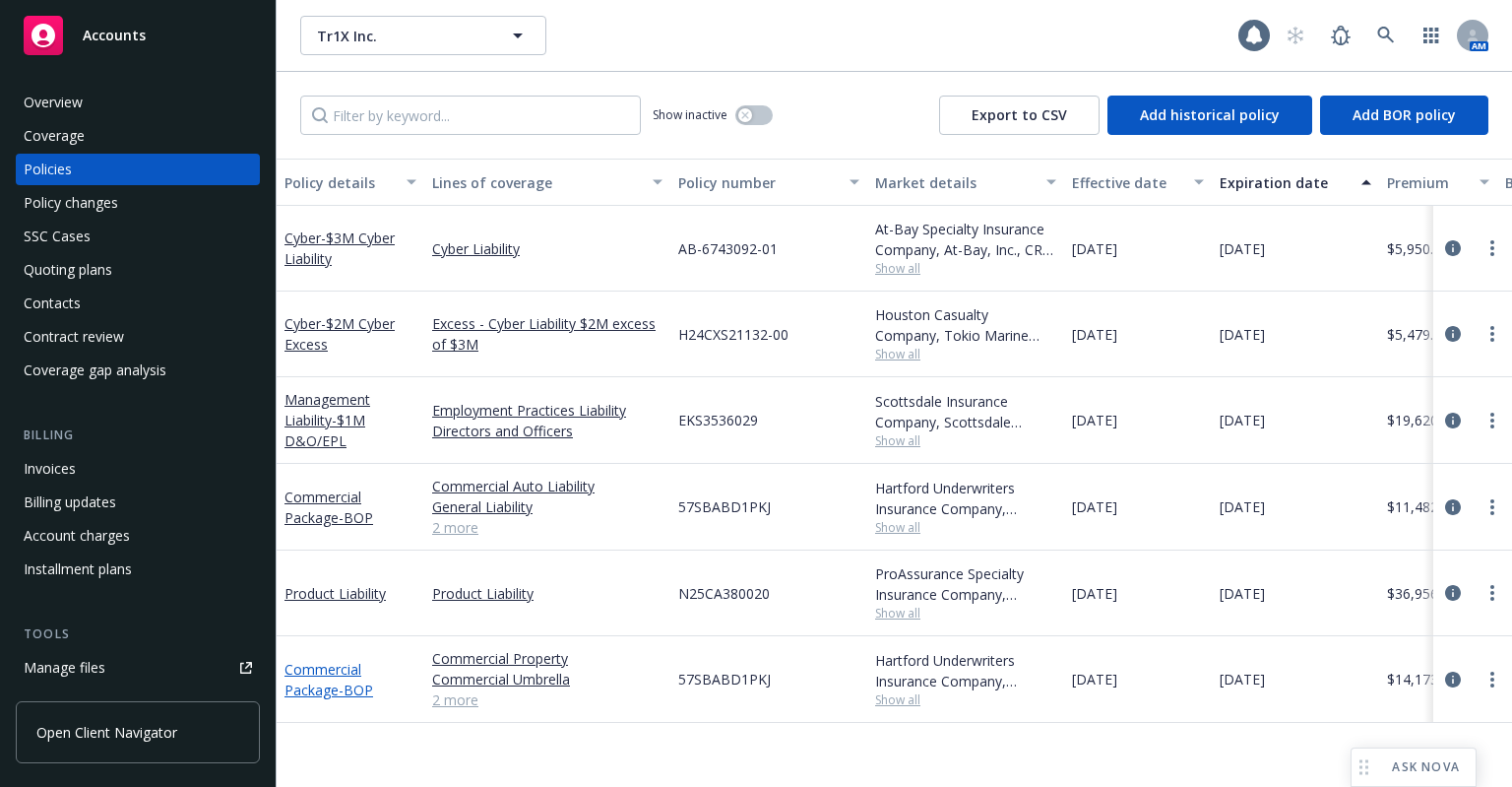 click on "Commercial Package  -  BOP" at bounding box center [329, 680] 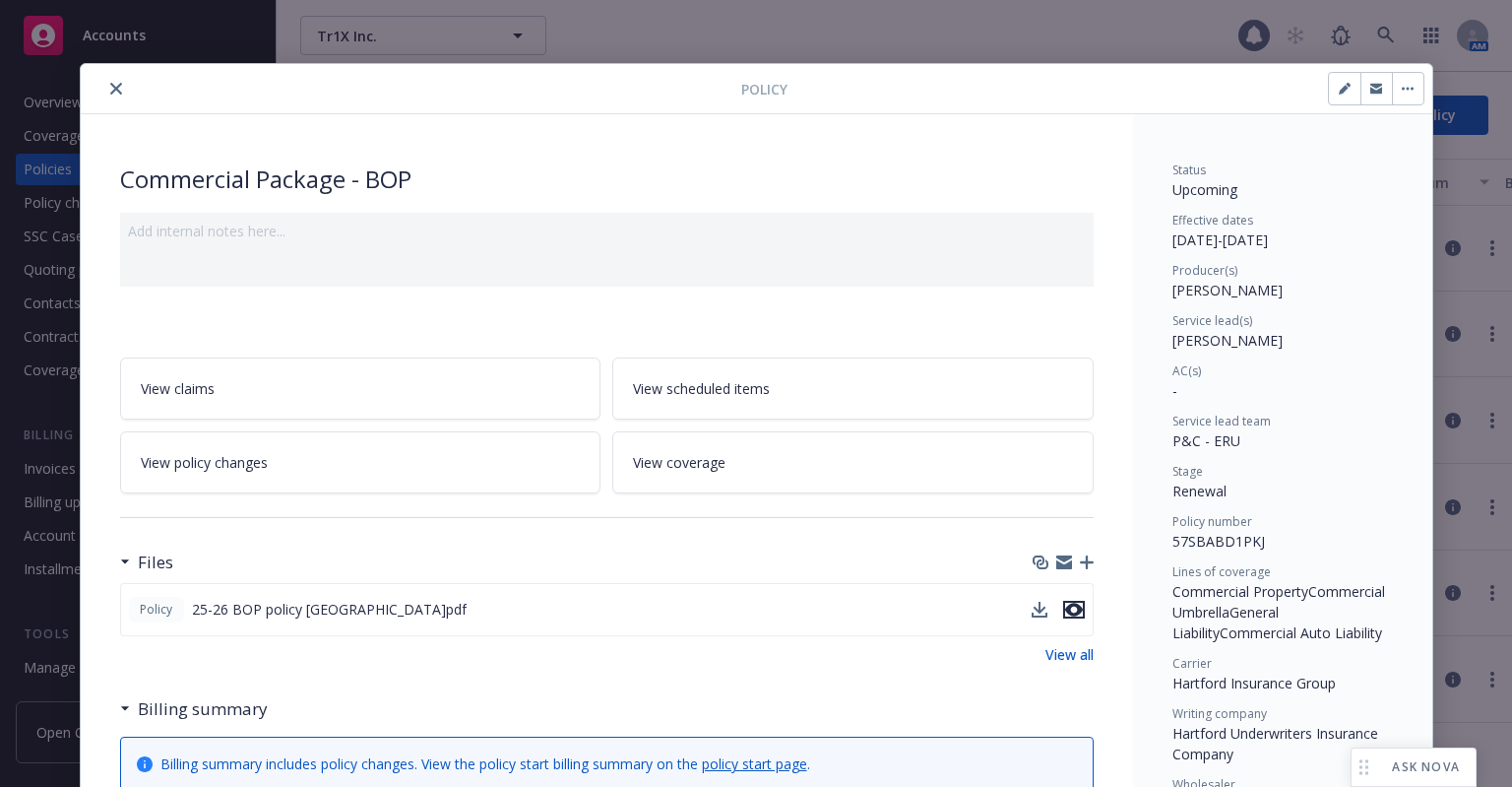 click 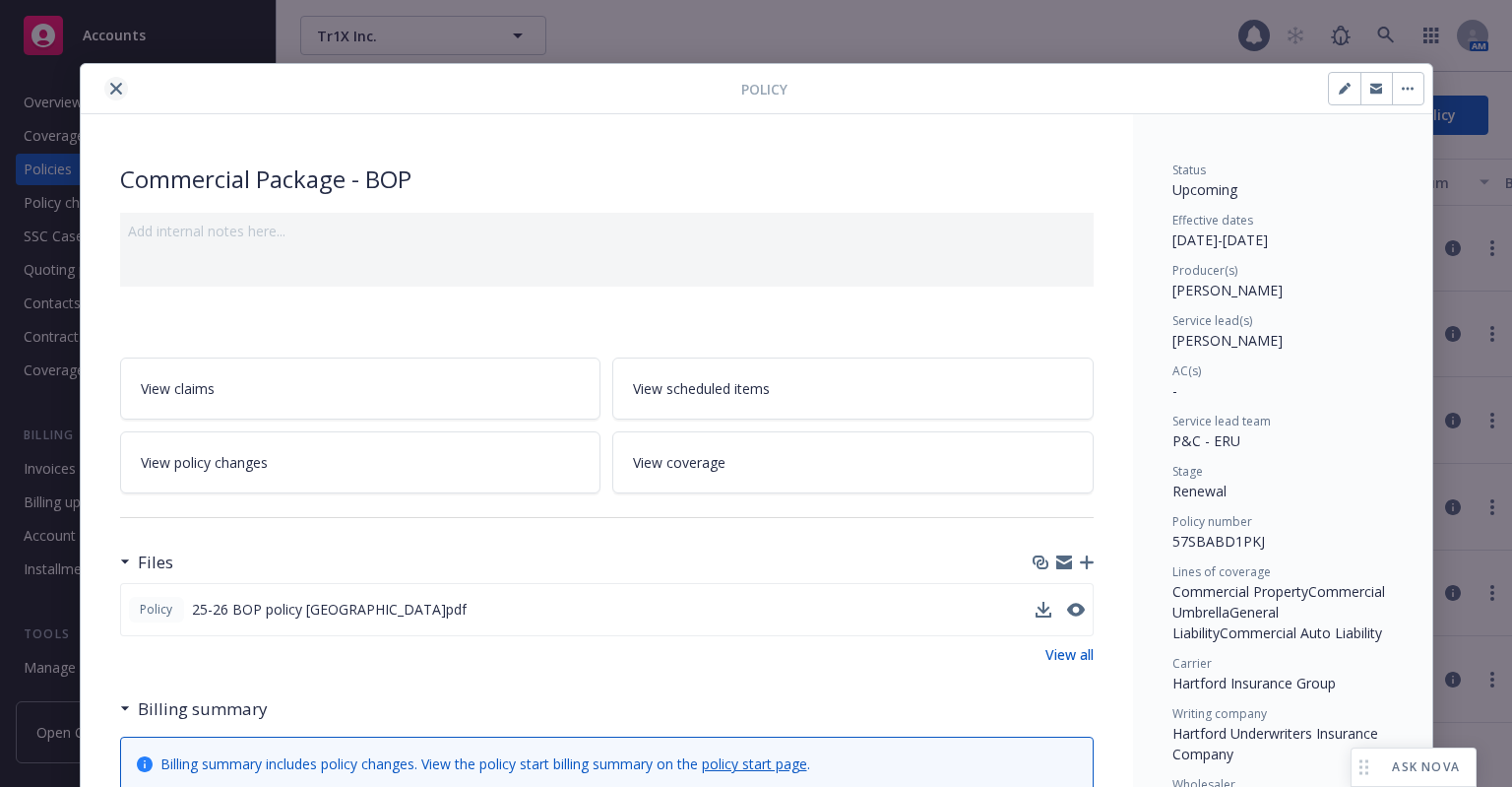 drag, startPoint x: 104, startPoint y: 93, endPoint x: 113, endPoint y: 102, distance: 12.727922 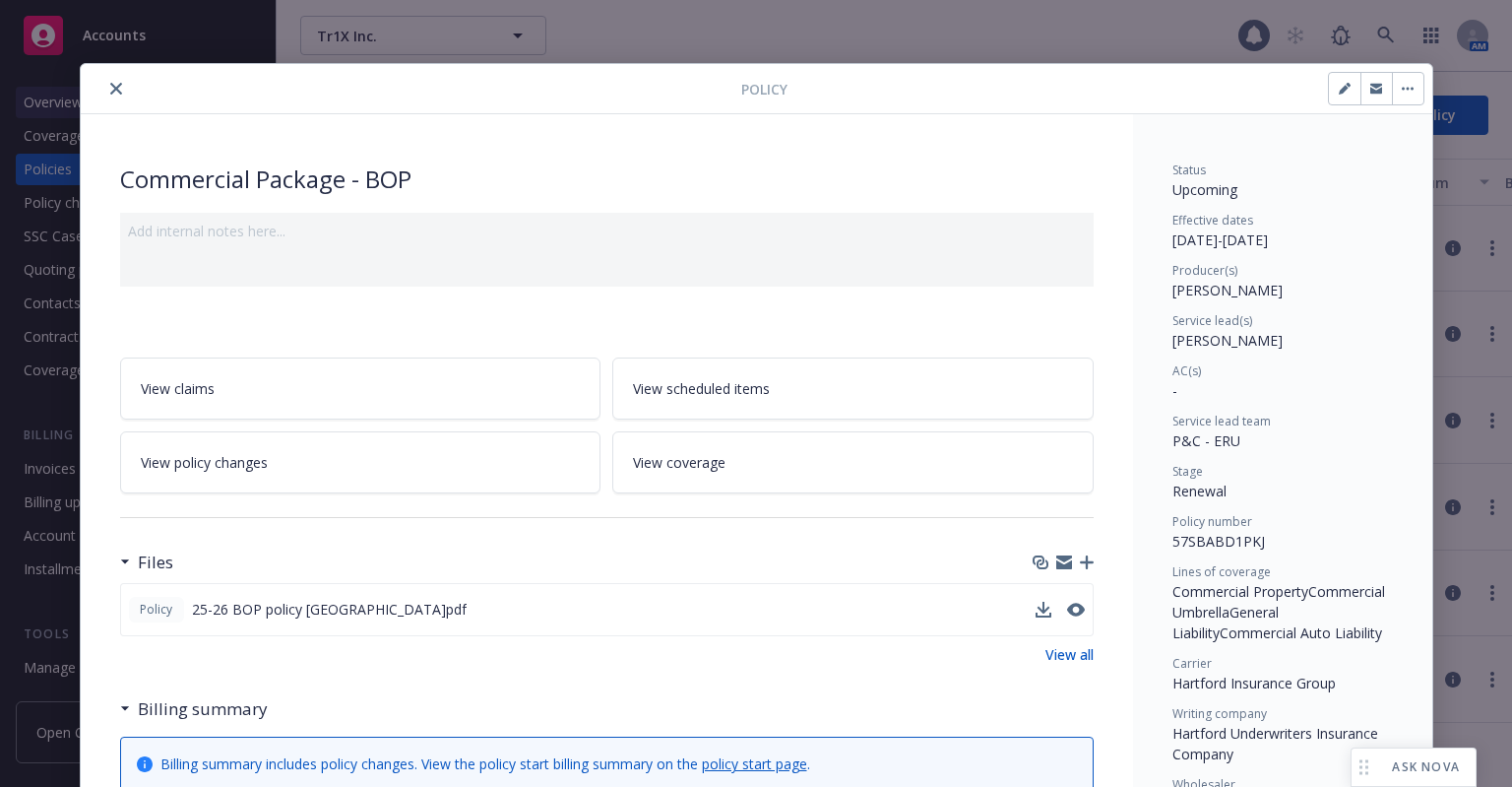 click 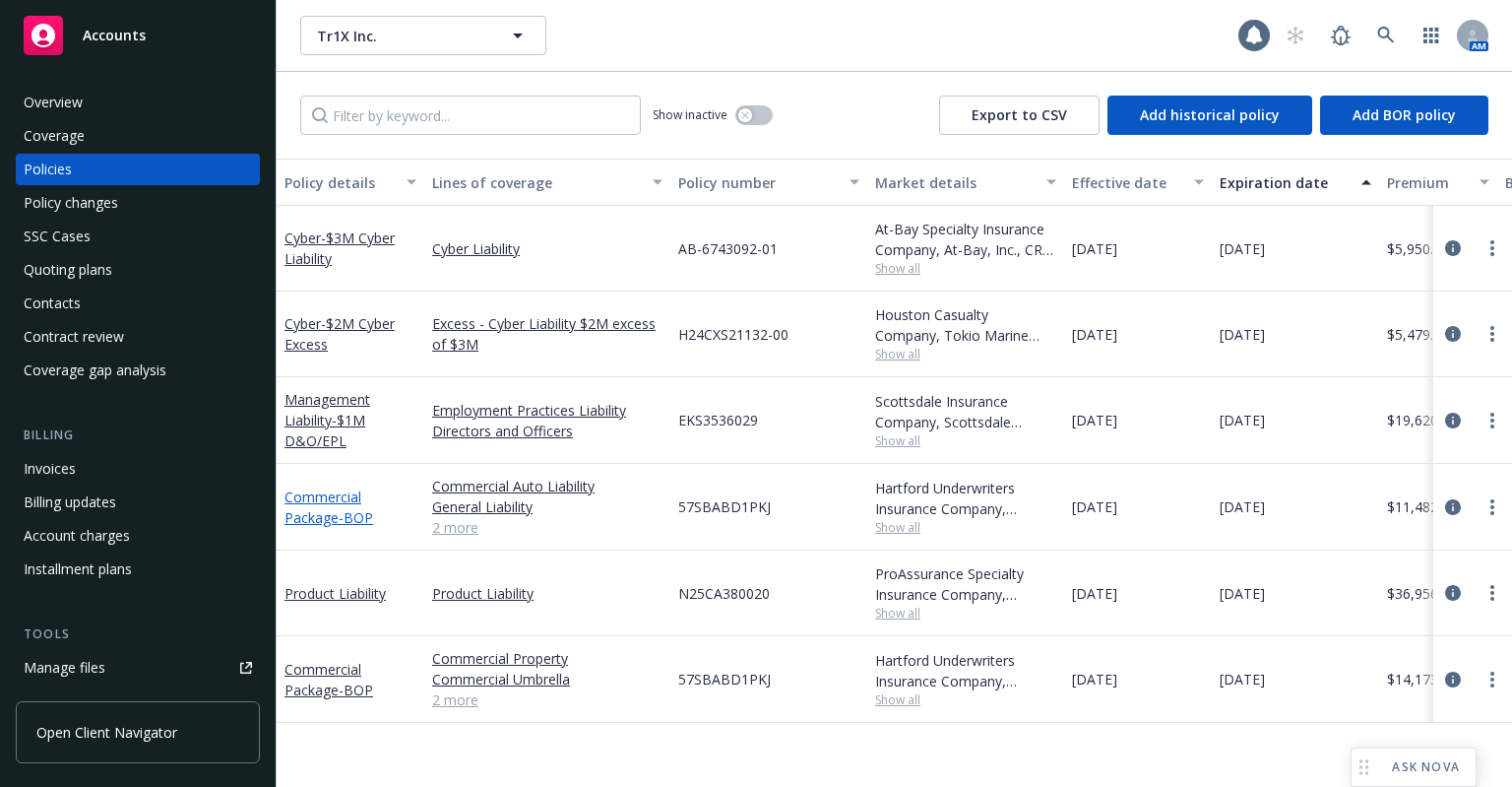 click on "Commercial Package  -  BOP" at bounding box center [329, 507] 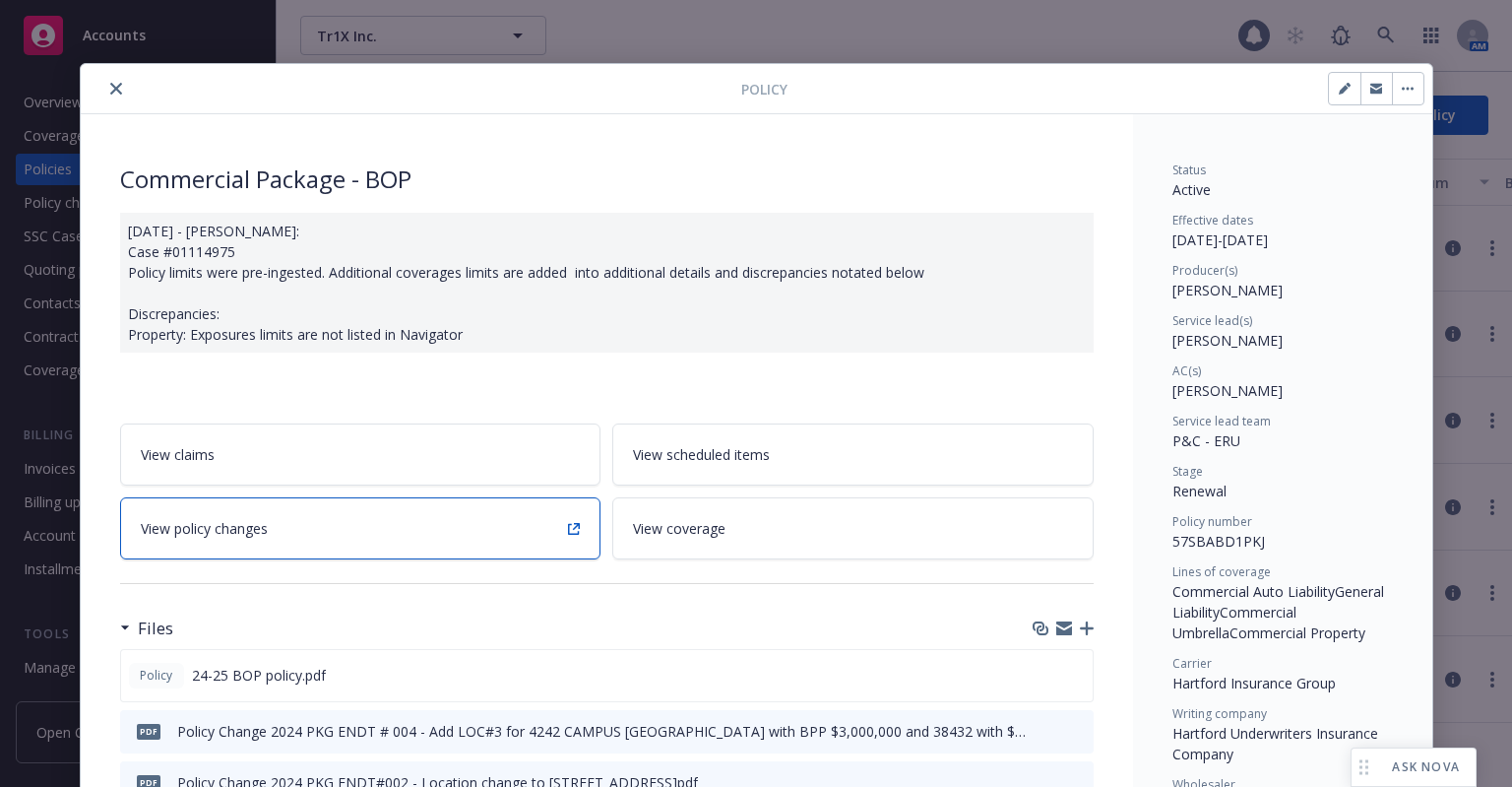 click on "View policy changes" at bounding box center [360, 528] 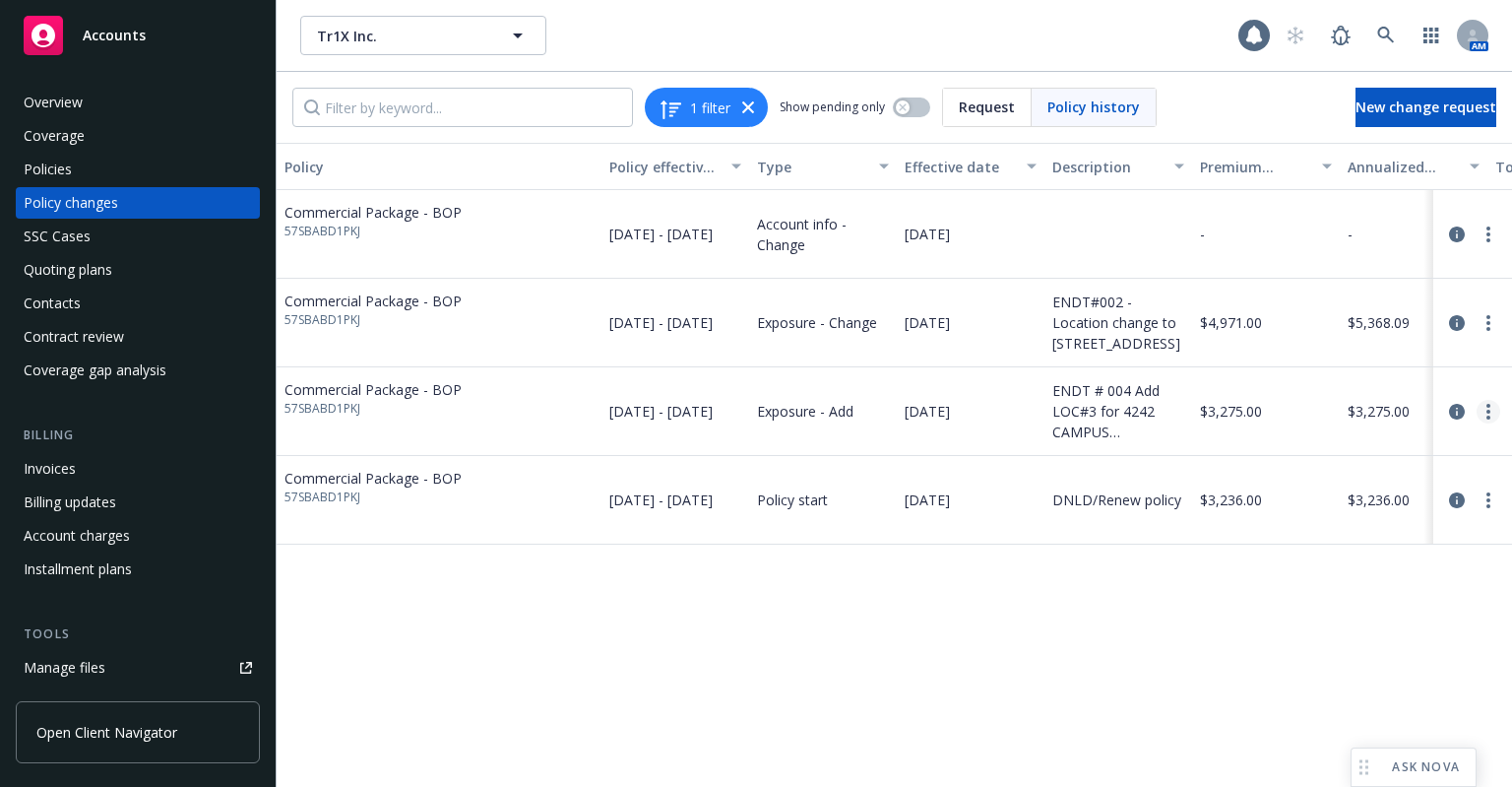 click 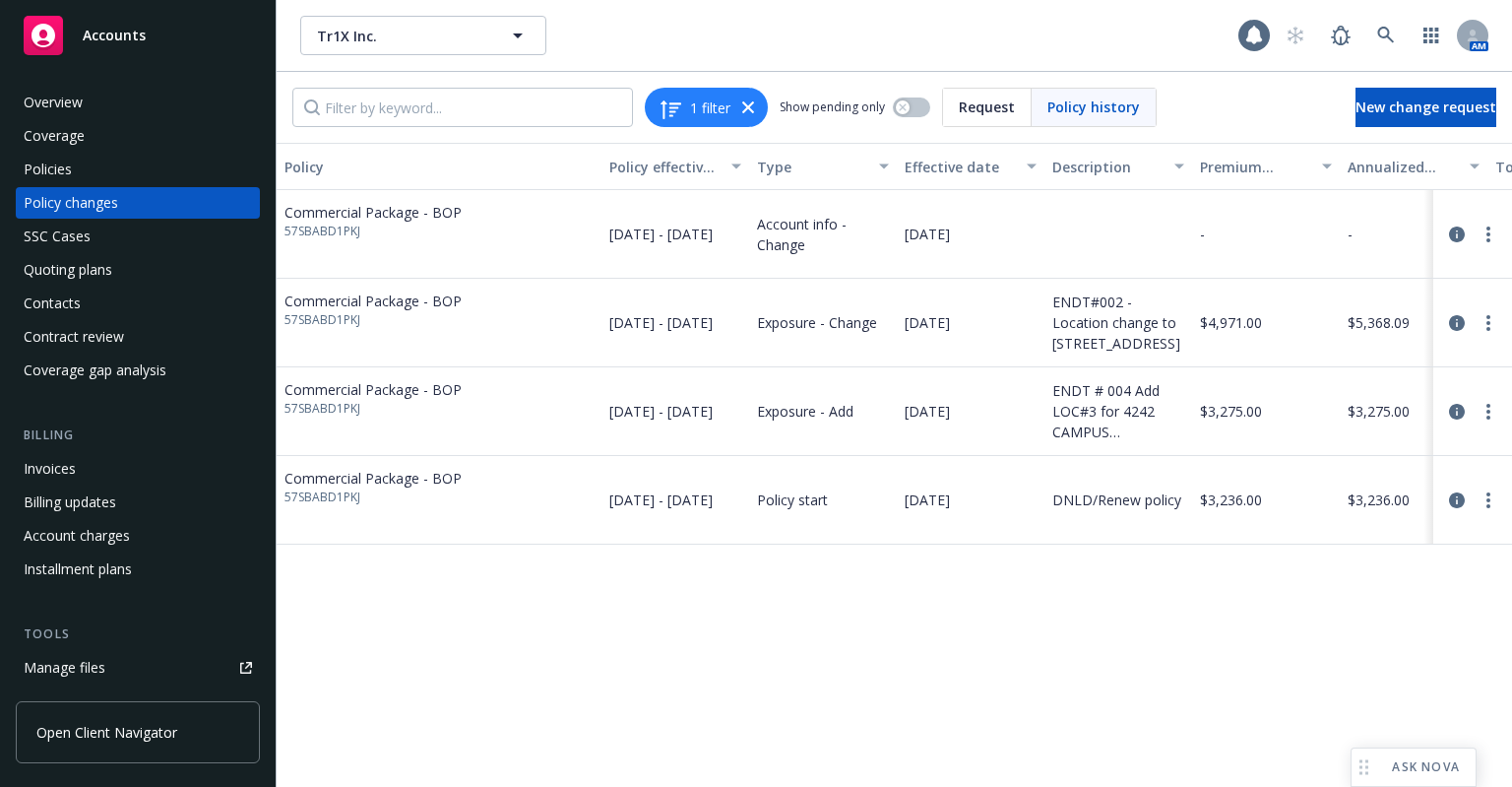 click on "$3,275.00" at bounding box center (1378, 411) 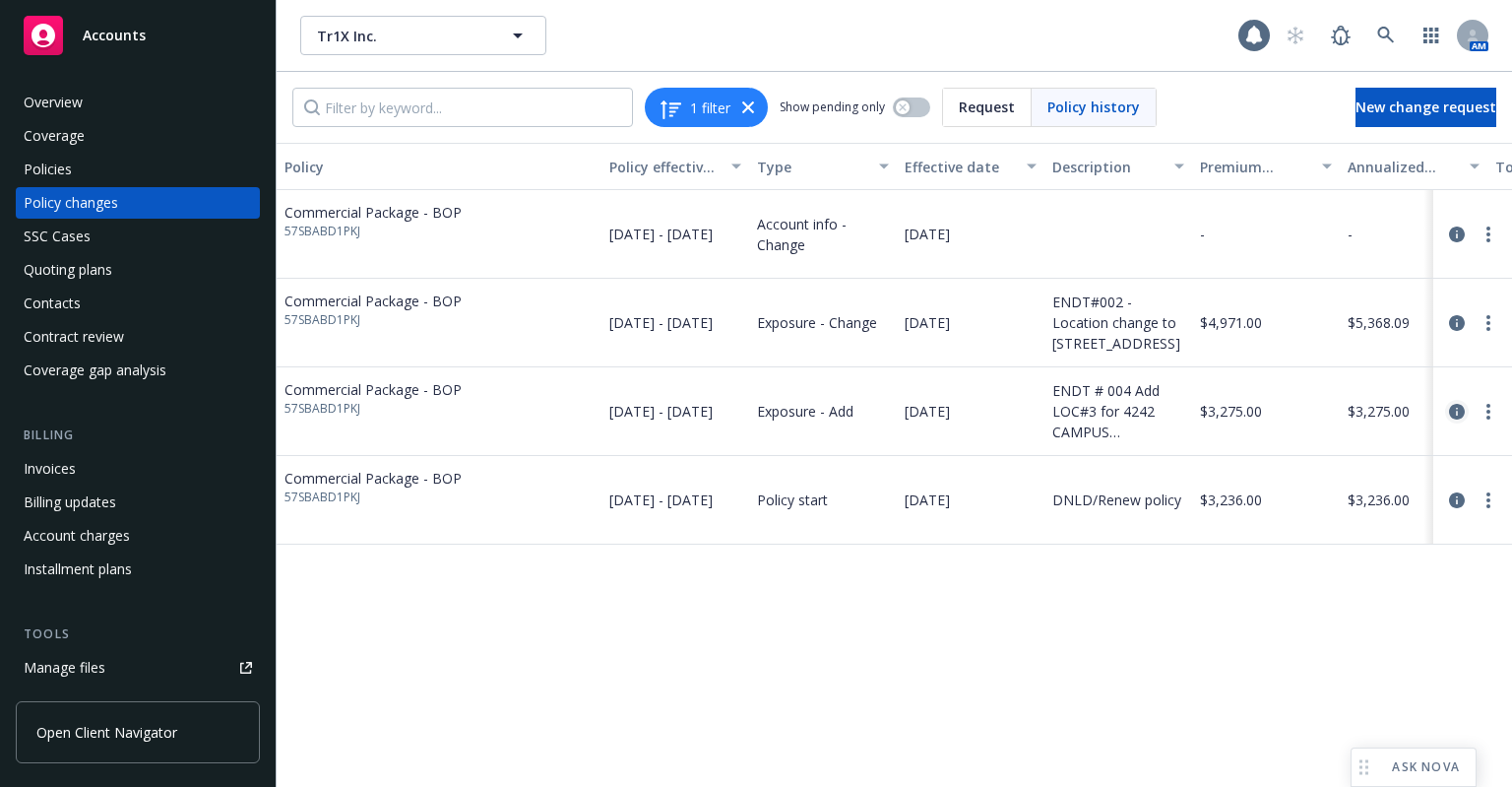 click 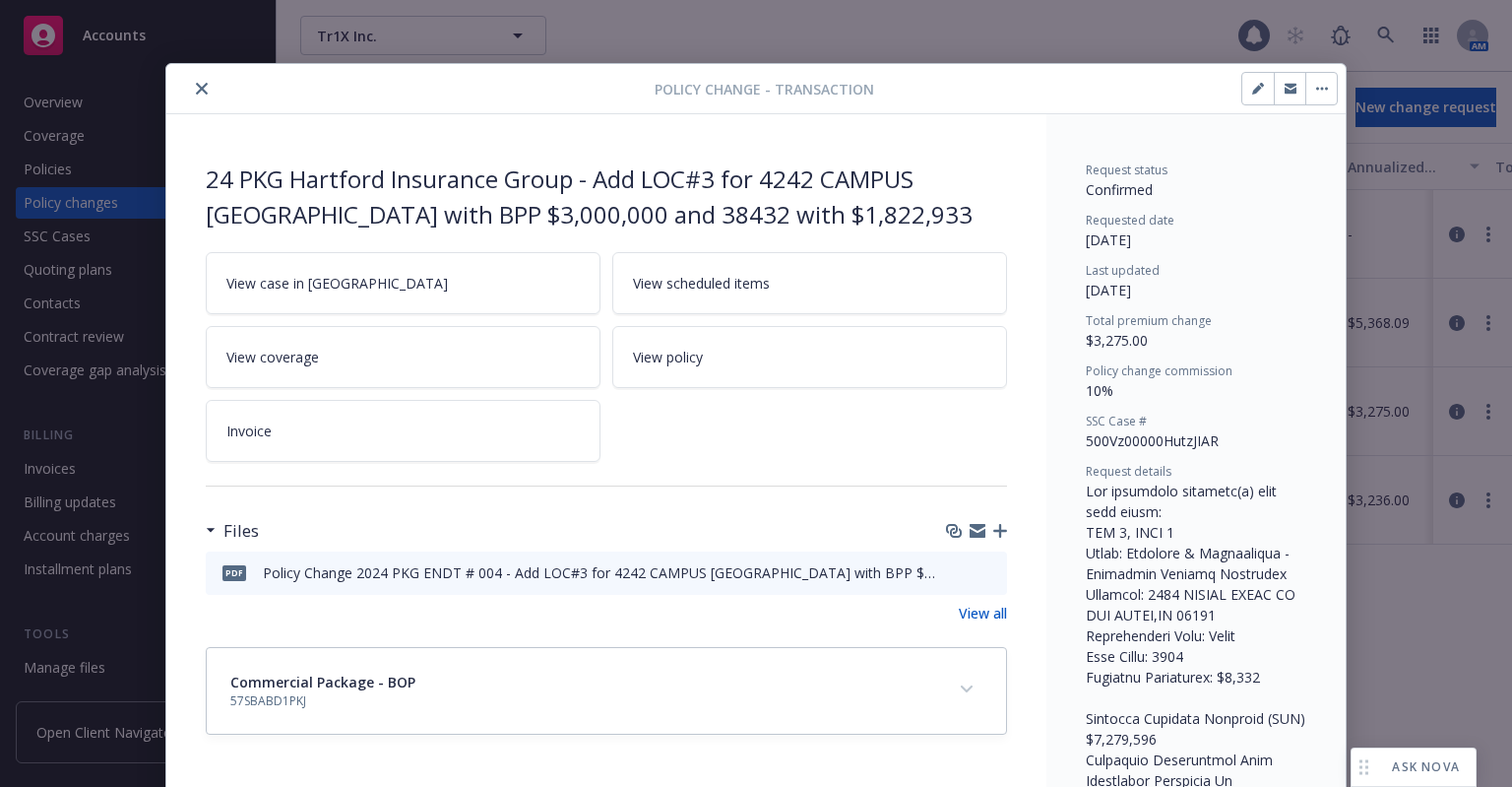 scroll, scrollTop: 59, scrollLeft: 0, axis: vertical 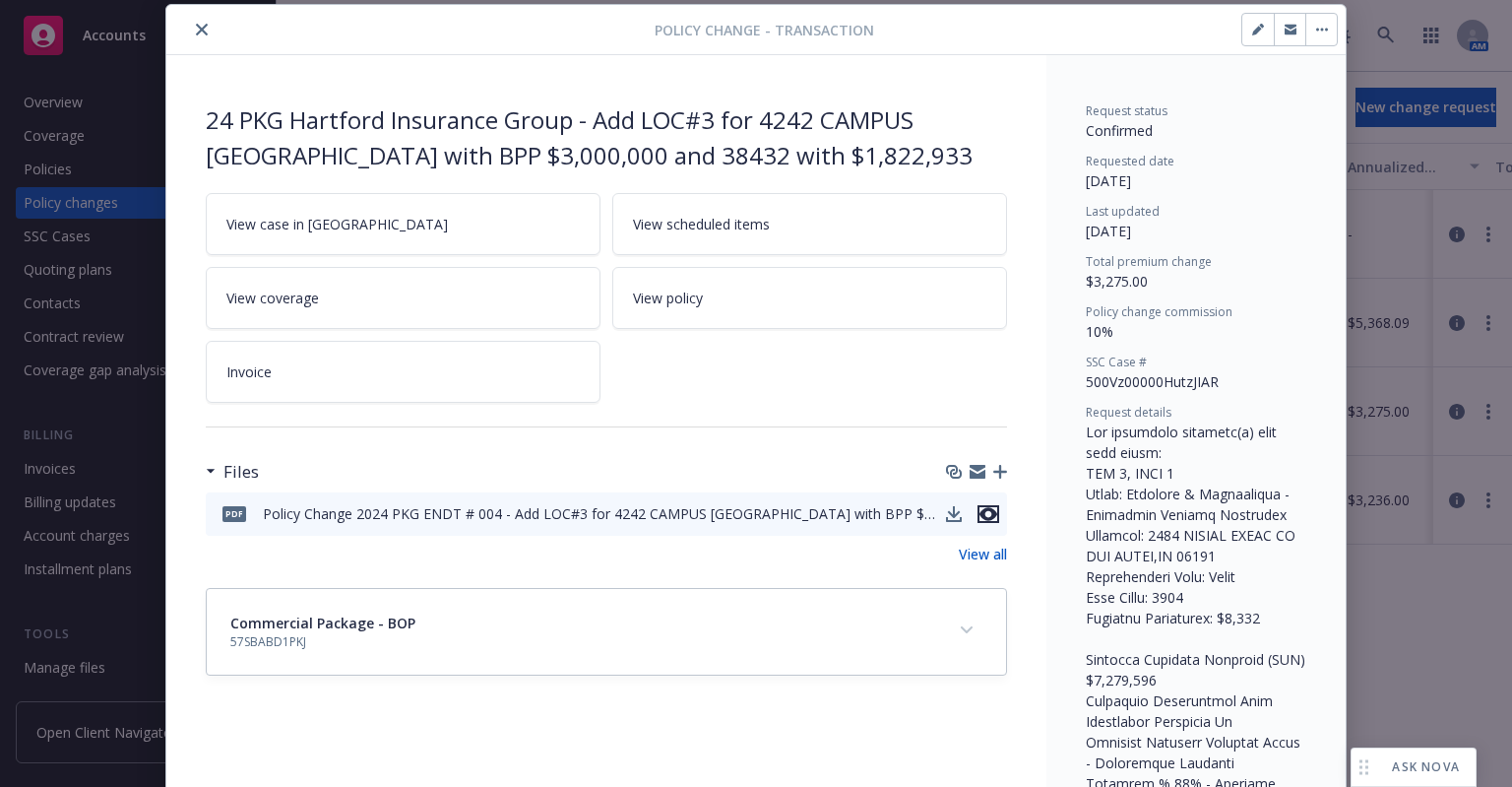 click 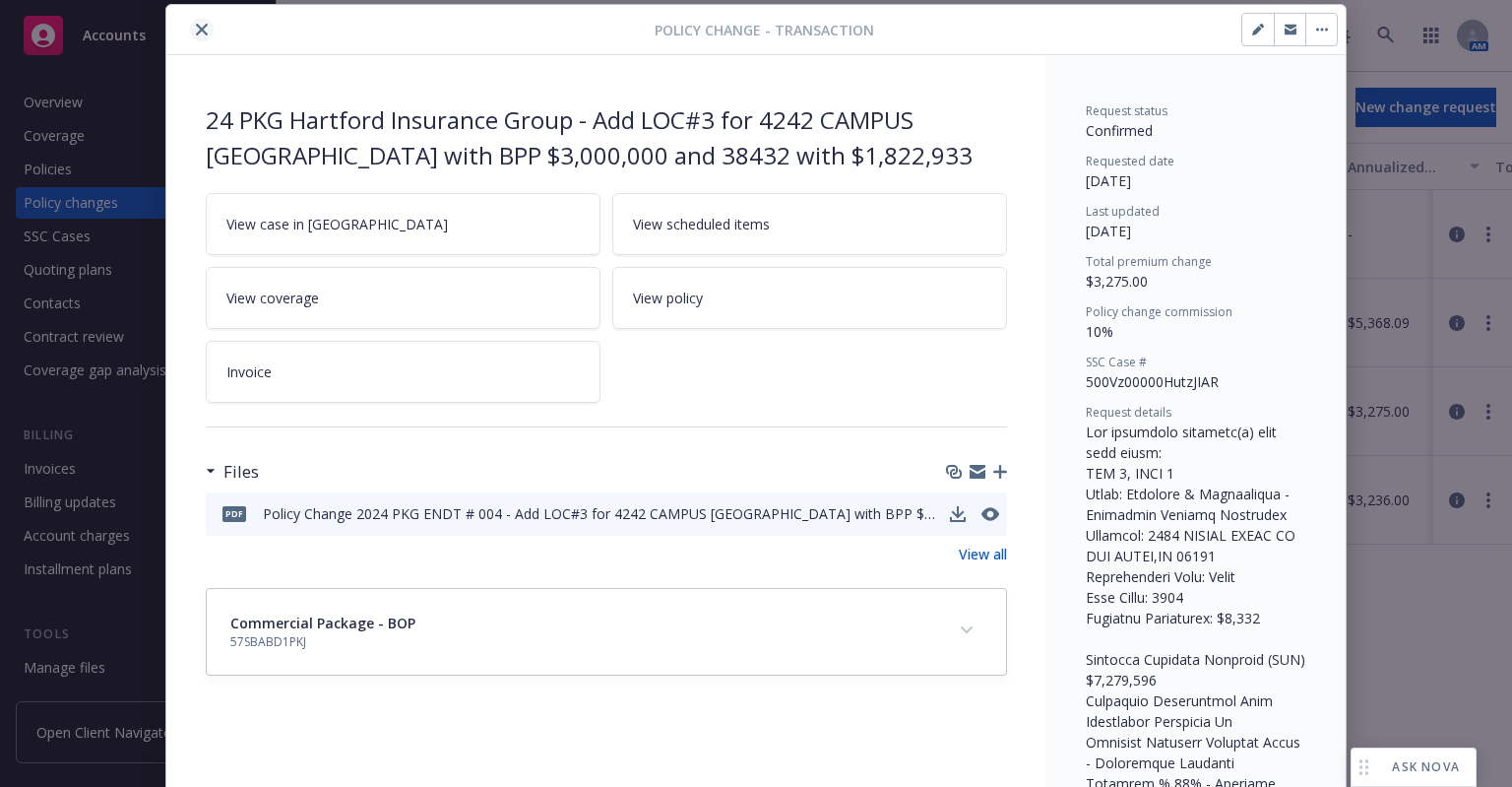 click at bounding box center [202, 30] 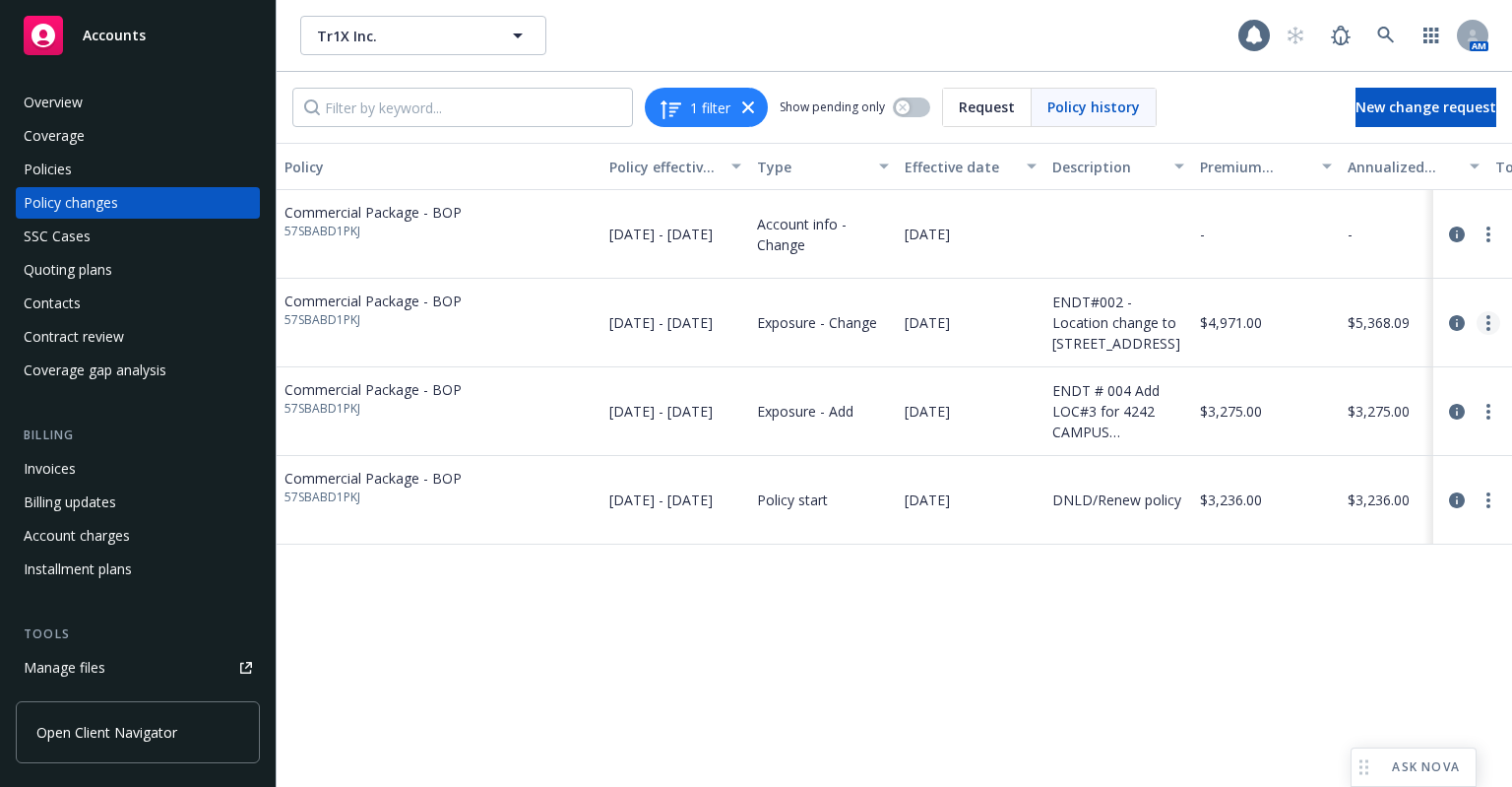 click 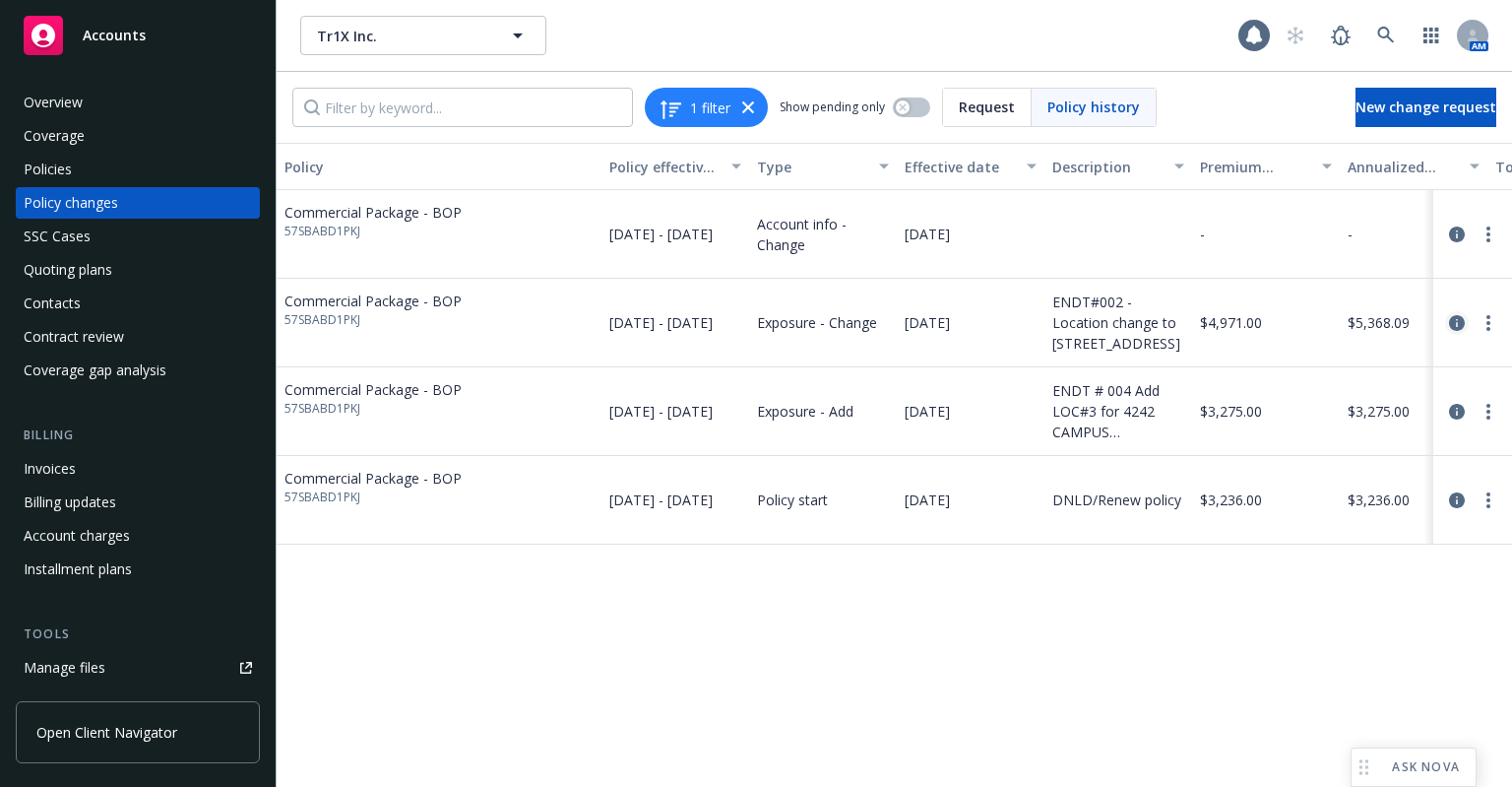 click 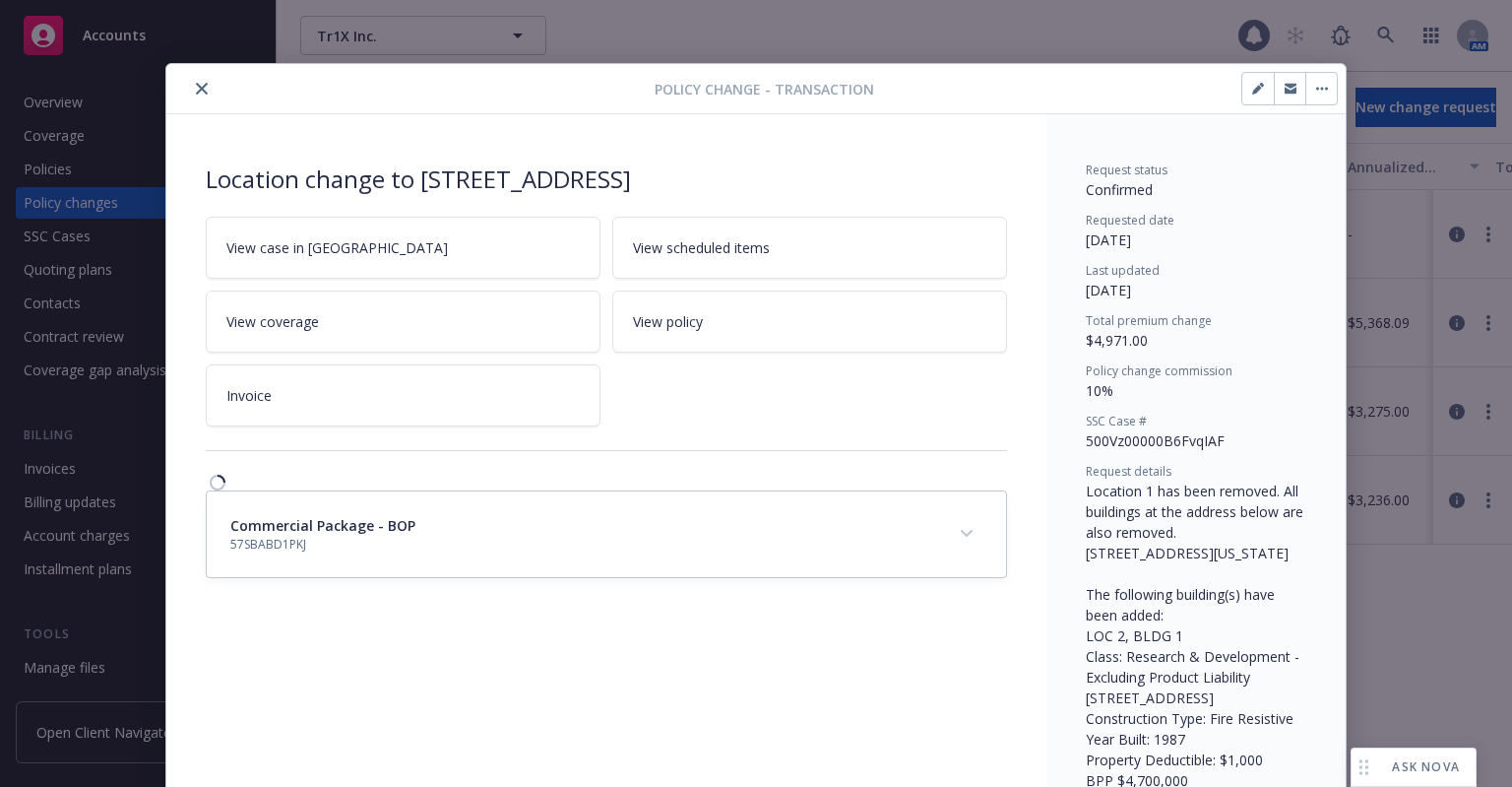 scroll, scrollTop: 59, scrollLeft: 0, axis: vertical 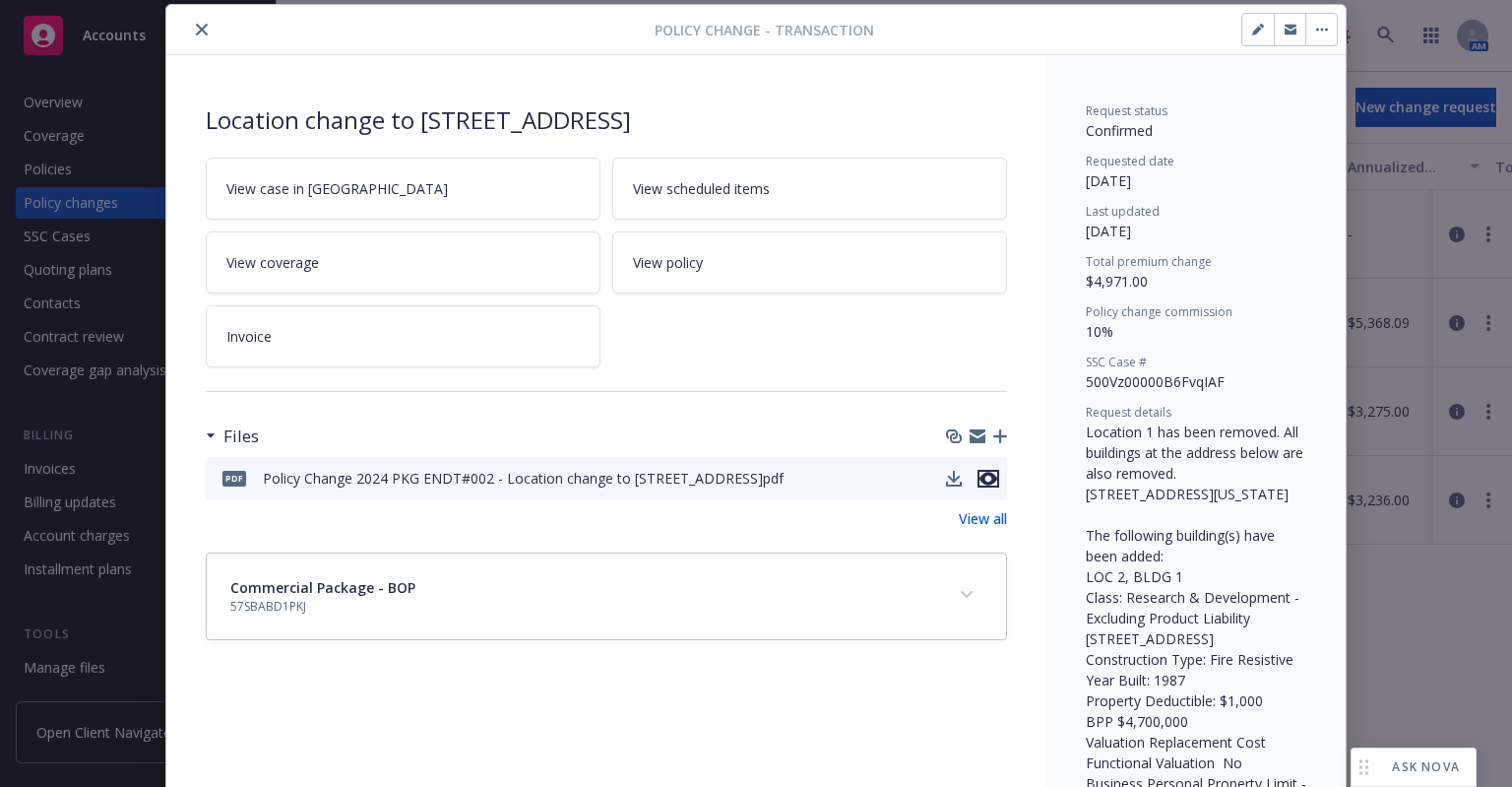 click 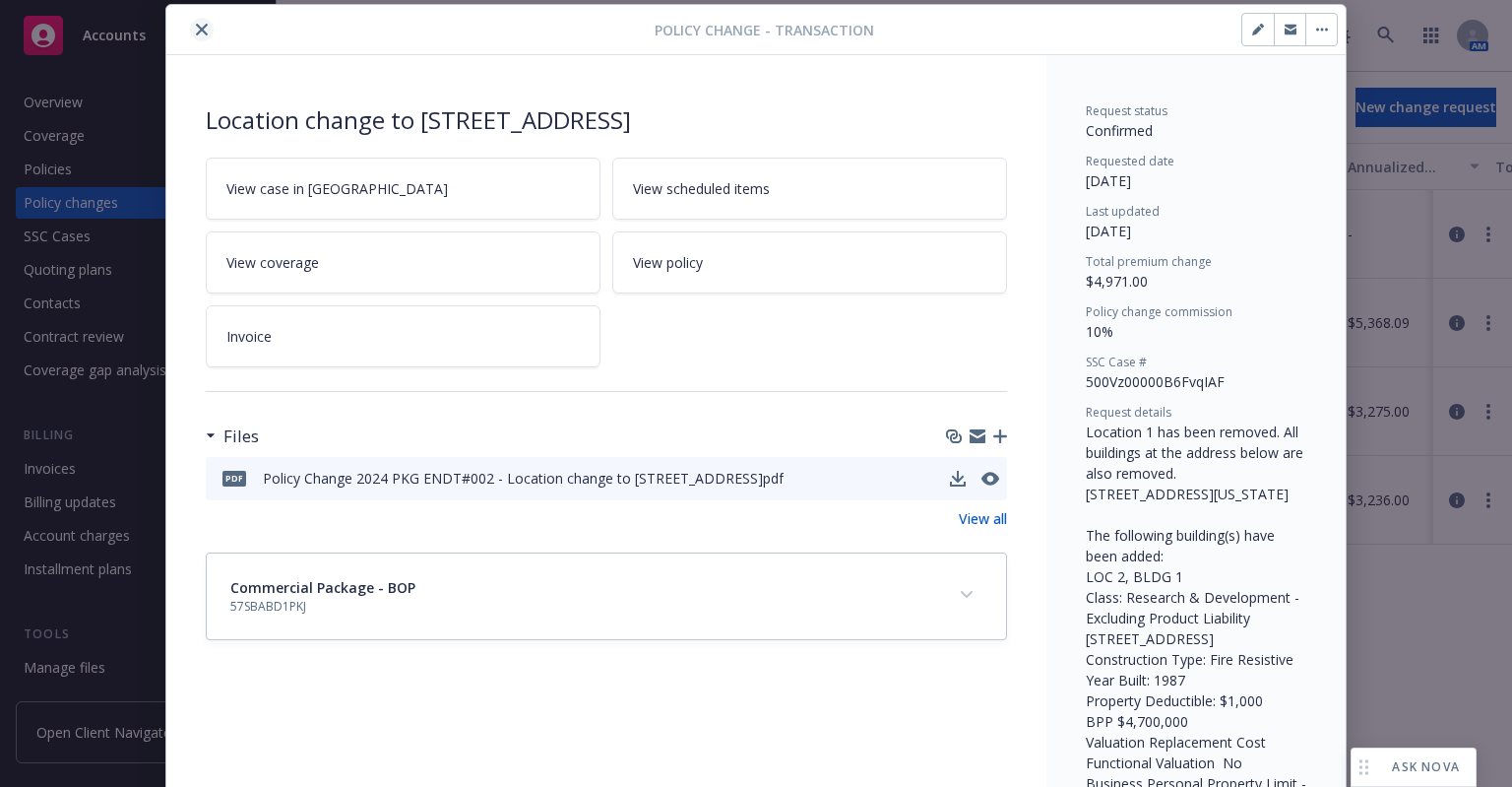 click at bounding box center [202, 30] 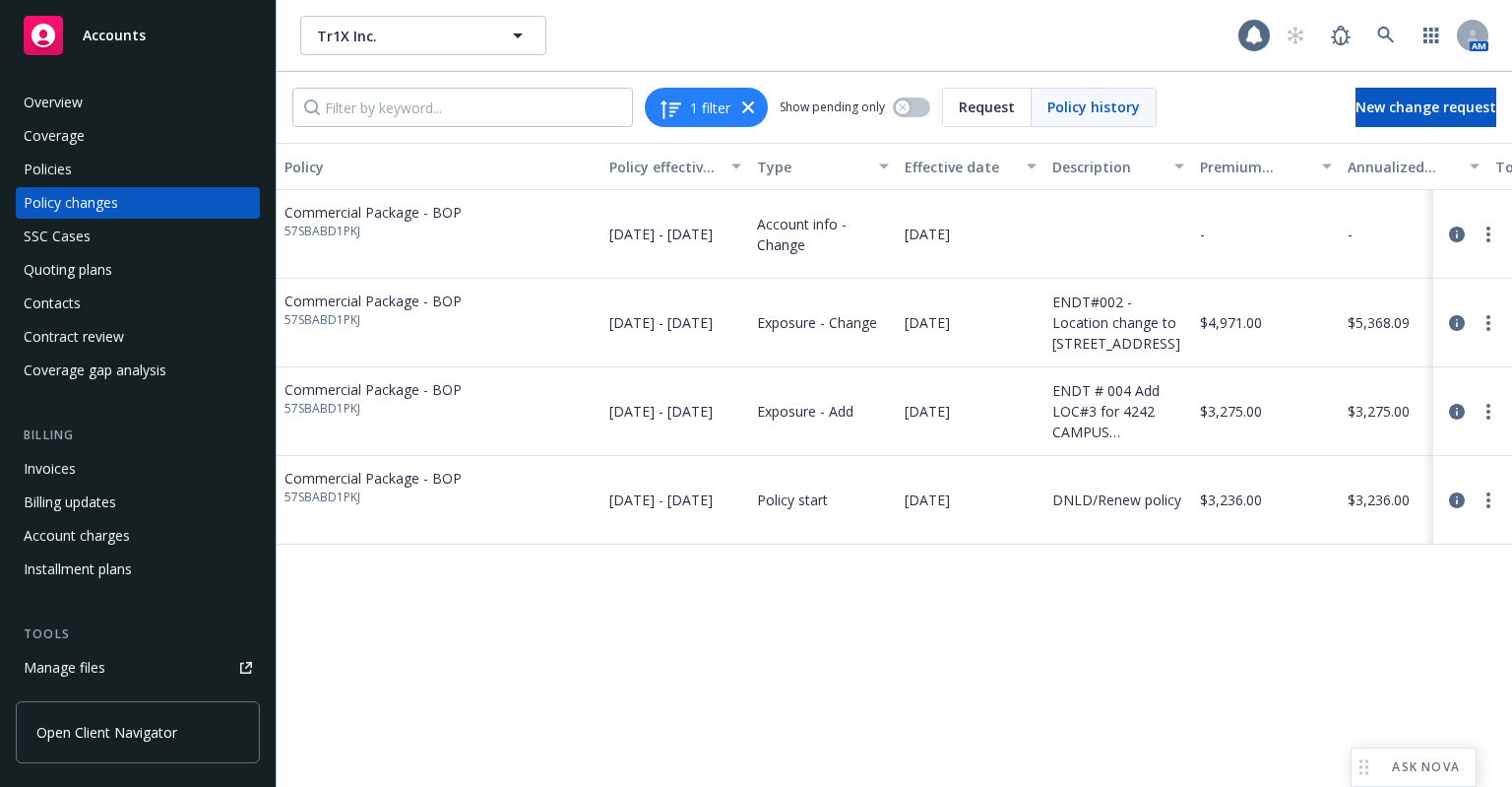 click on "Policy changes" at bounding box center (138, 203) 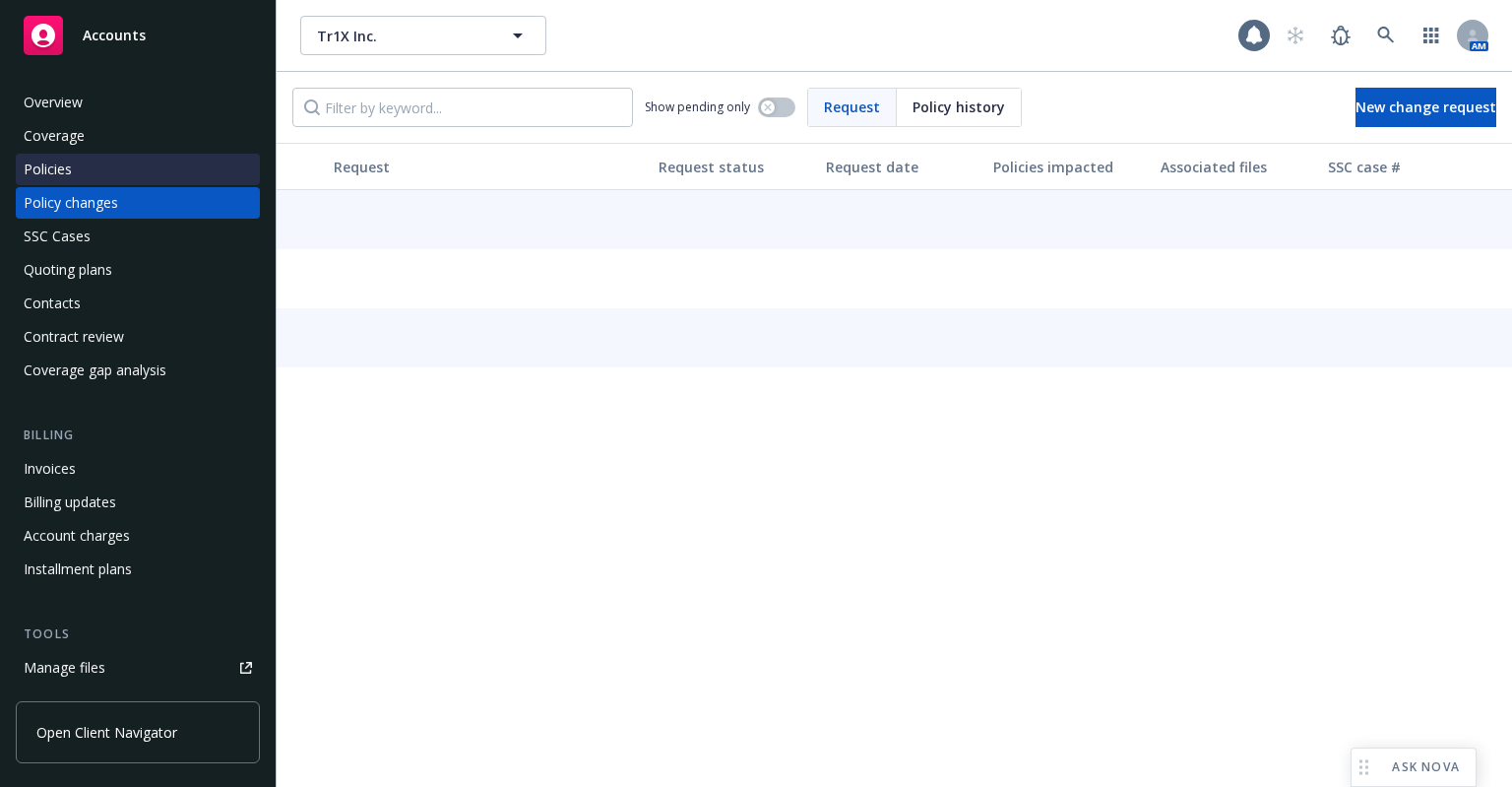 click on "Policies" at bounding box center (138, 169) 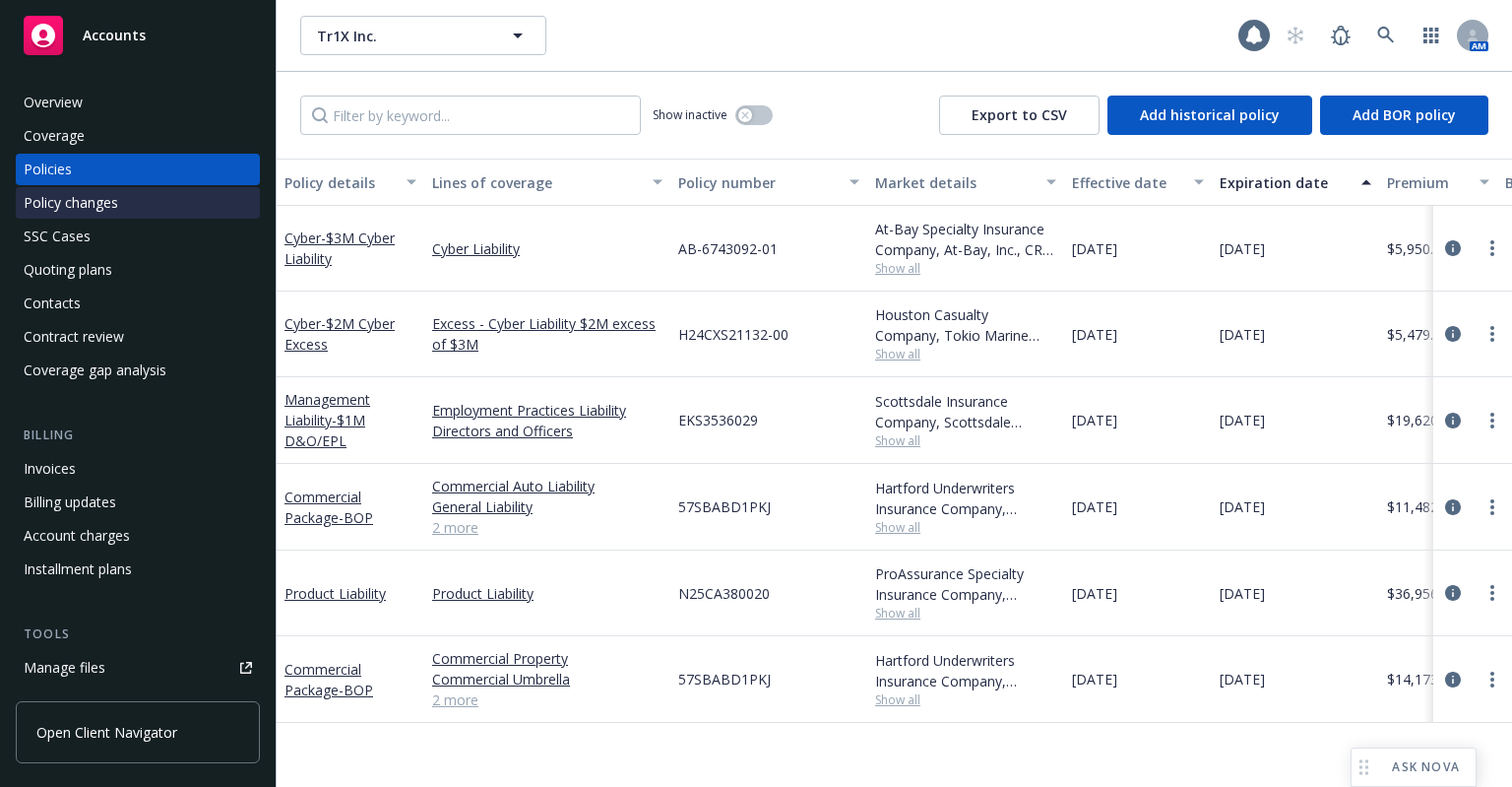 click on "Policy changes" at bounding box center [138, 203] 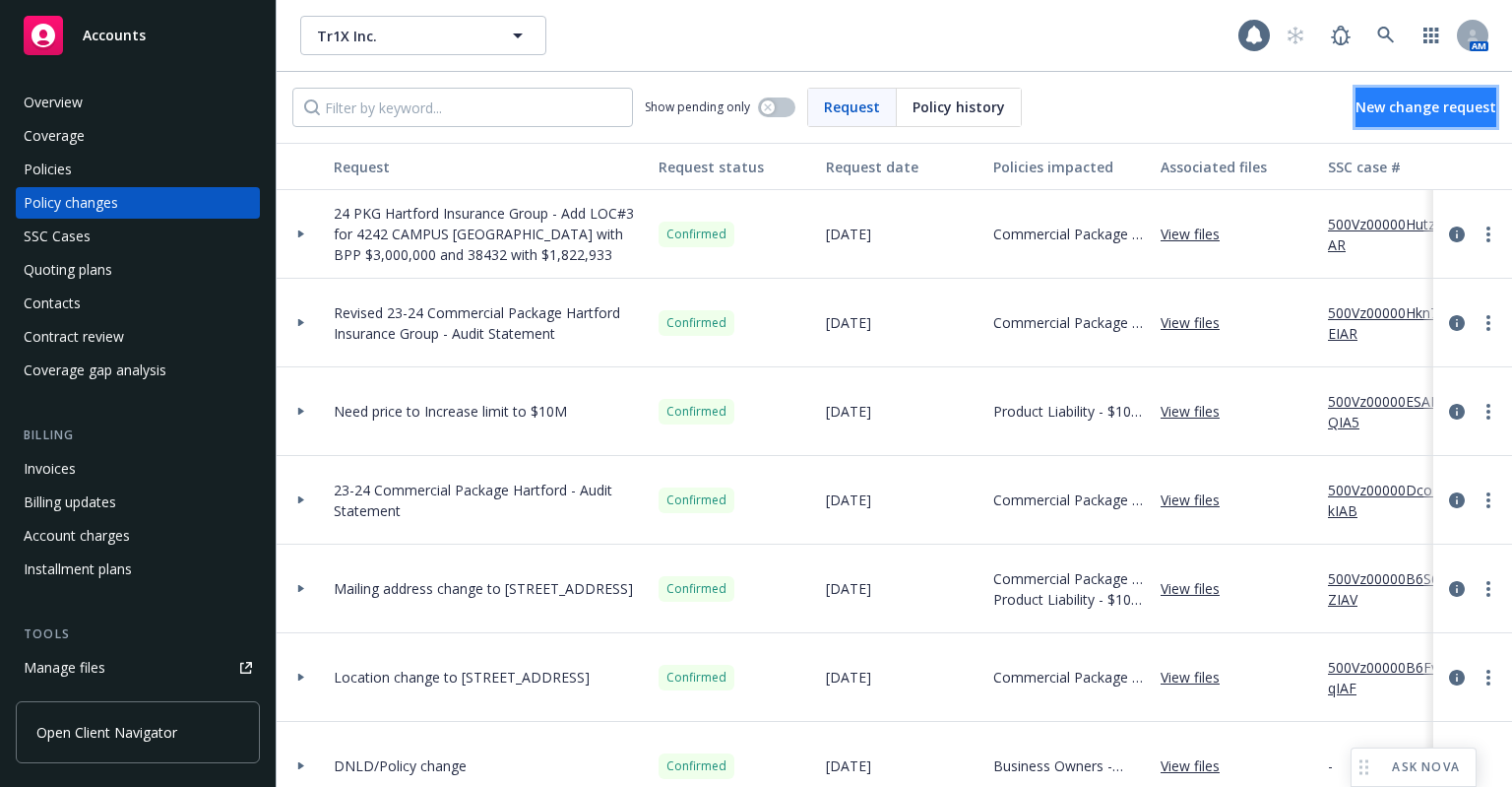 click on "New change request" at bounding box center (1425, 106) 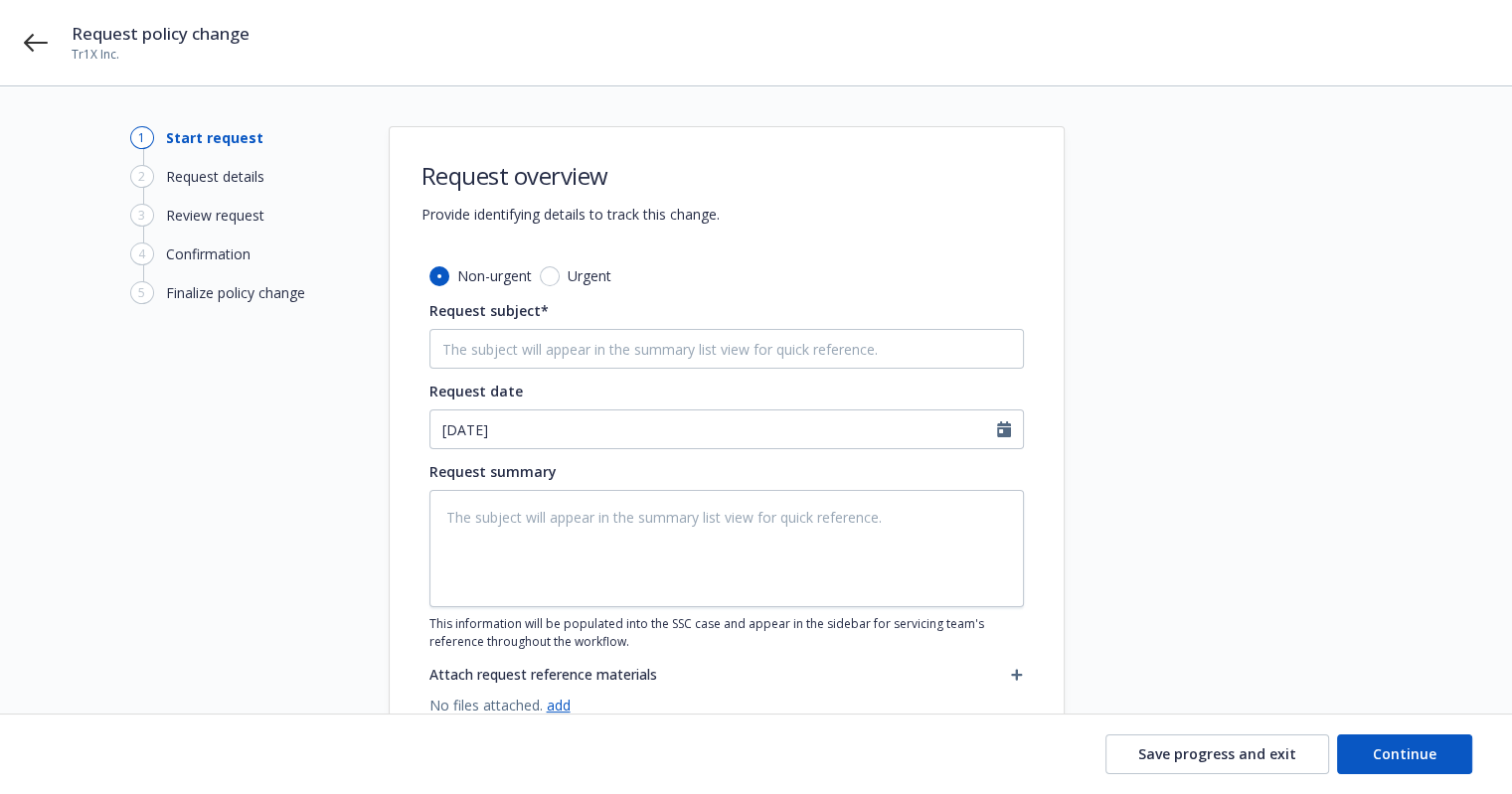drag, startPoint x: 652, startPoint y: 329, endPoint x: 640, endPoint y: 345, distance: 20 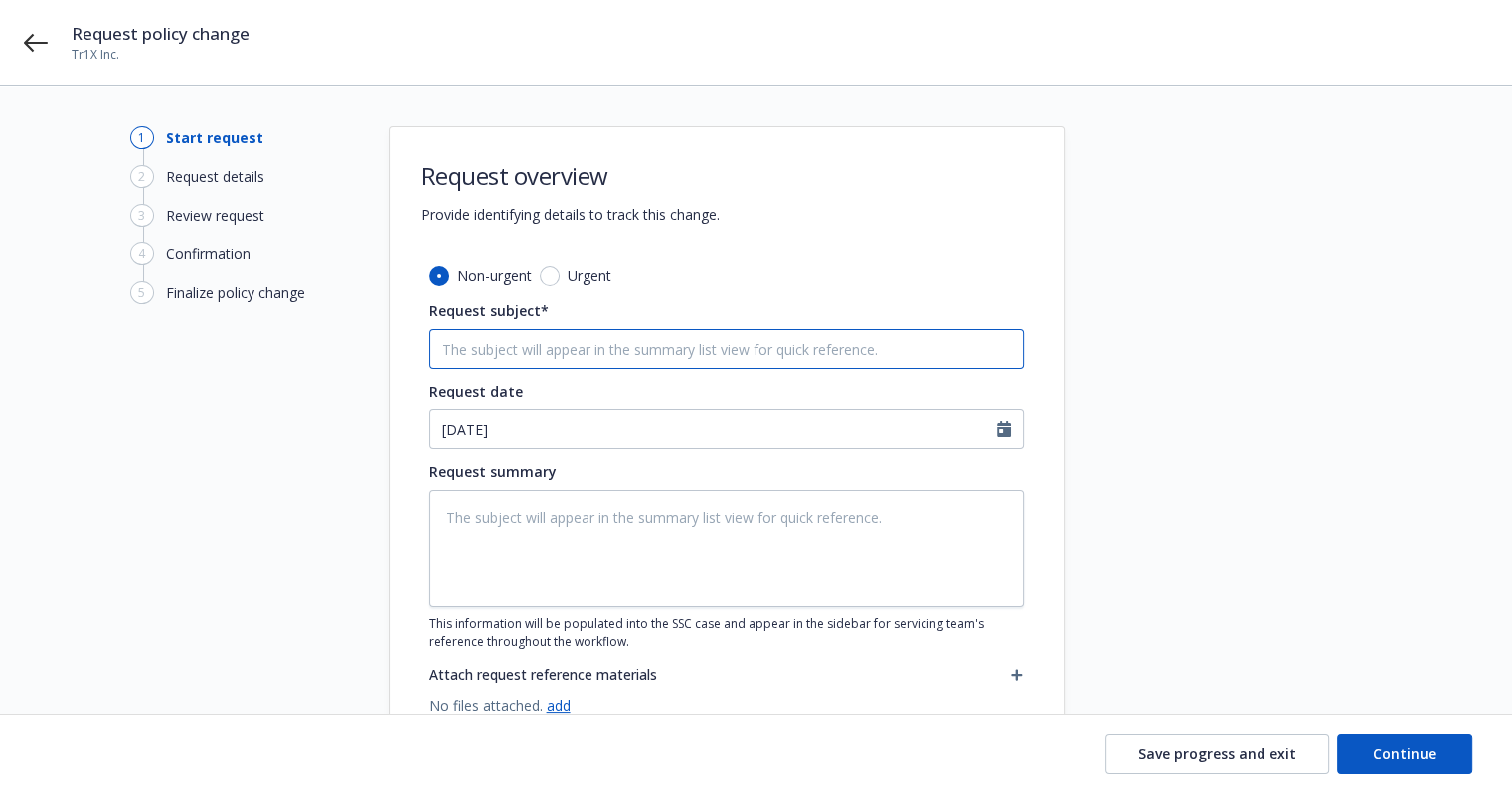 click on "Request subject*" at bounding box center (727, 349) 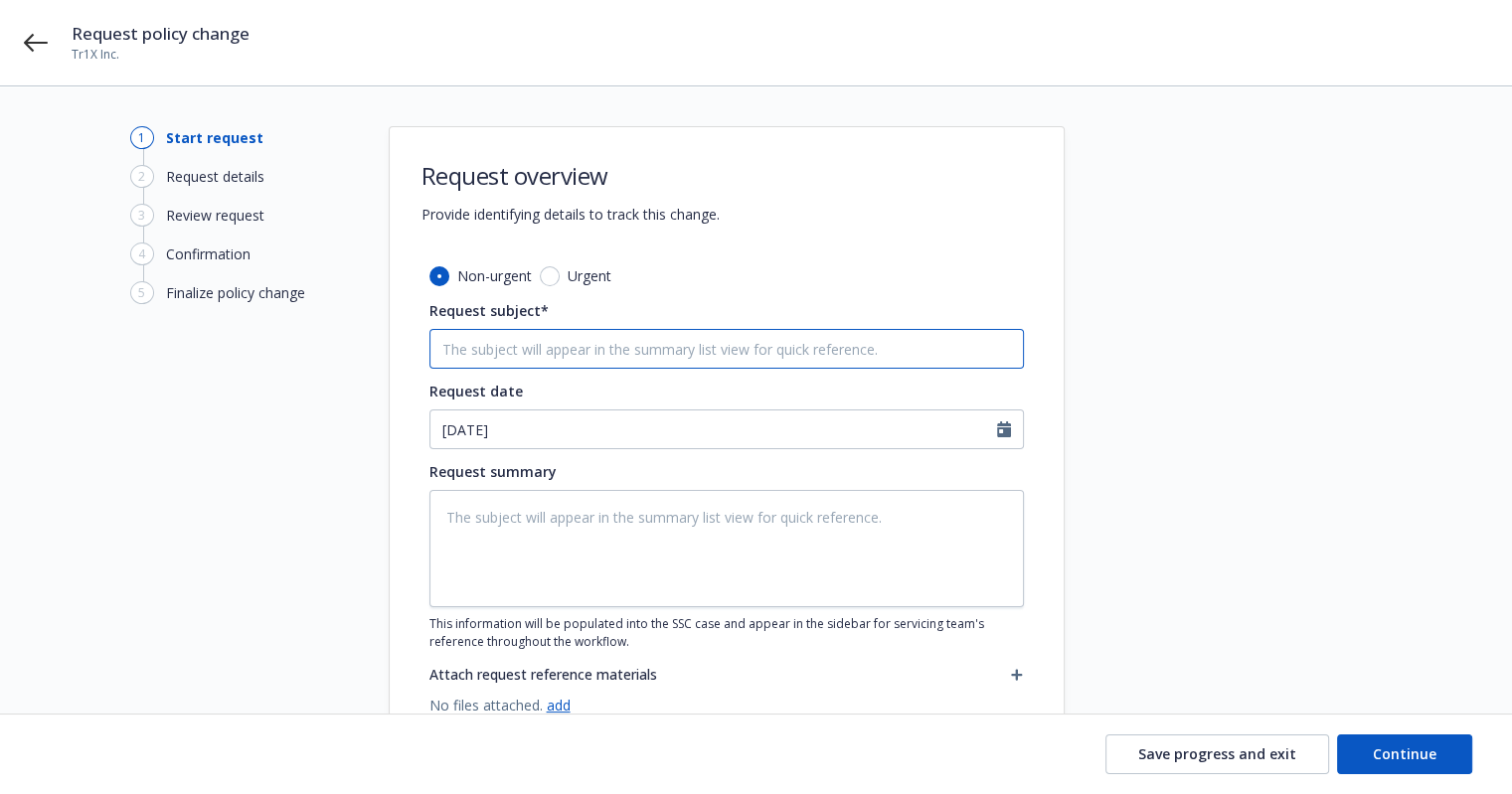 click on "Request subject*" at bounding box center (727, 349) 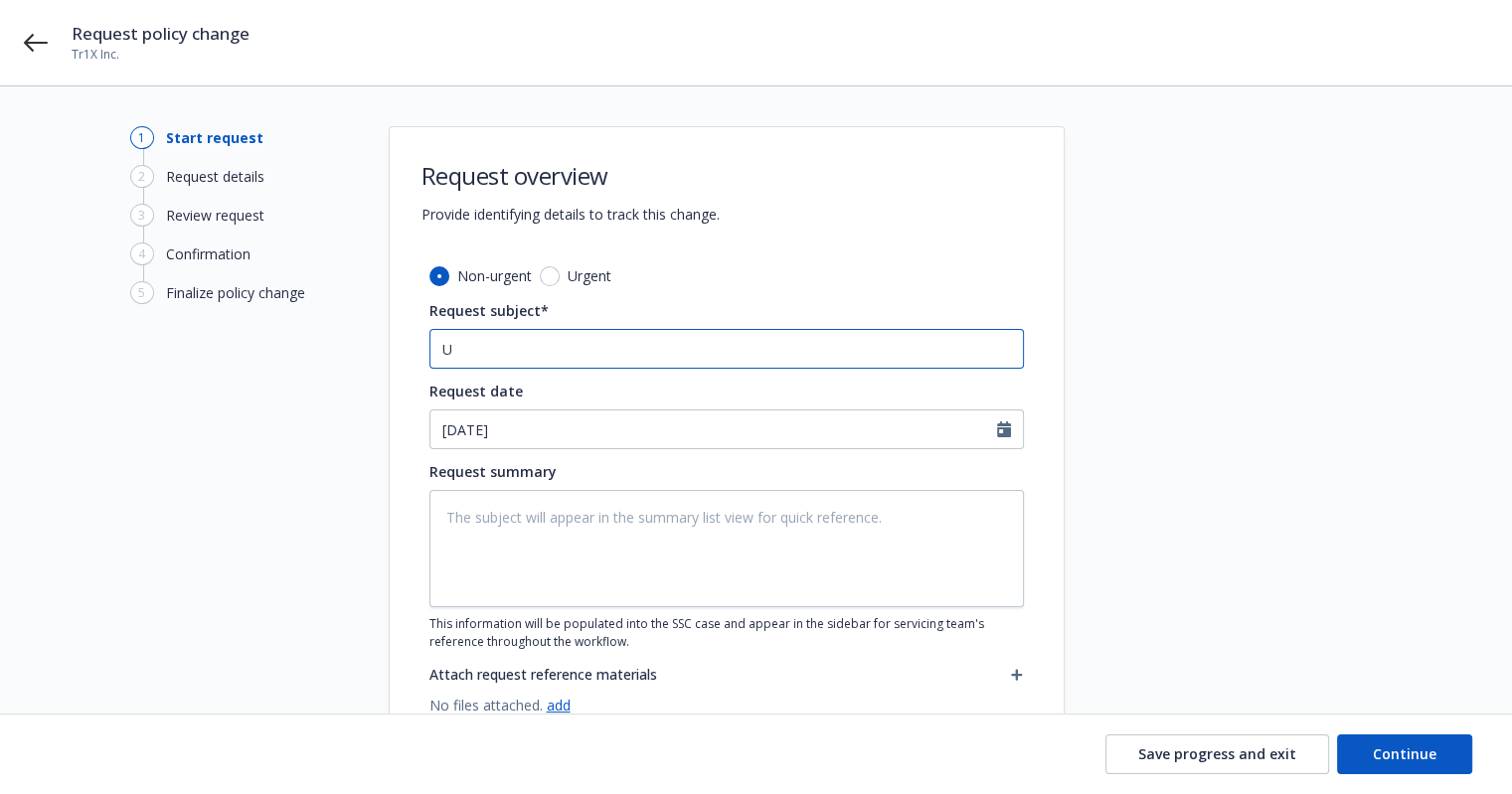 type on "x" 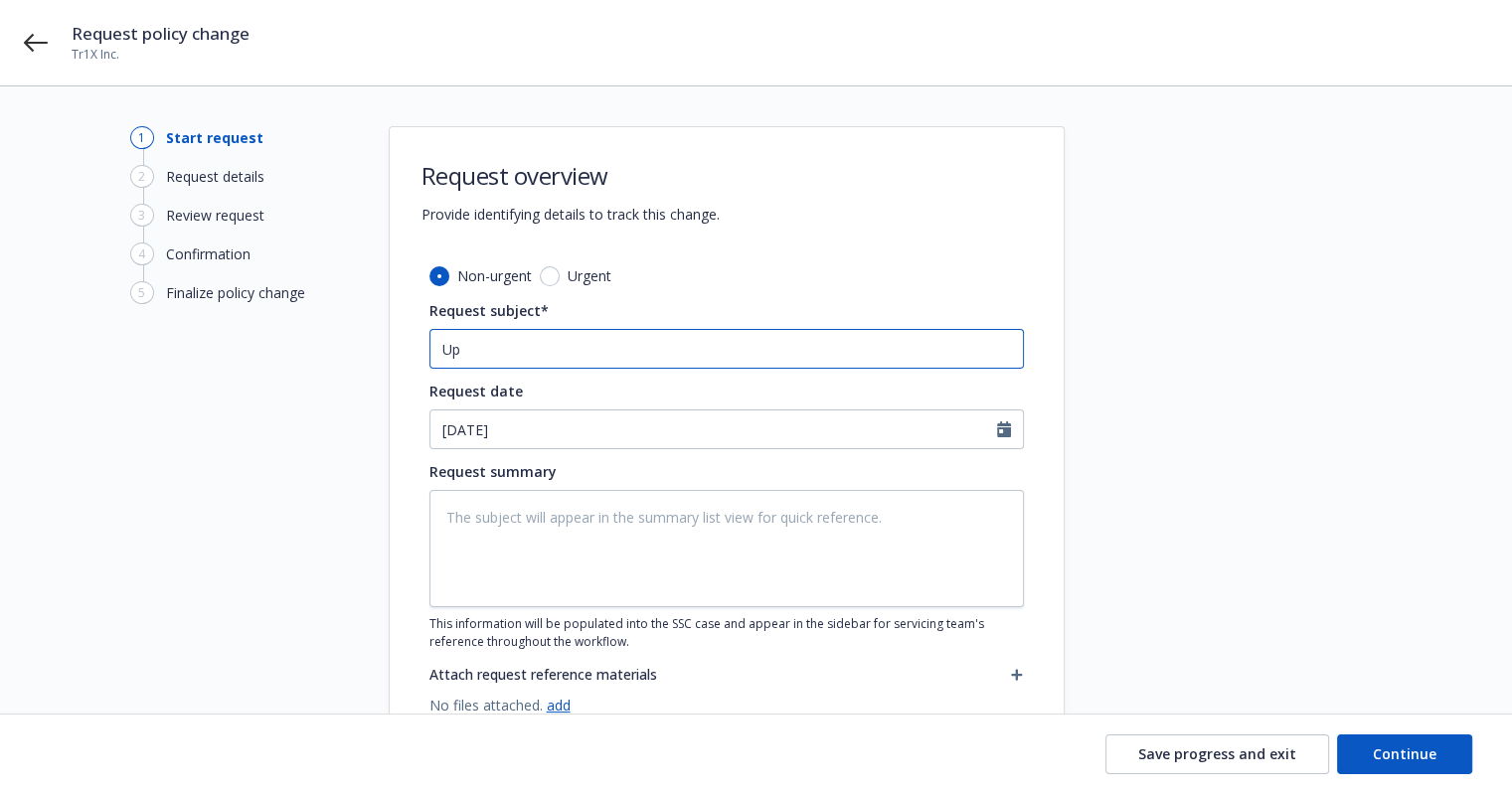 type on "x" 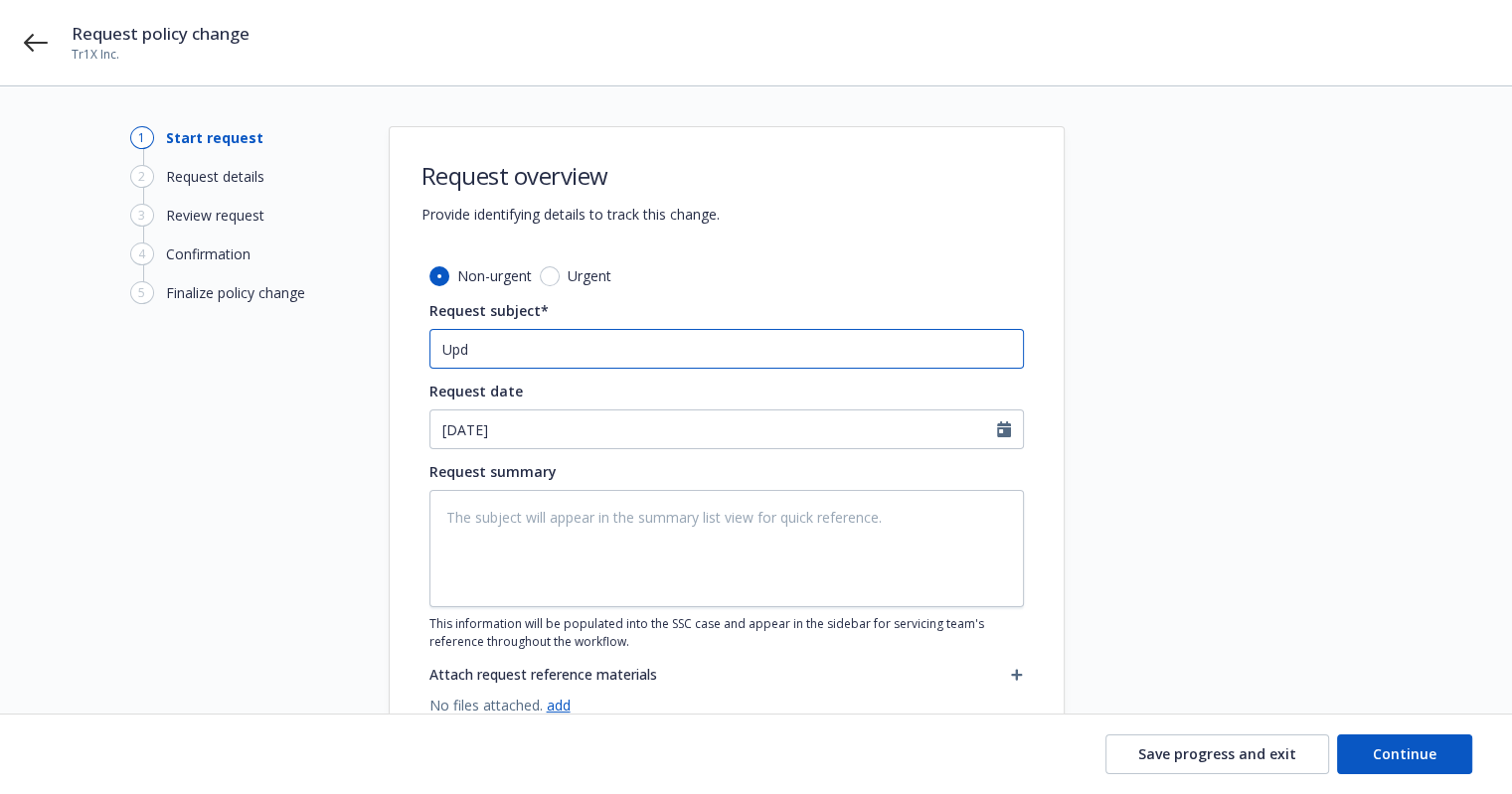 type on "x" 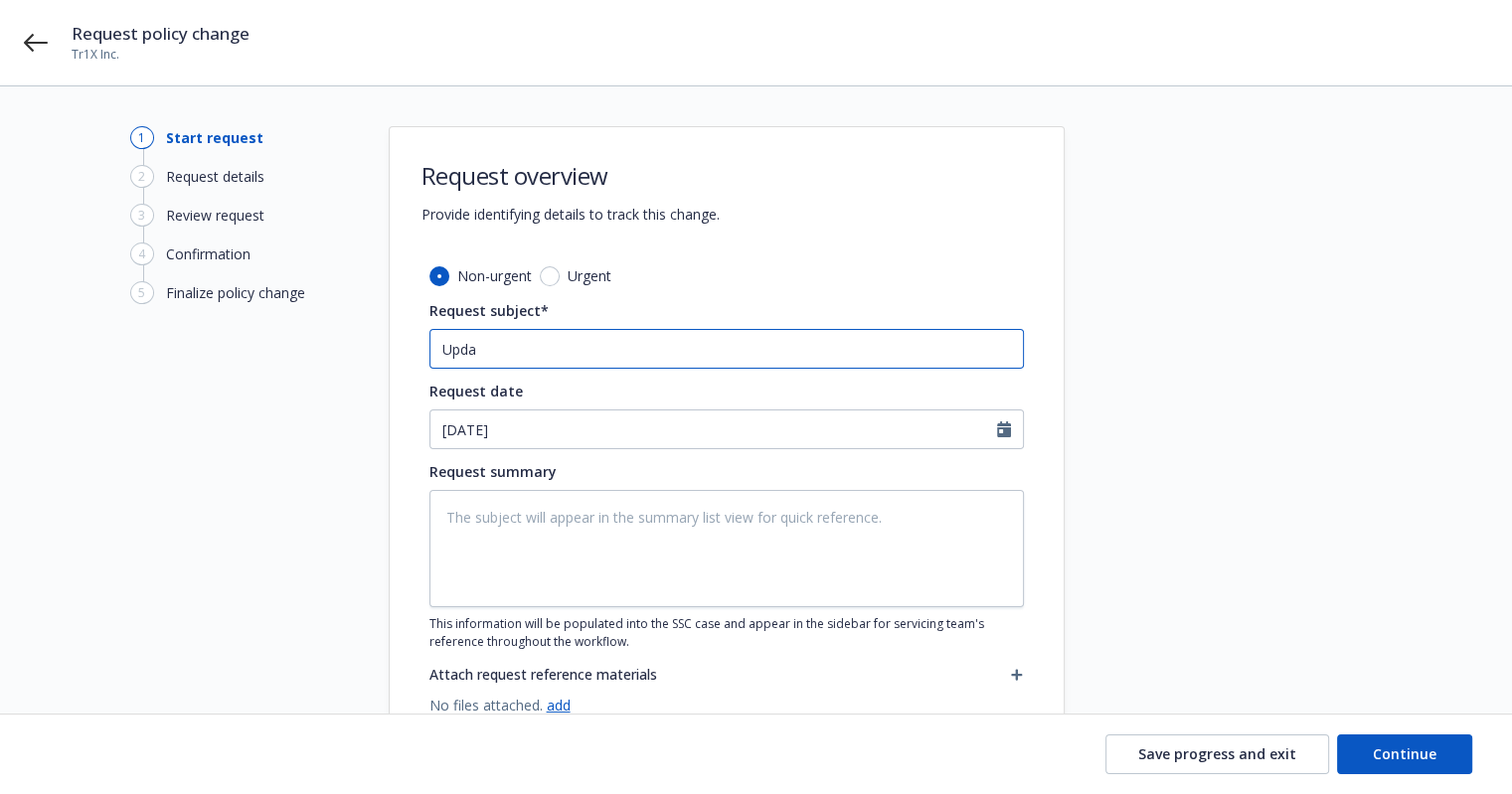 type on "Updat" 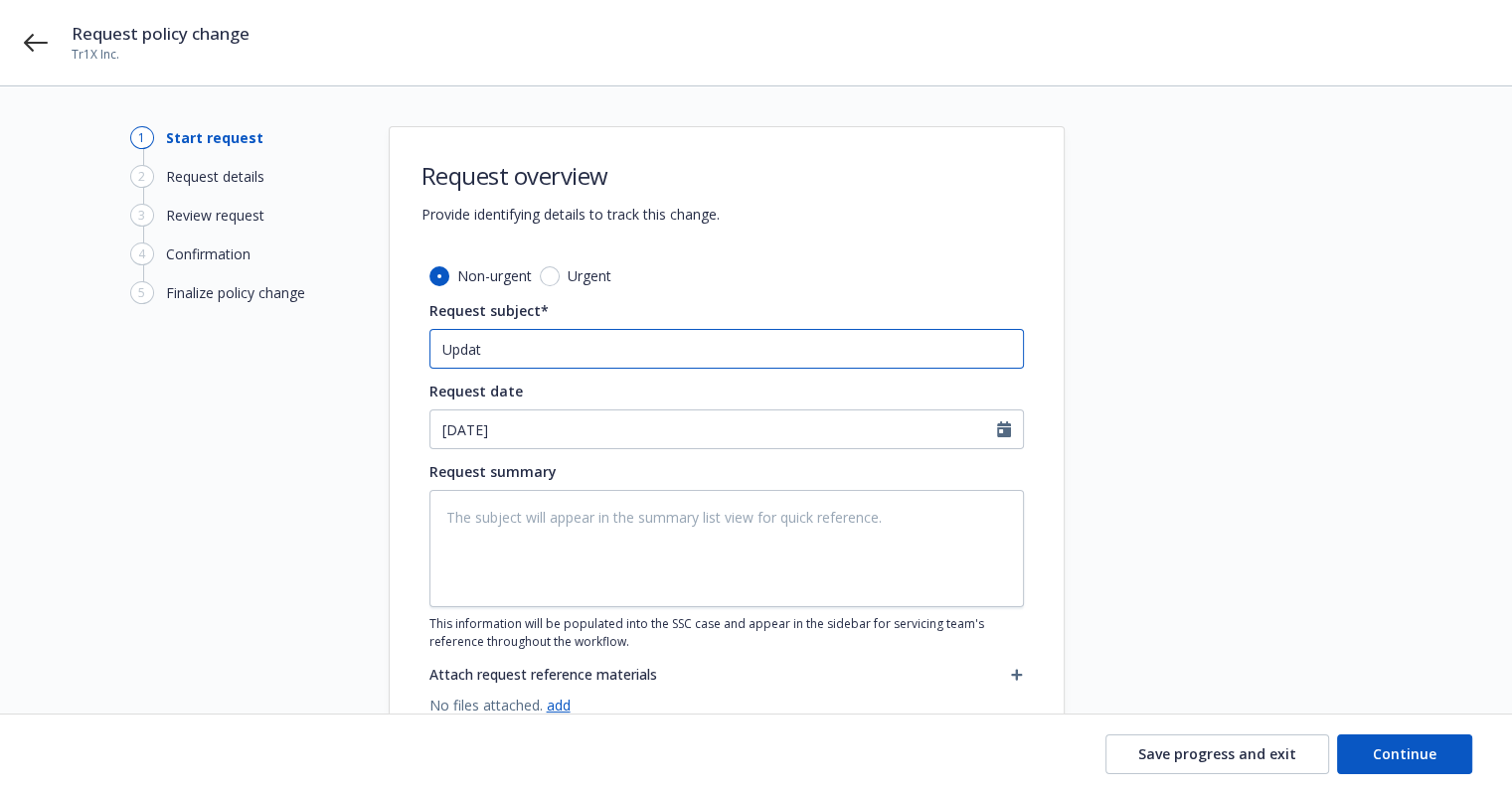 type on "x" 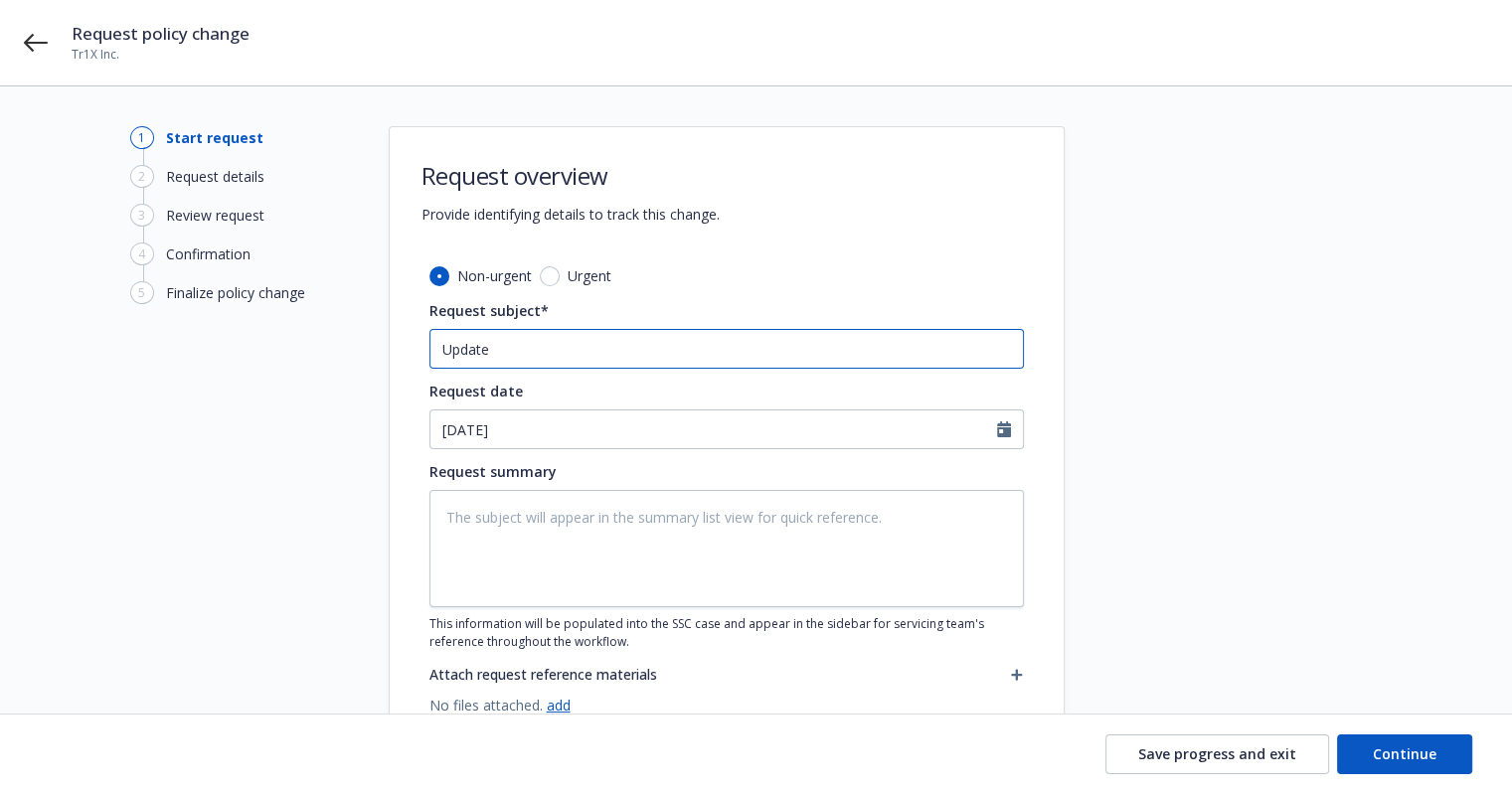 type on "x" 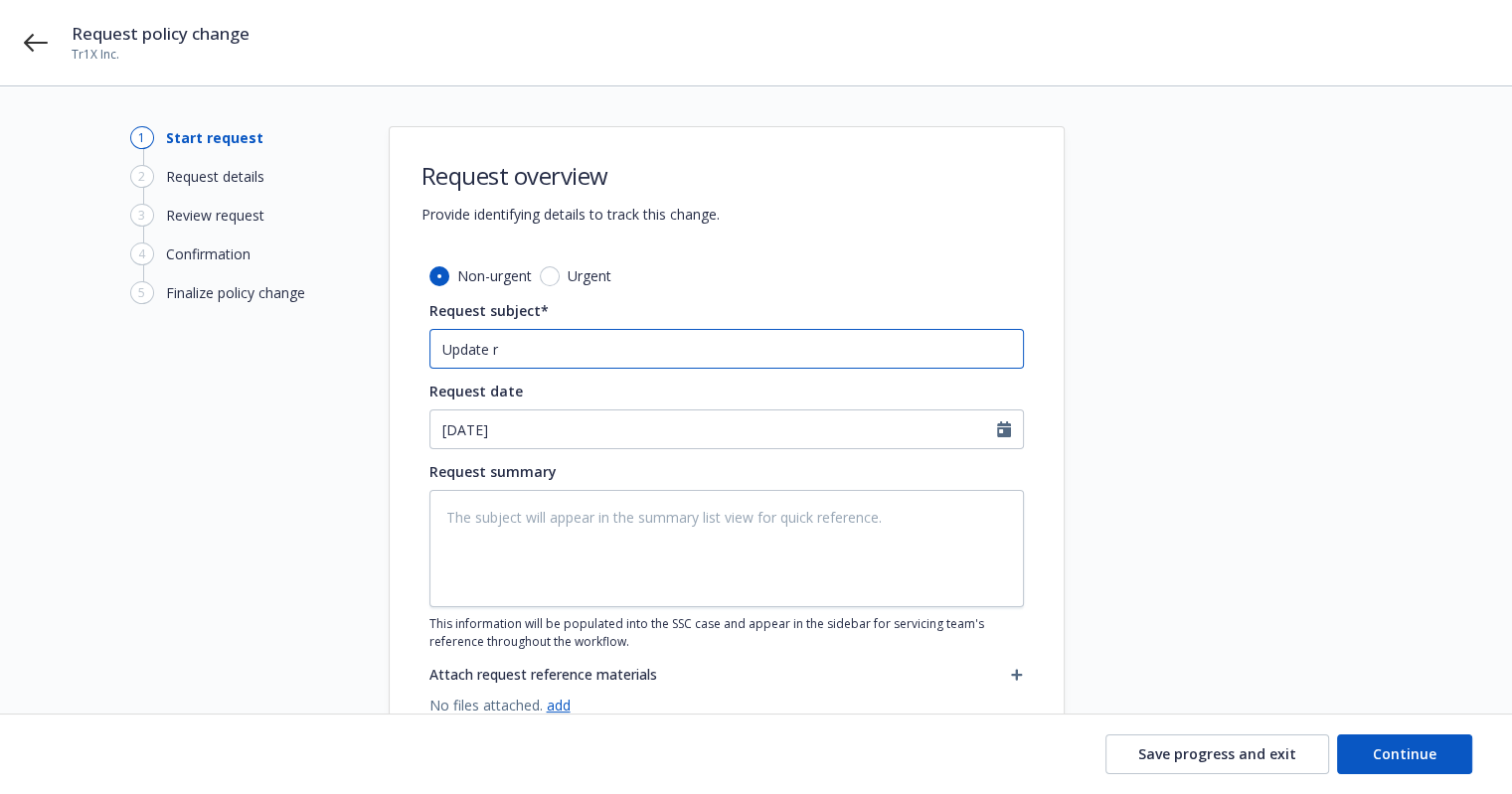 type on "x" 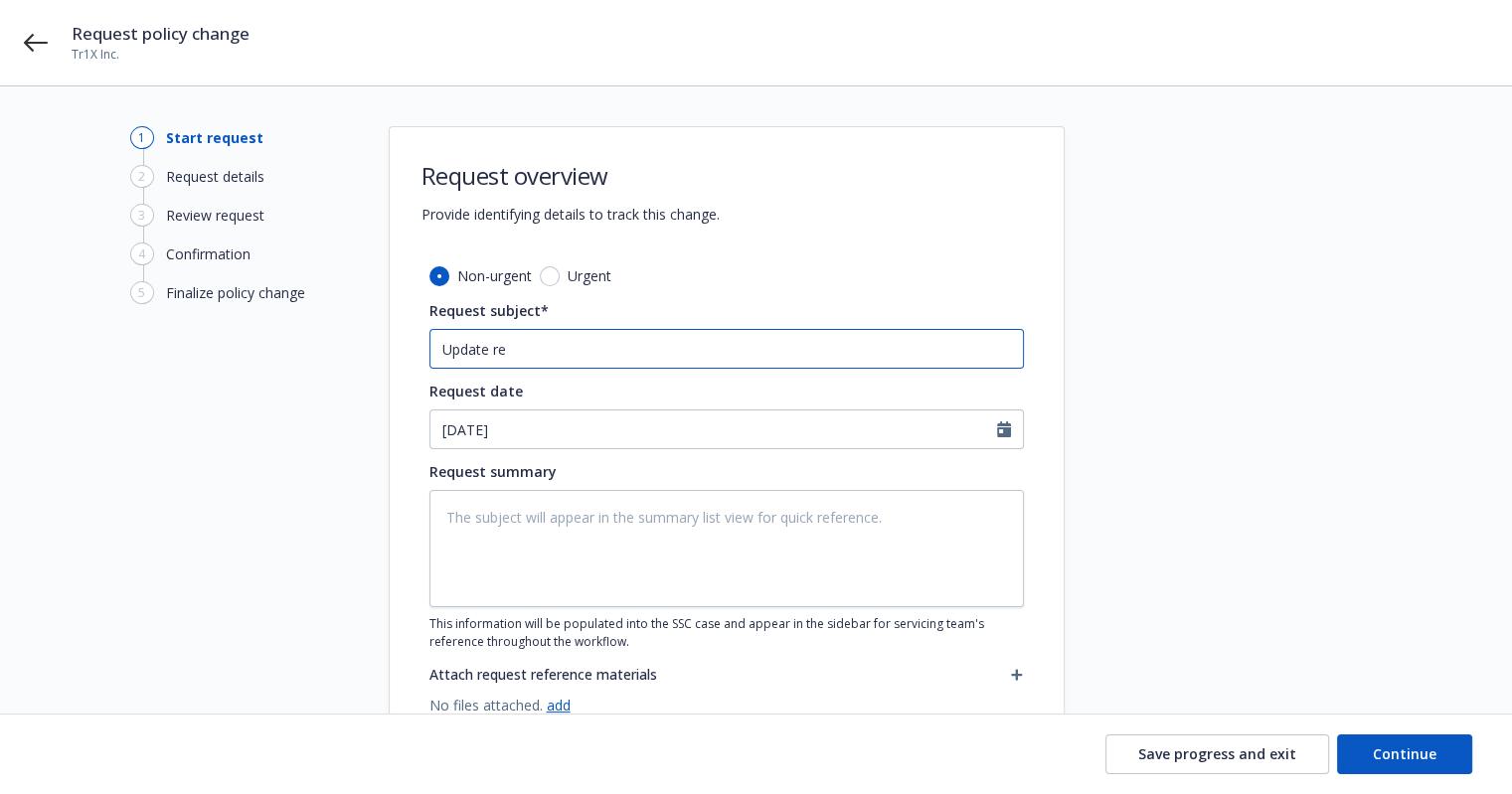 type on "x" 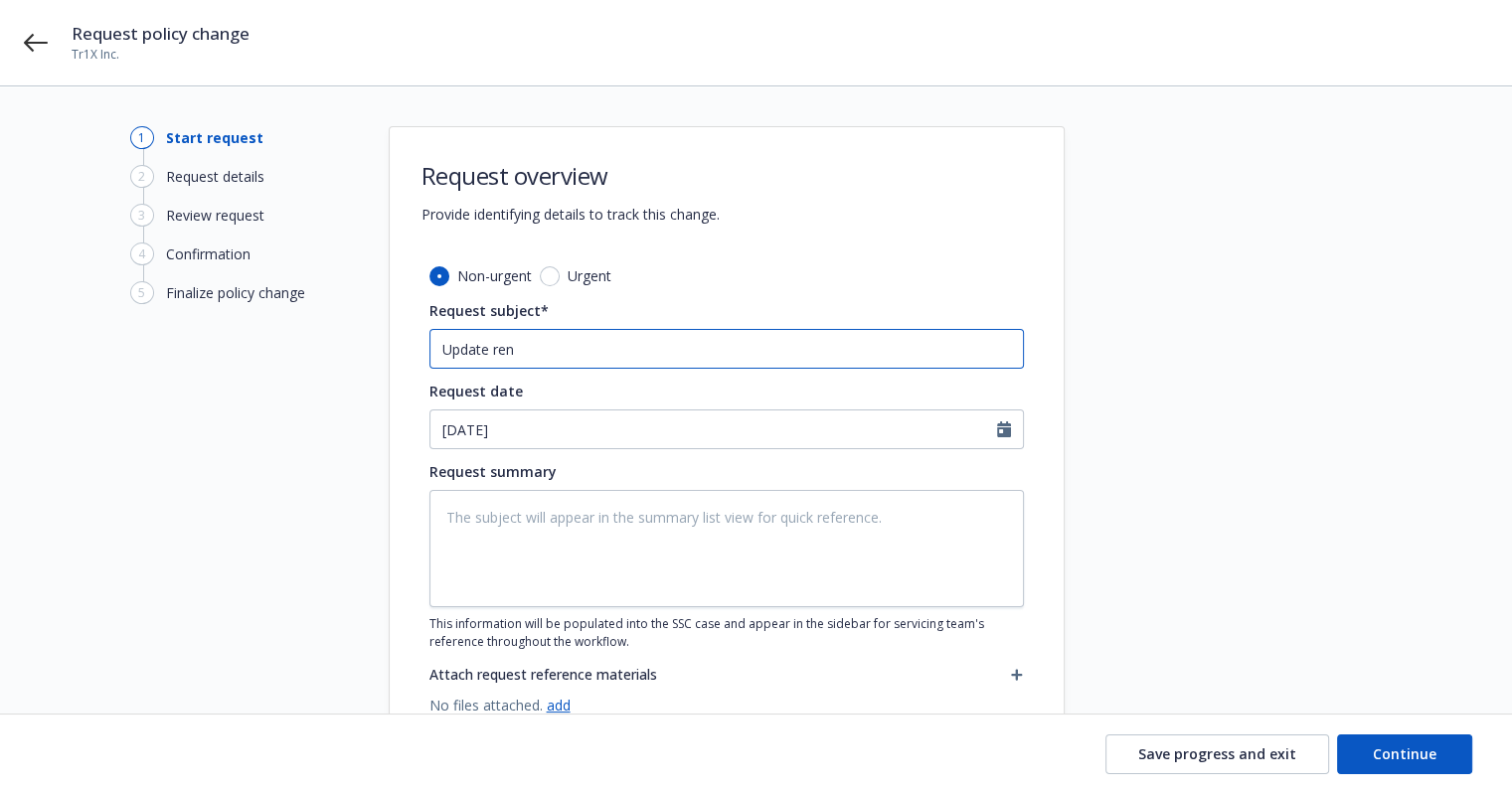 type on "x" 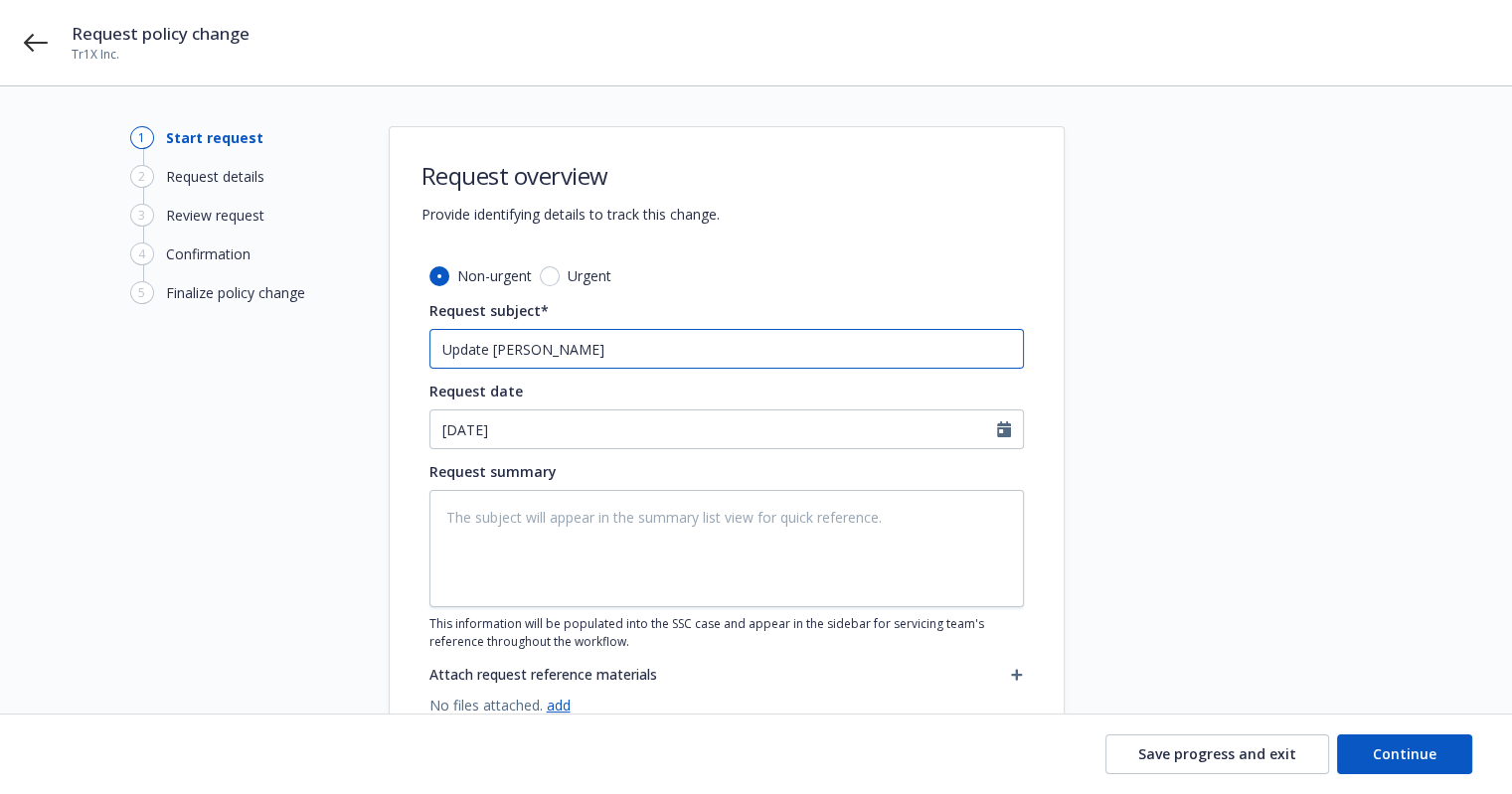 type on "x" 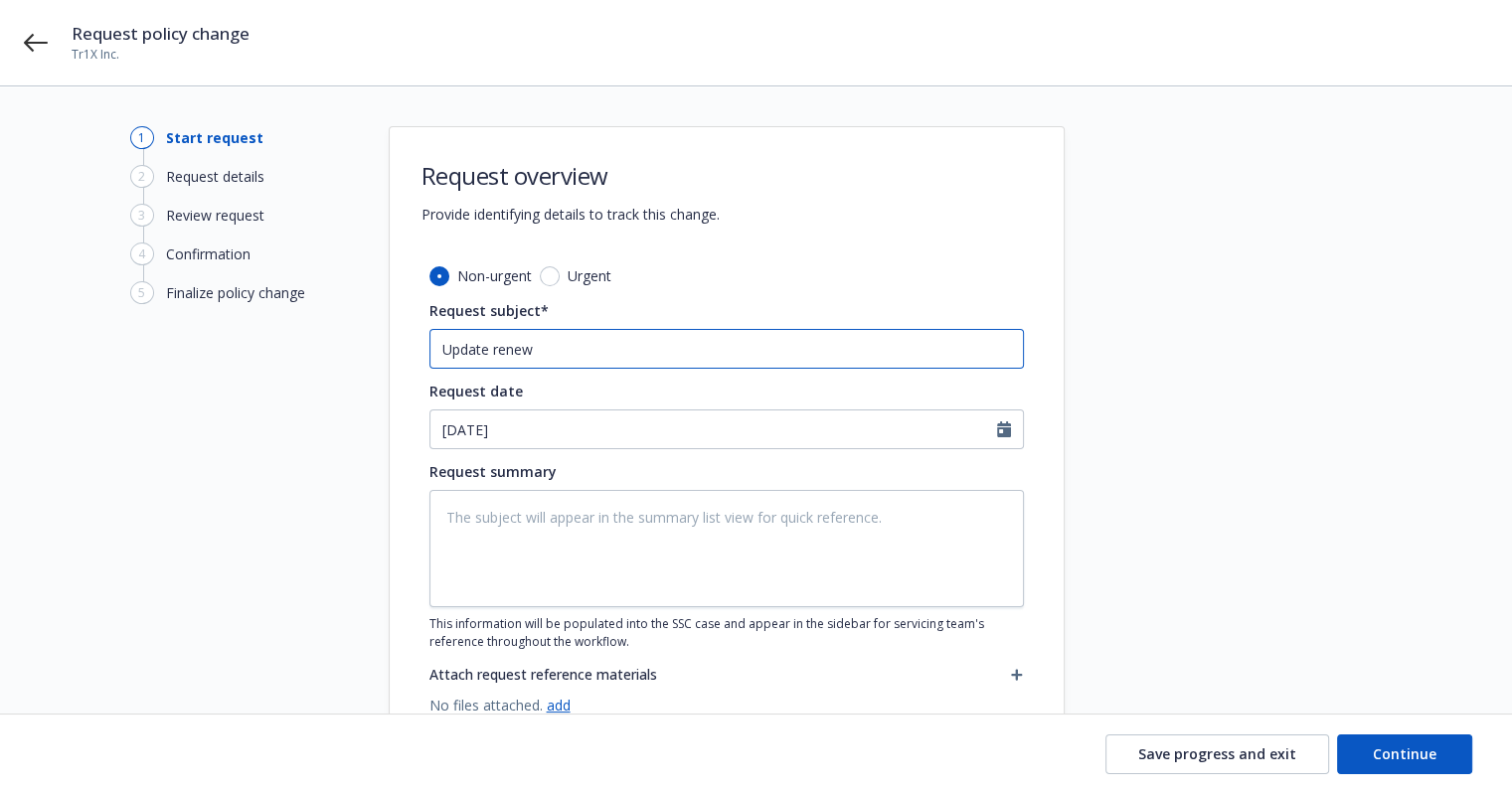 type on "x" 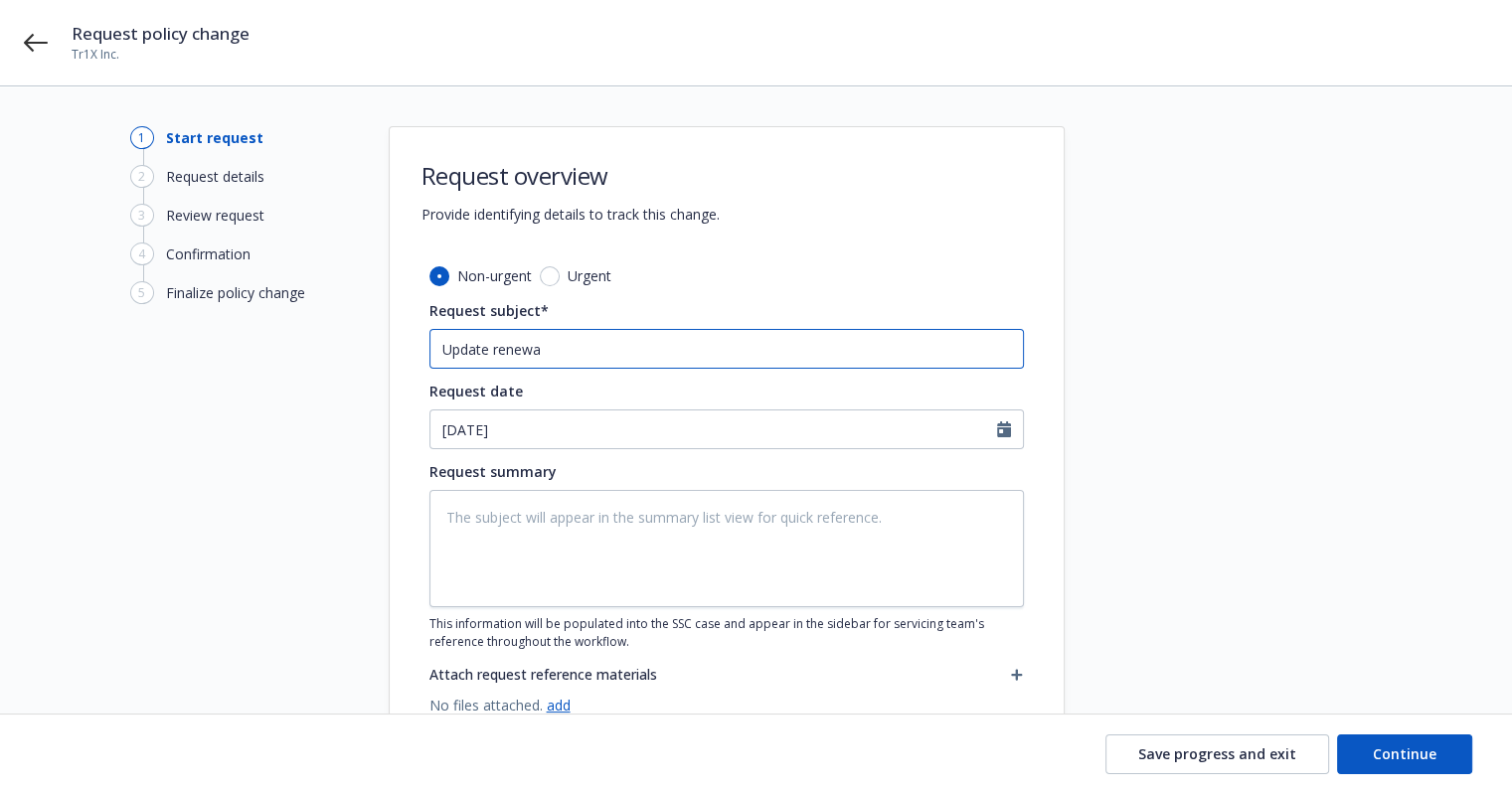 type on "x" 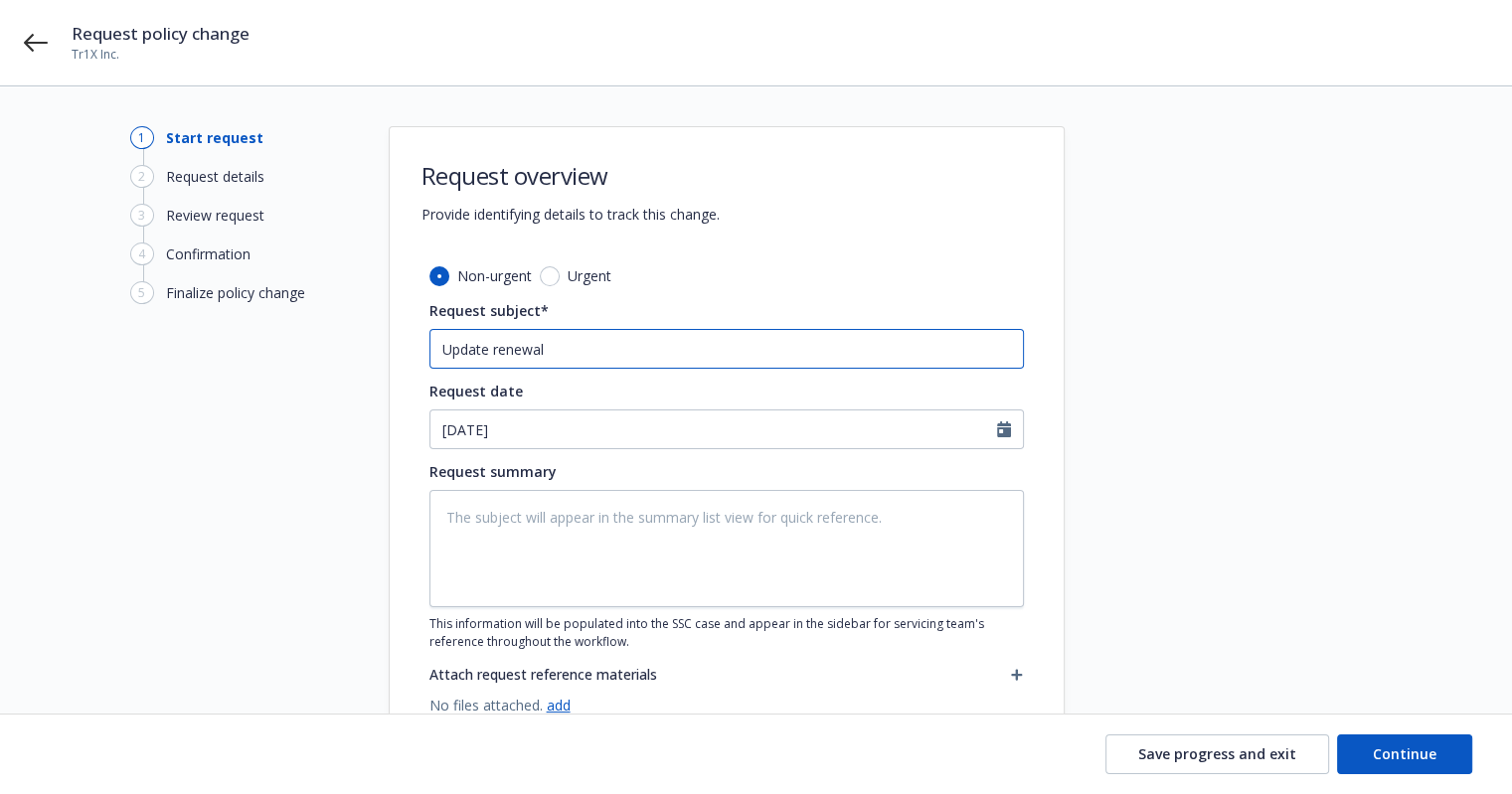 type on "Update renewal" 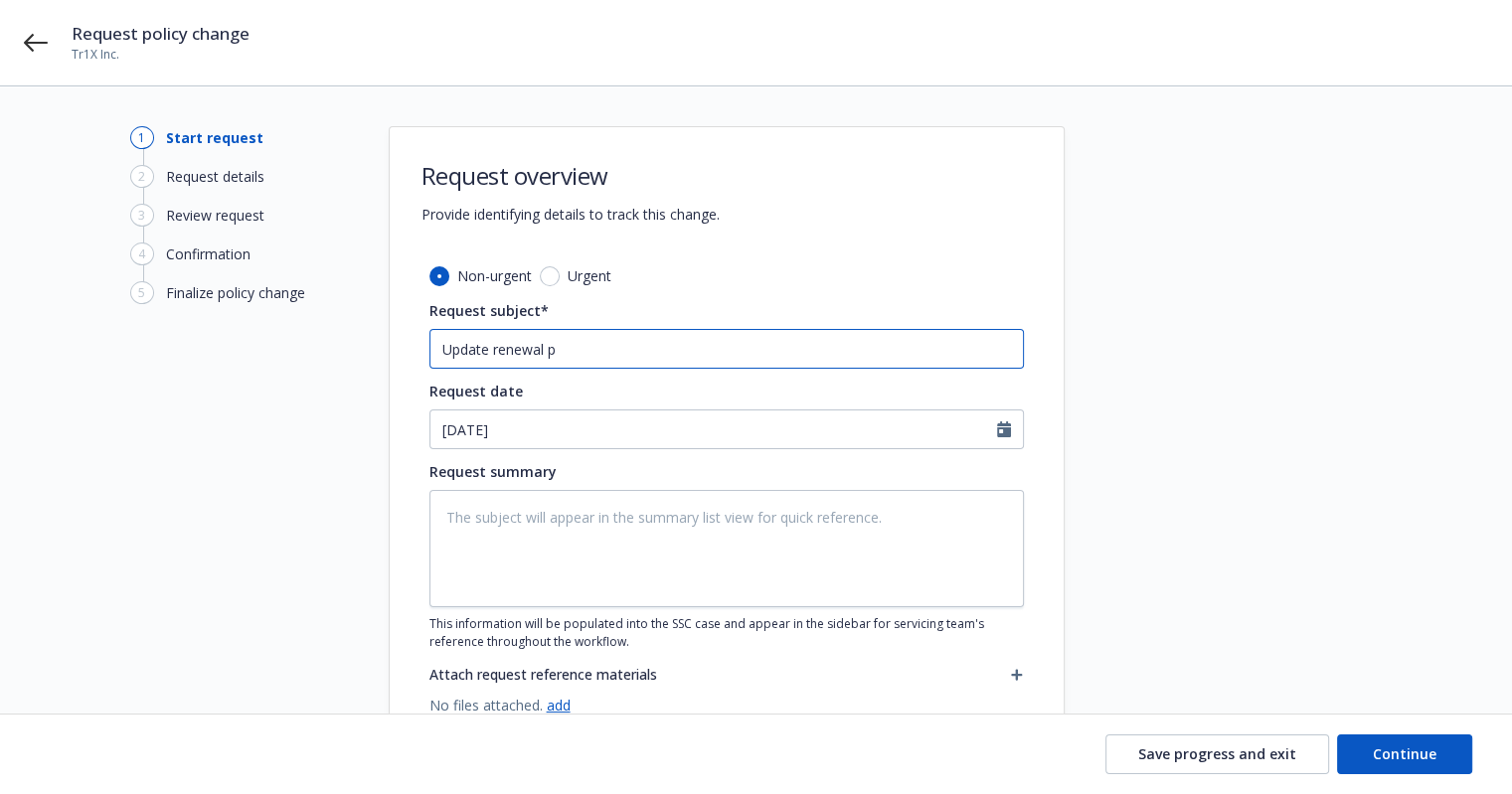 type on "x" 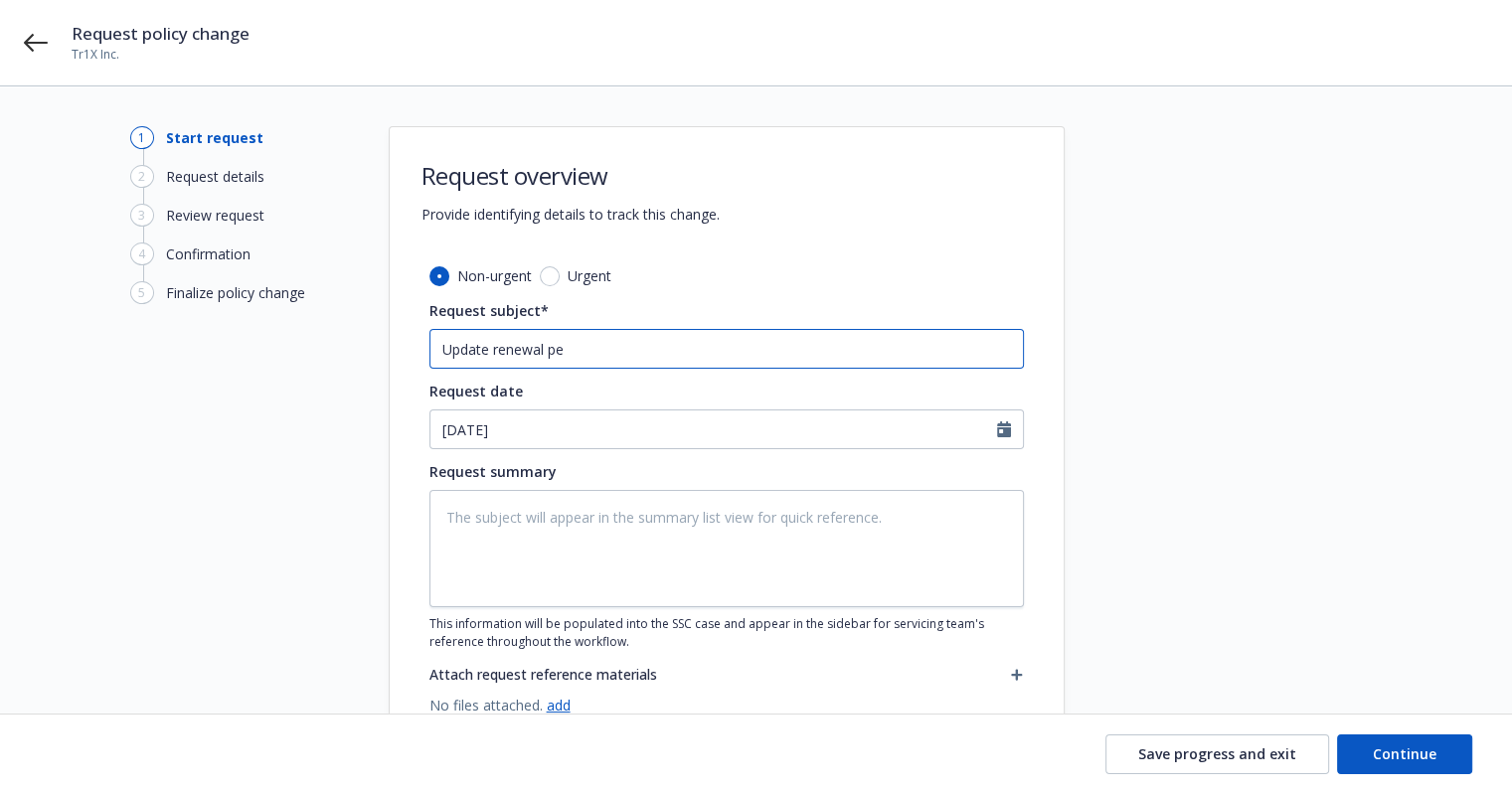 type on "x" 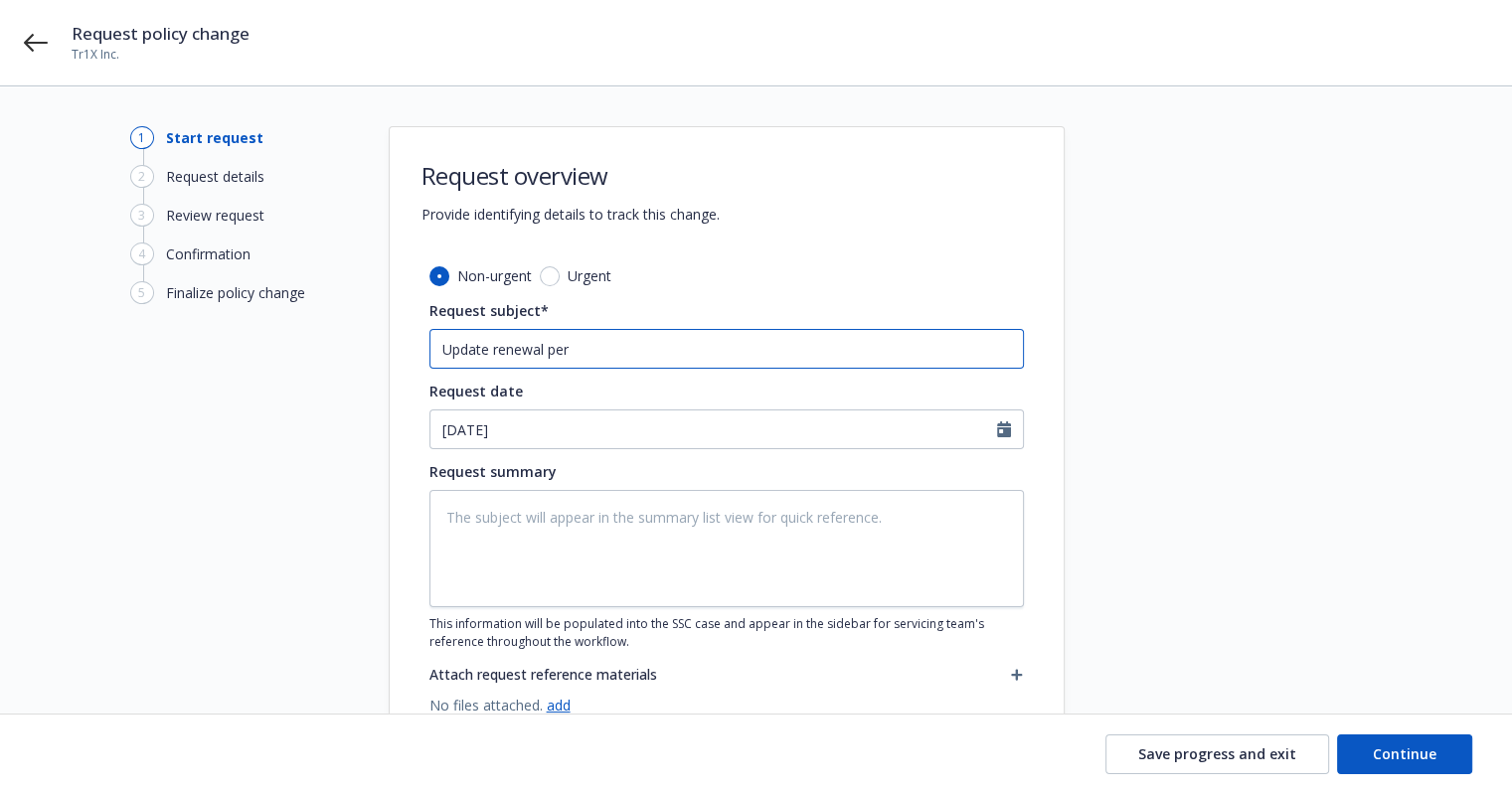 type on "x" 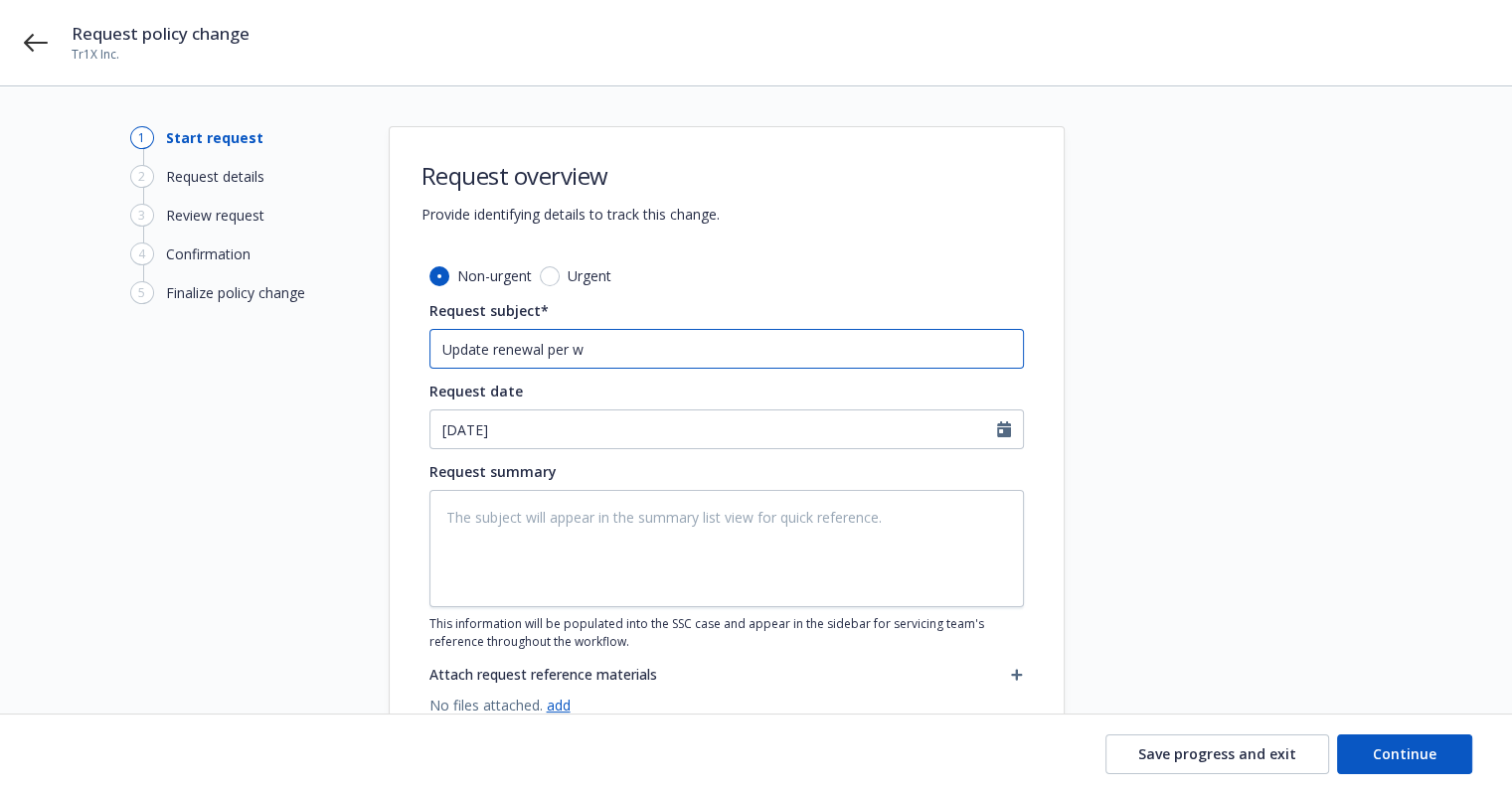 type on "Update renewal per wo" 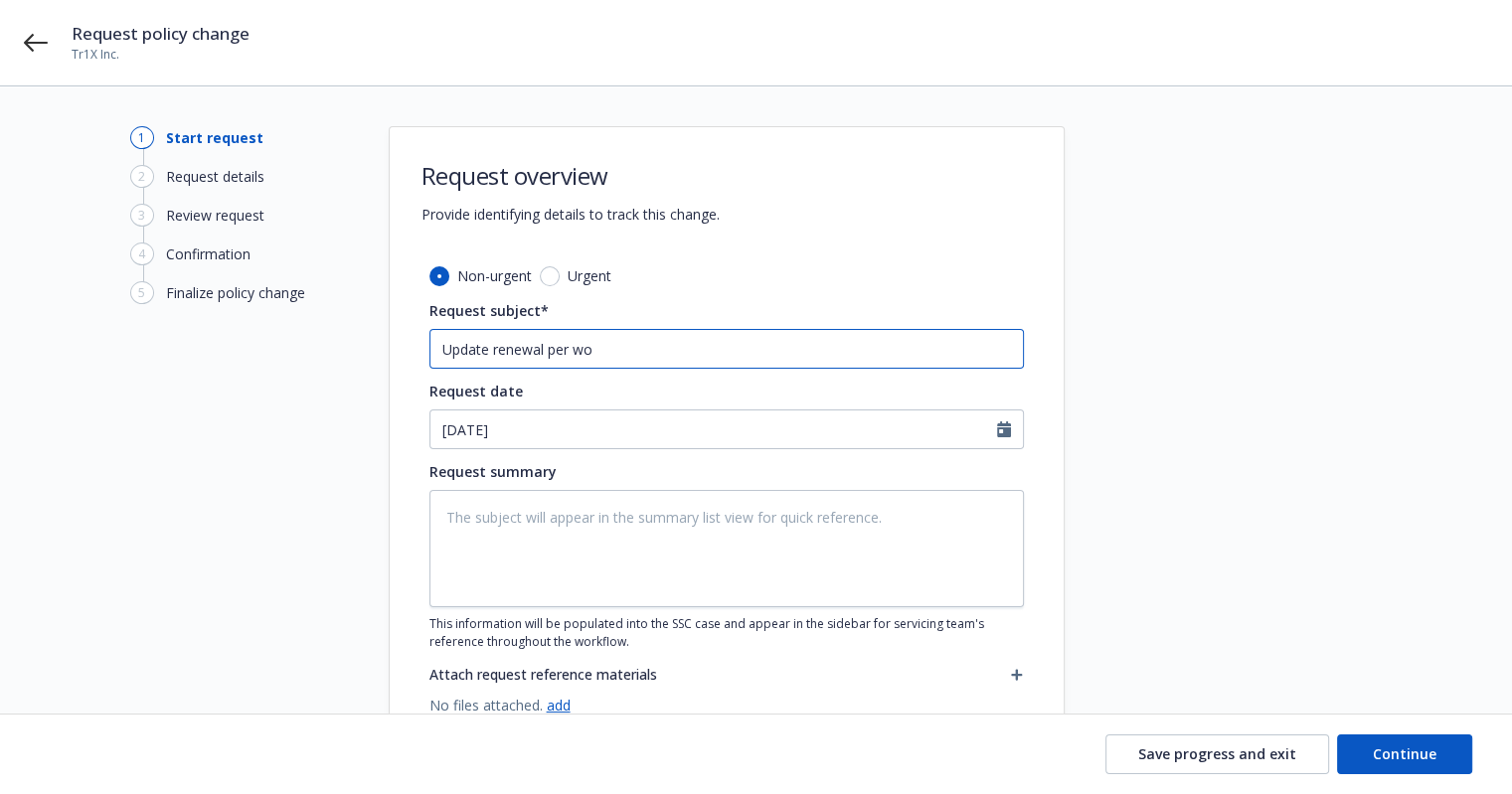 type on "x" 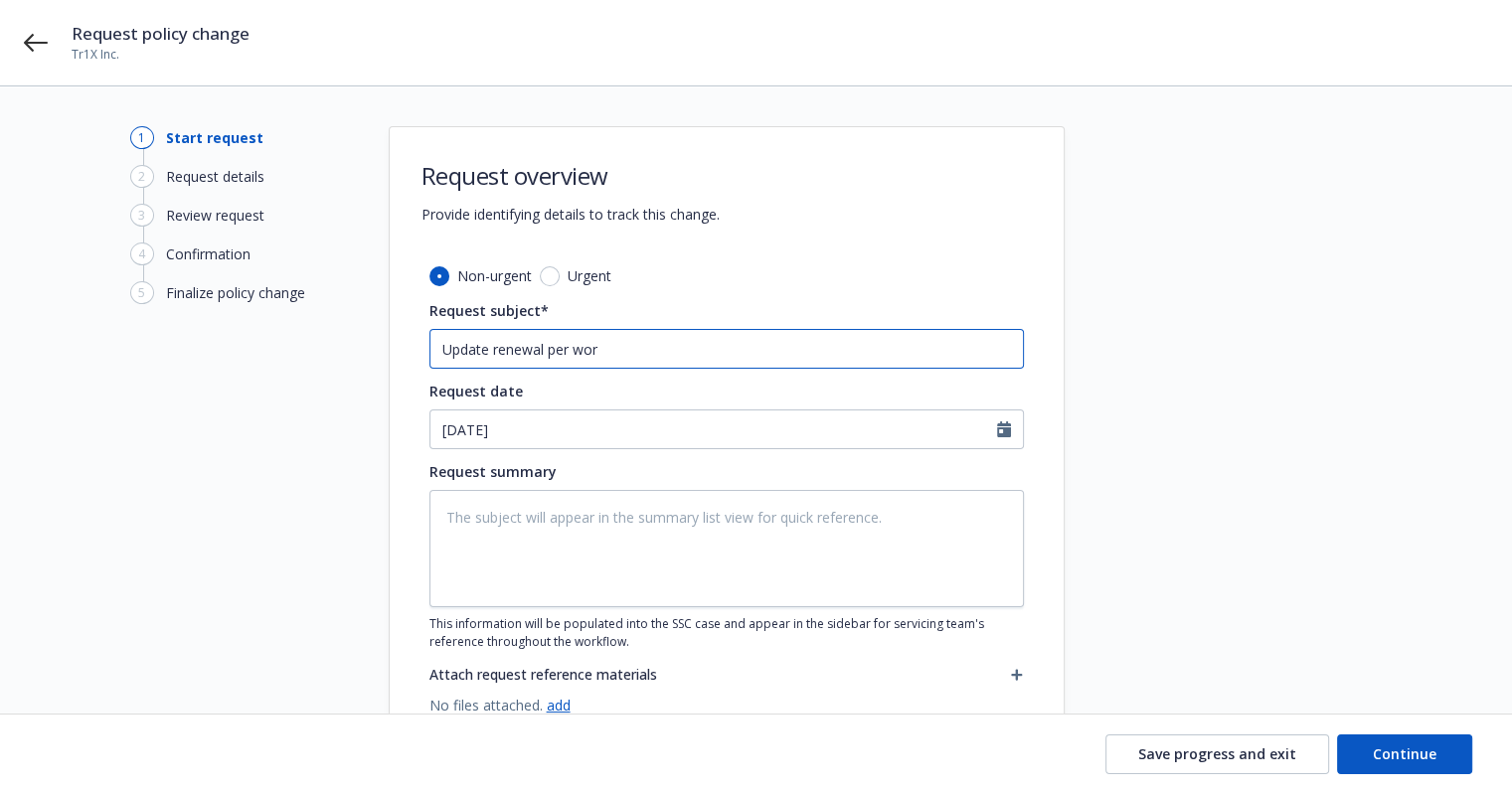 type on "x" 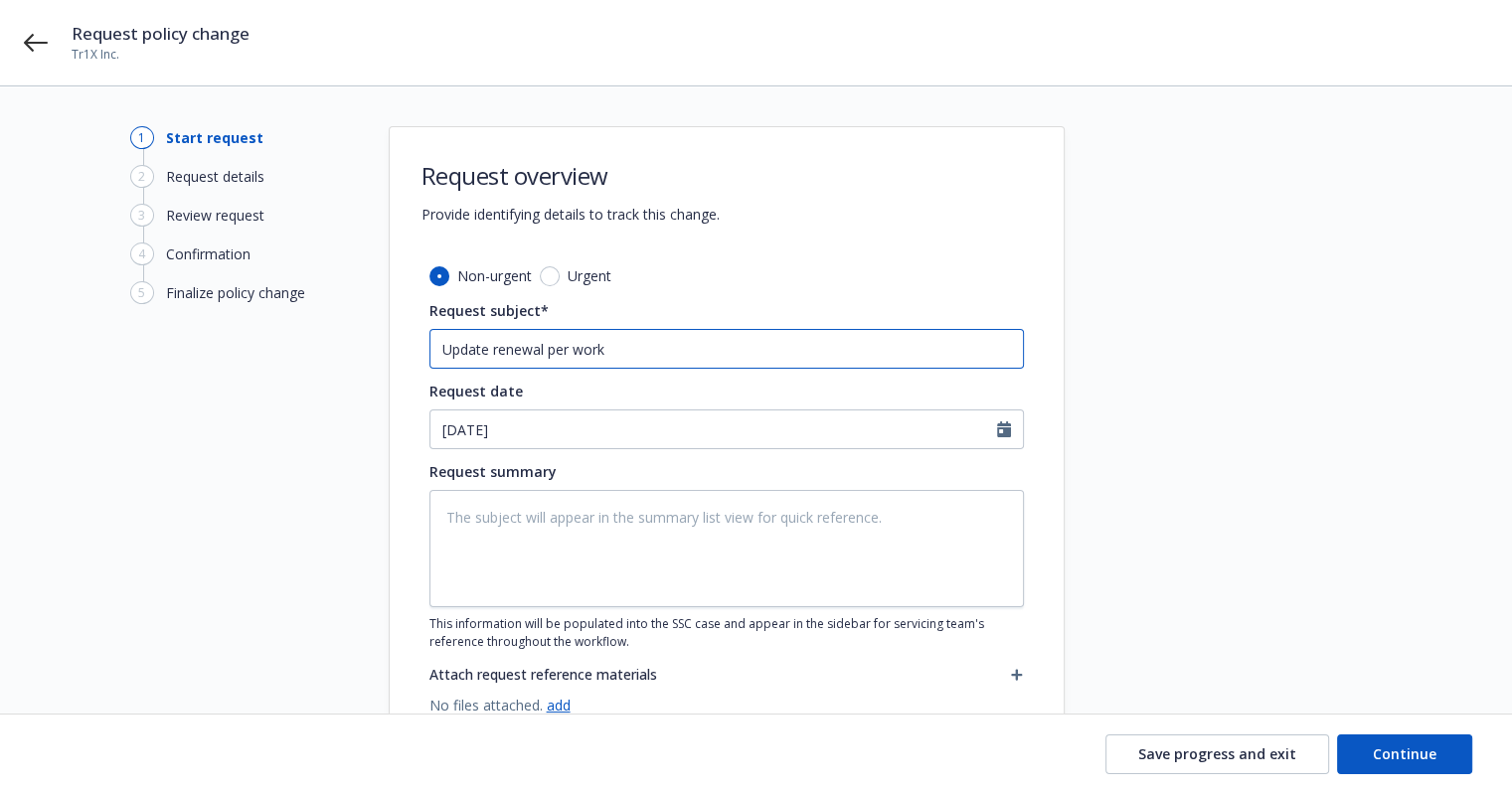 type on "x" 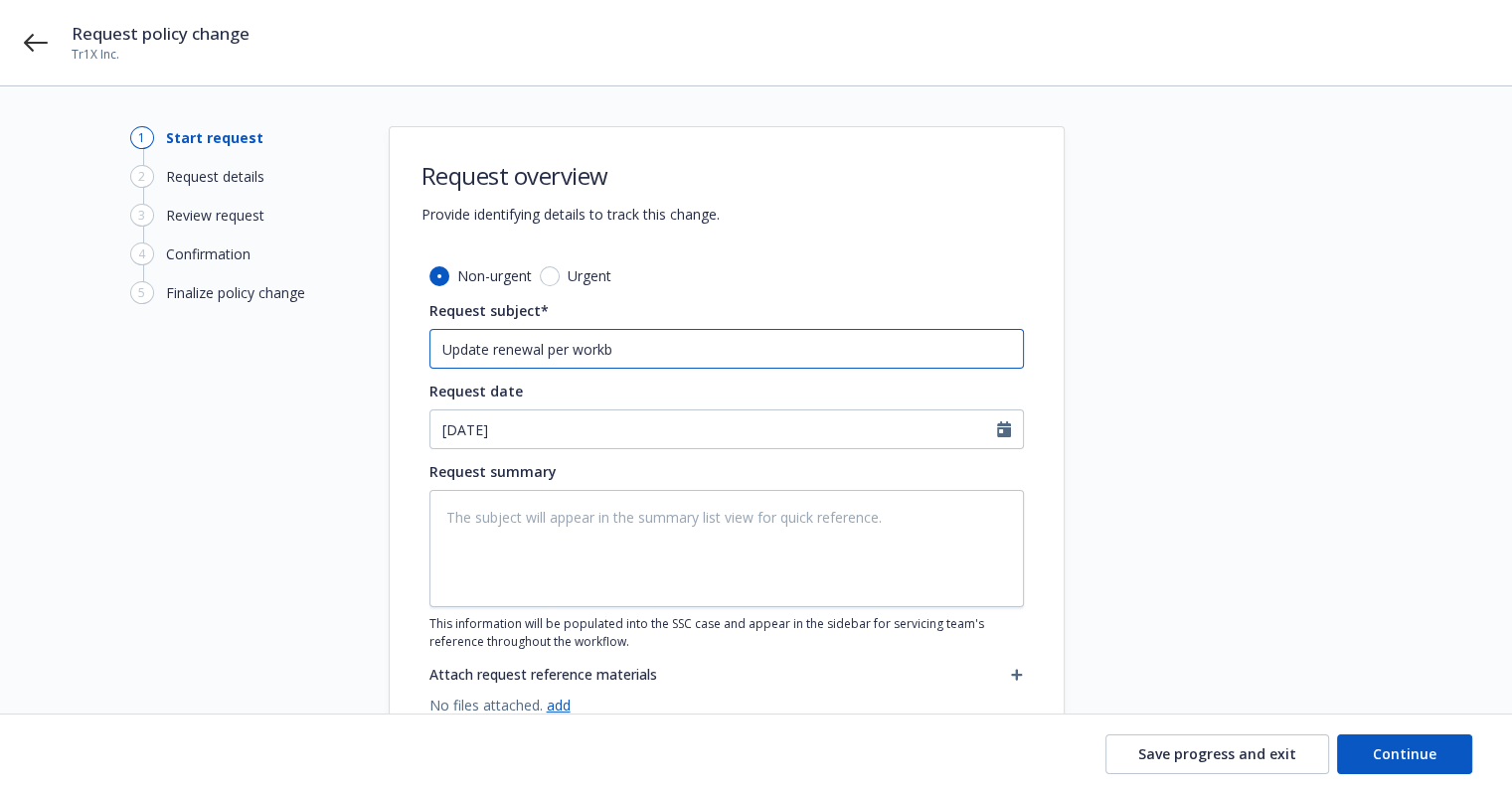 type on "x" 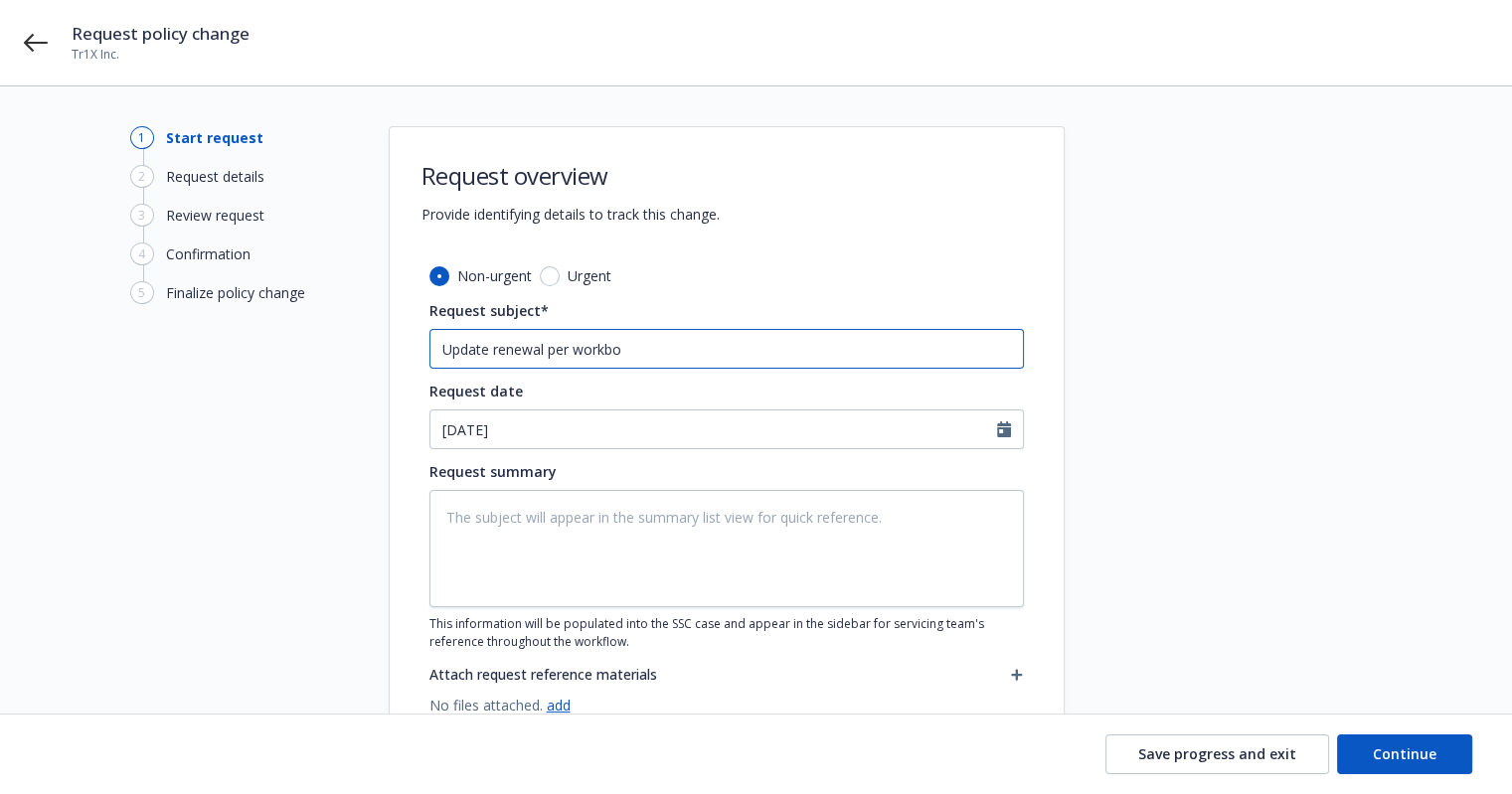 type on "x" 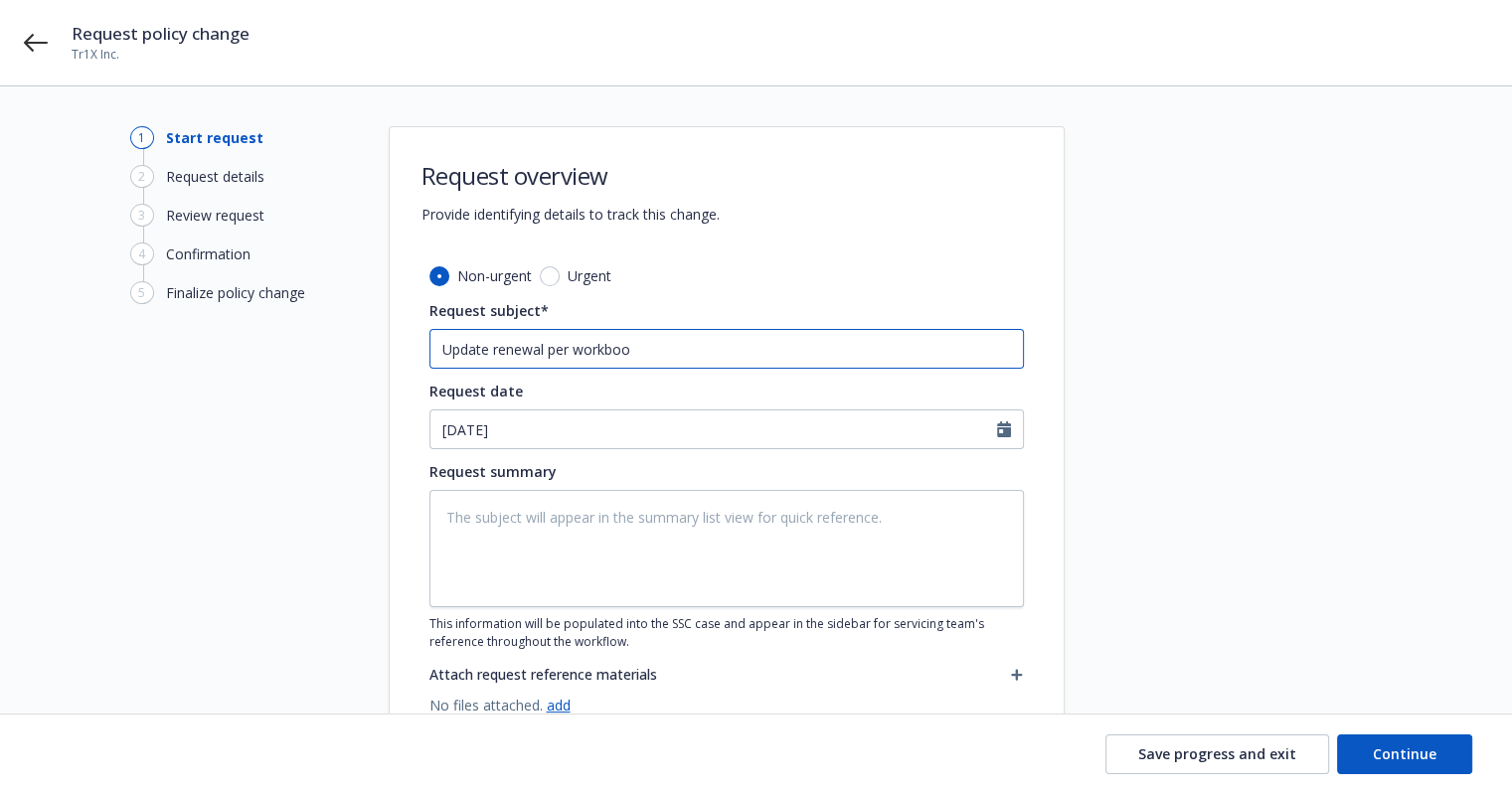 type on "x" 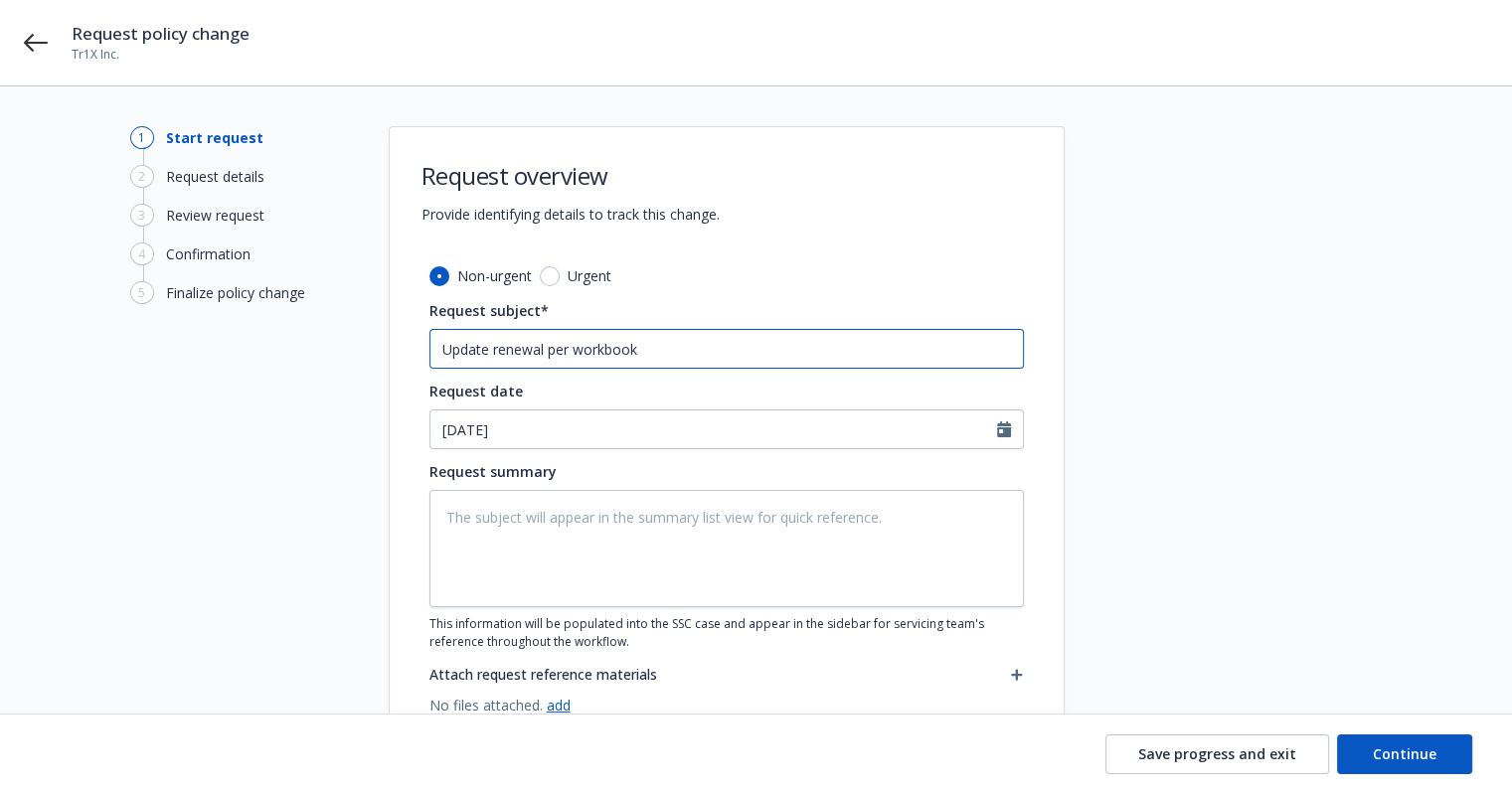 type on "Update renewal per workbook" 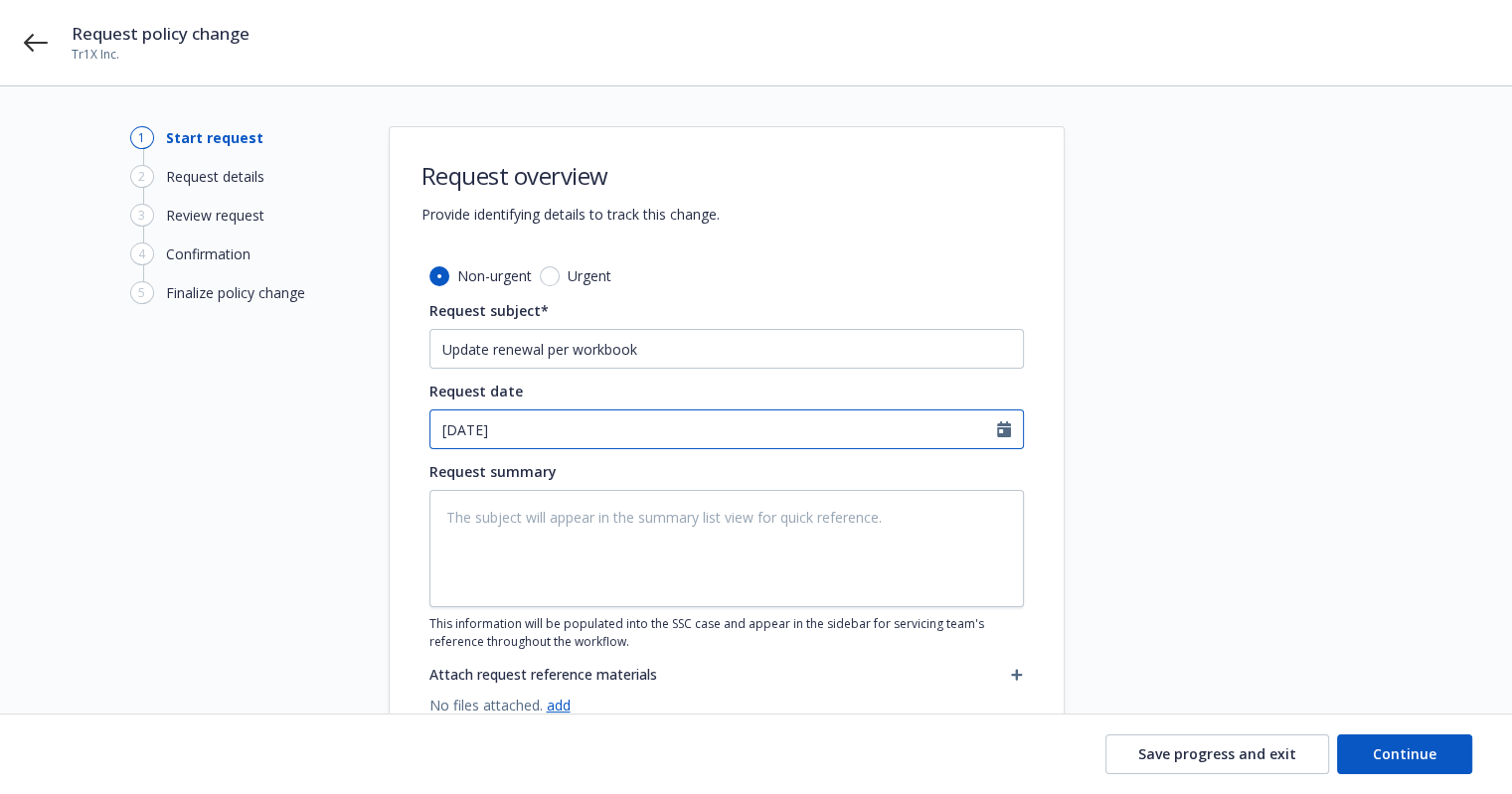 select on "7" 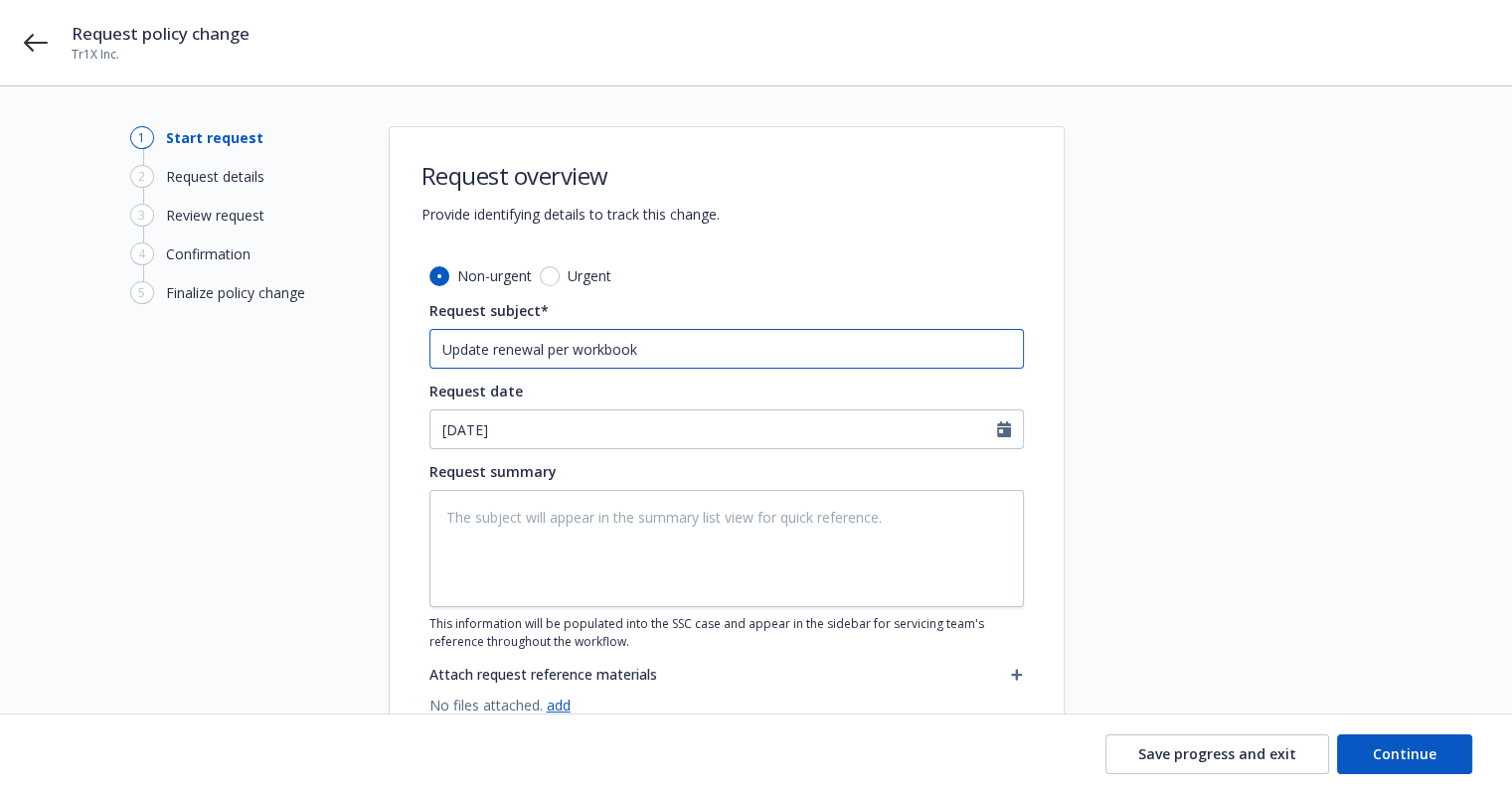 type on "x" 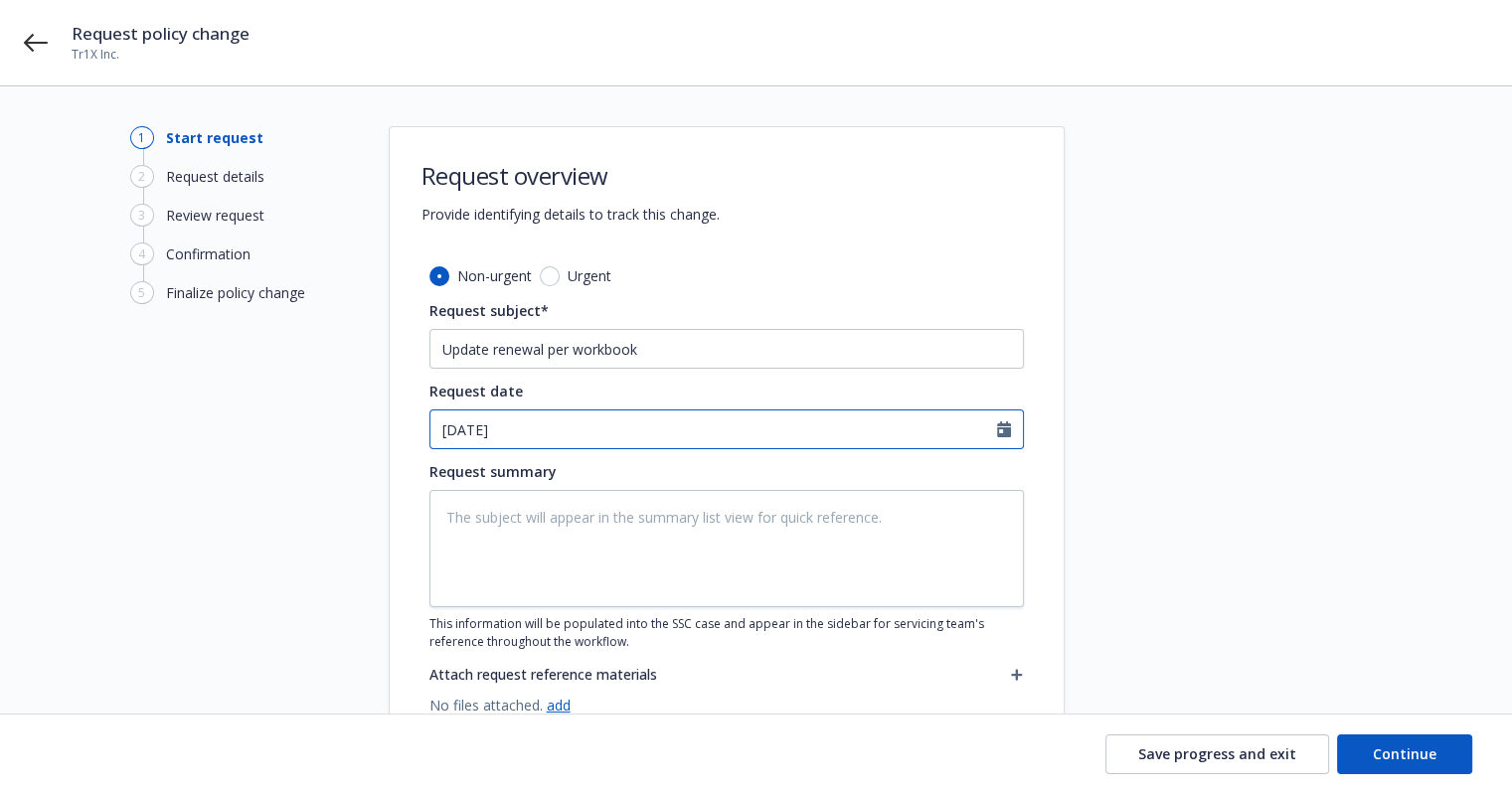 select on "7" 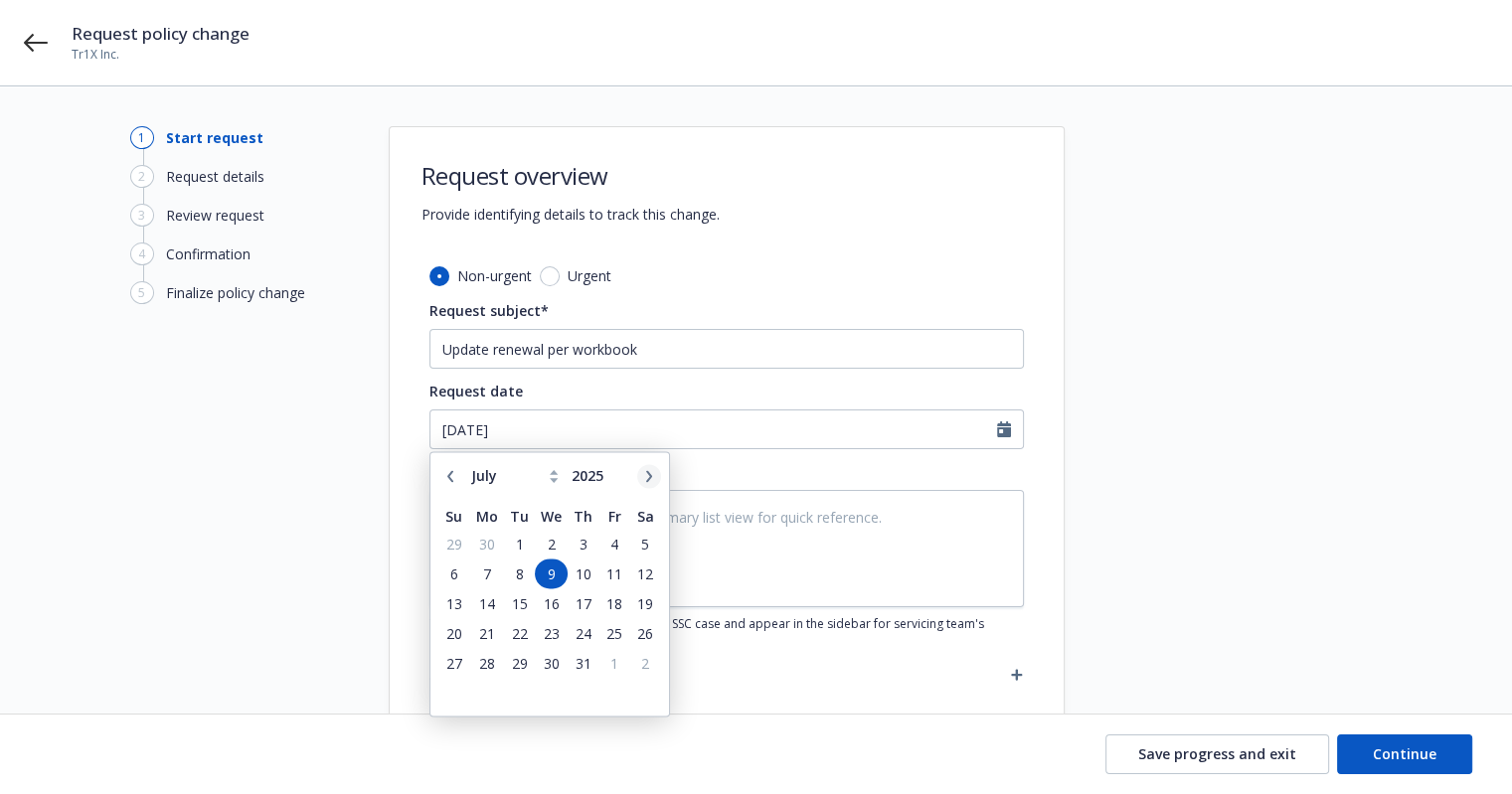type on "x" 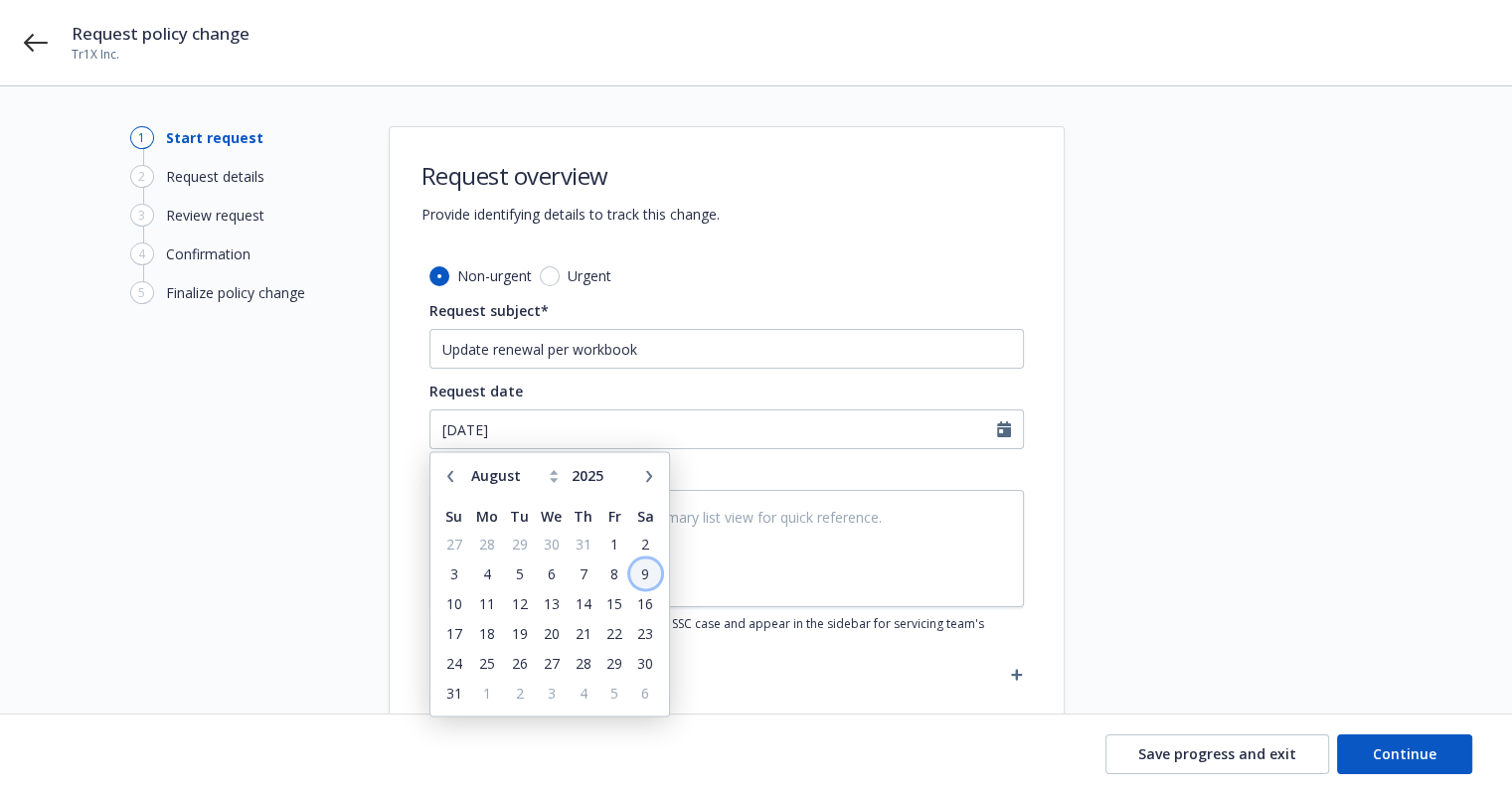 click on "9" at bounding box center [645, 573] 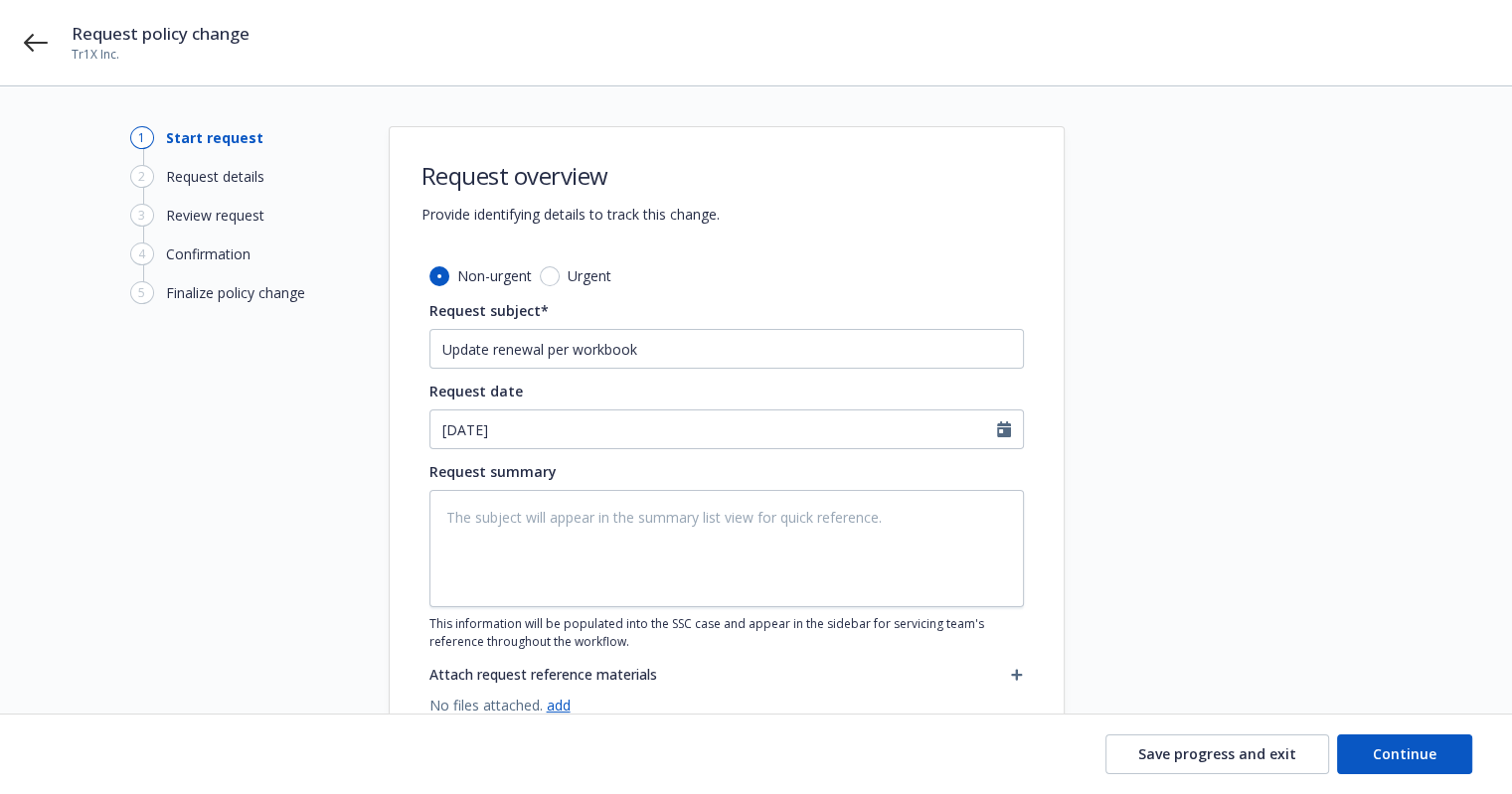 type on "x" 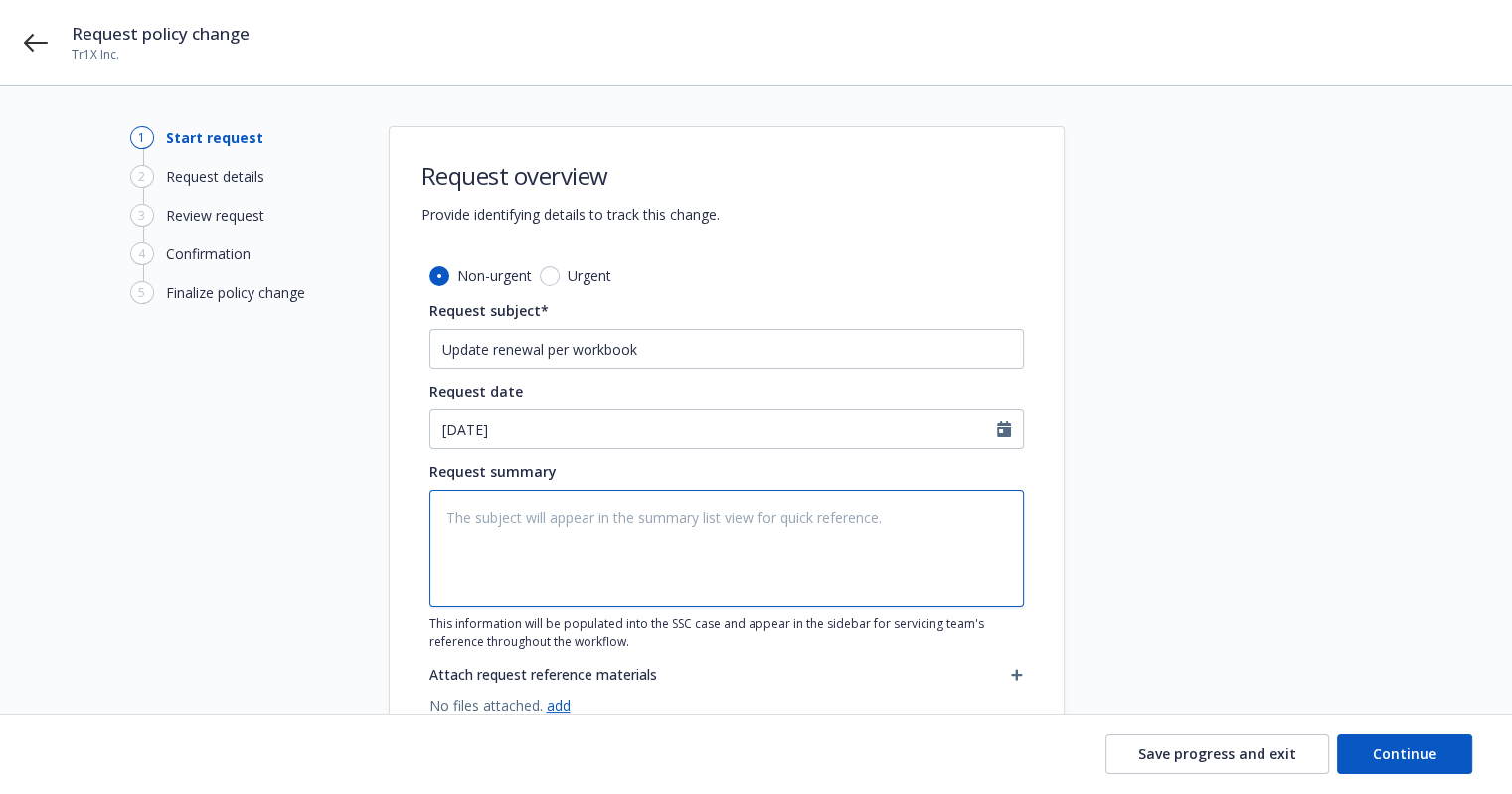 click at bounding box center (727, 549) 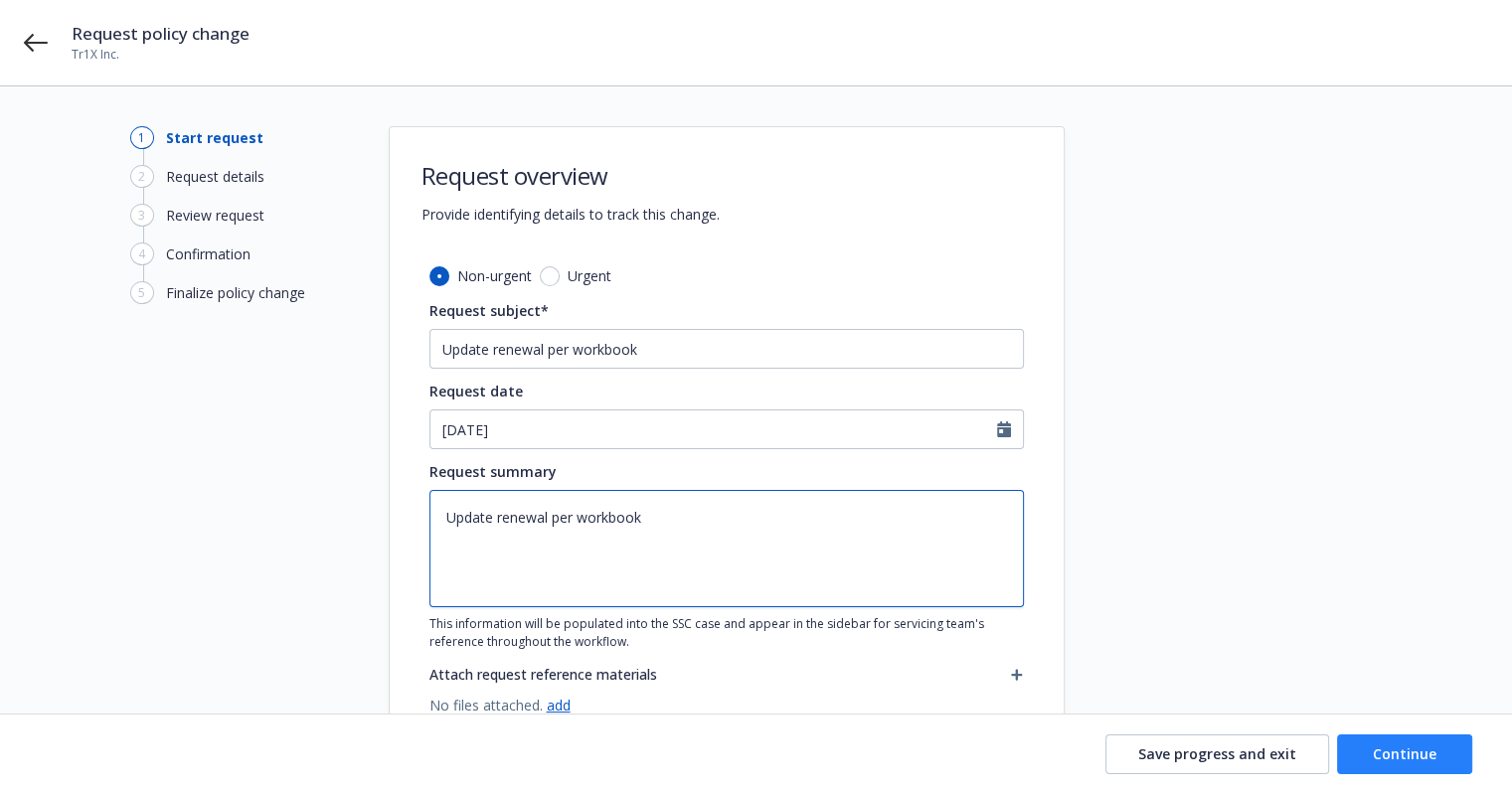type on "Update renewal per workbook" 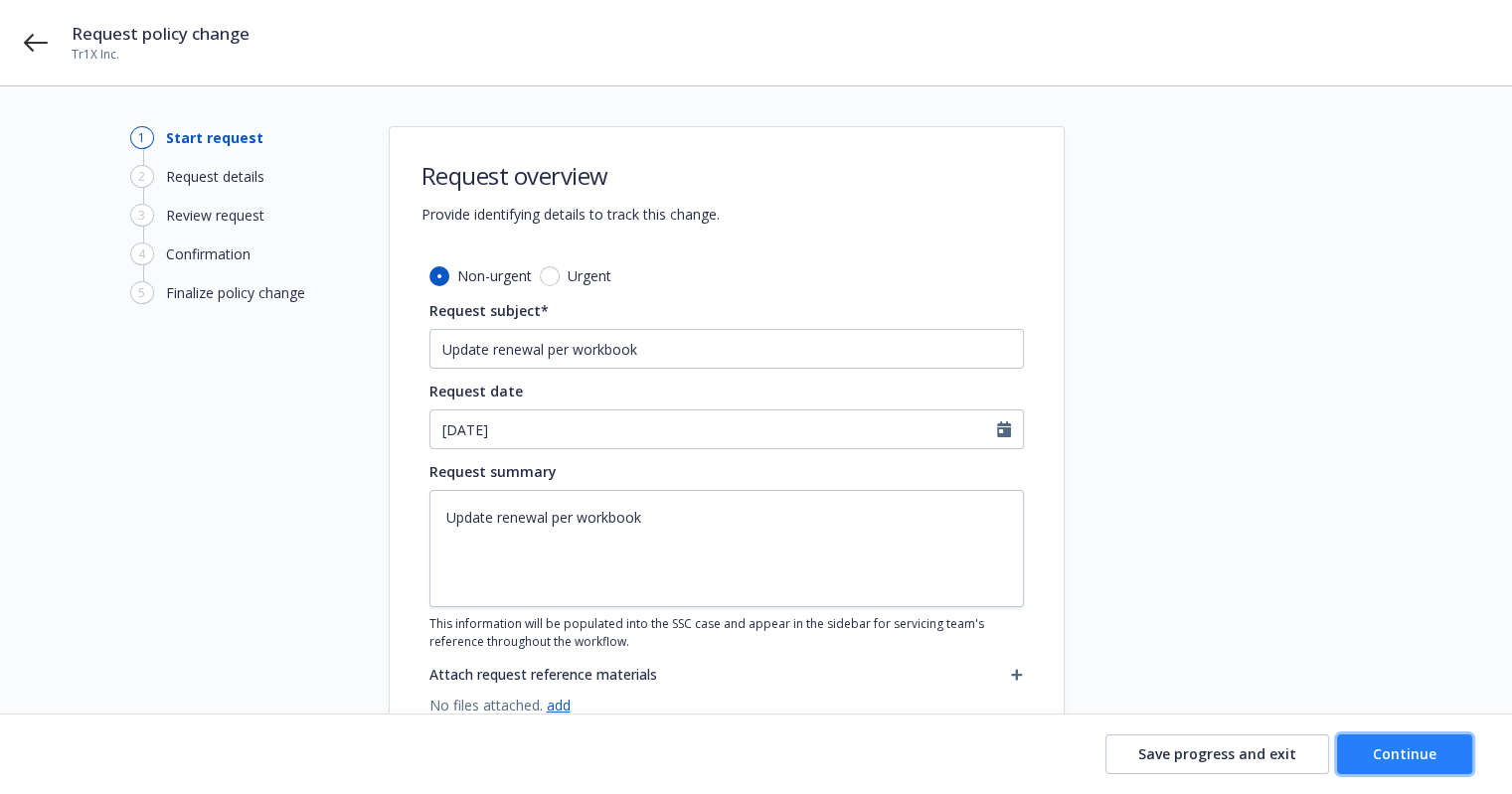 click on "Continue" at bounding box center [1405, 753] 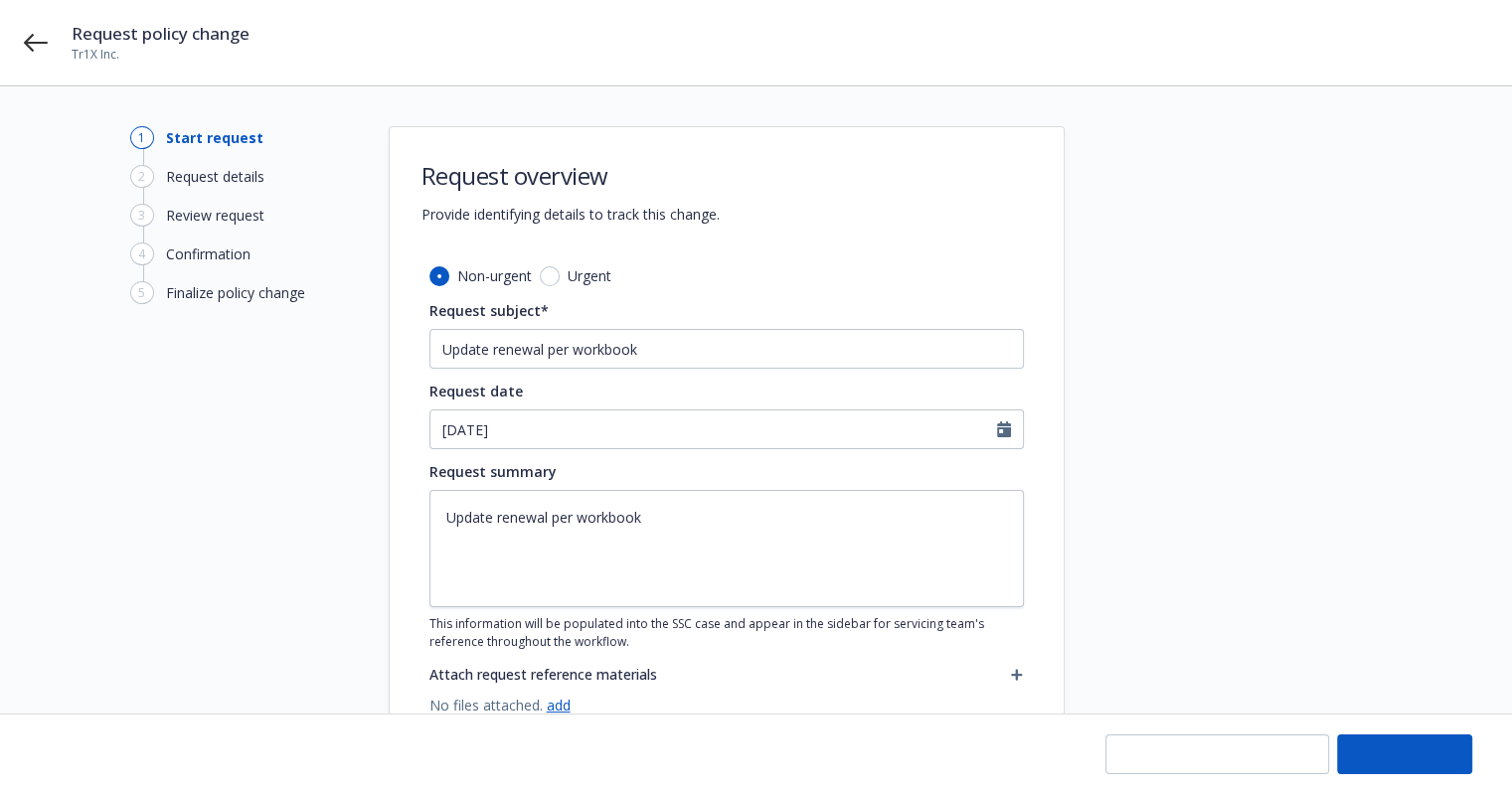 type on "x" 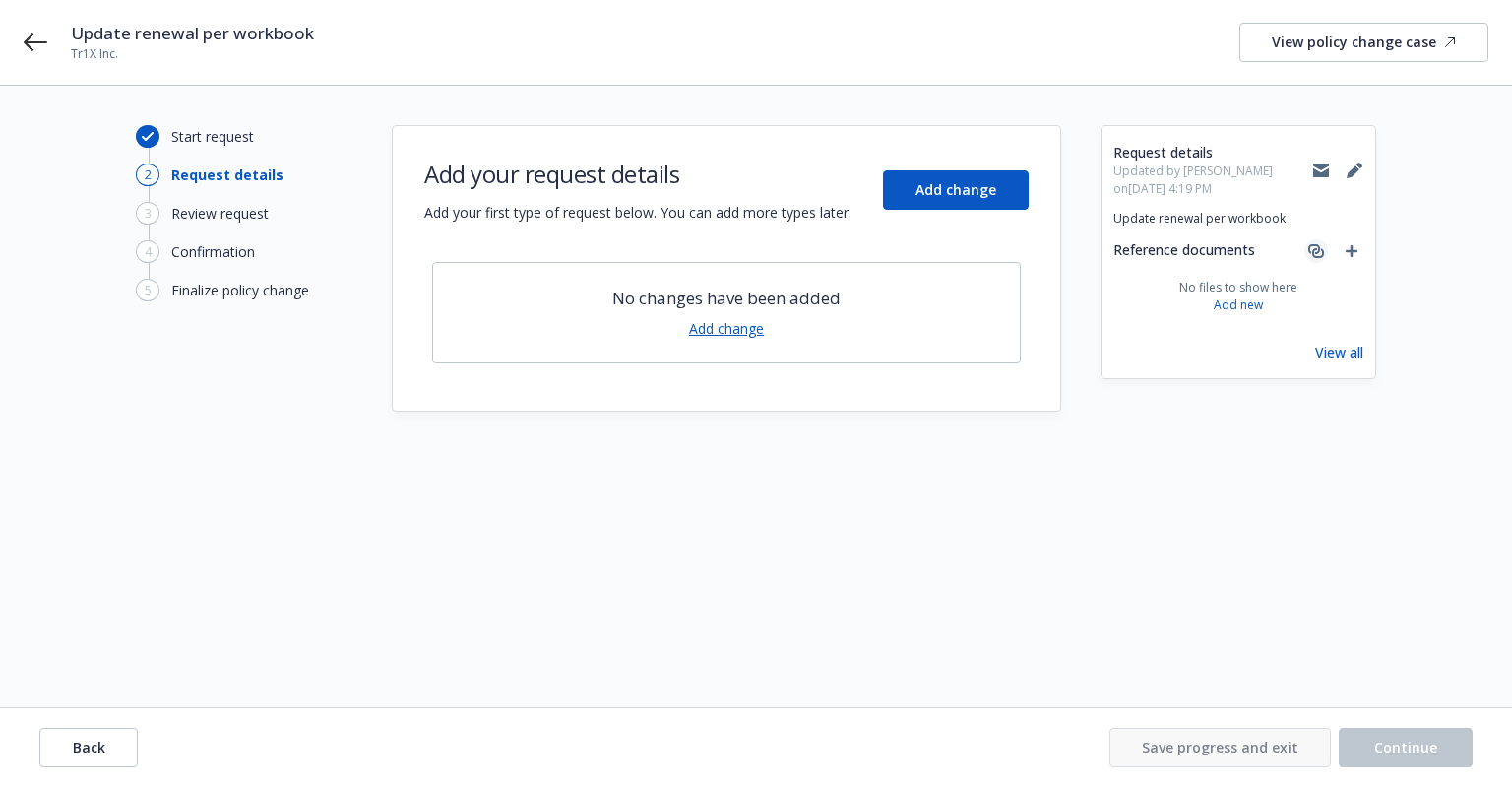 click 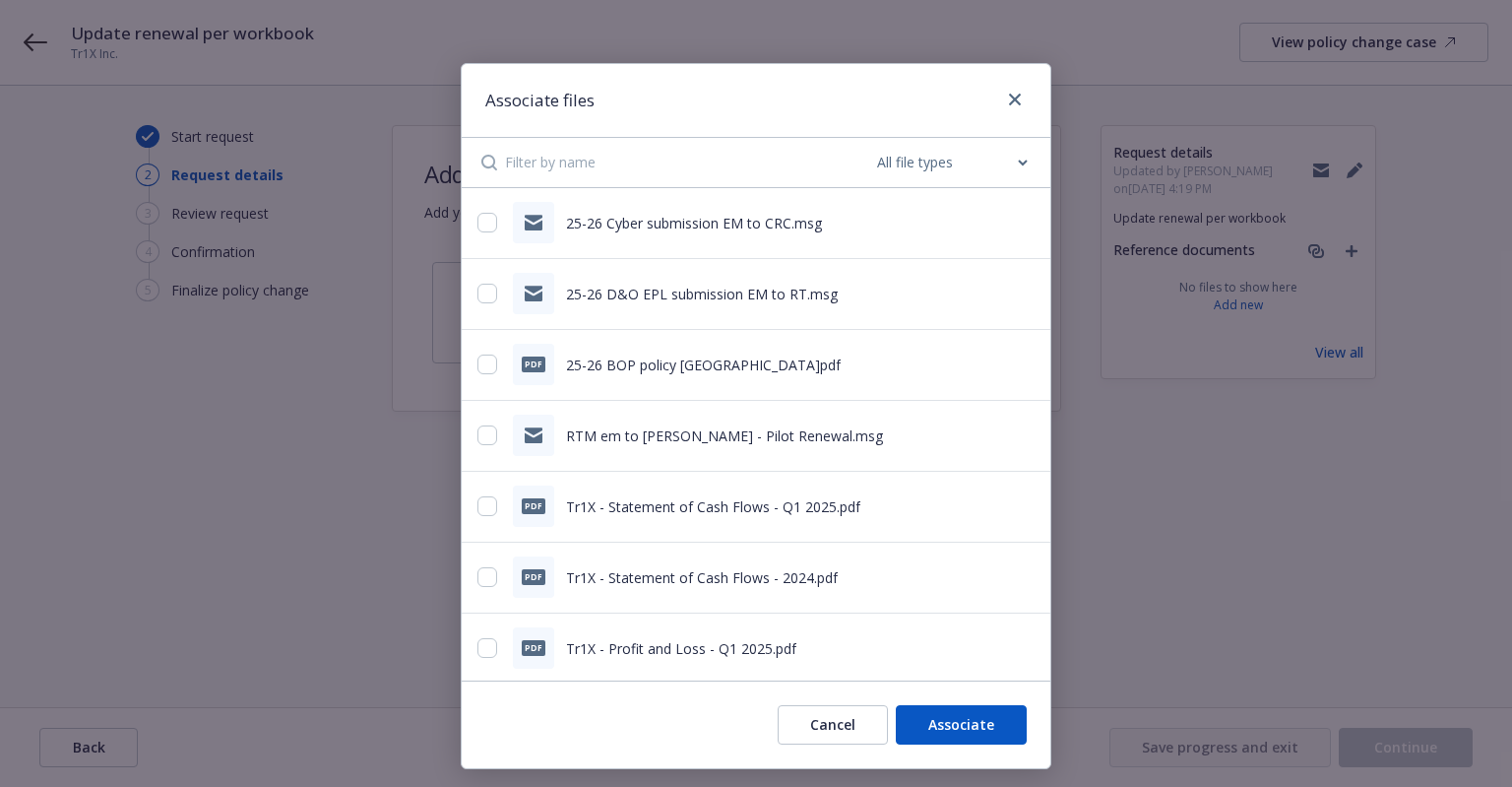 click at bounding box center [689, 163] 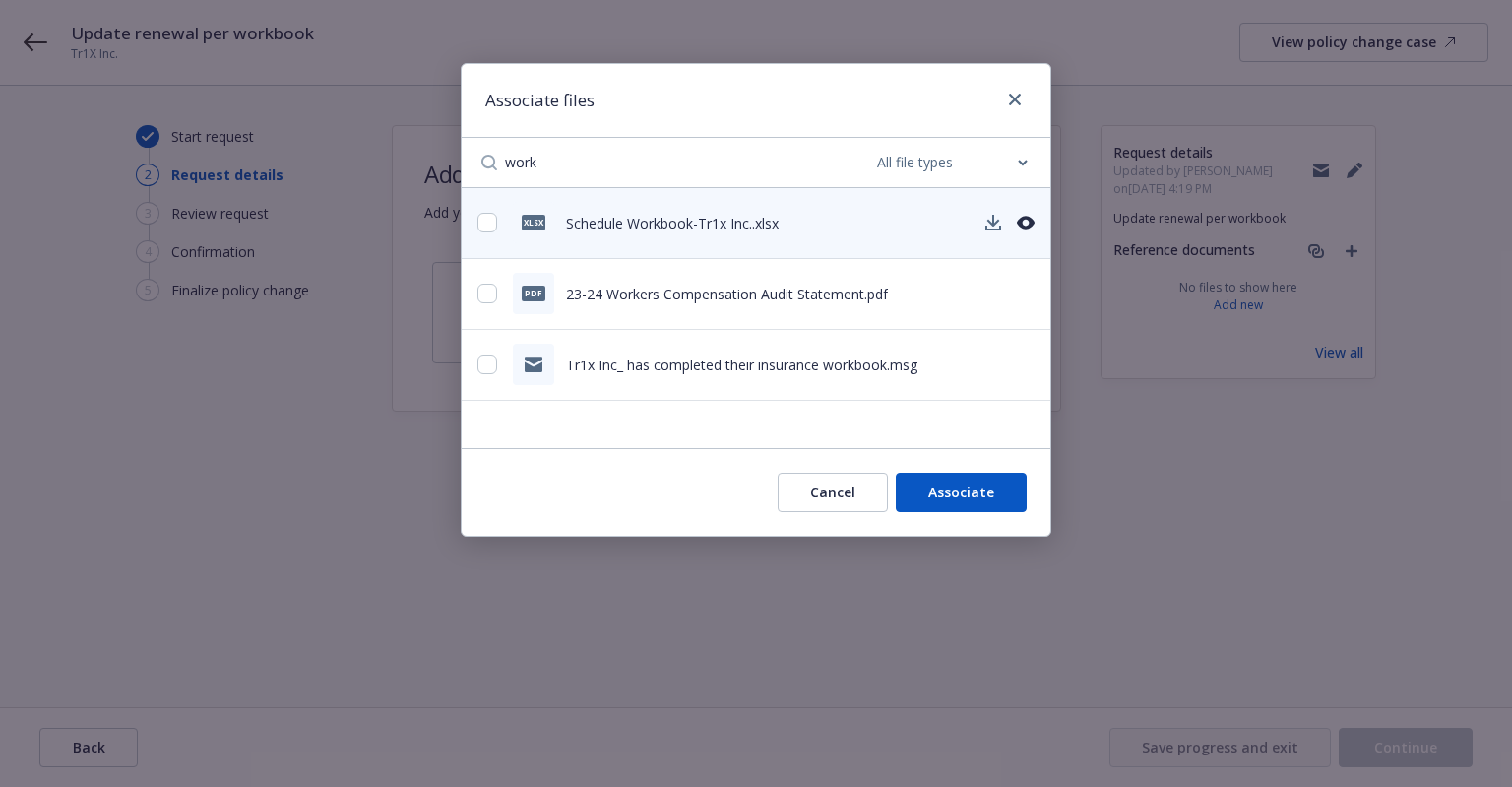 type on "work" 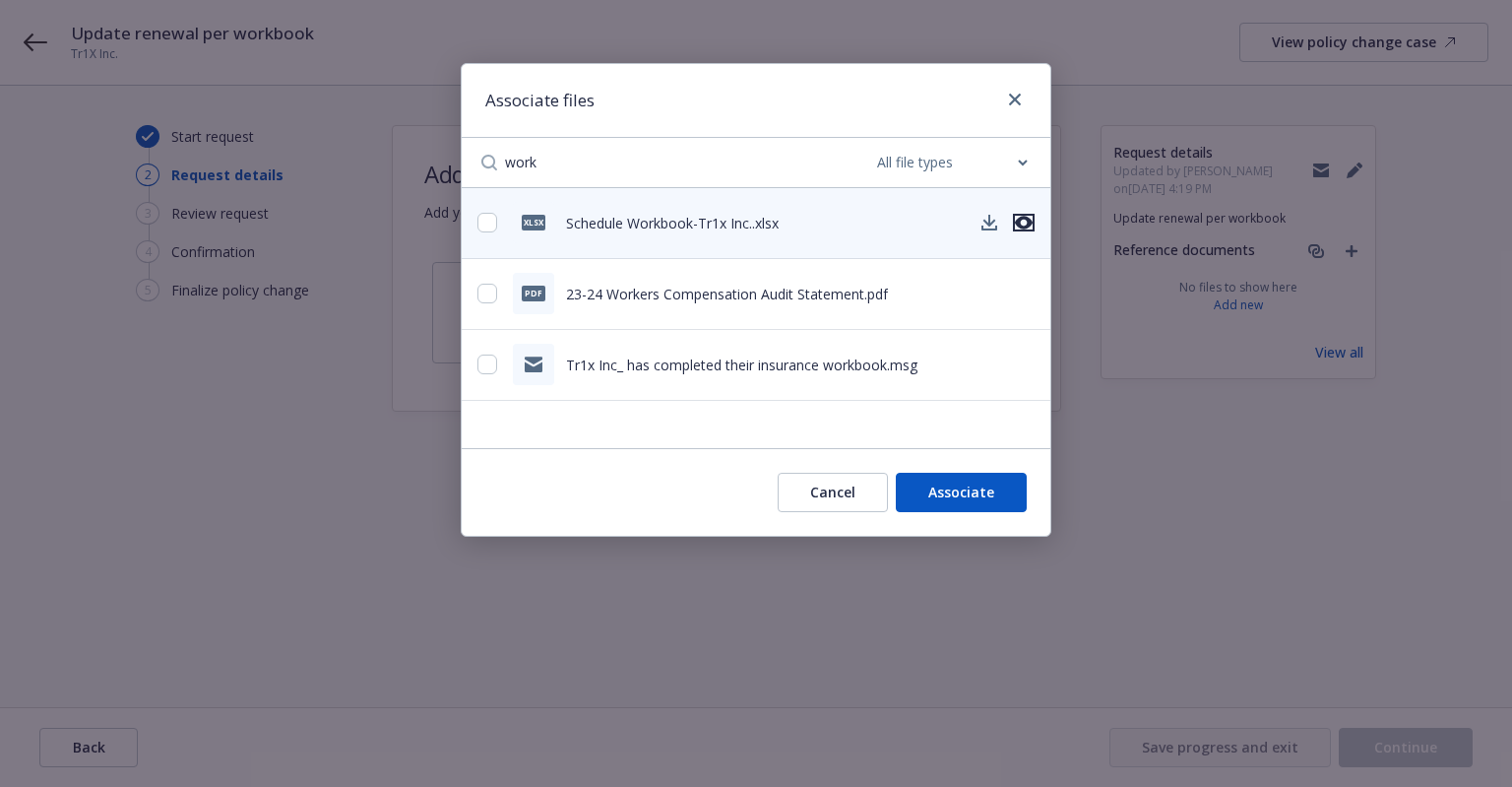 click at bounding box center [1024, 223] 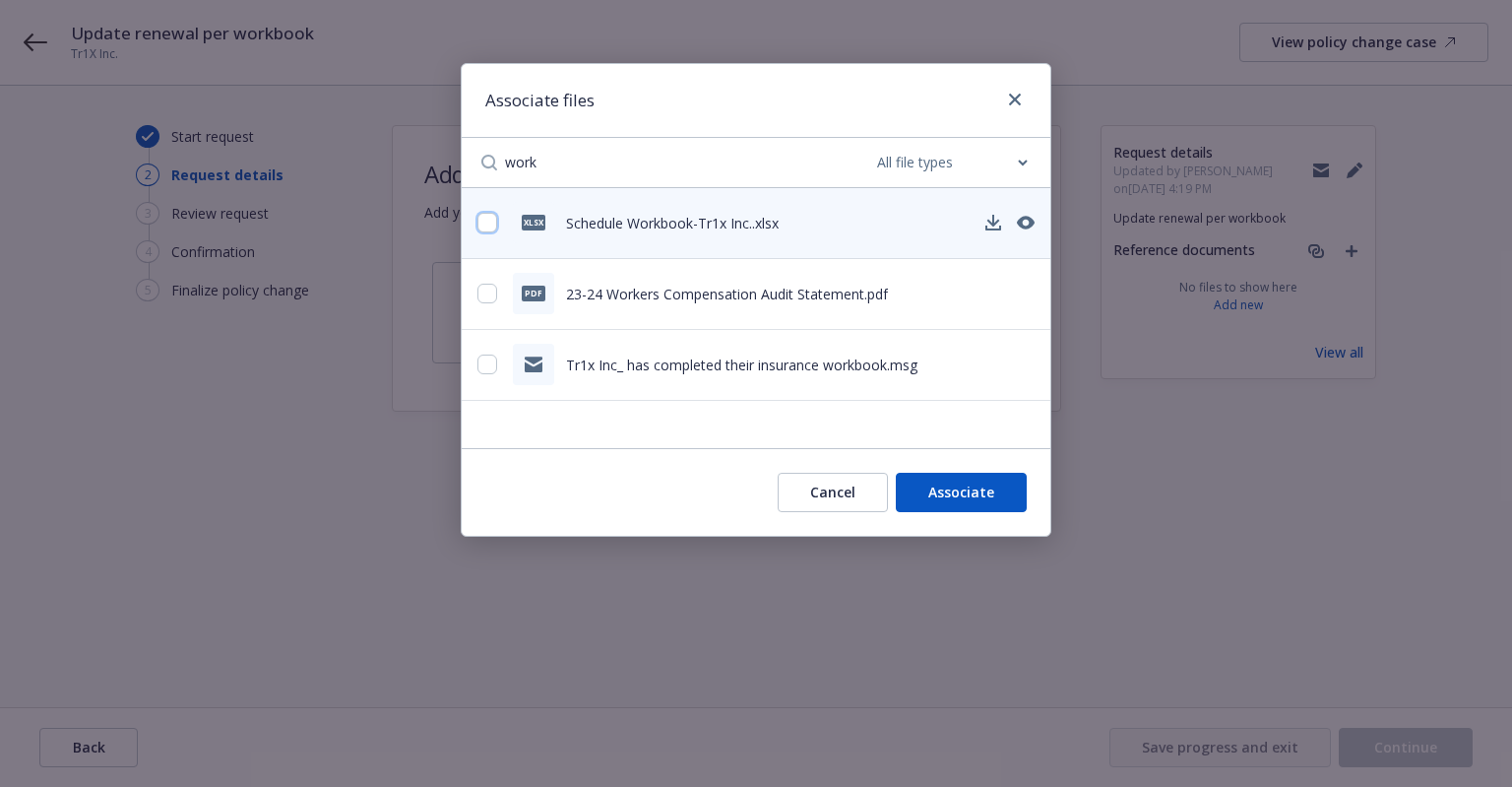 click at bounding box center [487, 223] 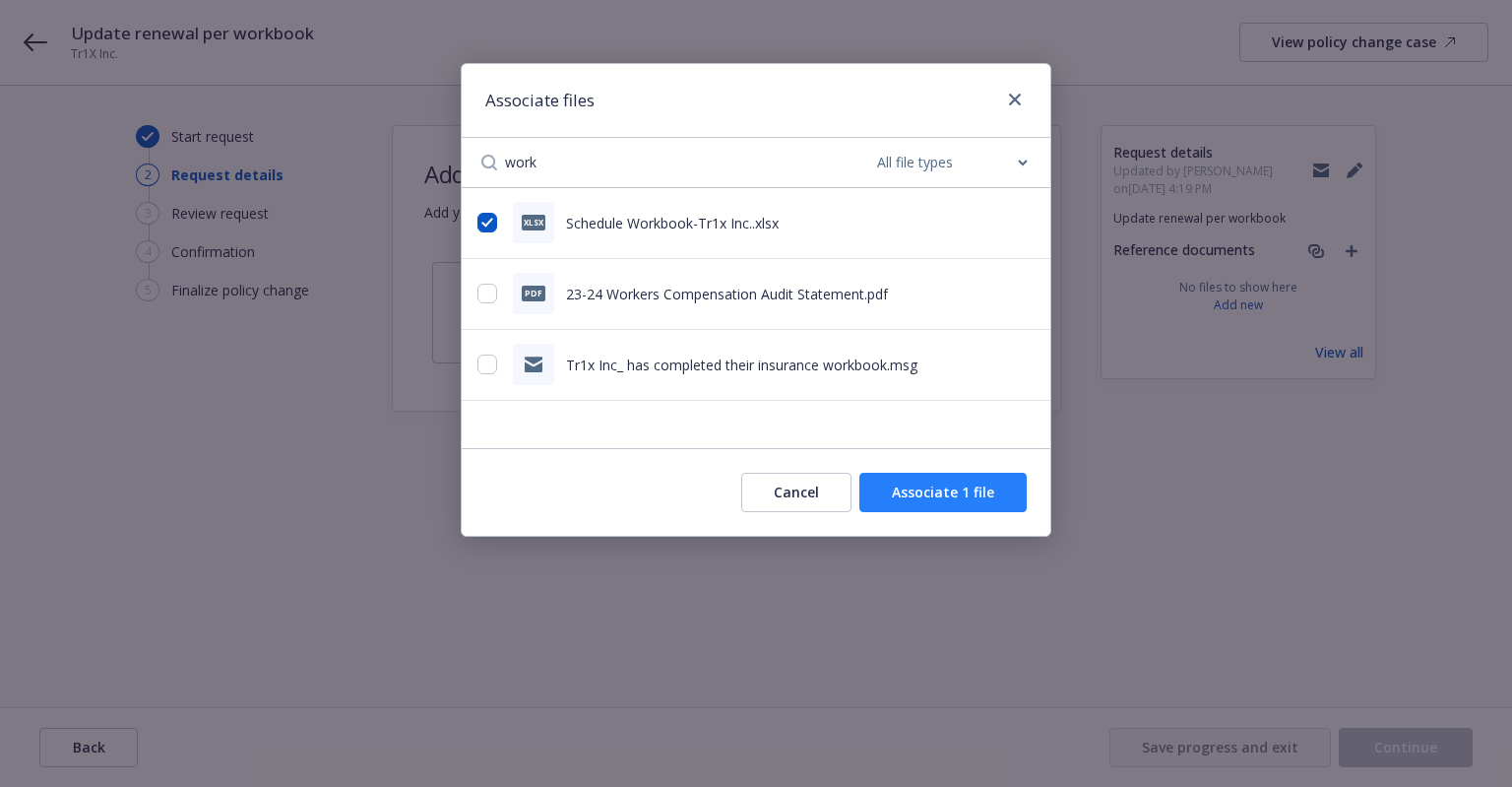click on "Associate   1   file" at bounding box center (943, 492) 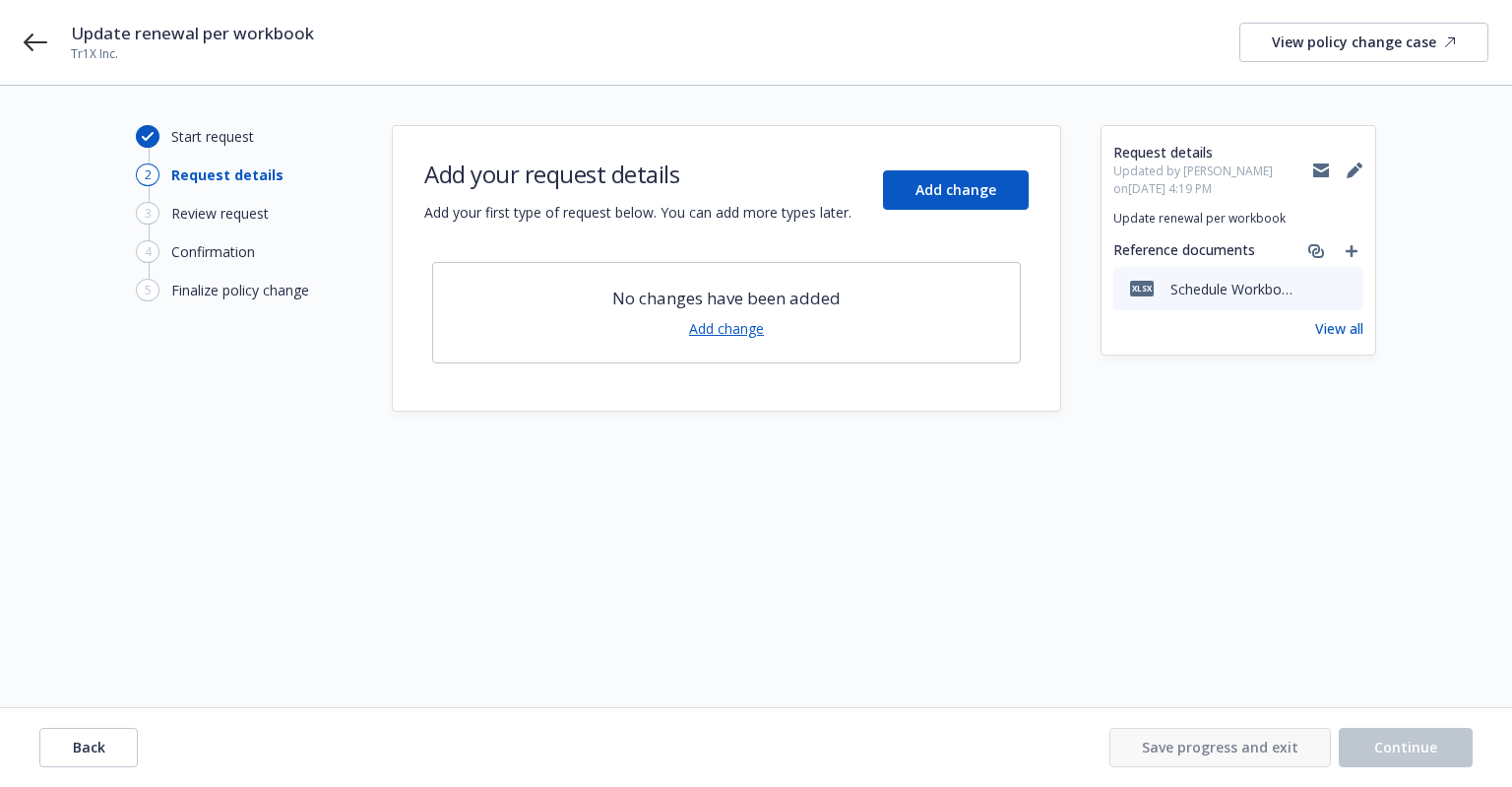 click on "Add change" at bounding box center [726, 328] 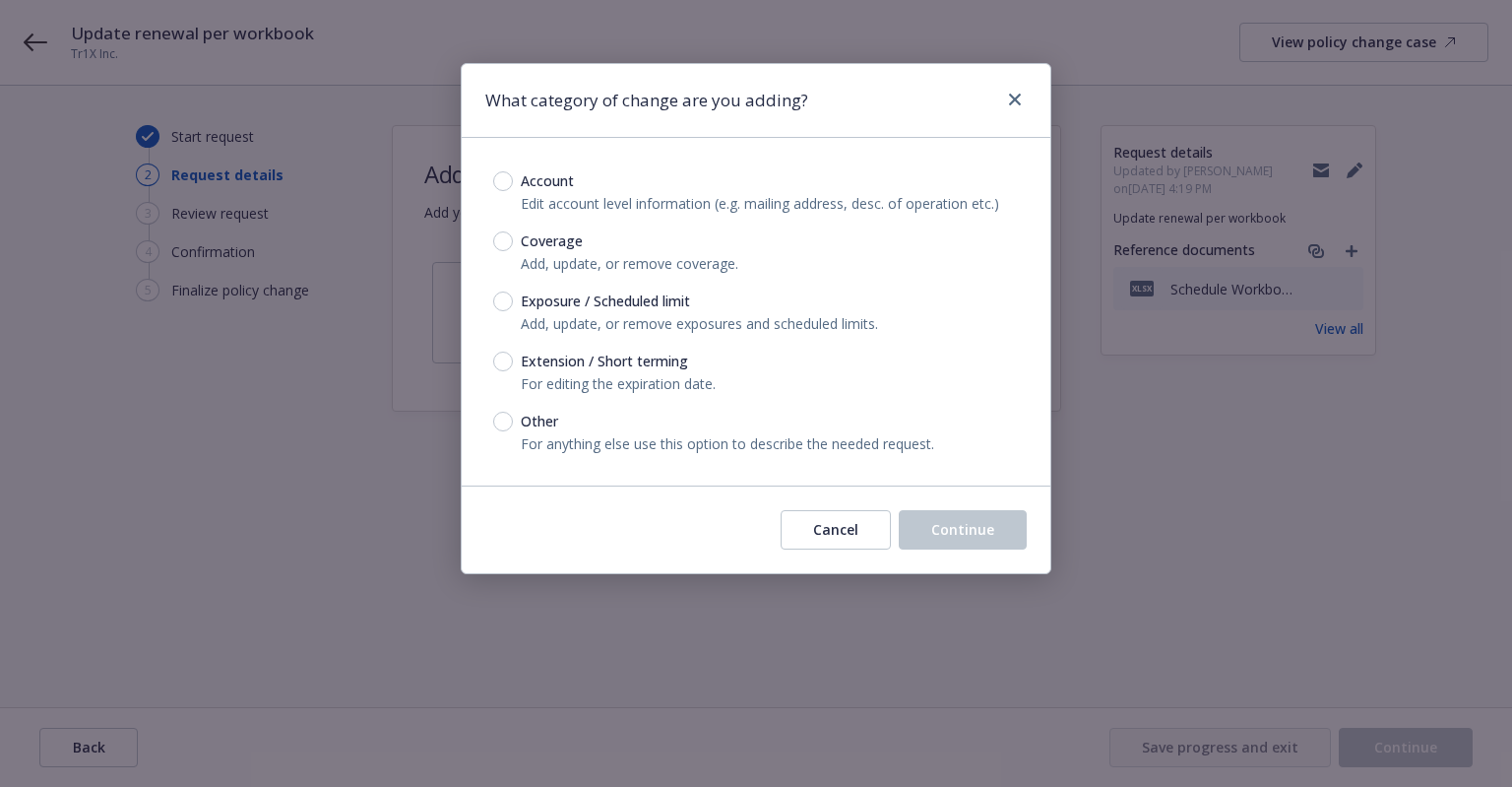 click on "Exposure / Scheduled limit" at bounding box center [605, 301] 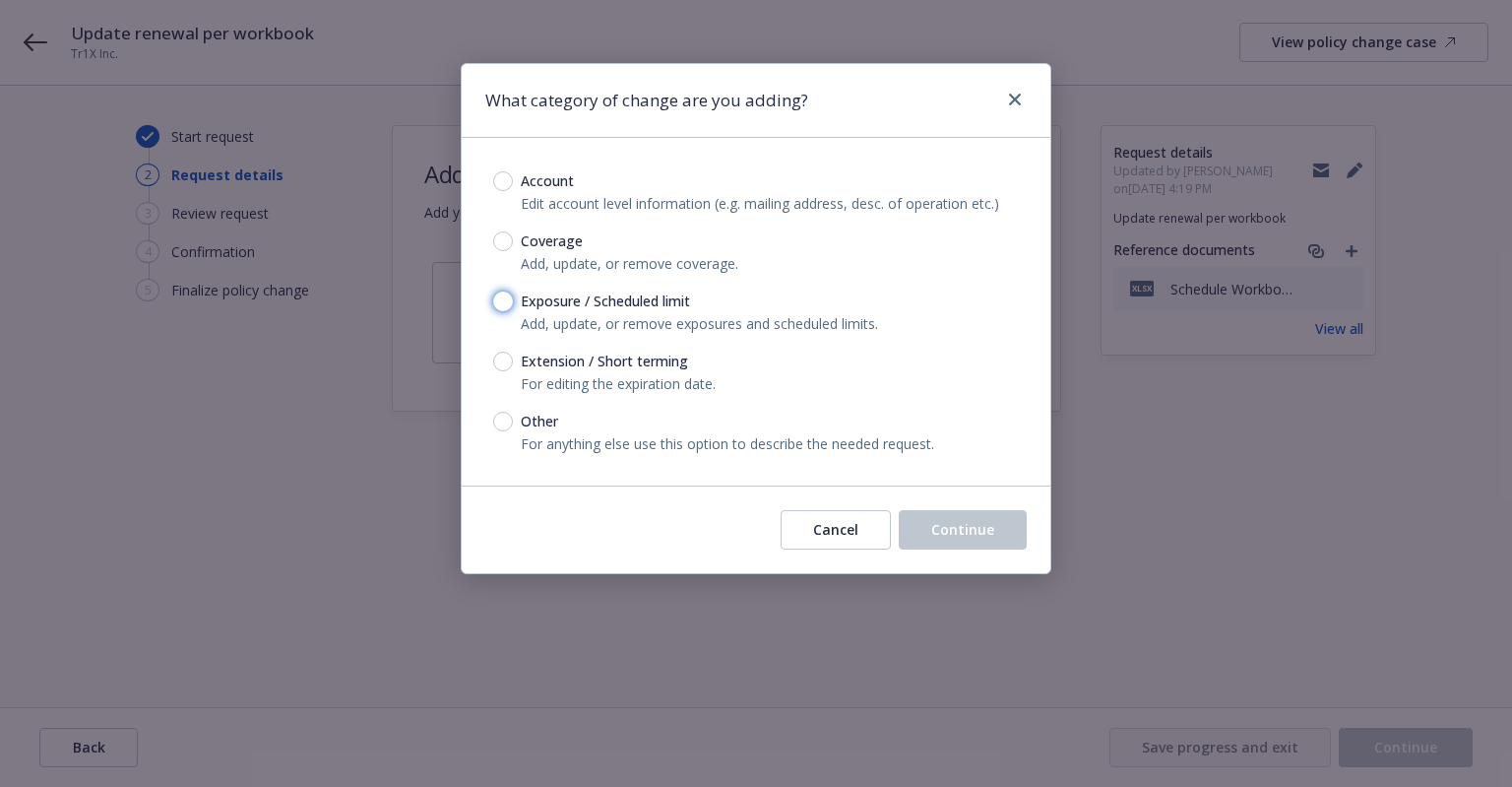 click on "Exposure / Scheduled limit" at bounding box center (503, 301) 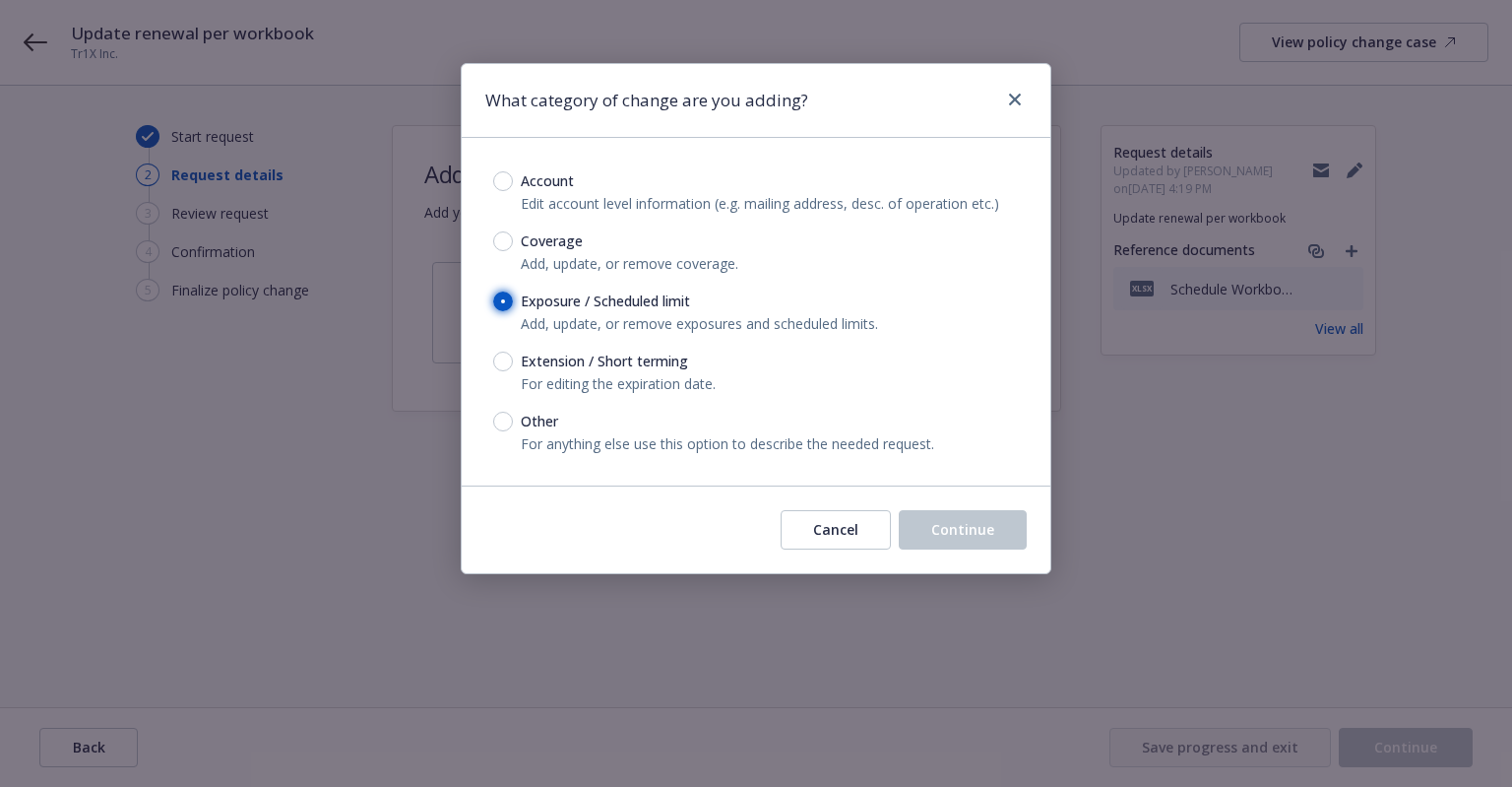 radio on "true" 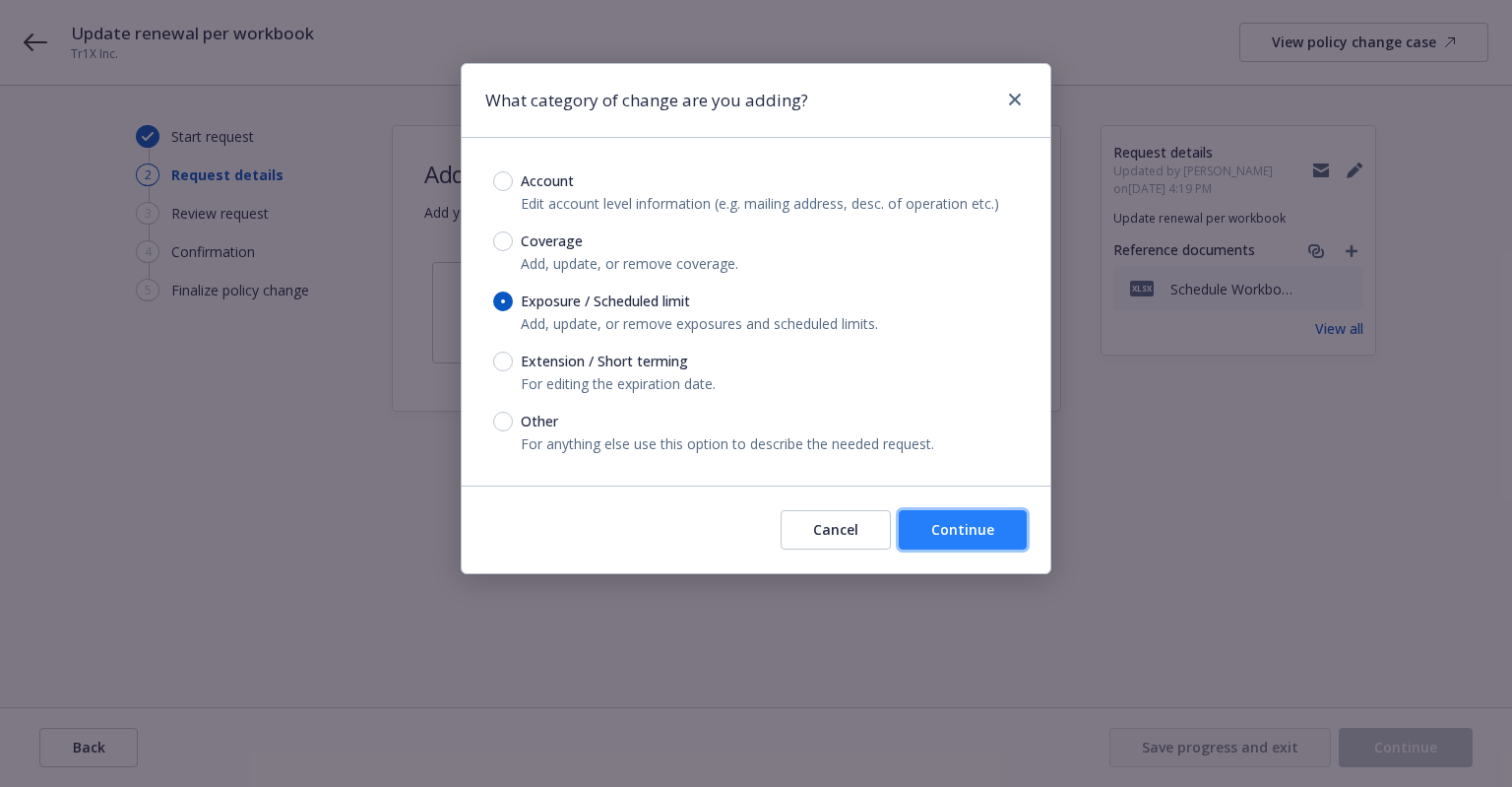 click on "Continue" at bounding box center (963, 529) 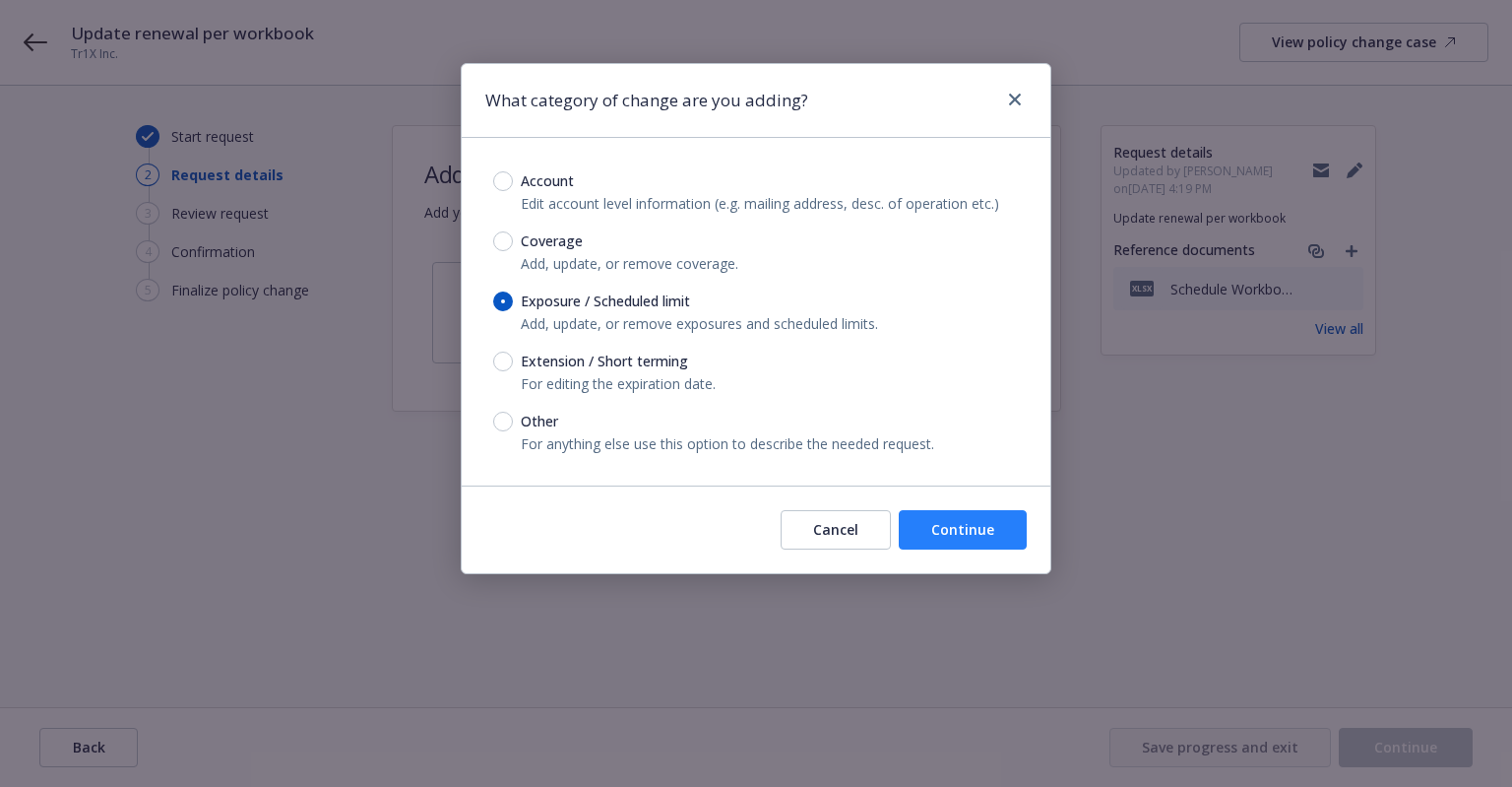 type on "x" 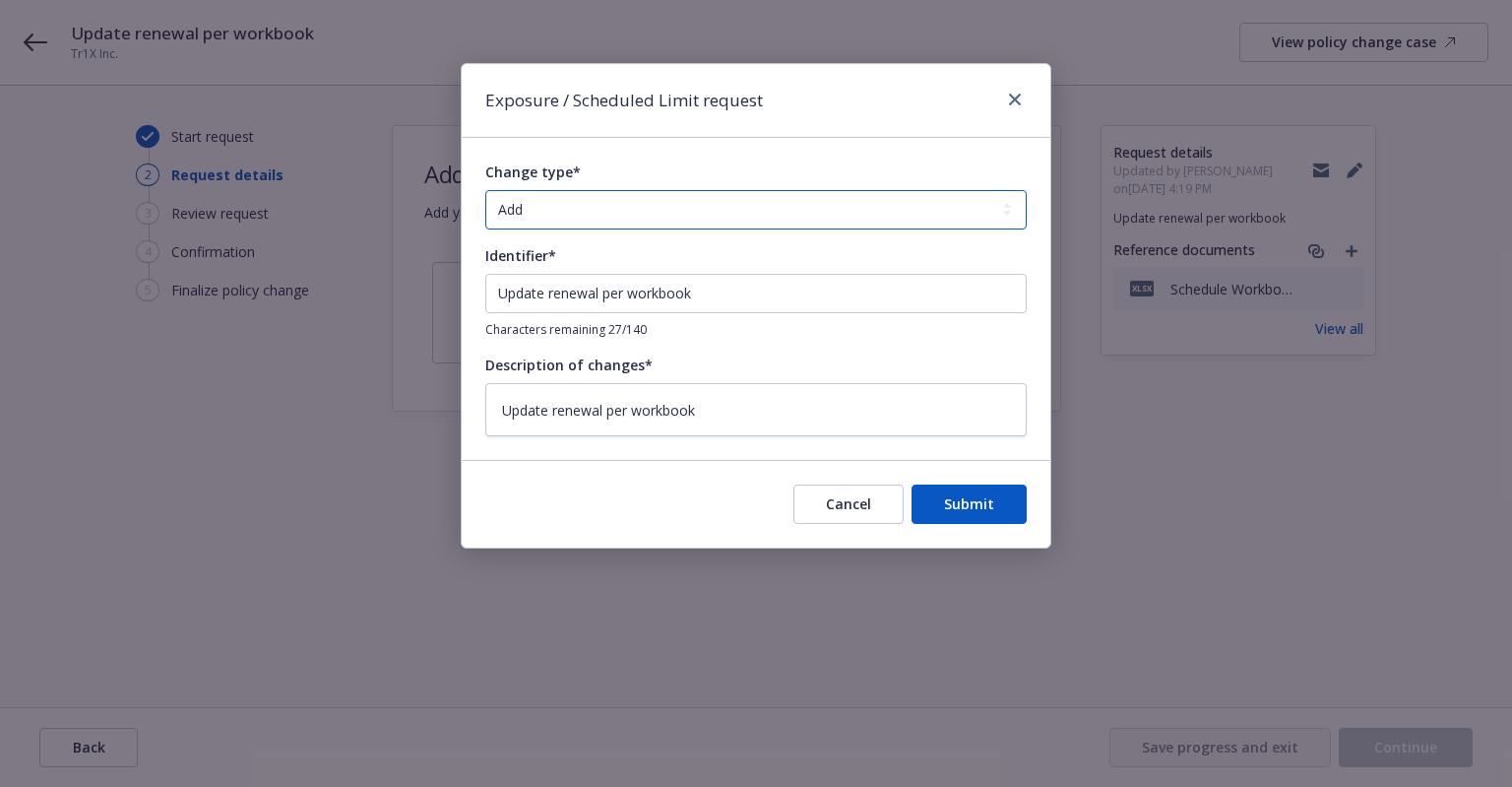 click on "Add Audit Change Remove" at bounding box center (756, 210) 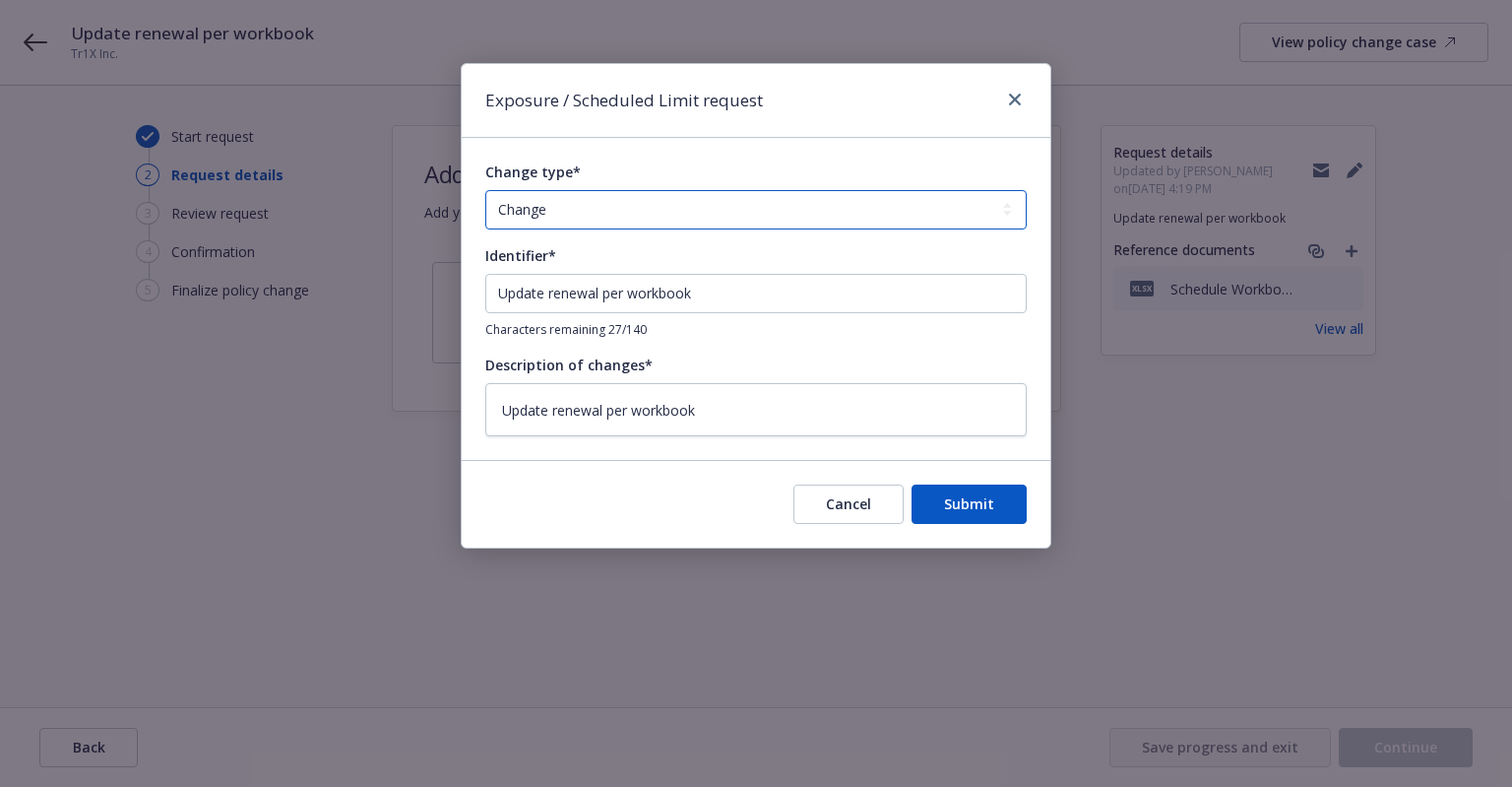 click on "Add Audit Change Remove" at bounding box center [756, 210] 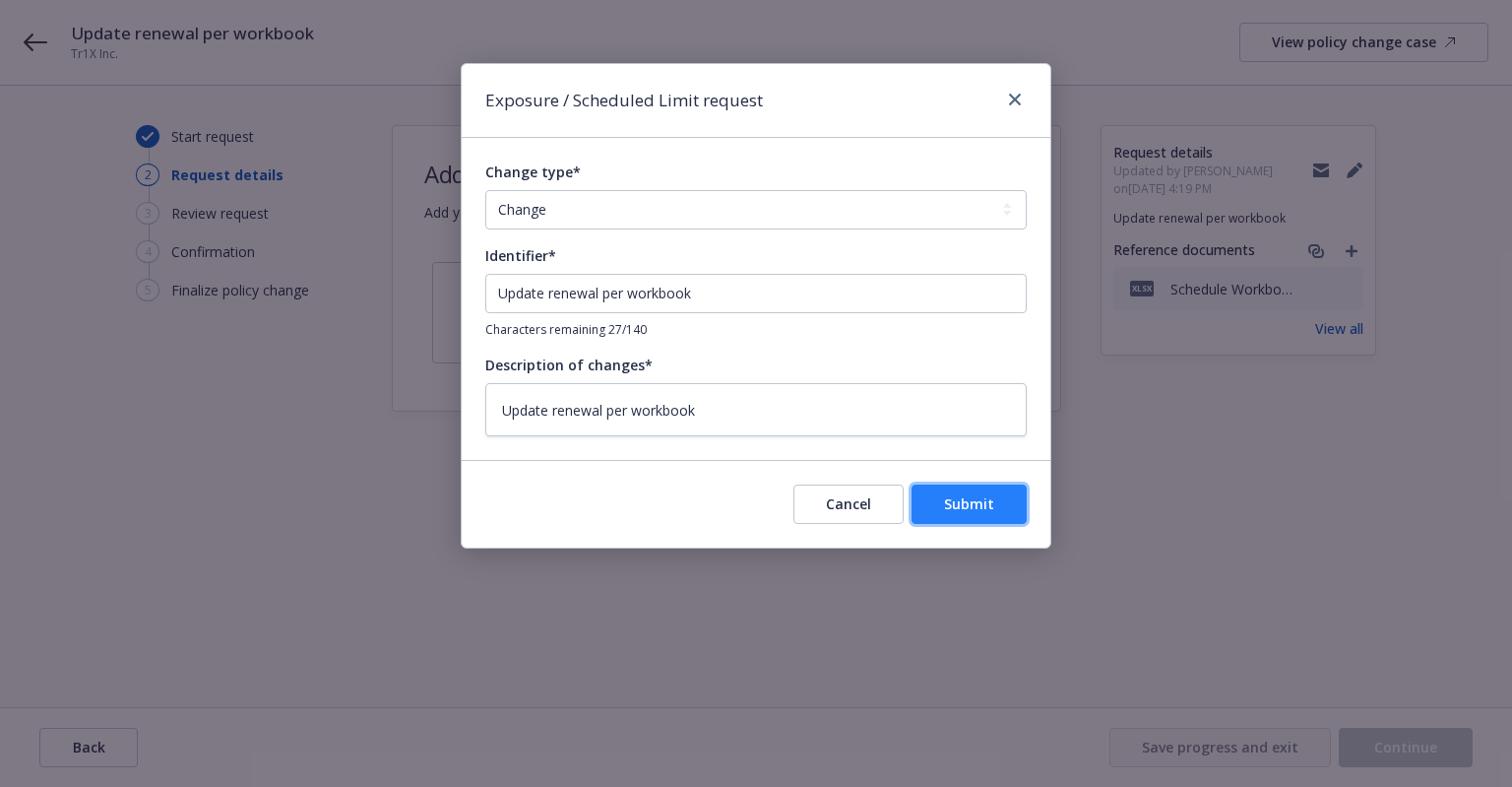 click on "Submit" at bounding box center [969, 503] 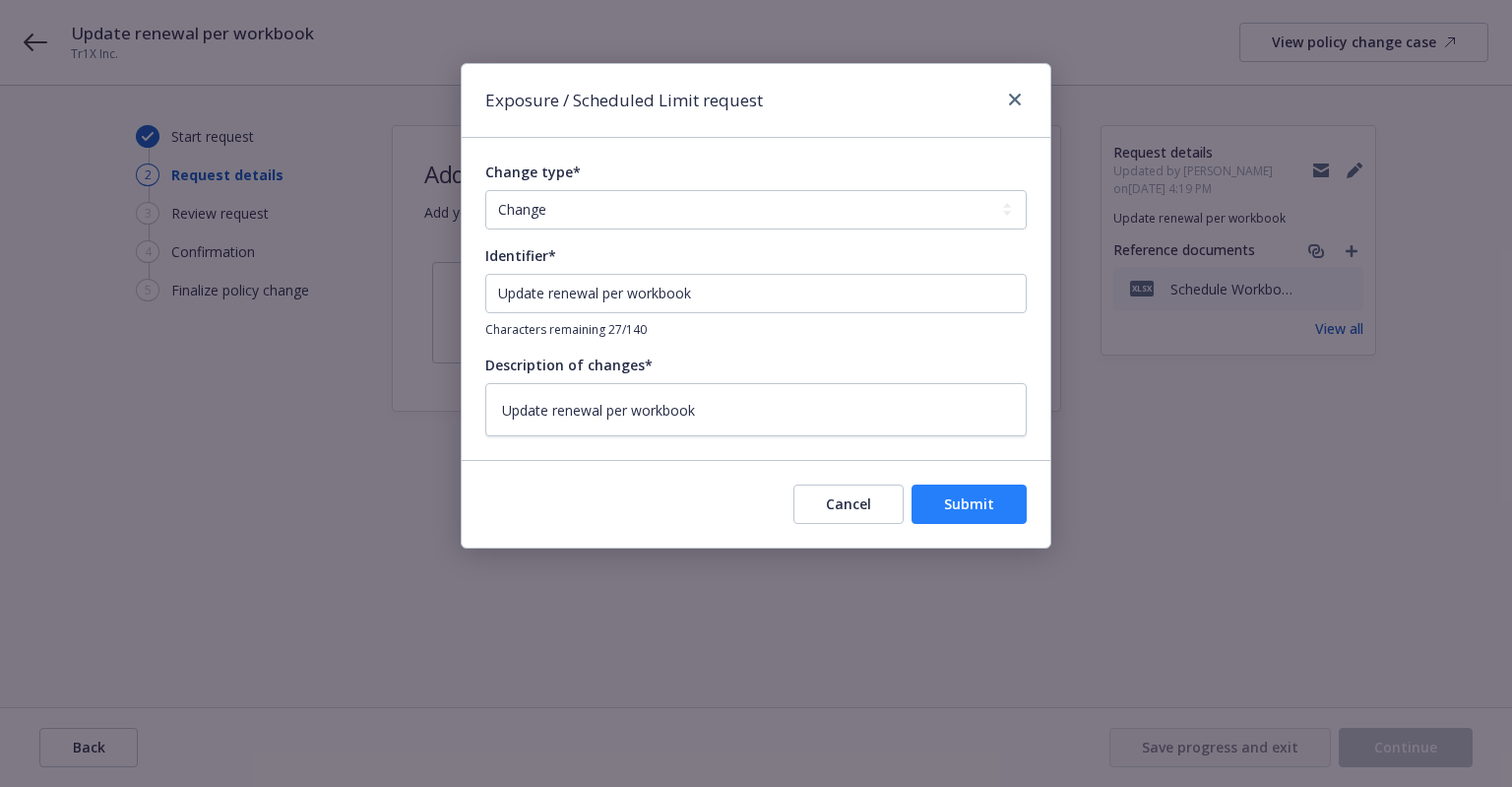 type on "x" 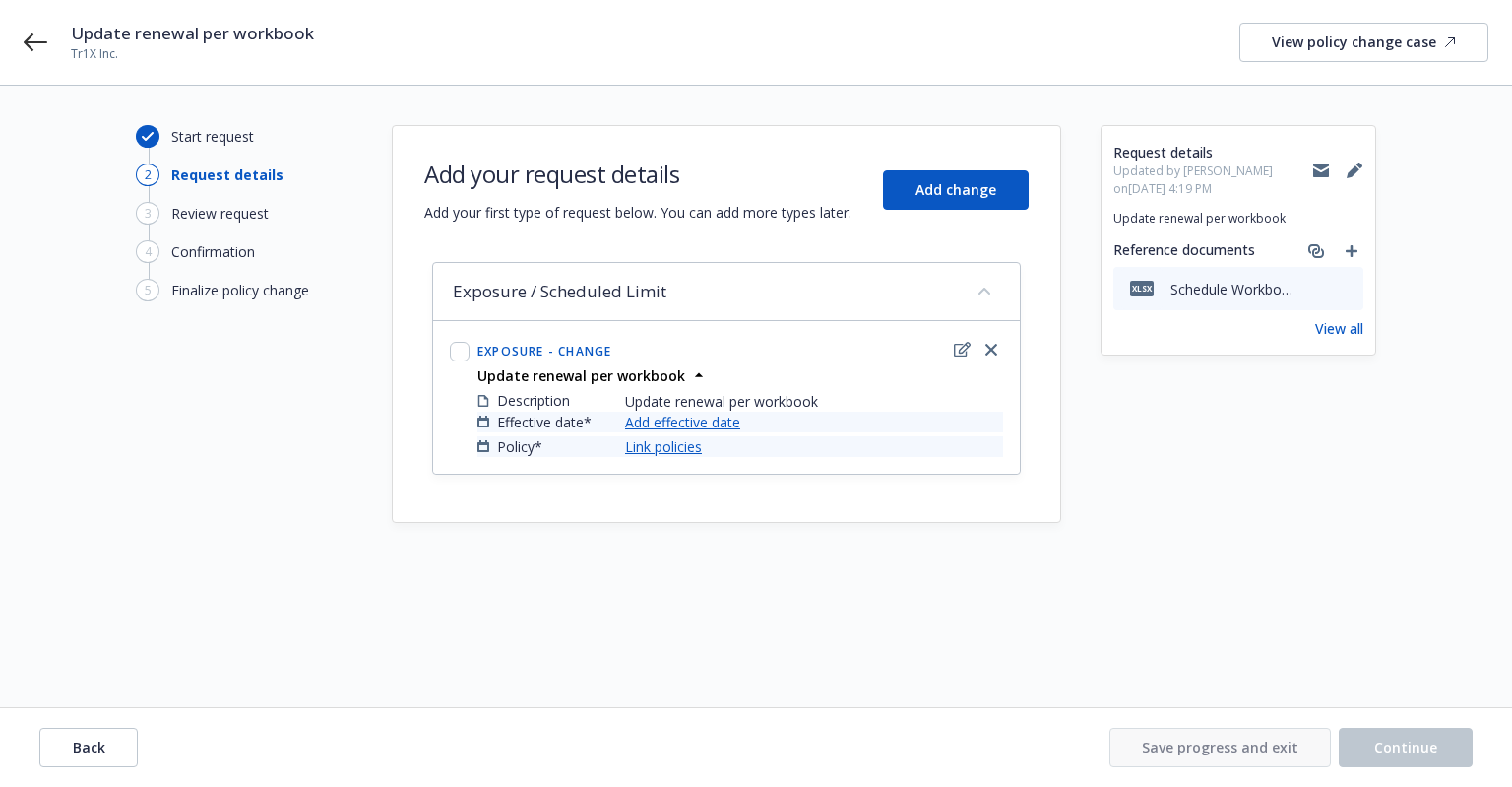 click on "Add effective date" at bounding box center (682, 422) 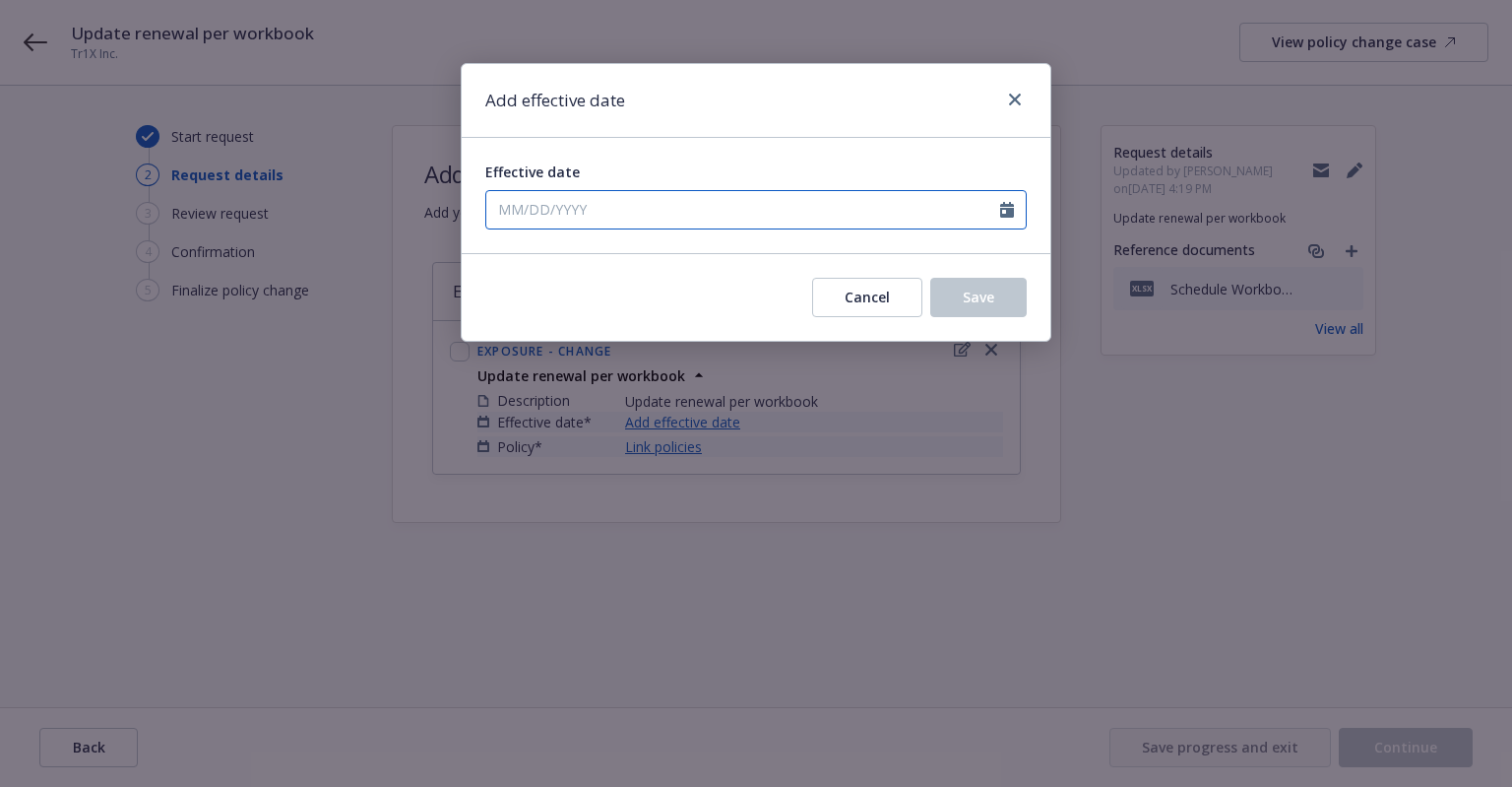 click on "Effective date" at bounding box center (743, 210) 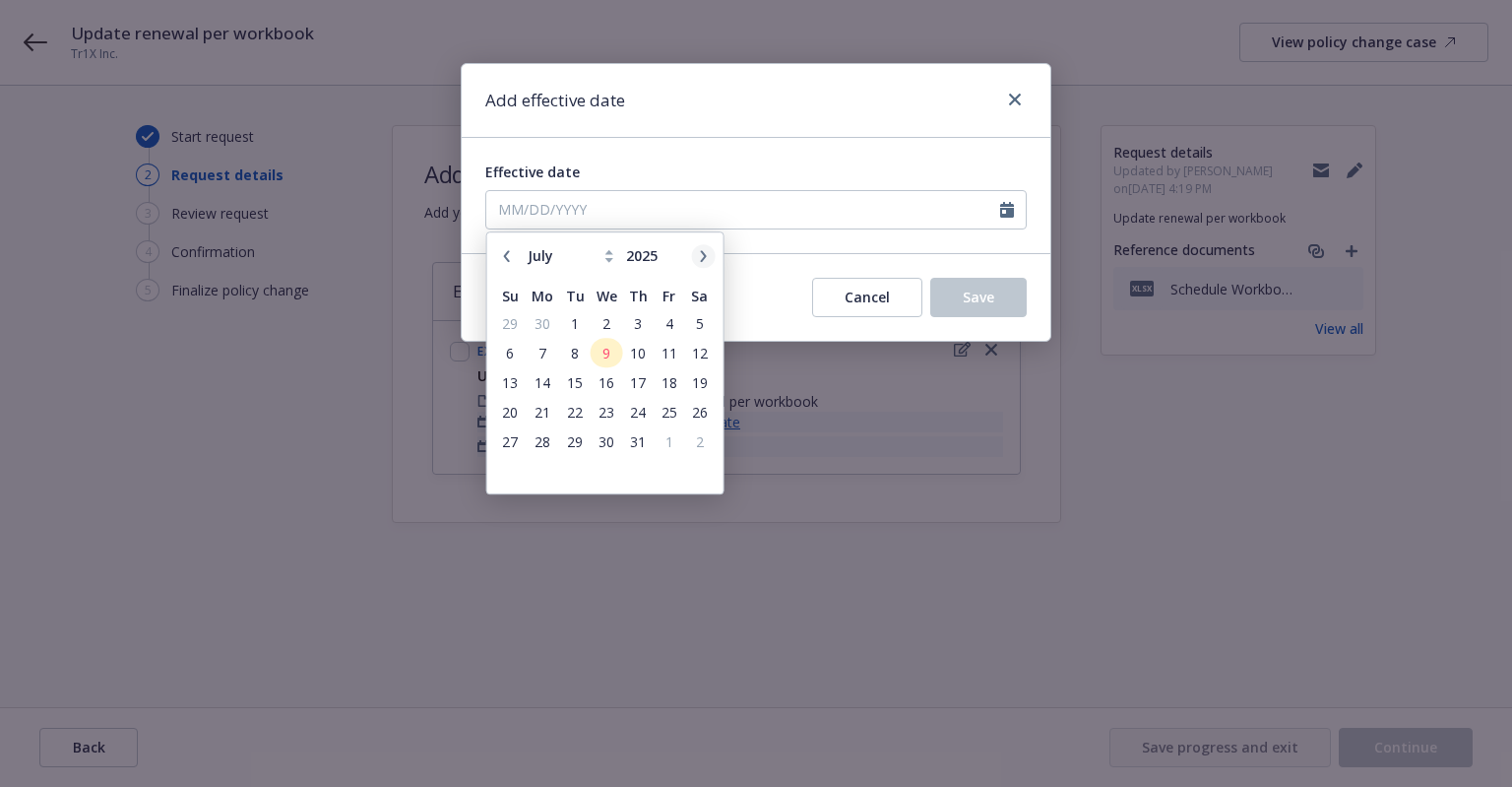 click at bounding box center (704, 256) 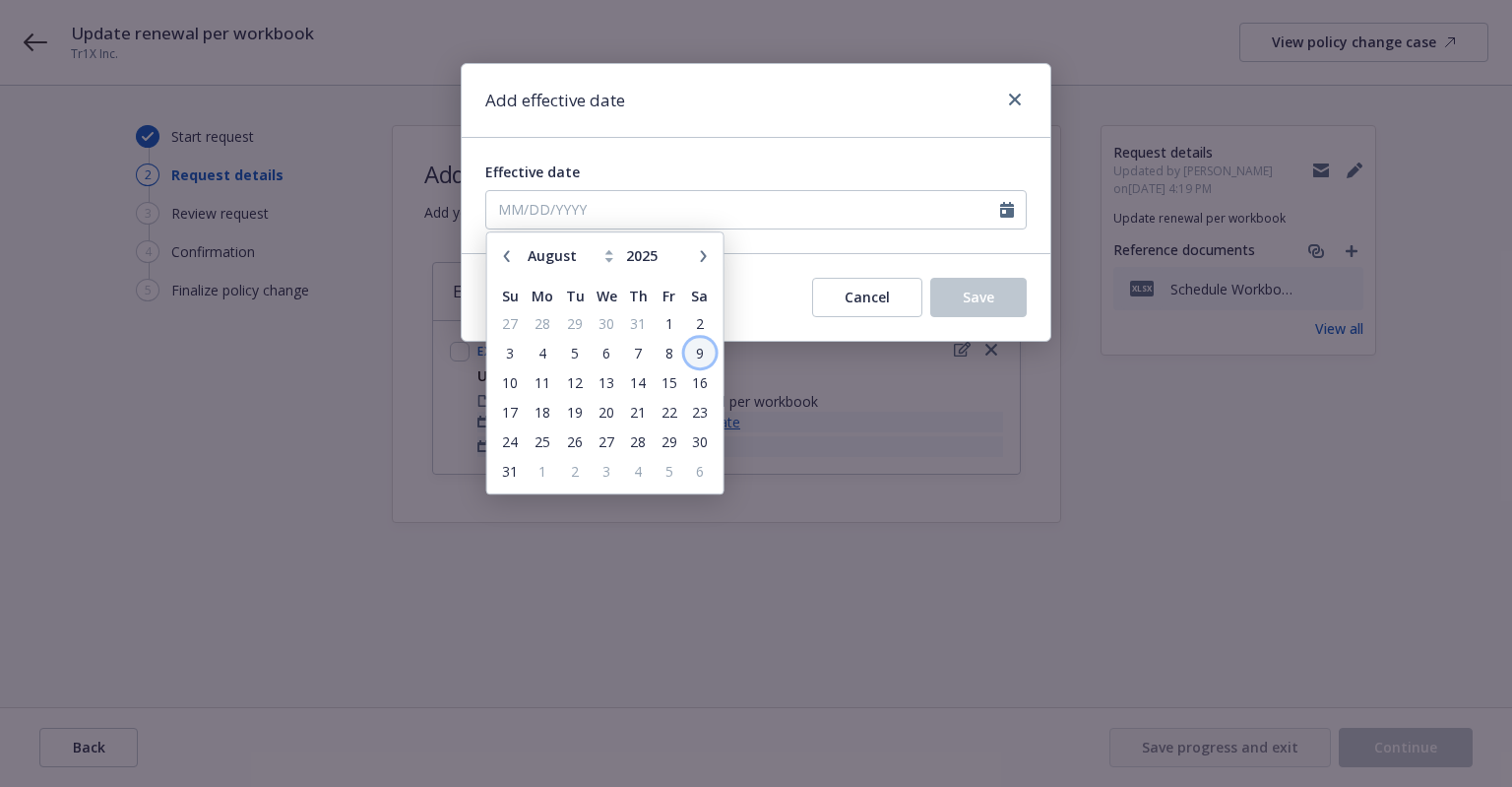 click on "9" at bounding box center (699, 353) 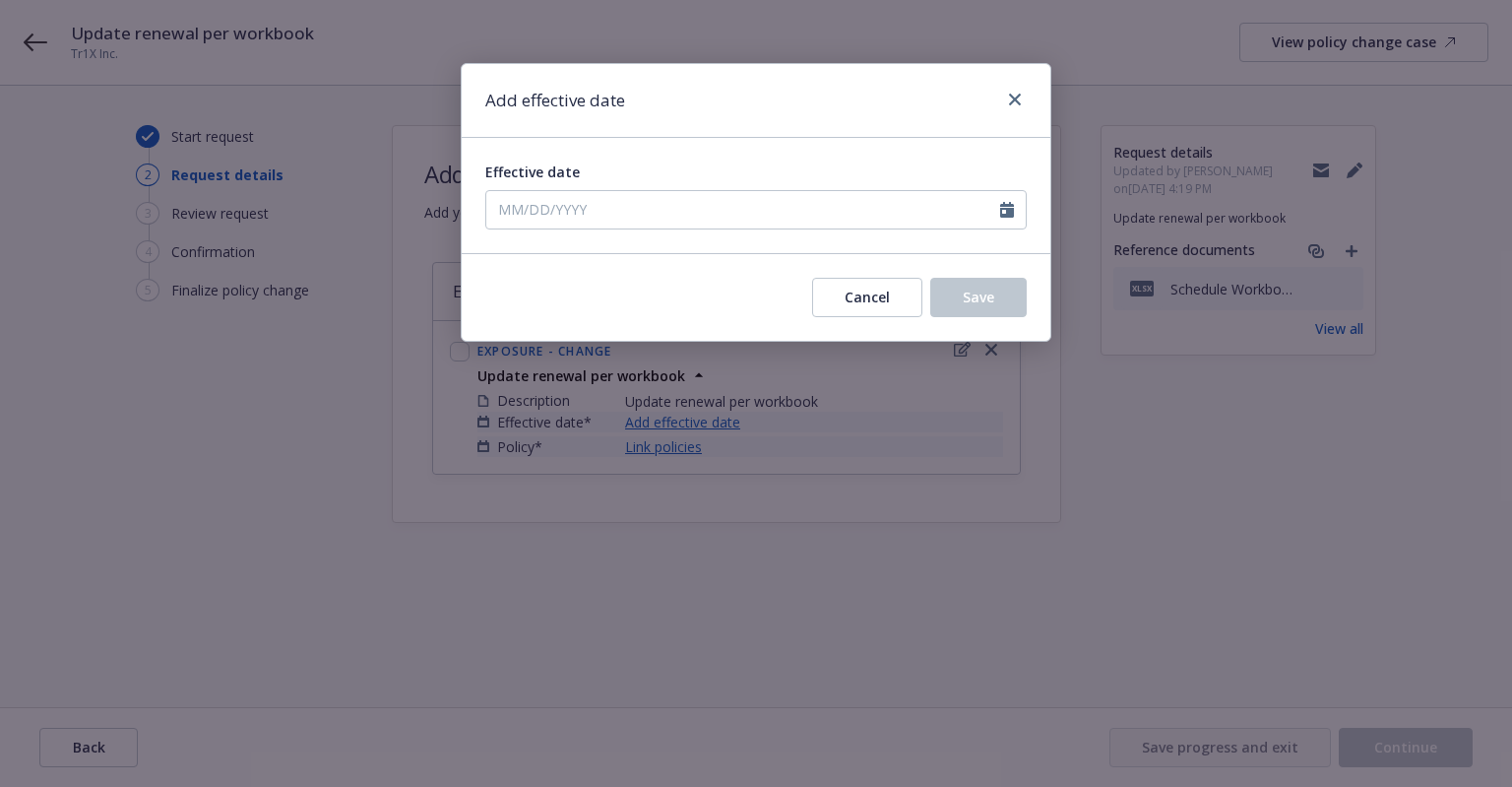 type on "[DATE]" 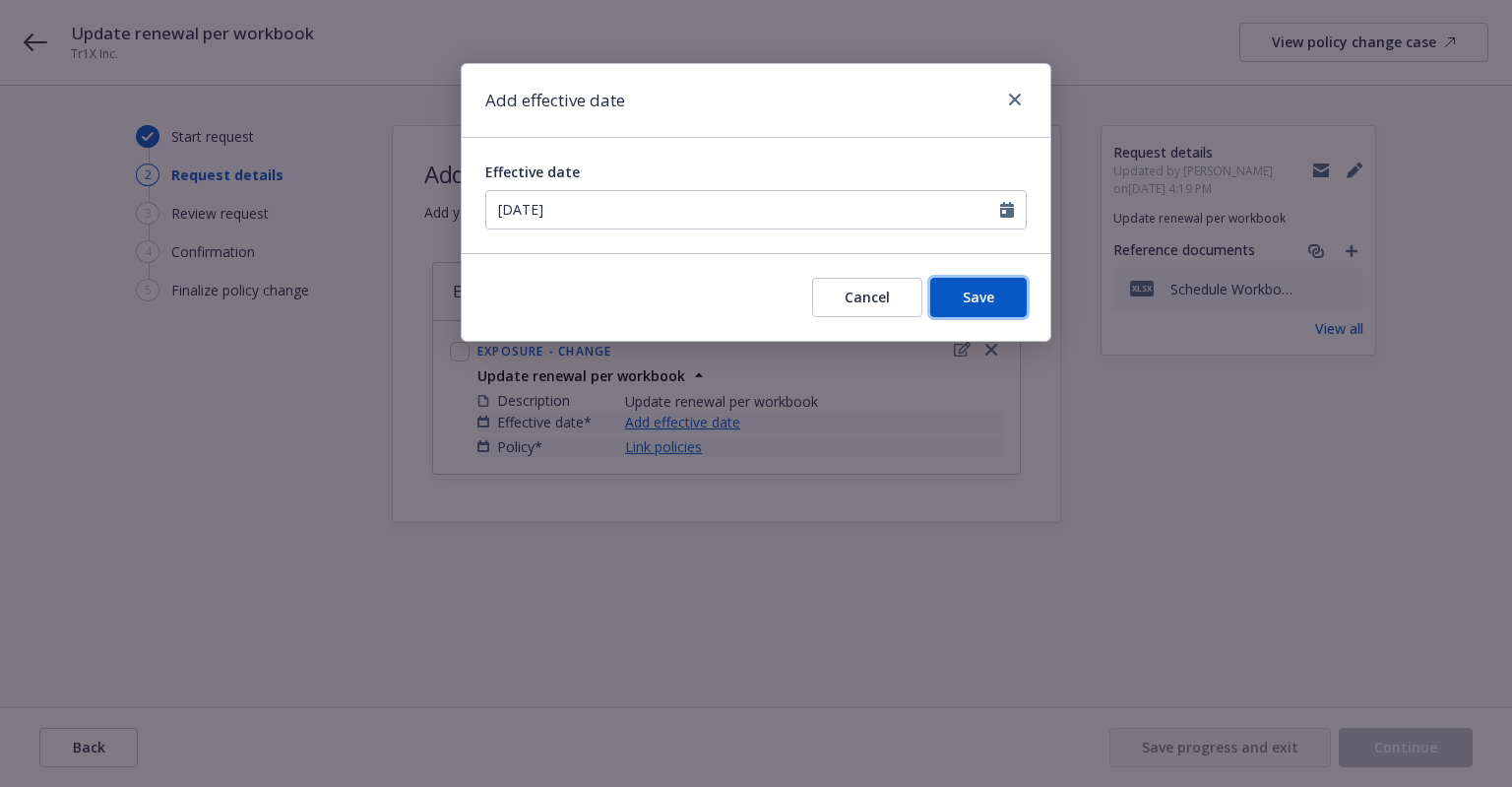 drag, startPoint x: 998, startPoint y: 291, endPoint x: 972, endPoint y: 298, distance: 26.925824 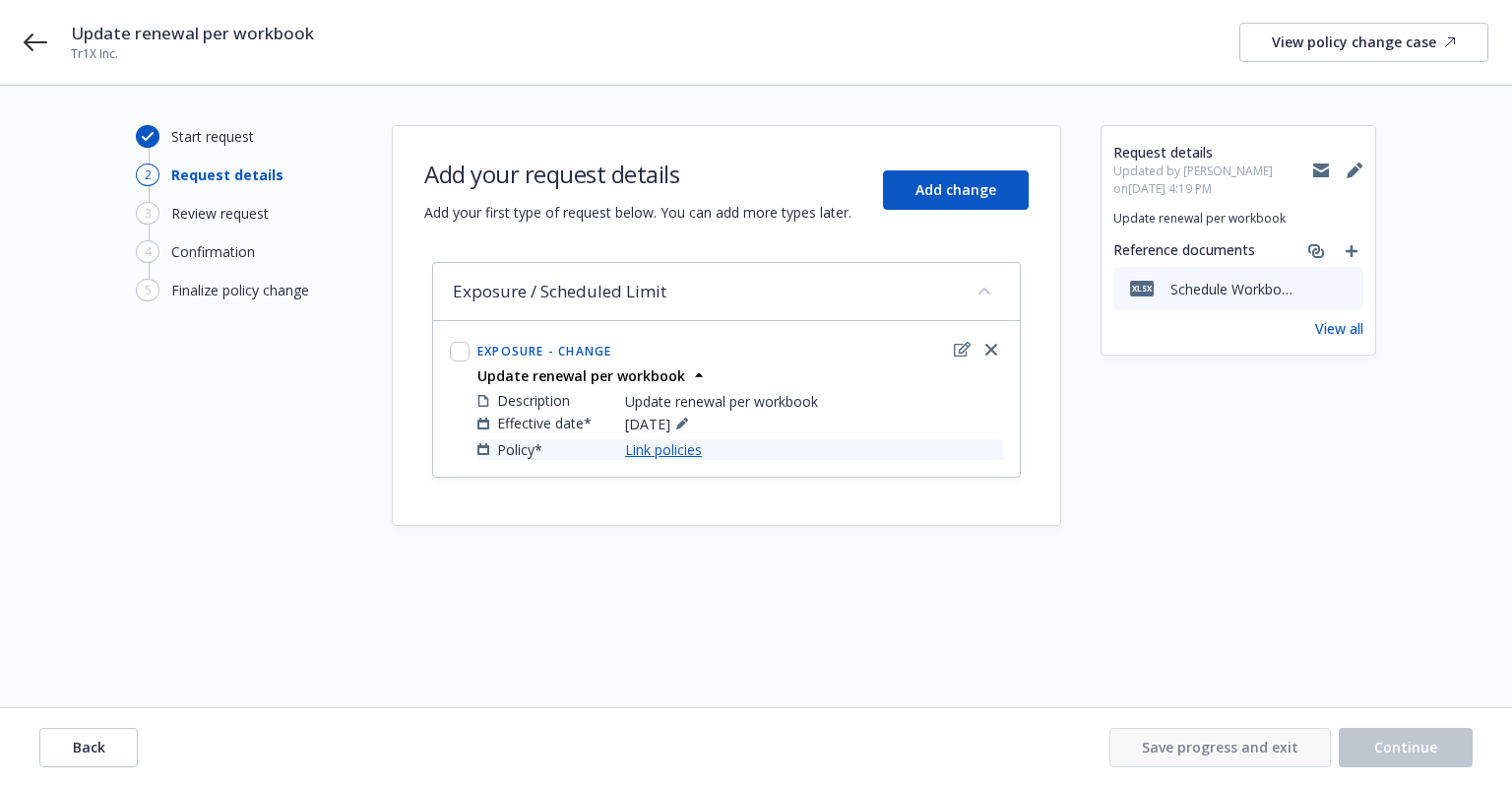 click on "Link policies" at bounding box center (663, 449) 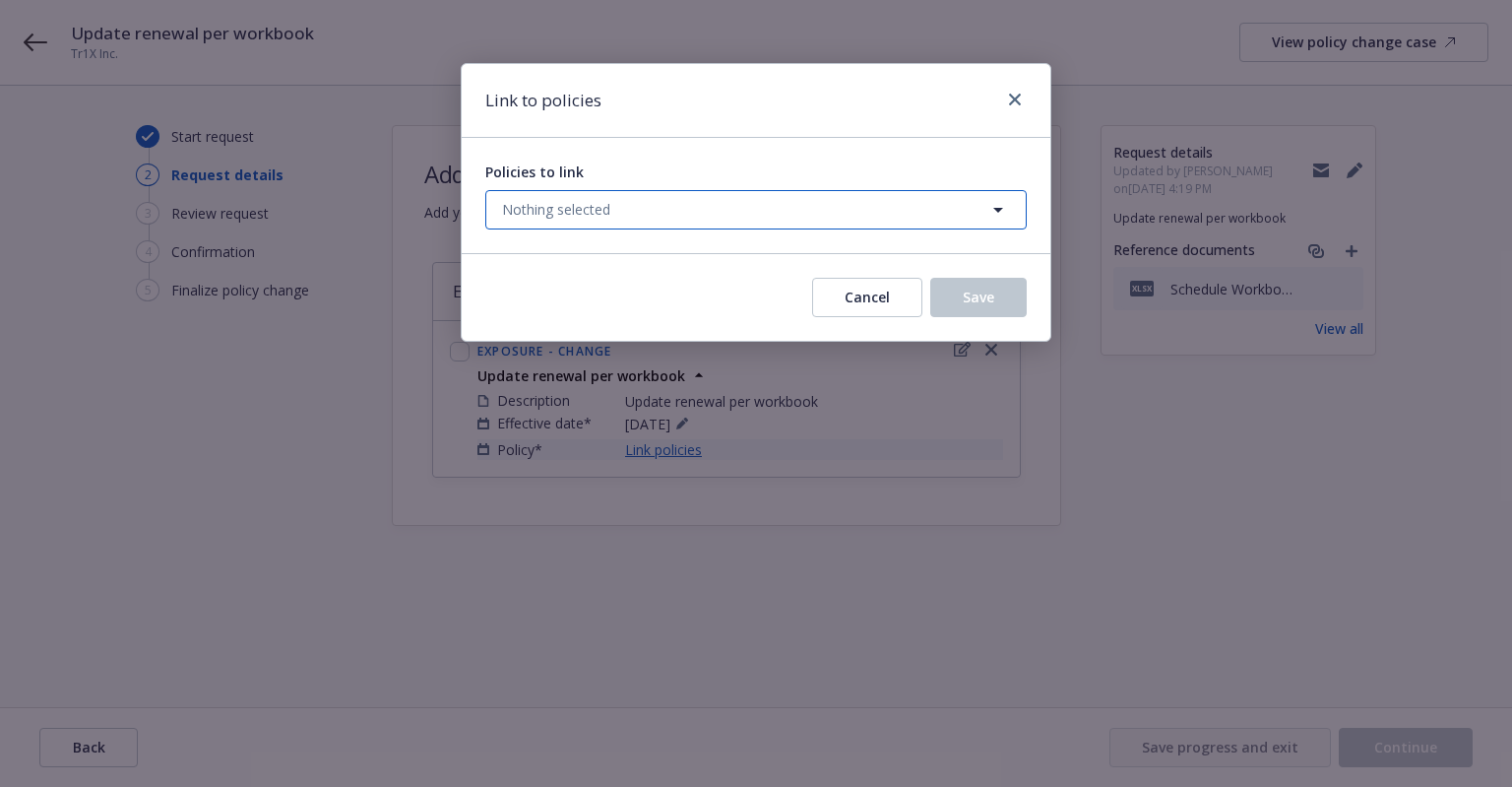 click on "Nothing selected" at bounding box center (756, 210) 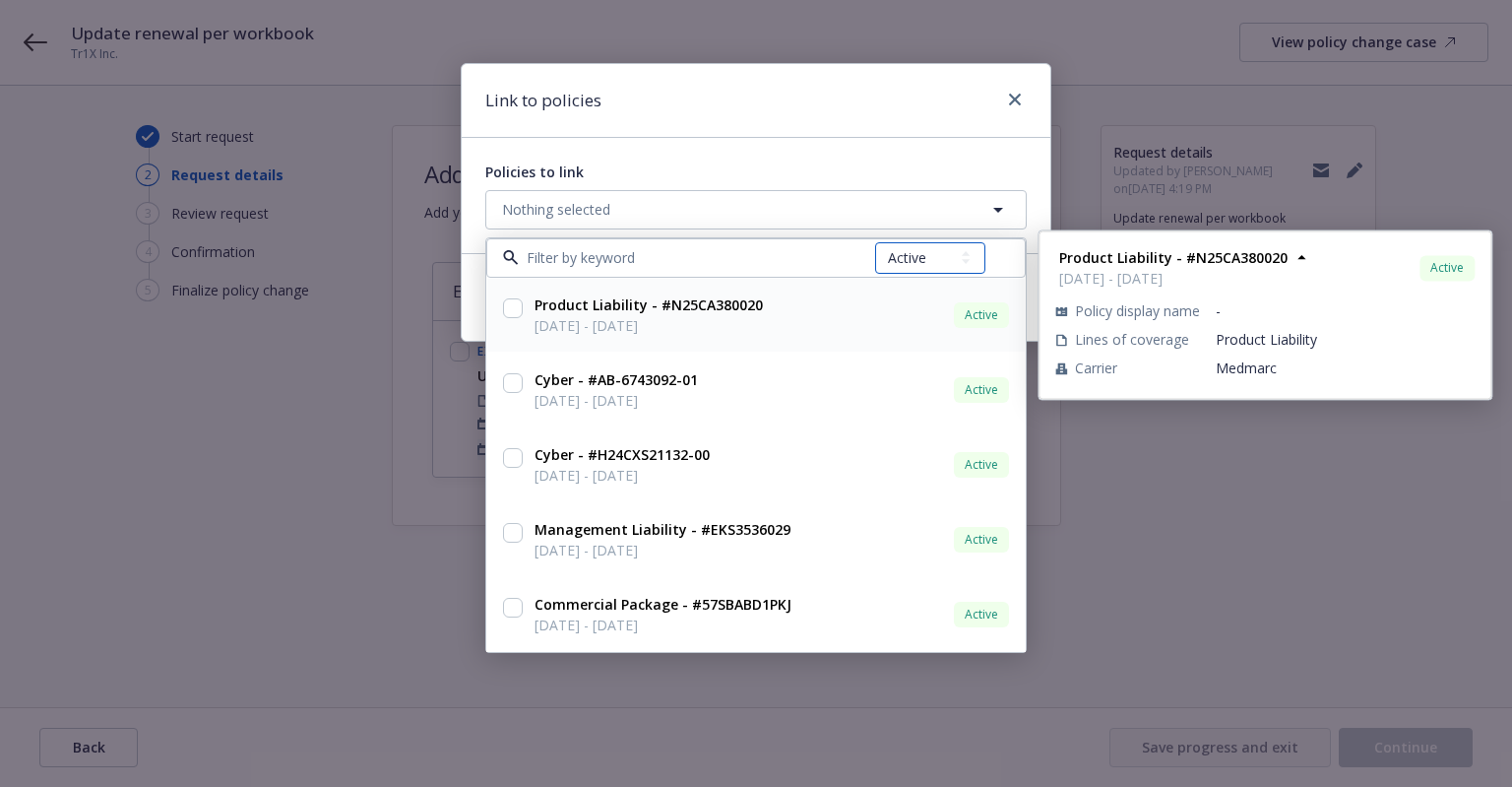 click on "All Active Upcoming Expired Cancelled" at bounding box center [930, 258] 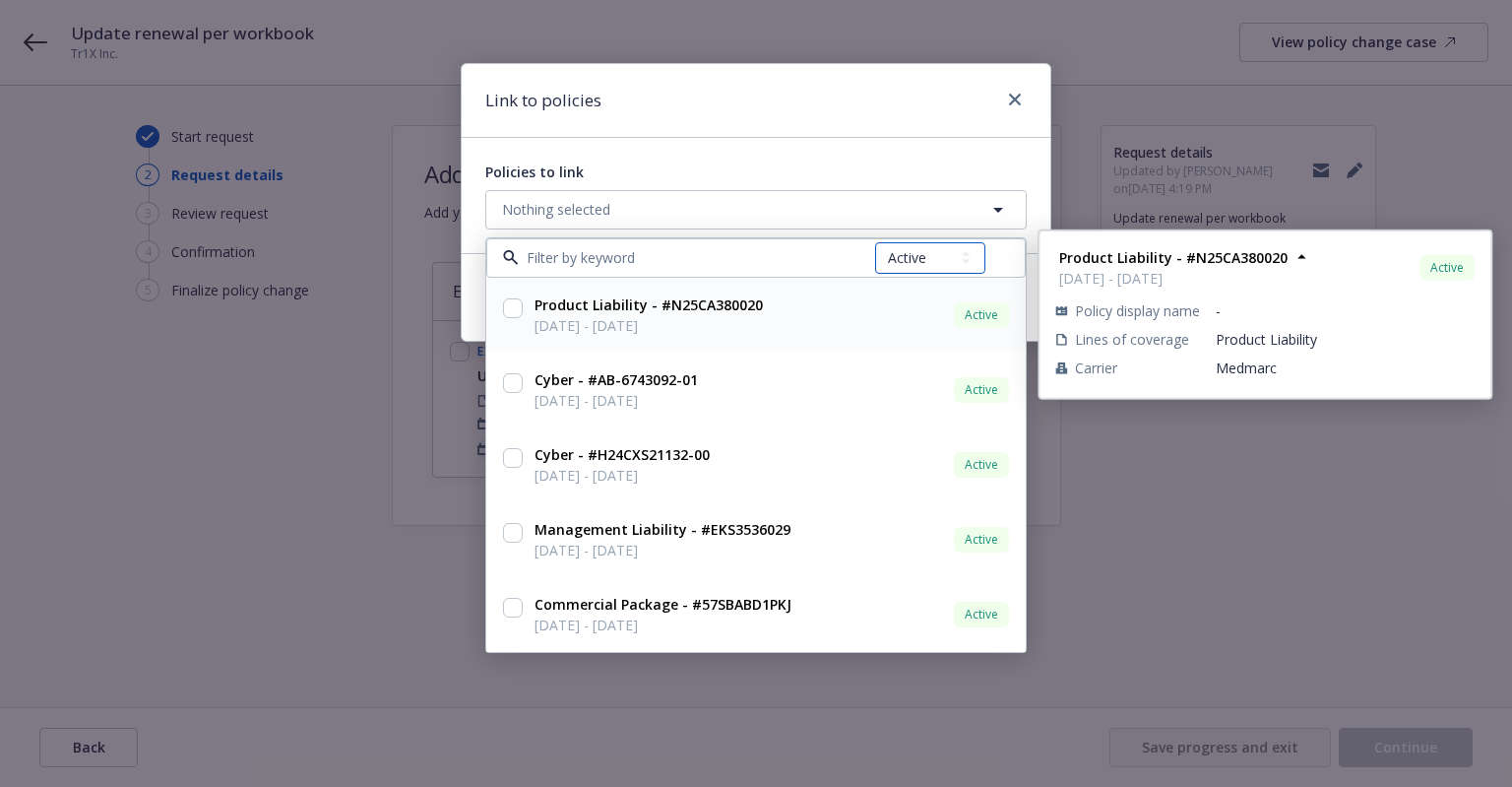 select on "UPCOMING" 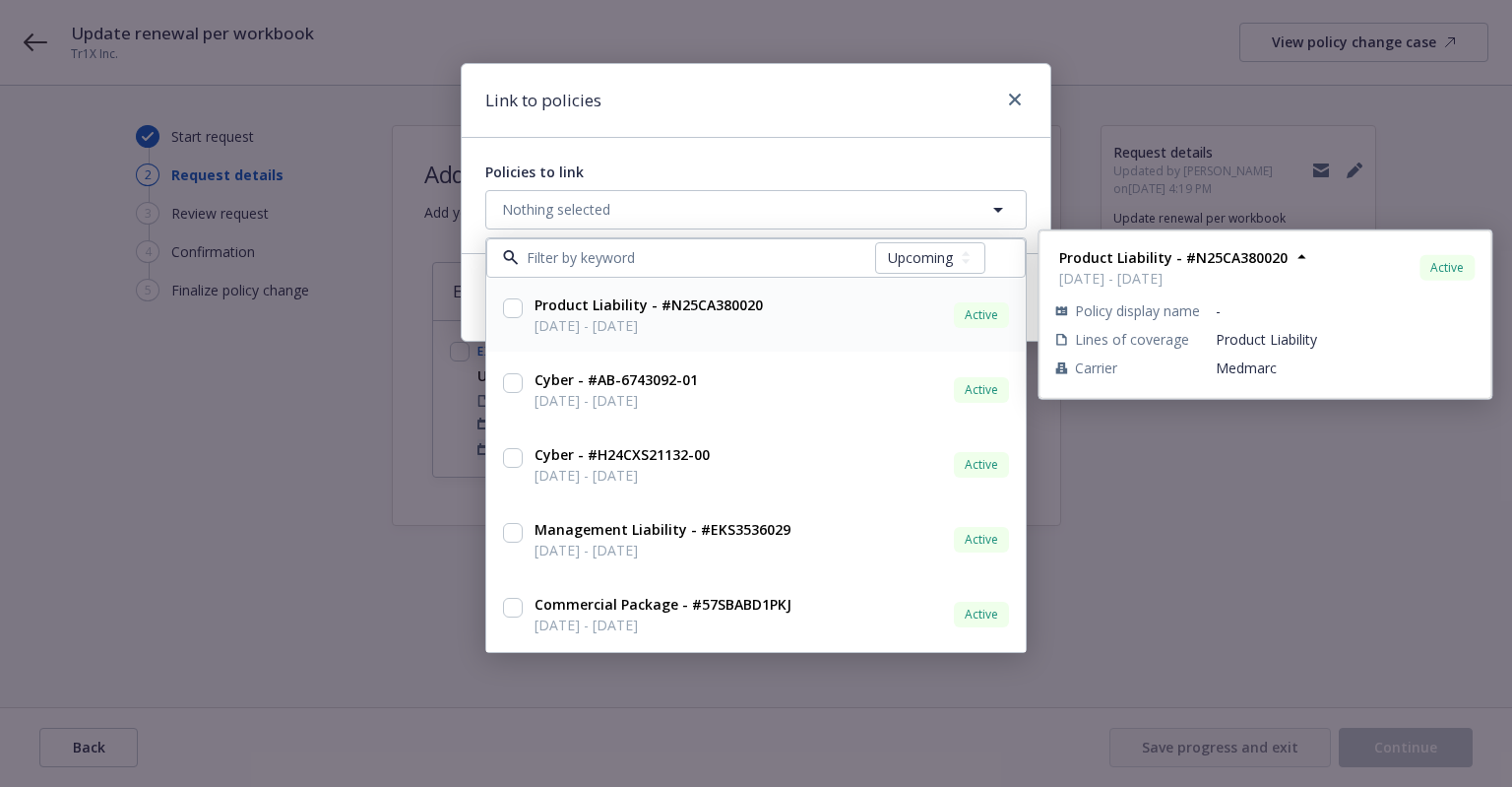 click on "All Active Upcoming Expired Cancelled" at bounding box center (930, 258) 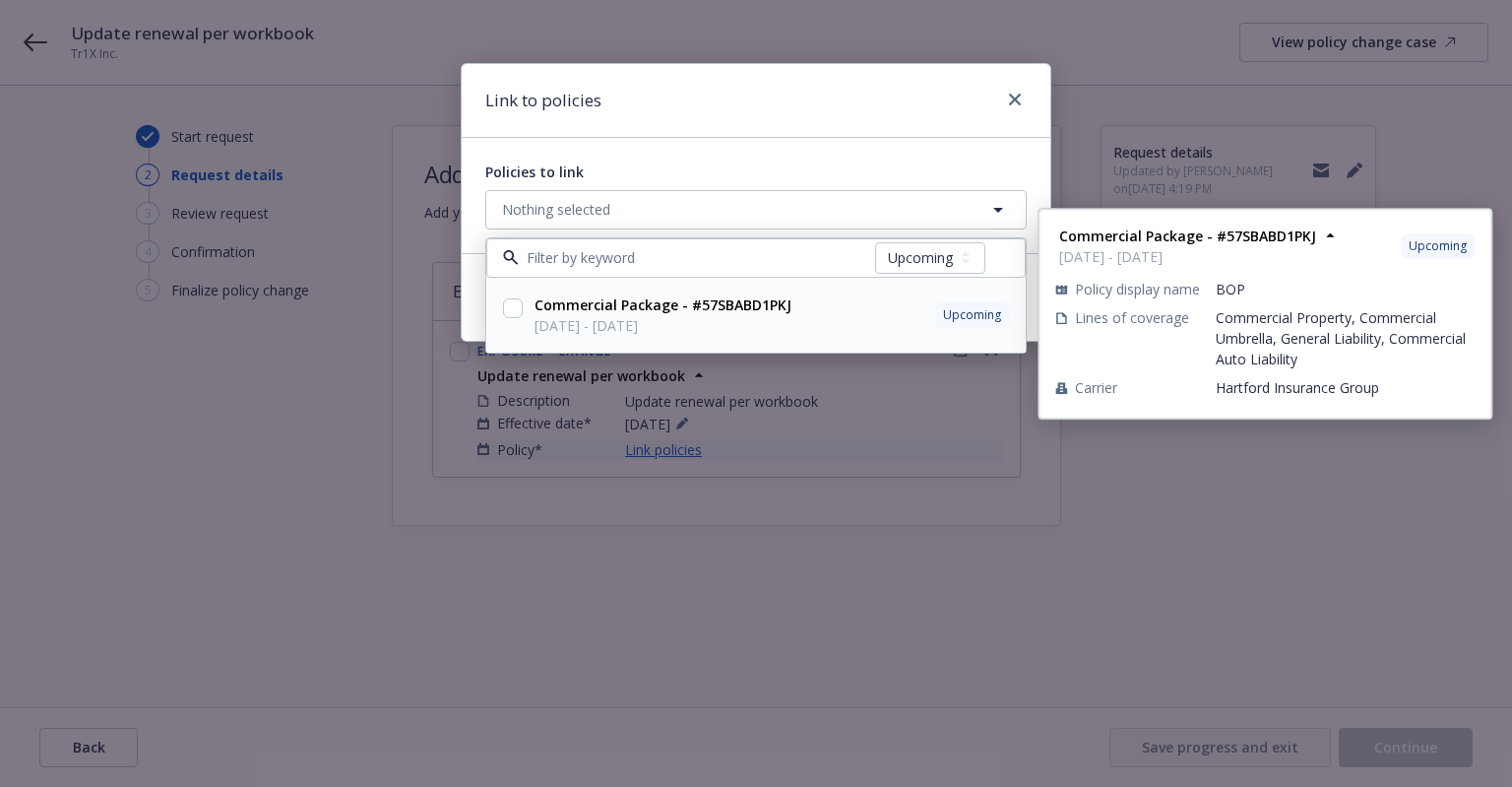 click at bounding box center [513, 308] 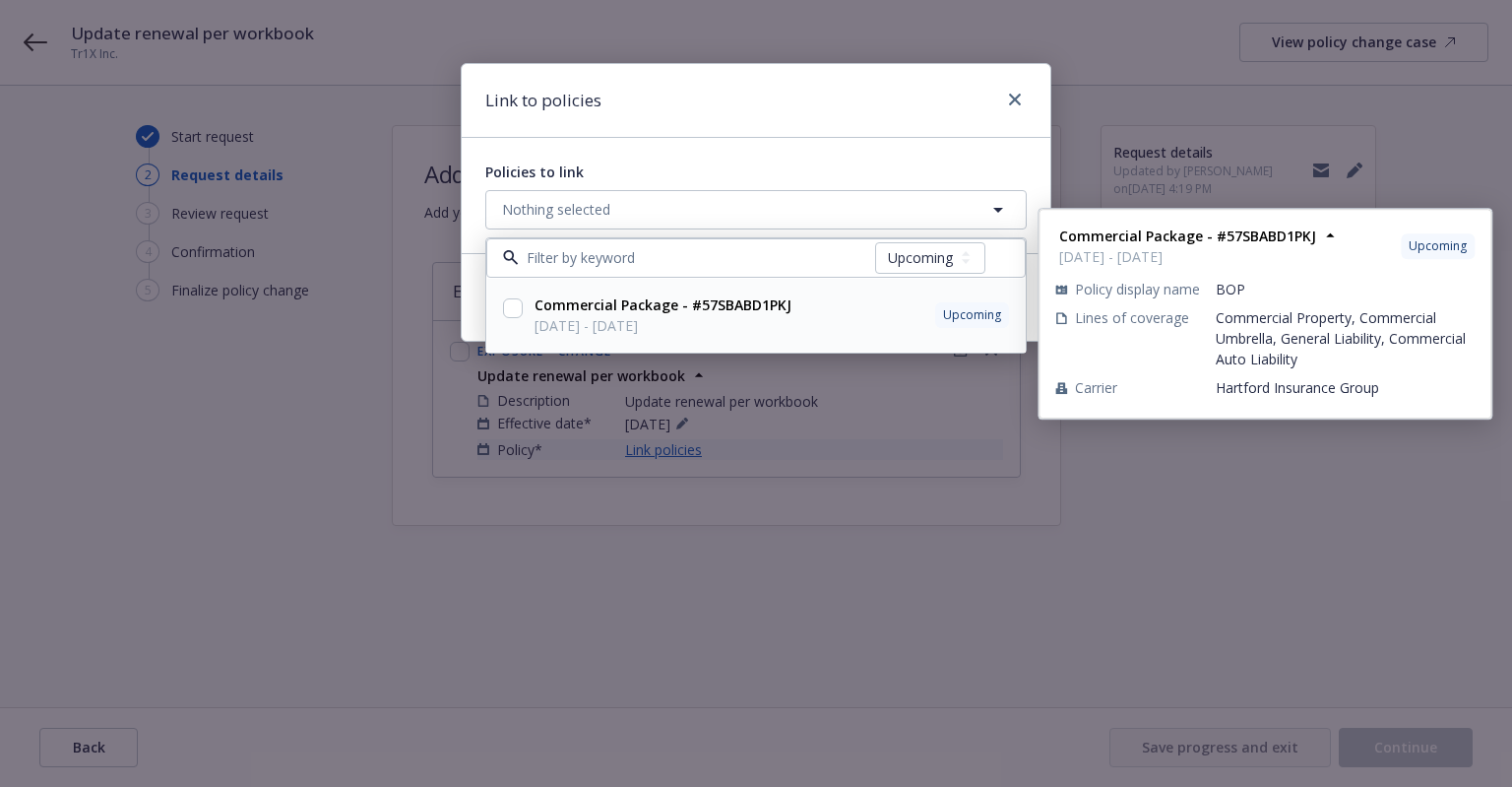checkbox on "true" 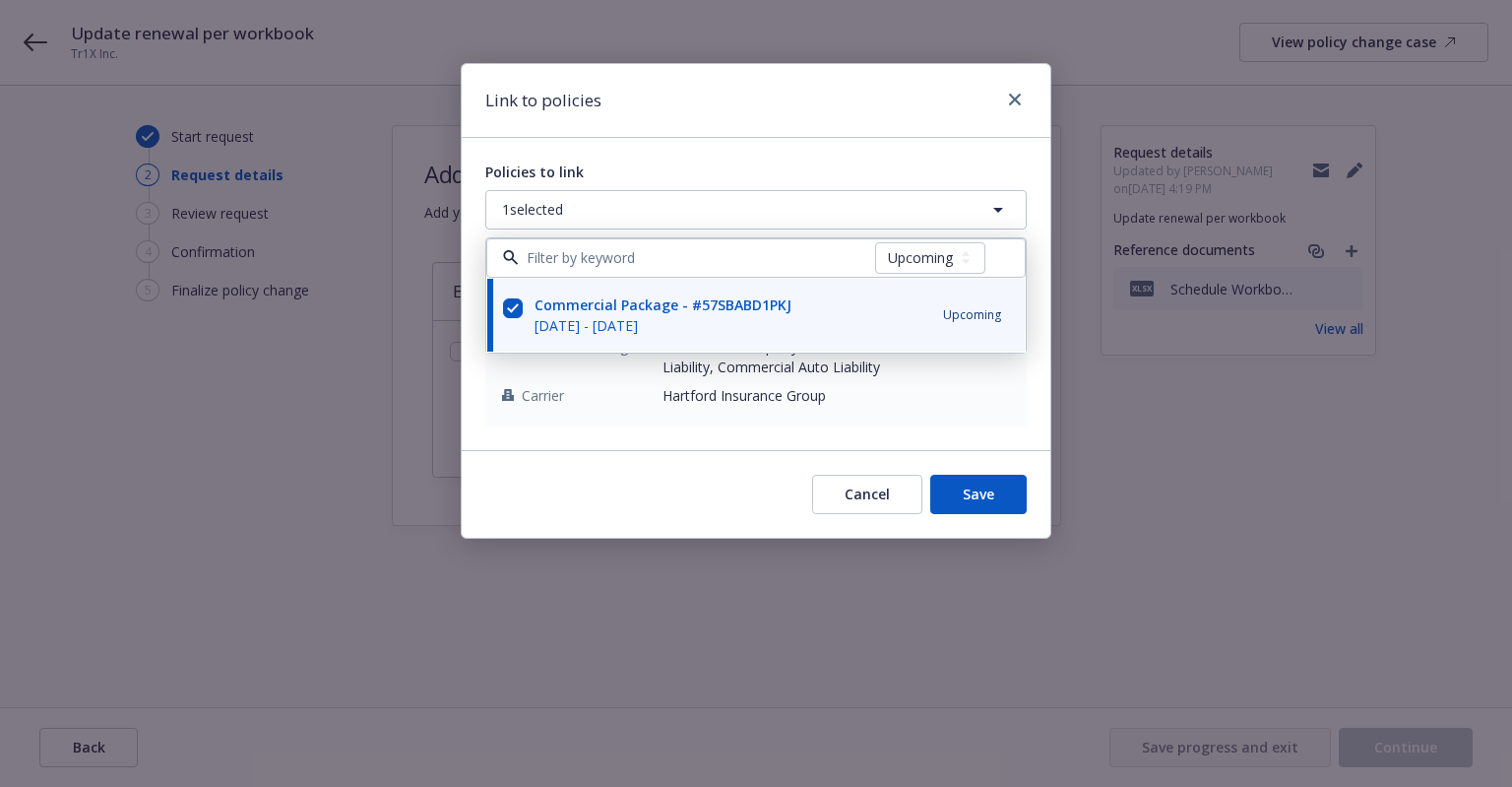 click on "Policies to link" at bounding box center [756, 171] 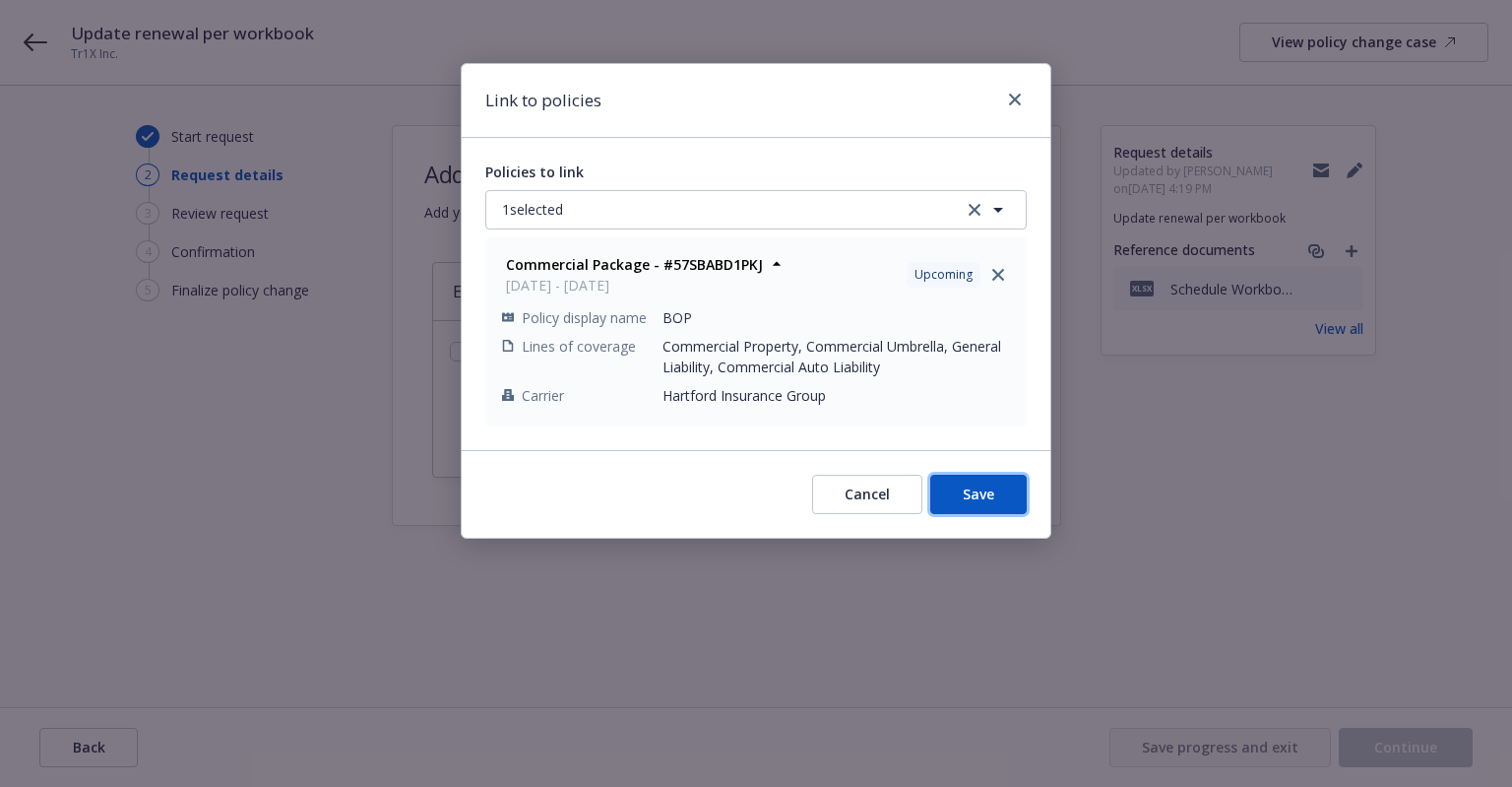 click on "Save" at bounding box center (978, 494) 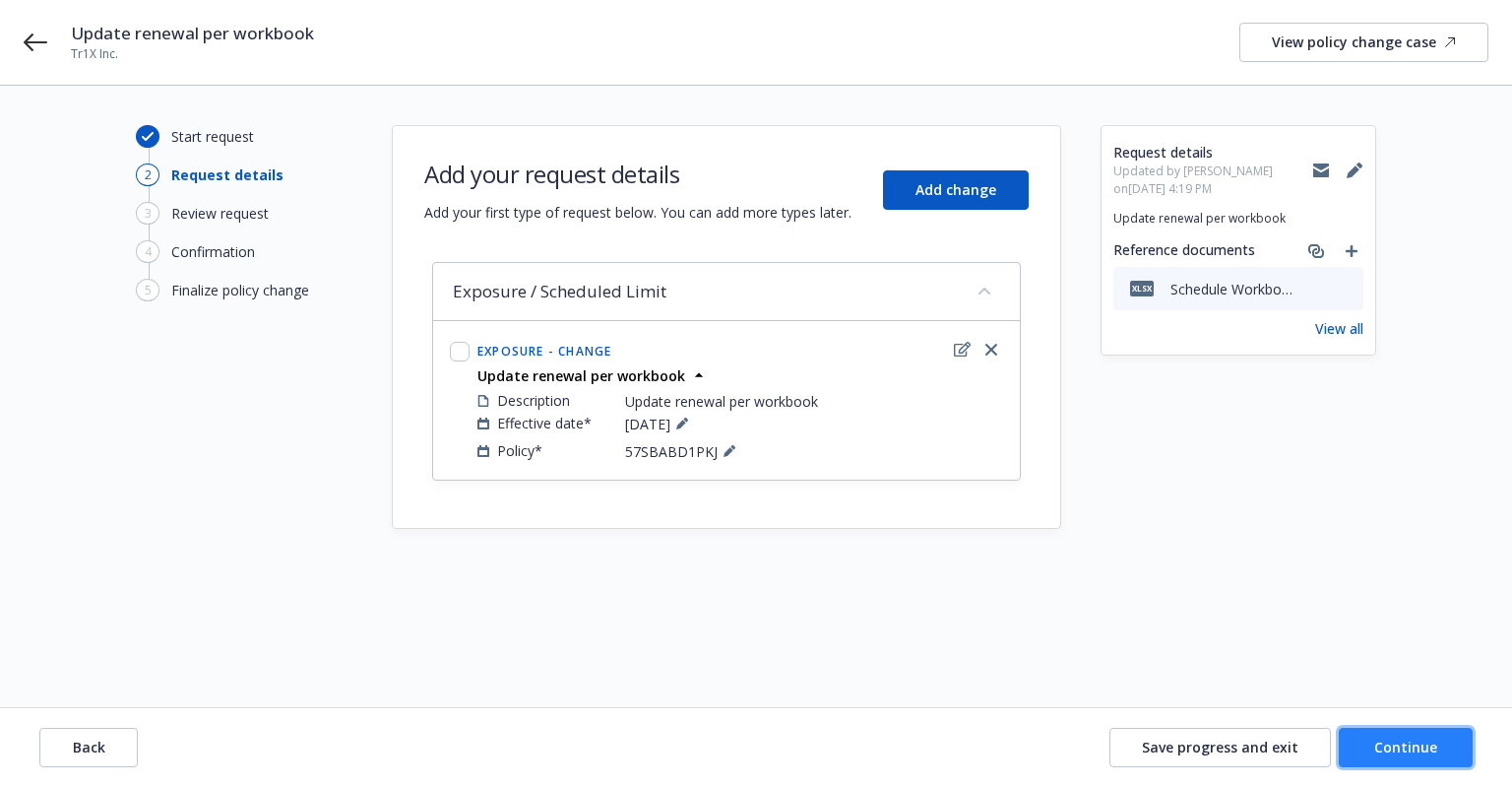 click on "Continue" at bounding box center [1406, 747] 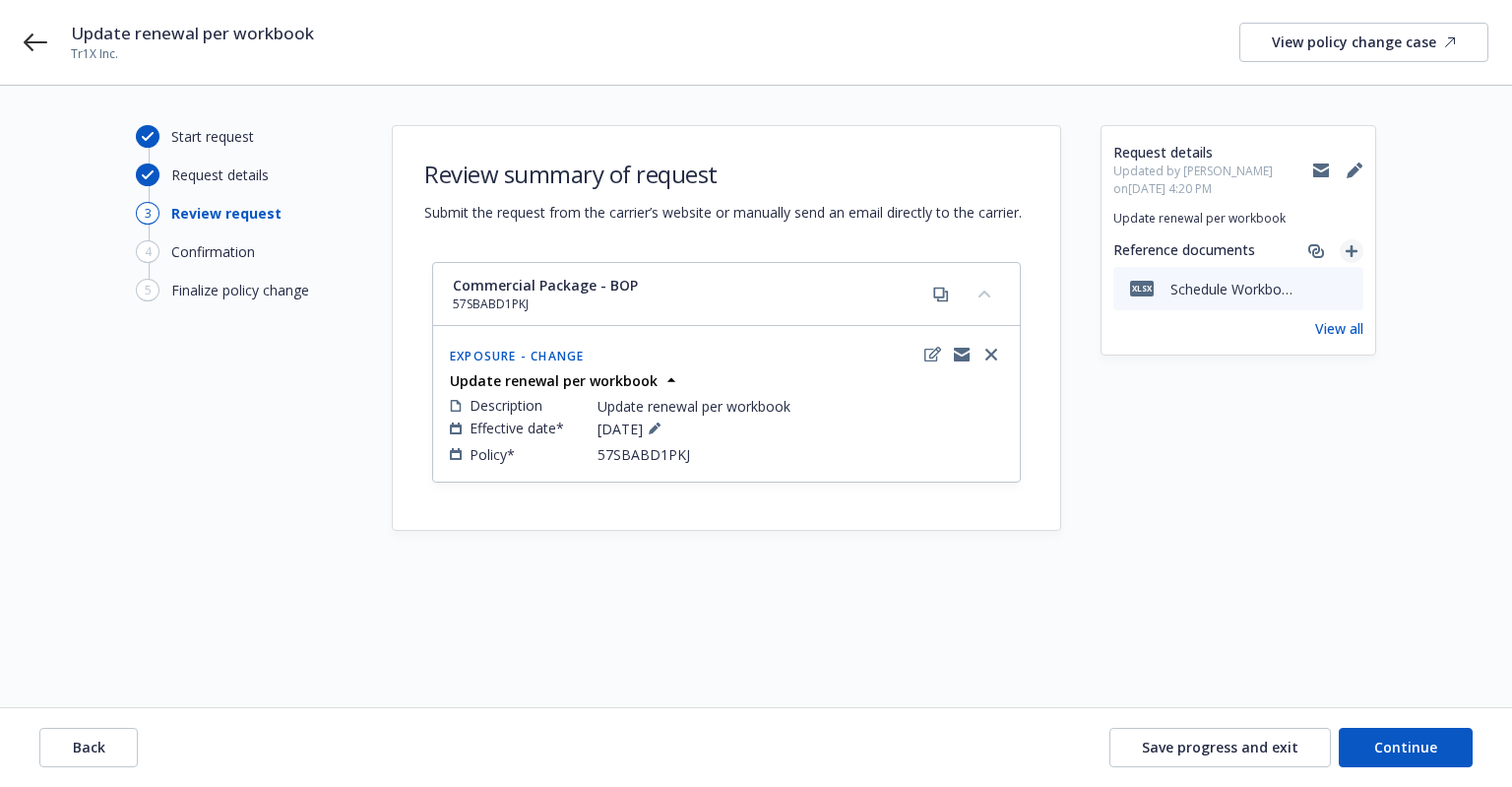 click 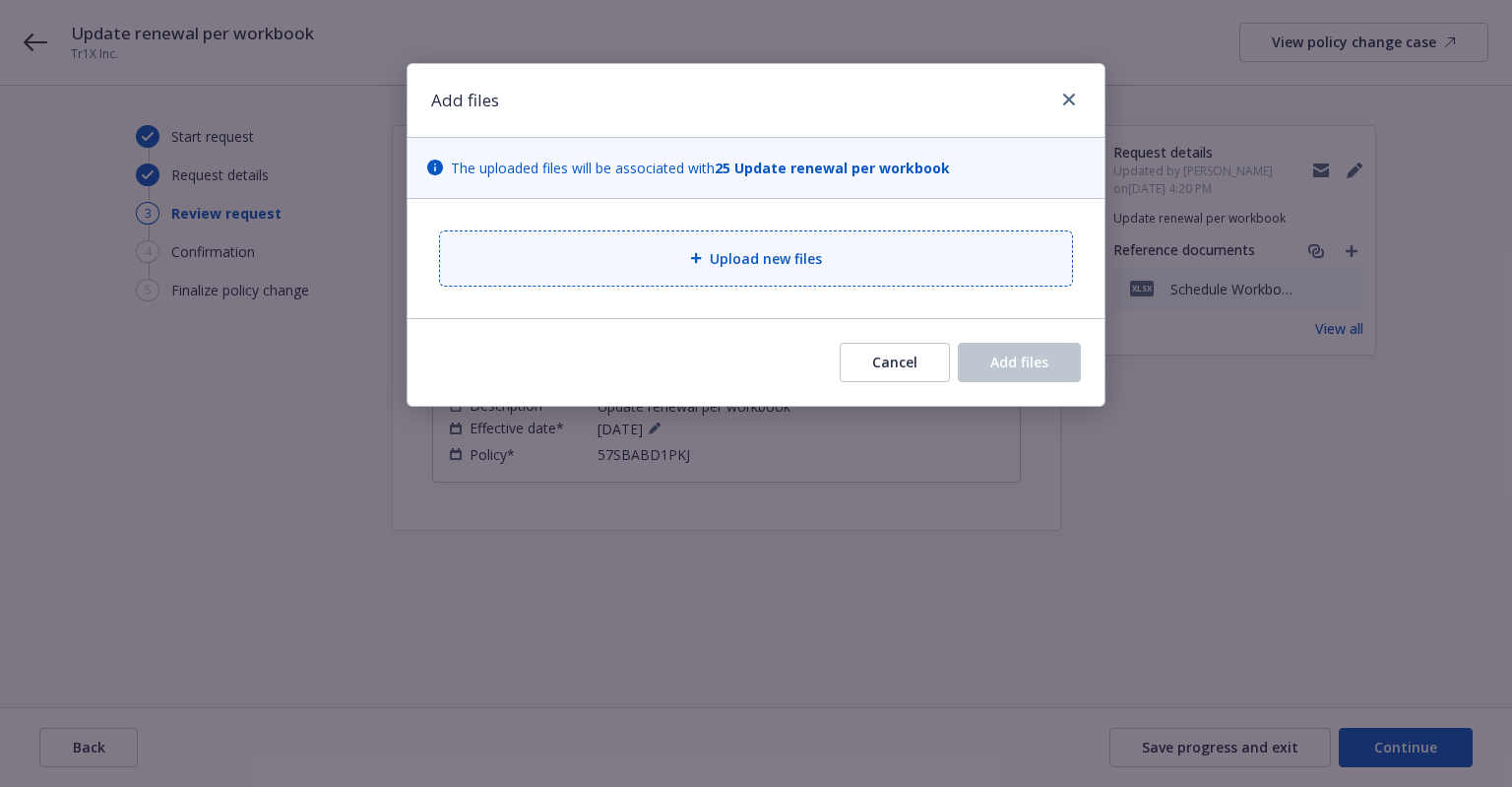 click on "Upload new files" at bounding box center [756, 258] 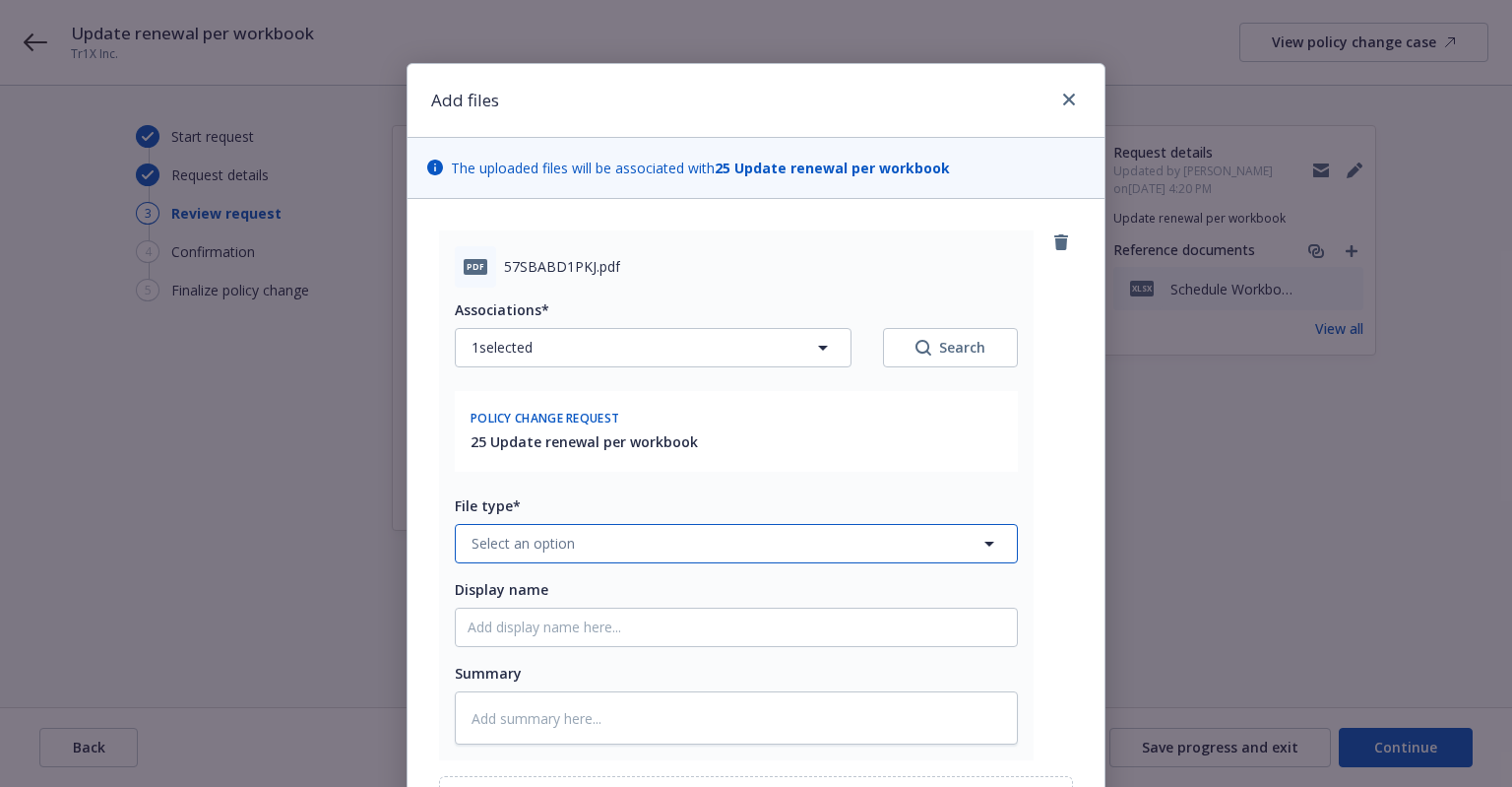 click on "Select an option" at bounding box center [523, 543] 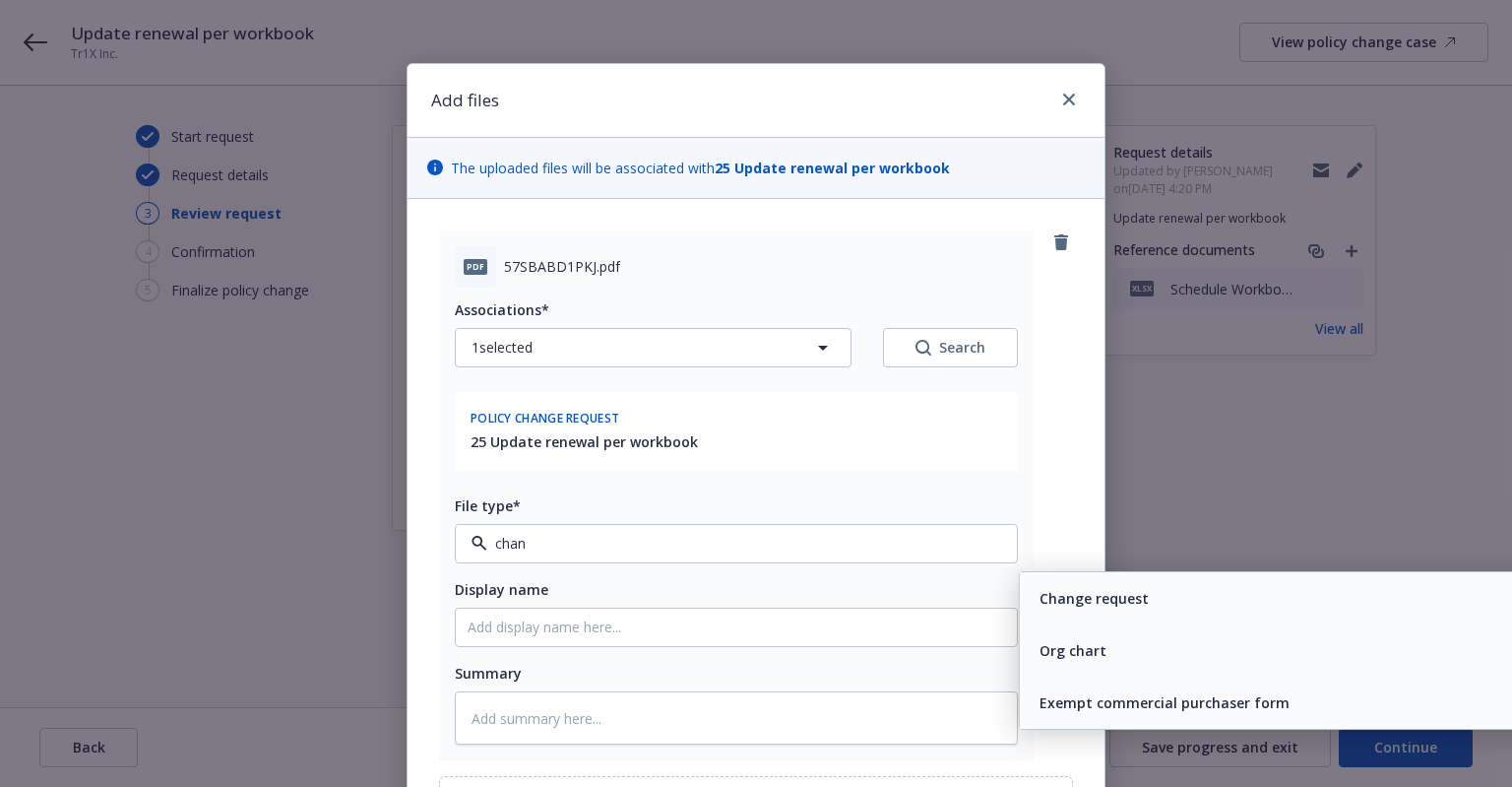 type on "chang" 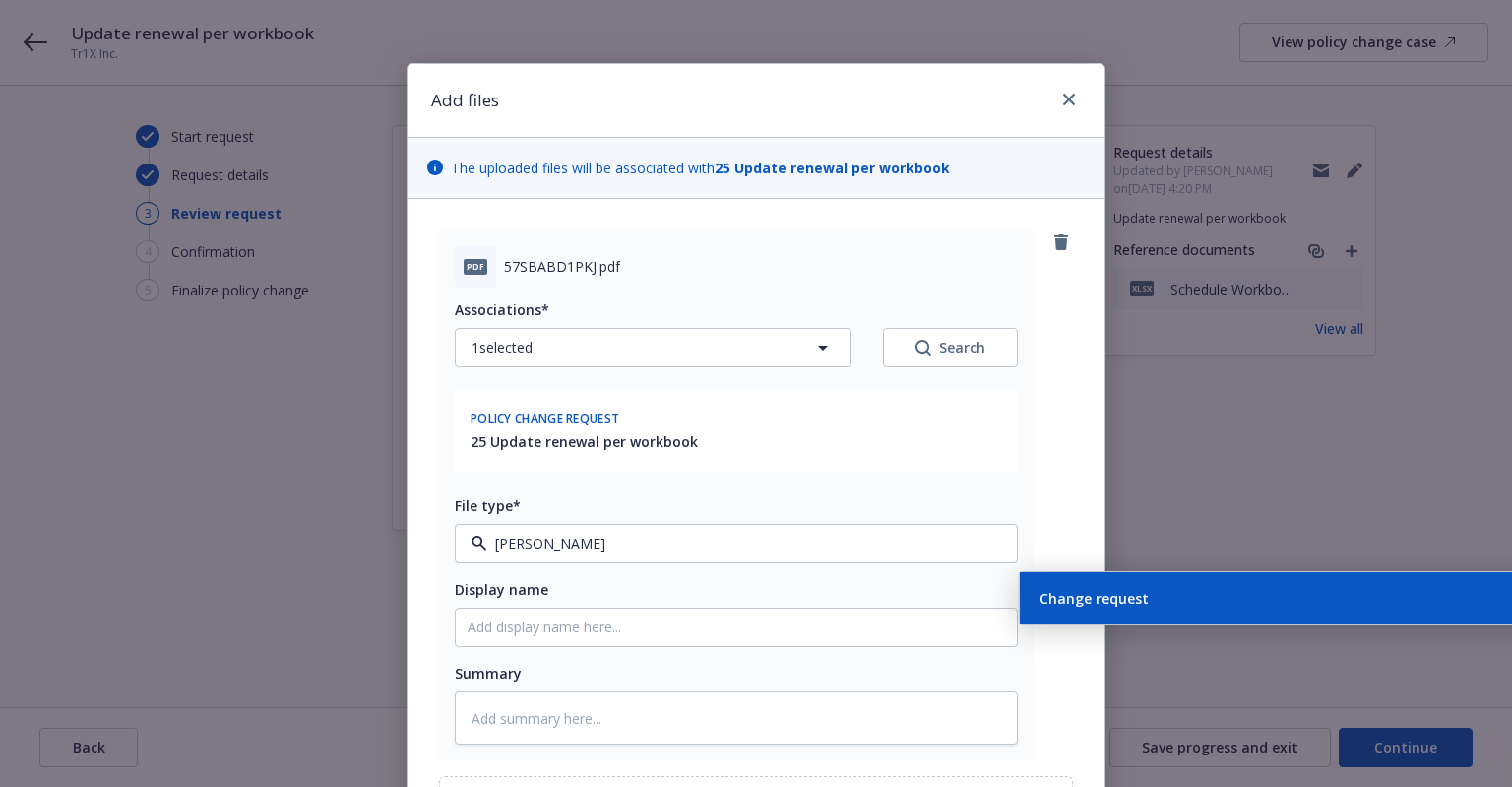 drag, startPoint x: 1185, startPoint y: 602, endPoint x: 592, endPoint y: 661, distance: 595.9278 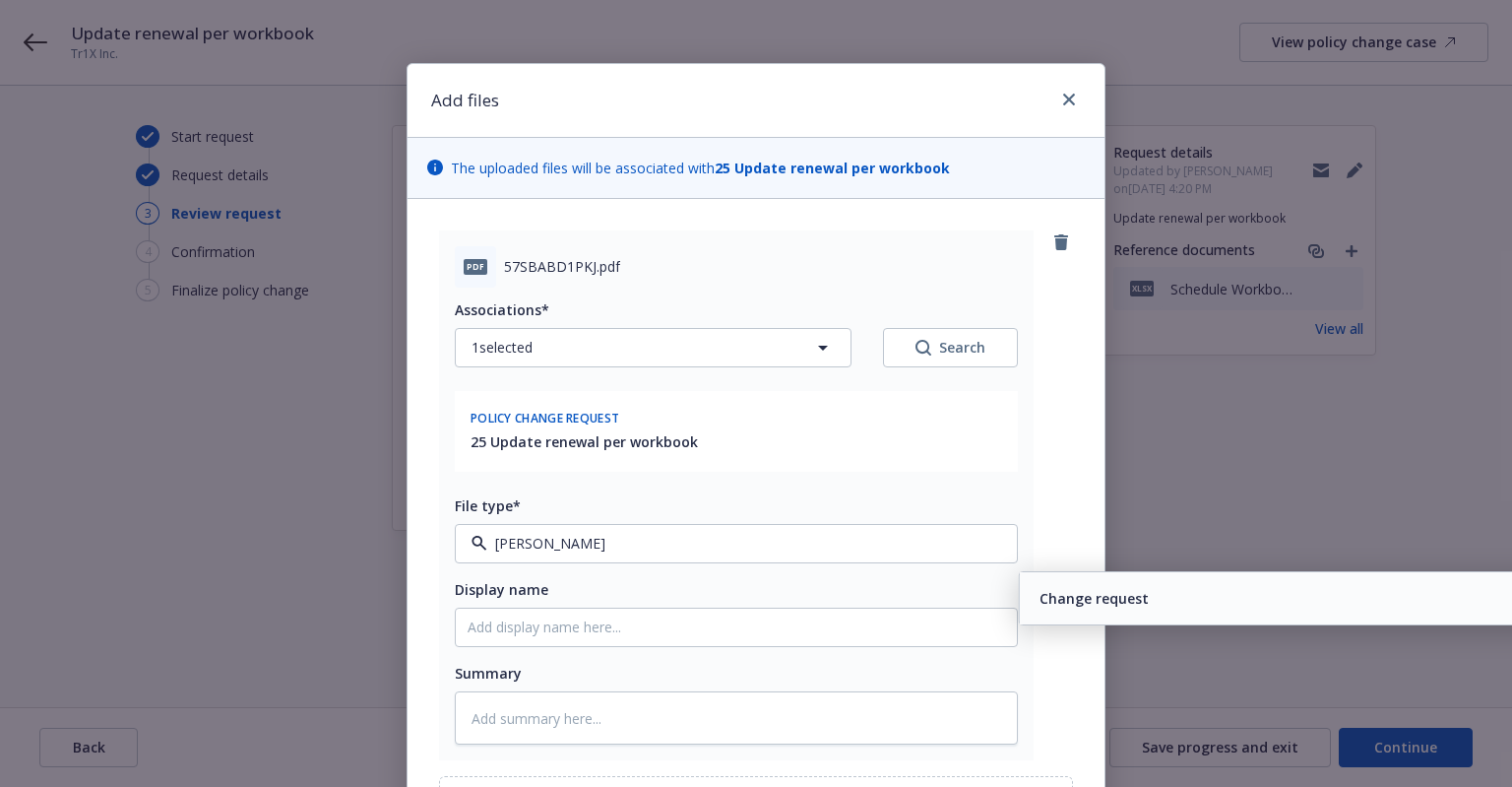 click on "Change request" at bounding box center (1300, 598) 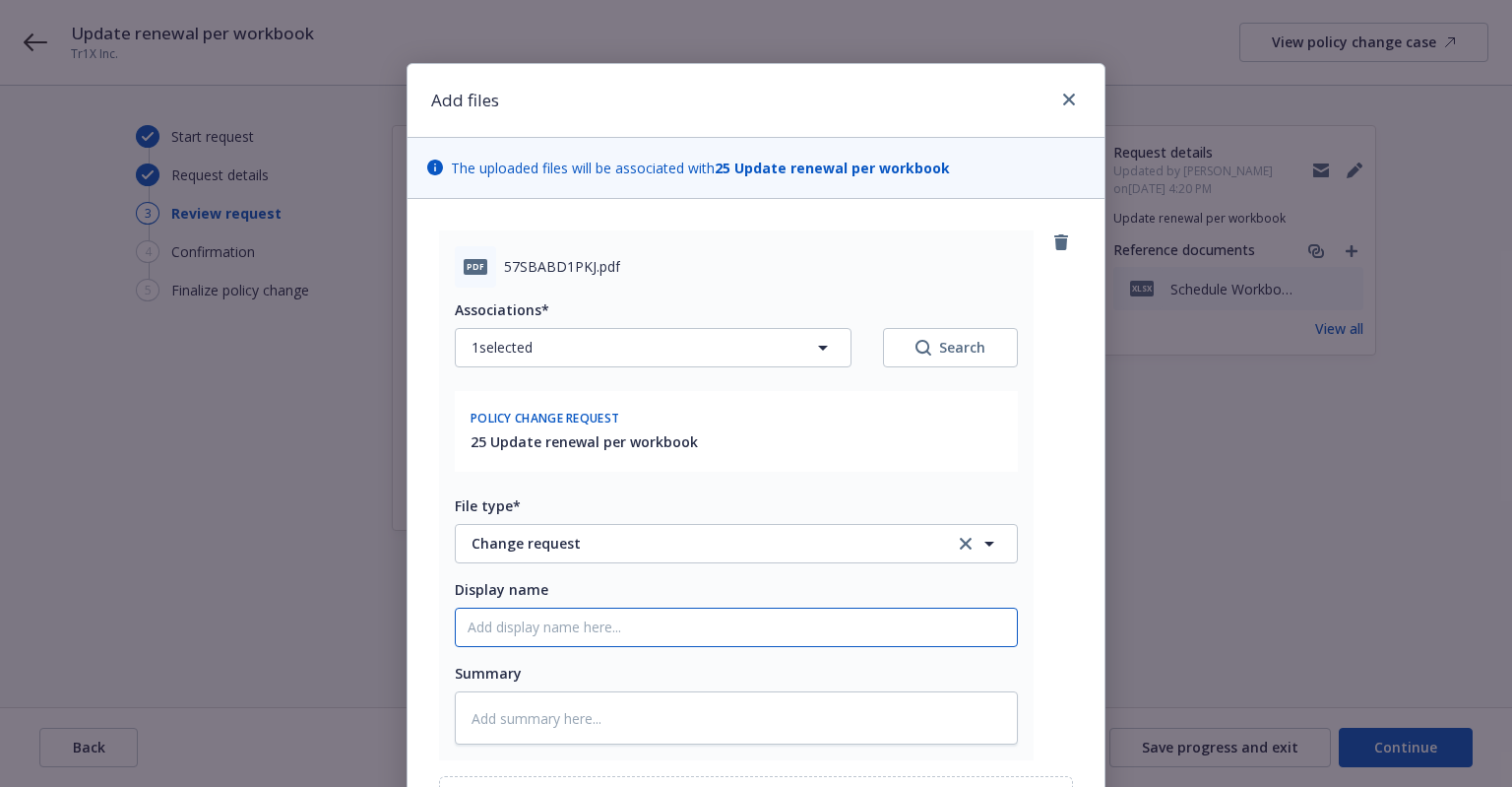 click on "Display name" at bounding box center (736, 627) 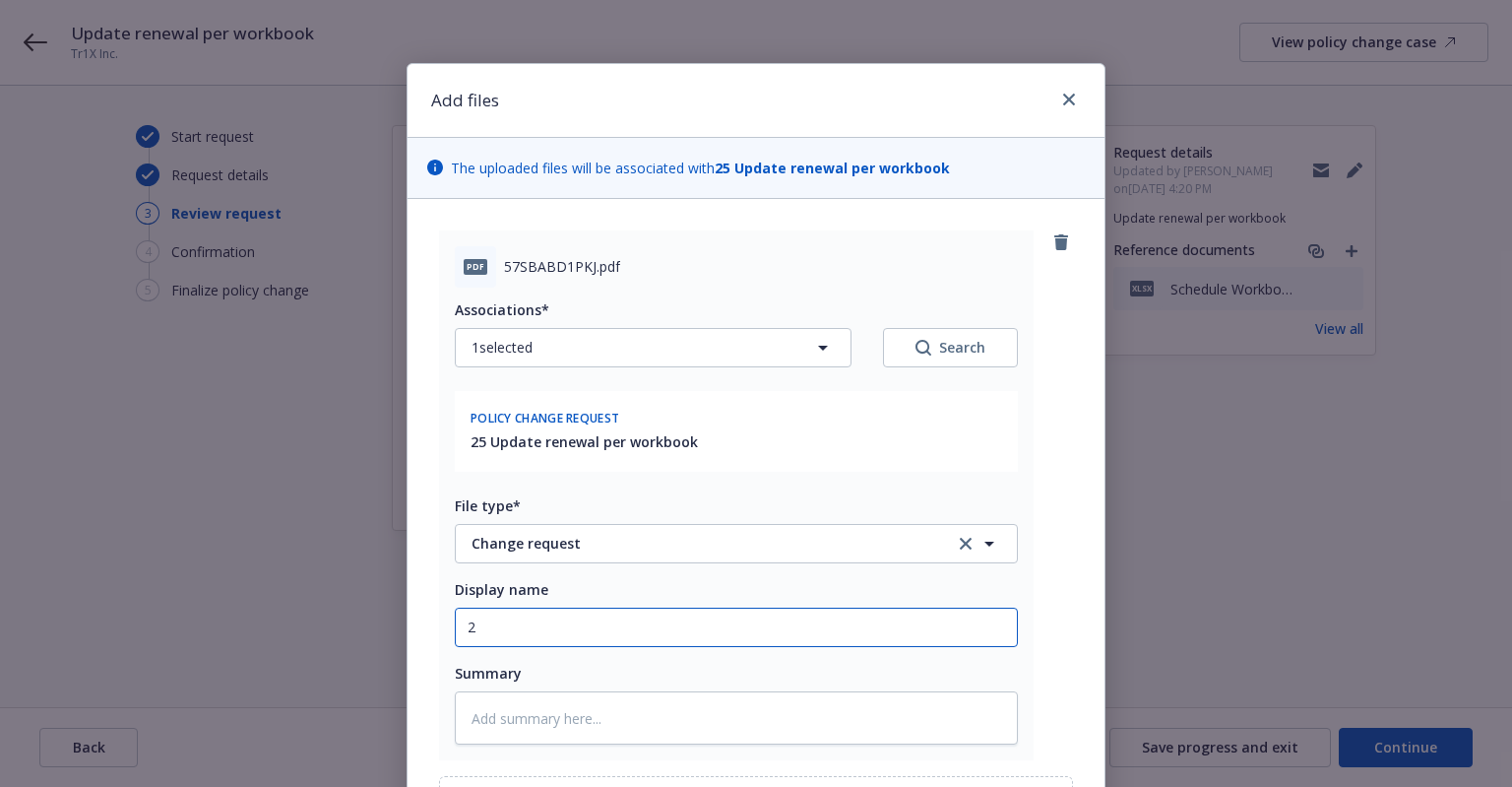 type on "x" 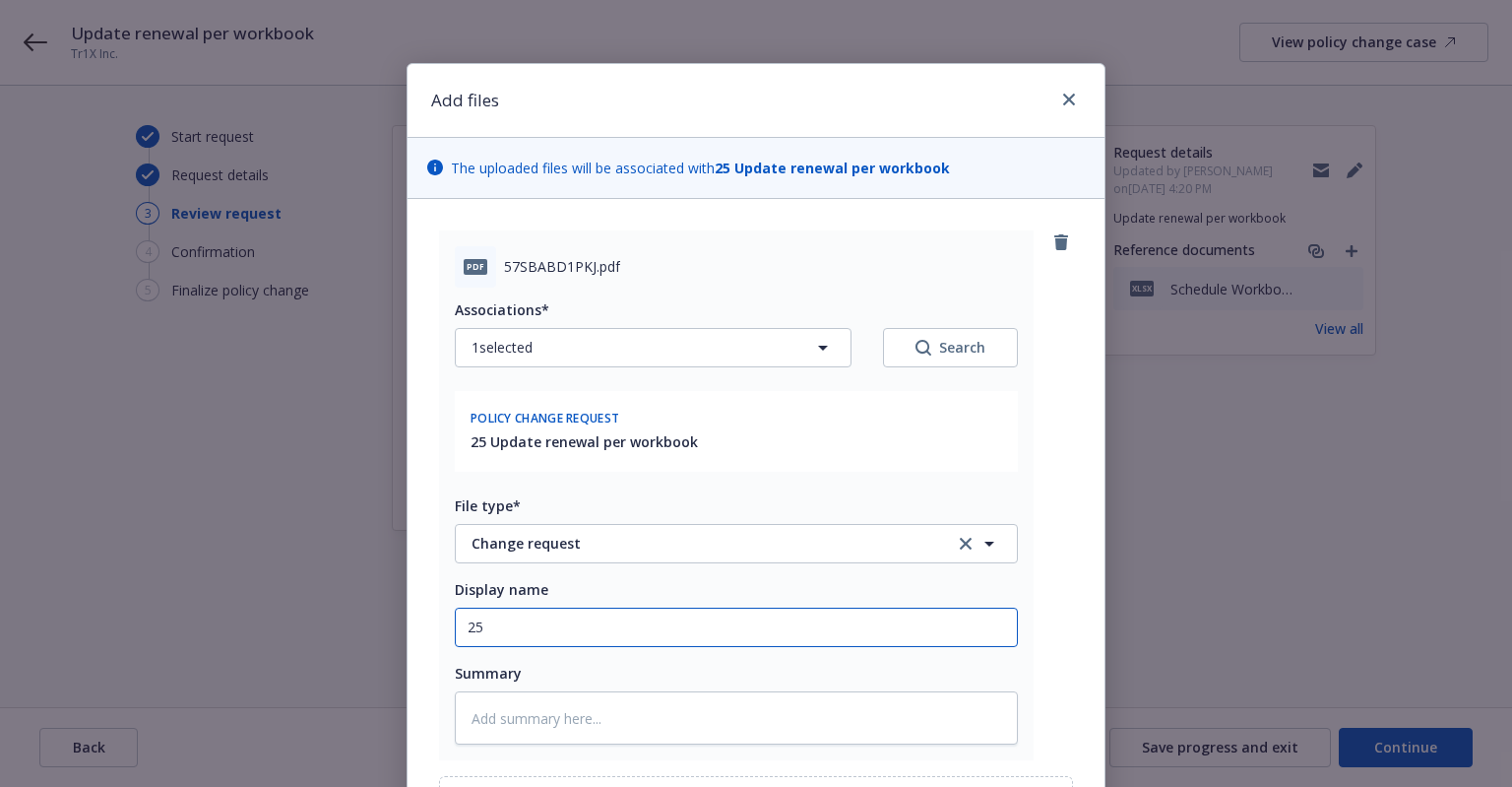 type on "x" 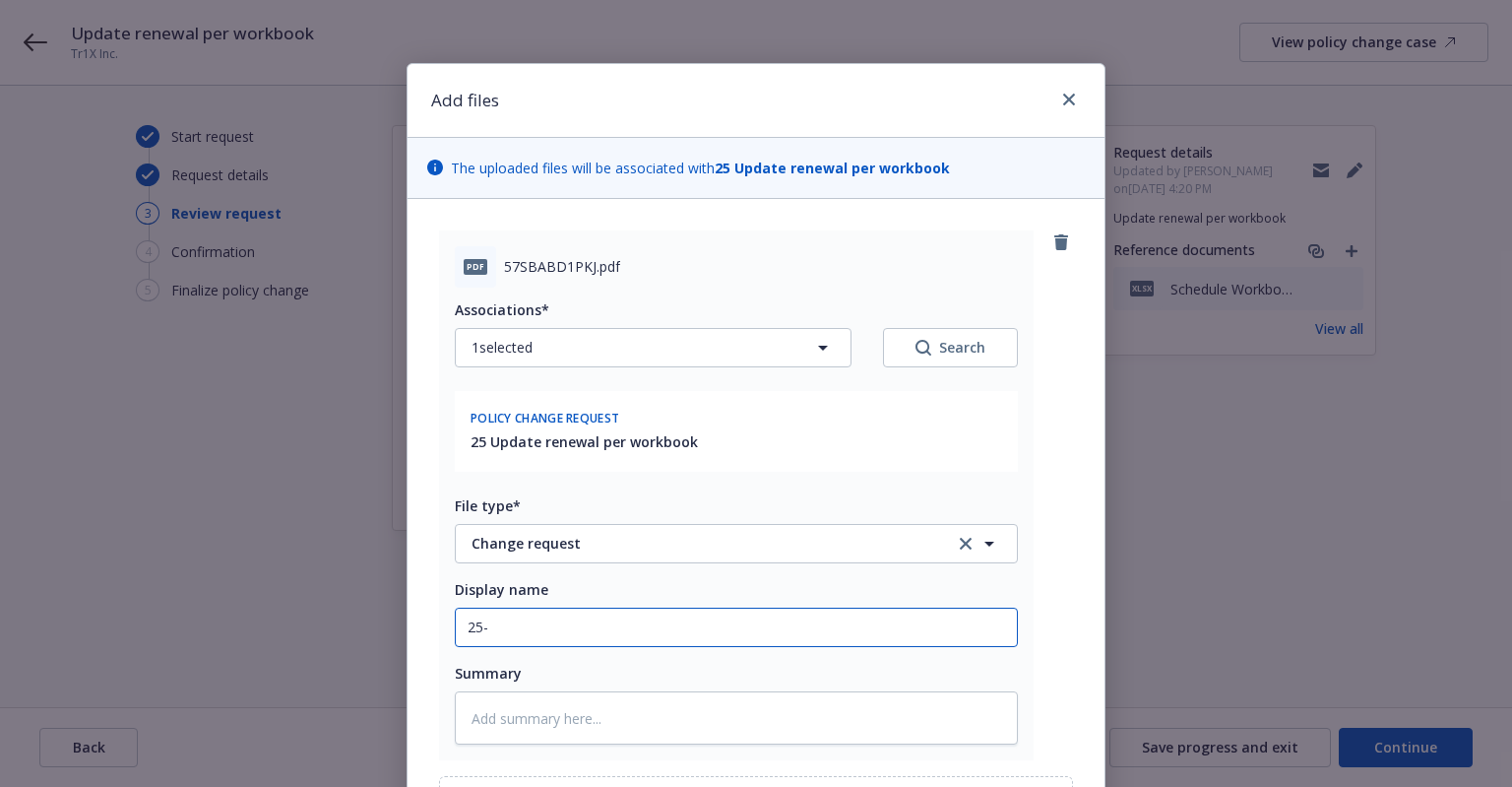 type on "x" 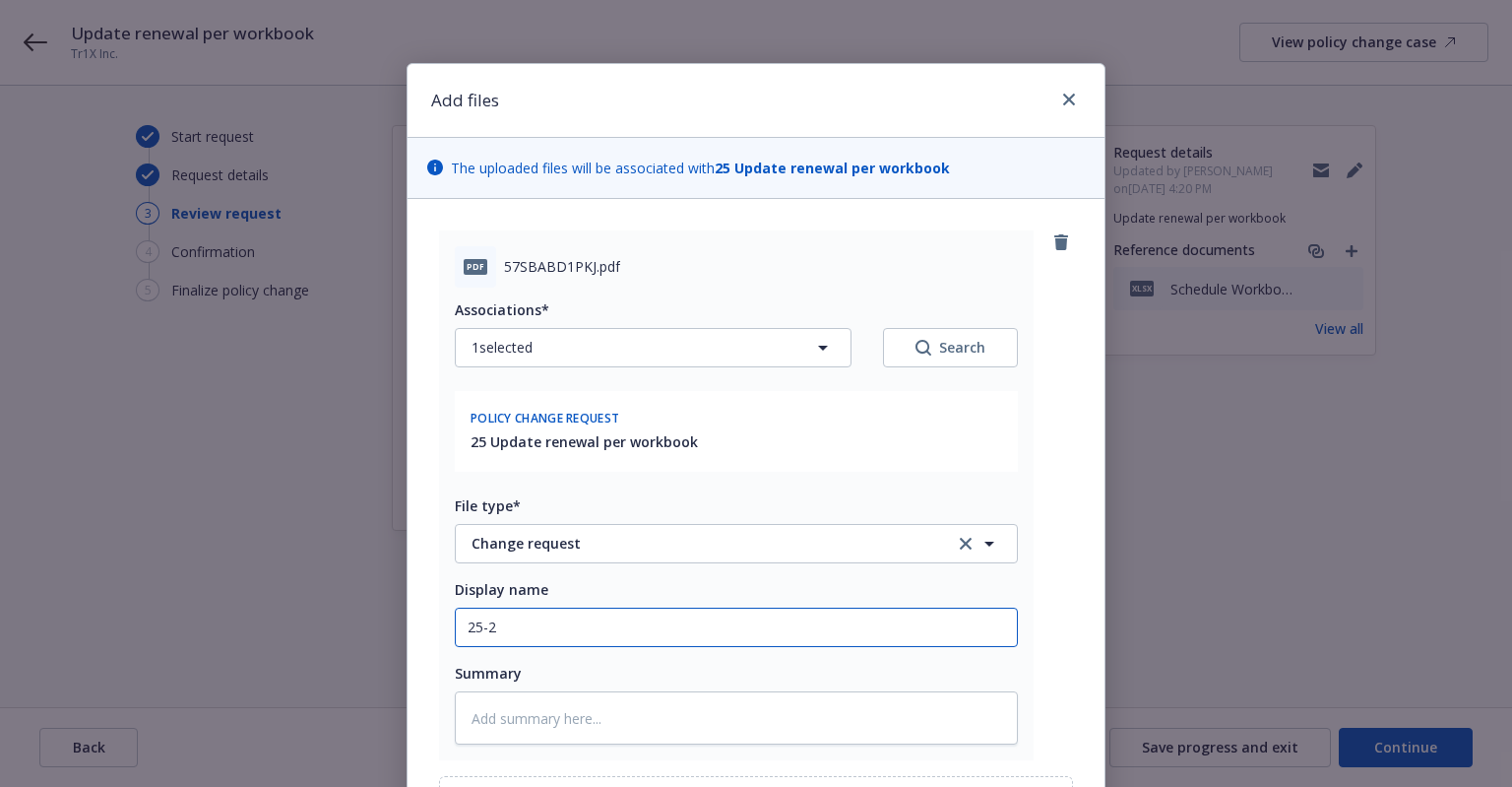 type on "x" 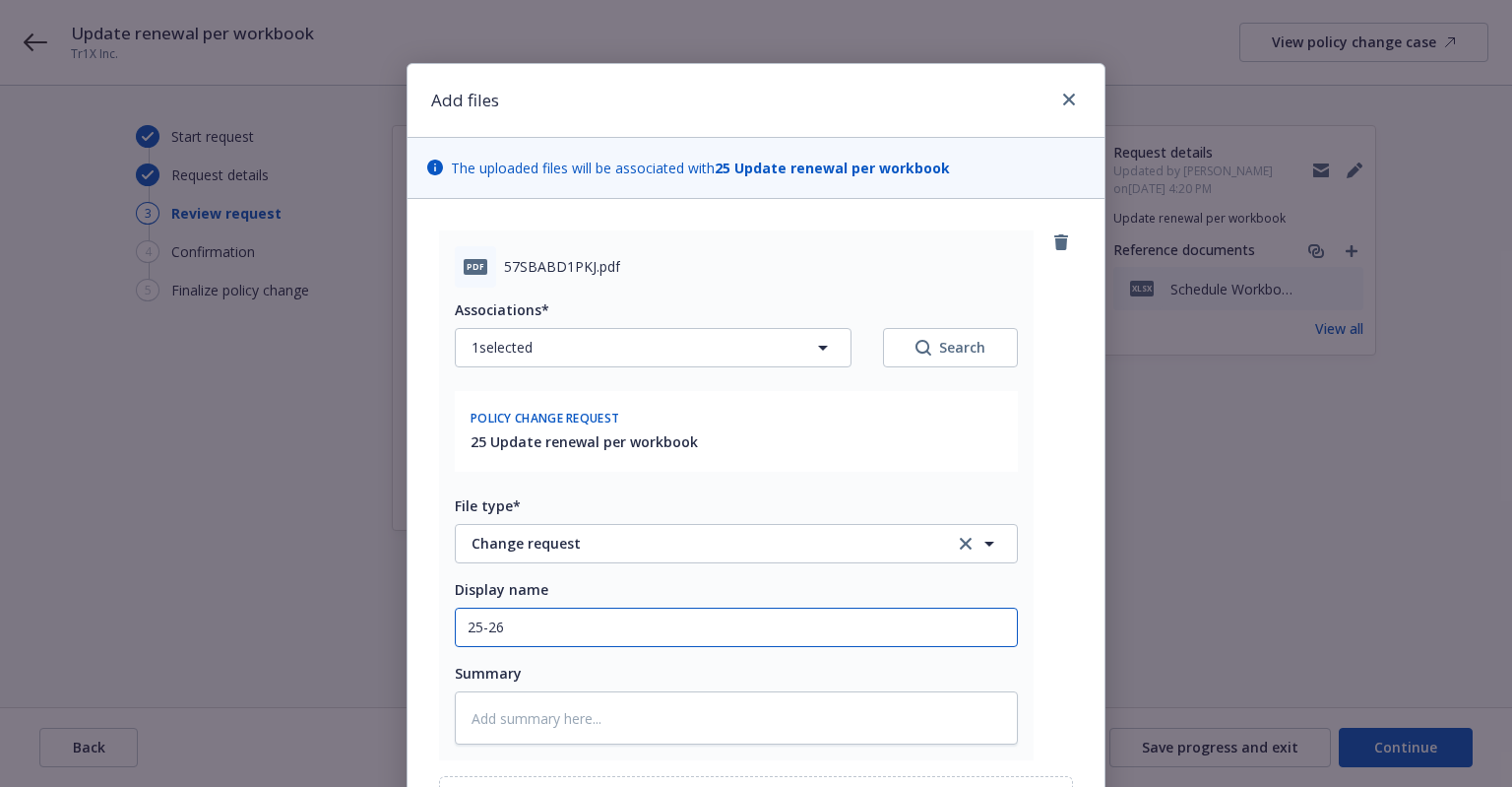 type on "x" 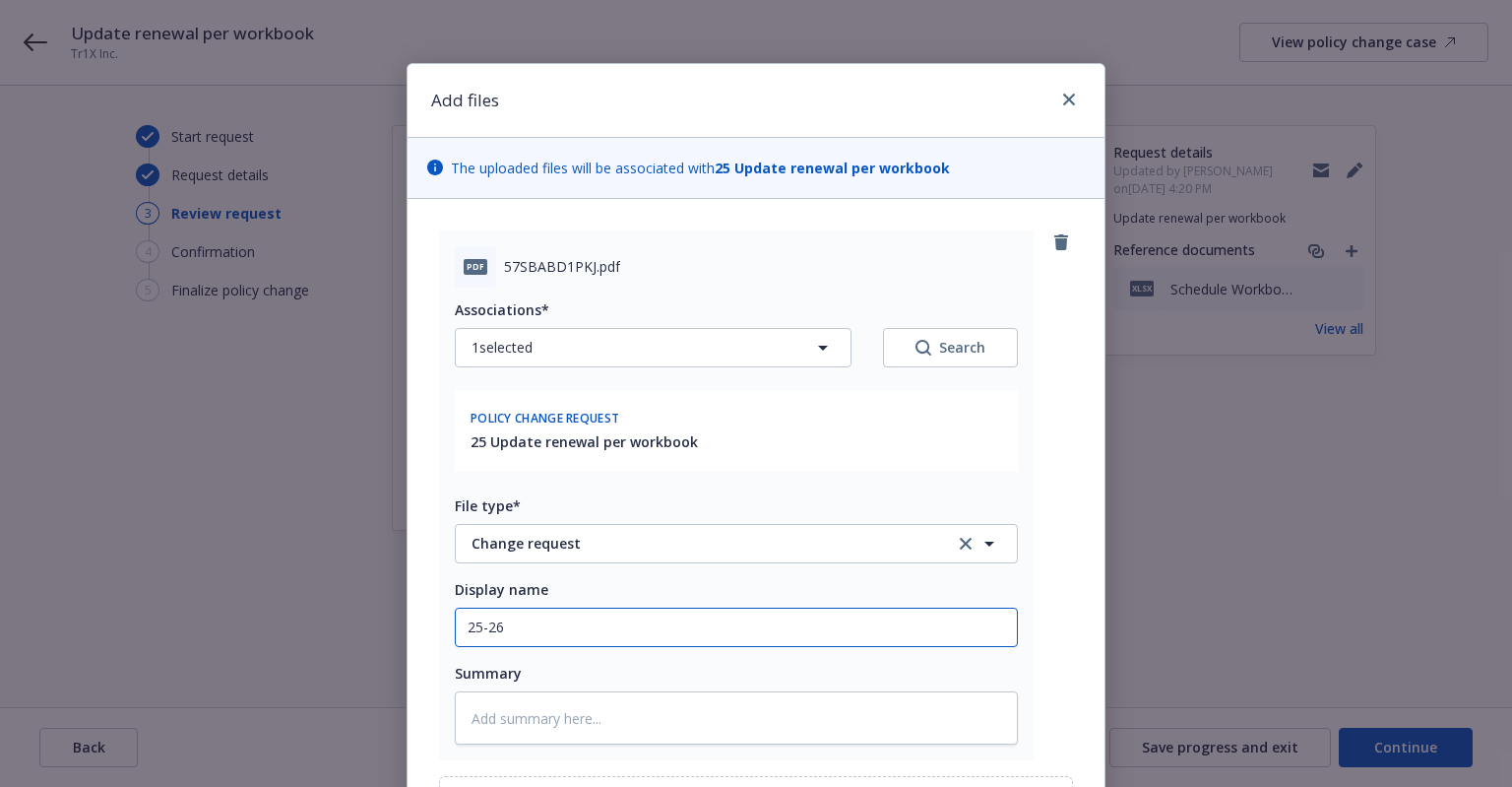 type on "x" 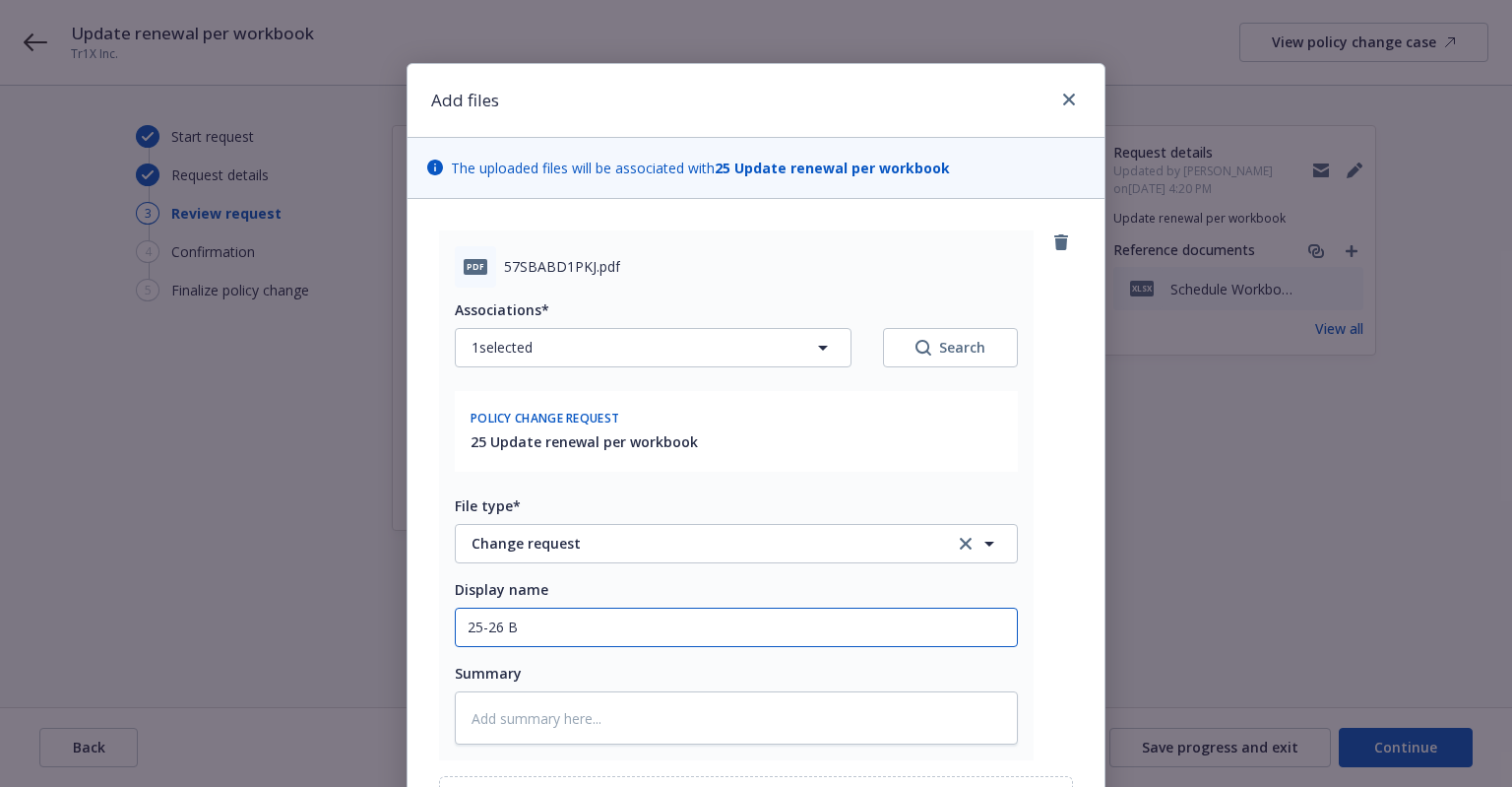 type on "x" 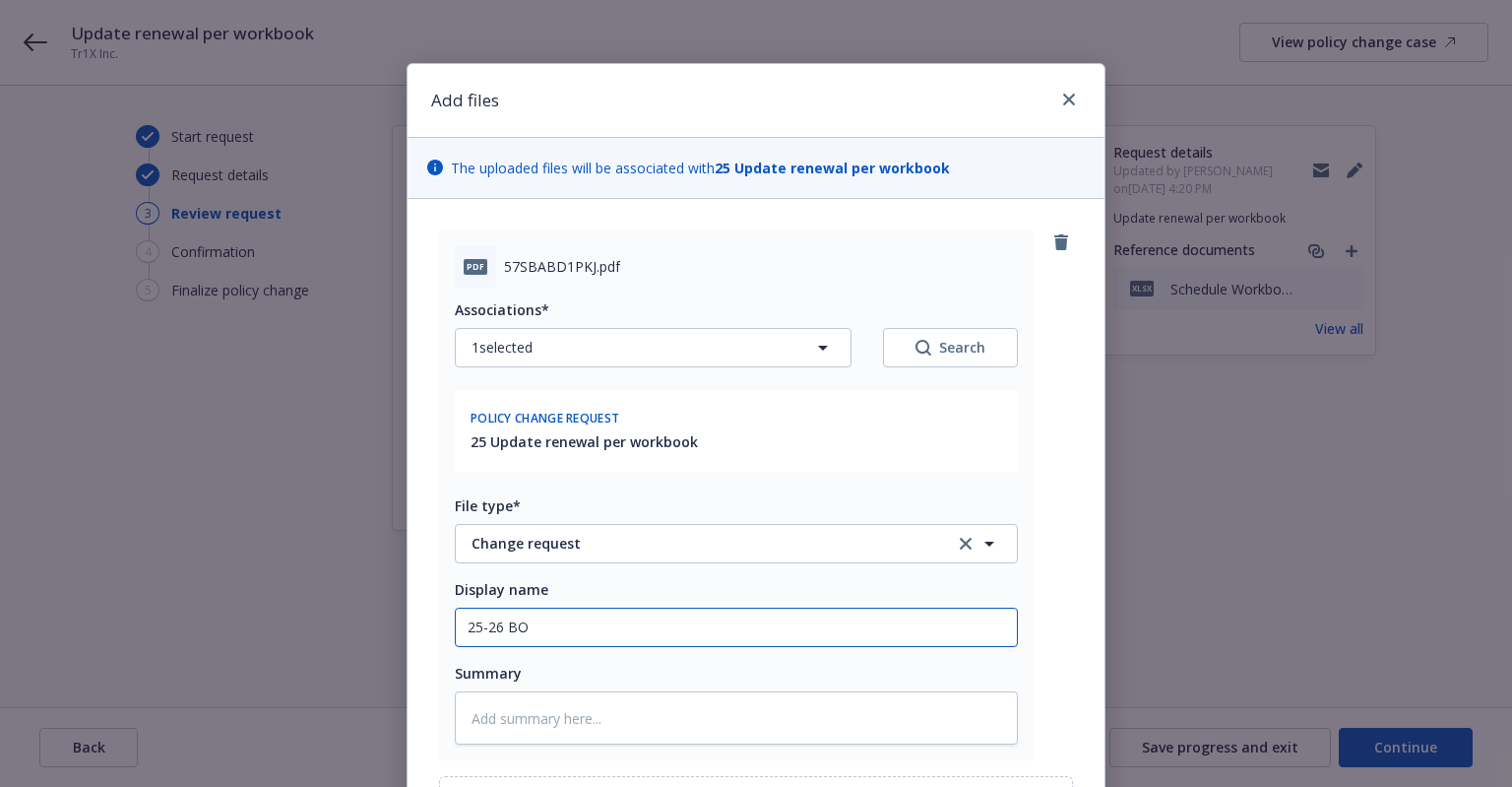 type on "x" 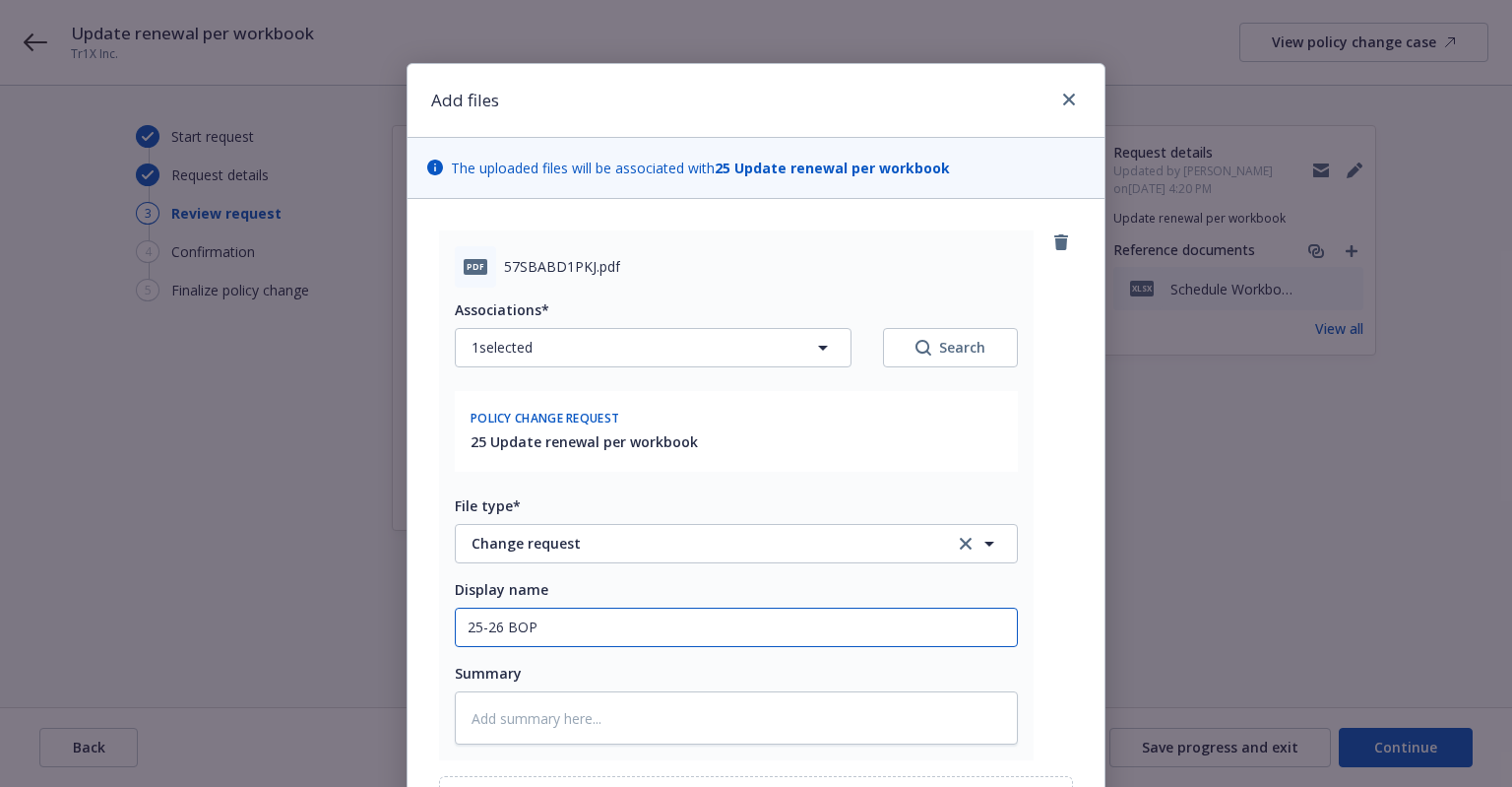 type on "x" 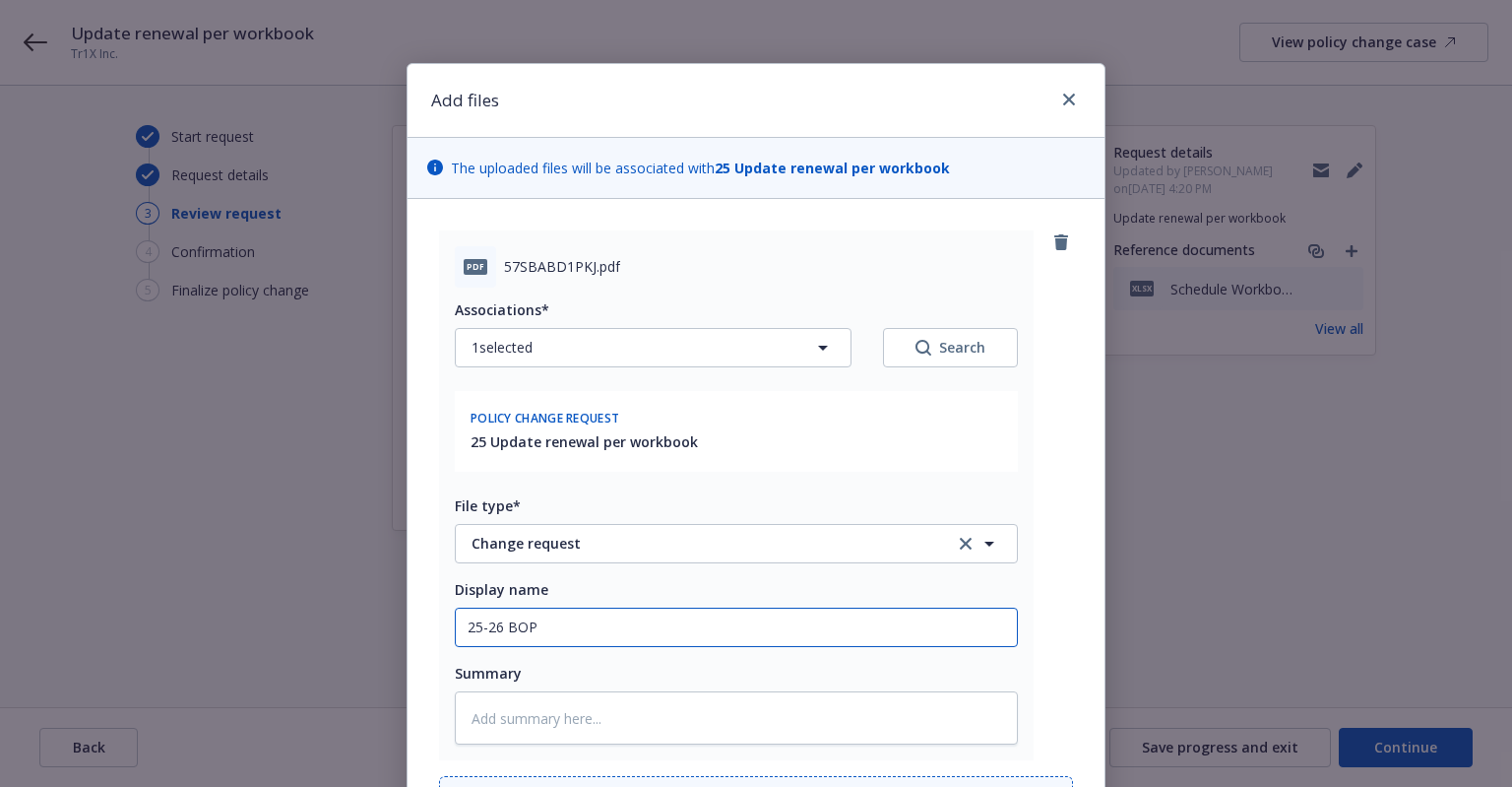 type on "x" 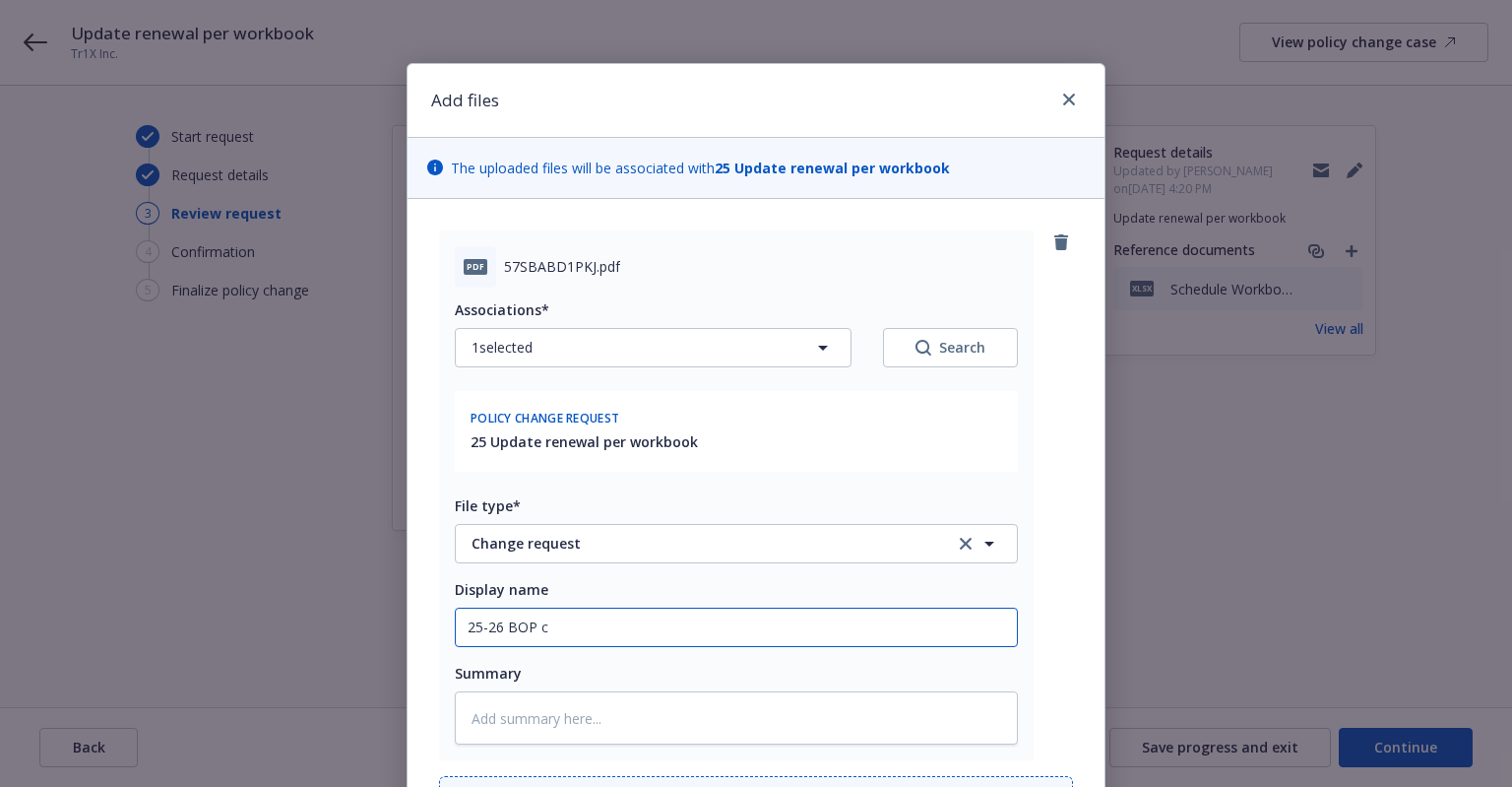 type on "x" 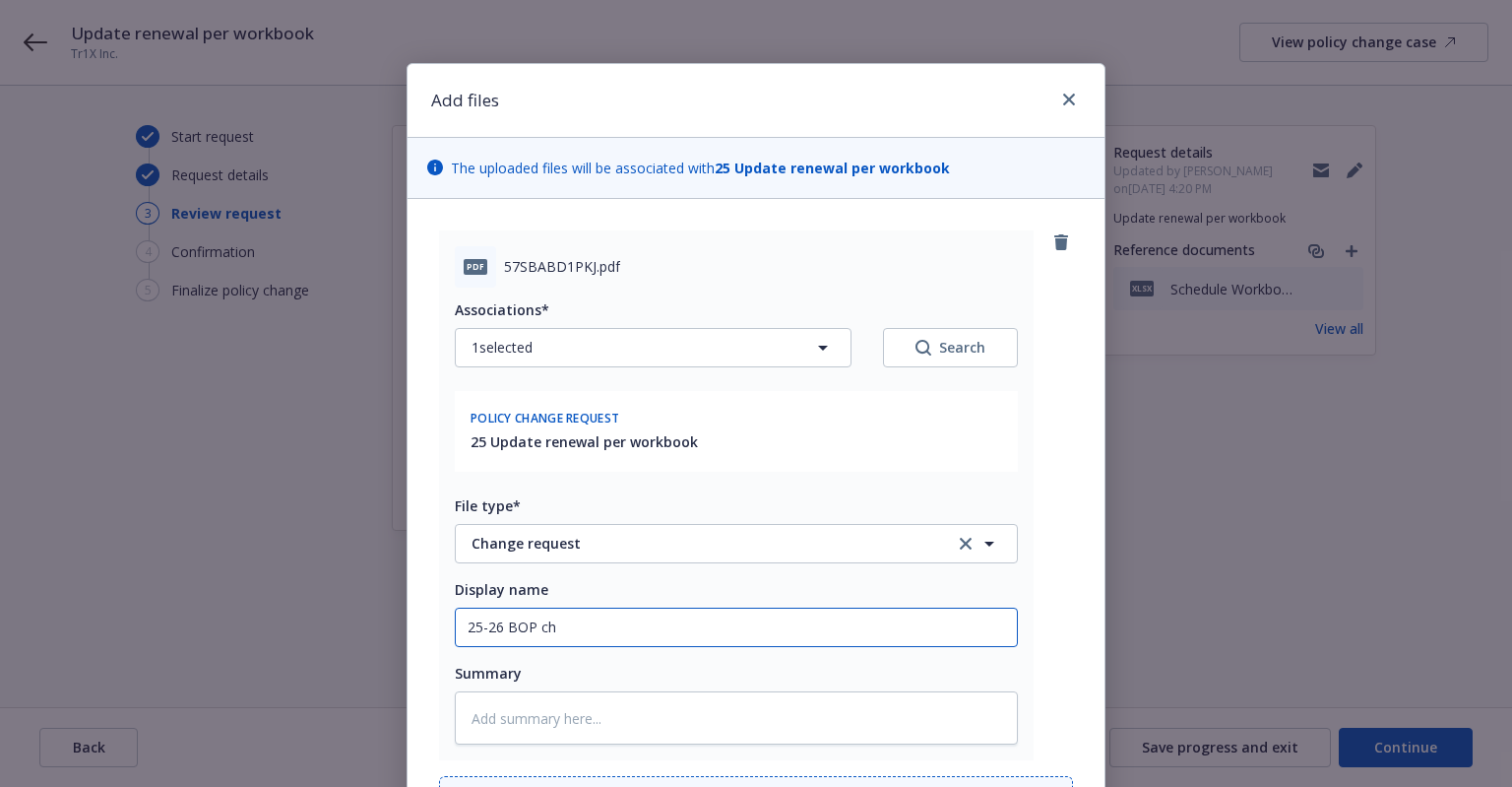 type on "x" 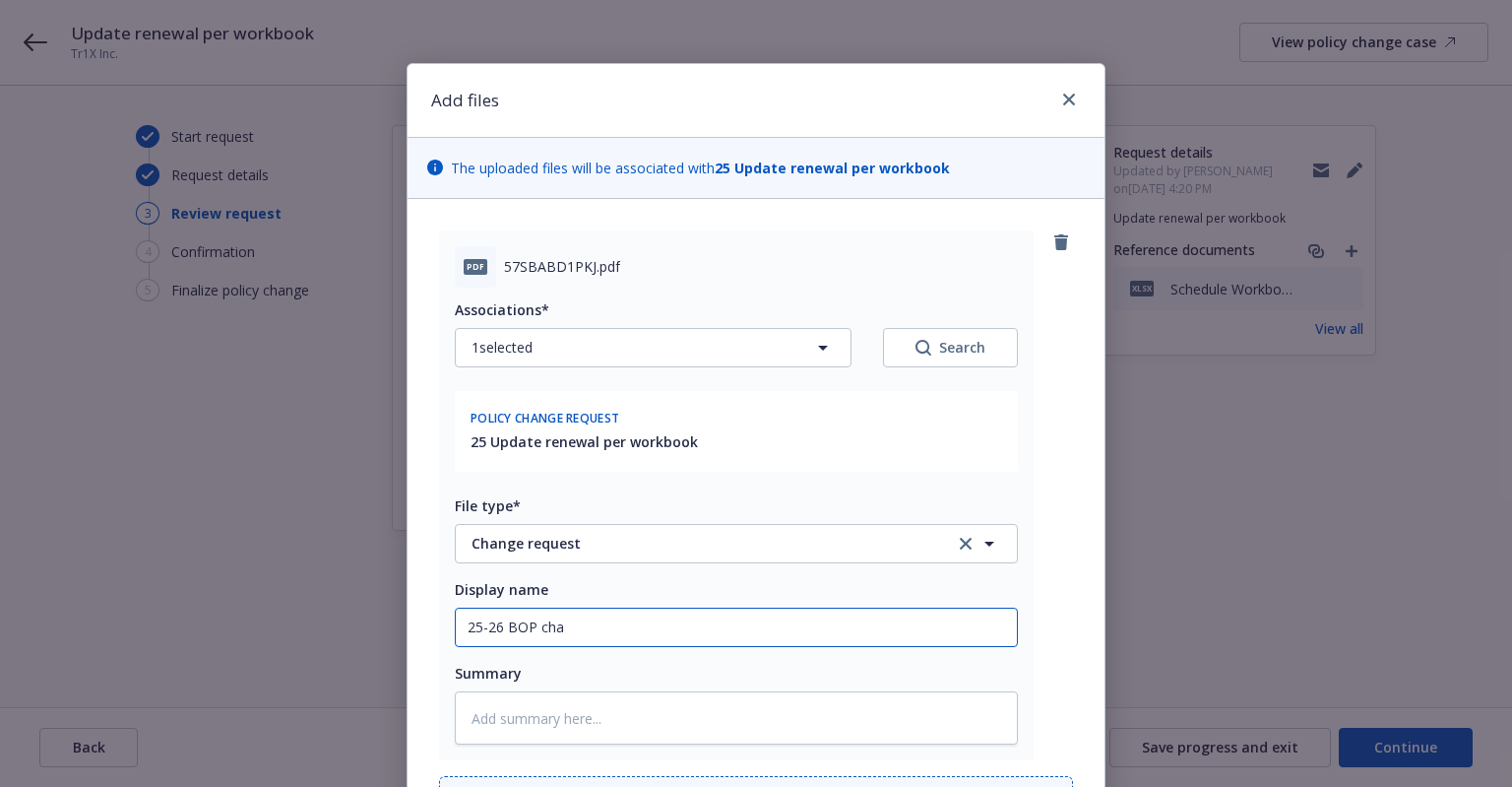 type on "25-26 BOP chan" 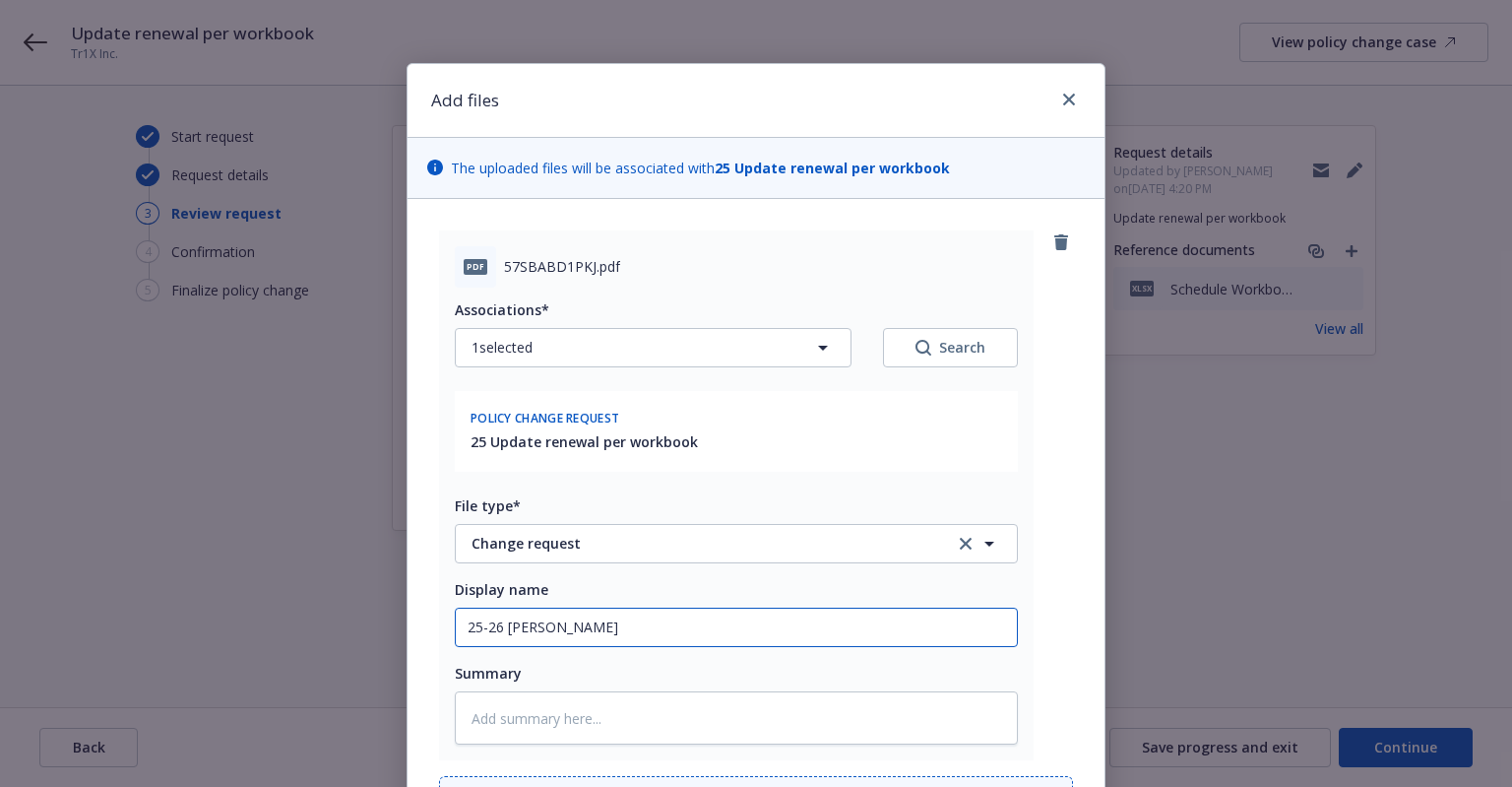 type on "x" 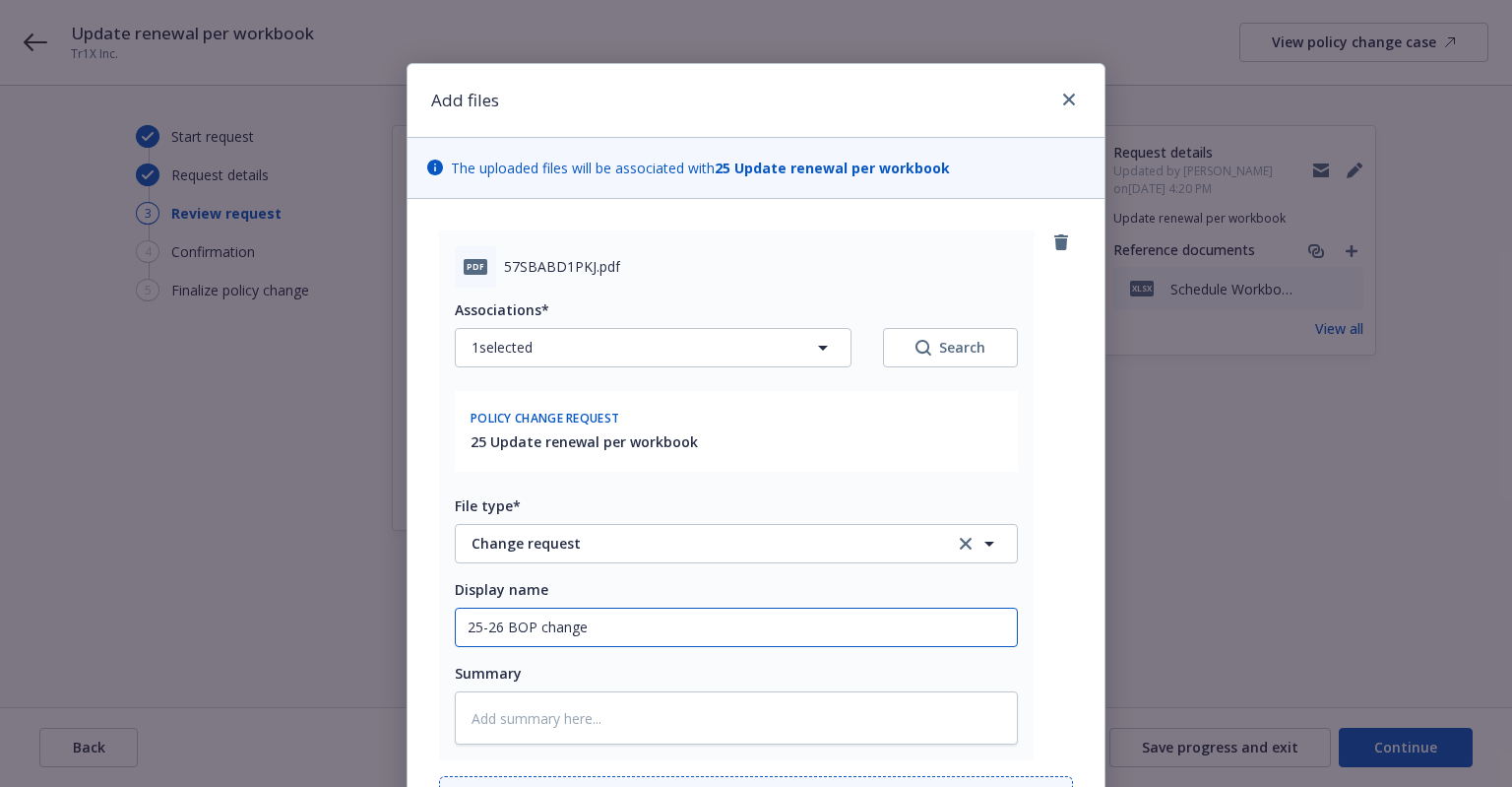 type on "x" 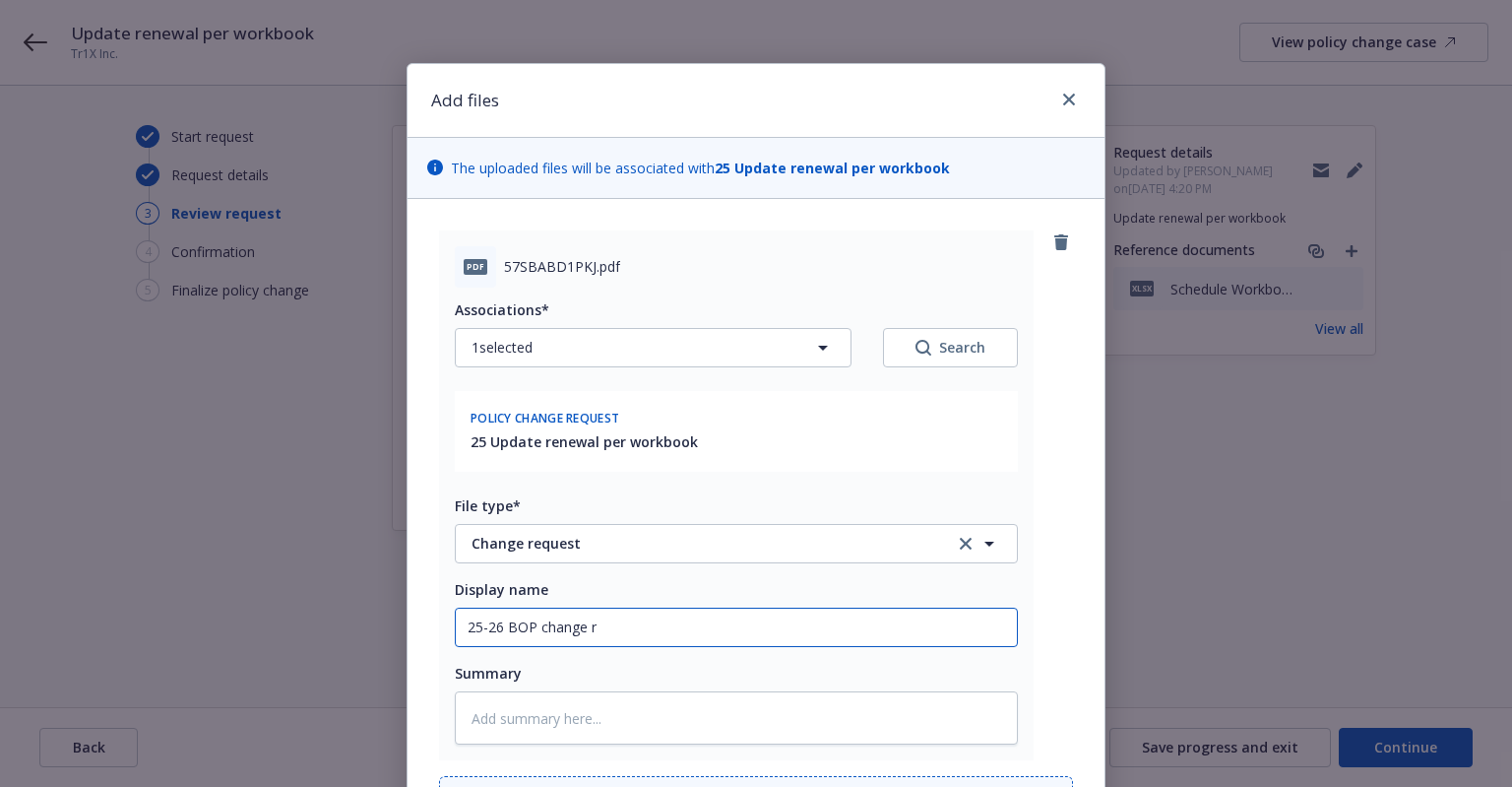 type on "x" 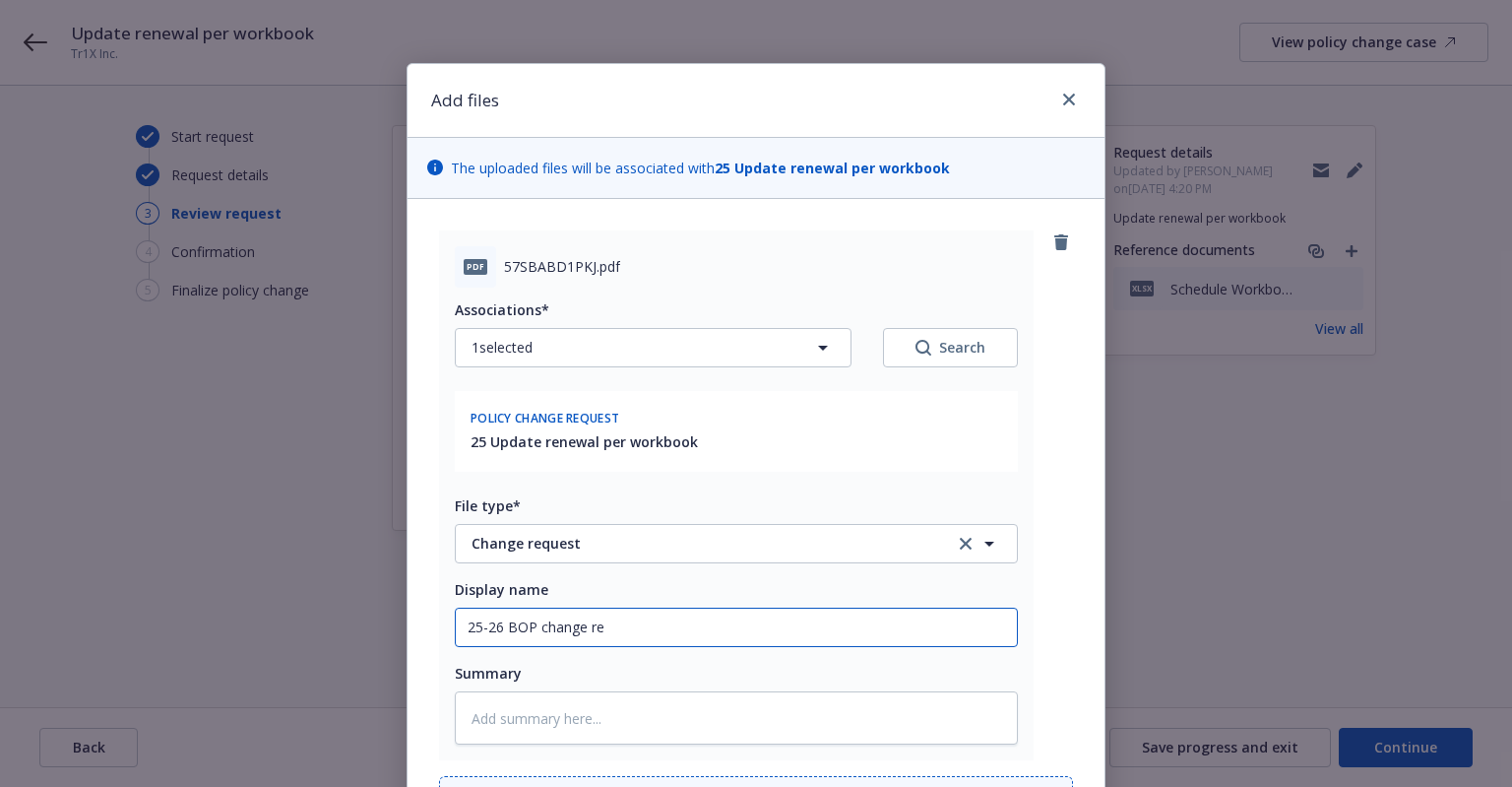 type on "x" 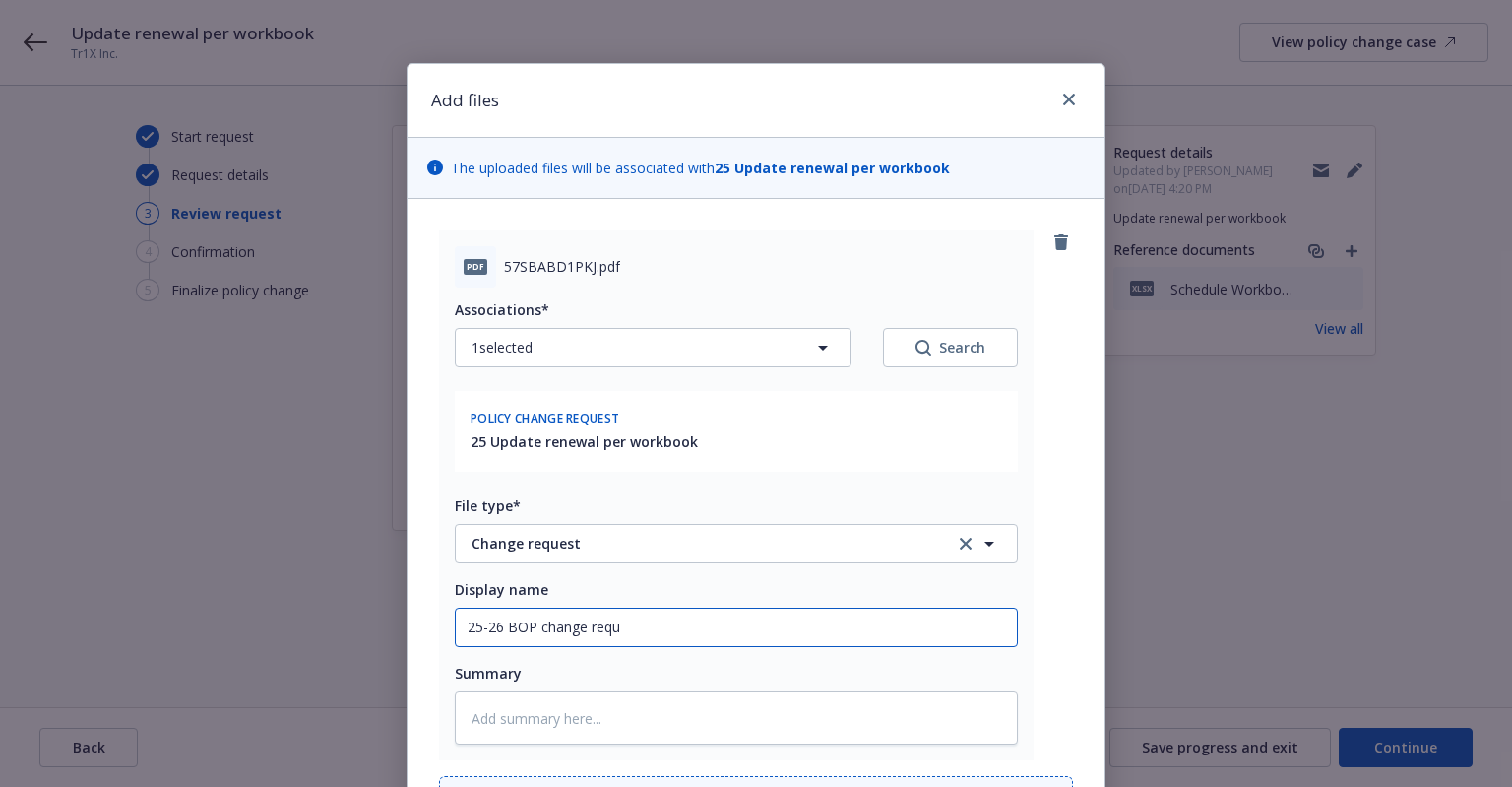 type on "25-26 BOP change reque" 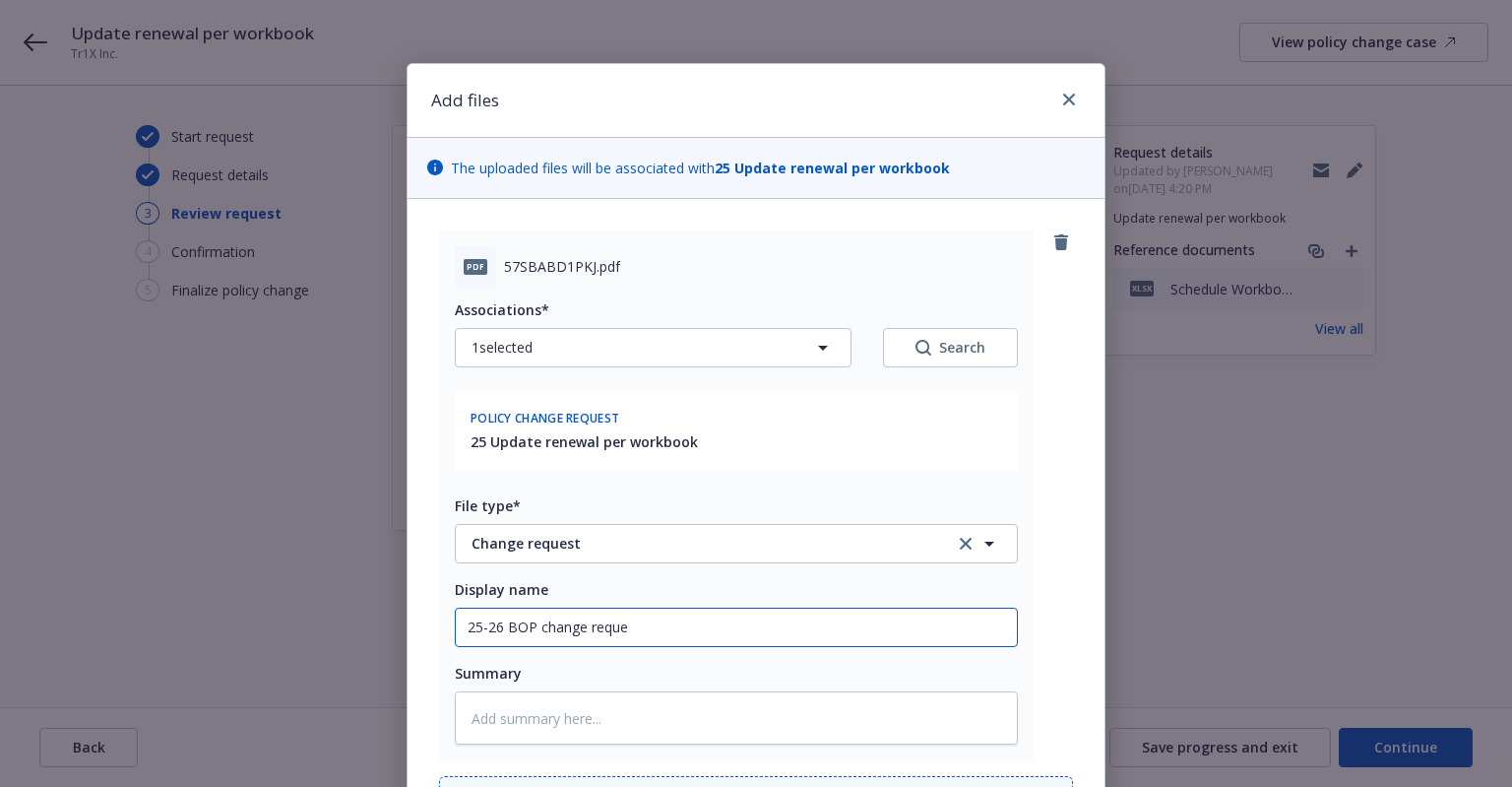 type on "x" 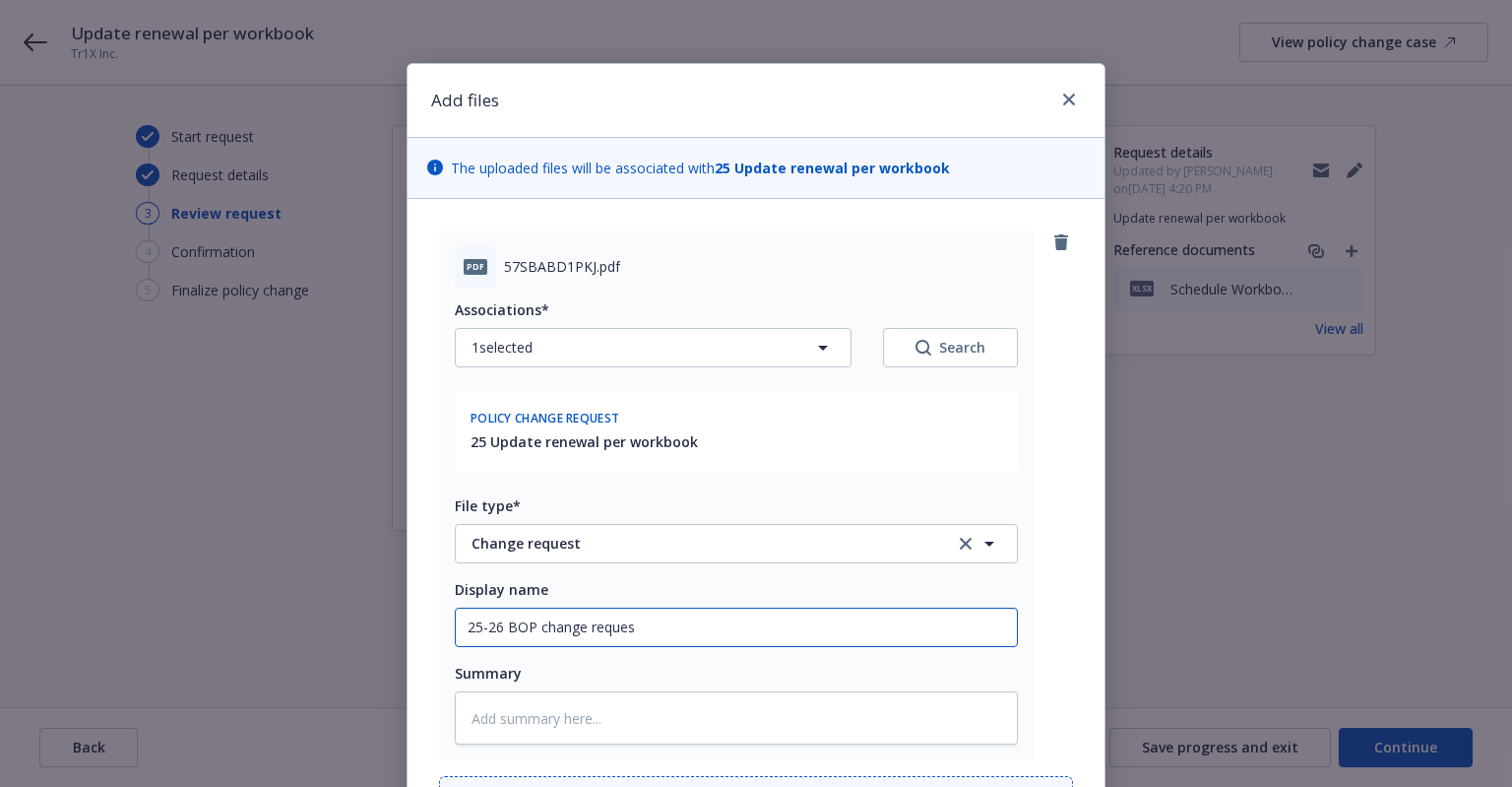 type on "25-26 BOP change request" 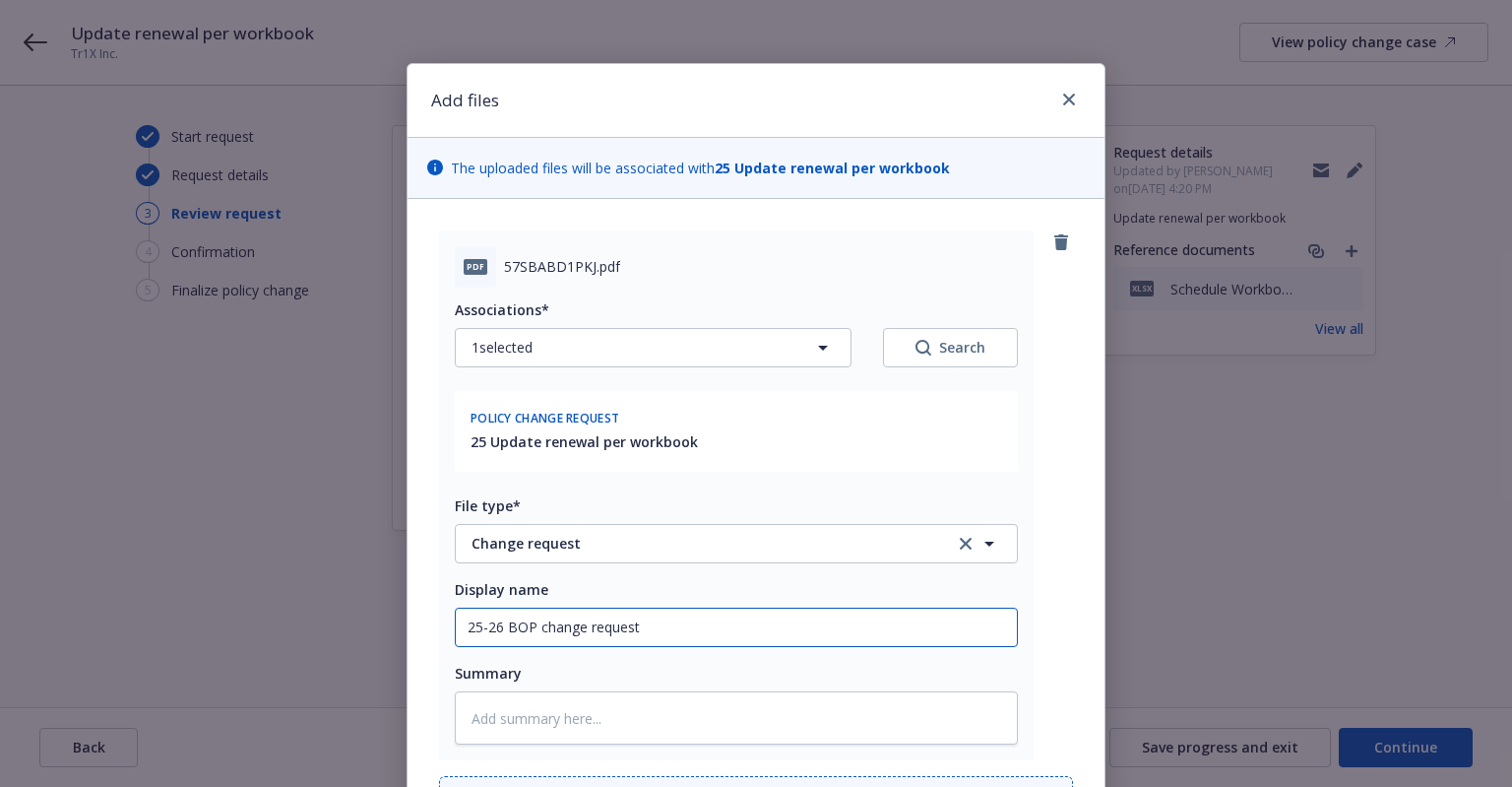 type on "x" 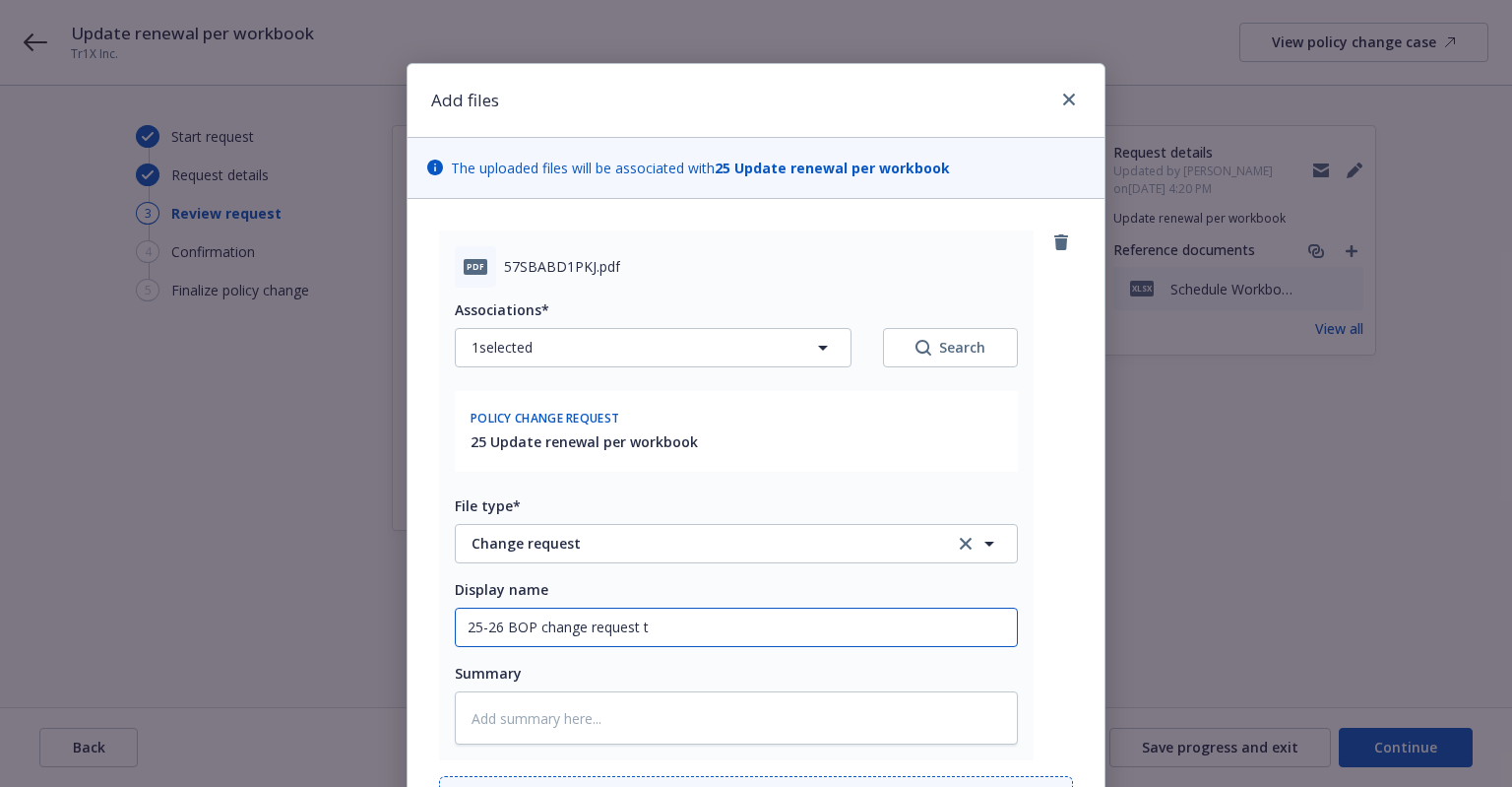 type on "25-26 BOP change request to" 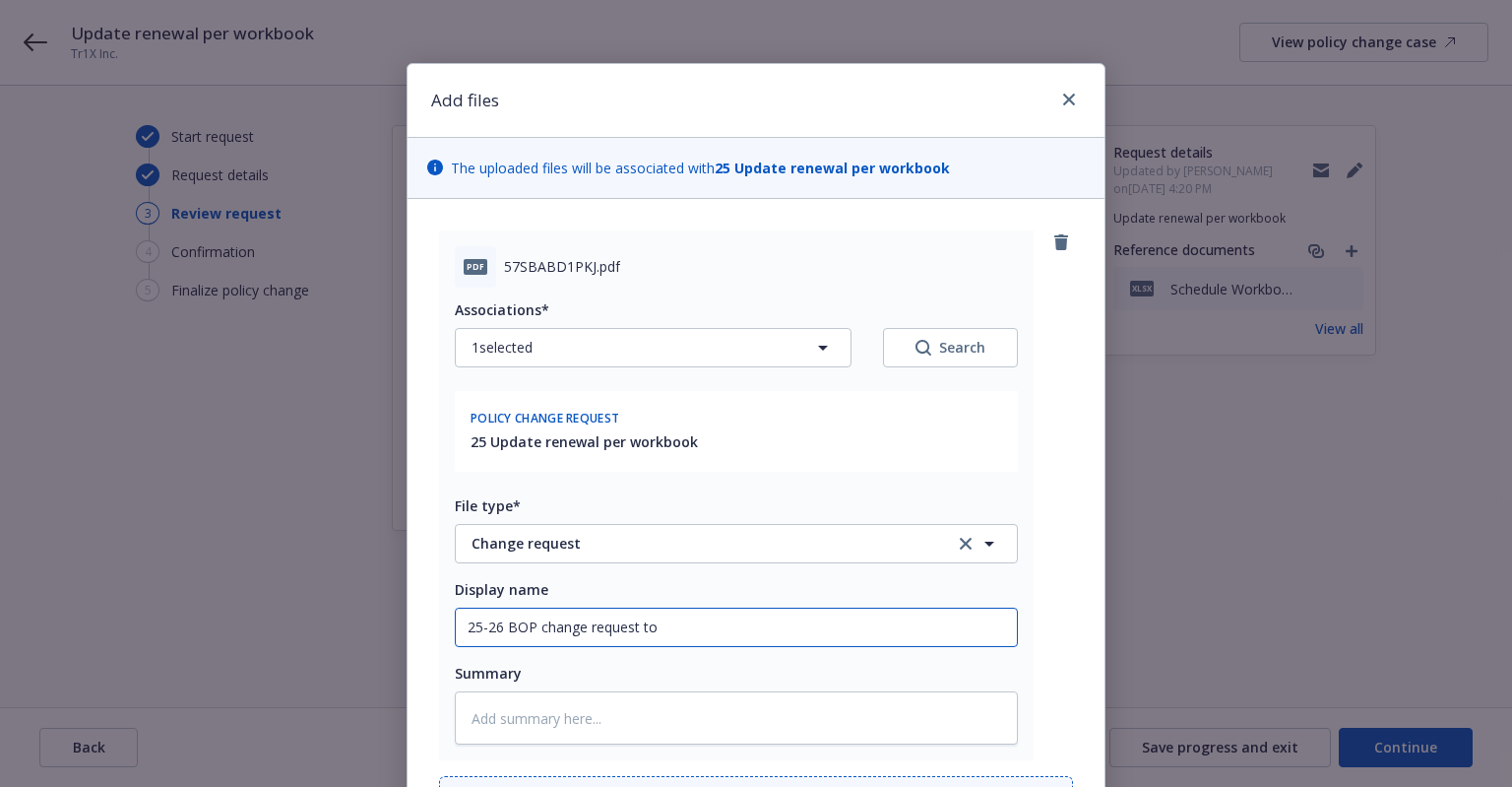 type on "x" 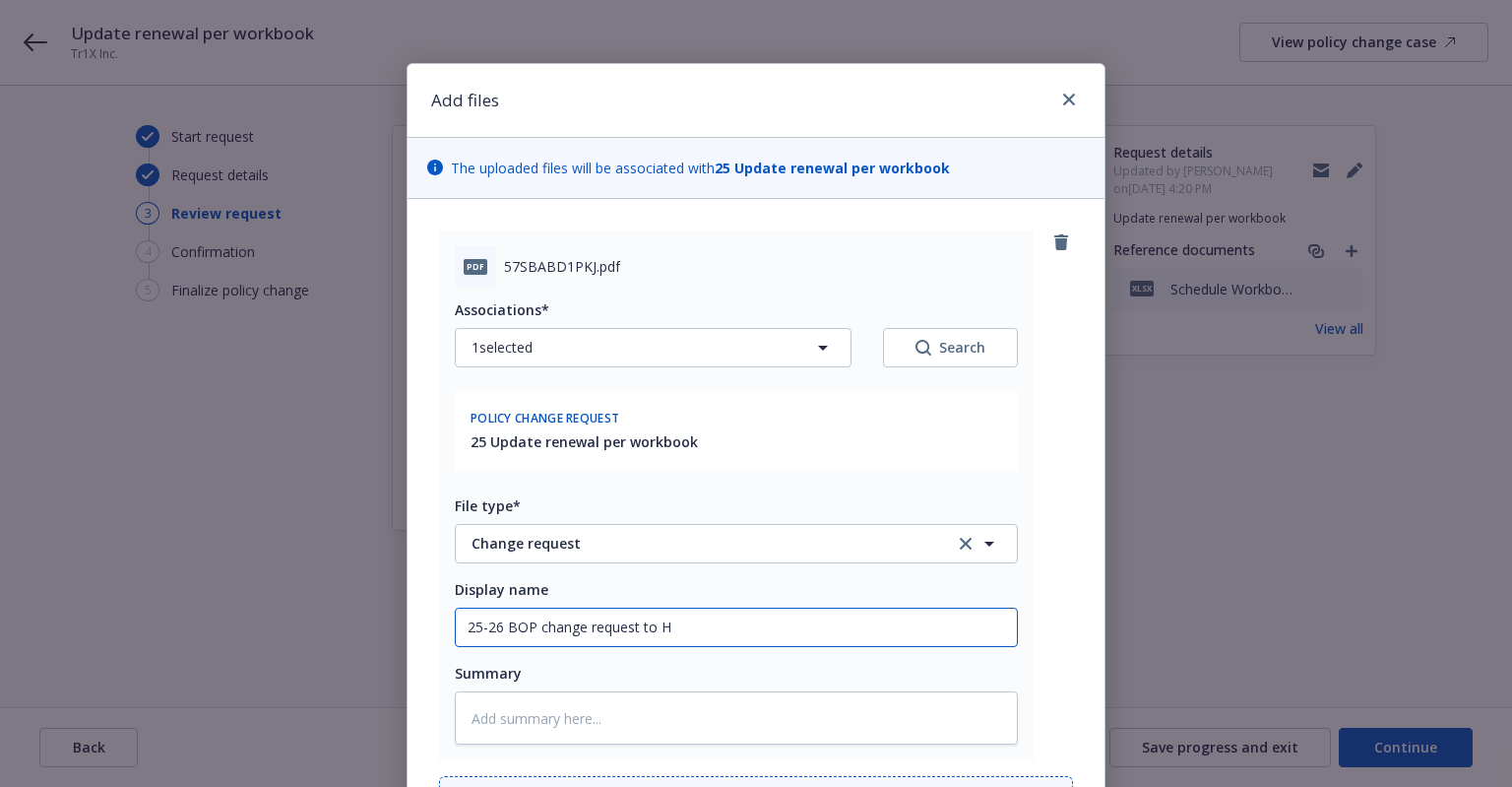 type on "x" 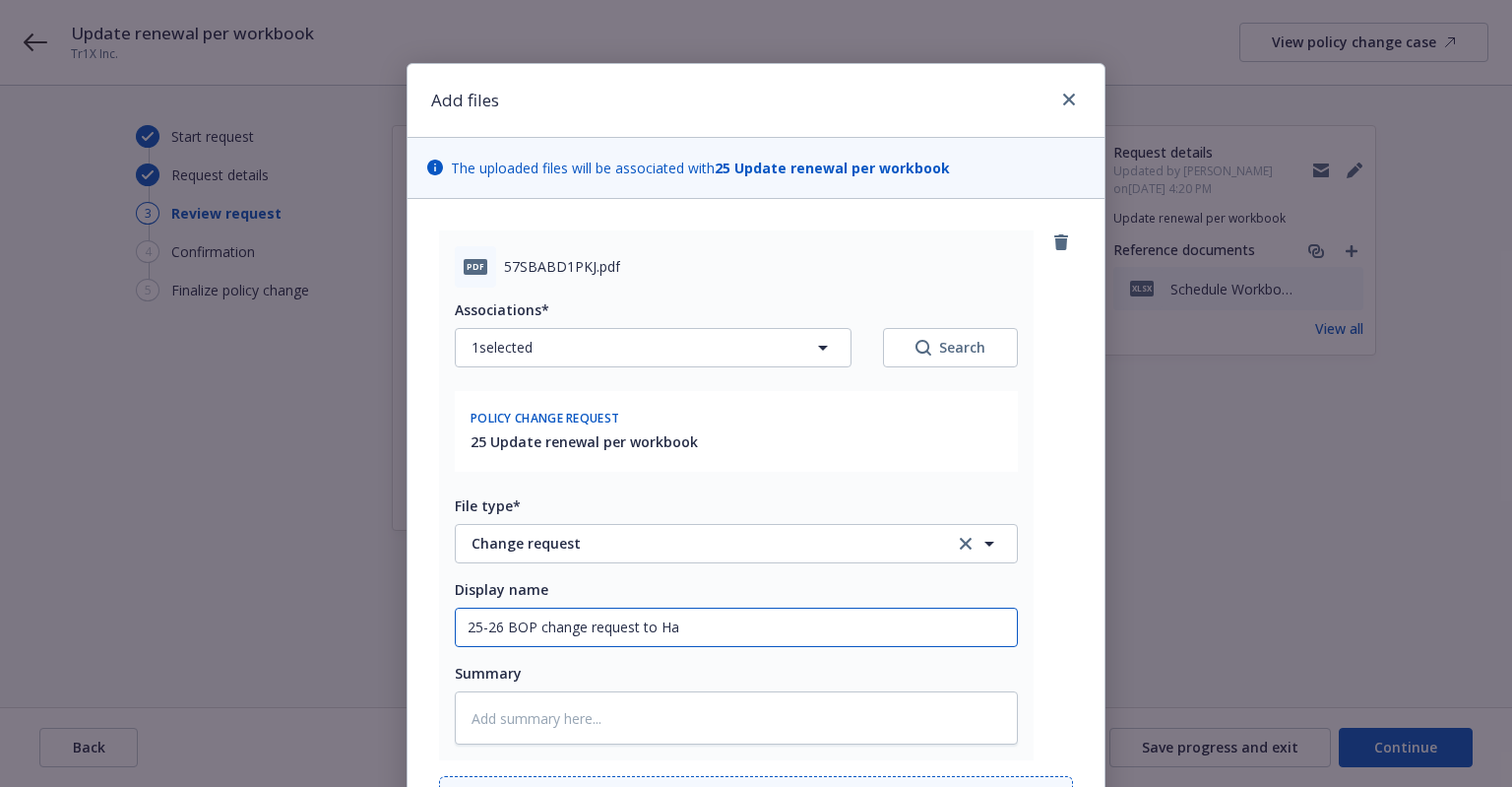 type on "x" 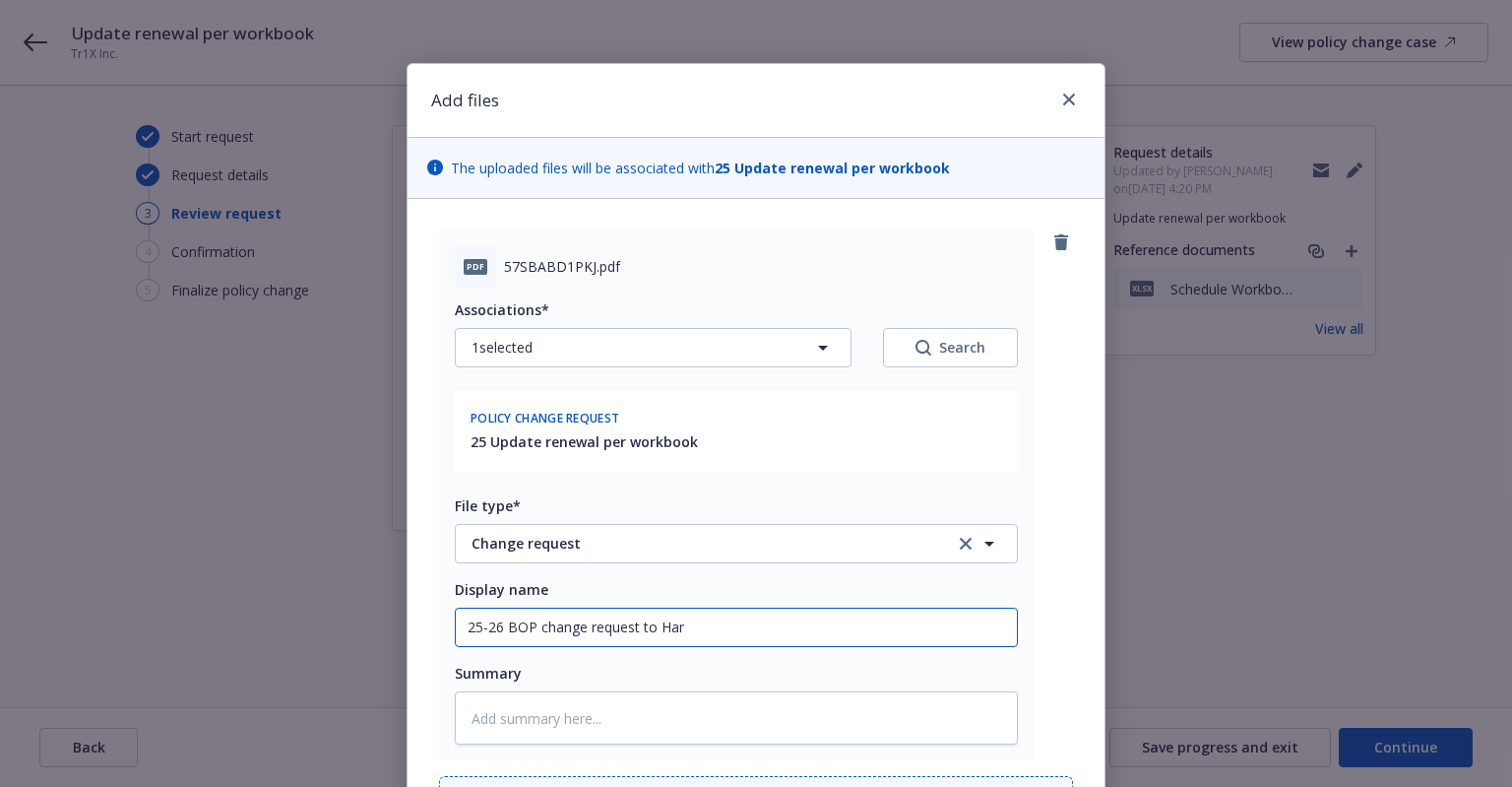 type on "x" 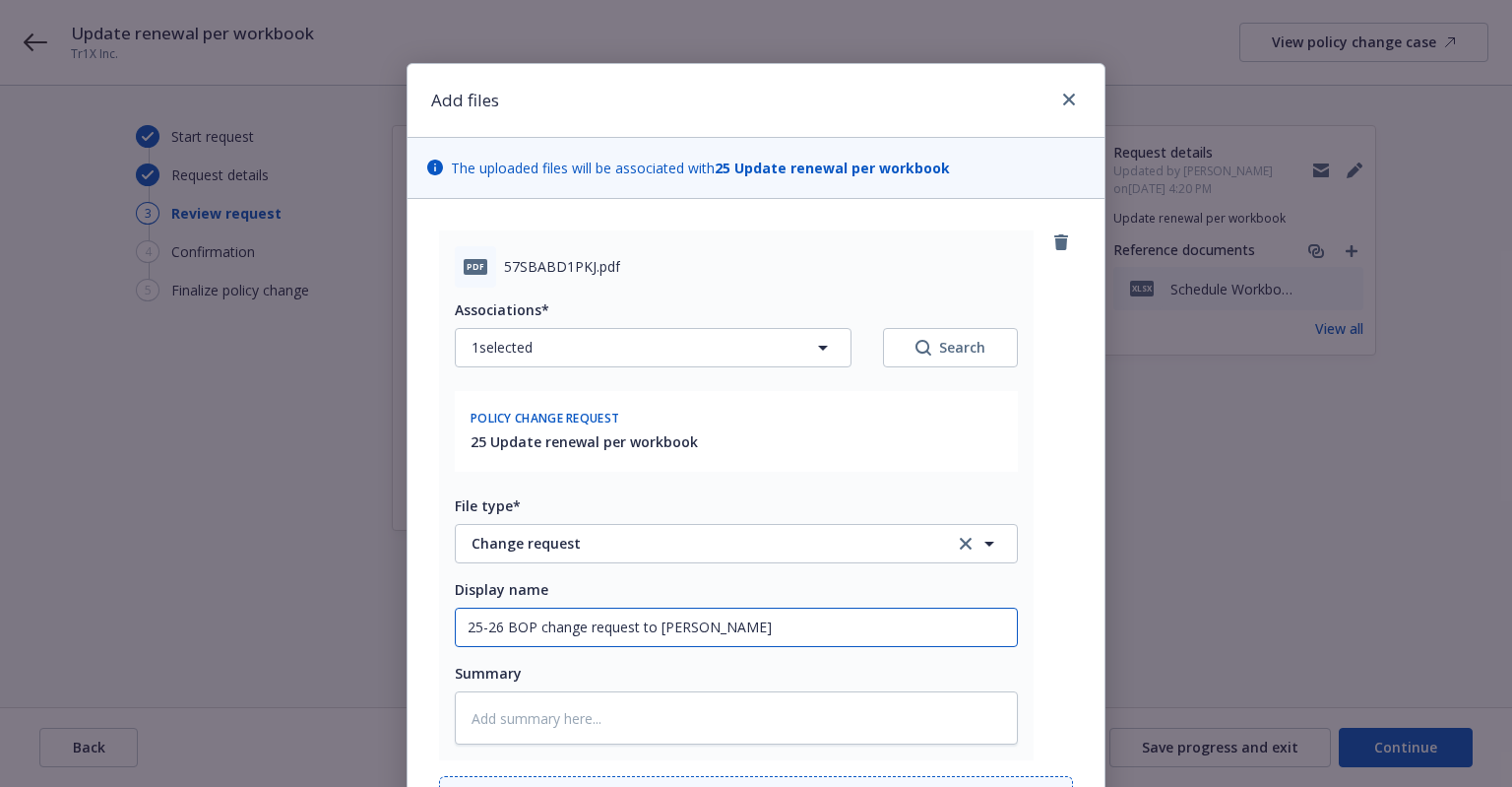 type on "x" 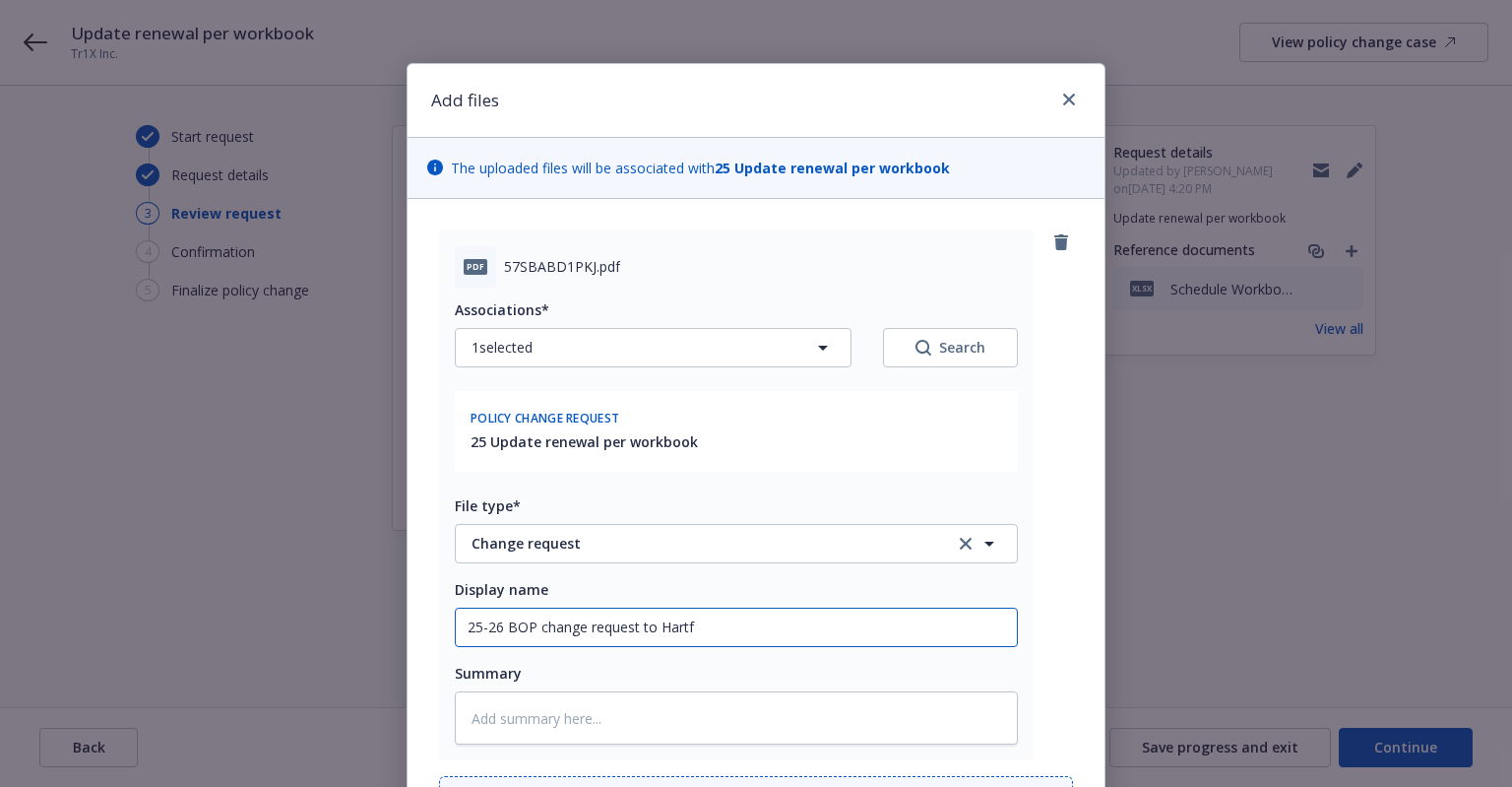 type on "25-26 BOP change request to Hartfo" 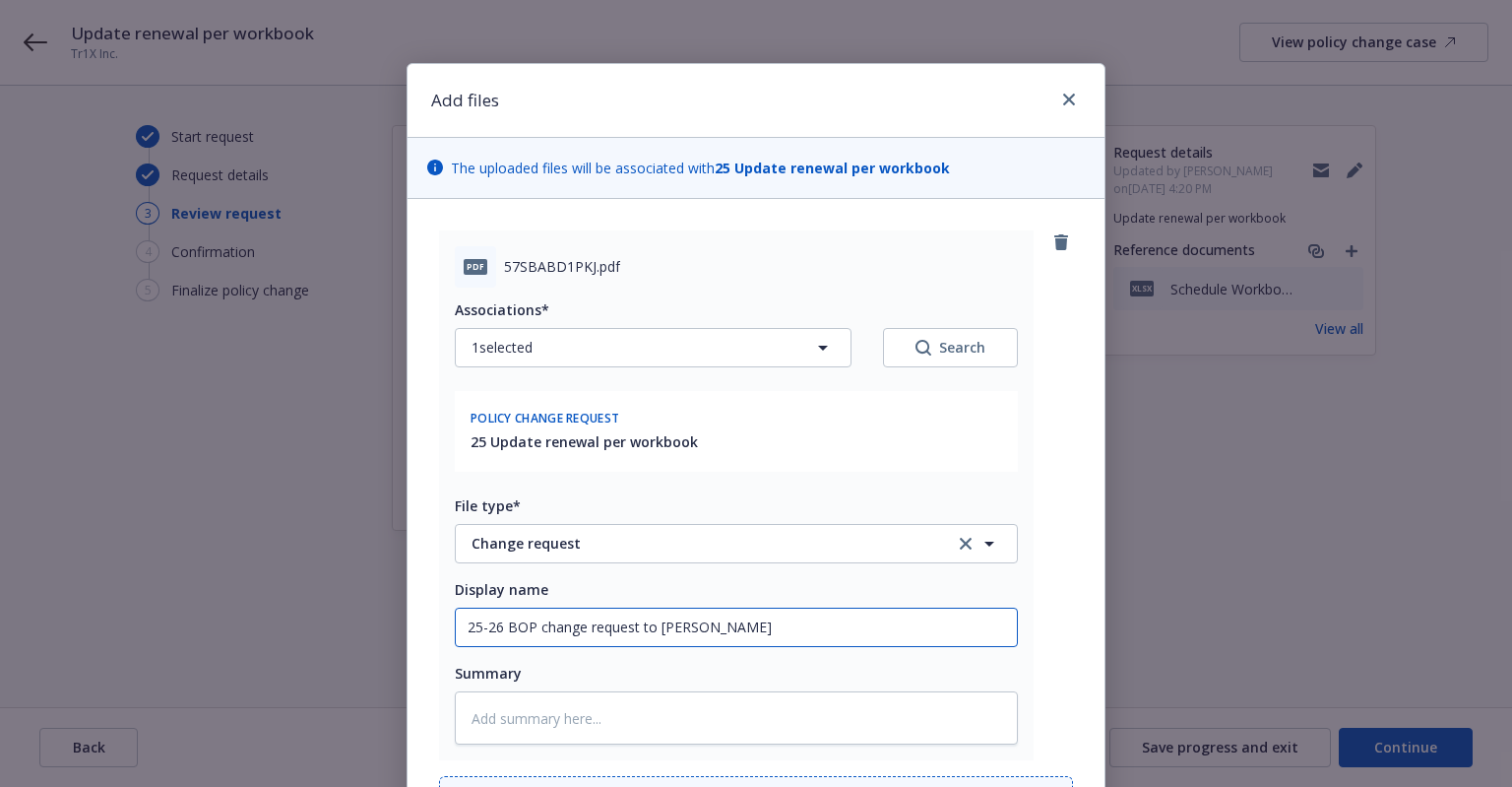 type on "x" 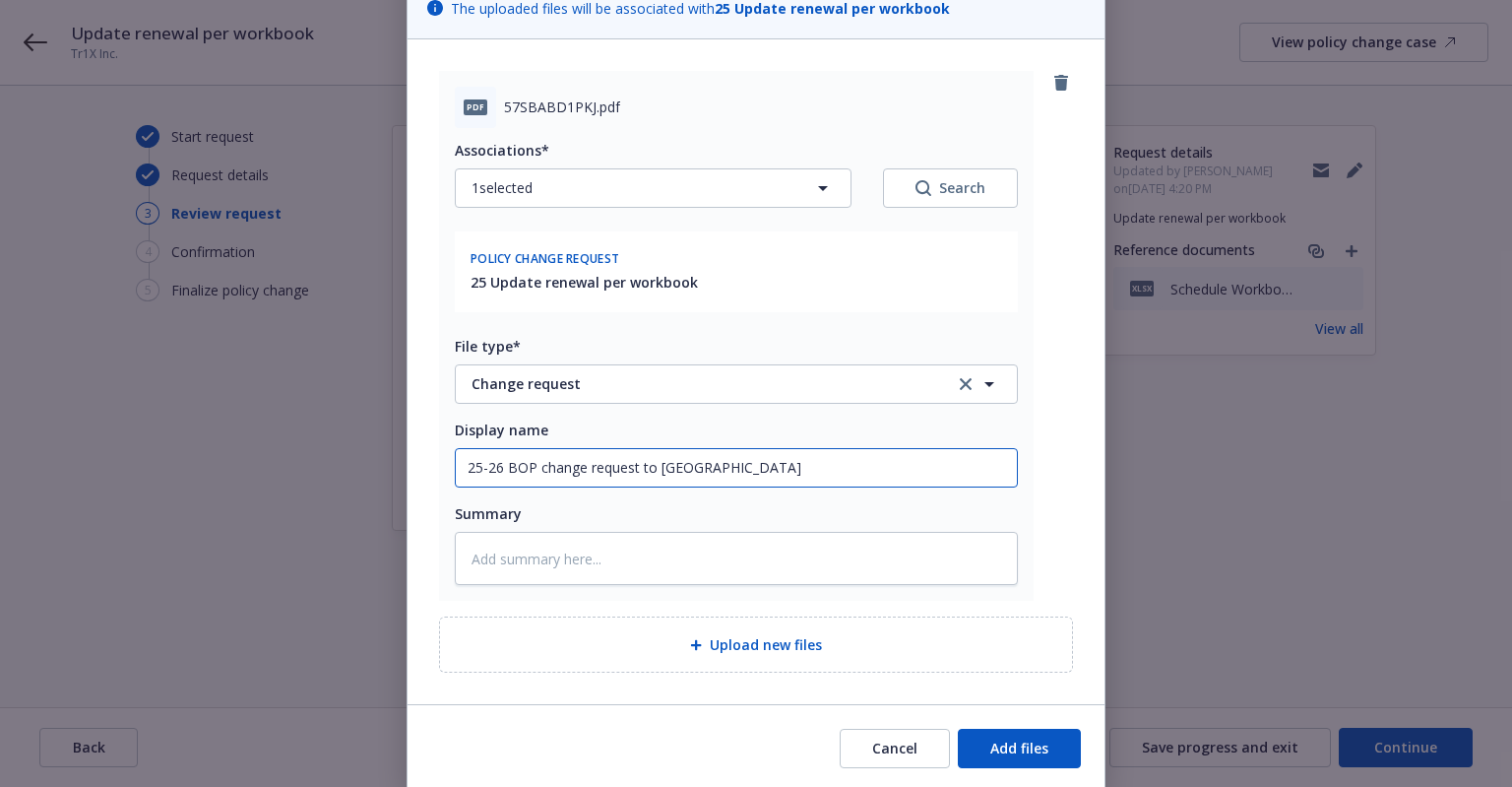 scroll, scrollTop: 227, scrollLeft: 0, axis: vertical 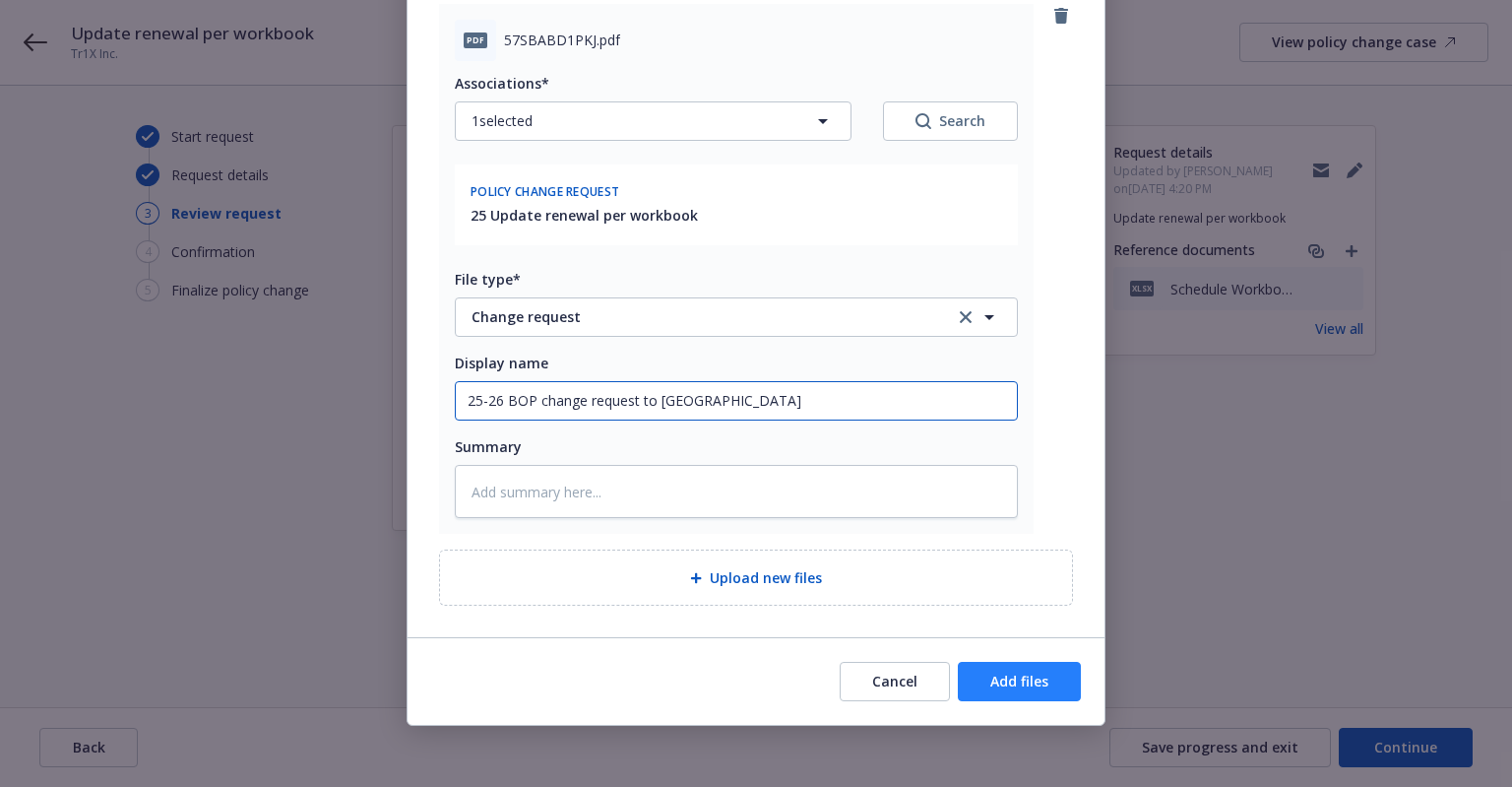 type on "25-26 BOP change request to Hartford" 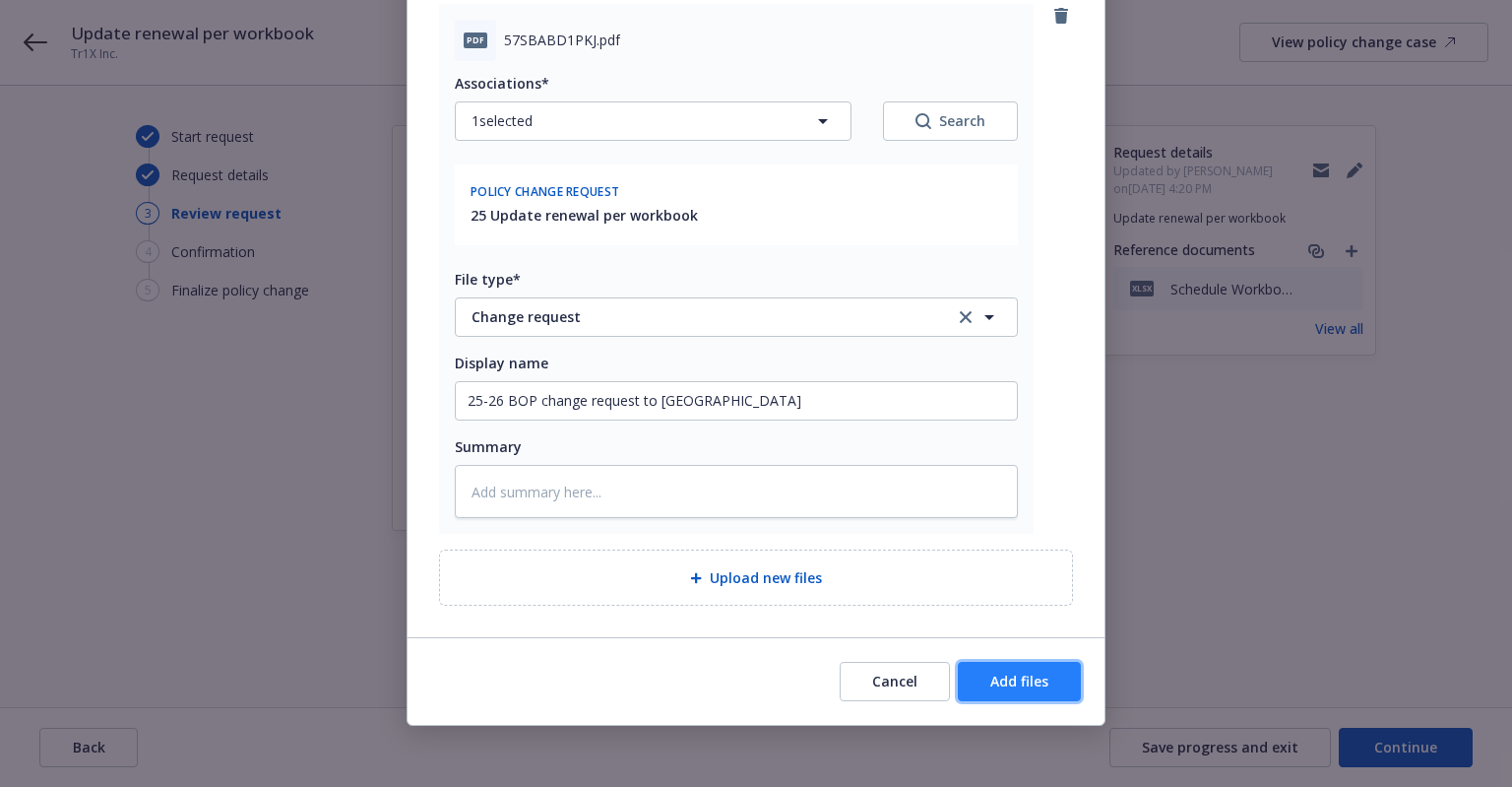 click on "Add files" at bounding box center [1019, 682] 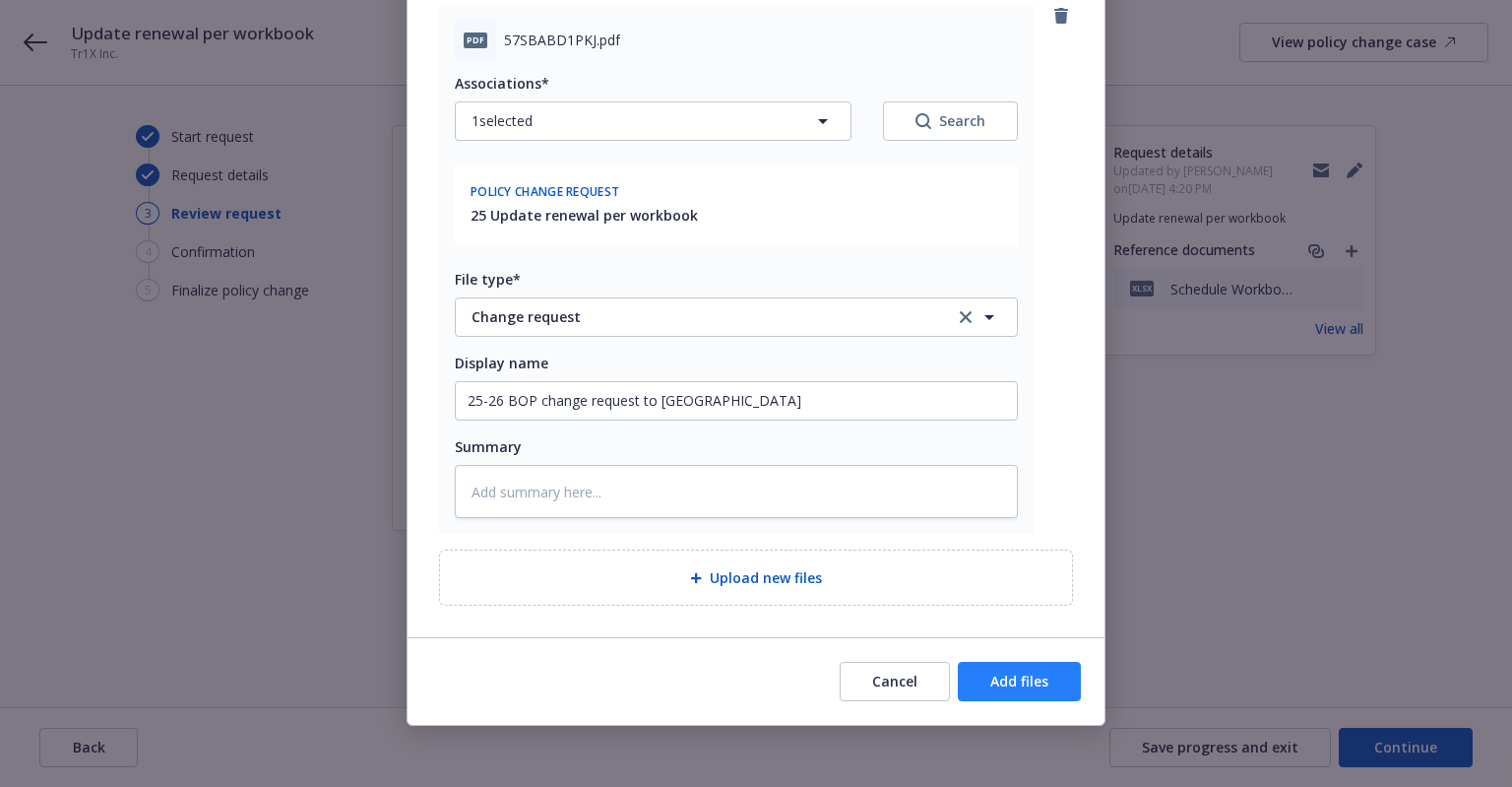 scroll, scrollTop: 155, scrollLeft: 0, axis: vertical 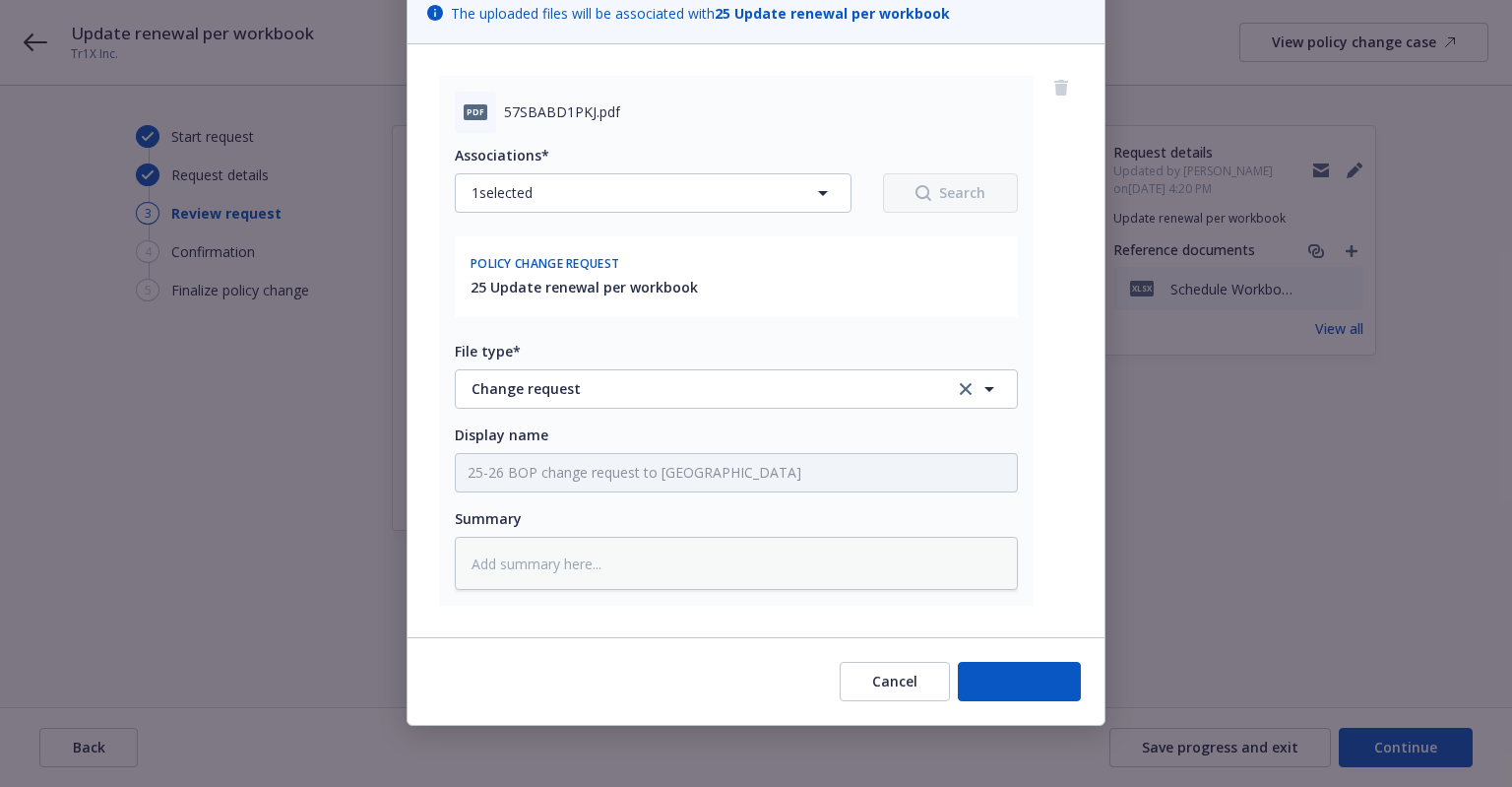 type on "x" 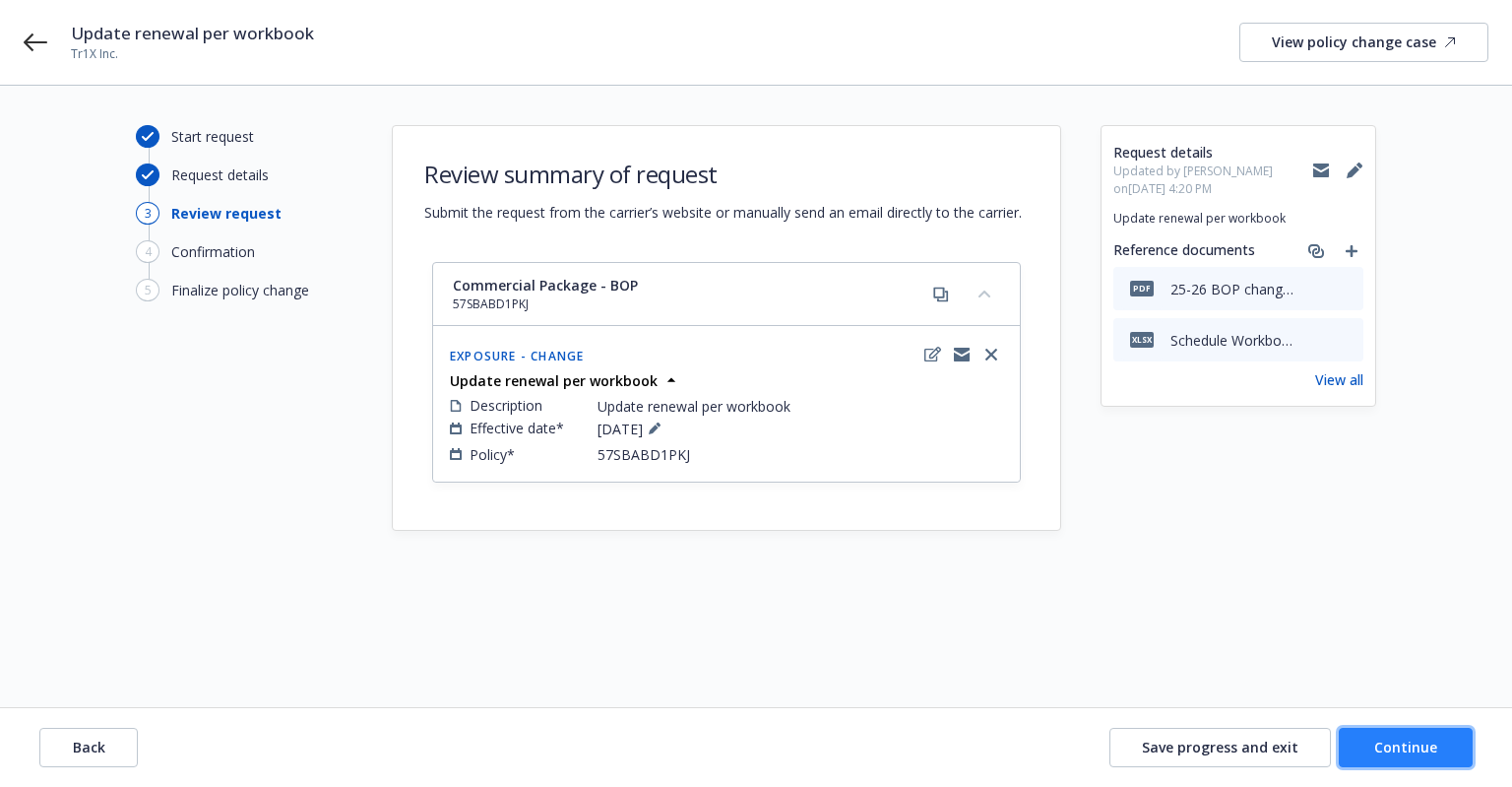 click on "Continue" at bounding box center [1406, 748] 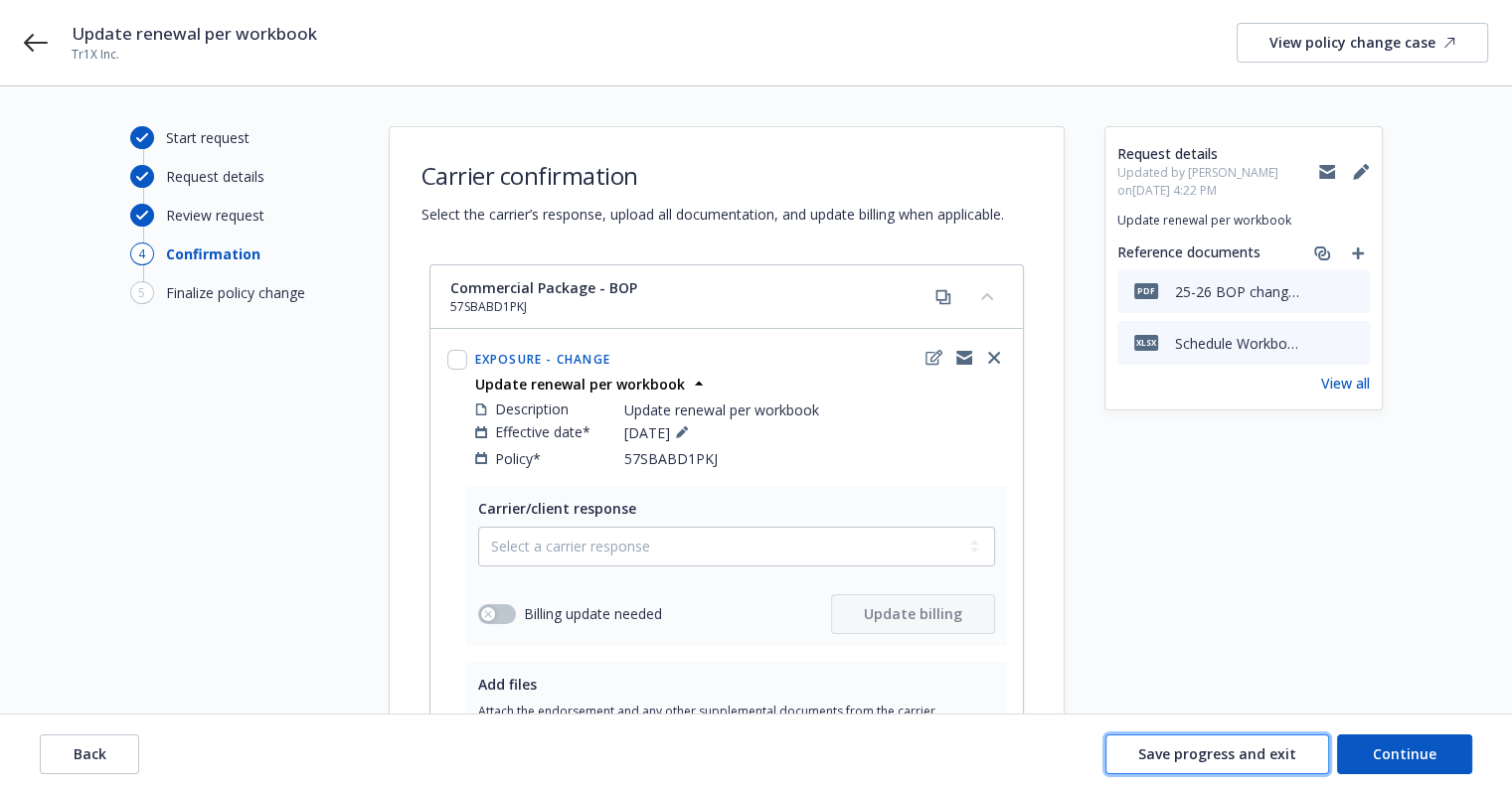 click on "Save progress and exit" at bounding box center (1217, 753) 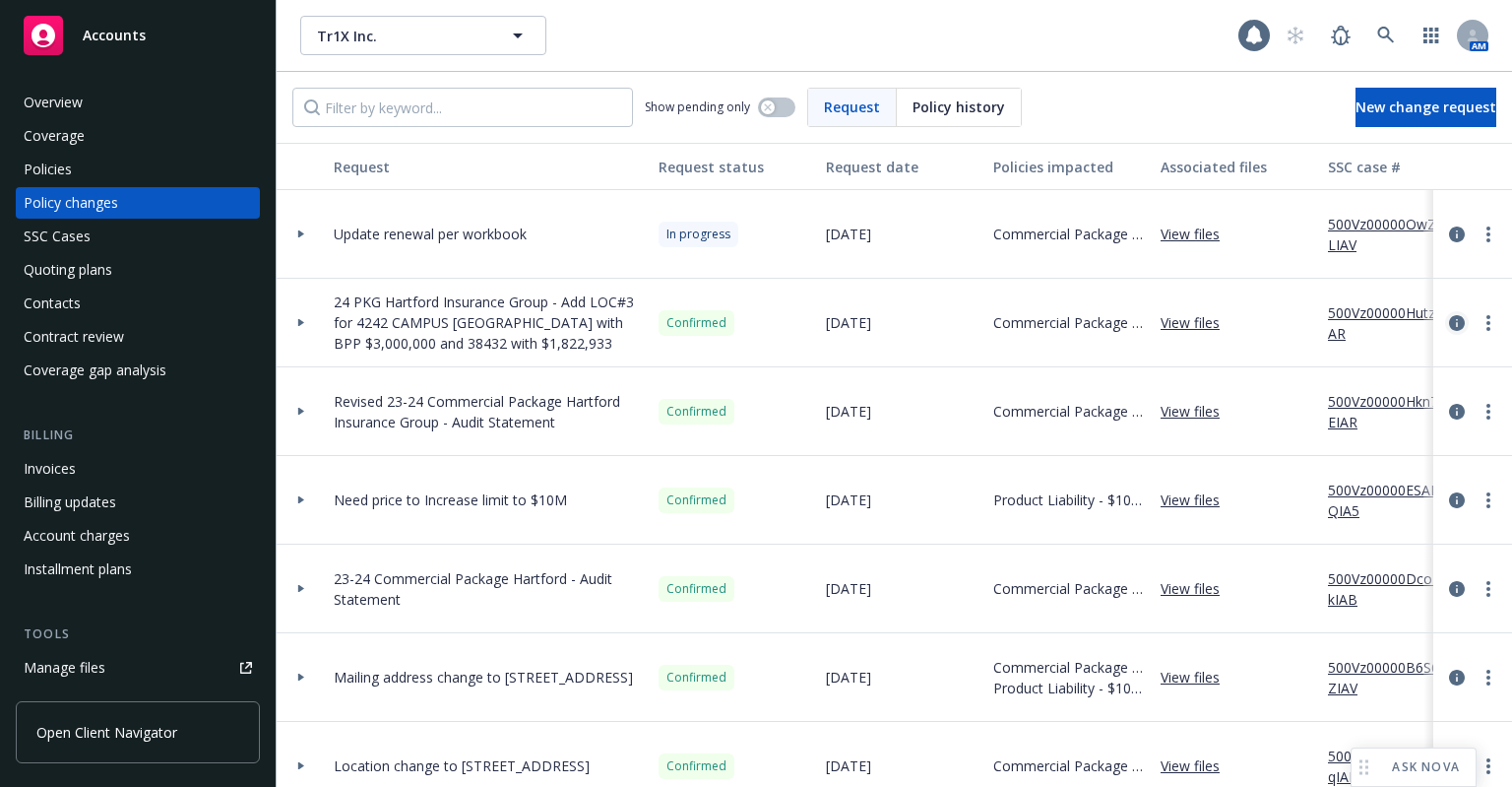click 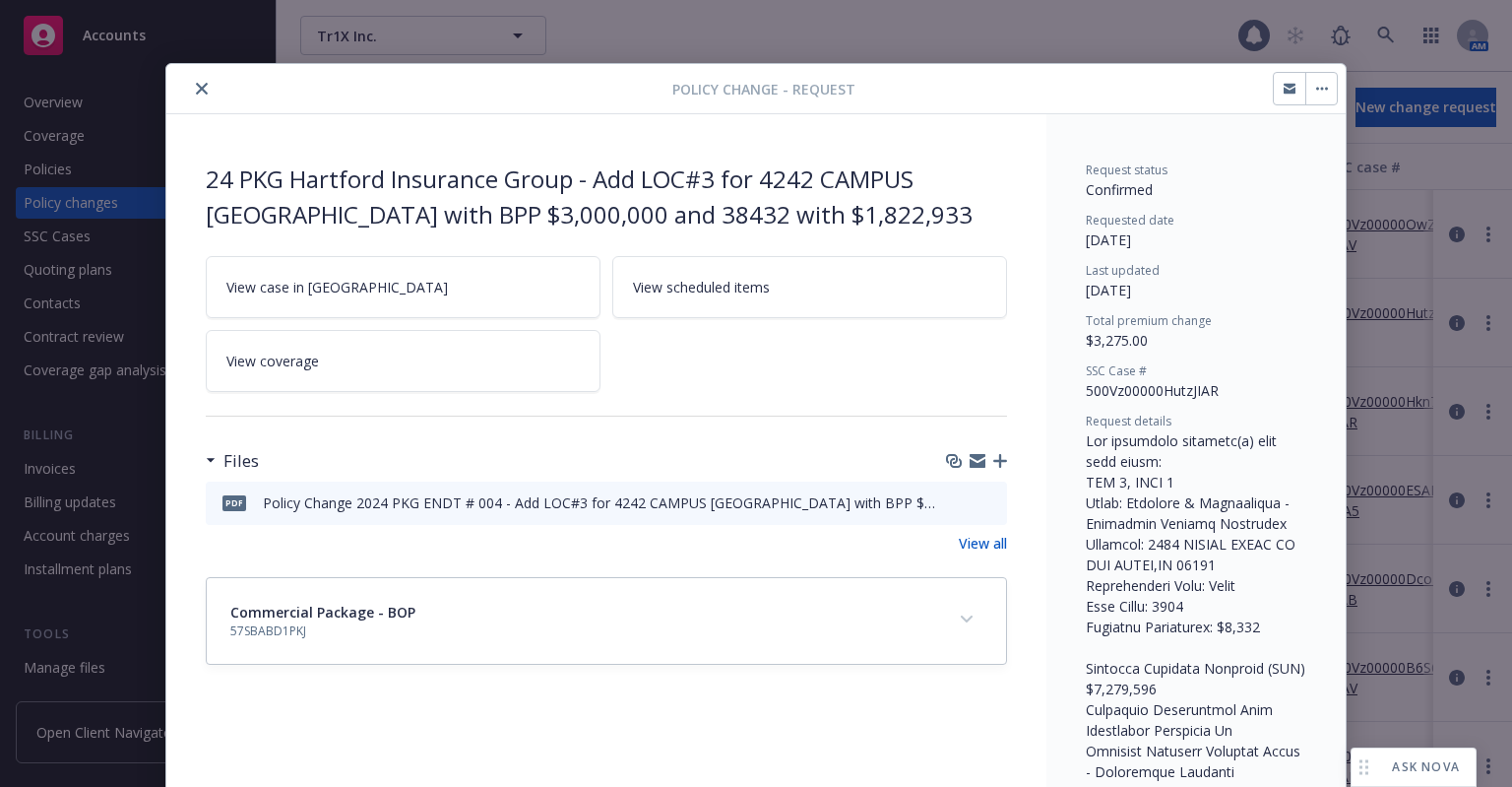 scroll, scrollTop: 59, scrollLeft: 0, axis: vertical 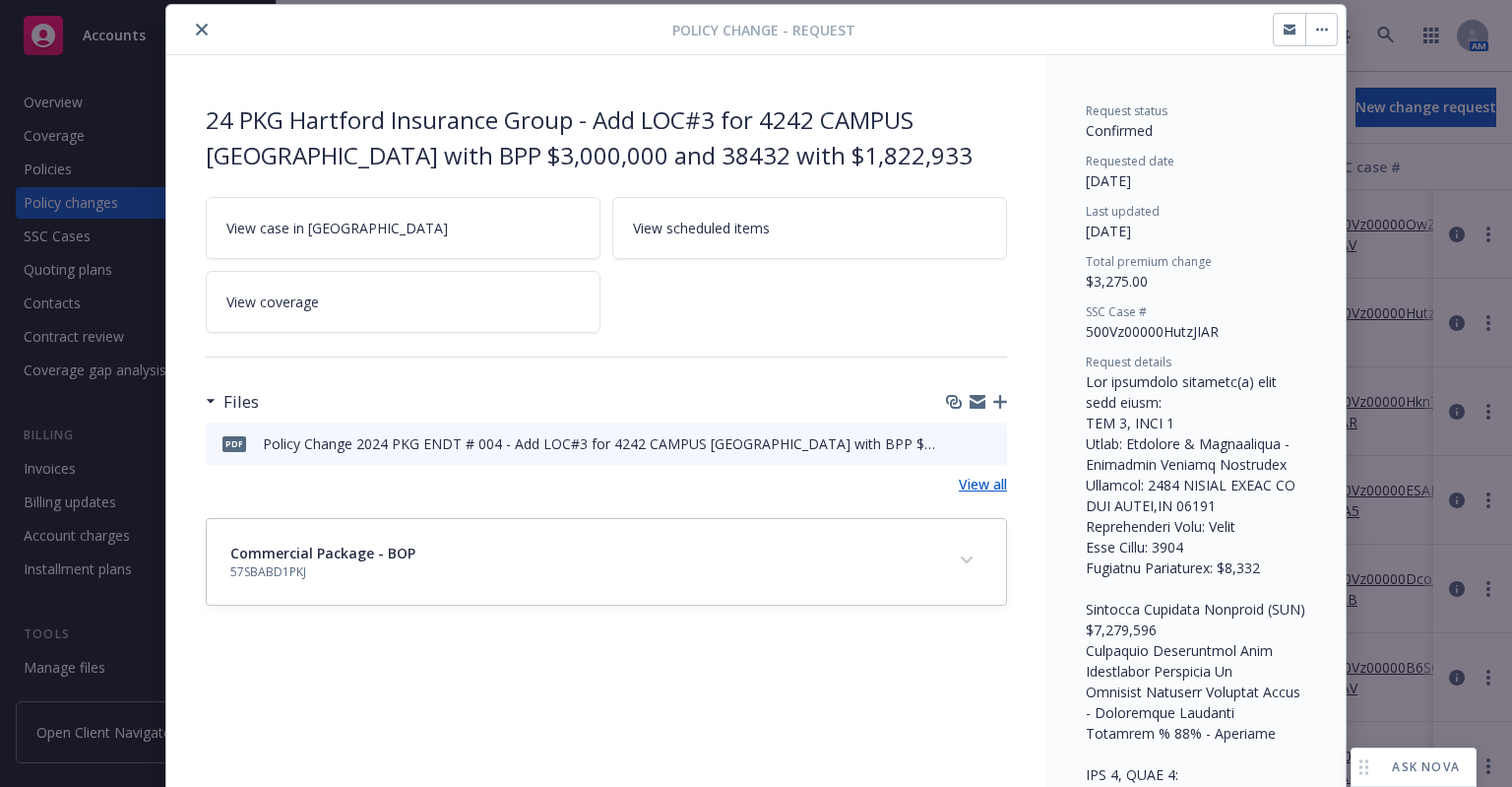 click on "View all" at bounding box center [982, 484] 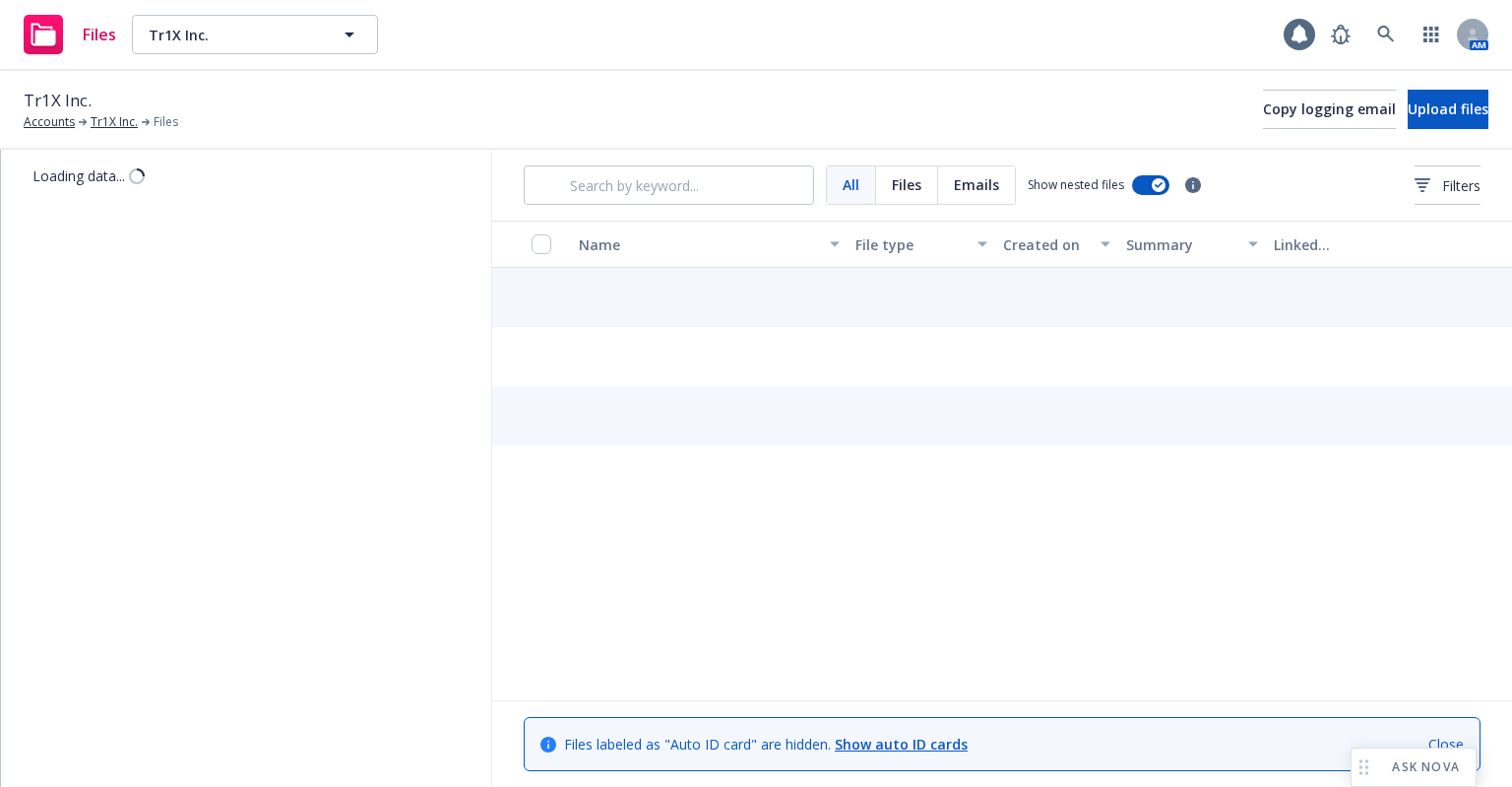 scroll, scrollTop: 0, scrollLeft: 0, axis: both 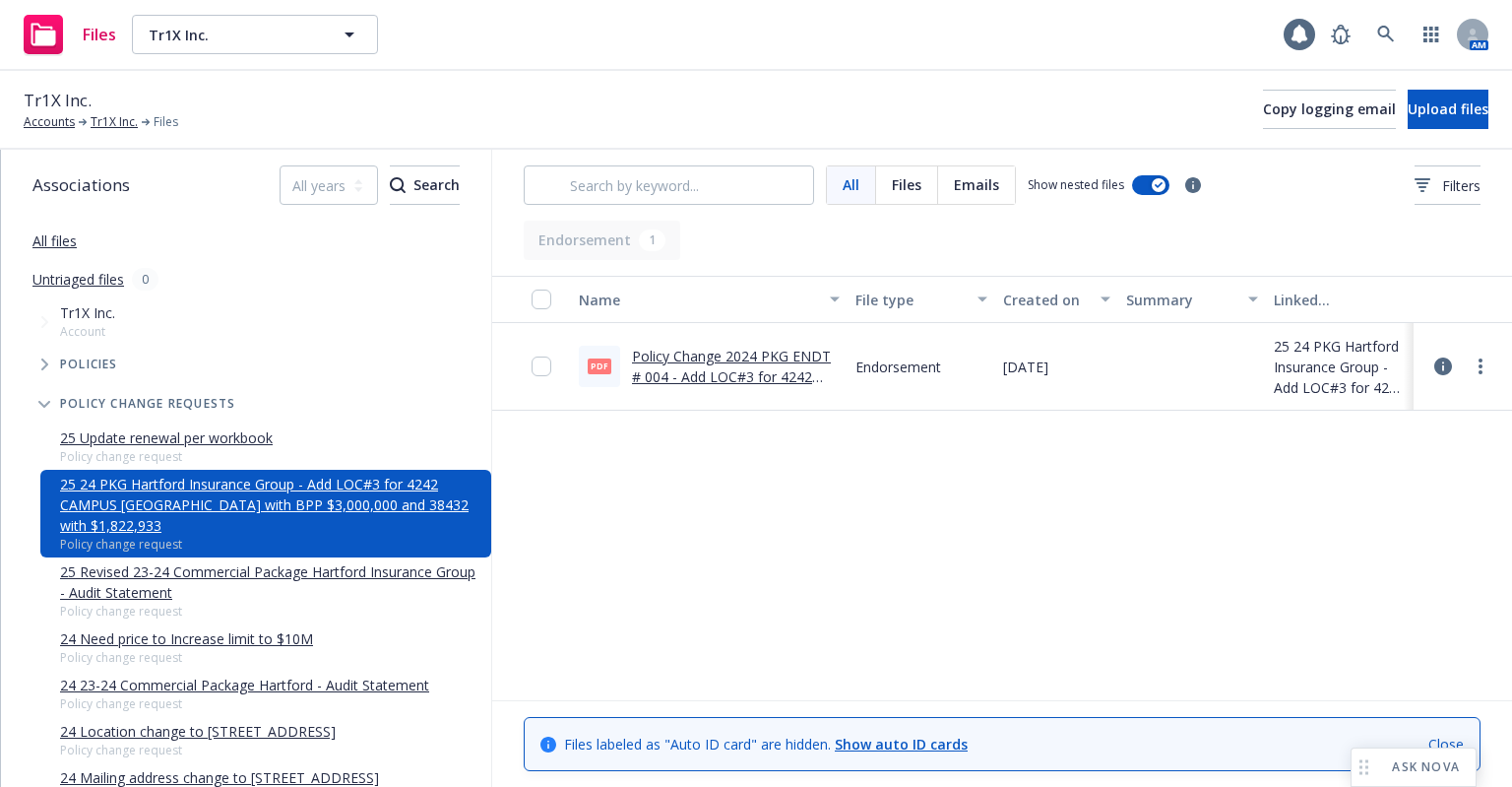 click on "Policy Change 2024 PKG ENDT # 004 - Add LOC#3 for 4242 CAMPUS [GEOGRAPHIC_DATA] with BPP $3,000,000 and 38432 with $1,822,933.pdf" at bounding box center (733, 397) 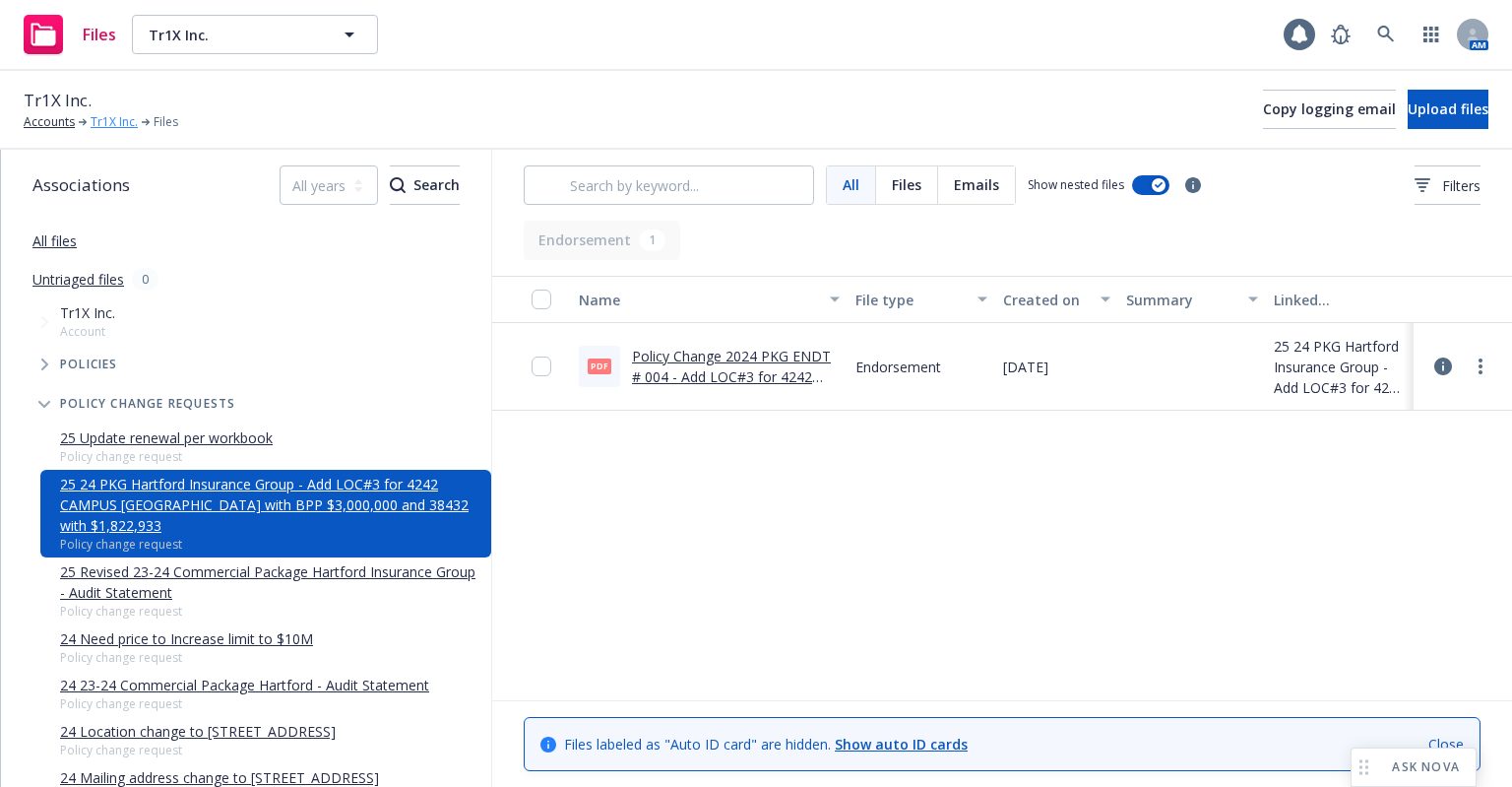 click on "Tr1X Inc." at bounding box center (114, 122) 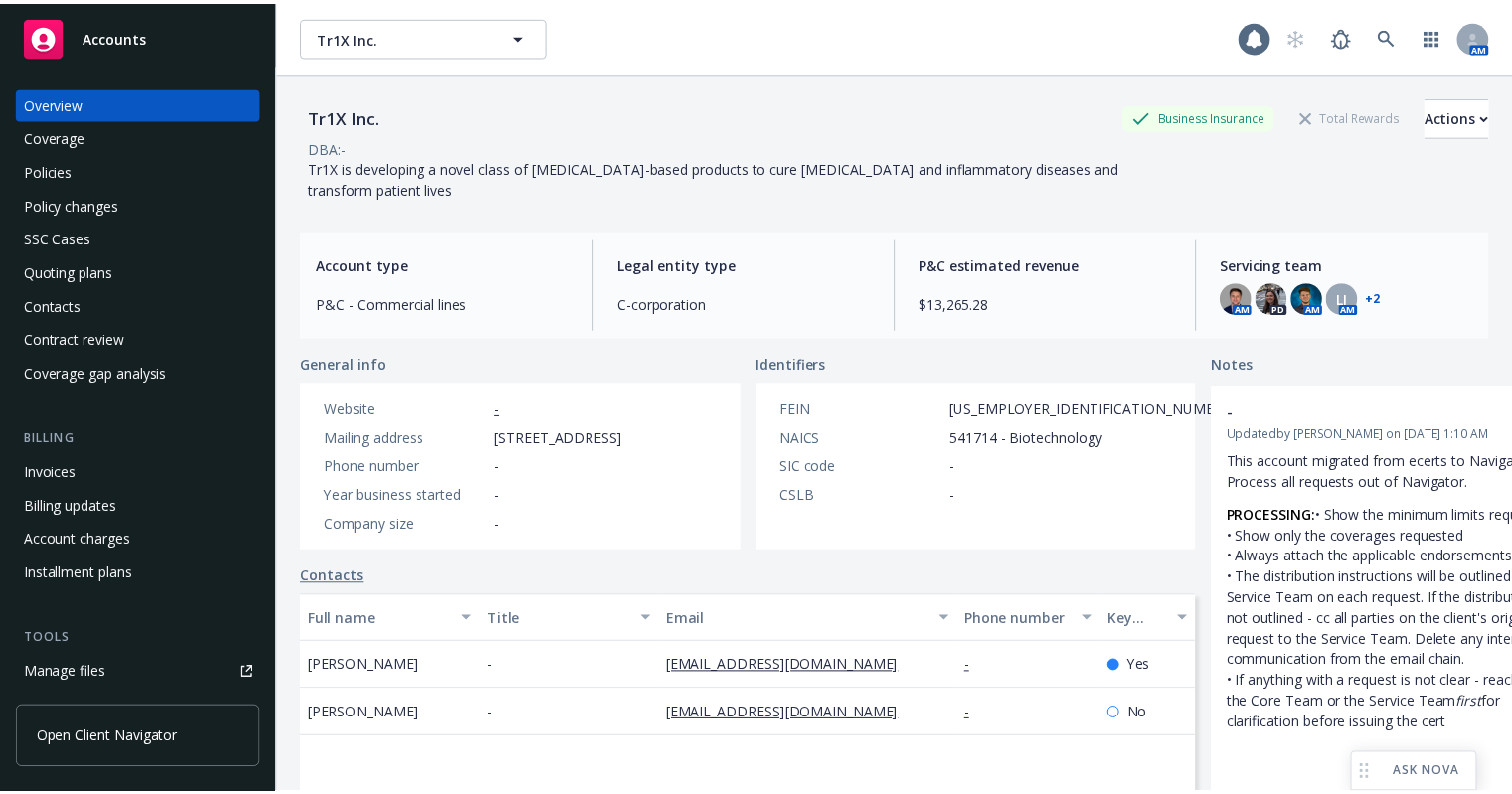 scroll, scrollTop: 0, scrollLeft: 0, axis: both 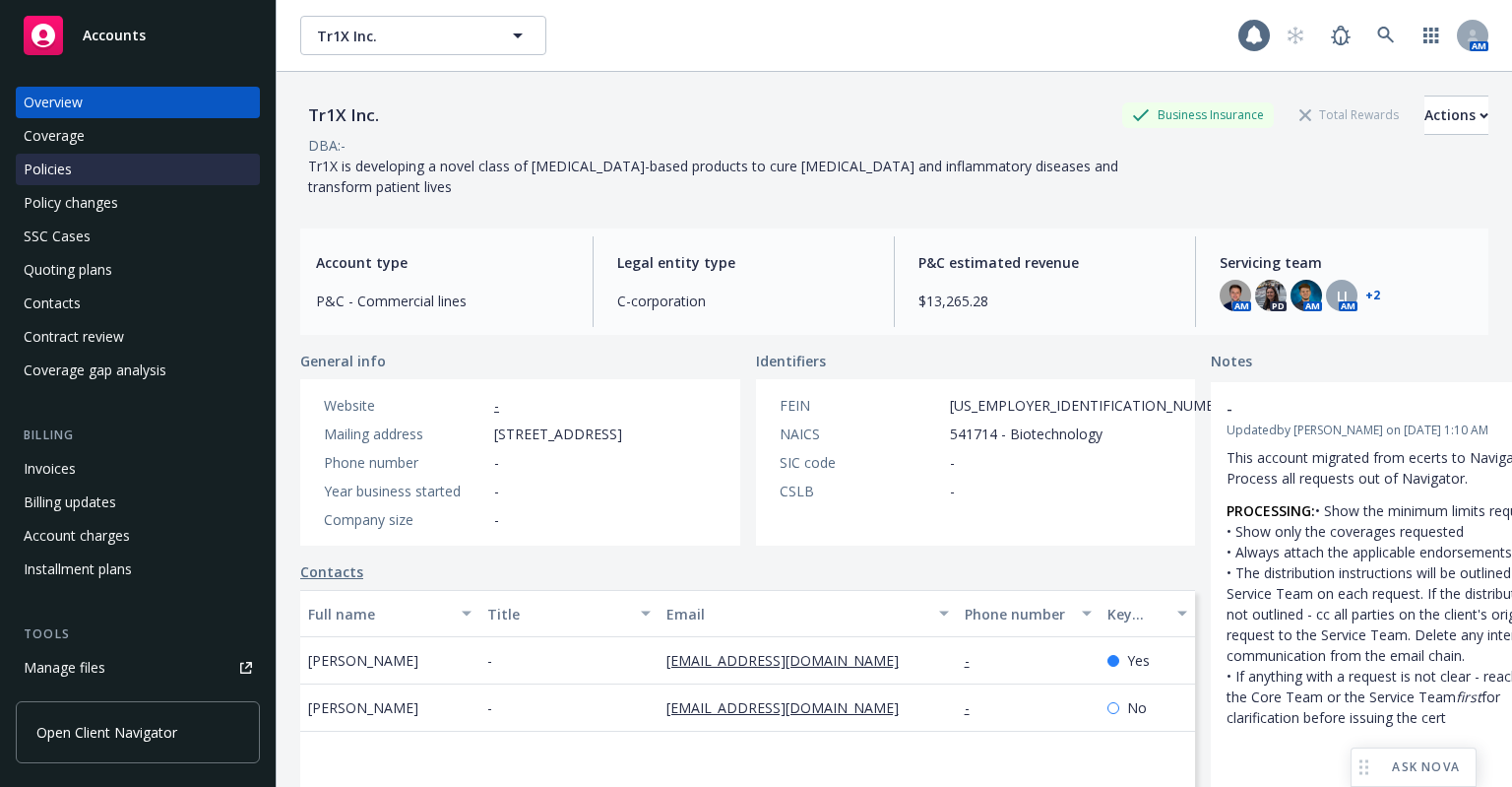 click on "Policies" at bounding box center (138, 169) 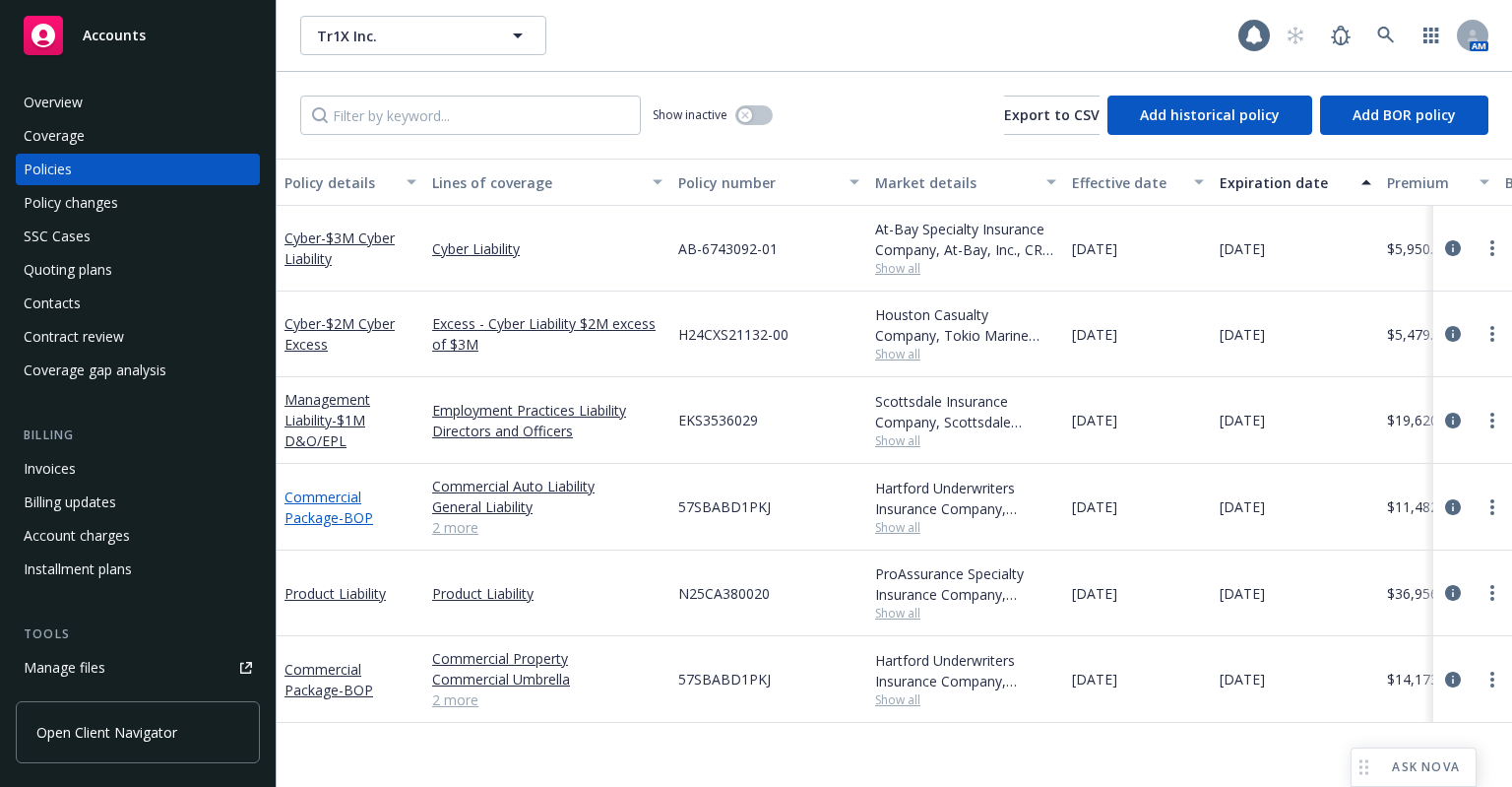 click on "Commercial Package  -  BOP" at bounding box center (329, 507) 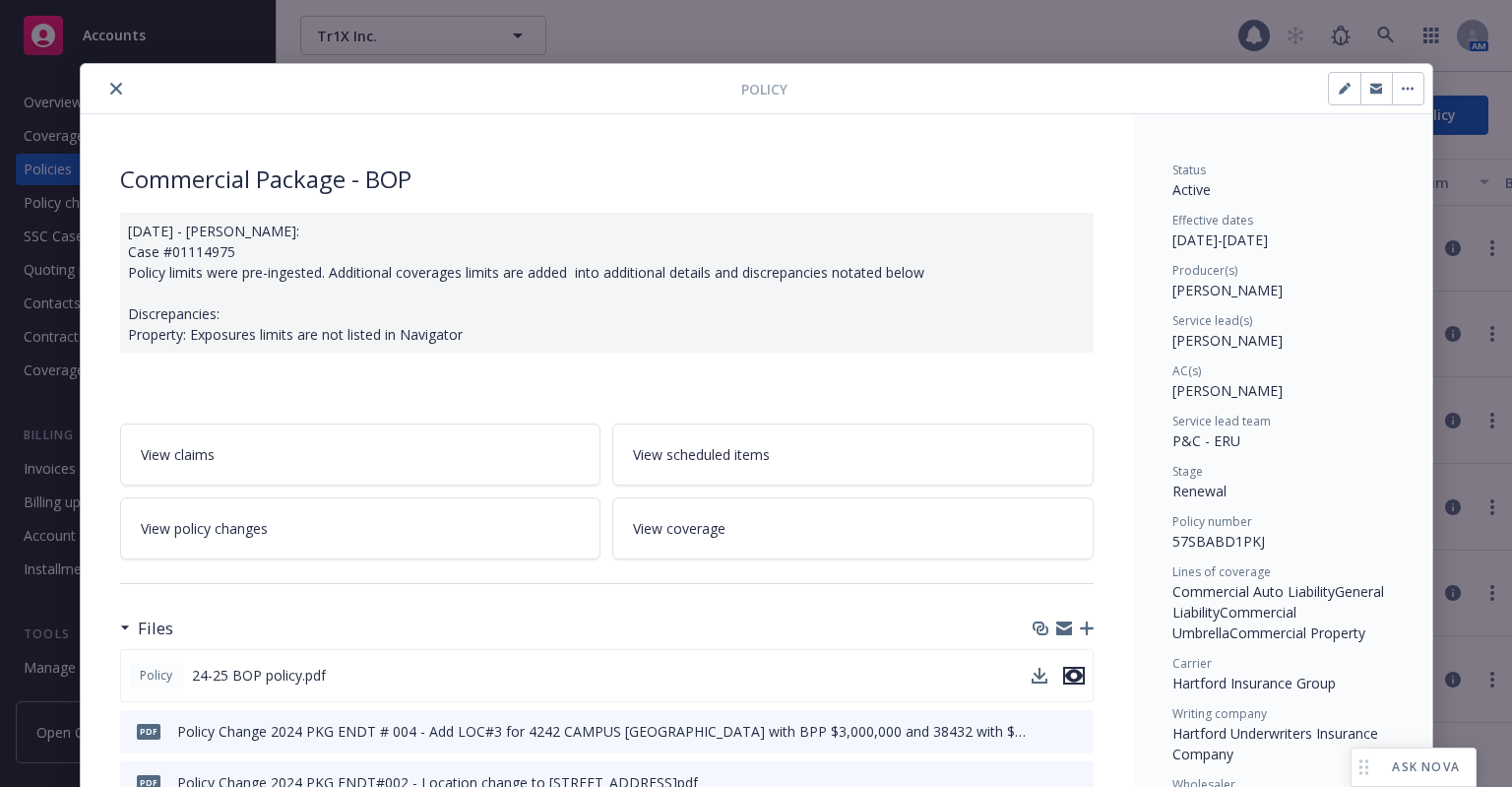 click 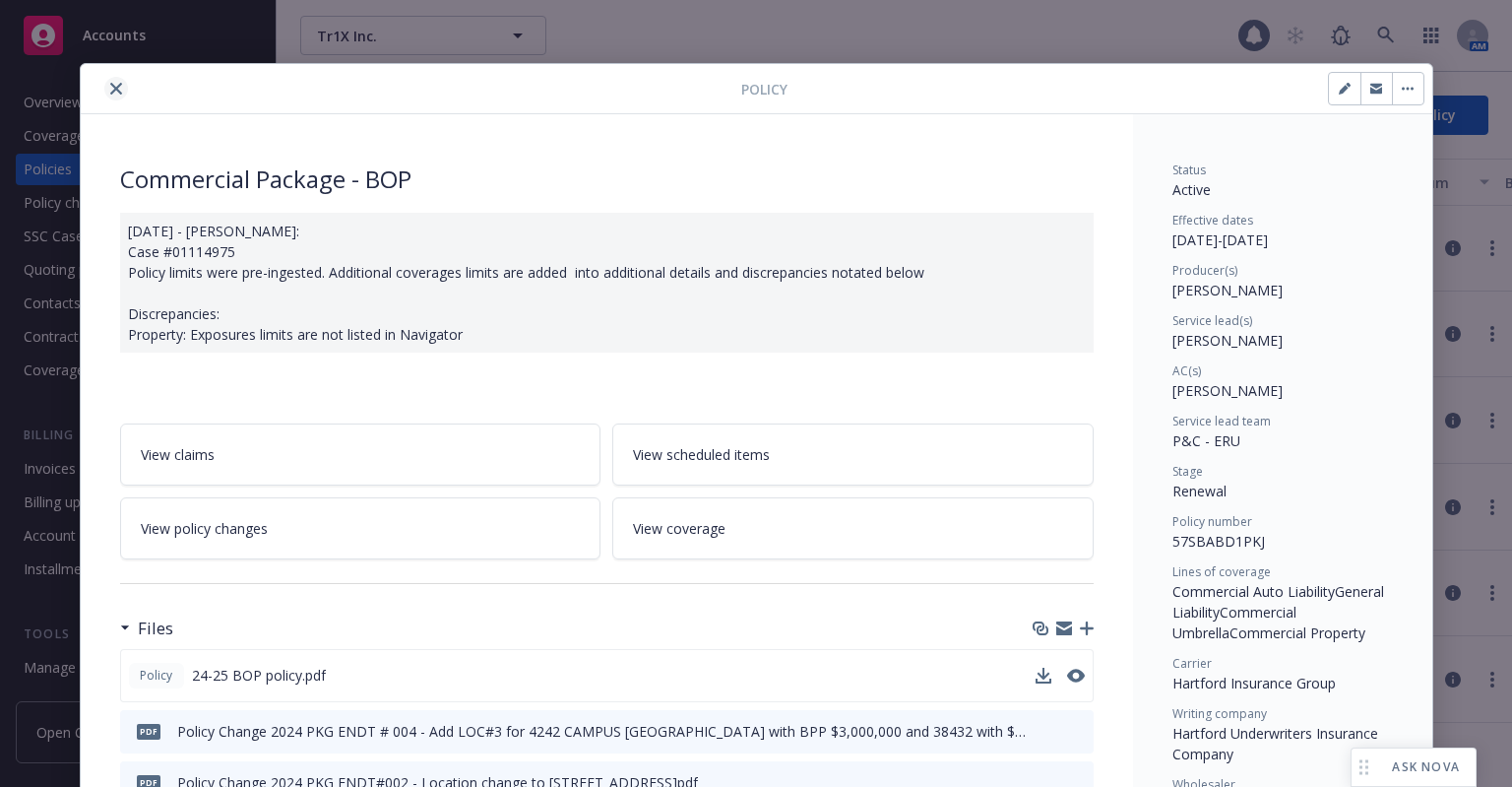 click 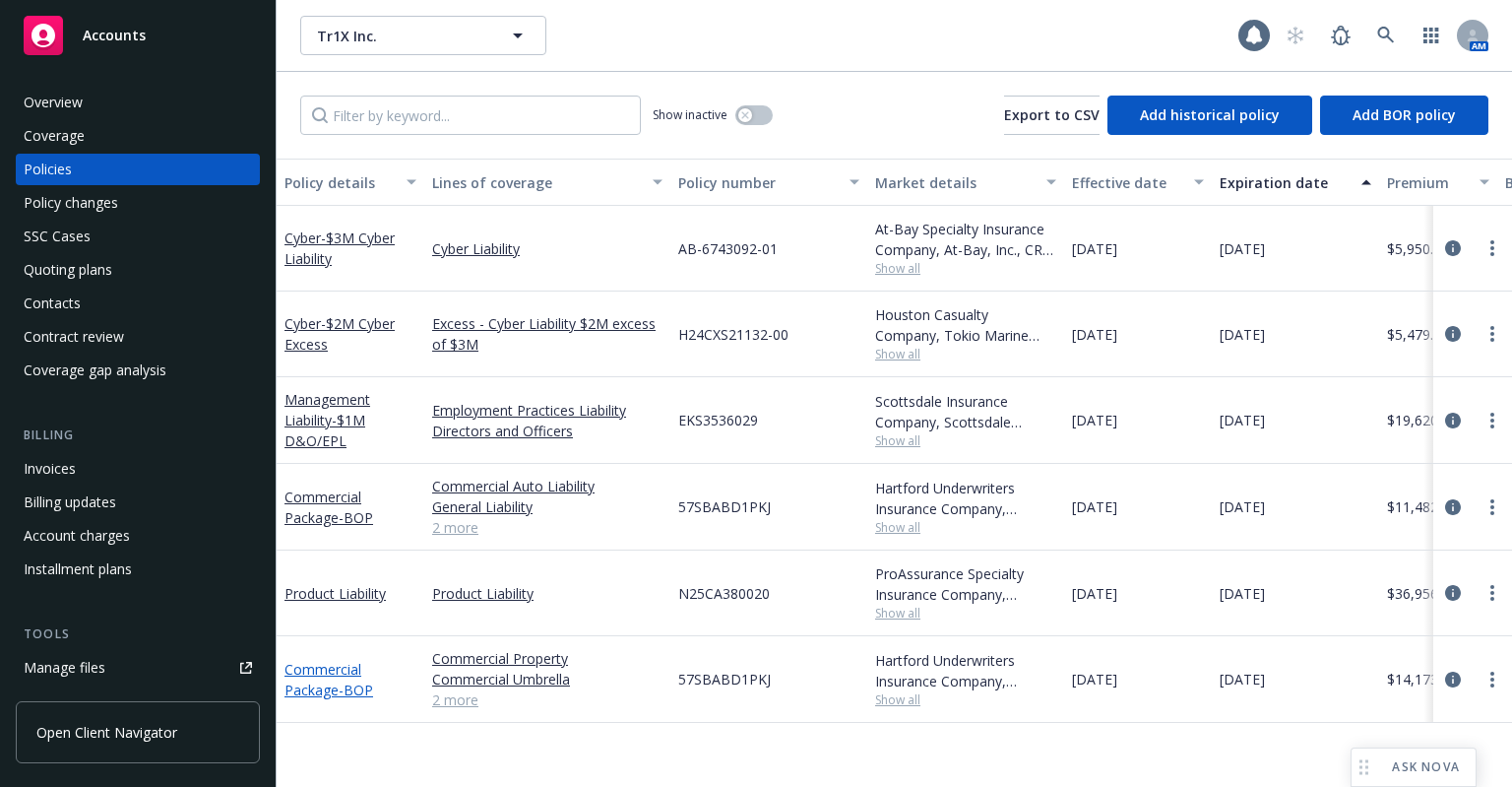 click on "Commercial Package  -  BOP" at bounding box center [329, 680] 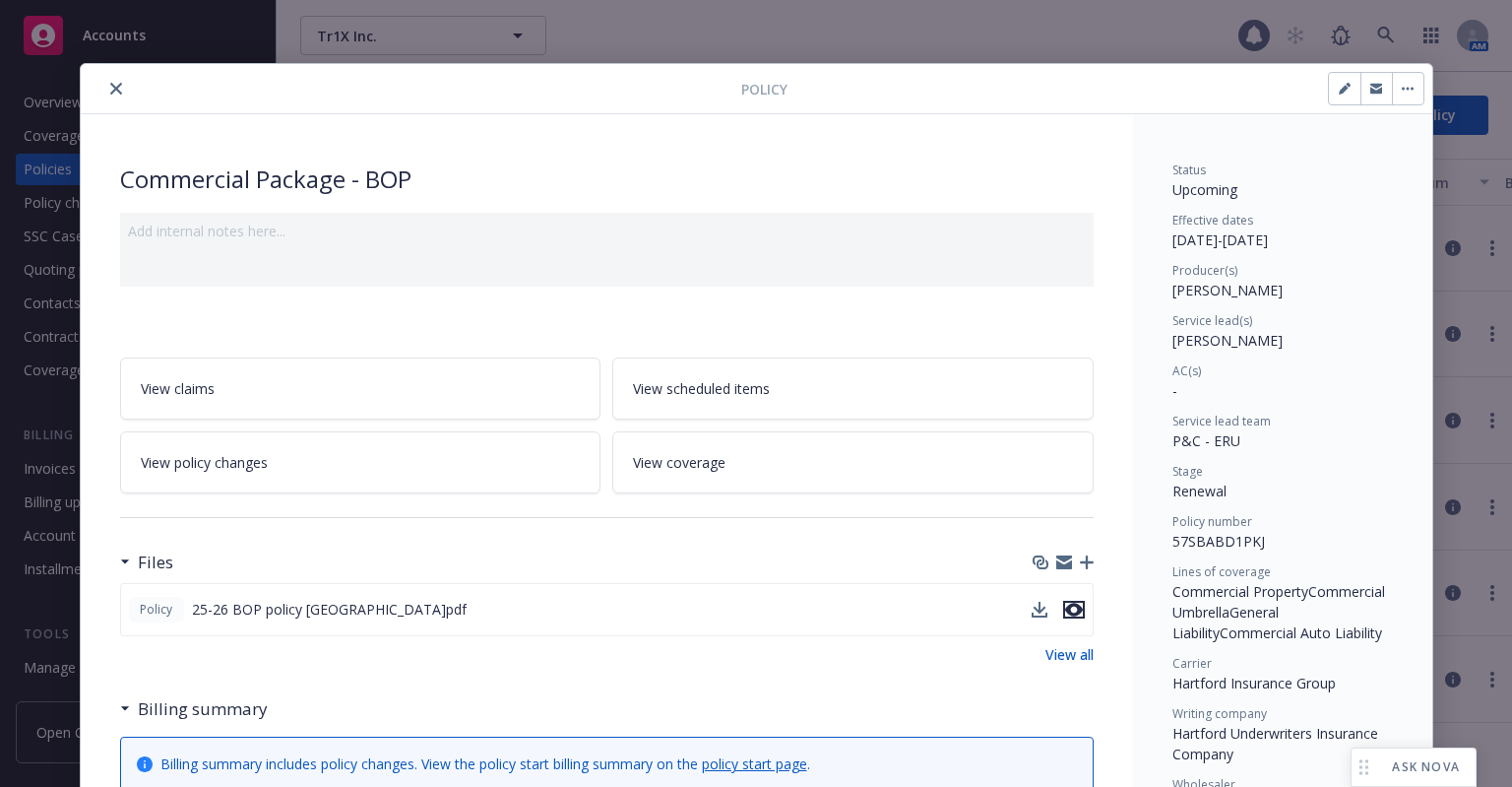 click 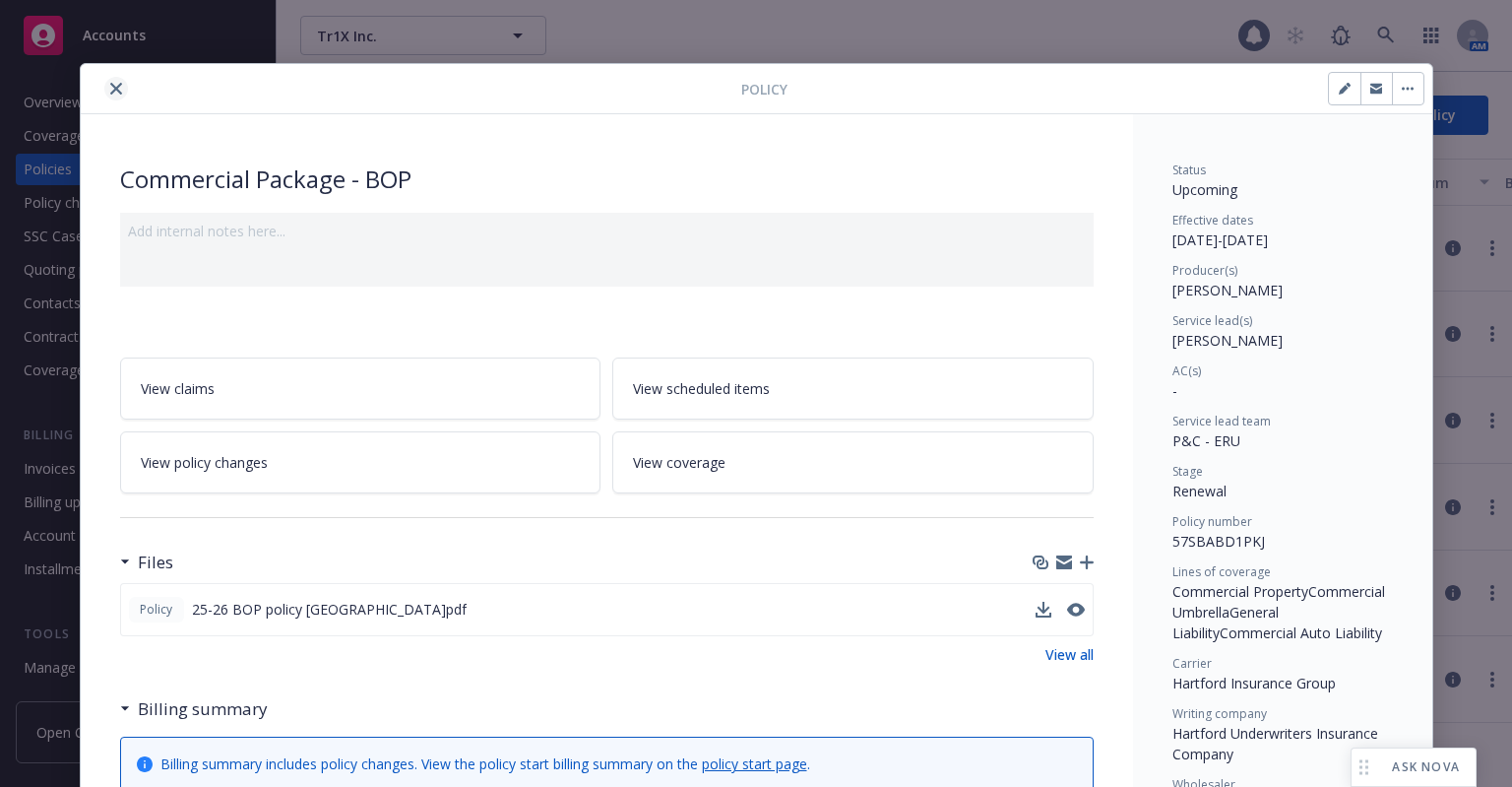 click 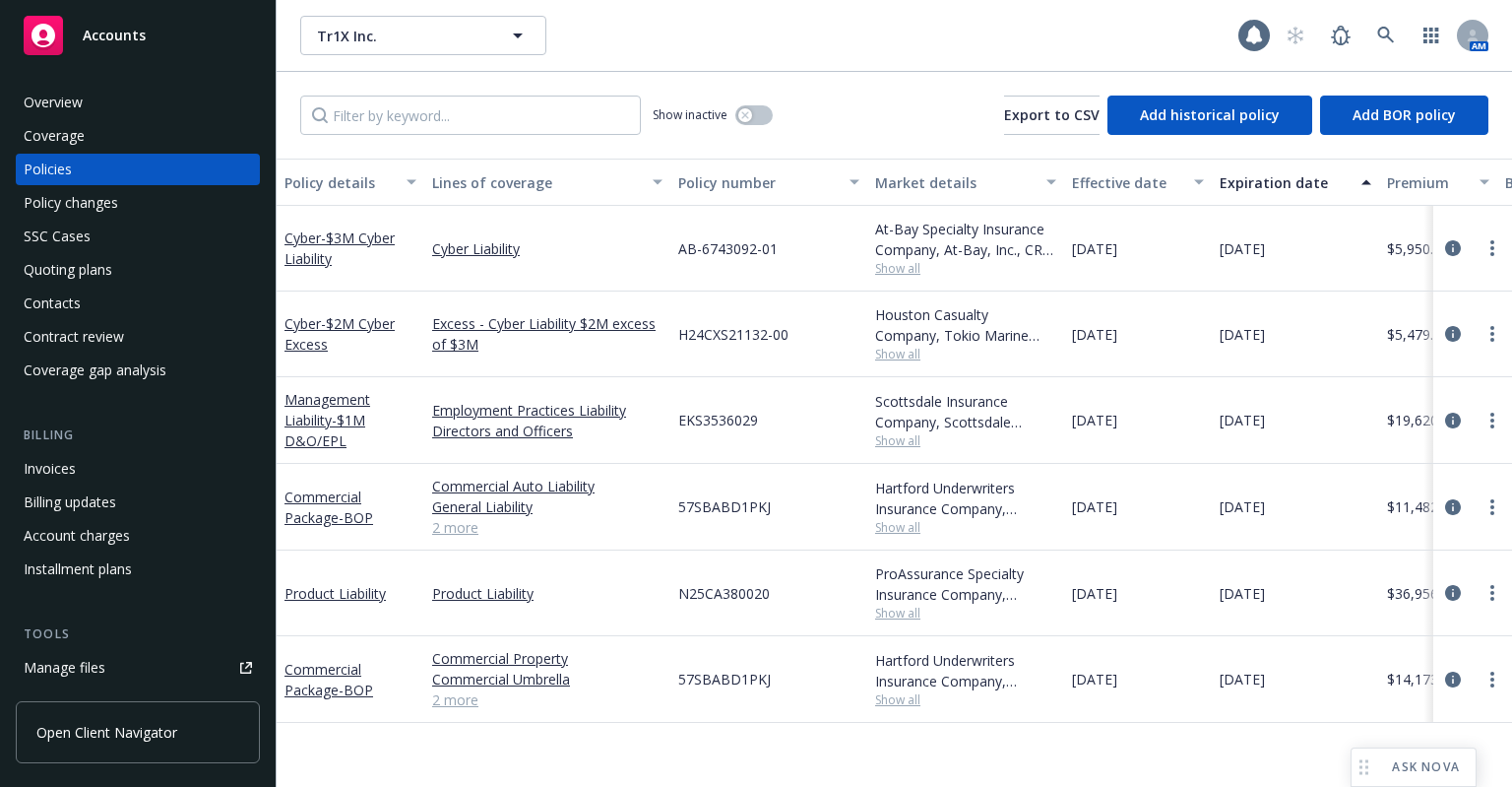 click on "Policies" at bounding box center [138, 169] 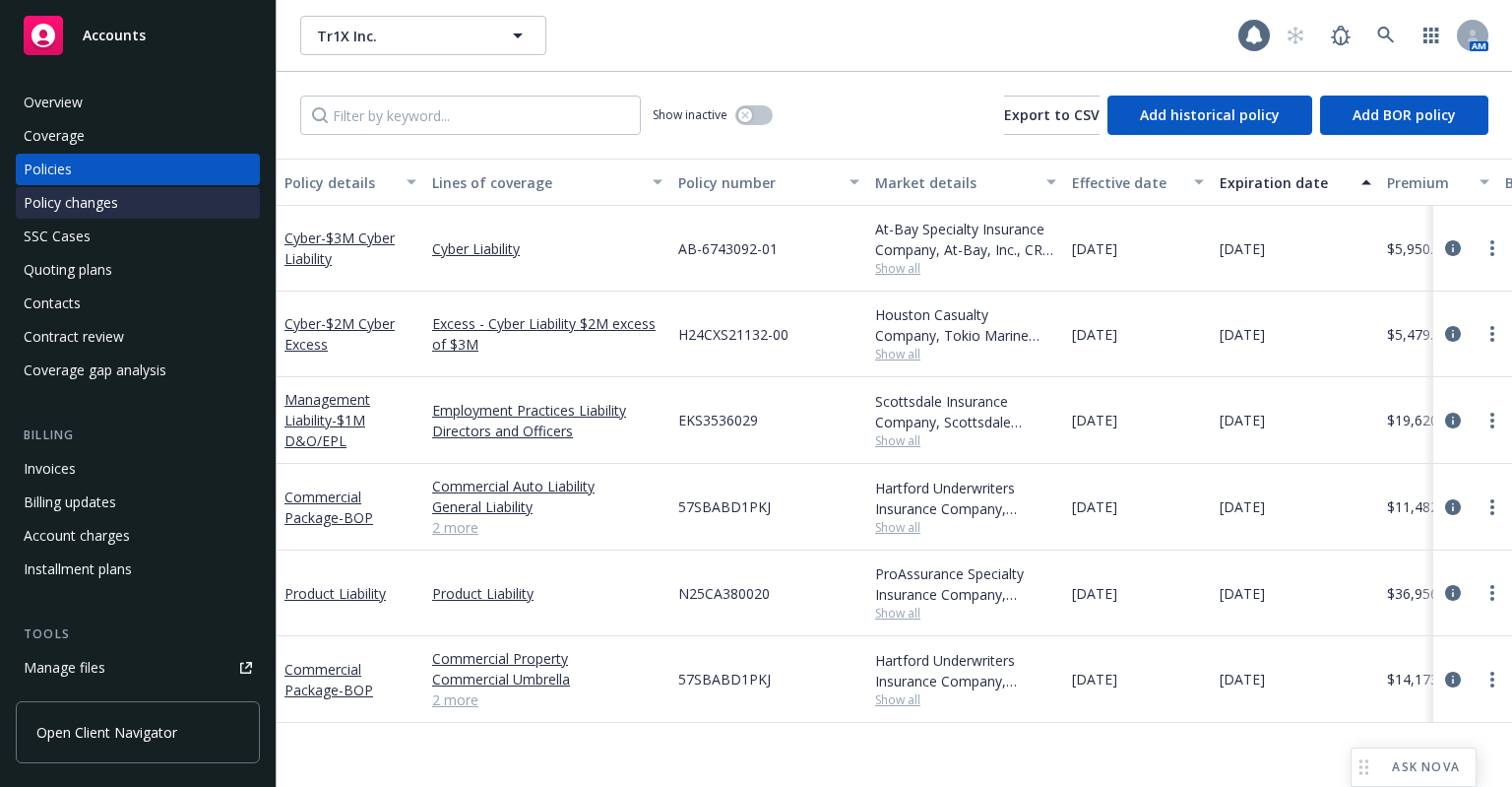 click on "Policy changes" at bounding box center [138, 203] 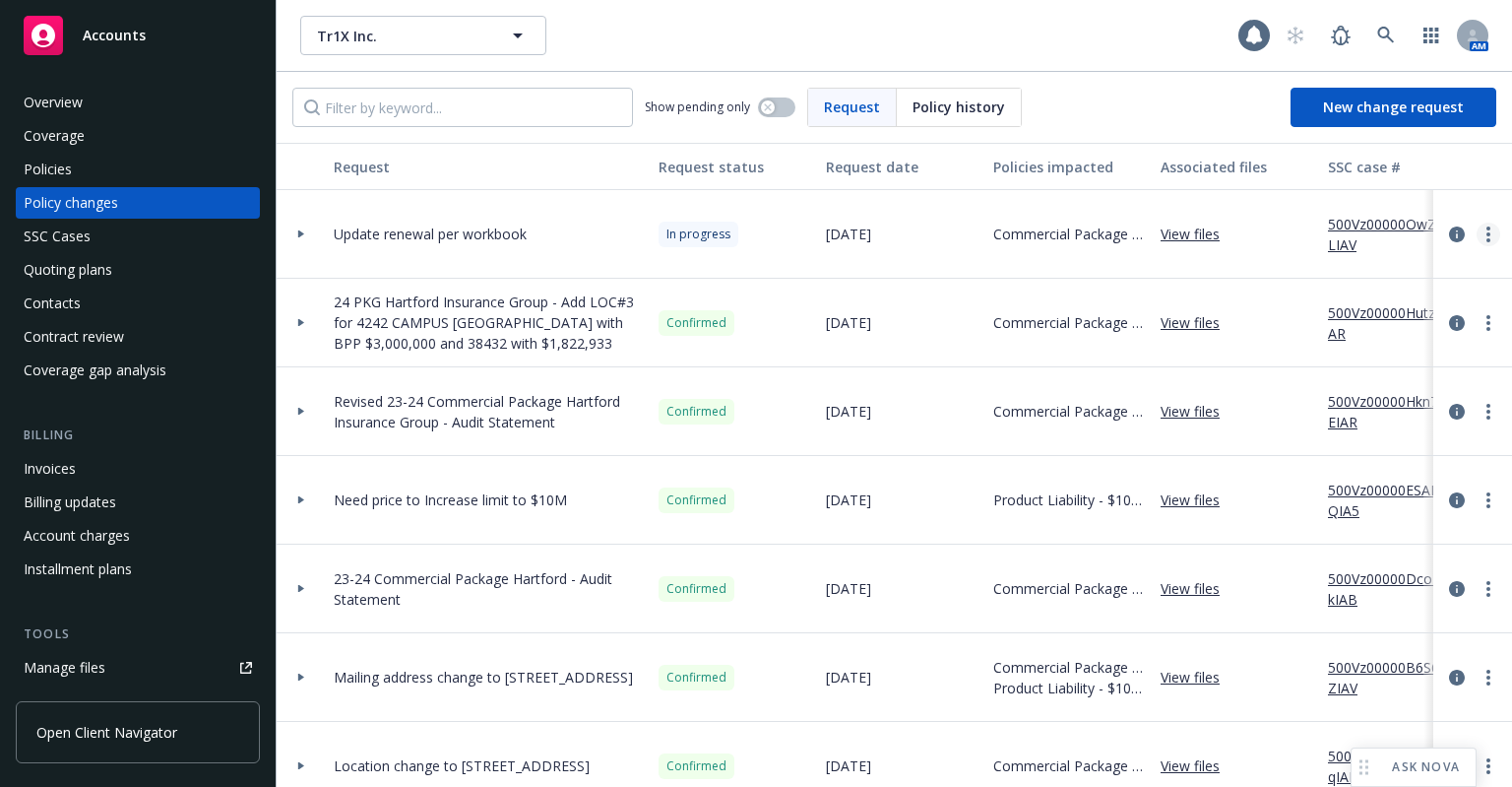 click 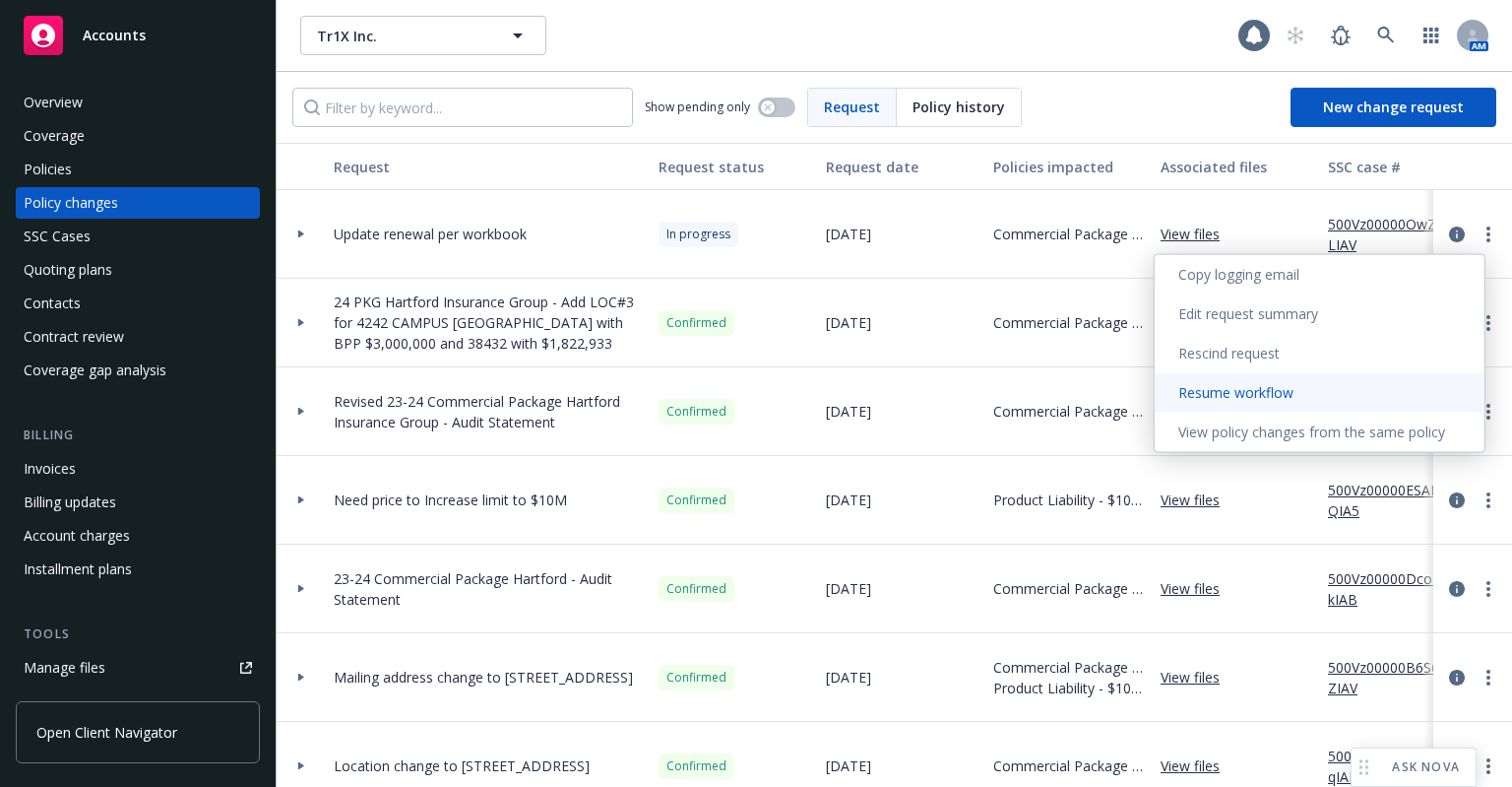 click on "Resume workflow" at bounding box center [1319, 393] 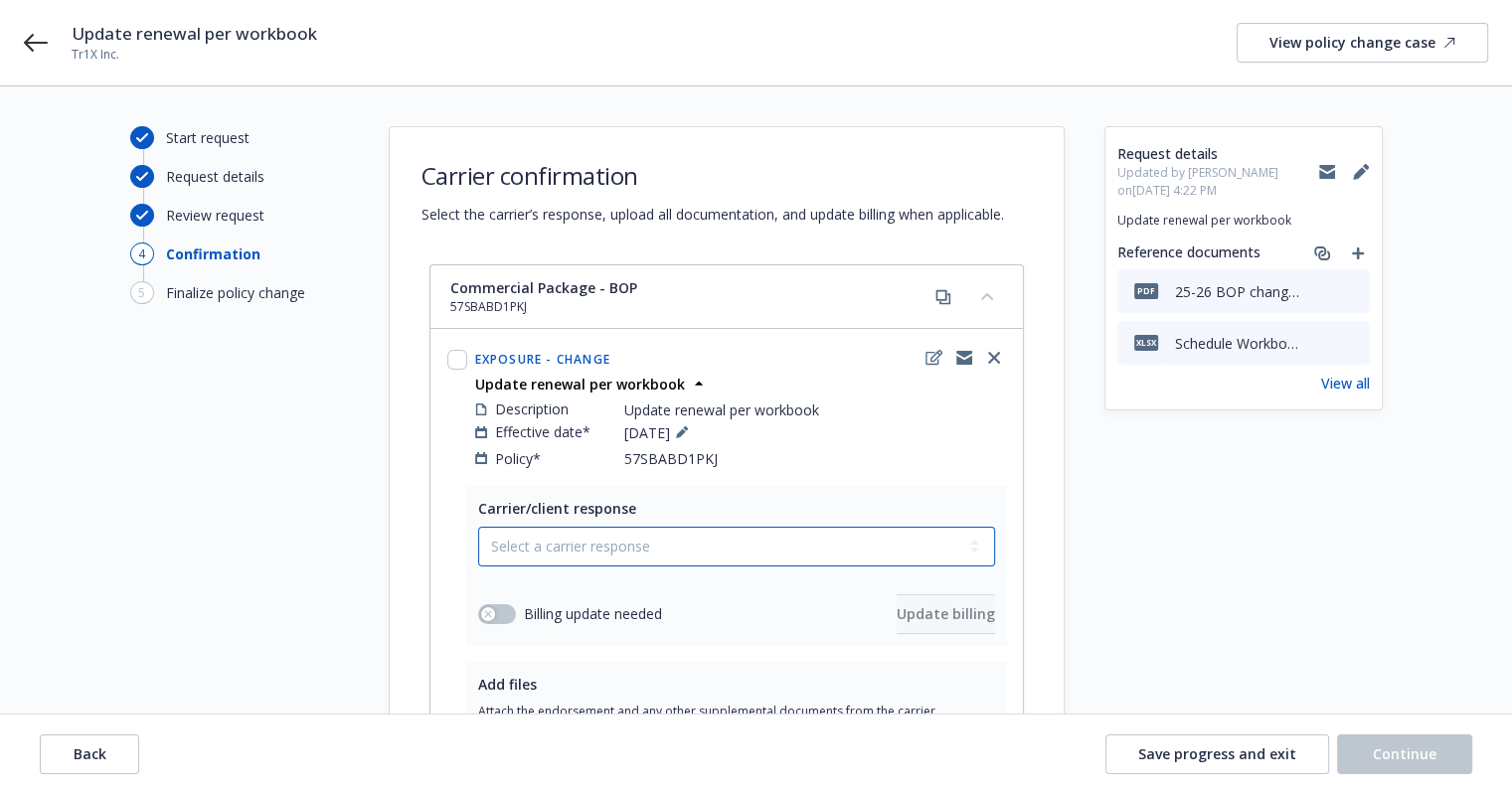 click on "Select a carrier response Accepted Accepted with revision No endorsement needed Declined by carrier Rejected by client" at bounding box center (737, 547) 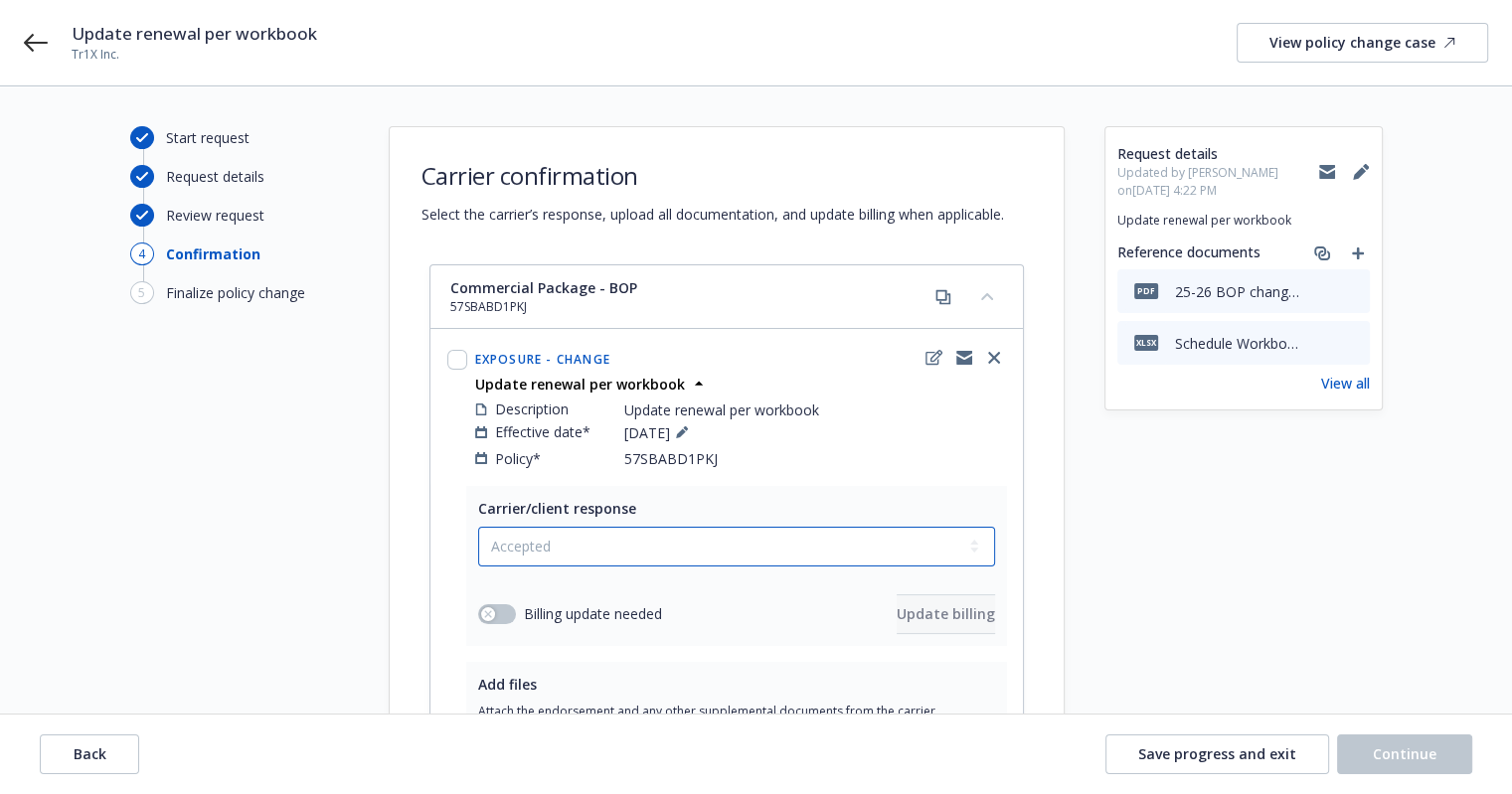 click on "Select a carrier response Accepted Accepted with revision No endorsement needed Declined by carrier Rejected by client" at bounding box center [737, 547] 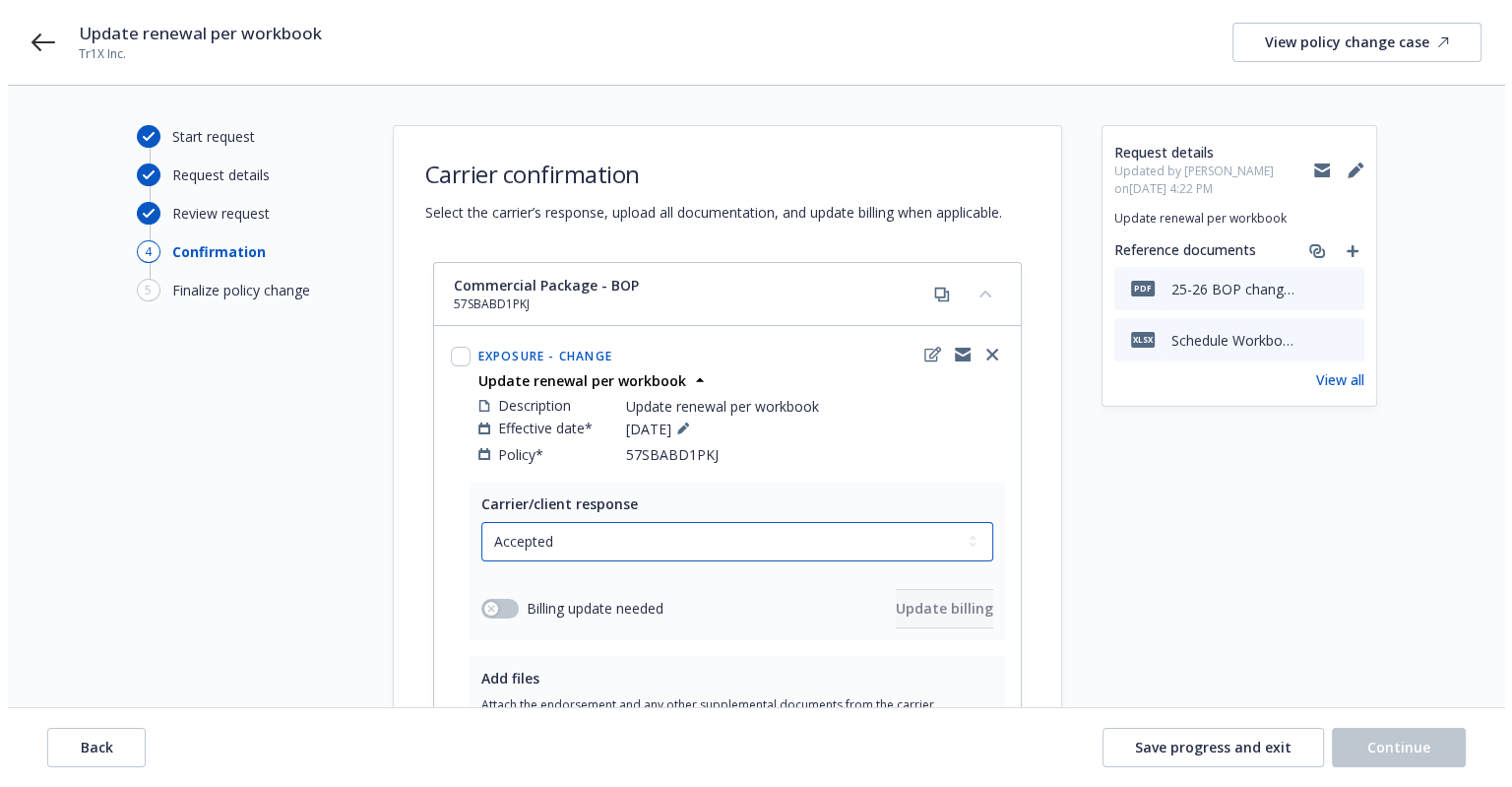 scroll, scrollTop: 197, scrollLeft: 0, axis: vertical 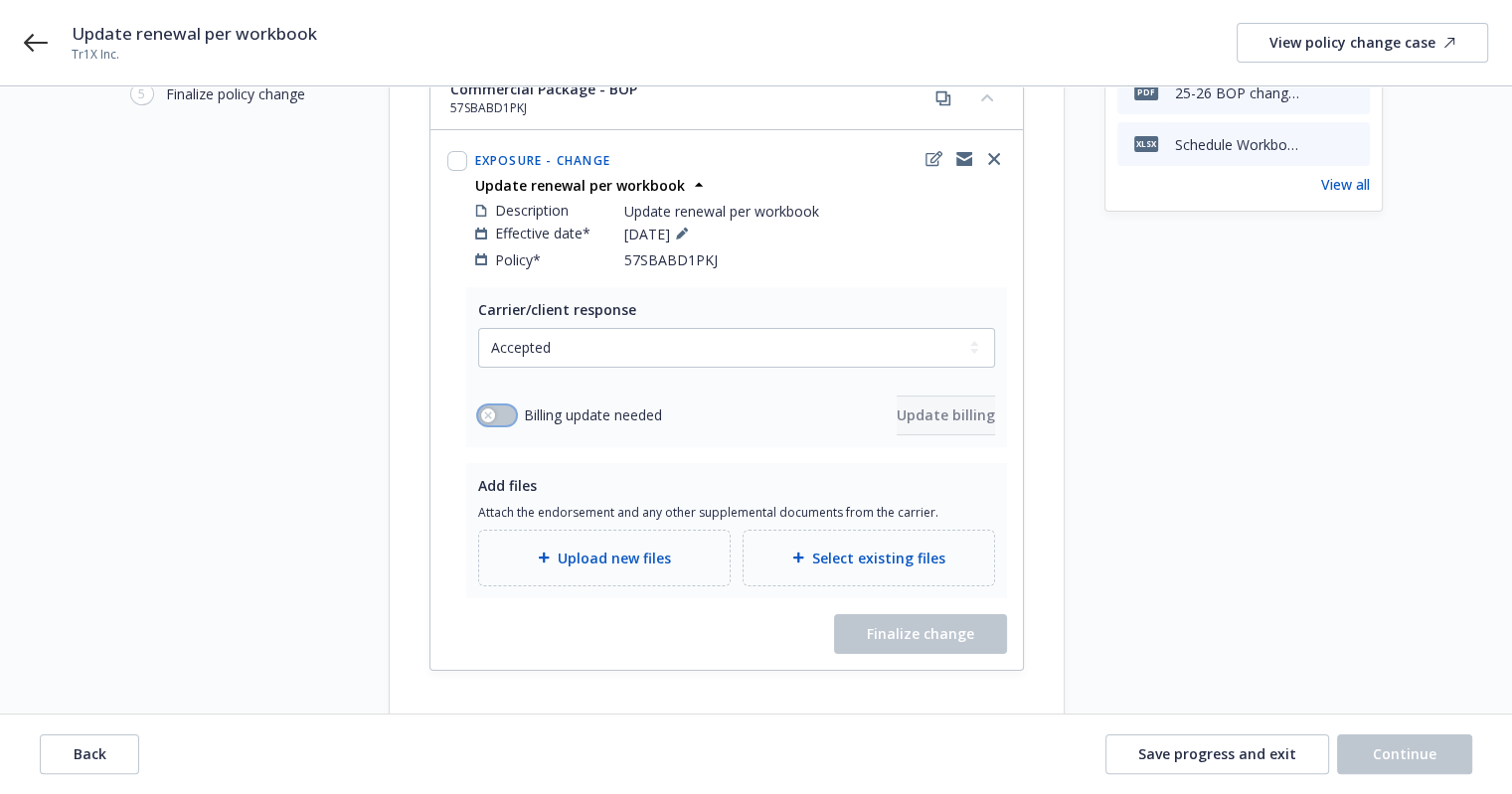 click at bounding box center [497, 415] 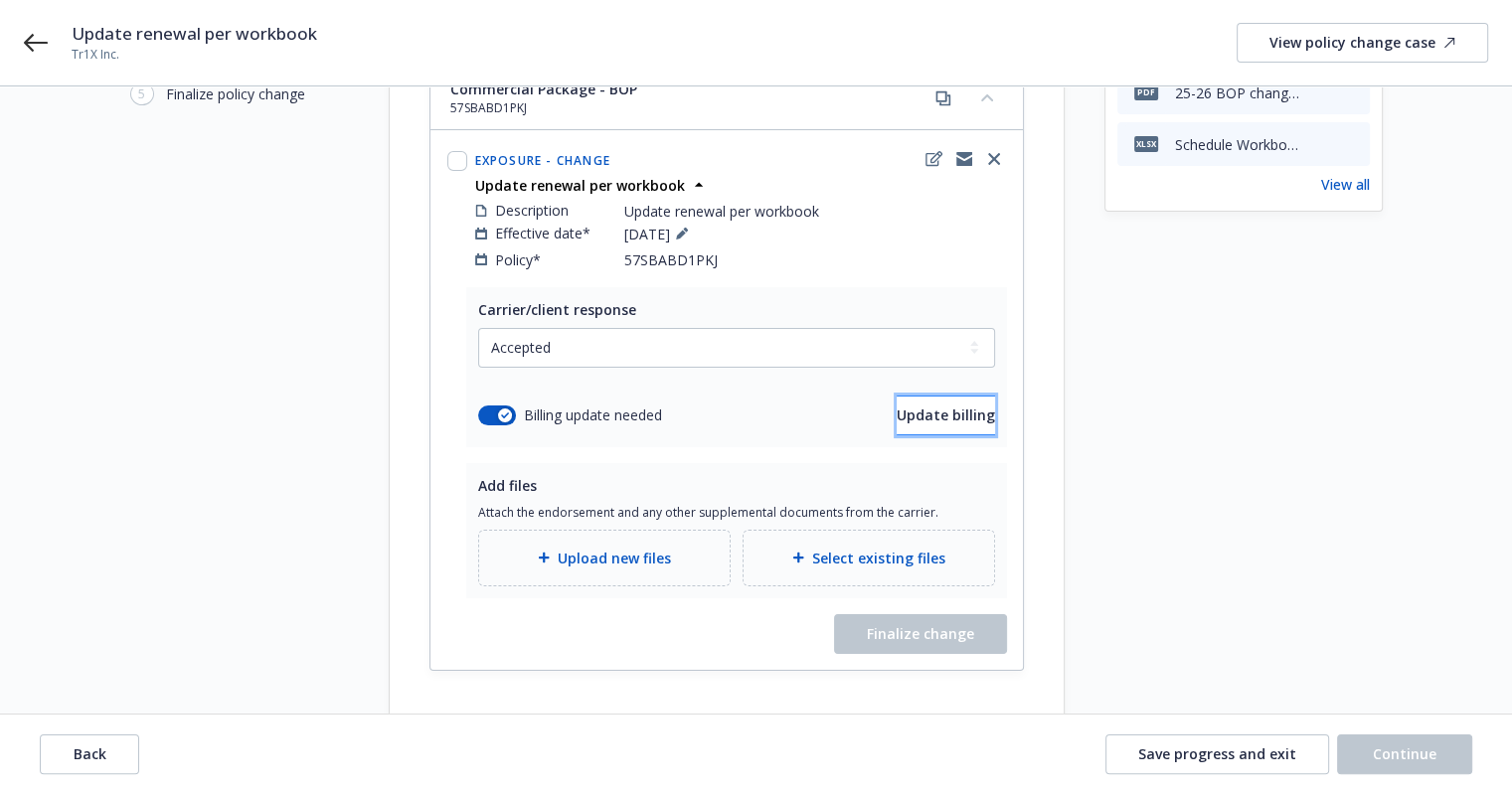 click on "Update billing" at bounding box center (945, 414) 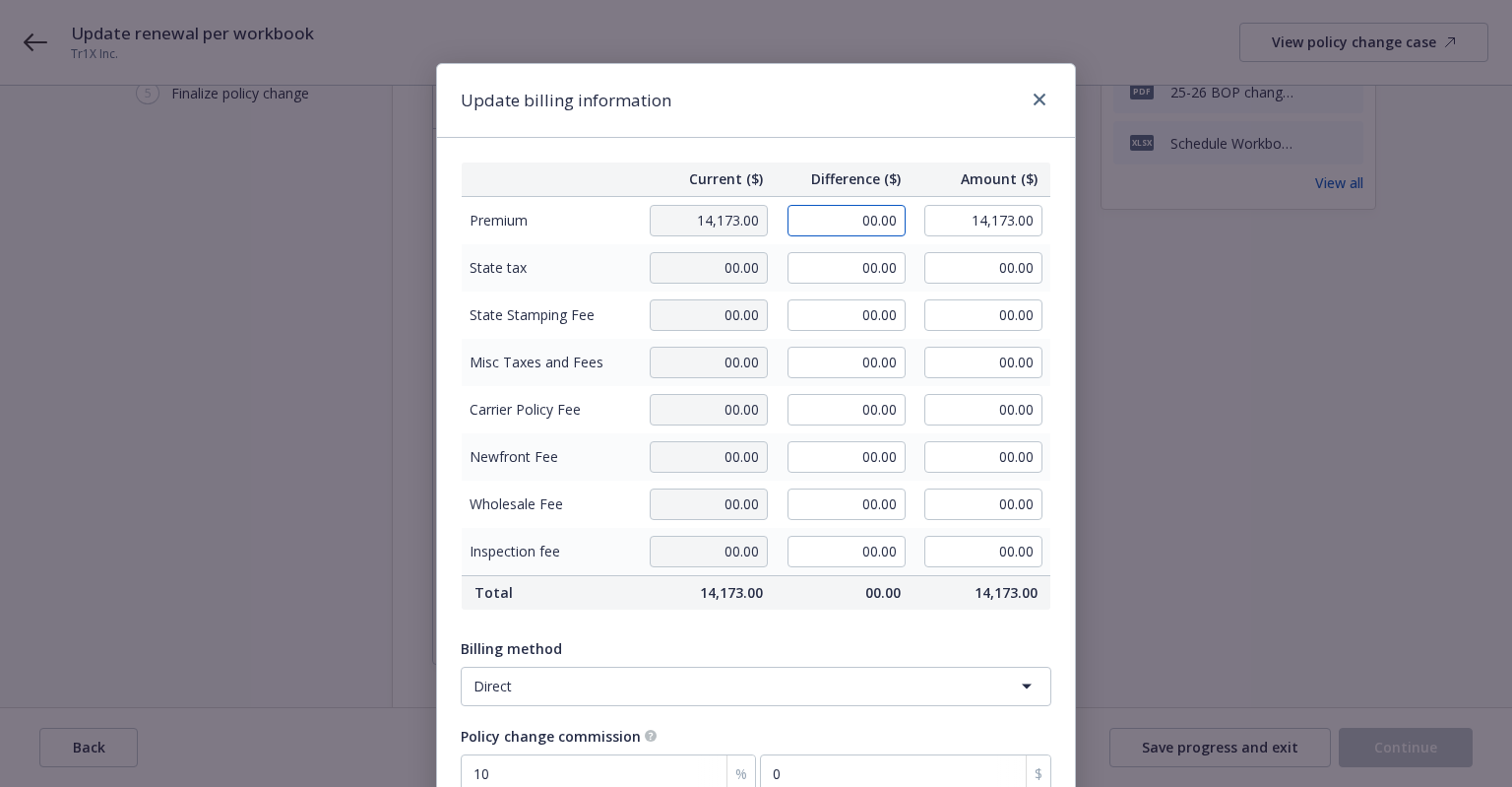 click on "00.00" at bounding box center [847, 221] 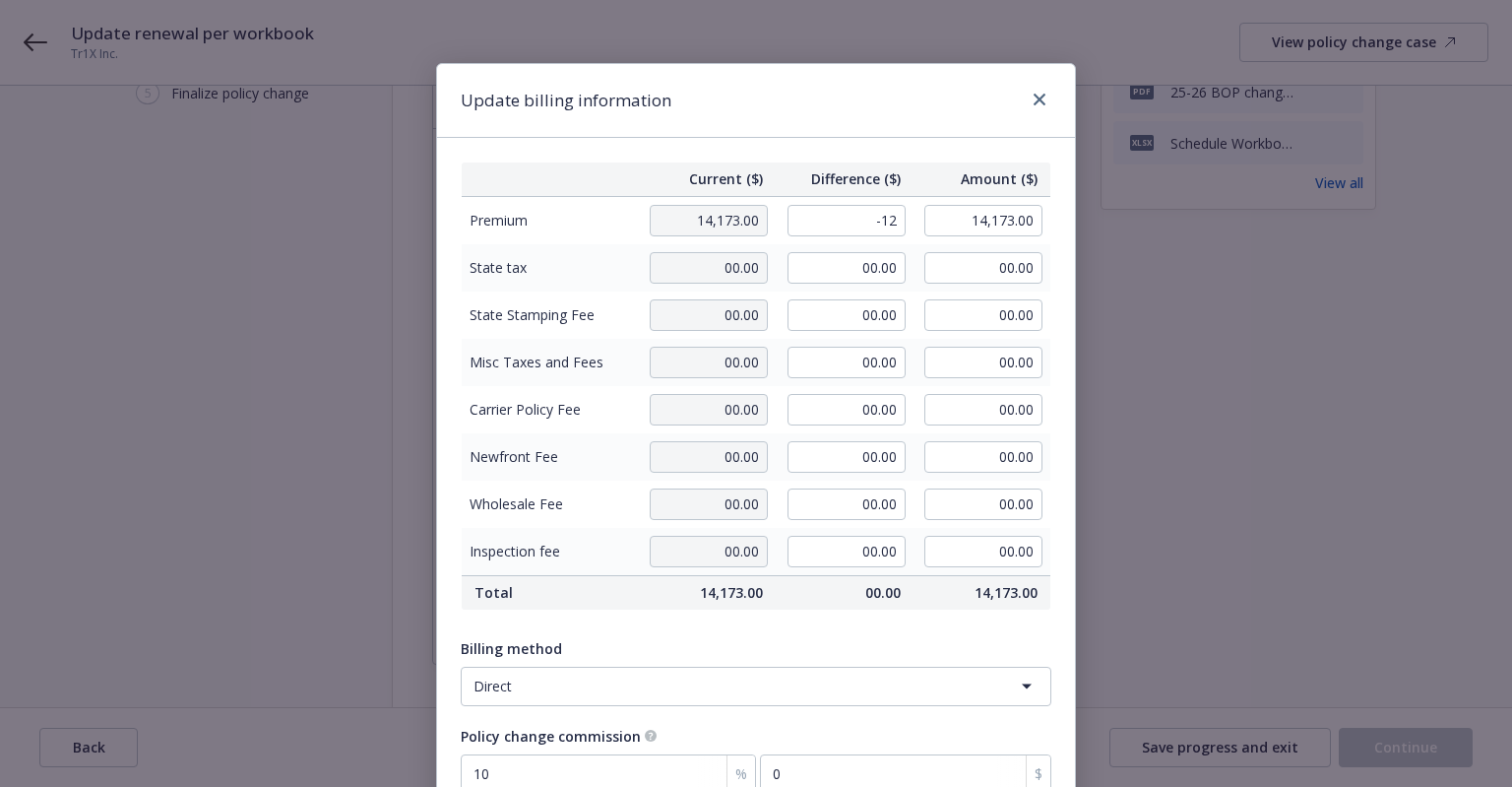 type on "-12.00" 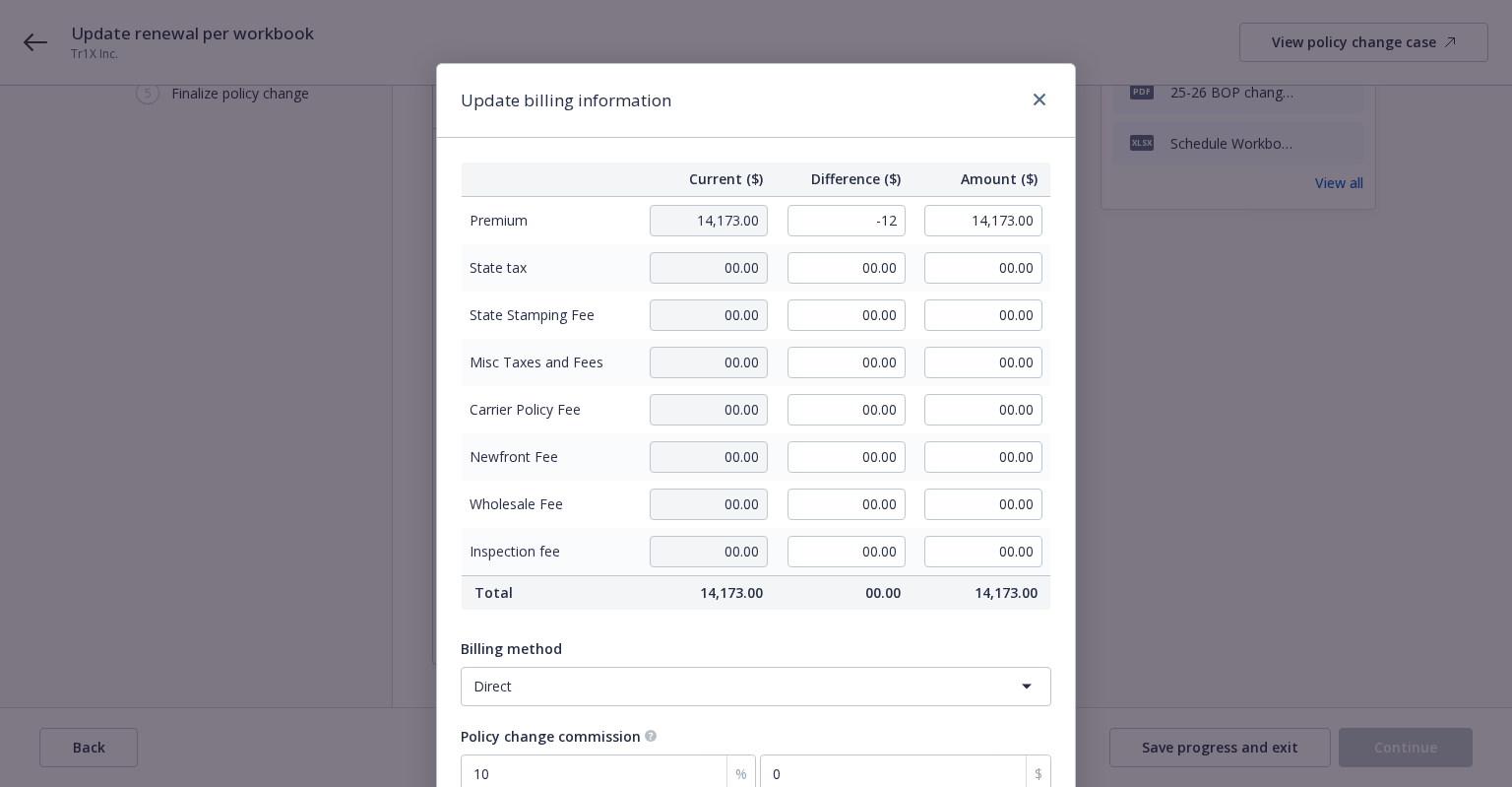 type on "14,161.00" 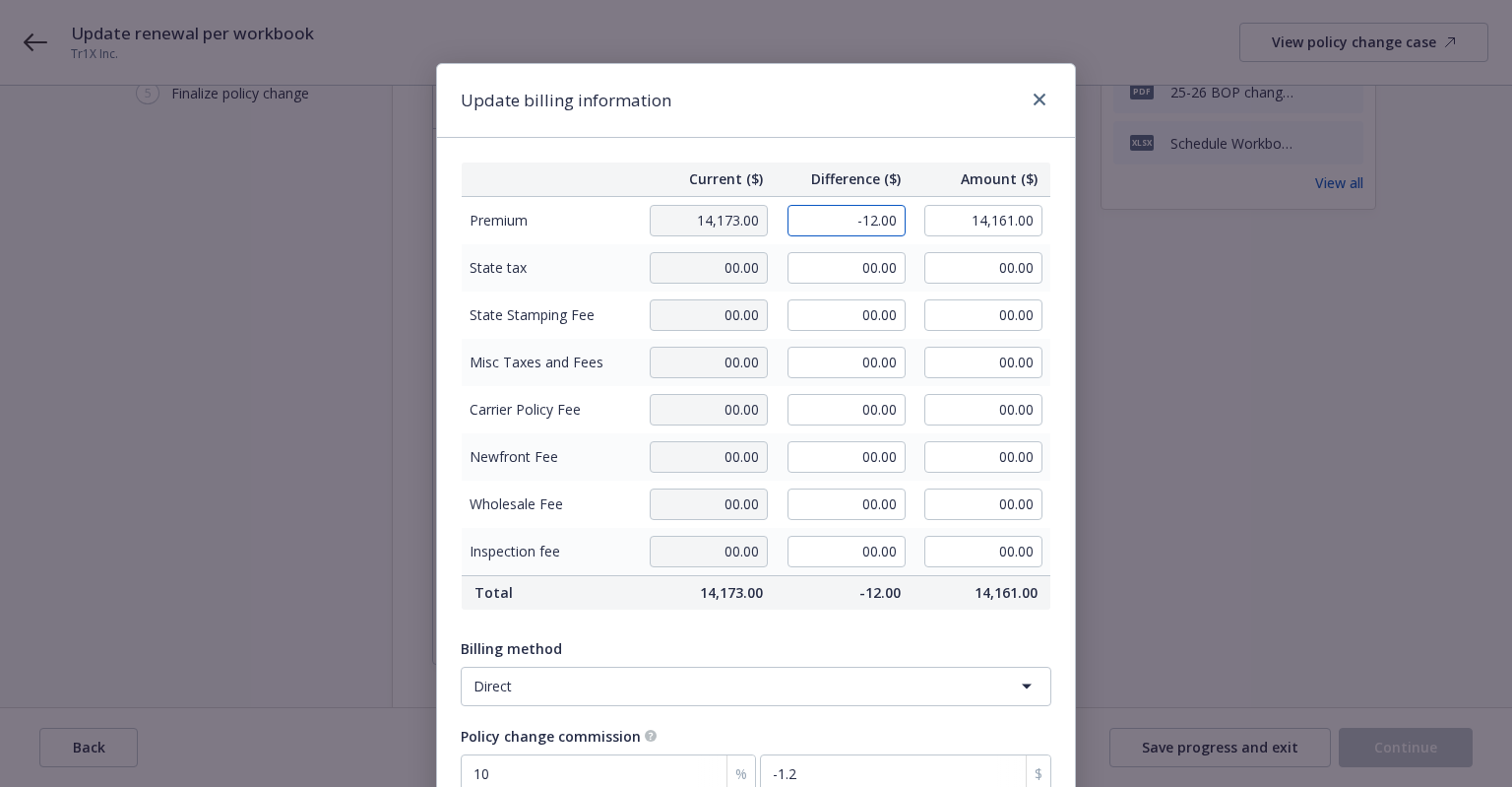 click on "-12.00" at bounding box center (847, 221) 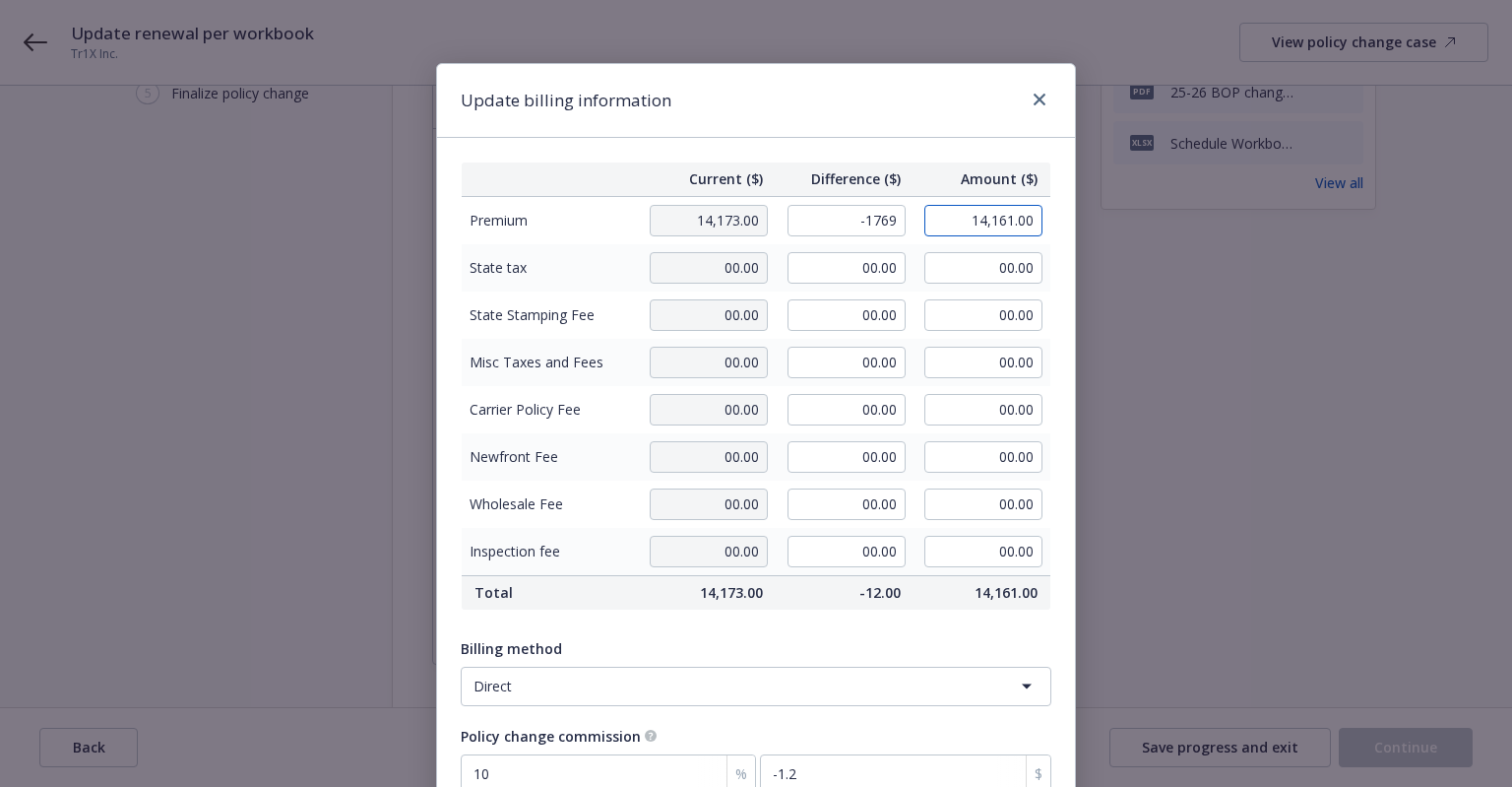 type on "-1,769.00" 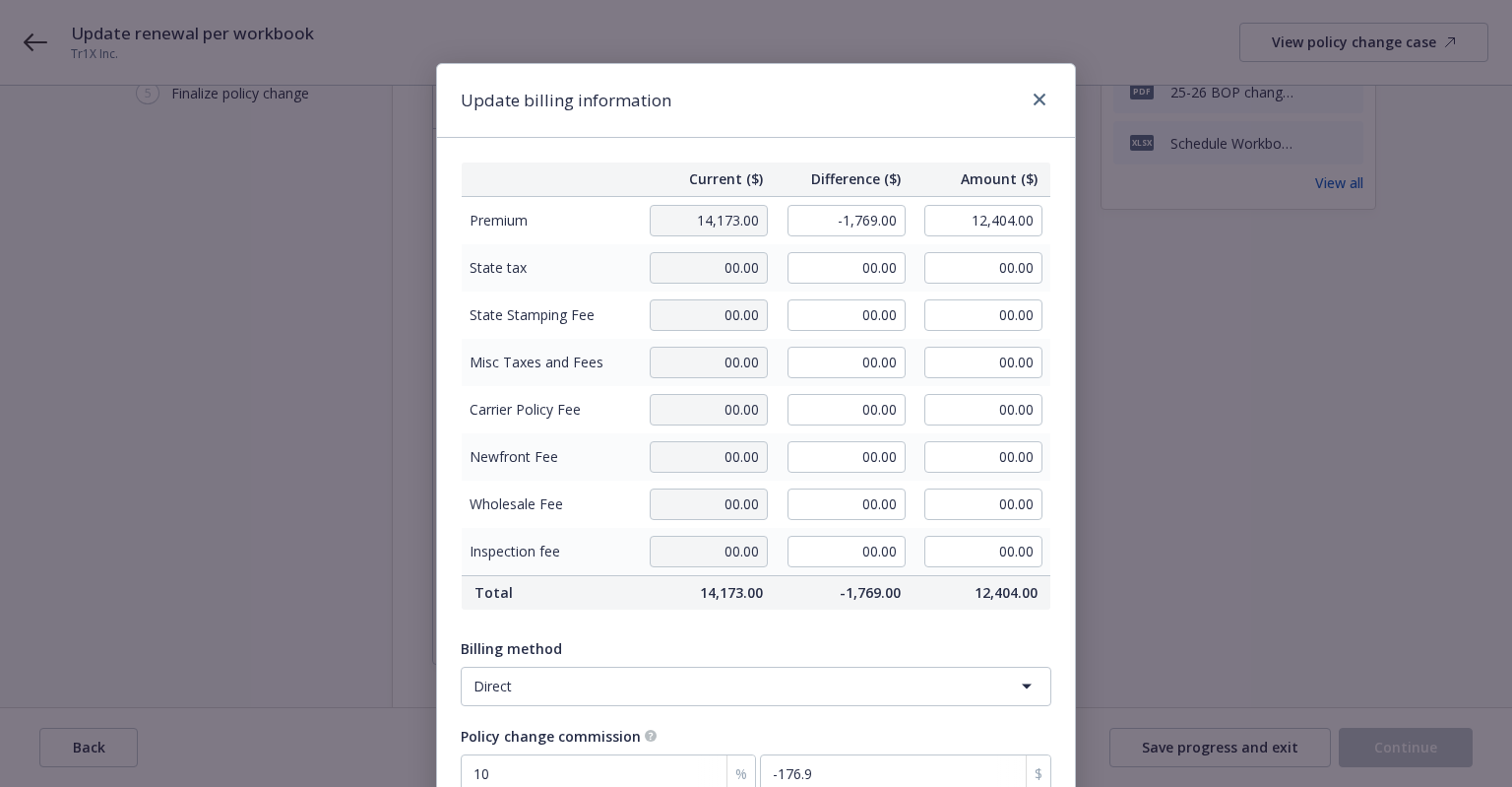 scroll, scrollTop: 180, scrollLeft: 0, axis: vertical 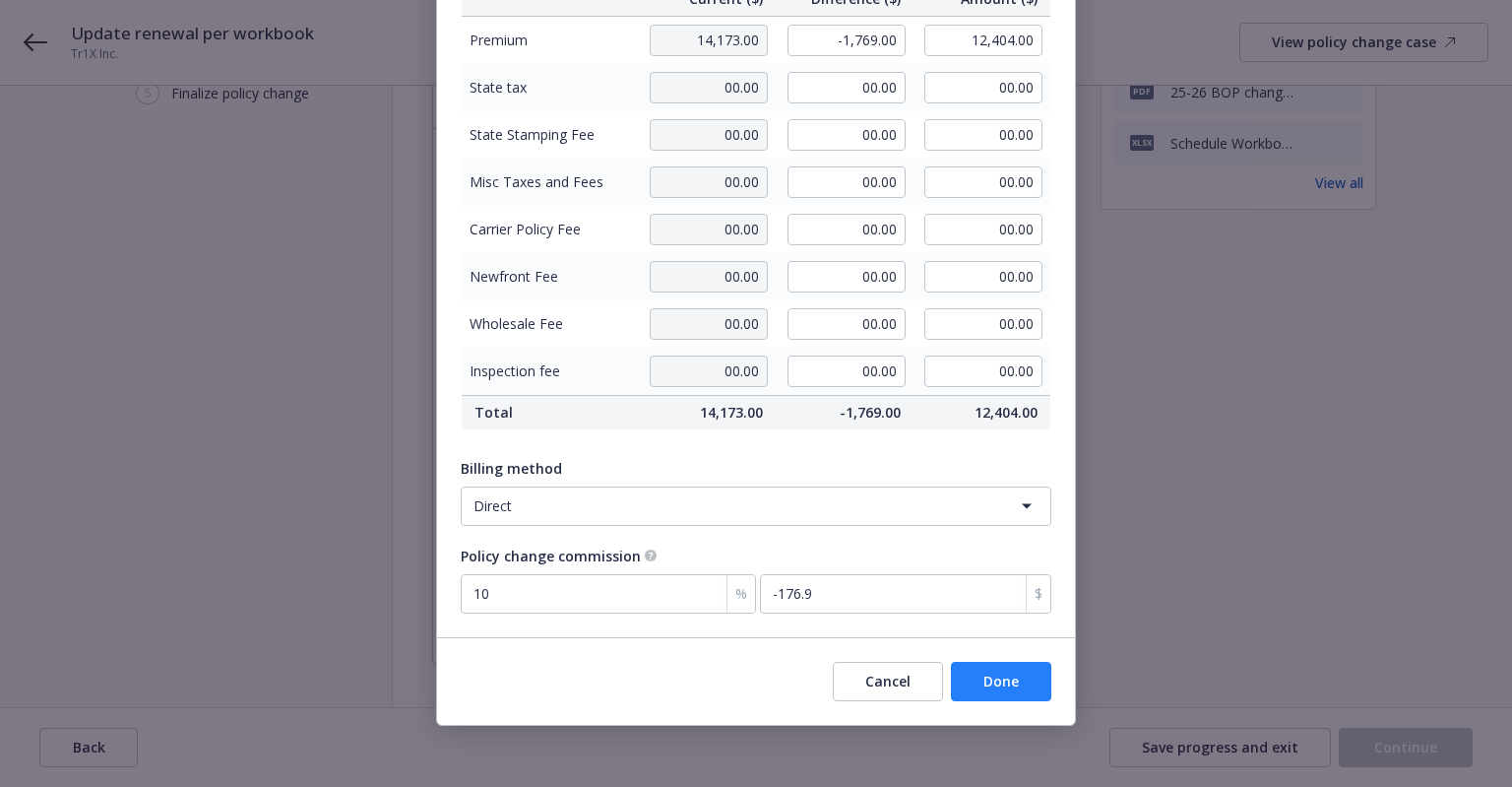 click on "Done" at bounding box center (1001, 682) 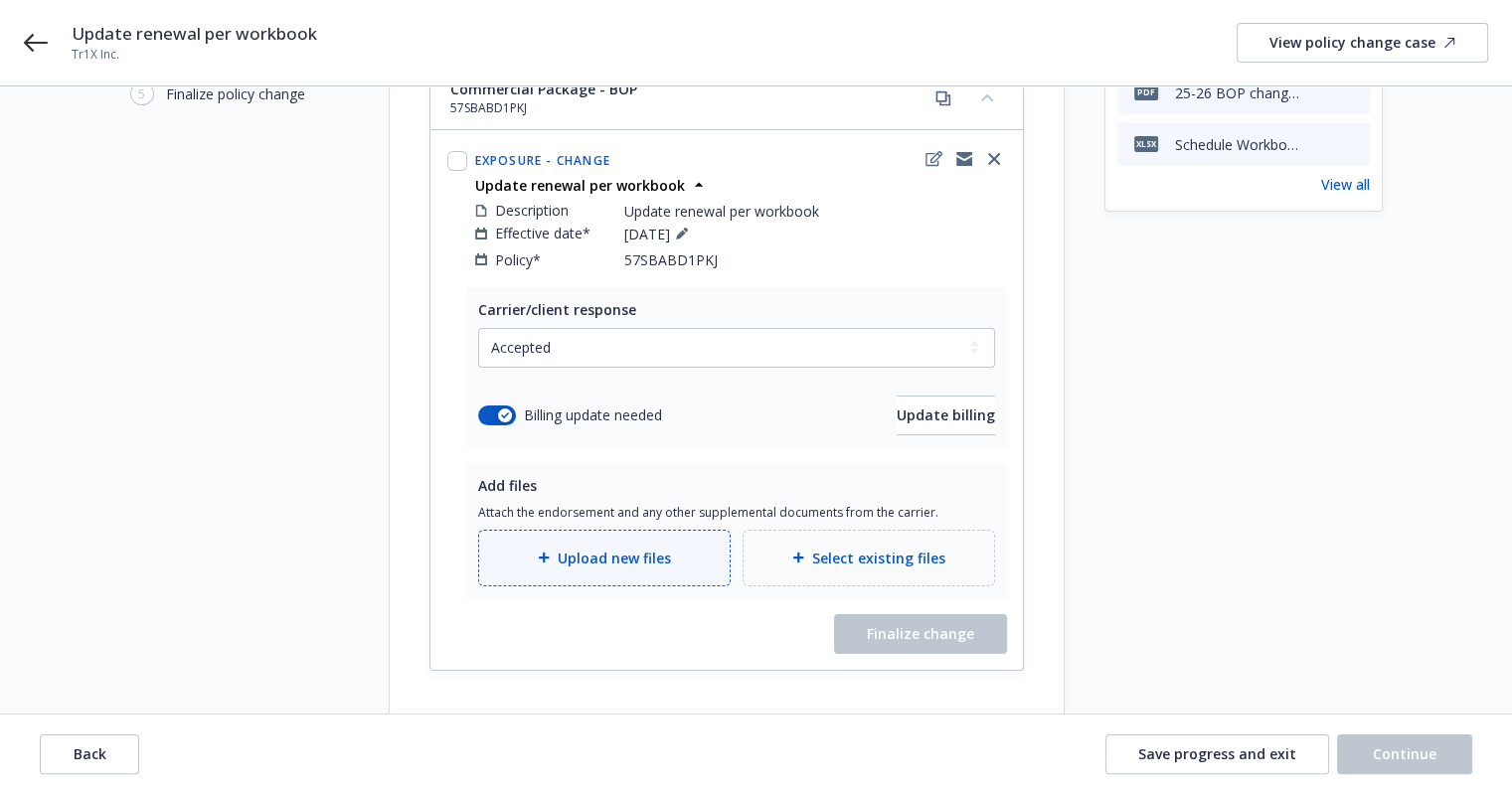 click on "Upload new files" at bounding box center [614, 557] 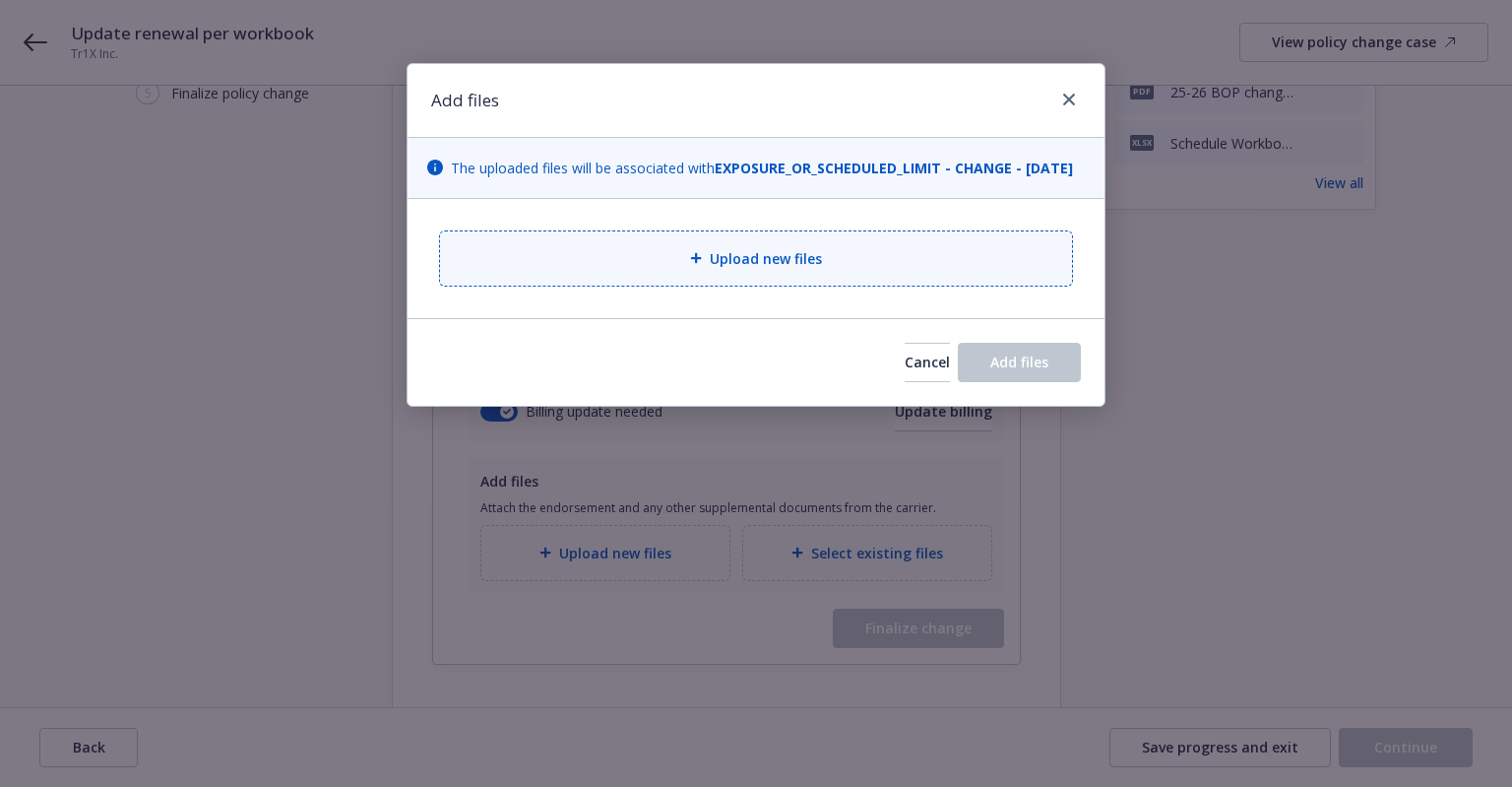 click on "Upload new files" at bounding box center (756, 258) 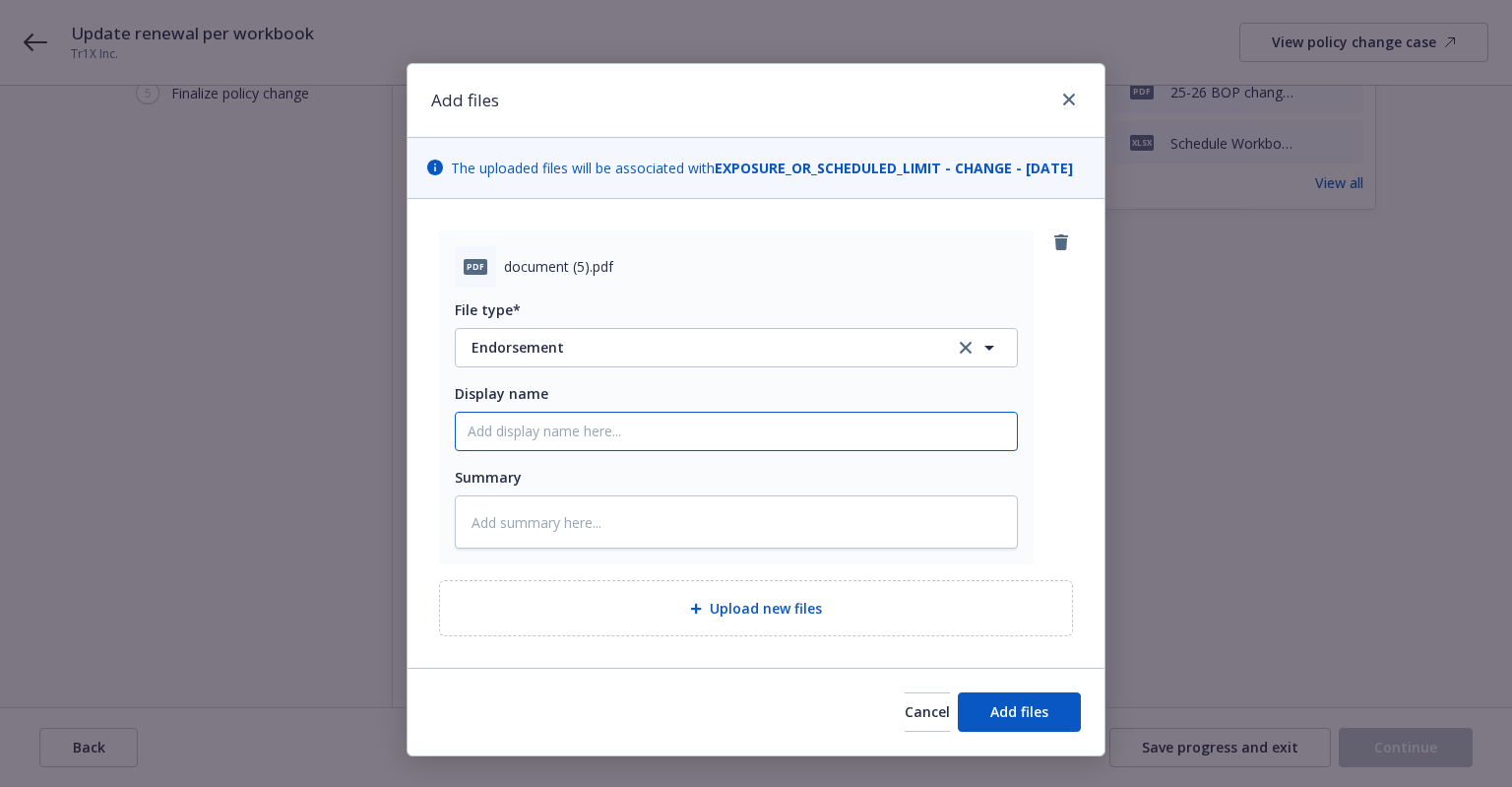 click on "Display name" at bounding box center (736, 431) 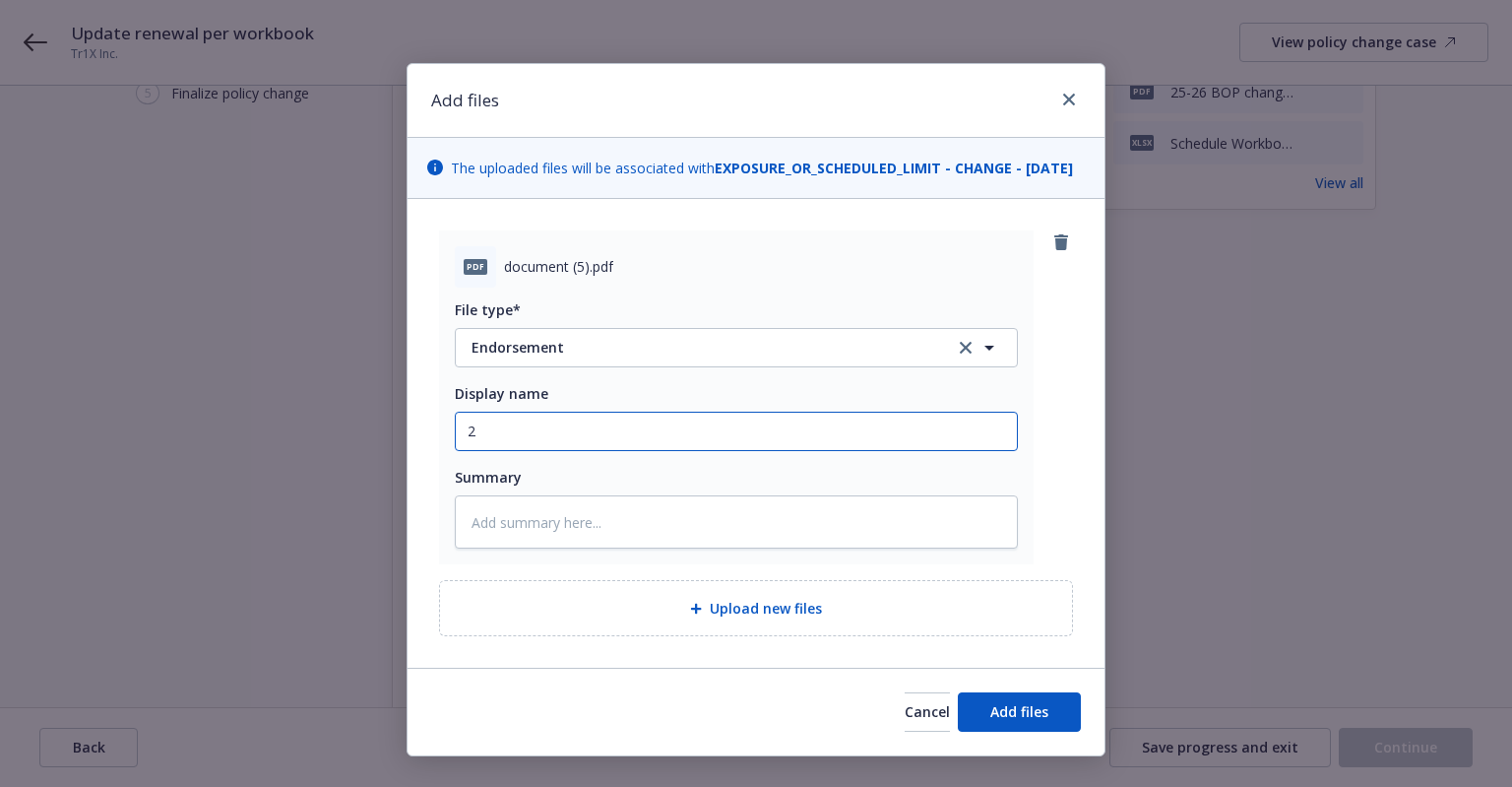 type on "x" 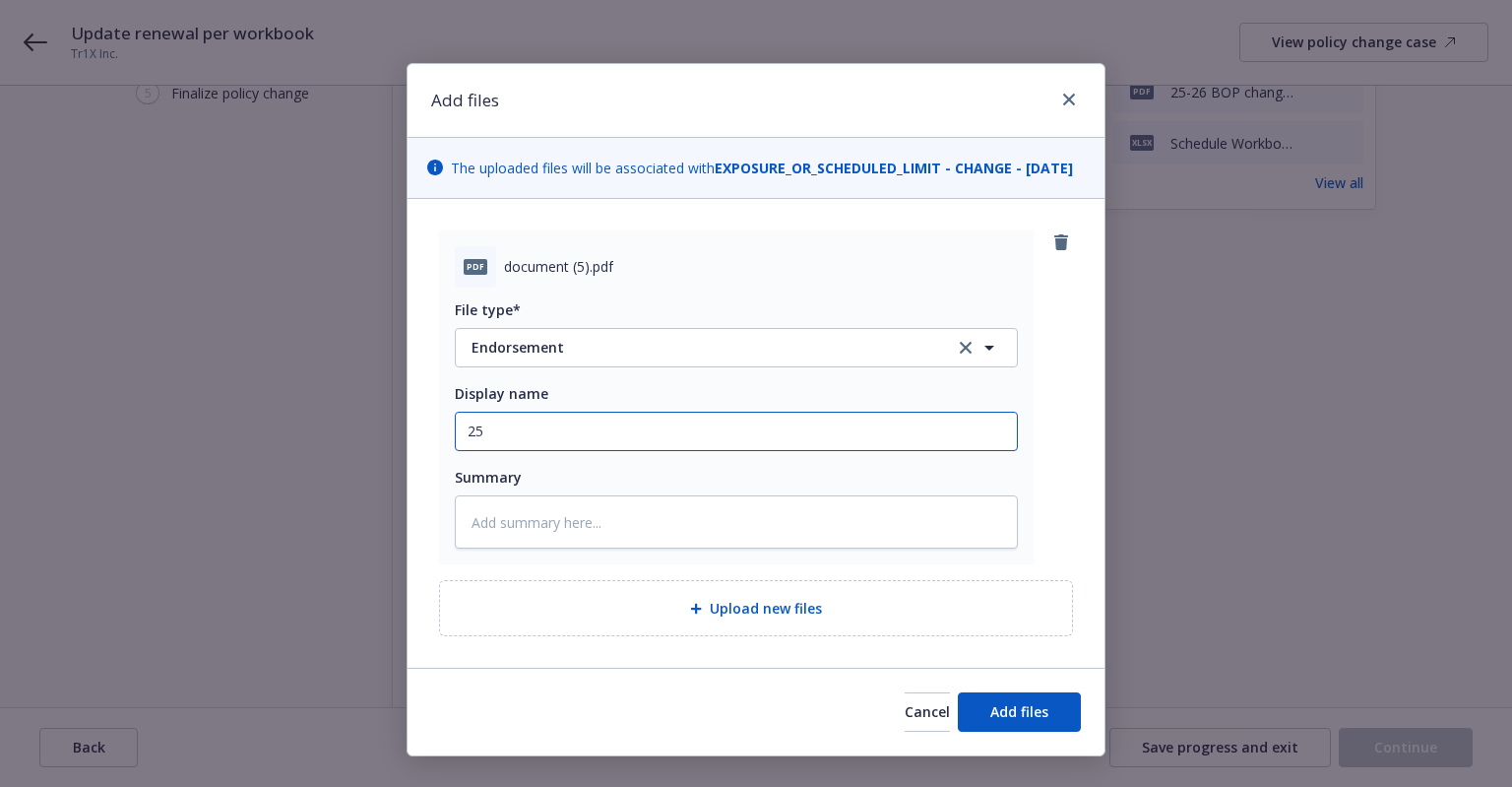 type on "x" 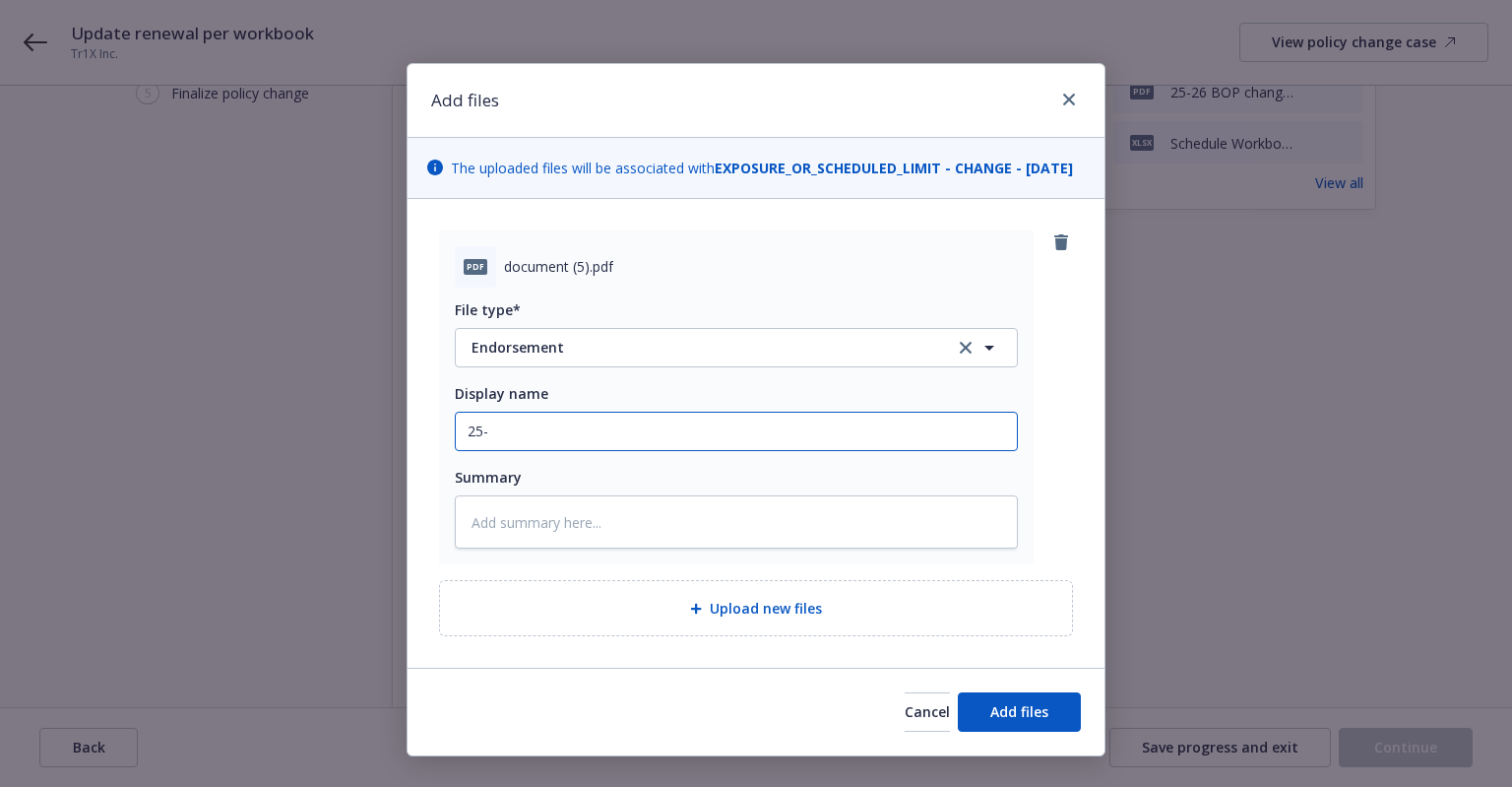 type on "x" 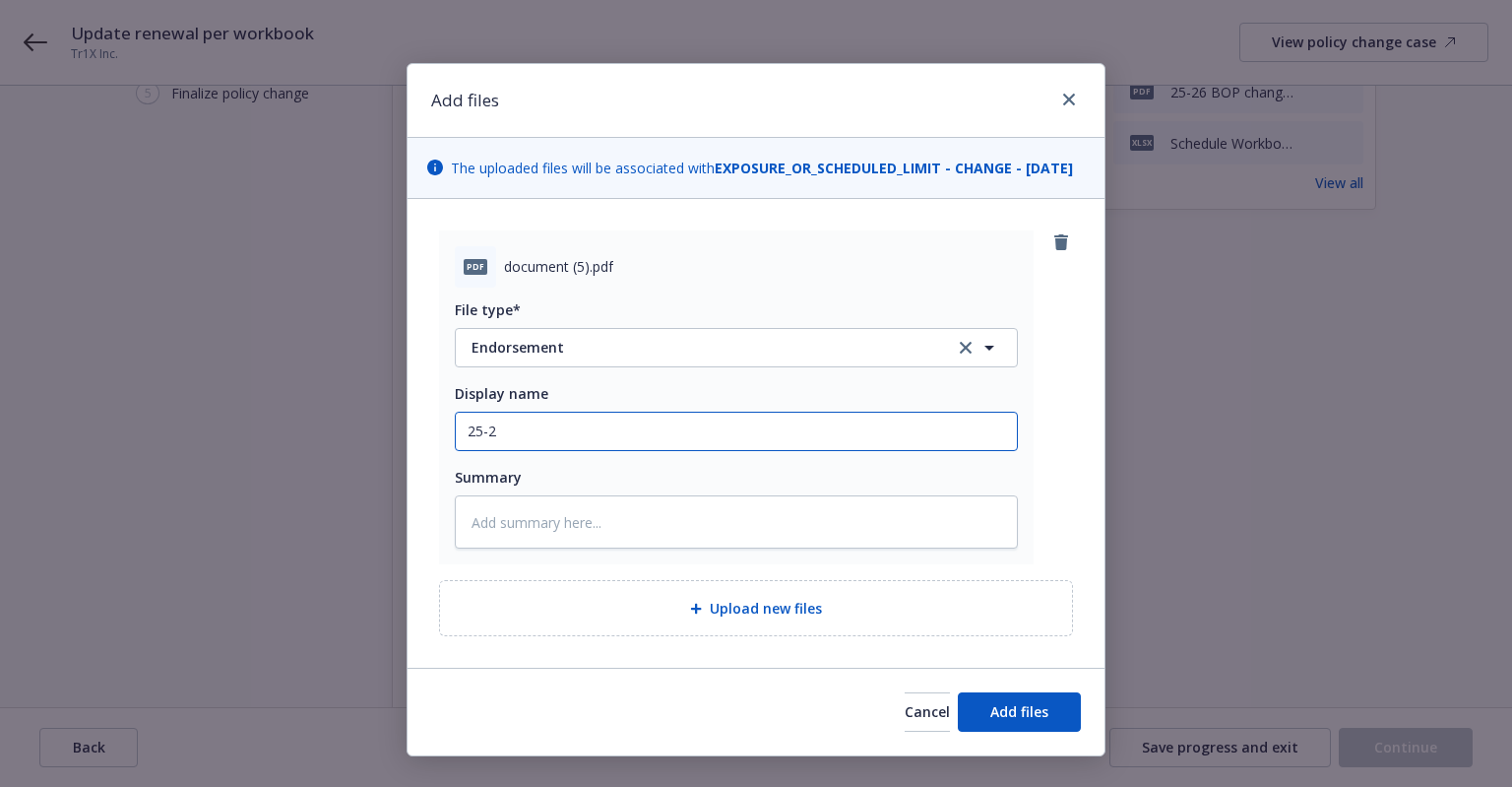 type on "x" 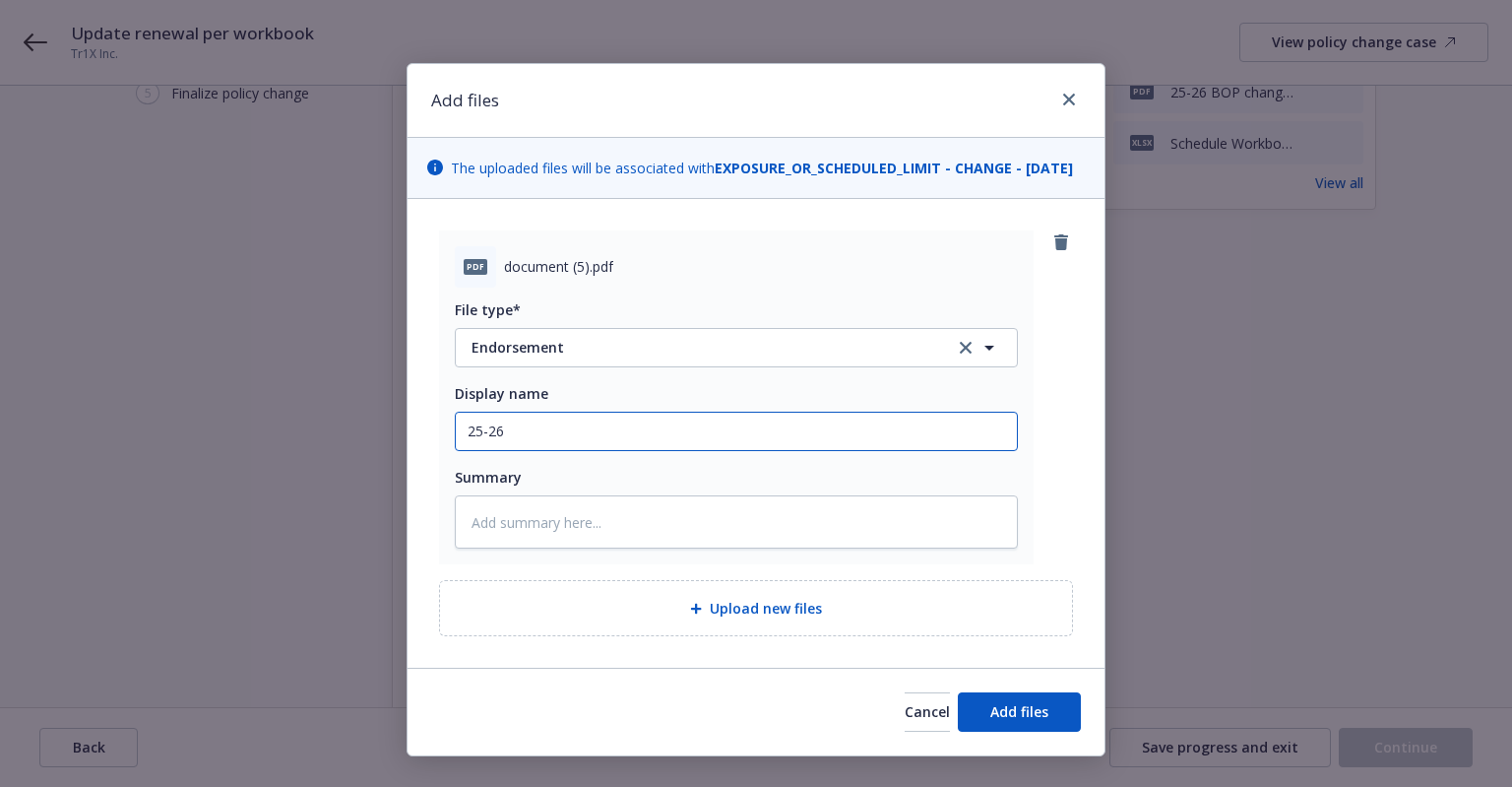 type on "x" 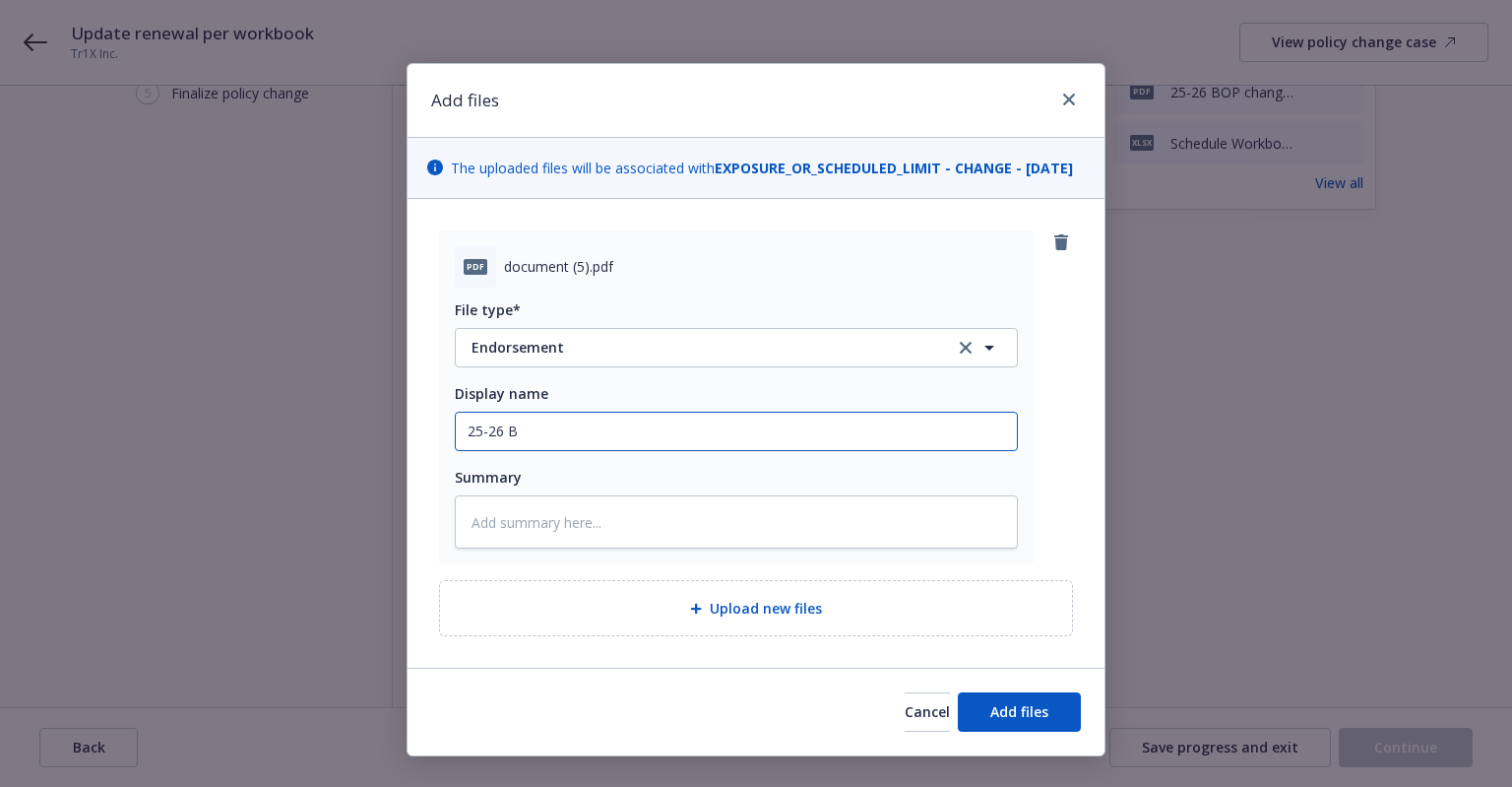 type on "x" 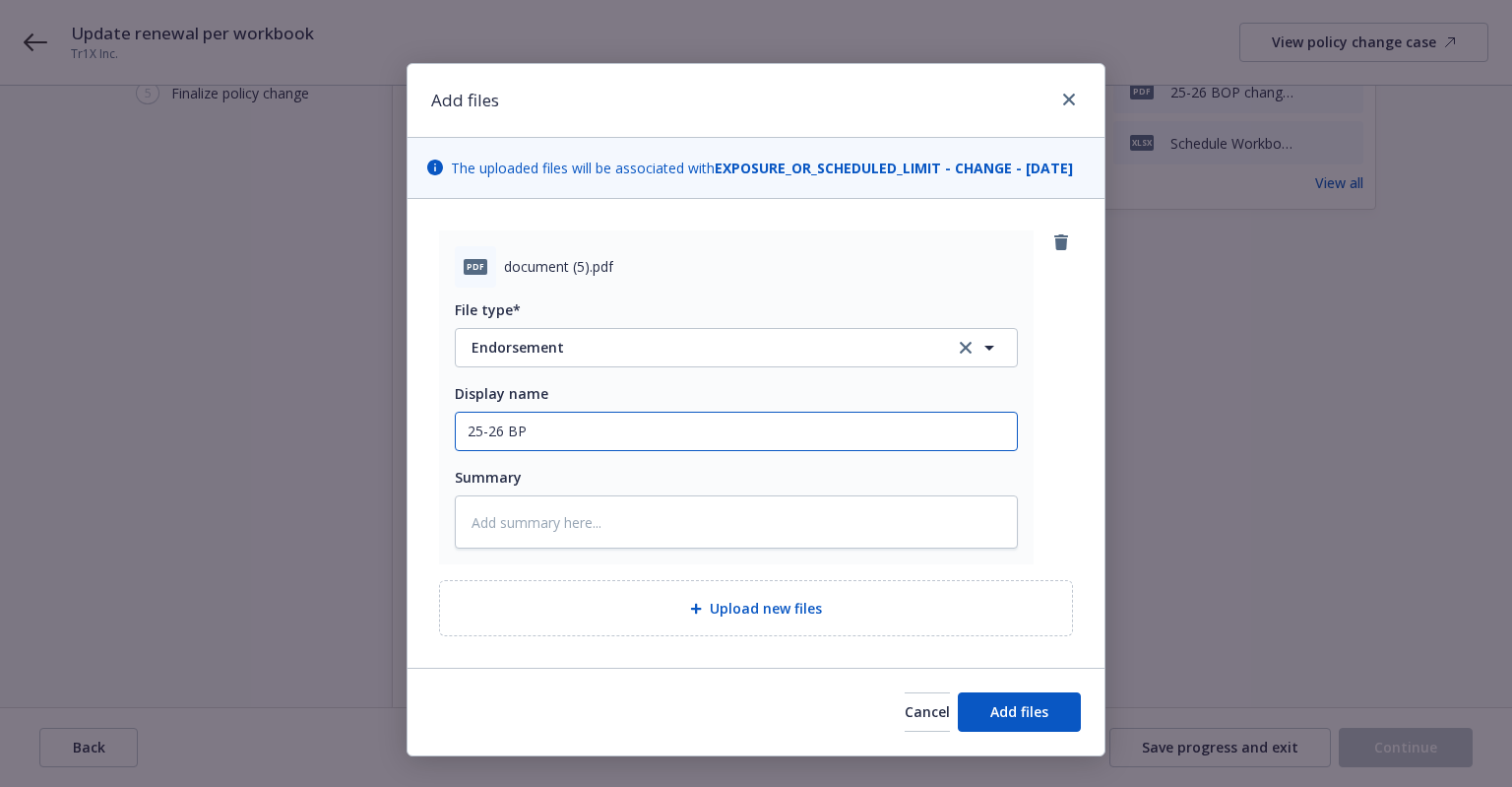 type on "x" 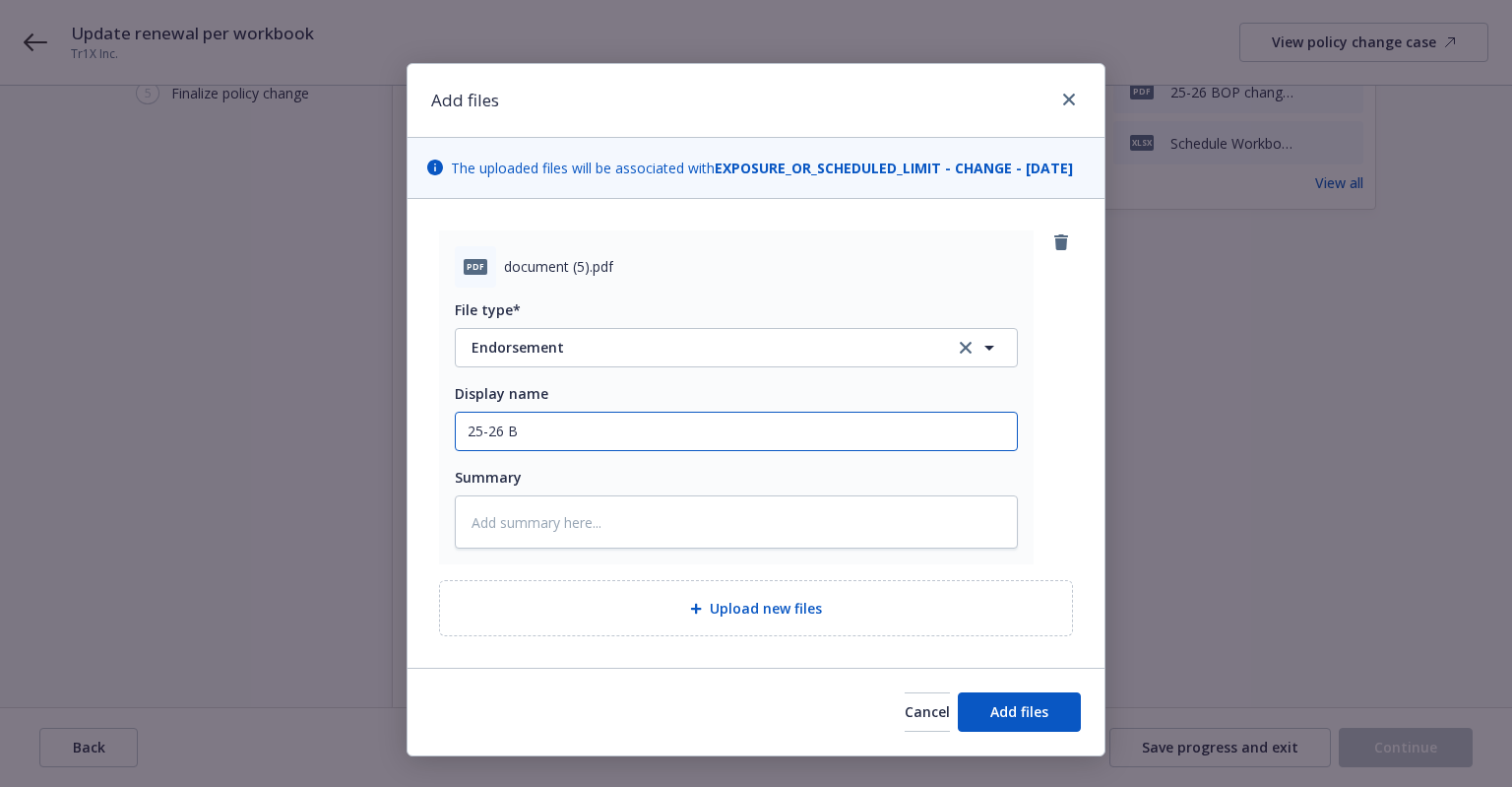 type on "x" 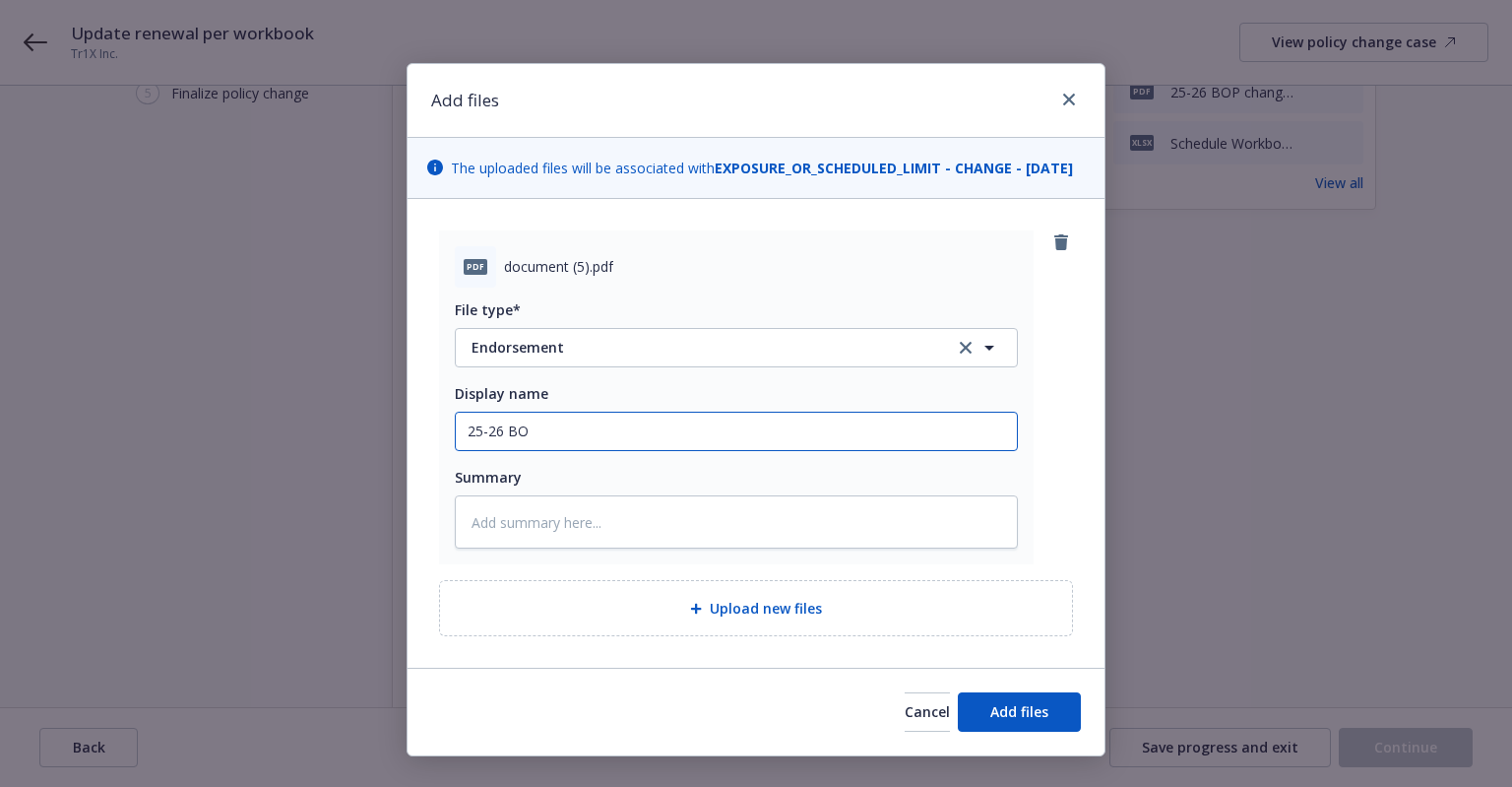 type on "x" 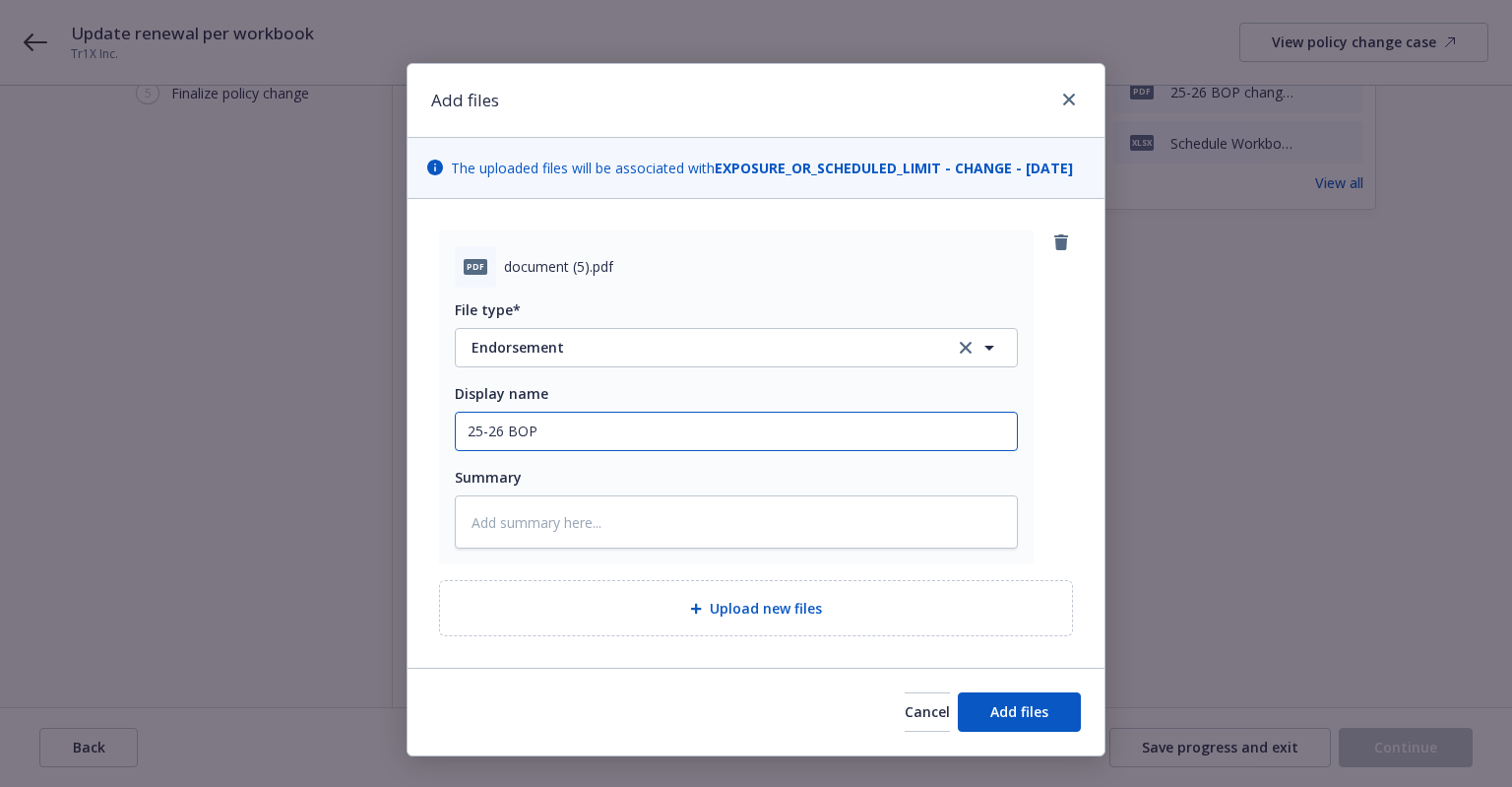 type on "x" 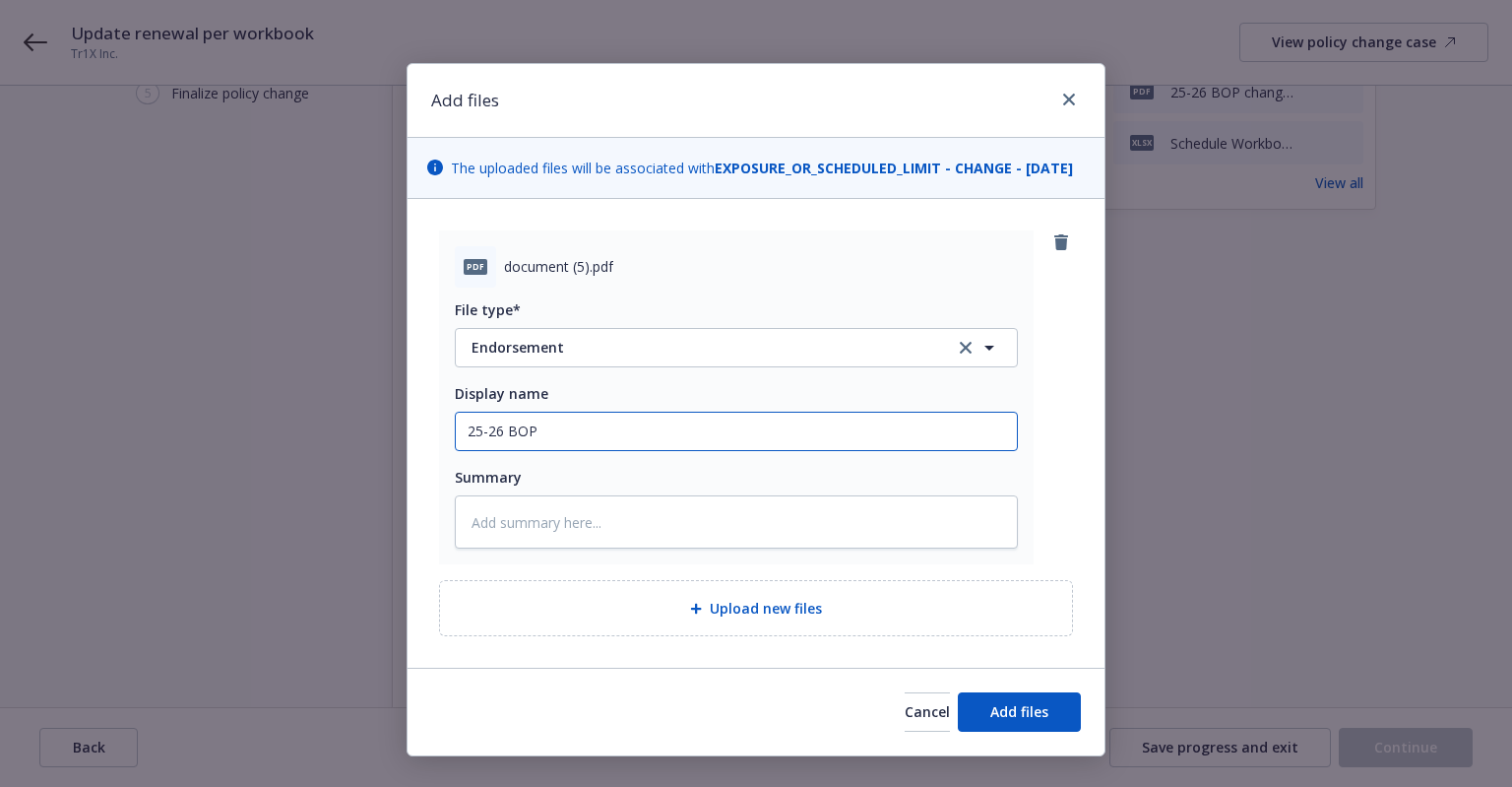 type on "x" 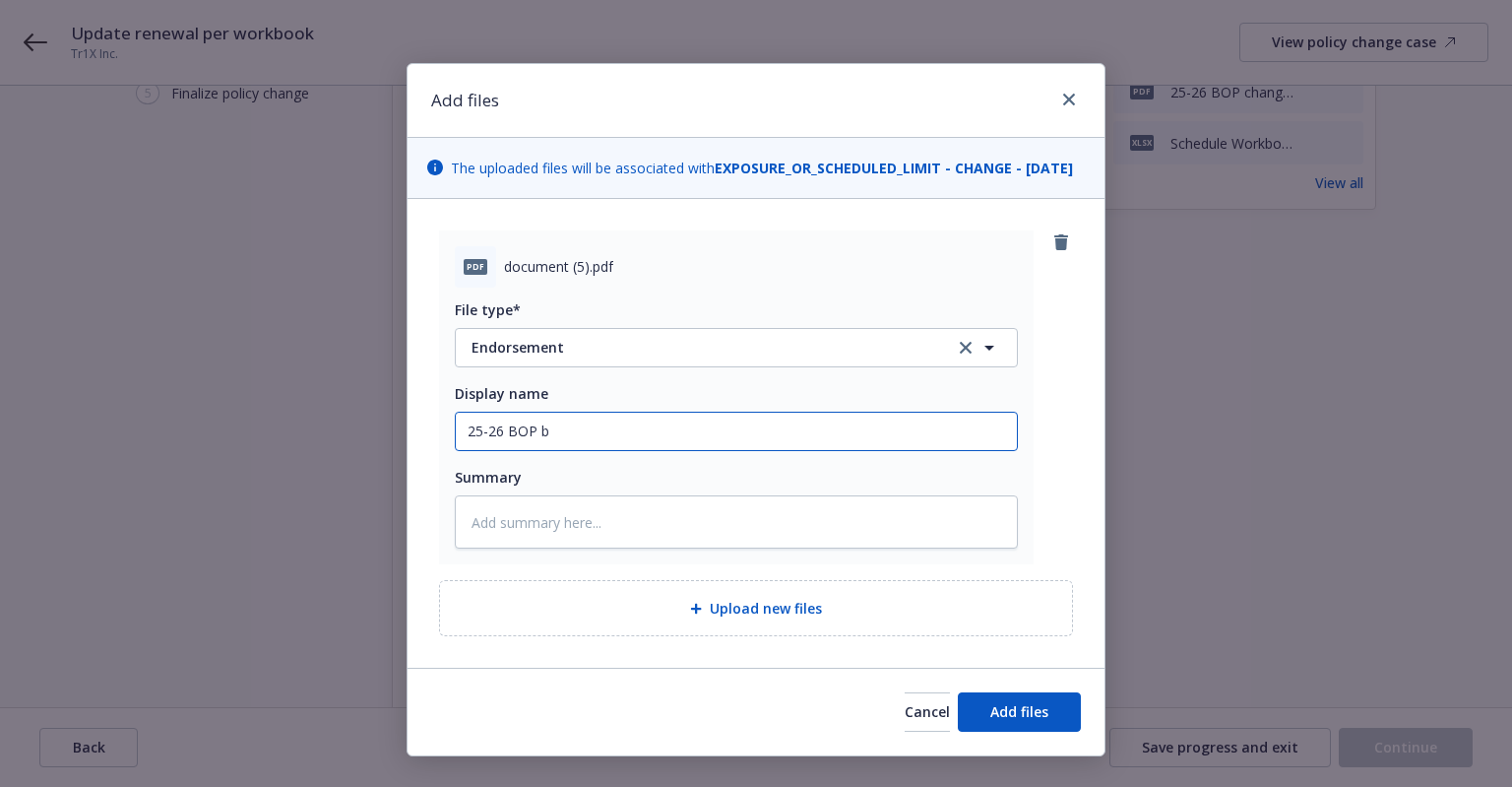 type on "x" 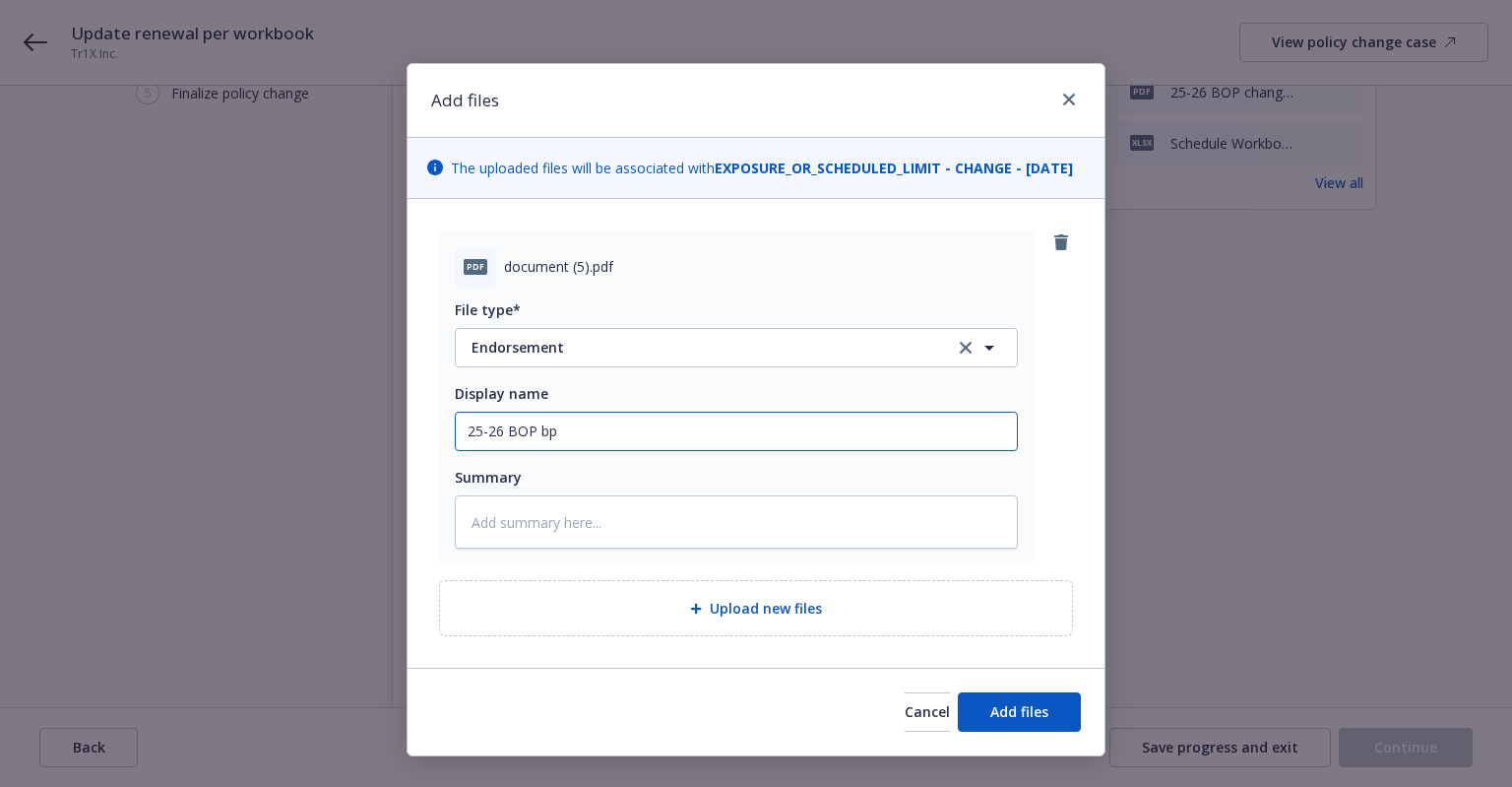 type on "x" 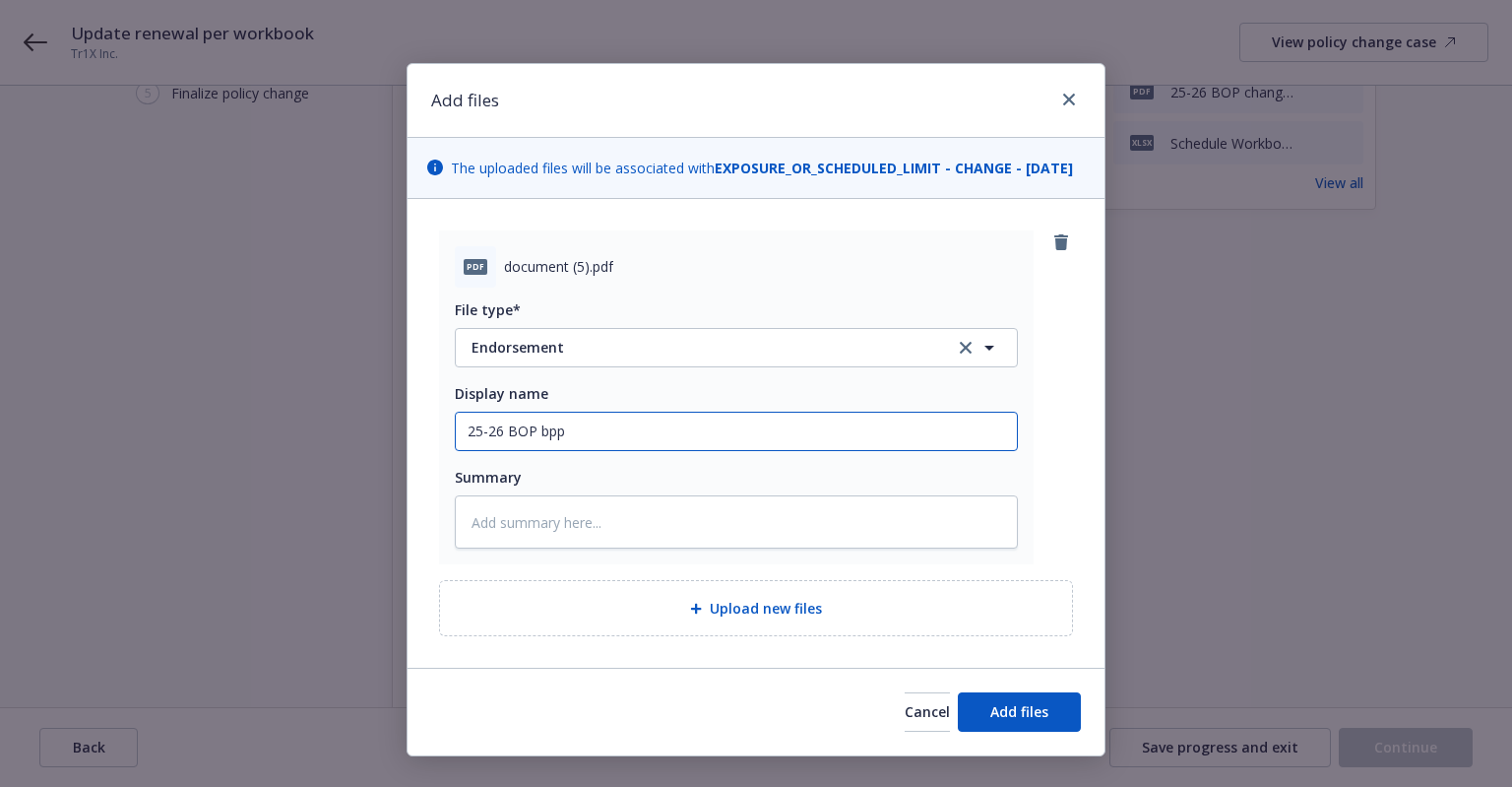 type on "x" 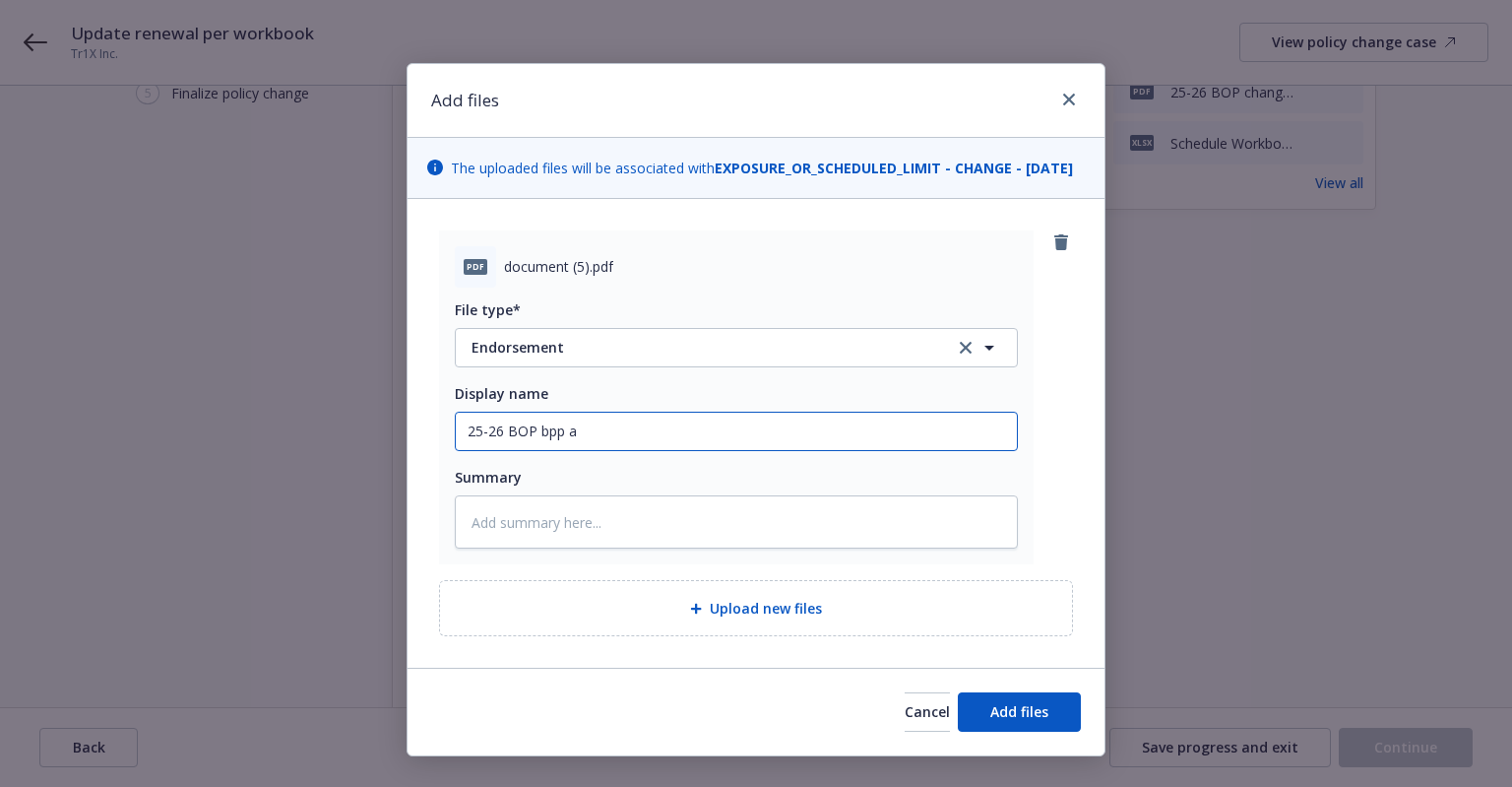 type on "25-26 BOP bpp an" 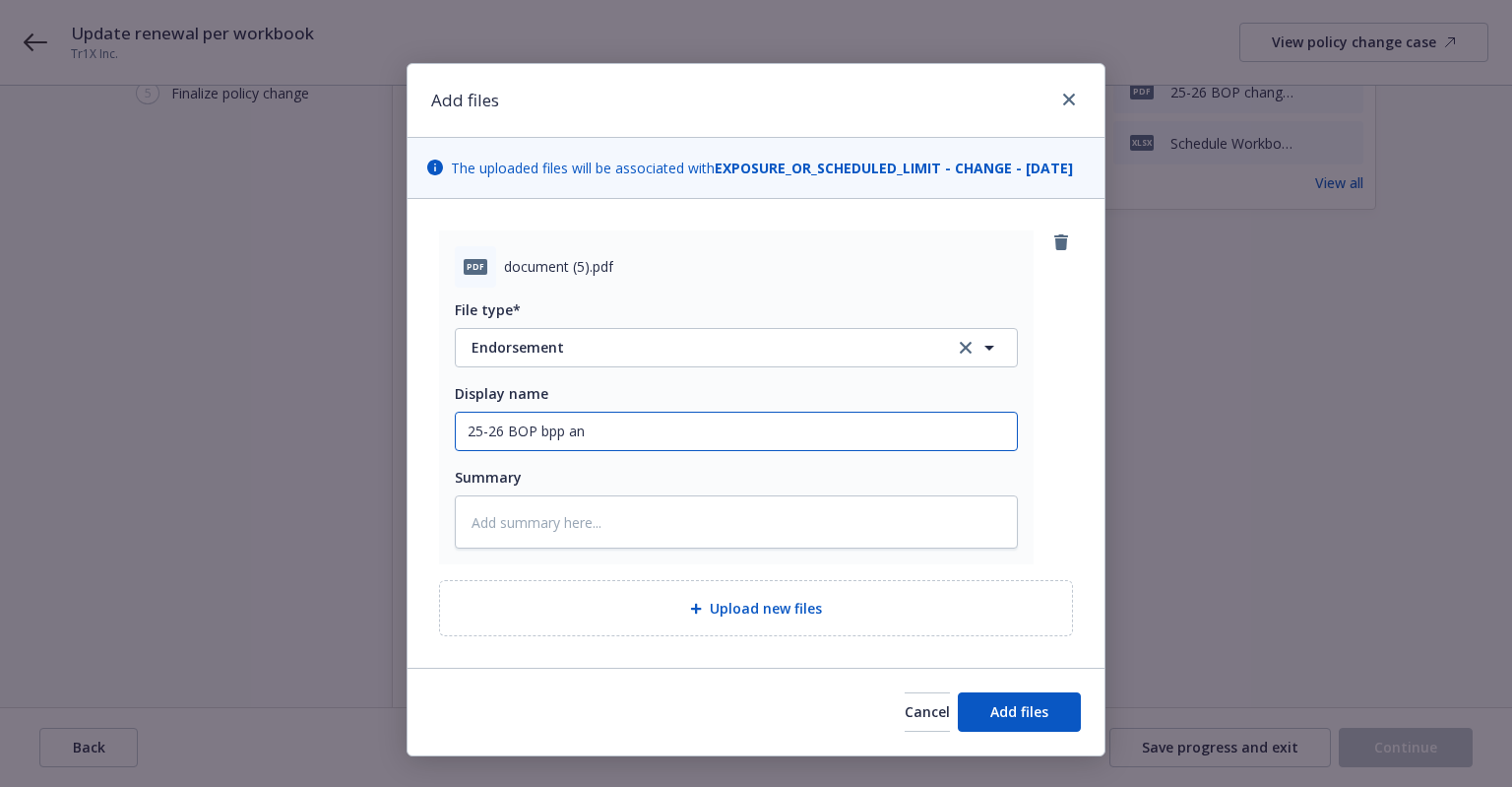 type on "x" 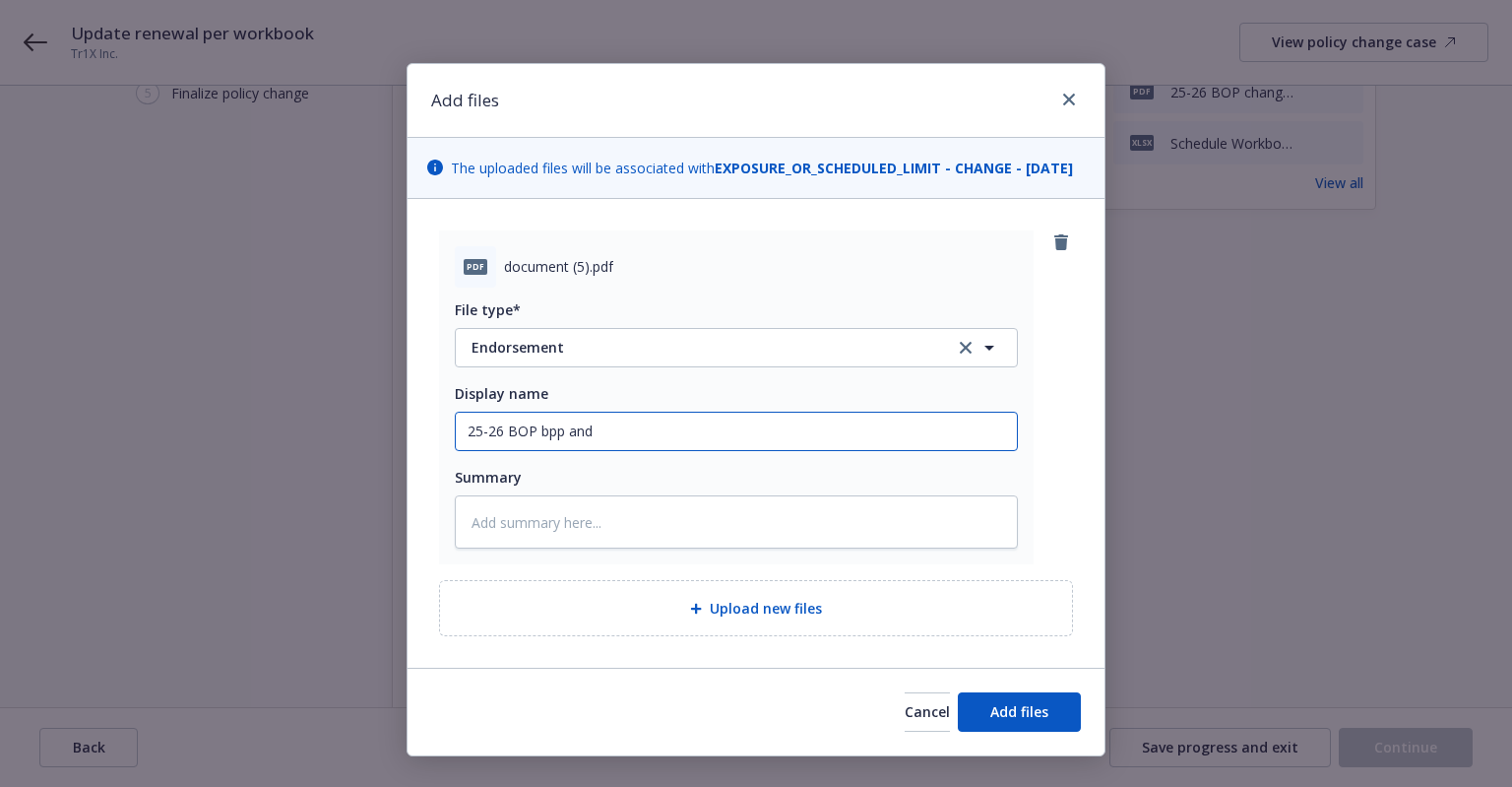 type on "x" 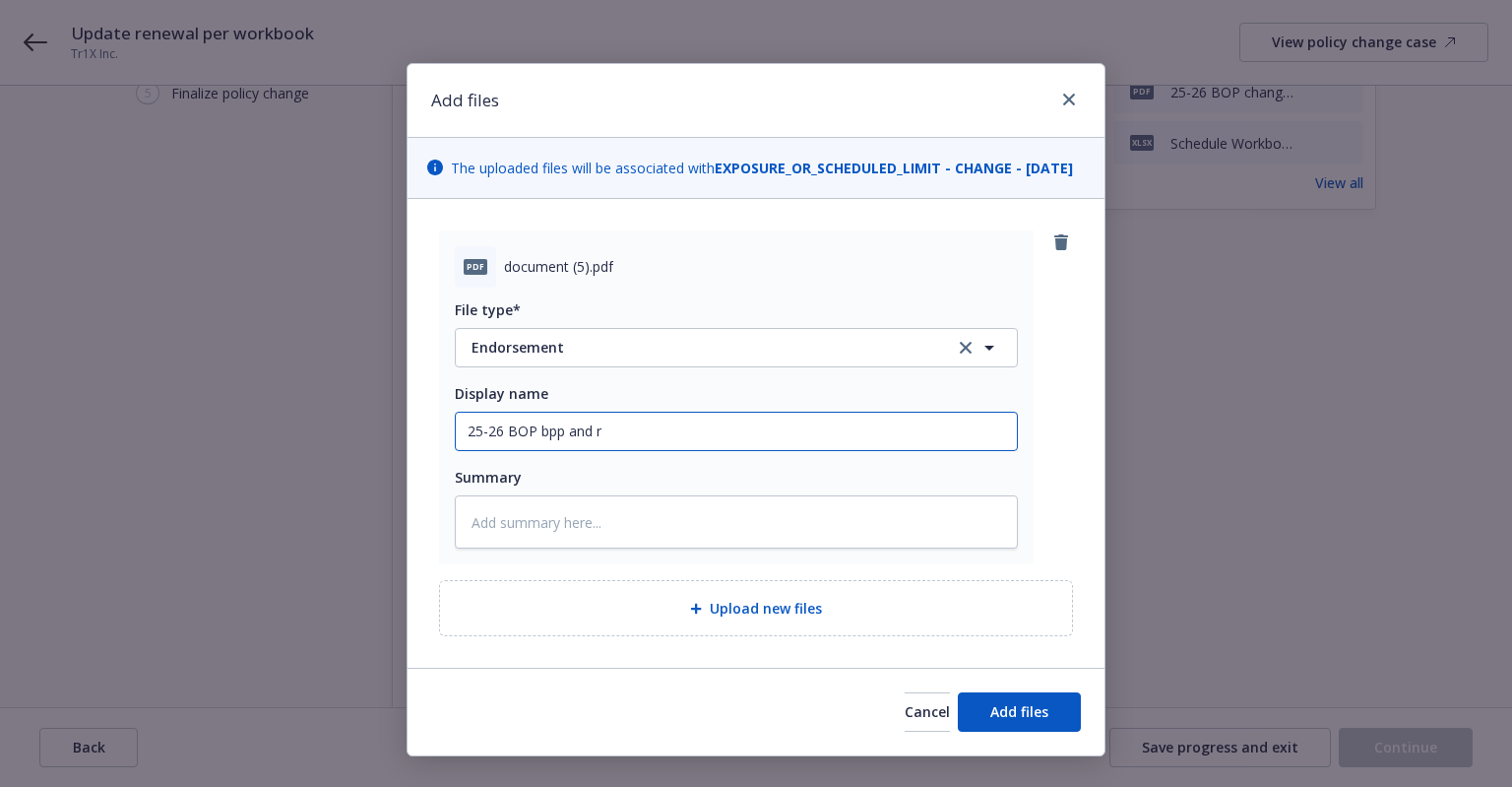 type on "x" 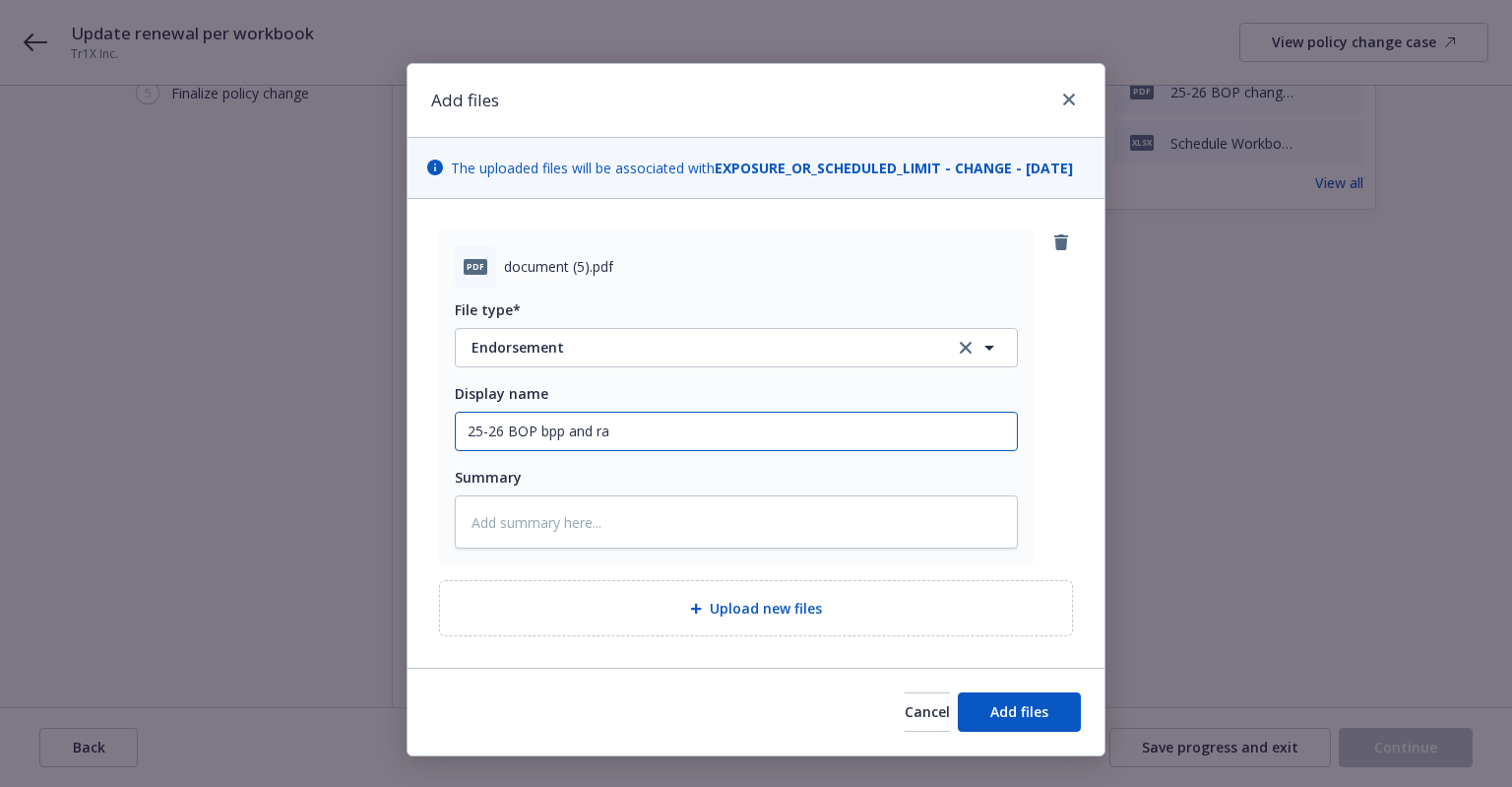 type on "x" 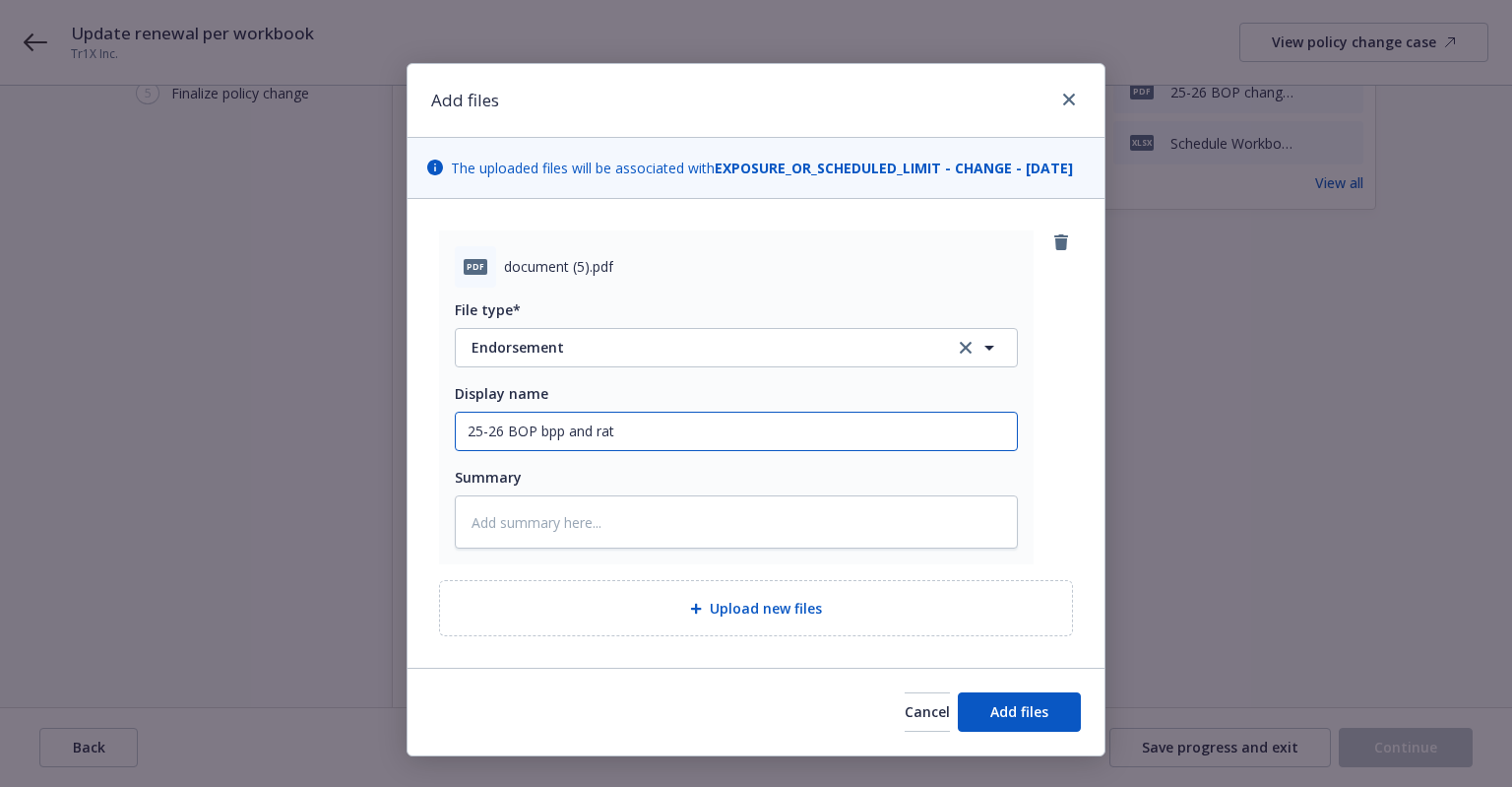 type on "25-26 BOP bpp and rati" 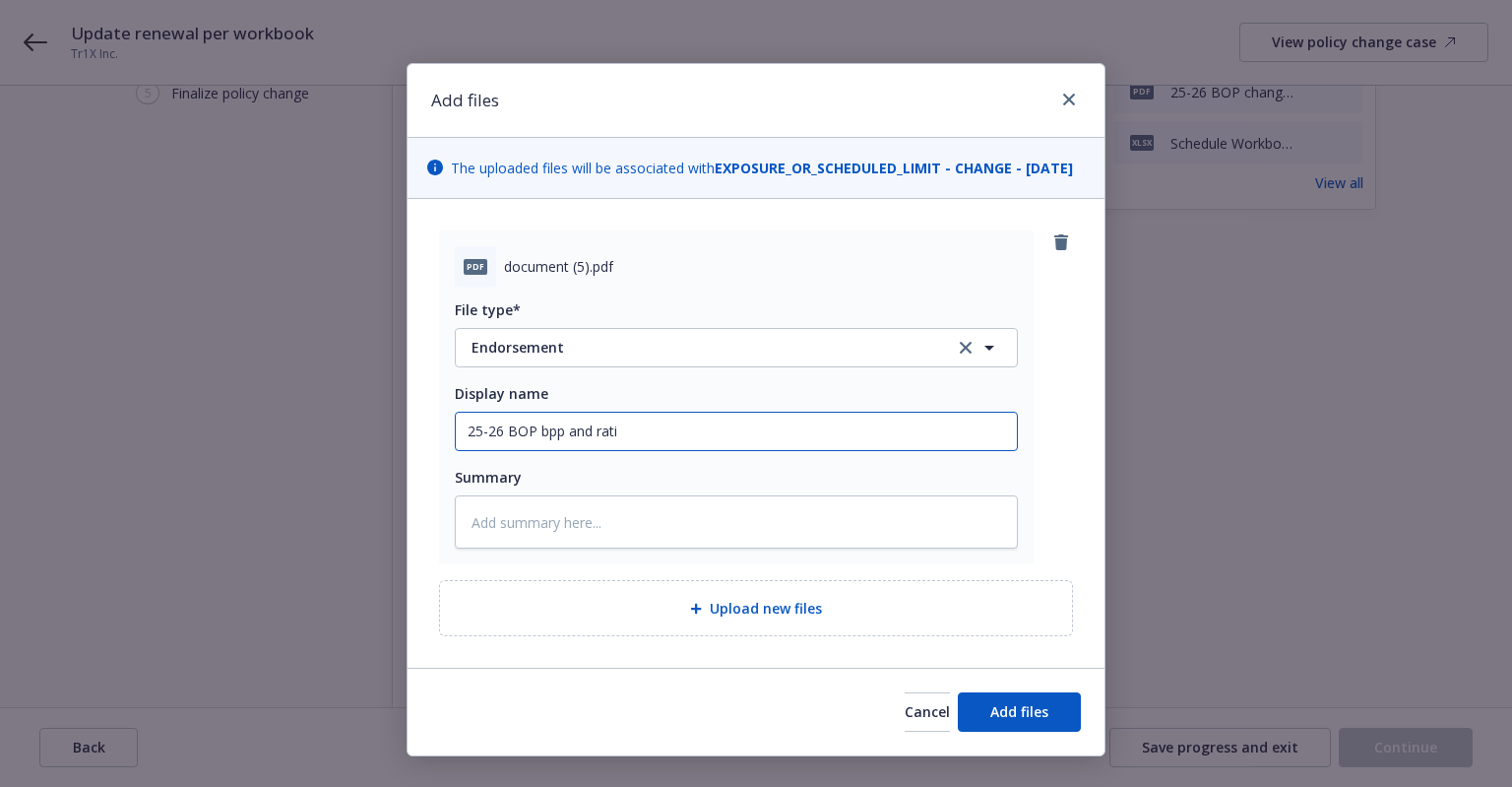 type on "x" 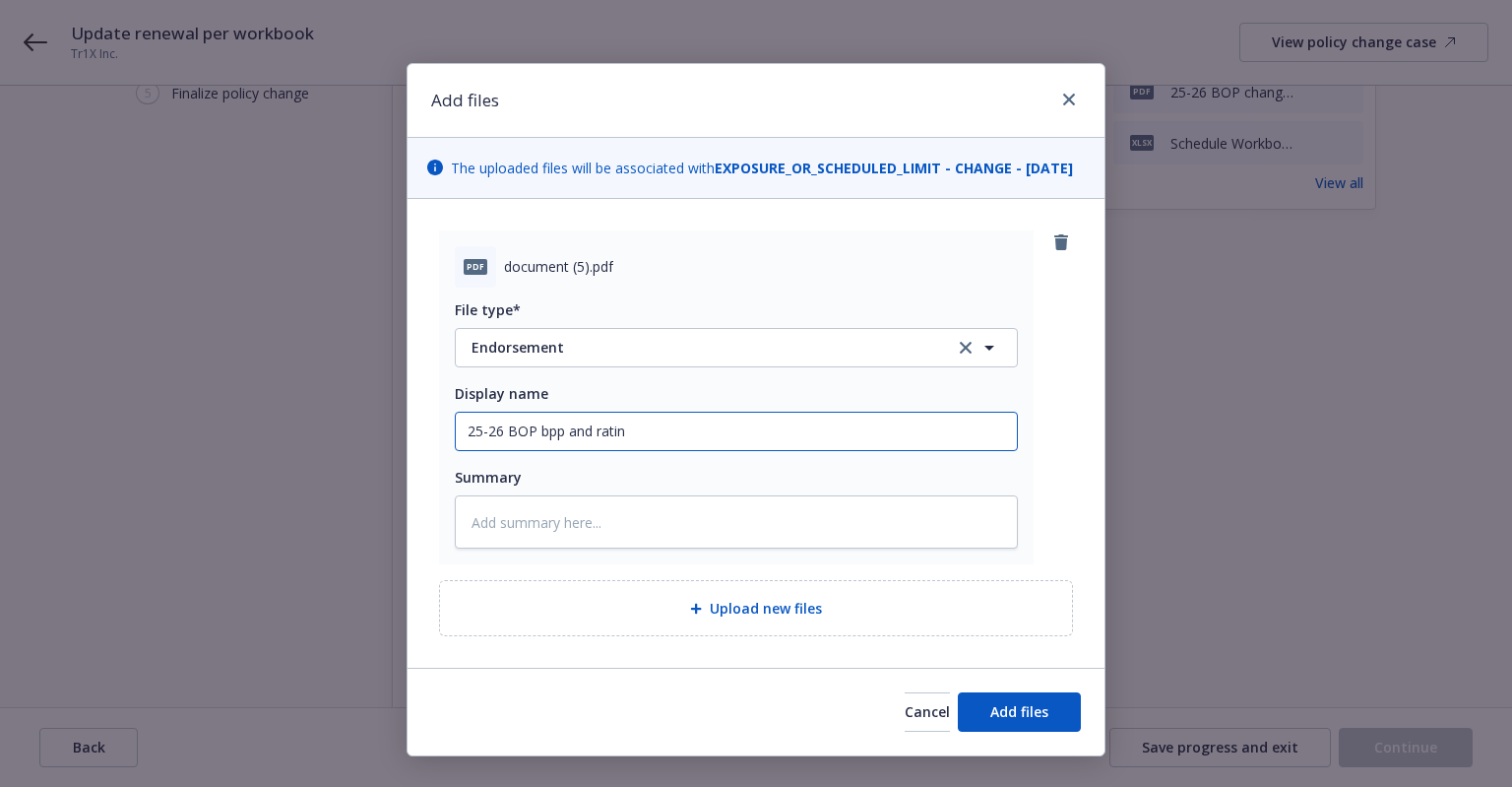 type on "x" 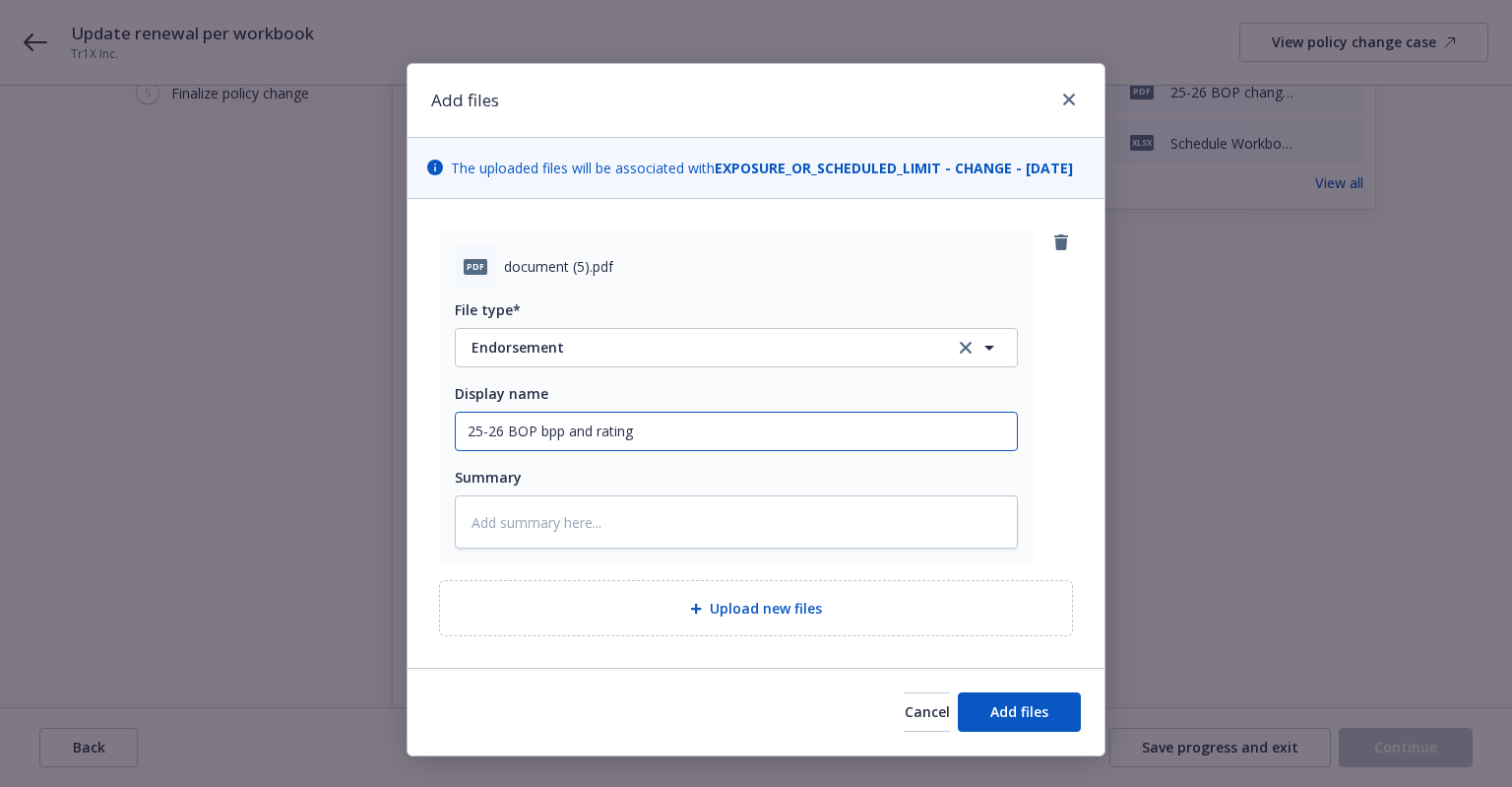 type on "x" 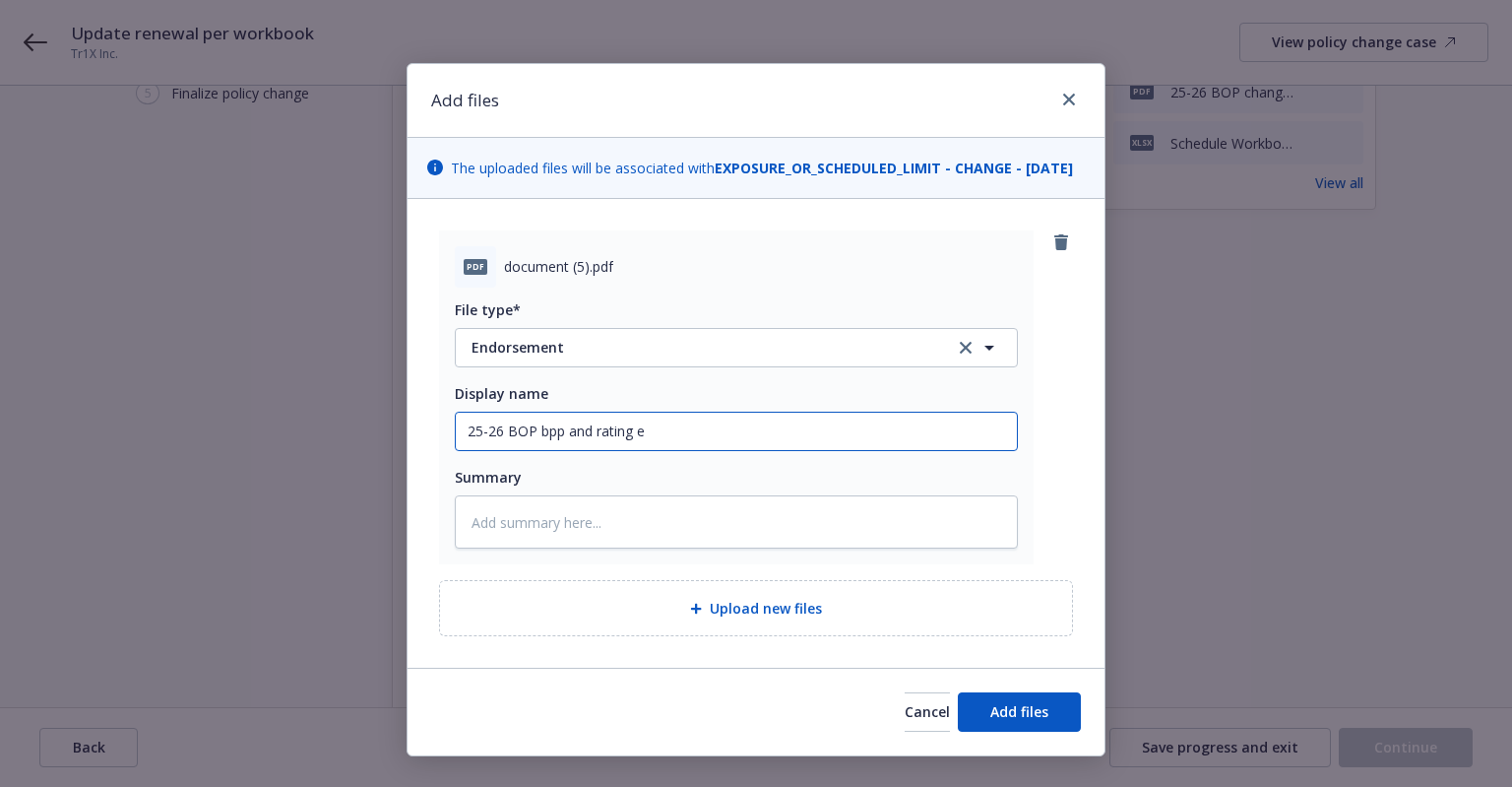 type on "x" 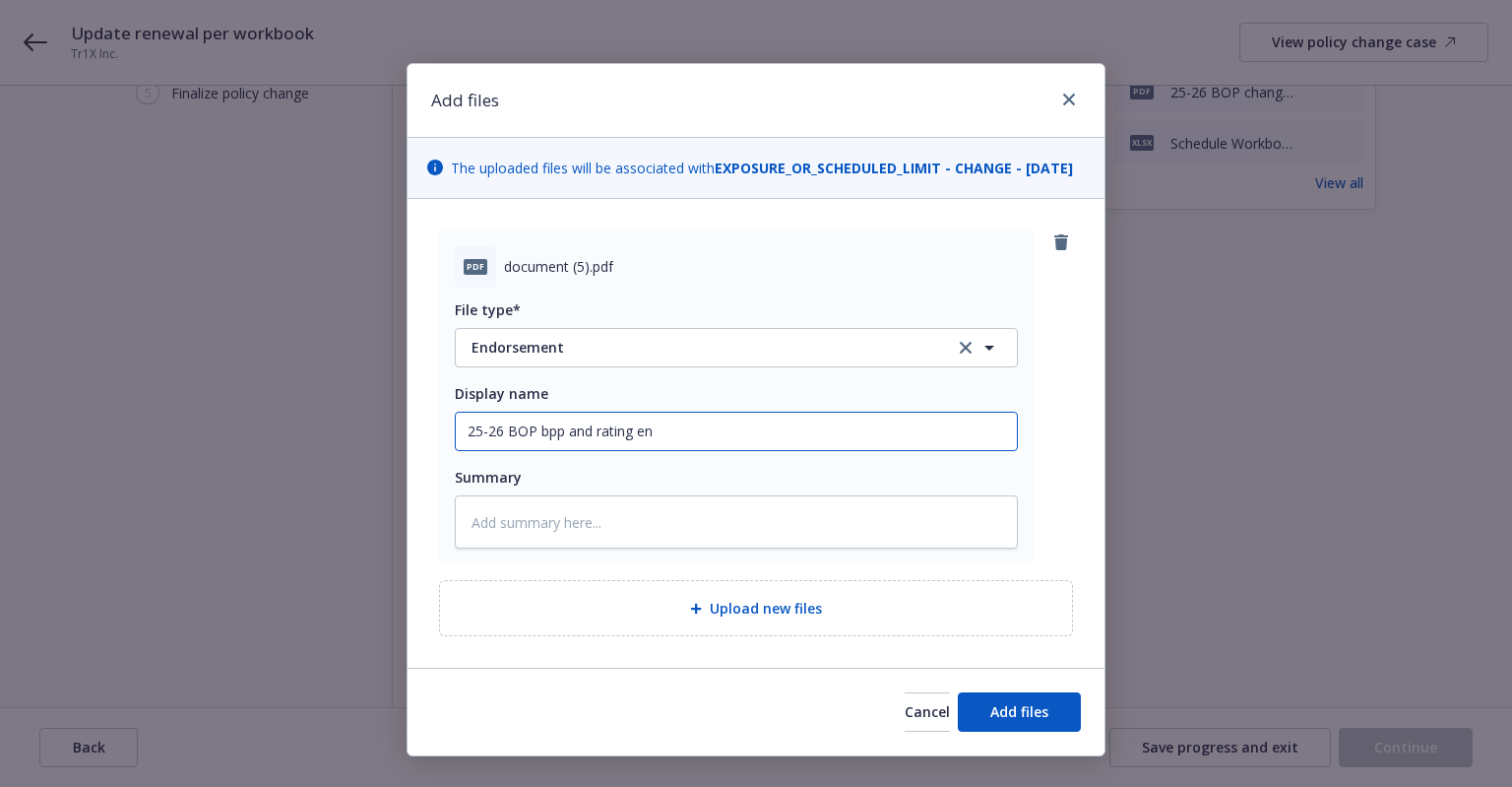 type on "x" 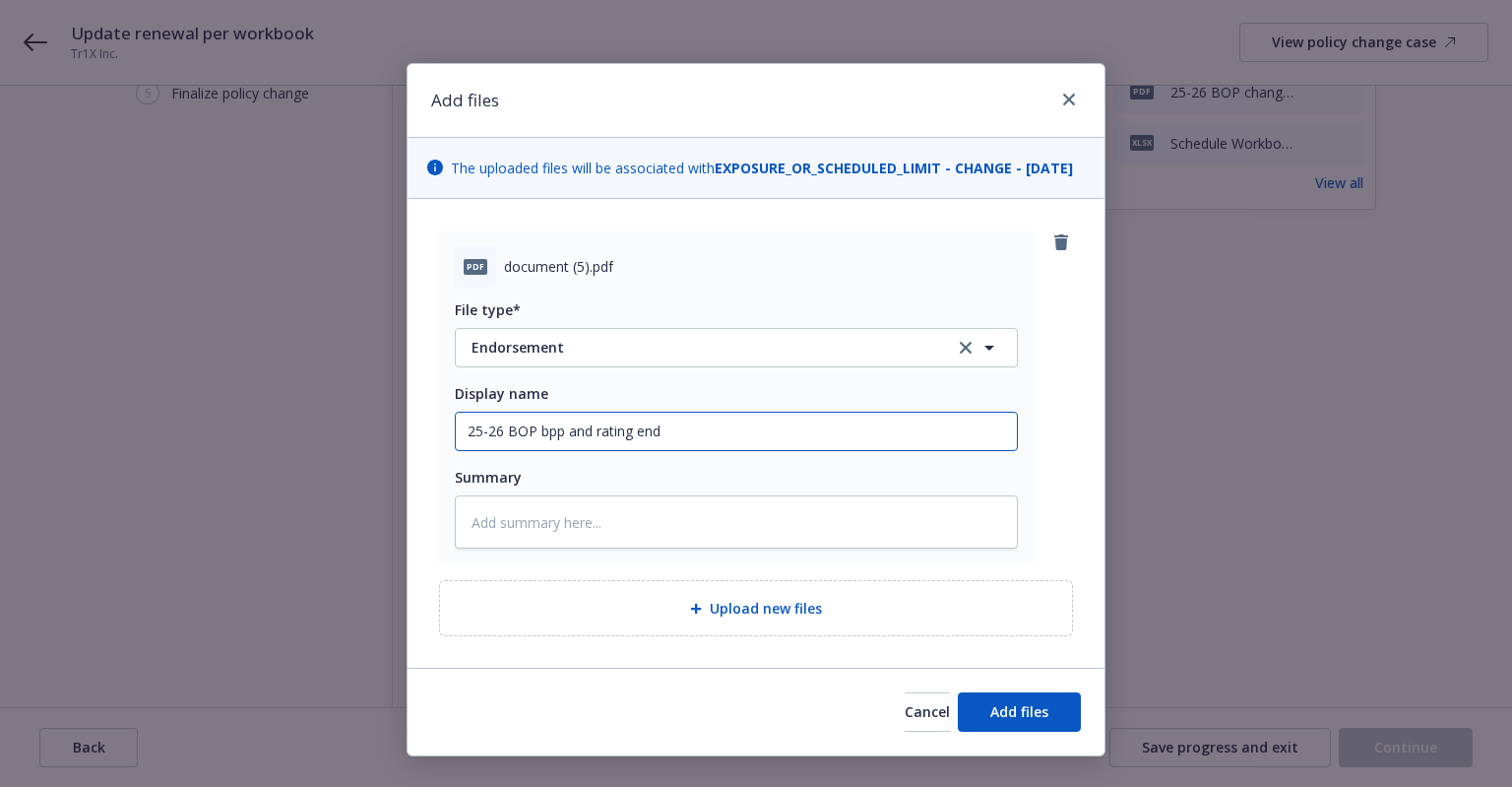 type on "x" 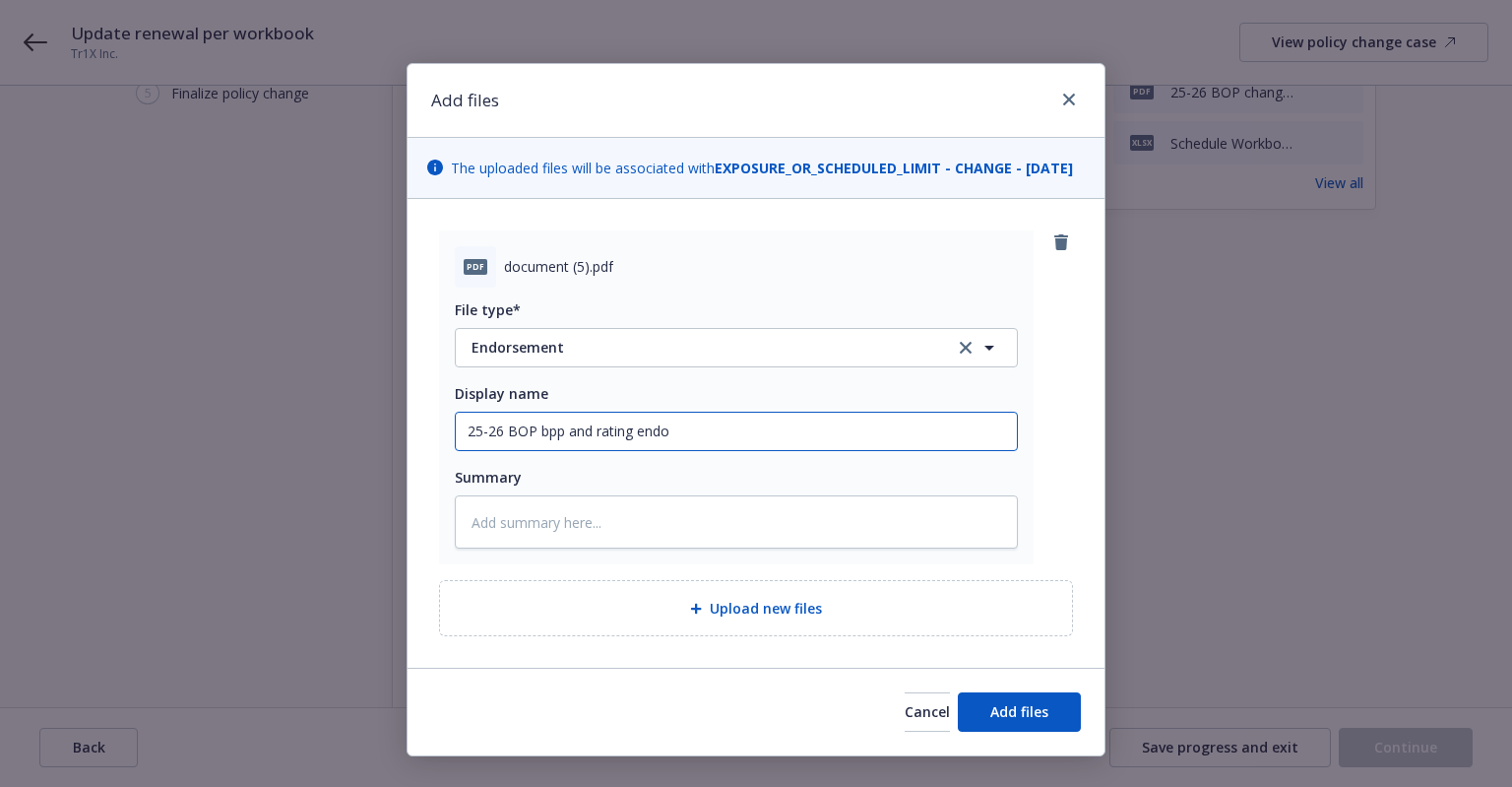 type on "x" 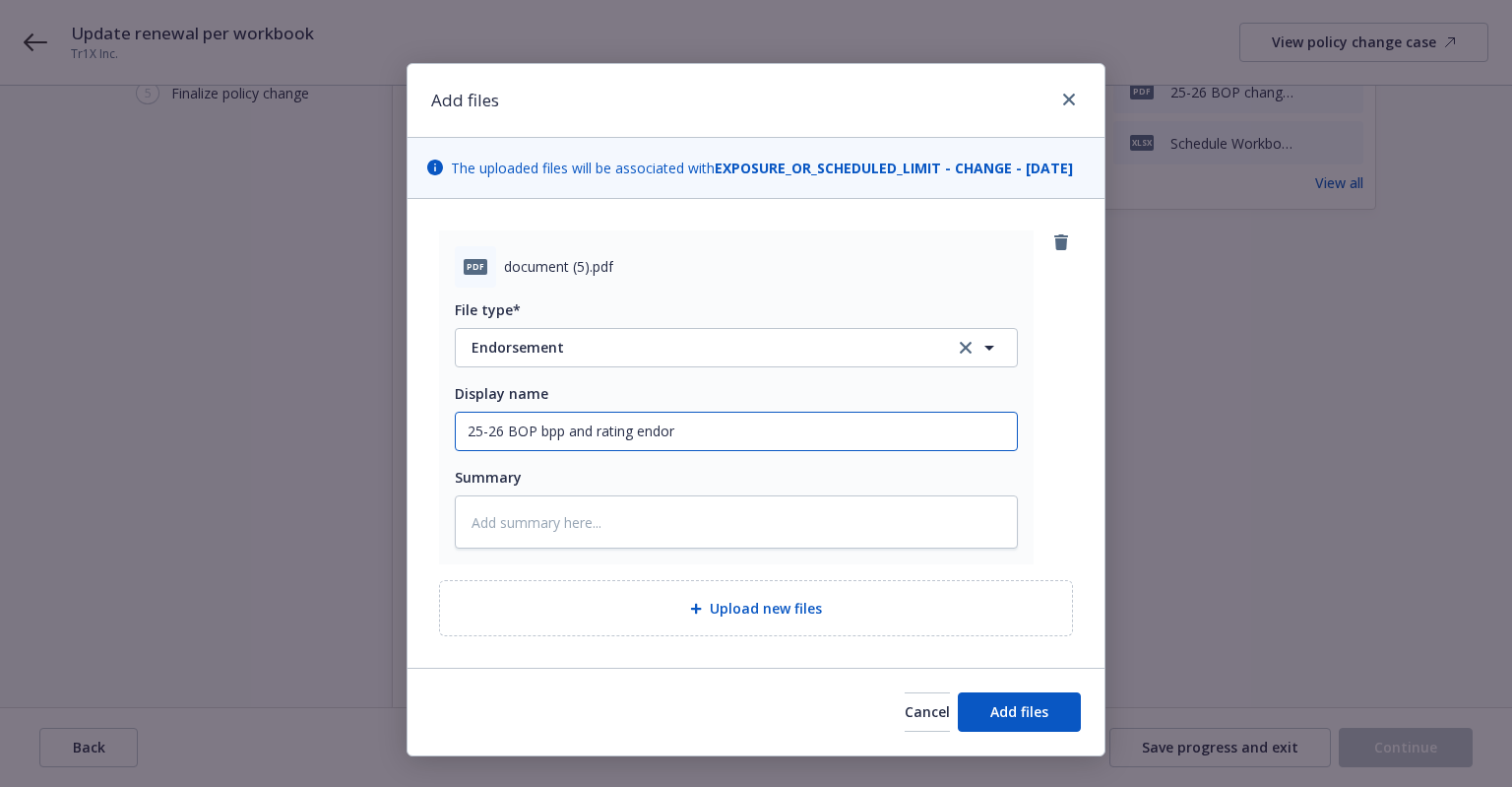 type on "x" 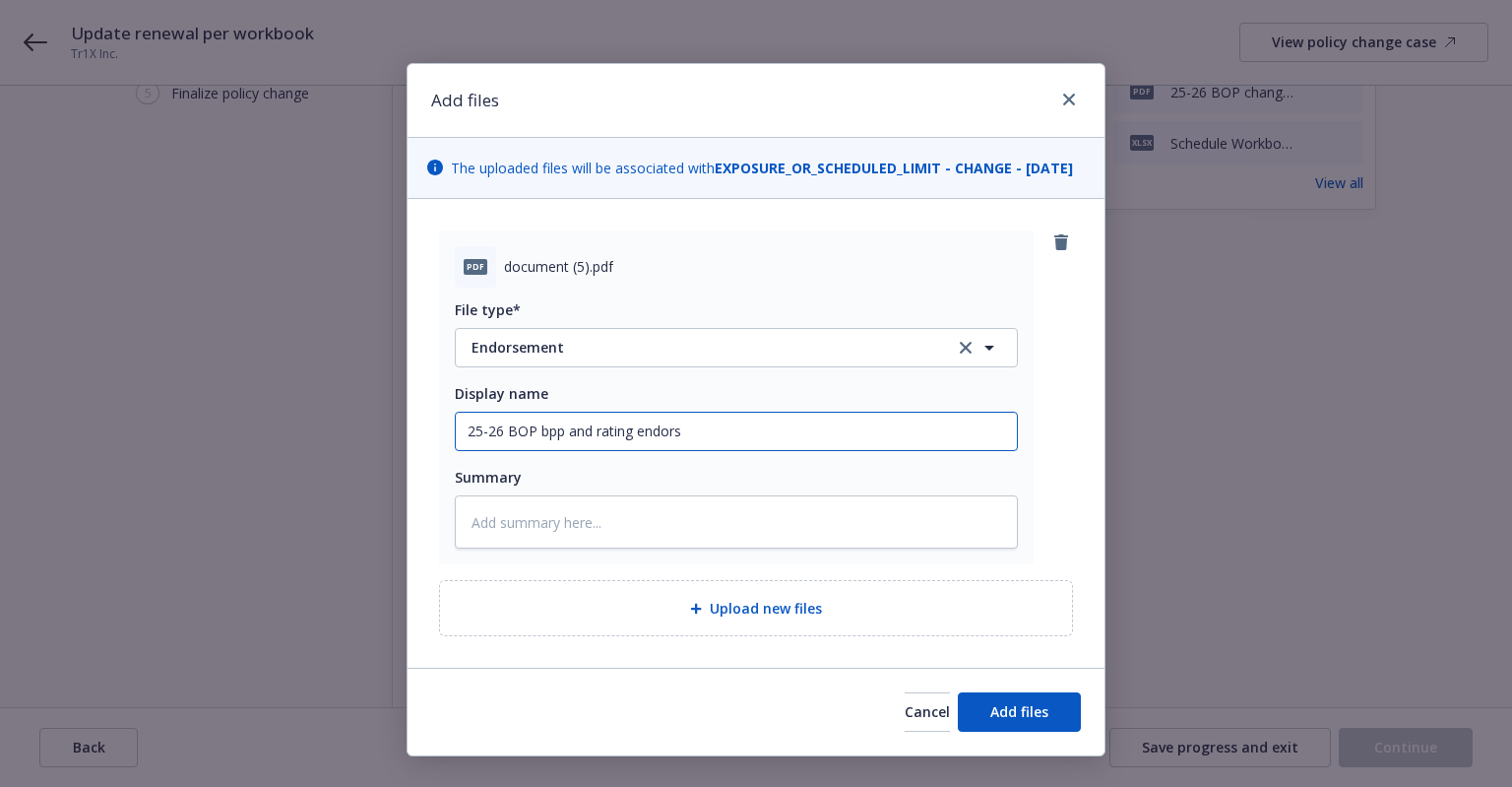 type on "x" 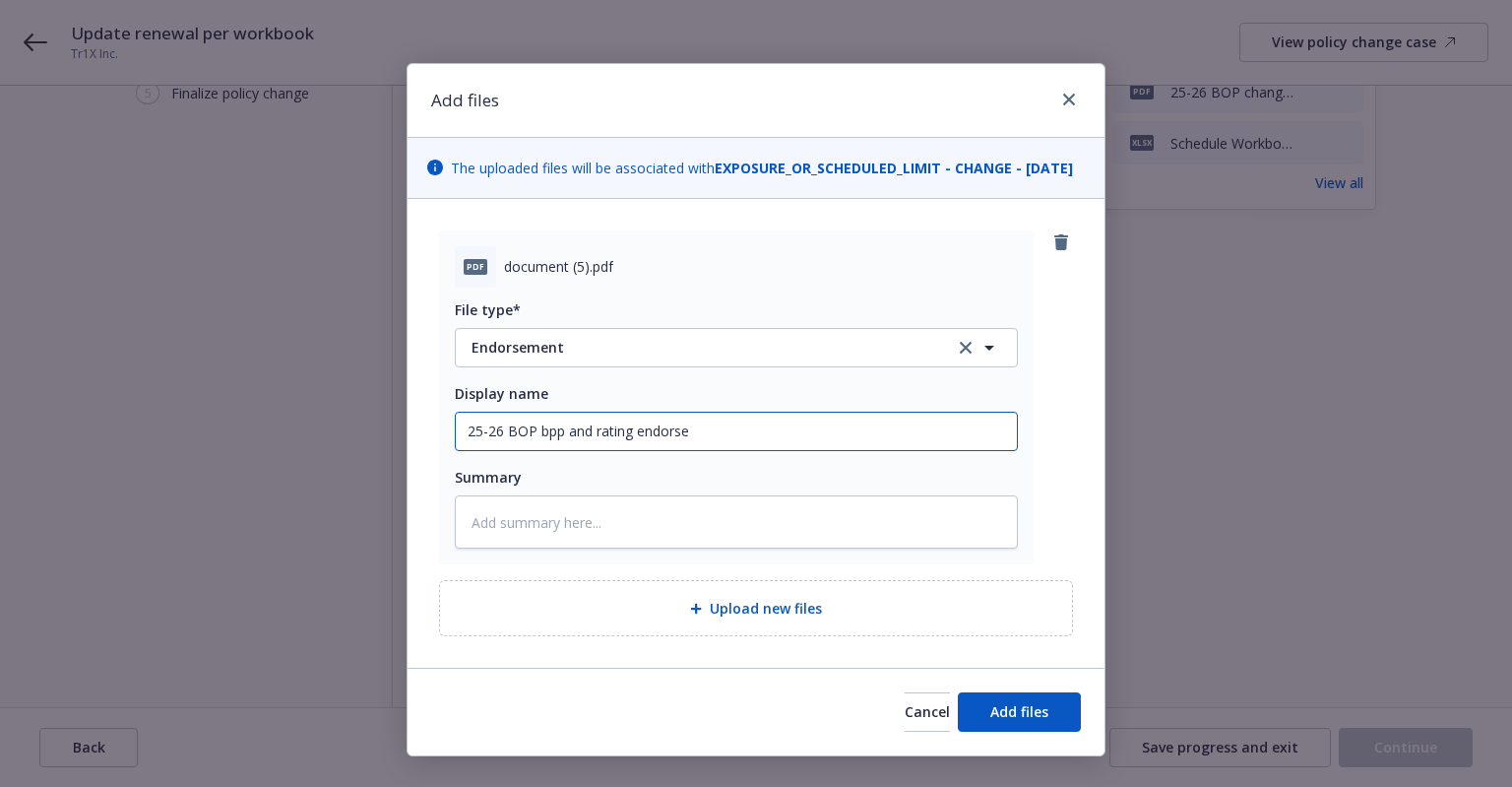 type on "25-26 BOP bpp and rating endorsem" 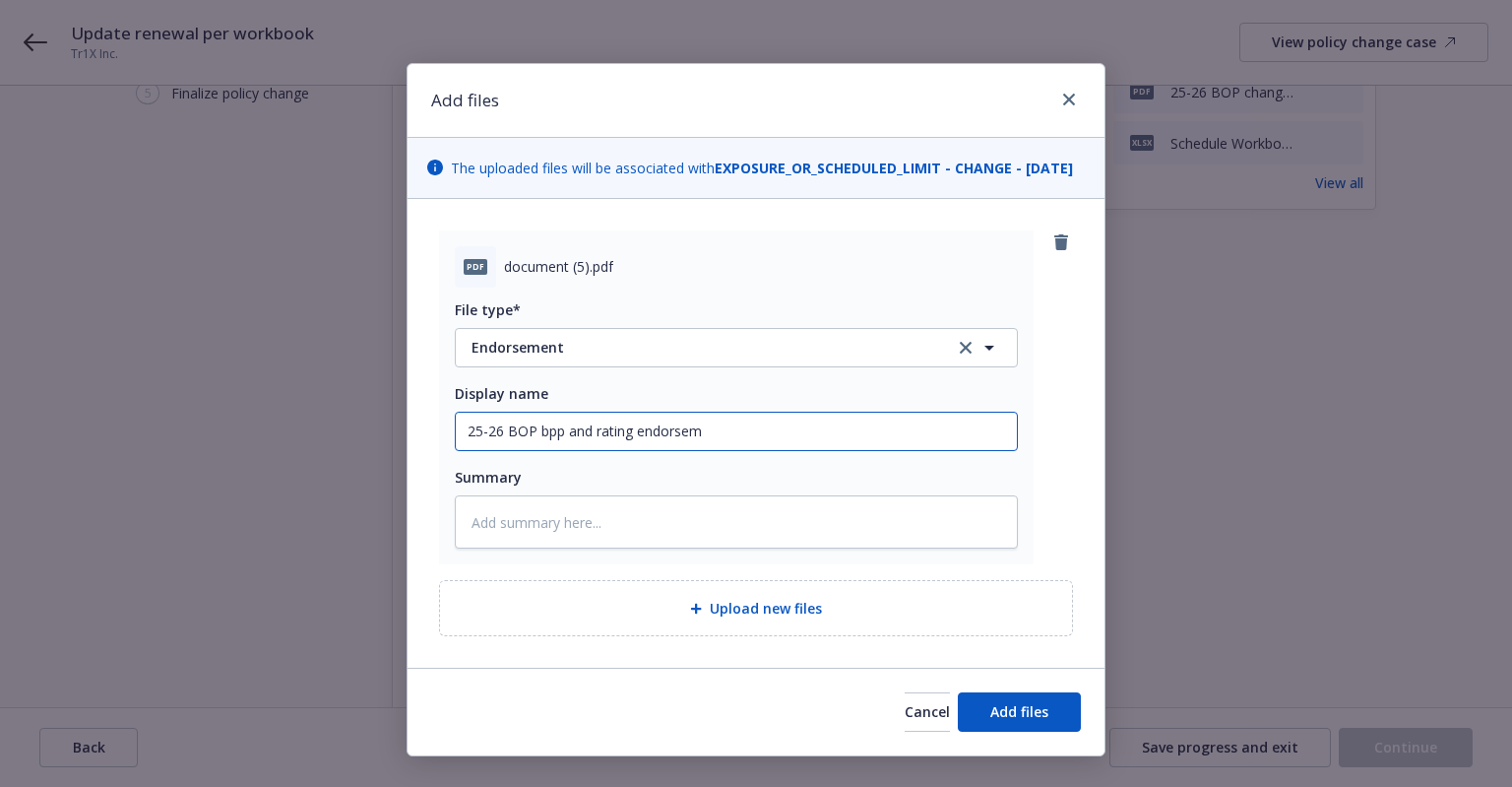 type on "x" 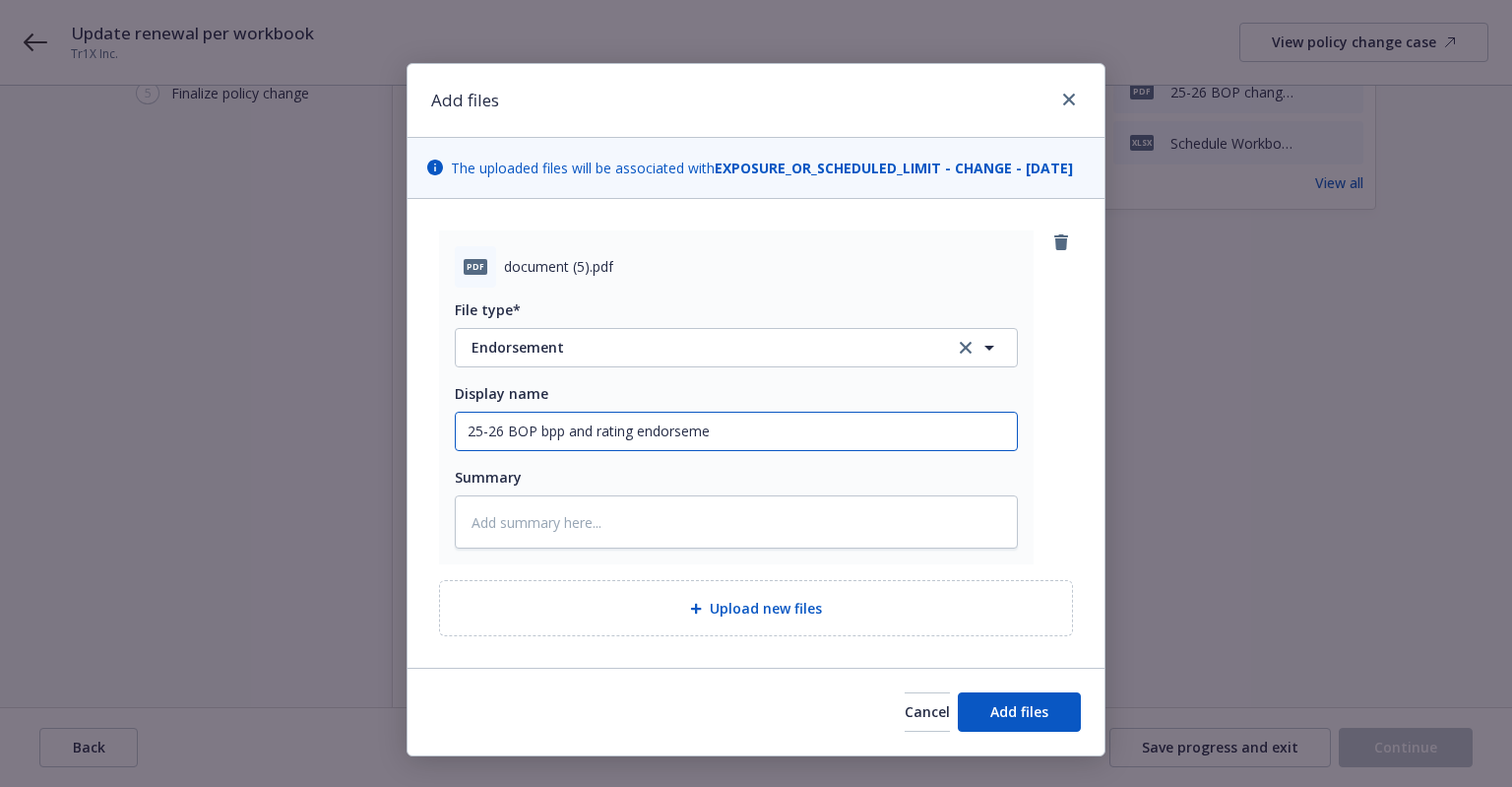 type on "25-26 BOP bpp and rating endorsemen" 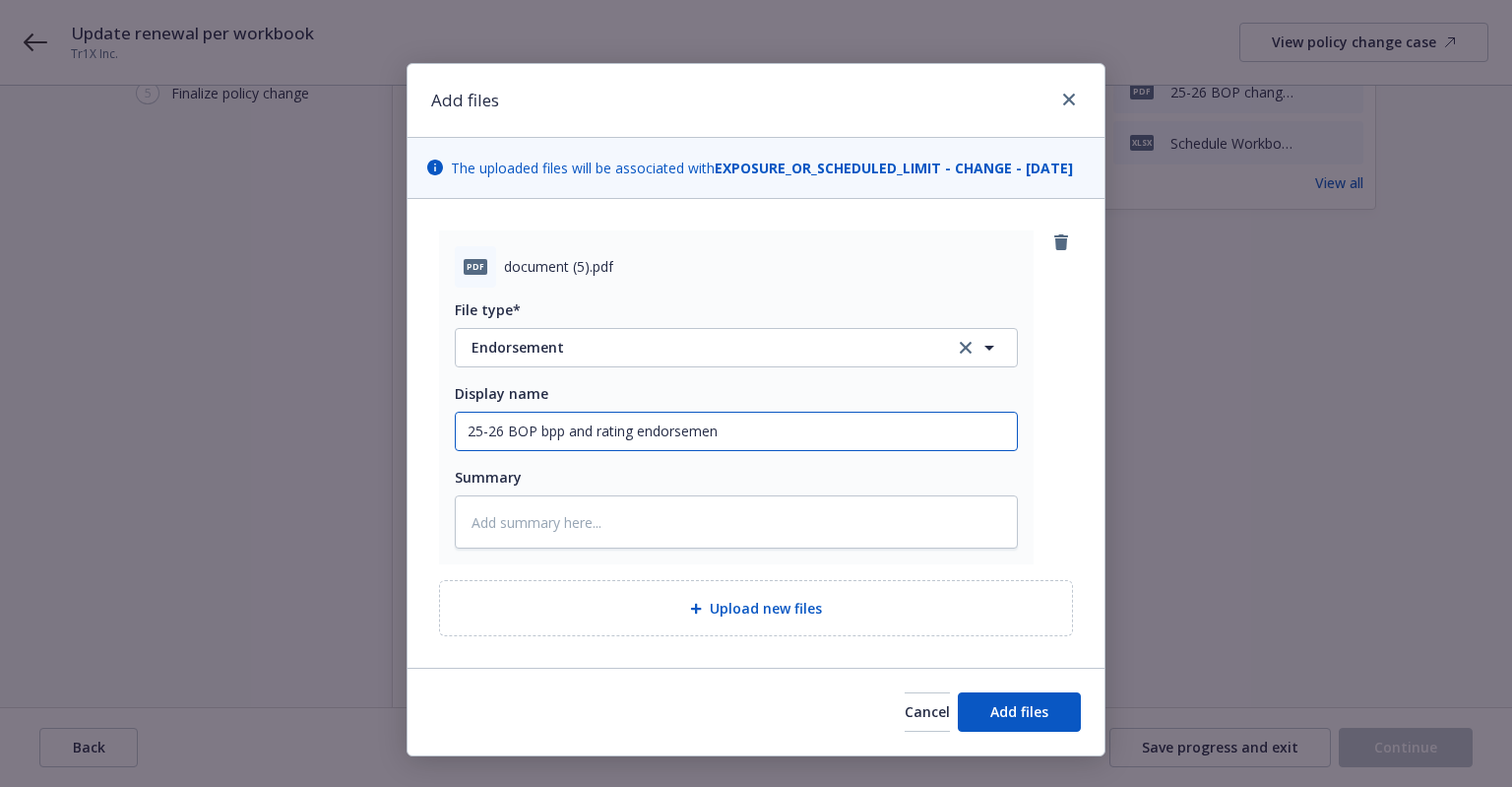 type on "x" 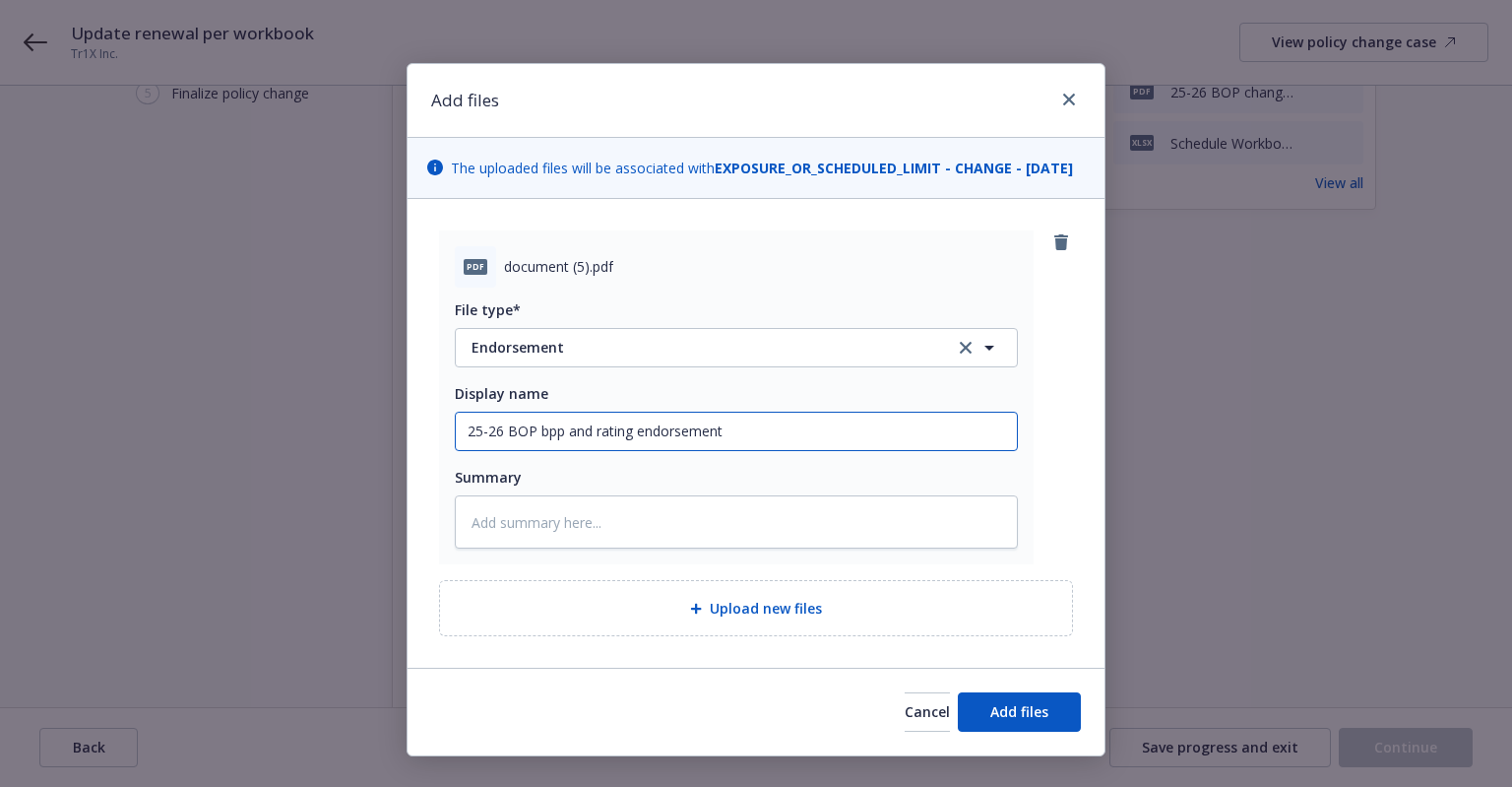 type on "x" 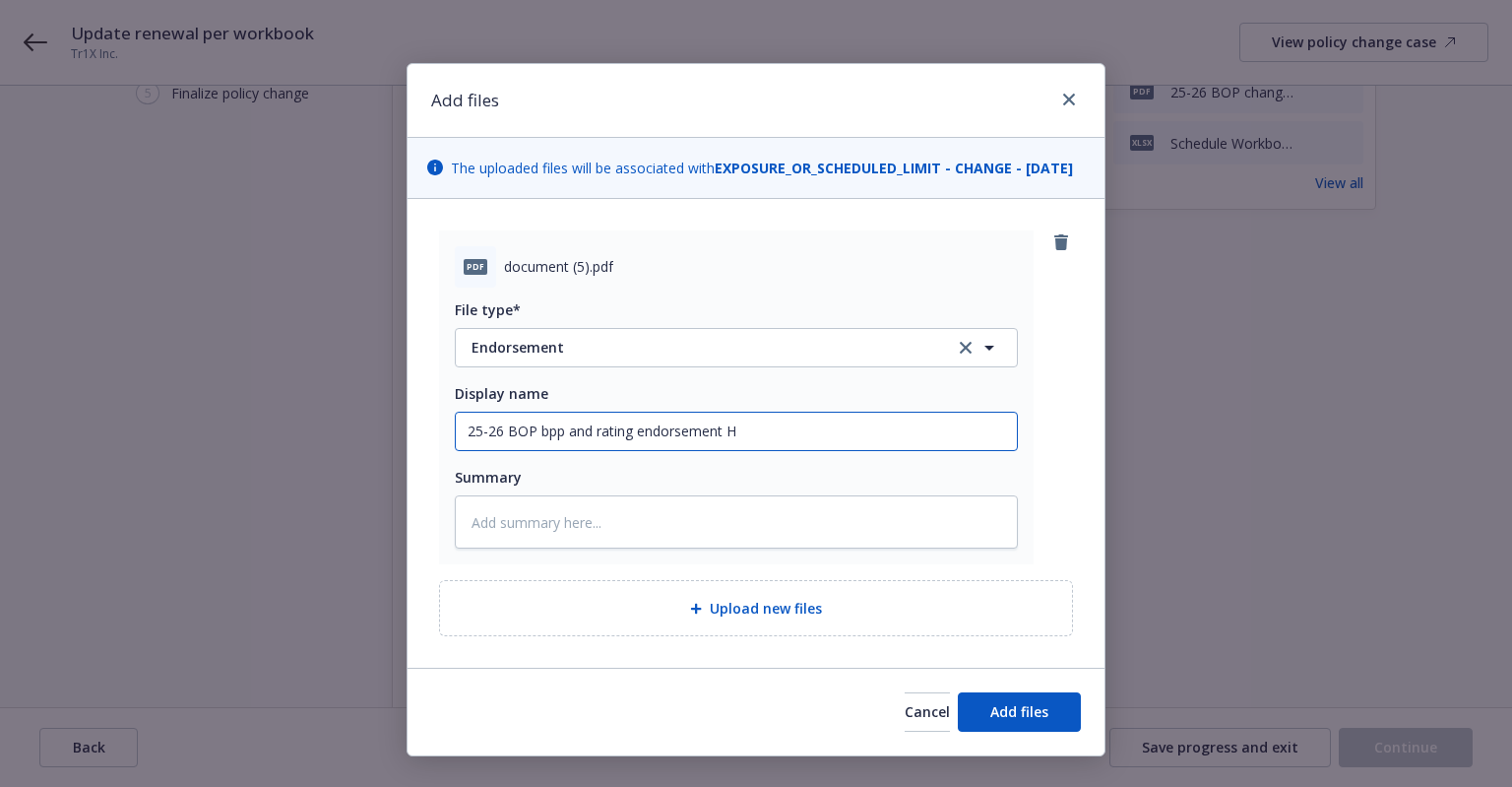 type on "x" 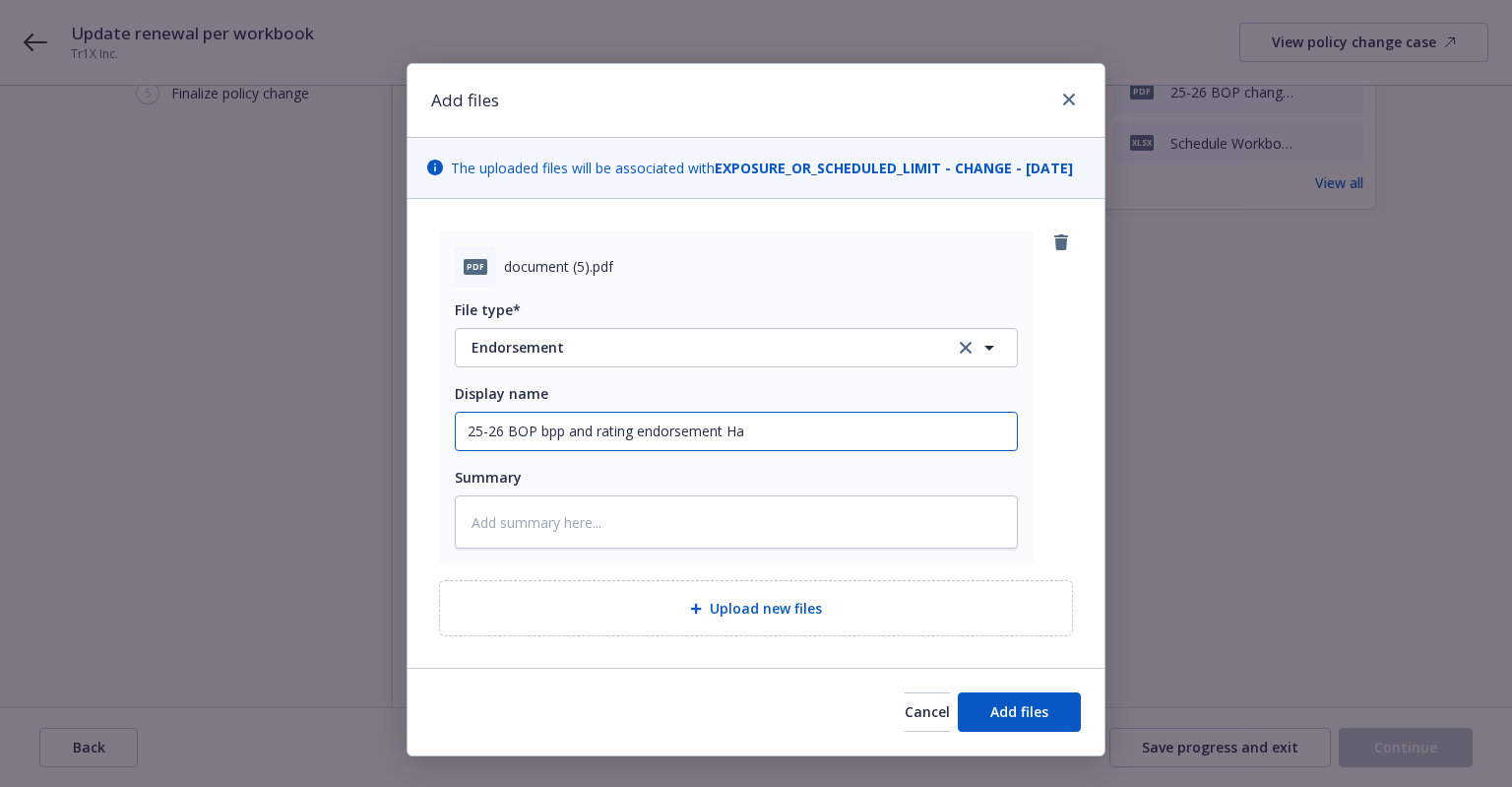 type on "x" 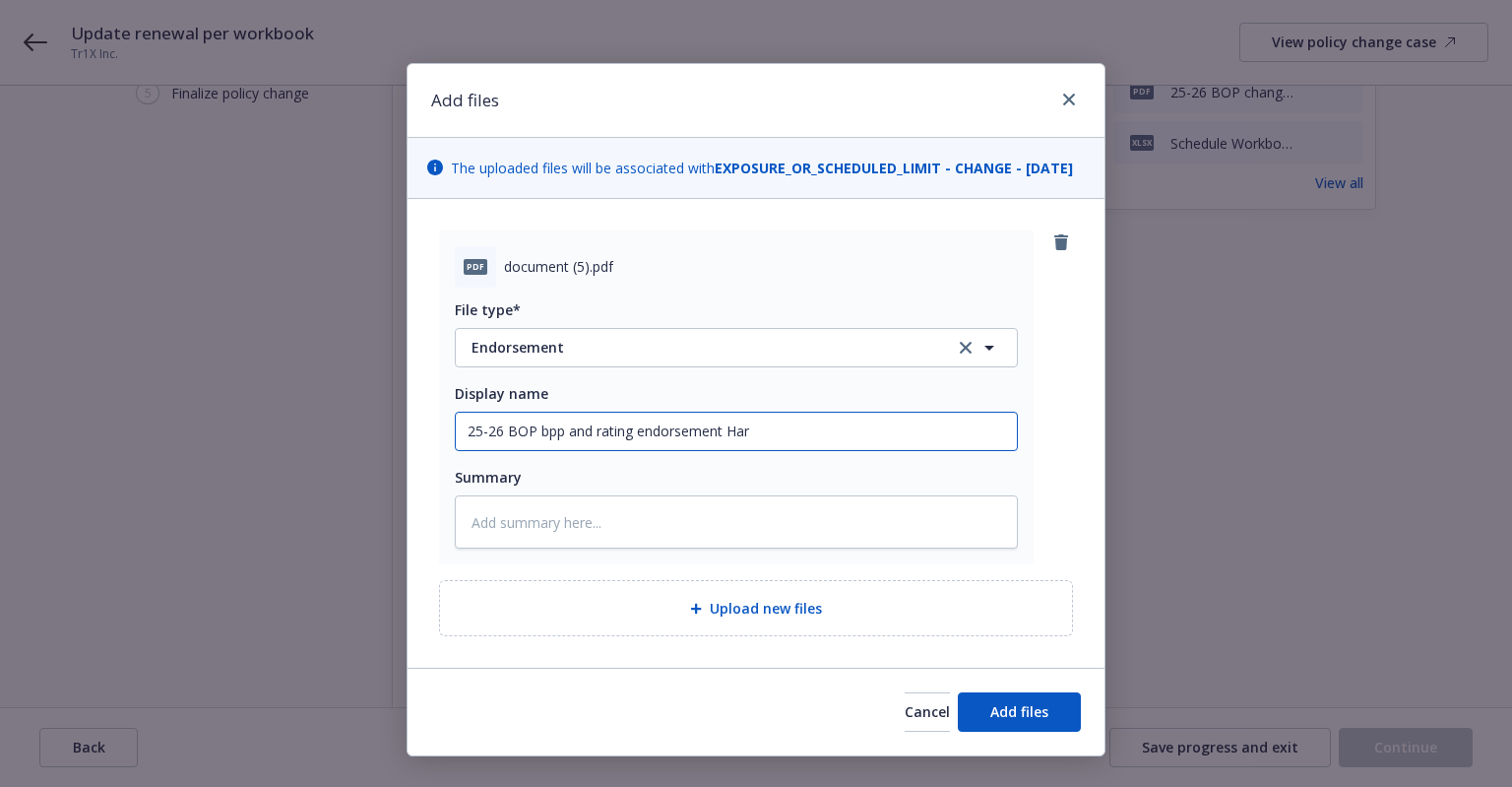 type on "x" 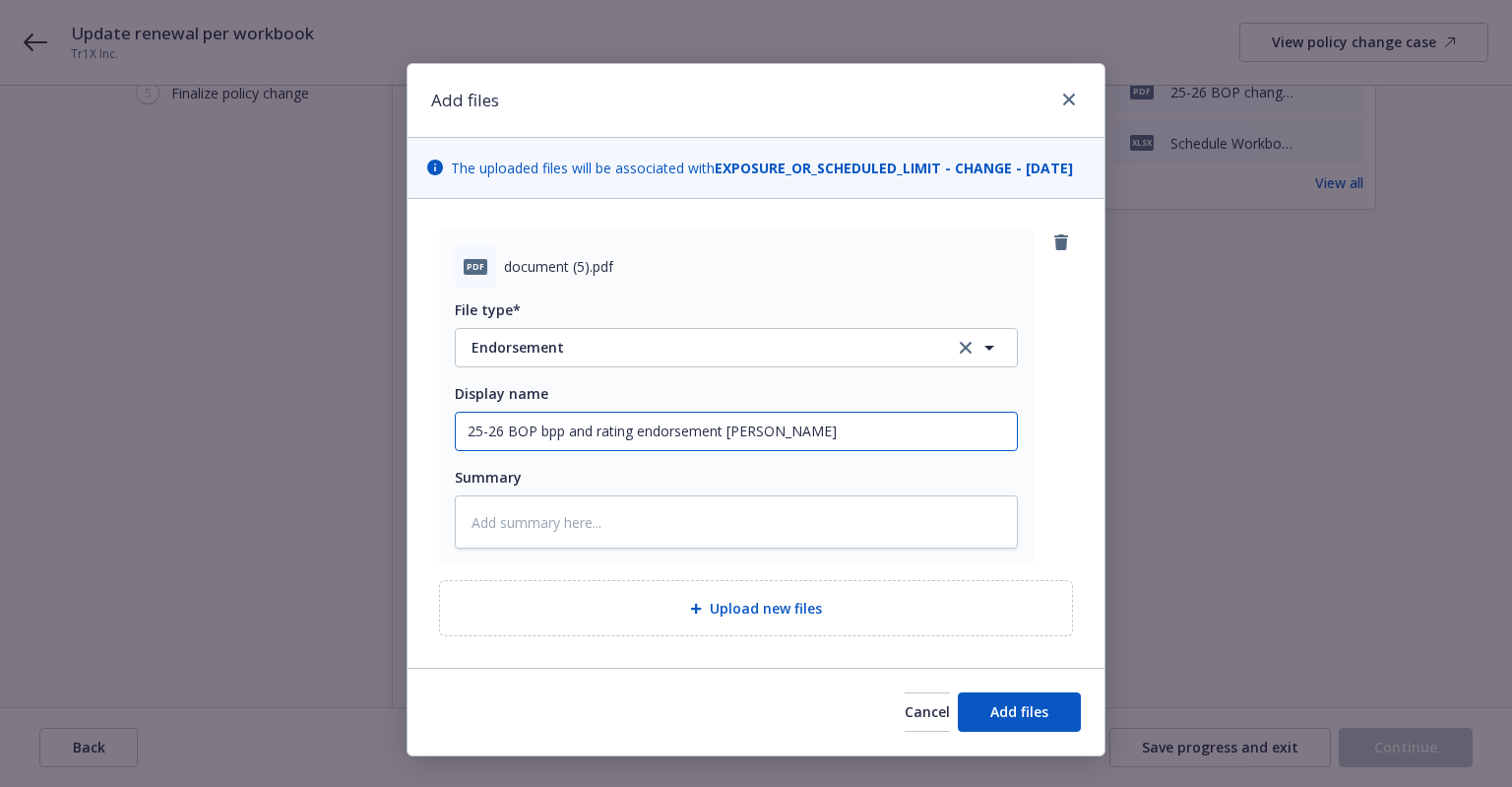 type on "x" 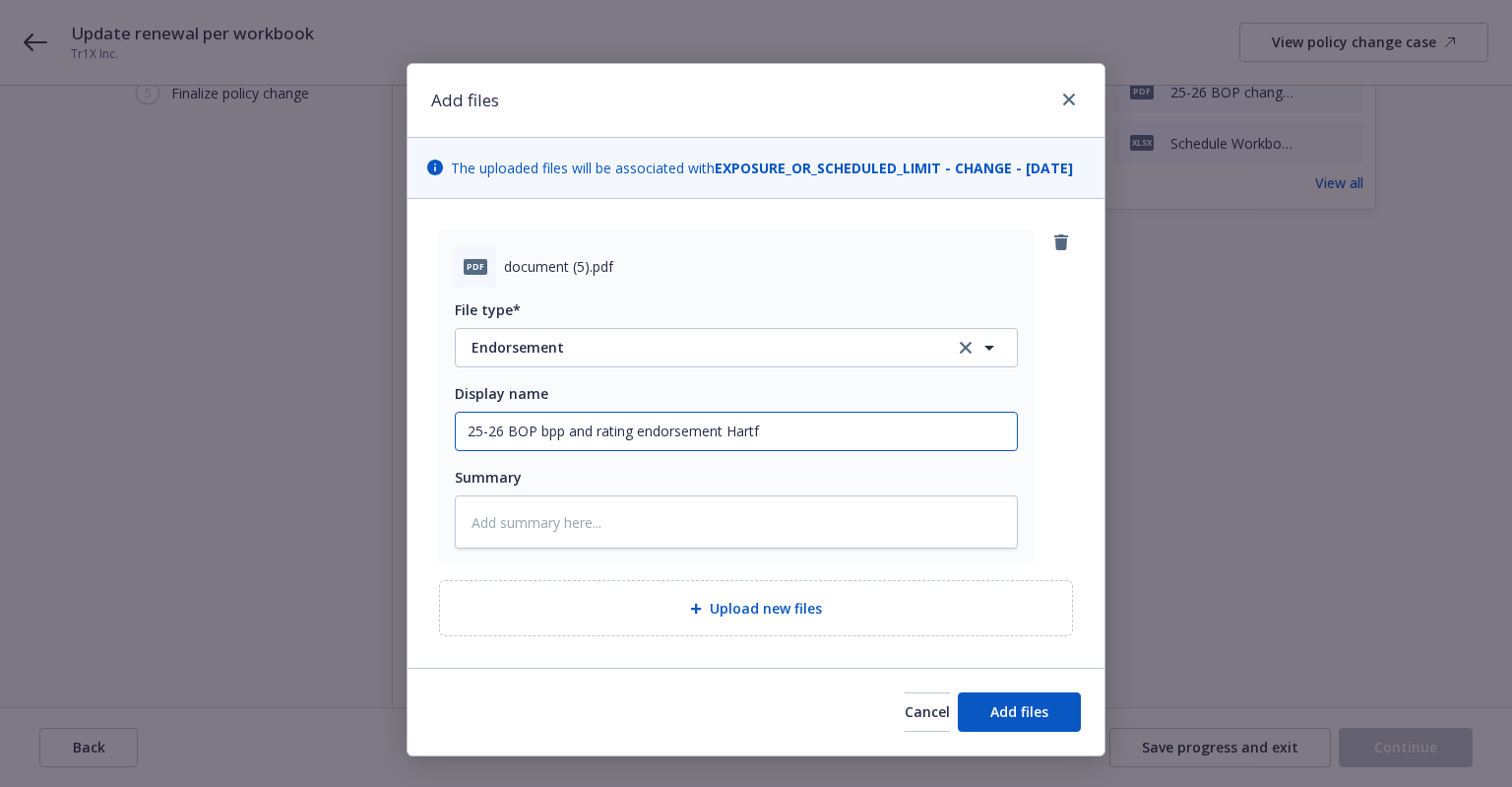 type on "25-26 BOP bpp and rating endorsement Hartfo" 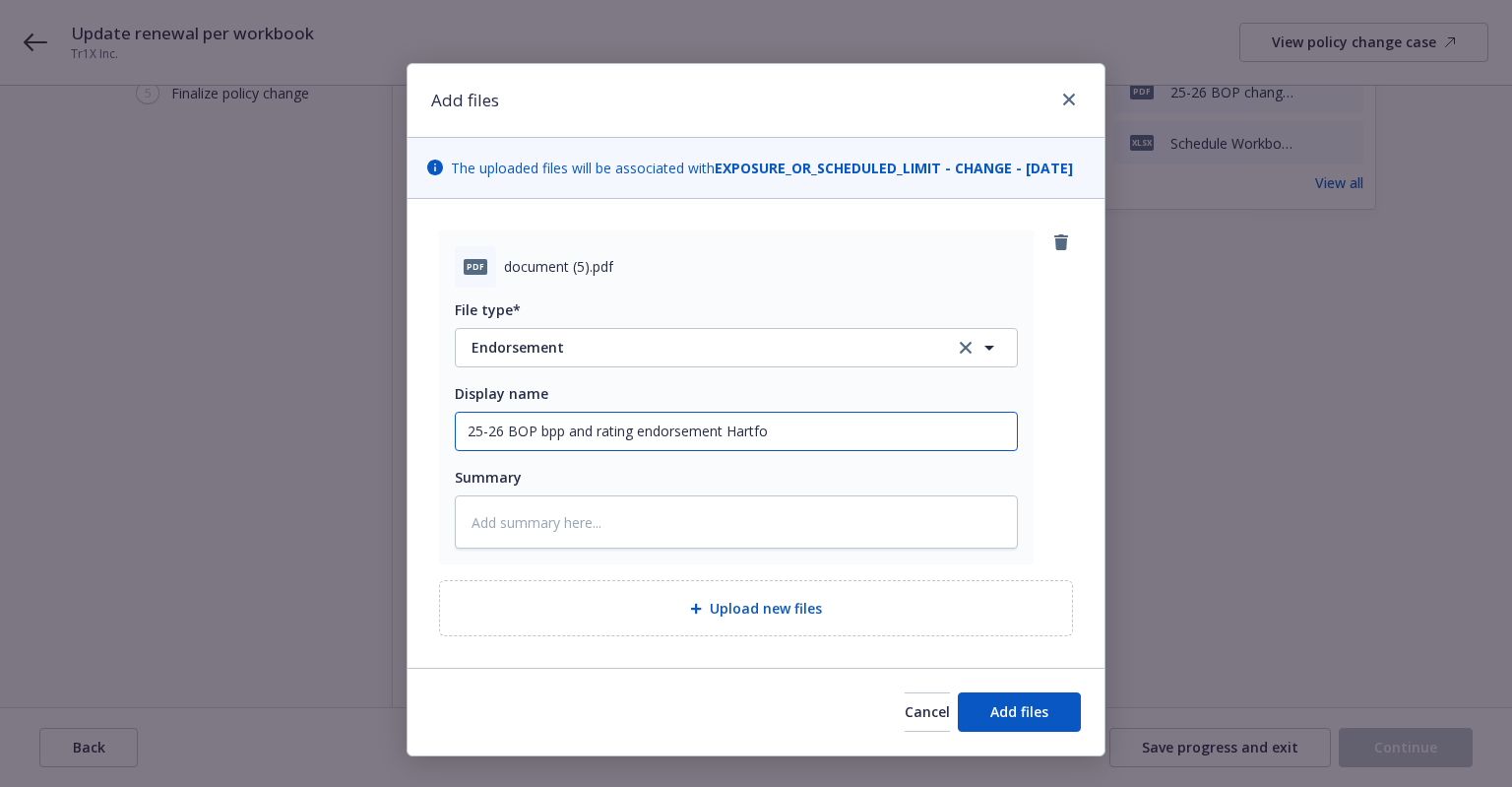 type on "x" 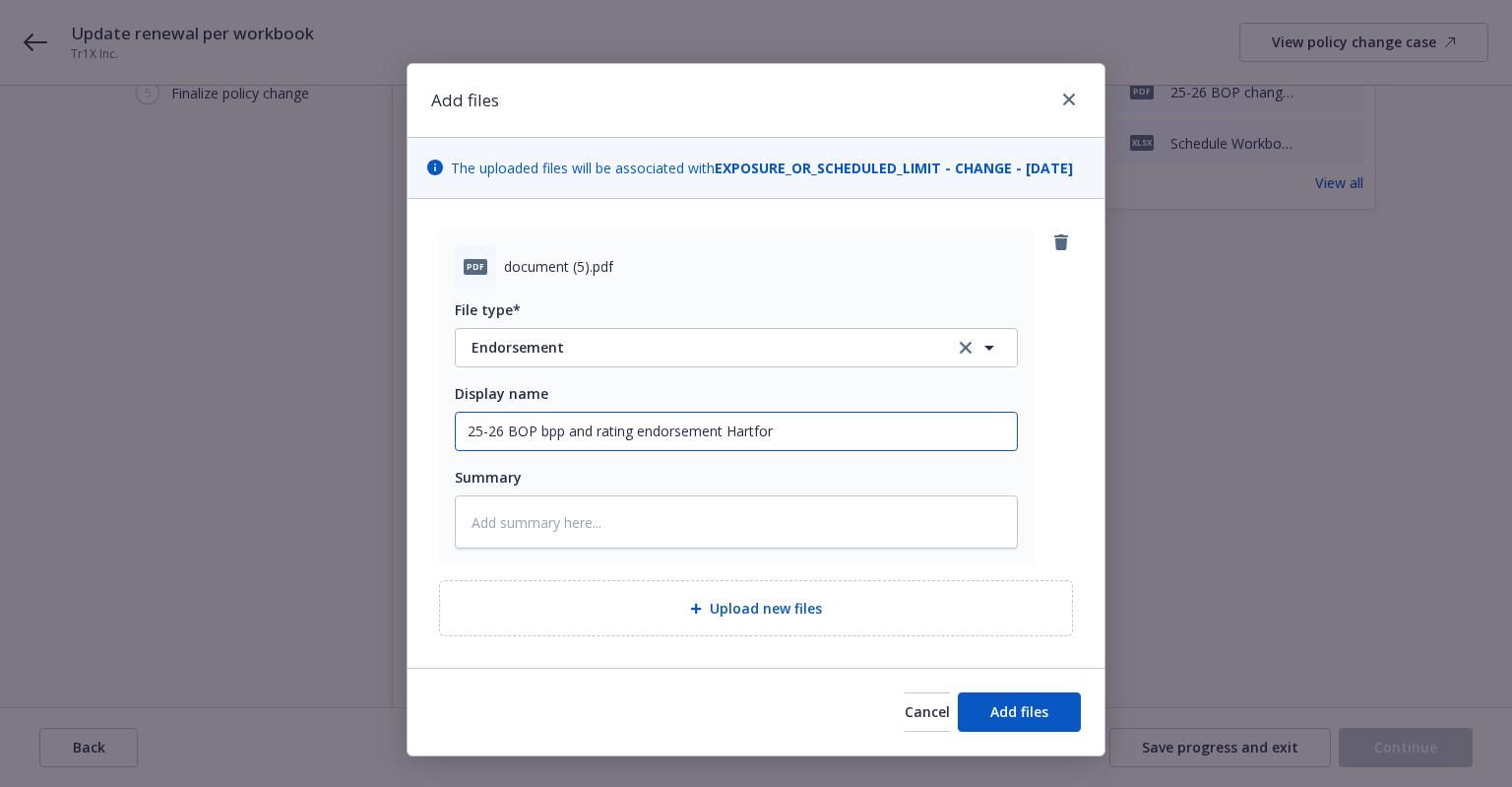 type on "x" 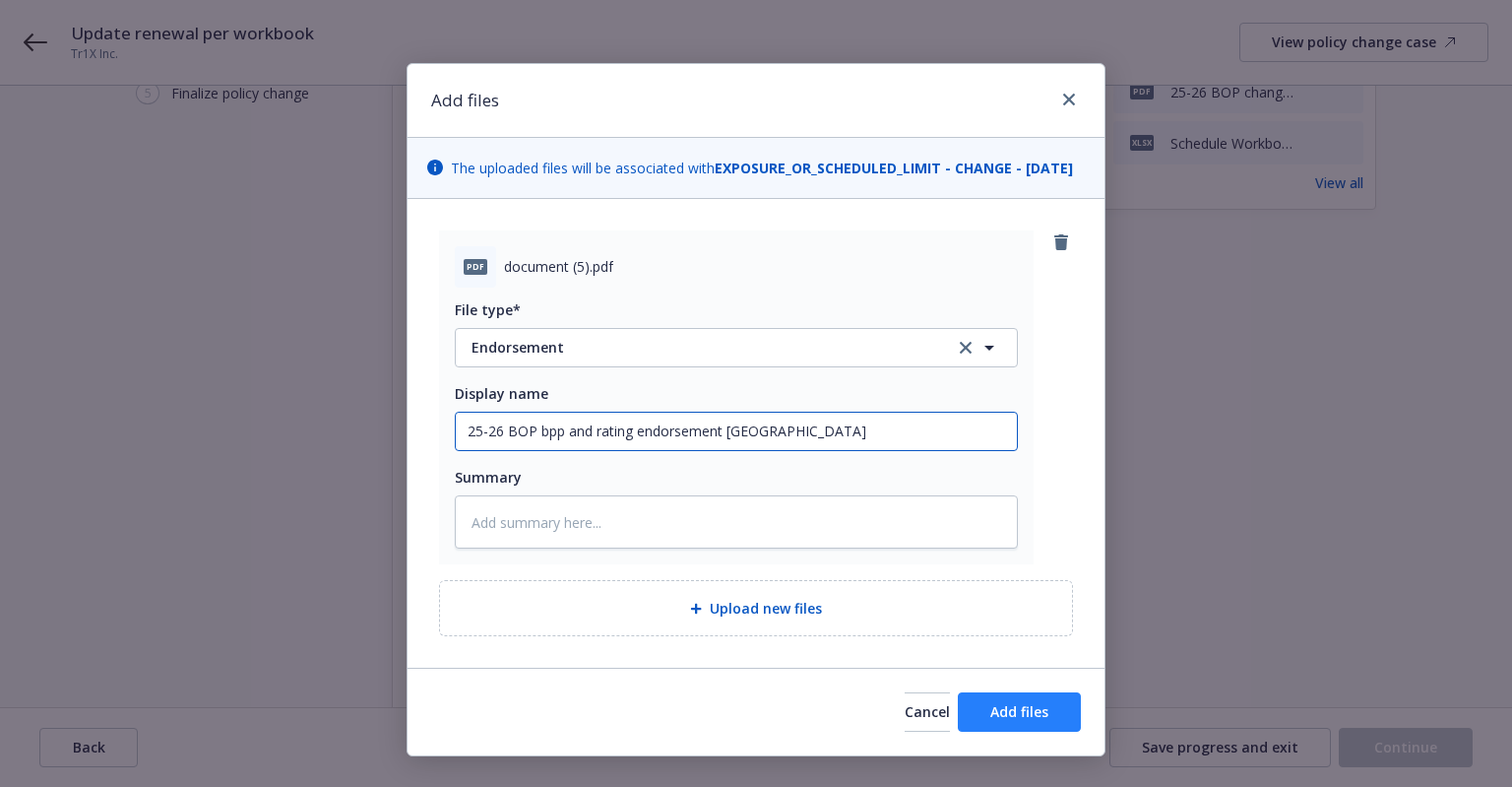 type on "25-26 BOP bpp and rating endorsement Hartford" 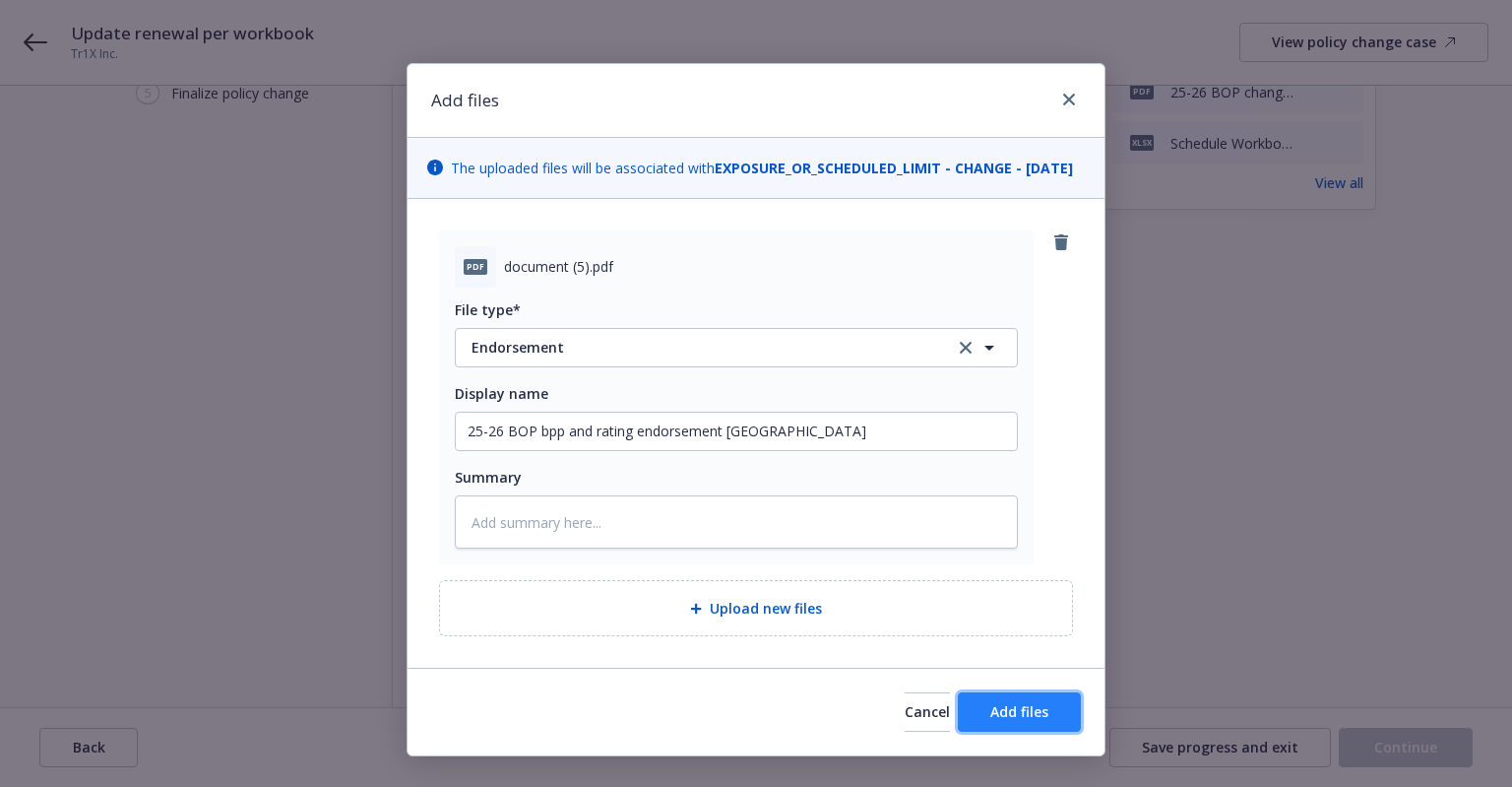click on "Add files" at bounding box center [1019, 711] 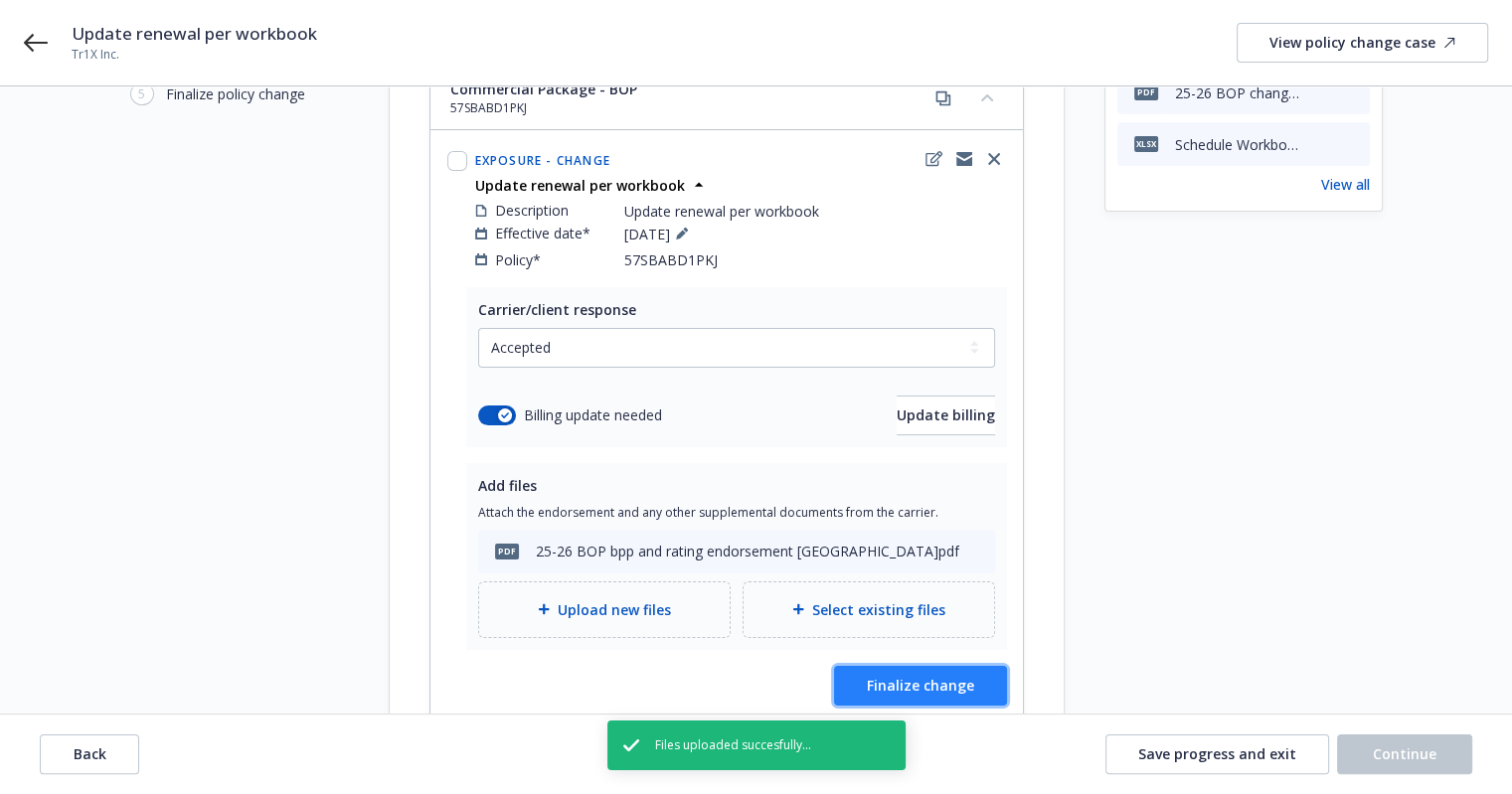 click on "Finalize change" at bounding box center (921, 685) 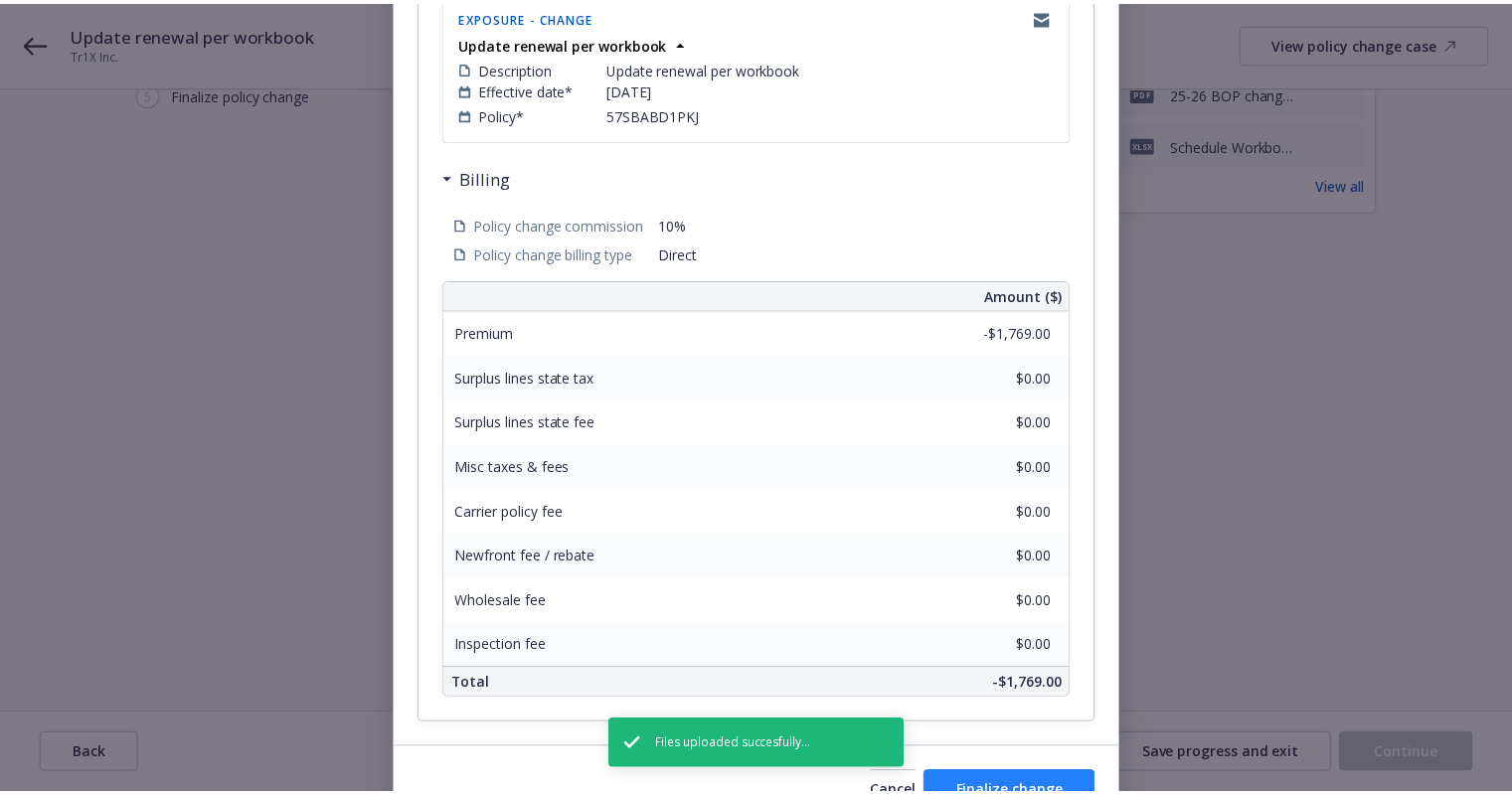 scroll, scrollTop: 543, scrollLeft: 0, axis: vertical 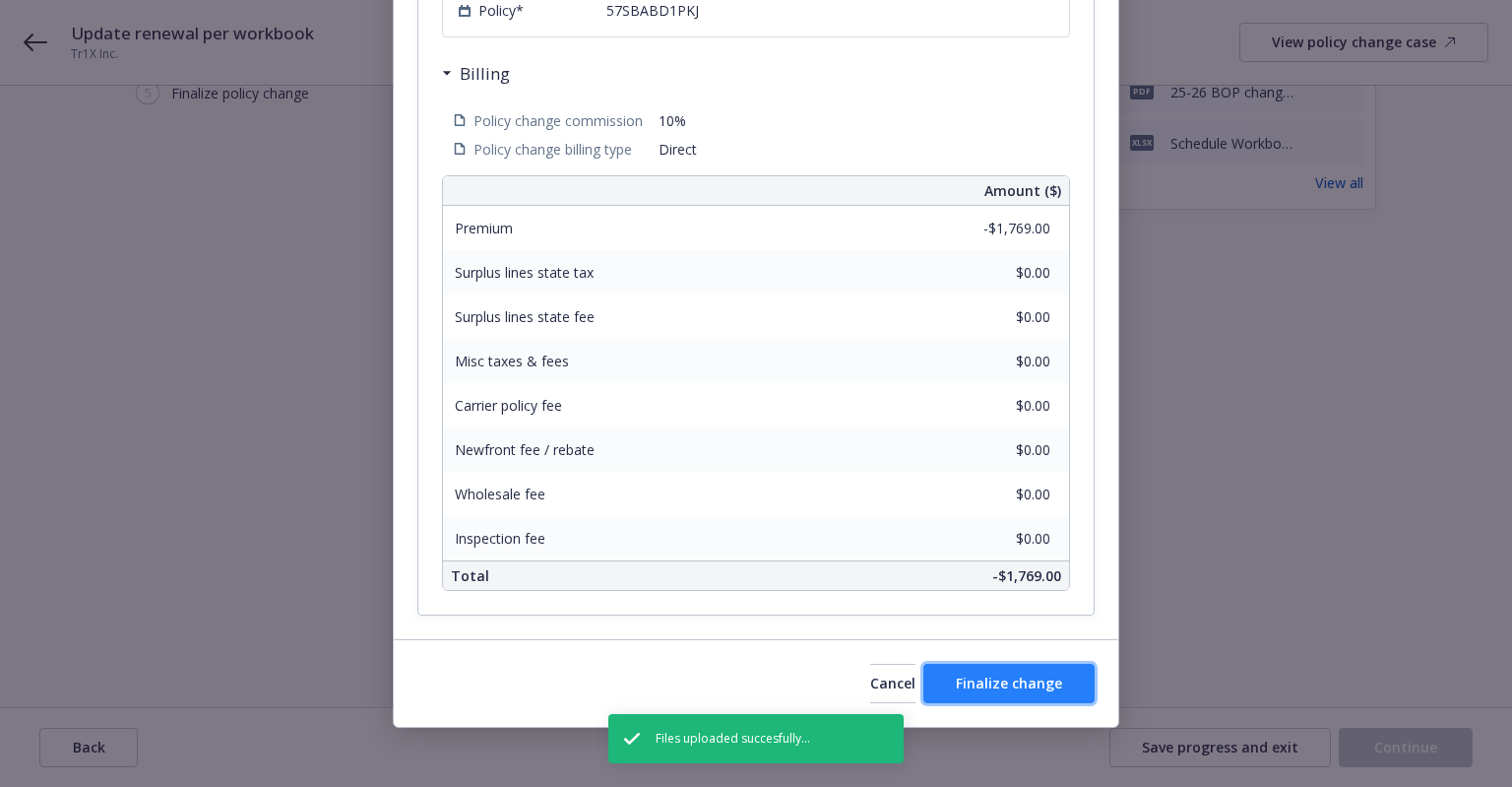 click on "Finalize change" at bounding box center [1009, 684] 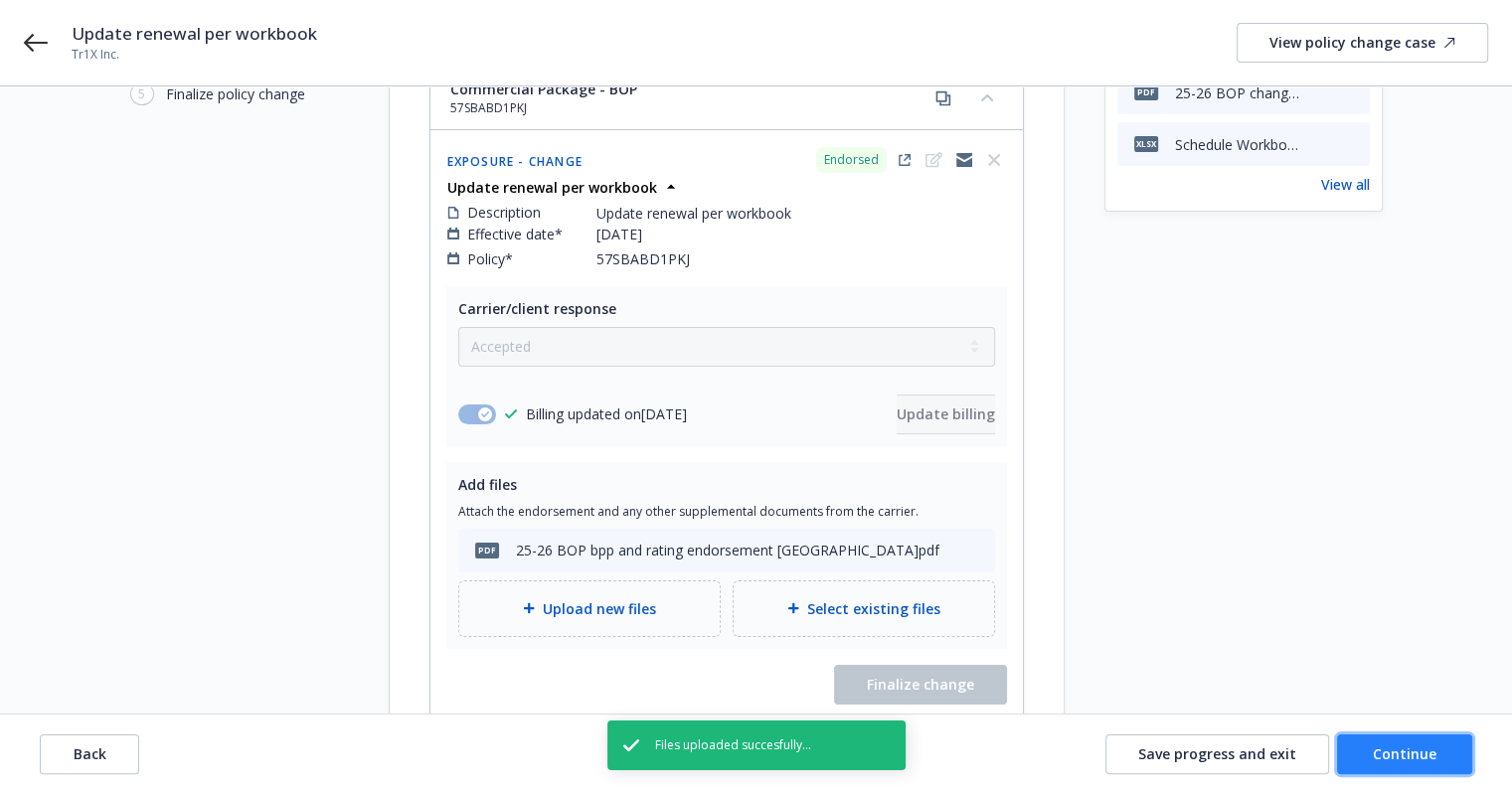 click on "Continue" at bounding box center [1405, 754] 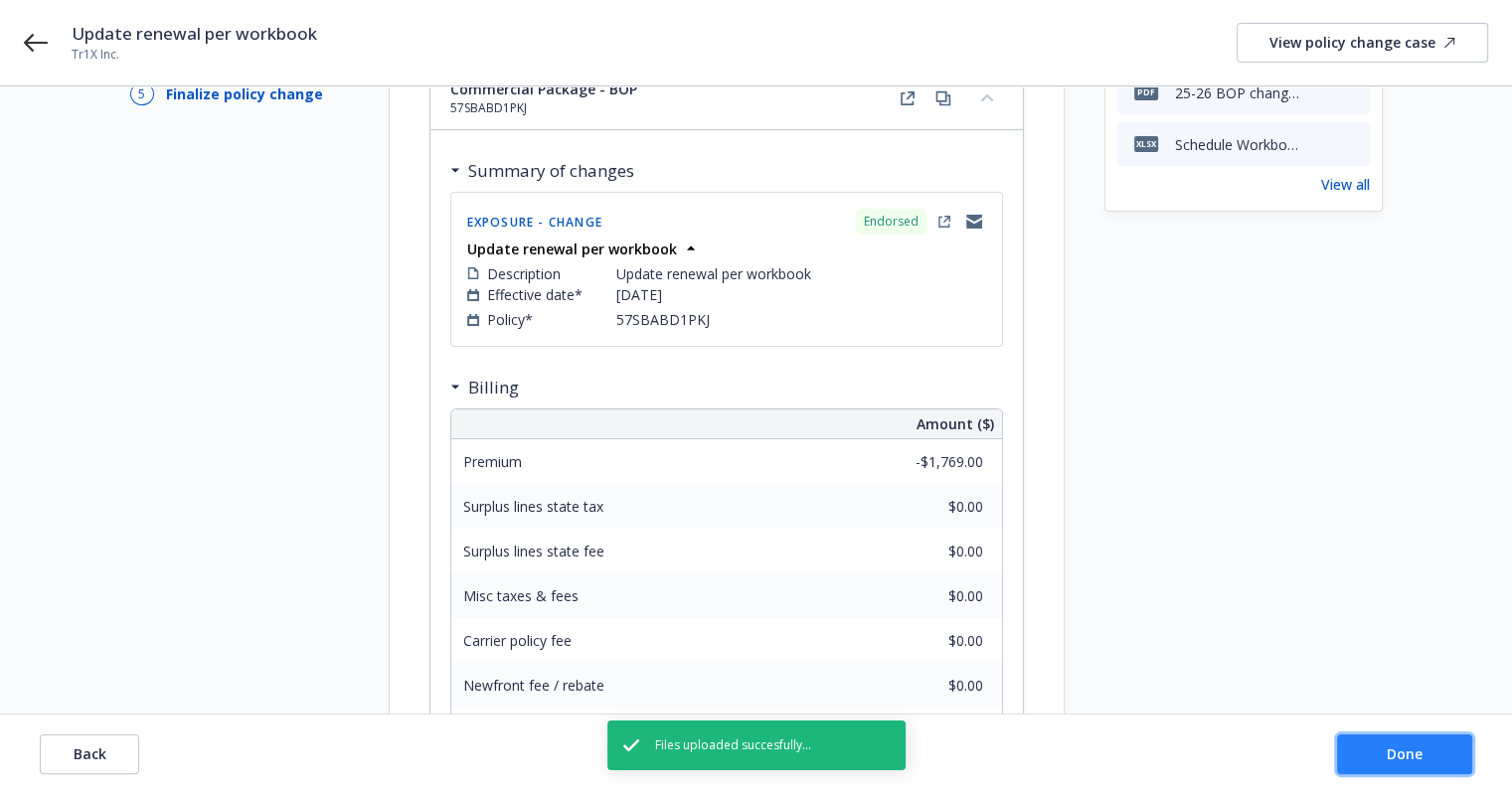click on "Done" at bounding box center (1405, 754) 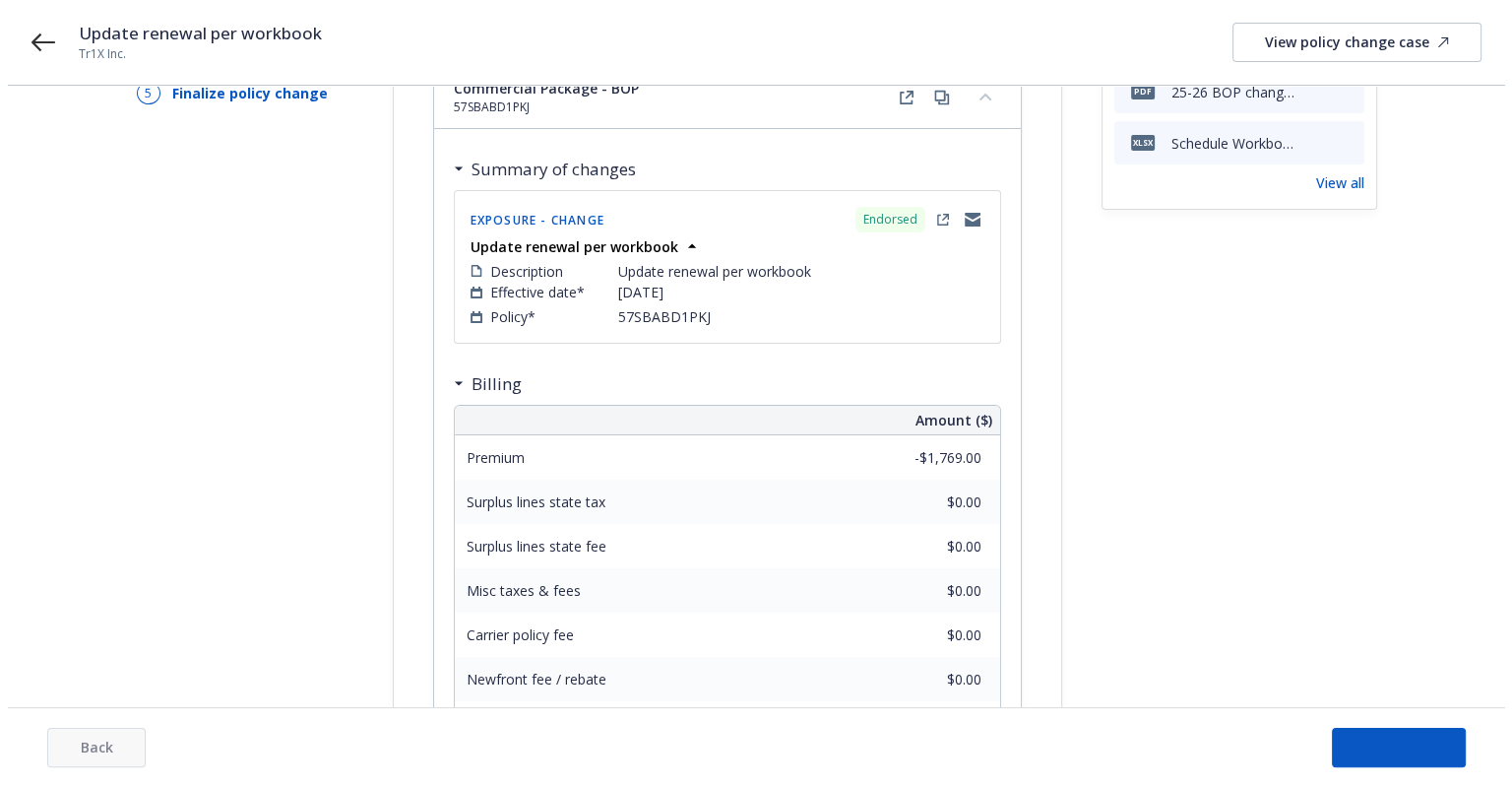 scroll, scrollTop: 0, scrollLeft: 0, axis: both 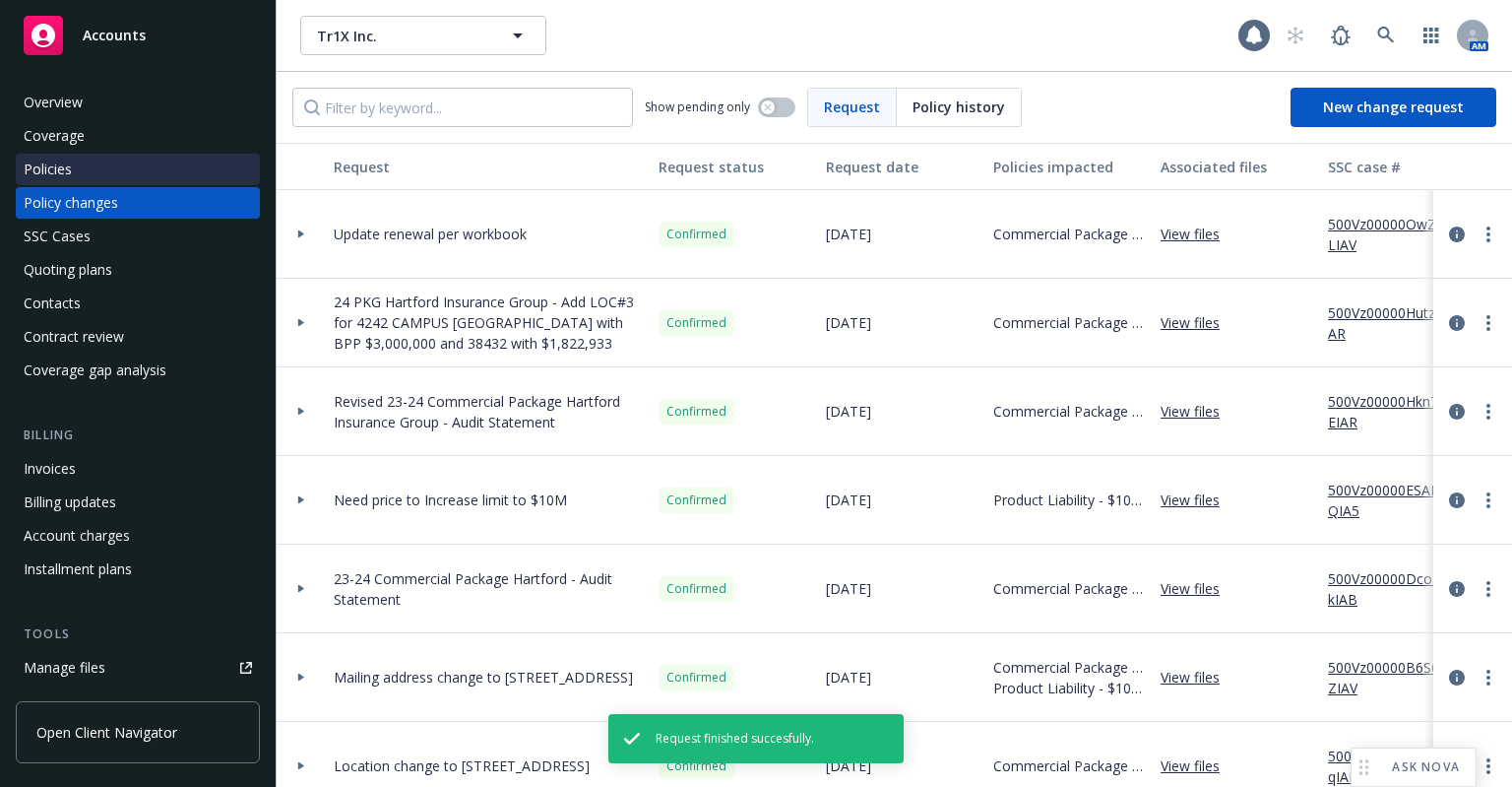 click on "Policies" at bounding box center (138, 169) 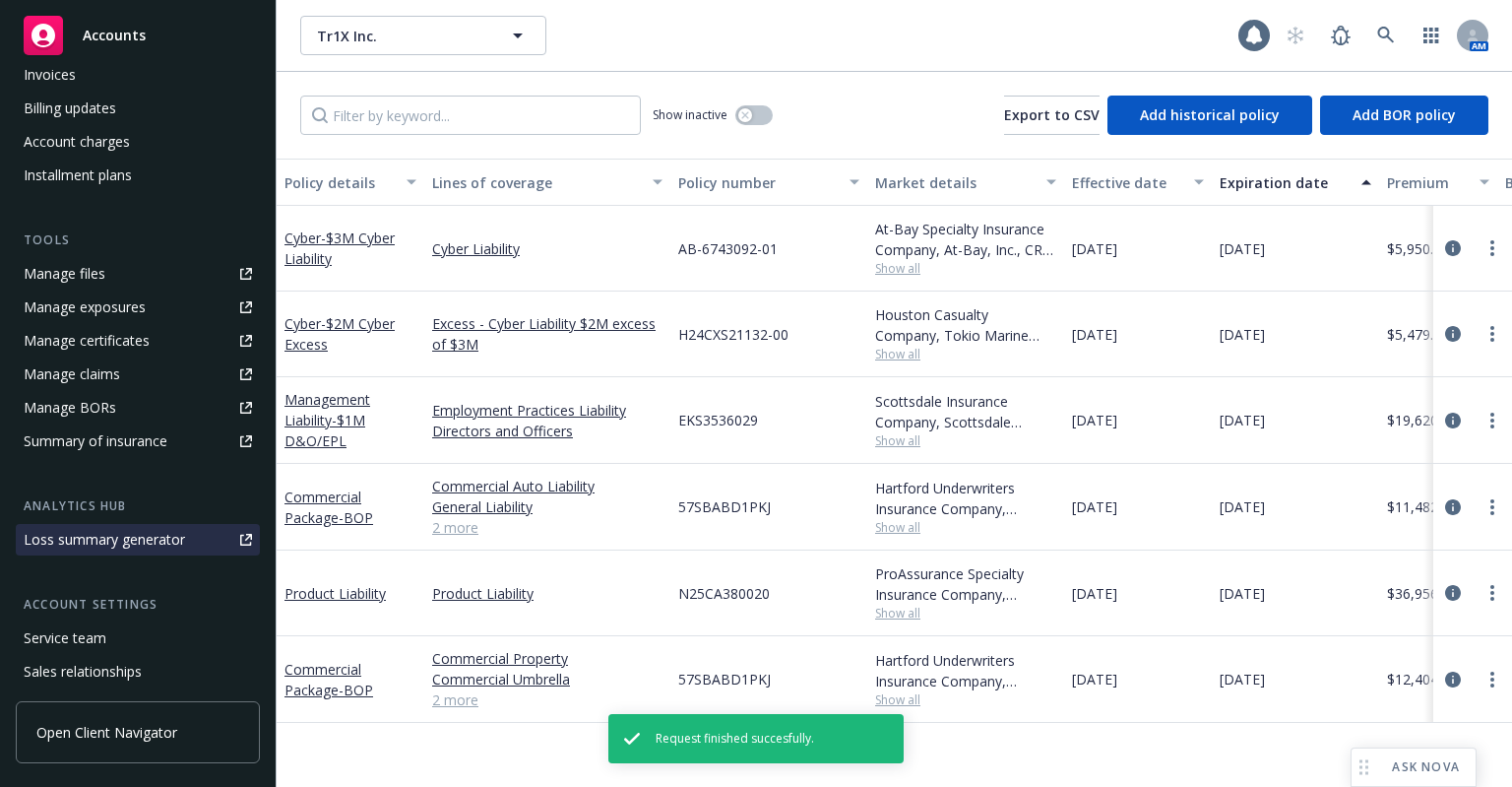 scroll, scrollTop: 495, scrollLeft: 0, axis: vertical 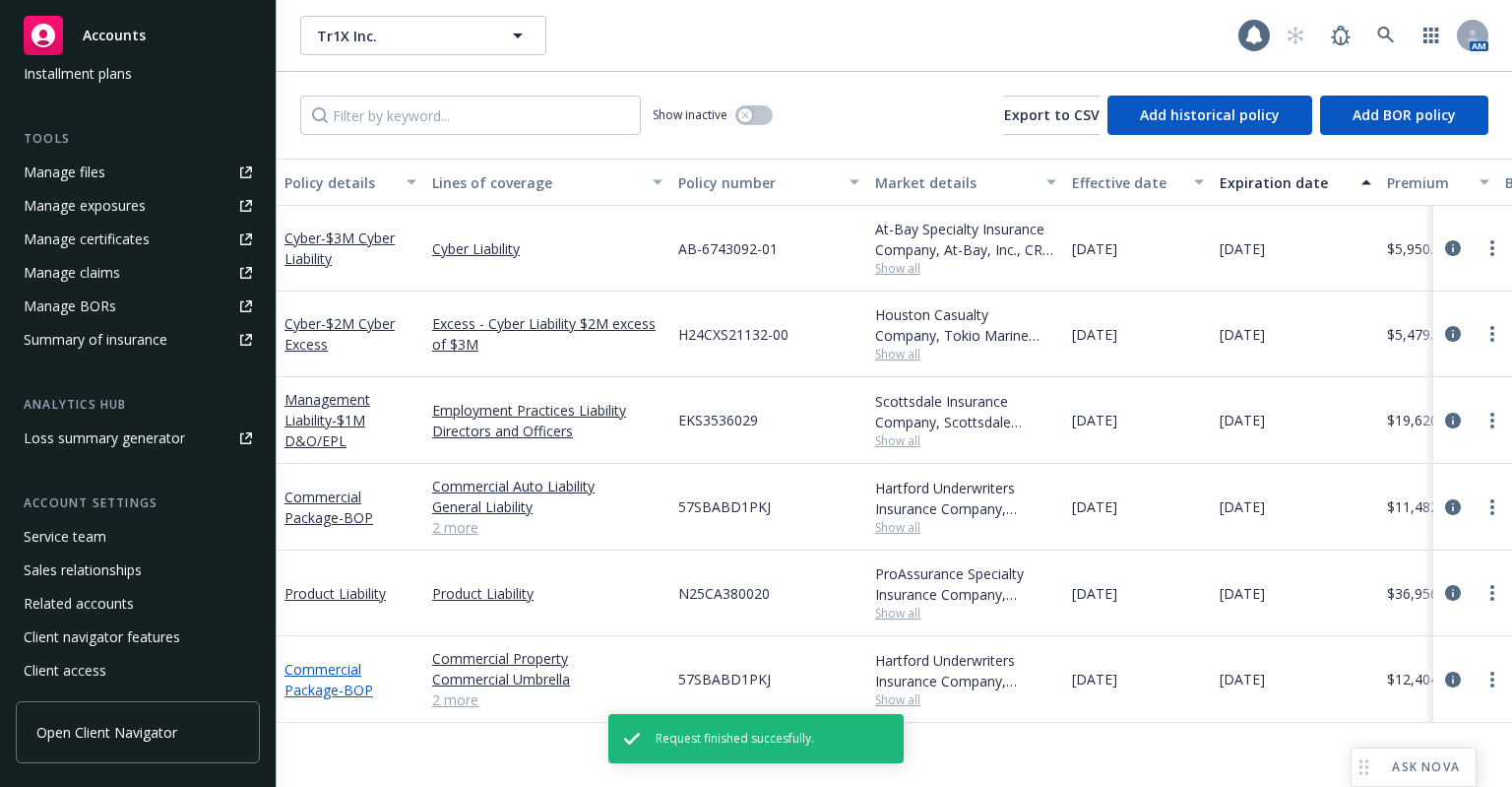 click on "Commercial Package  -  BOP" at bounding box center (329, 680) 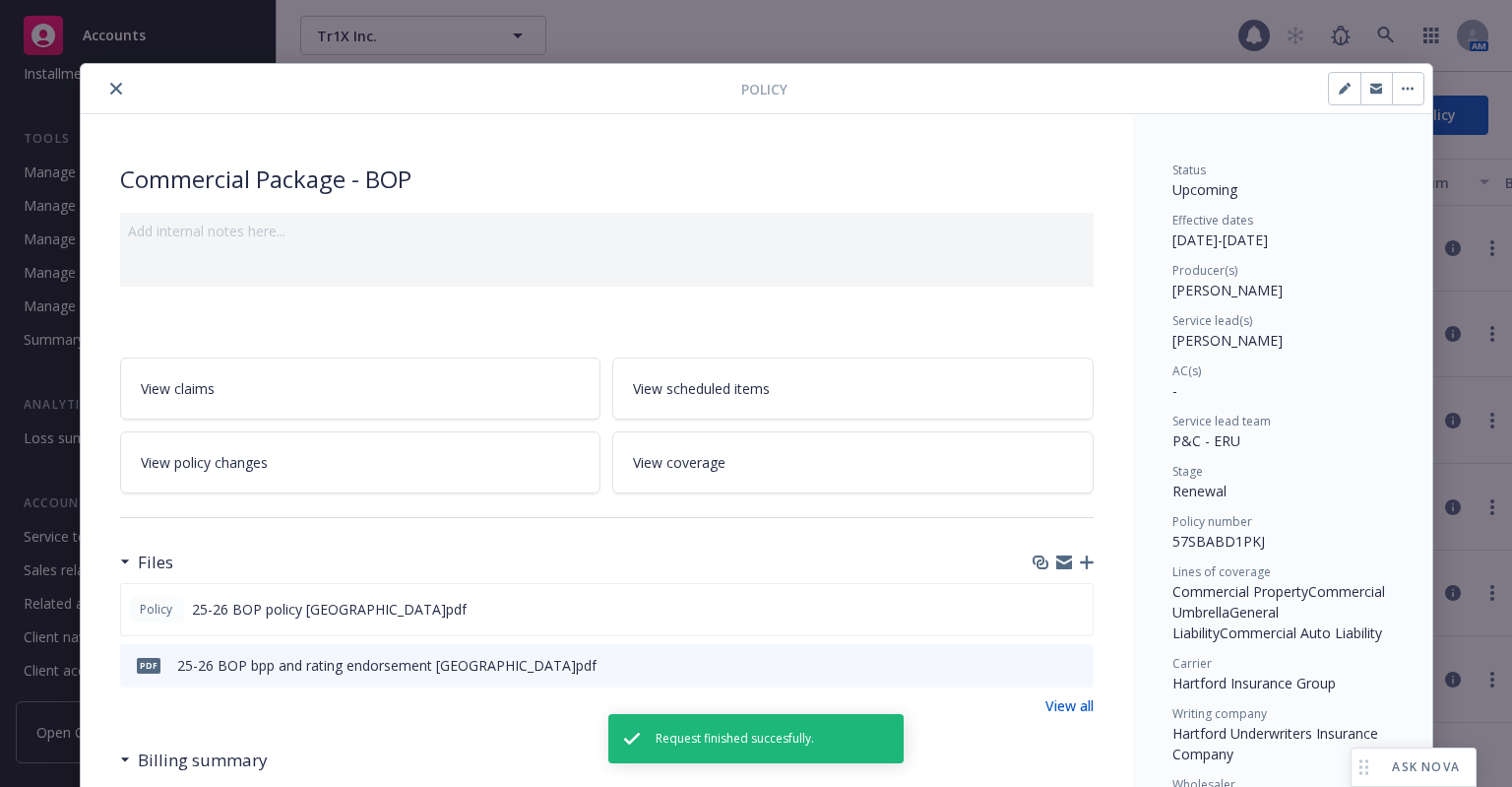 scroll, scrollTop: 59, scrollLeft: 0, axis: vertical 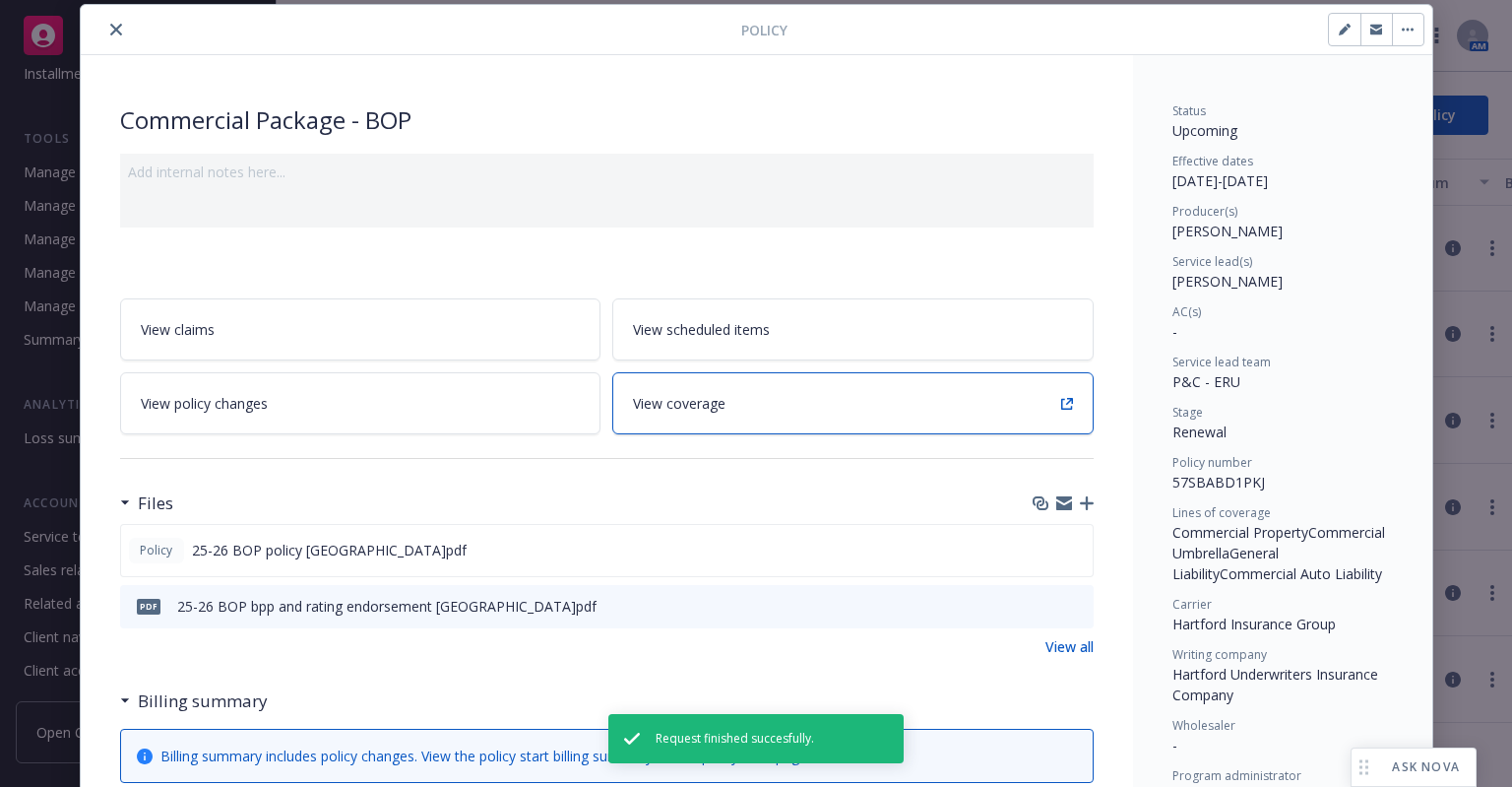 click on "View coverage" at bounding box center [852, 403] 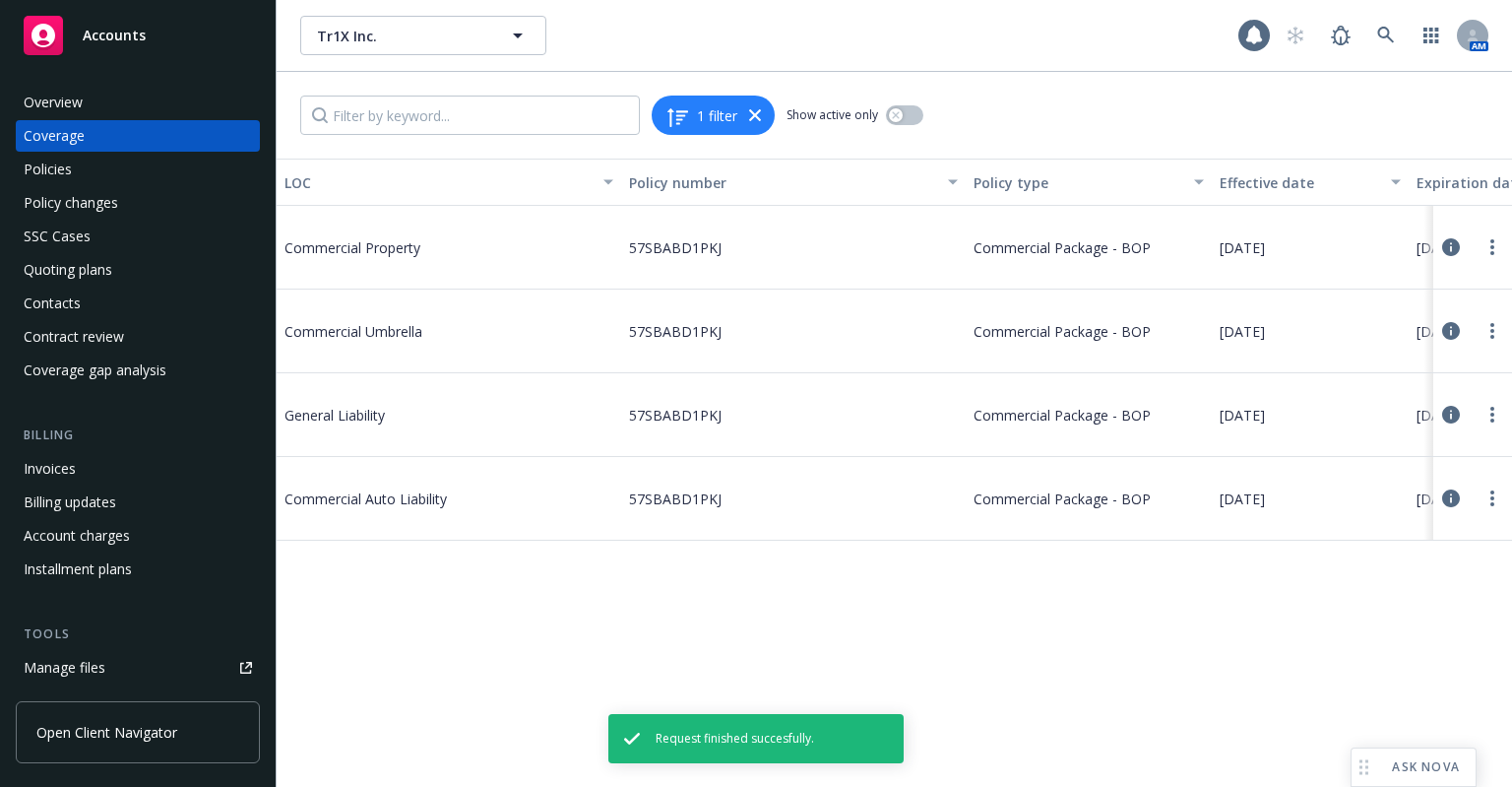 click 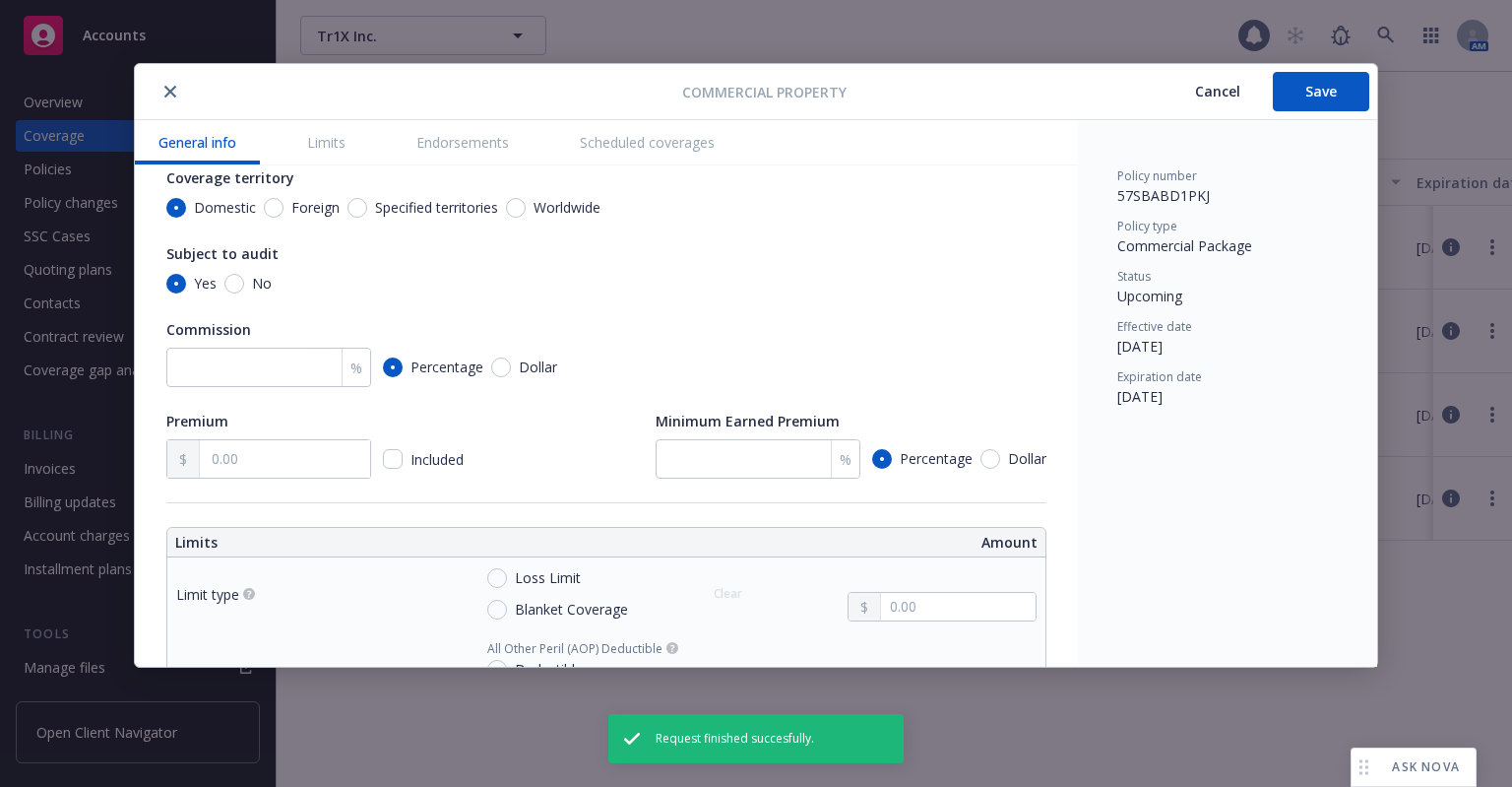 scroll, scrollTop: 394, scrollLeft: 0, axis: vertical 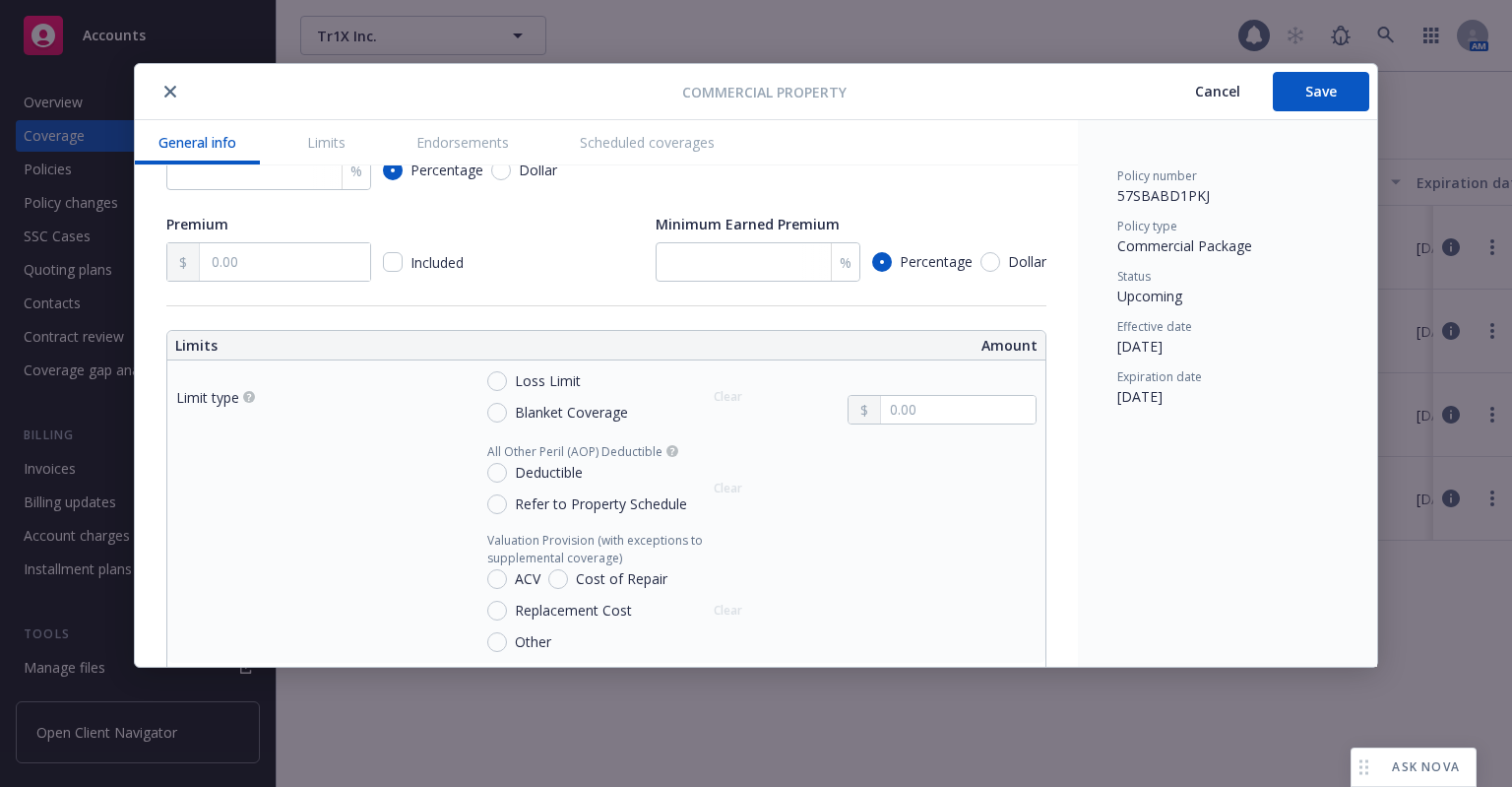type on "x" 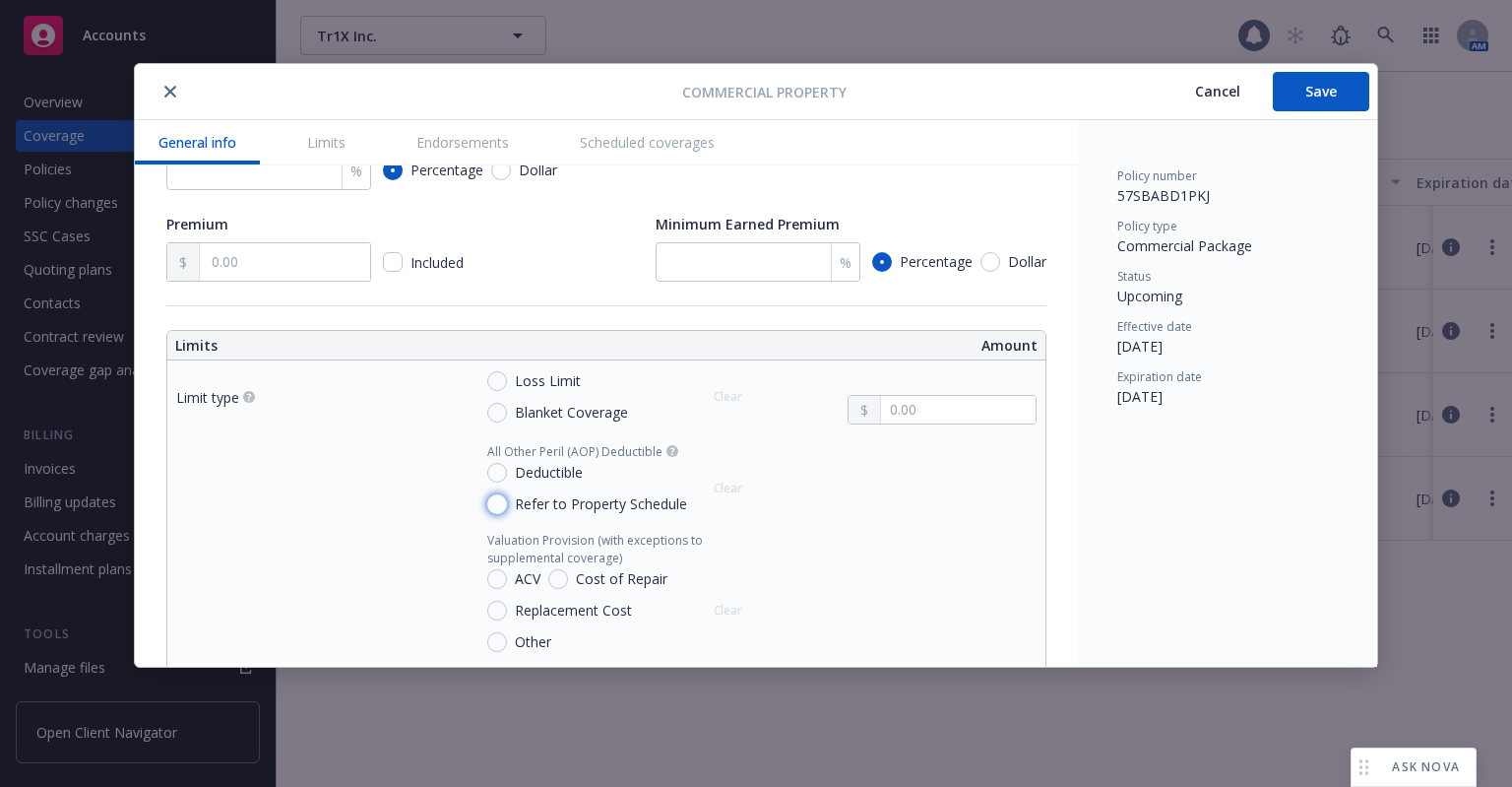 click on "Refer to Property Schedule" at bounding box center (497, 504) 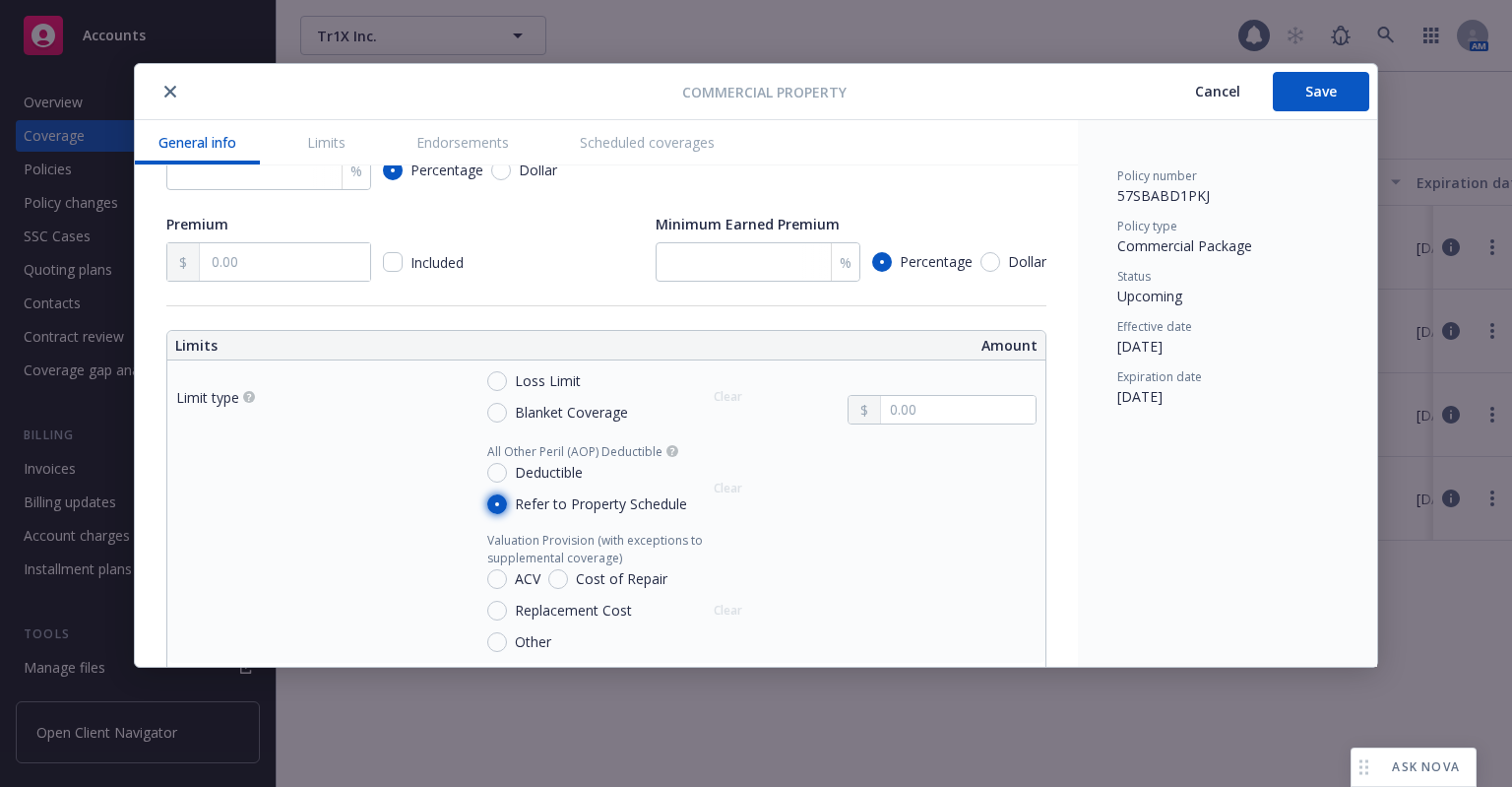 radio on "true" 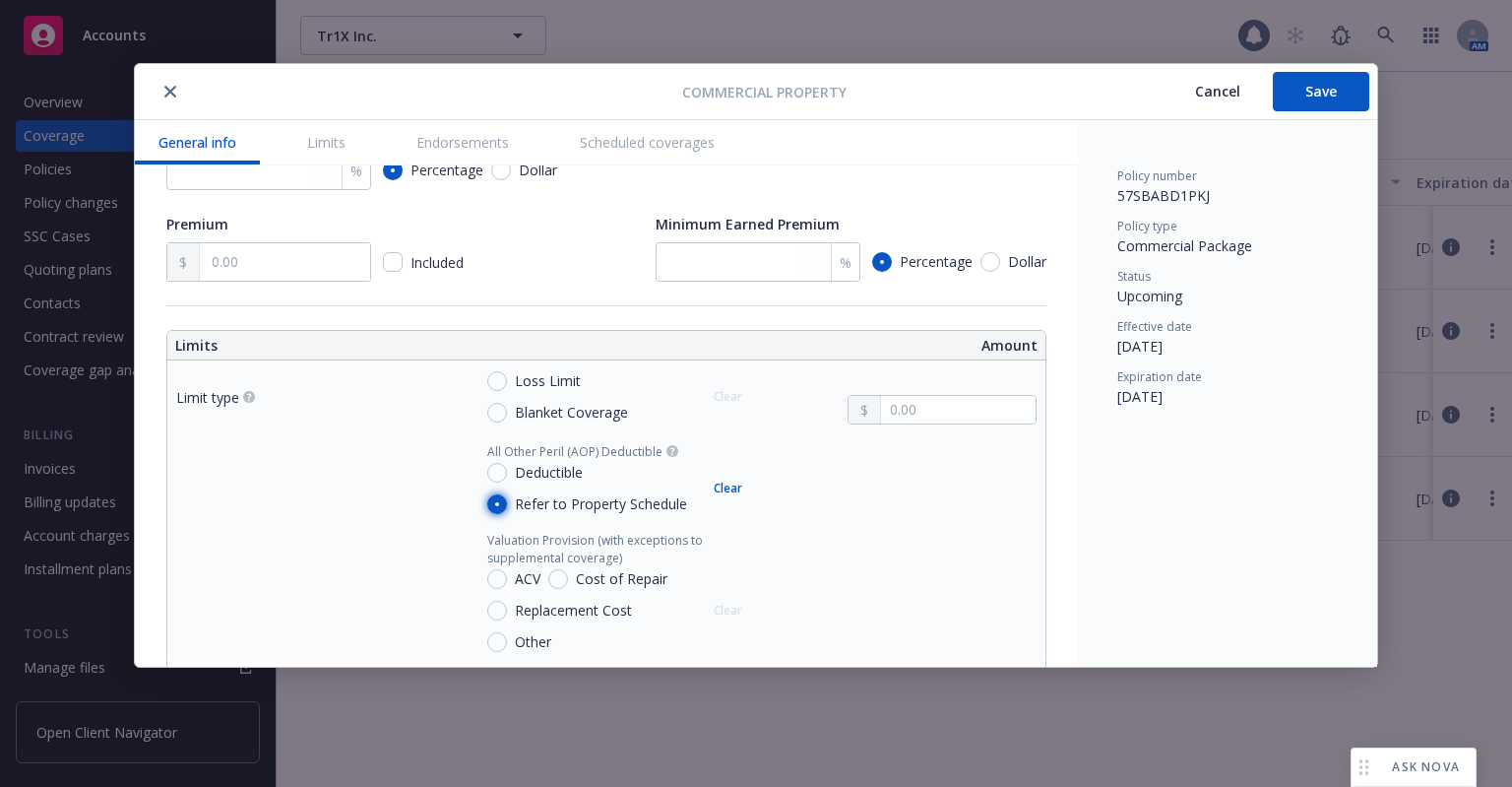 type on "x" 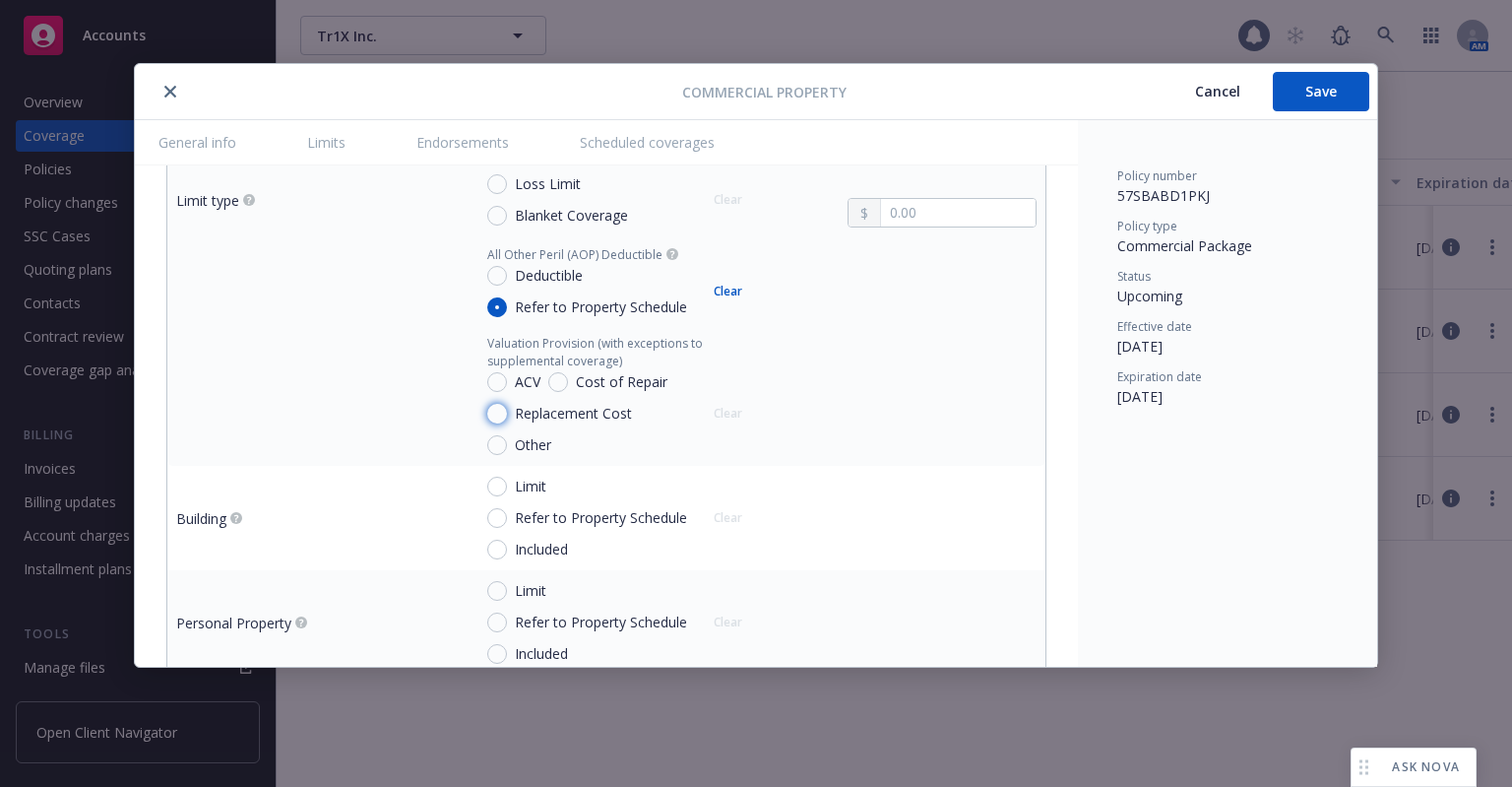 click on "Replacement Cost" at bounding box center [497, 414] 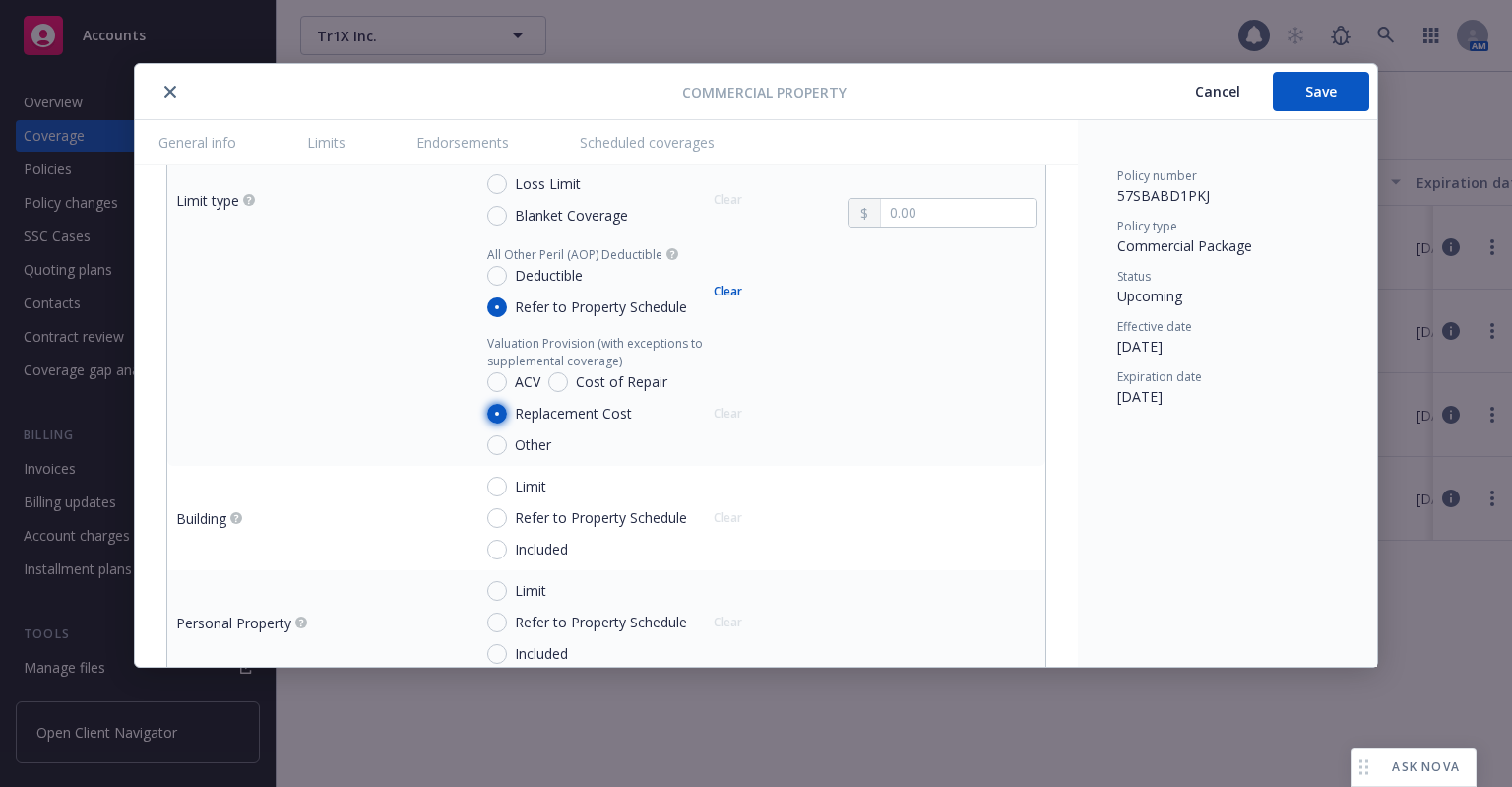 radio on "true" 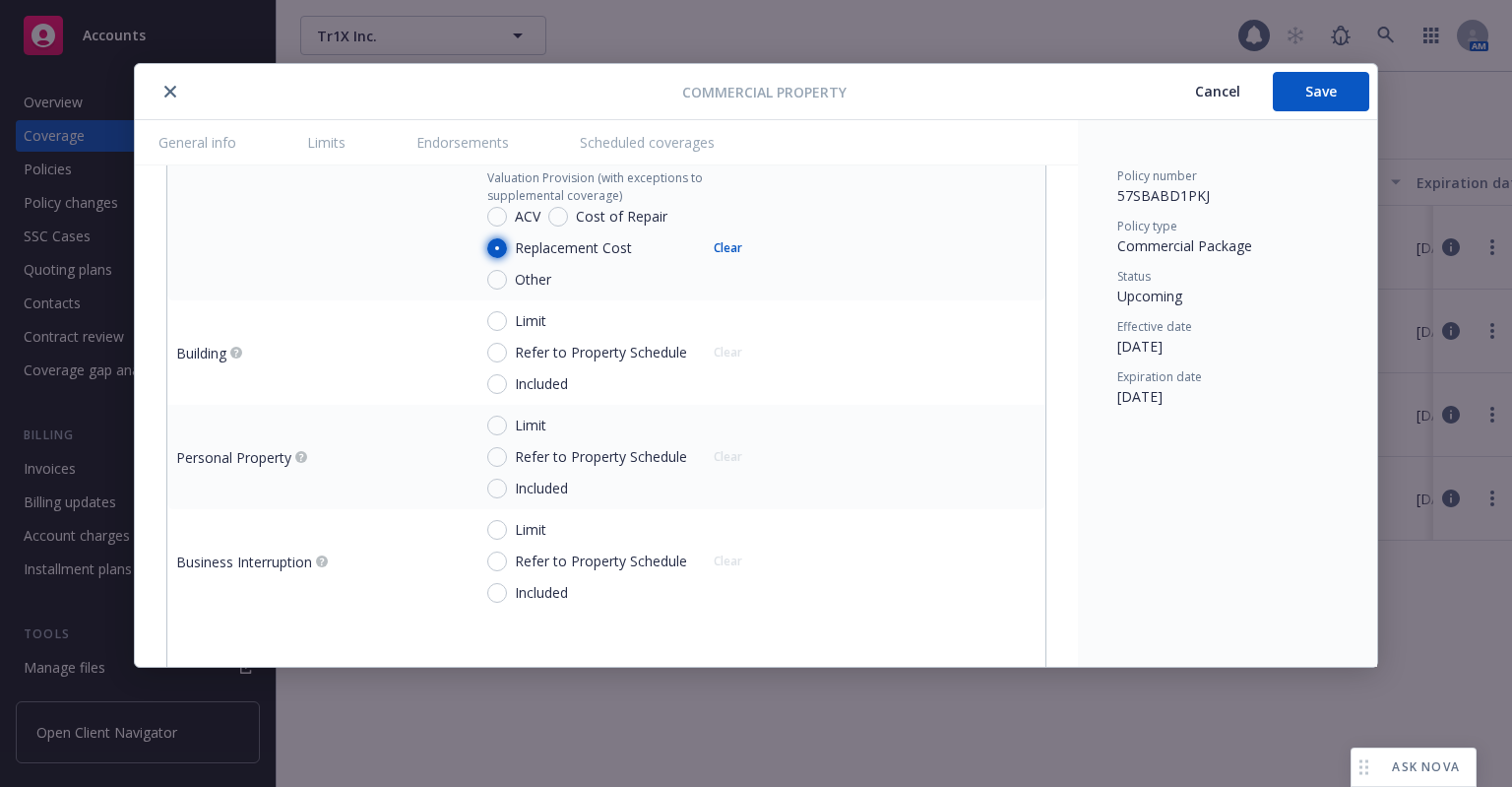 scroll, scrollTop: 788, scrollLeft: 0, axis: vertical 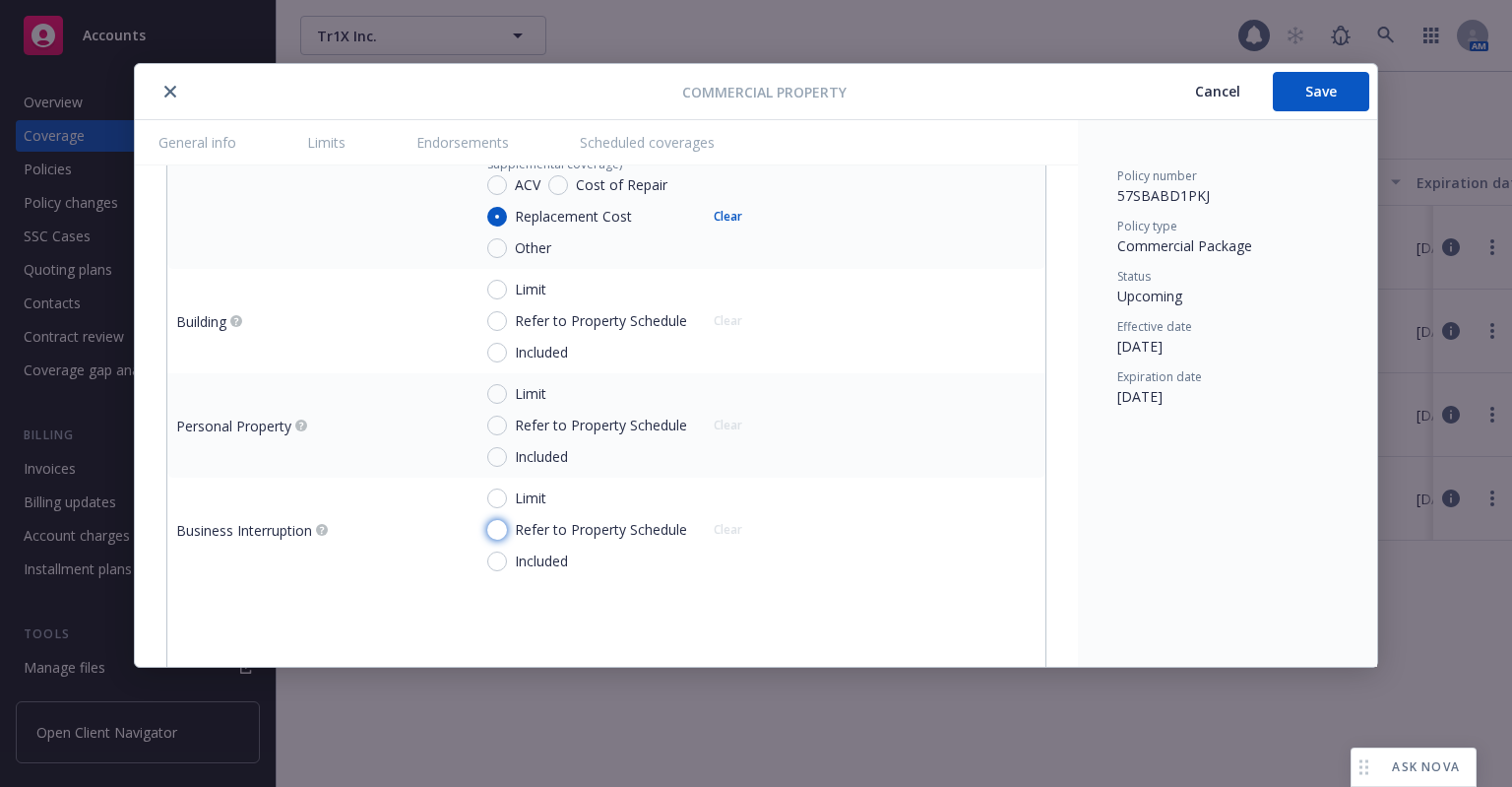 click on "Refer to Property Schedule" at bounding box center (497, 530) 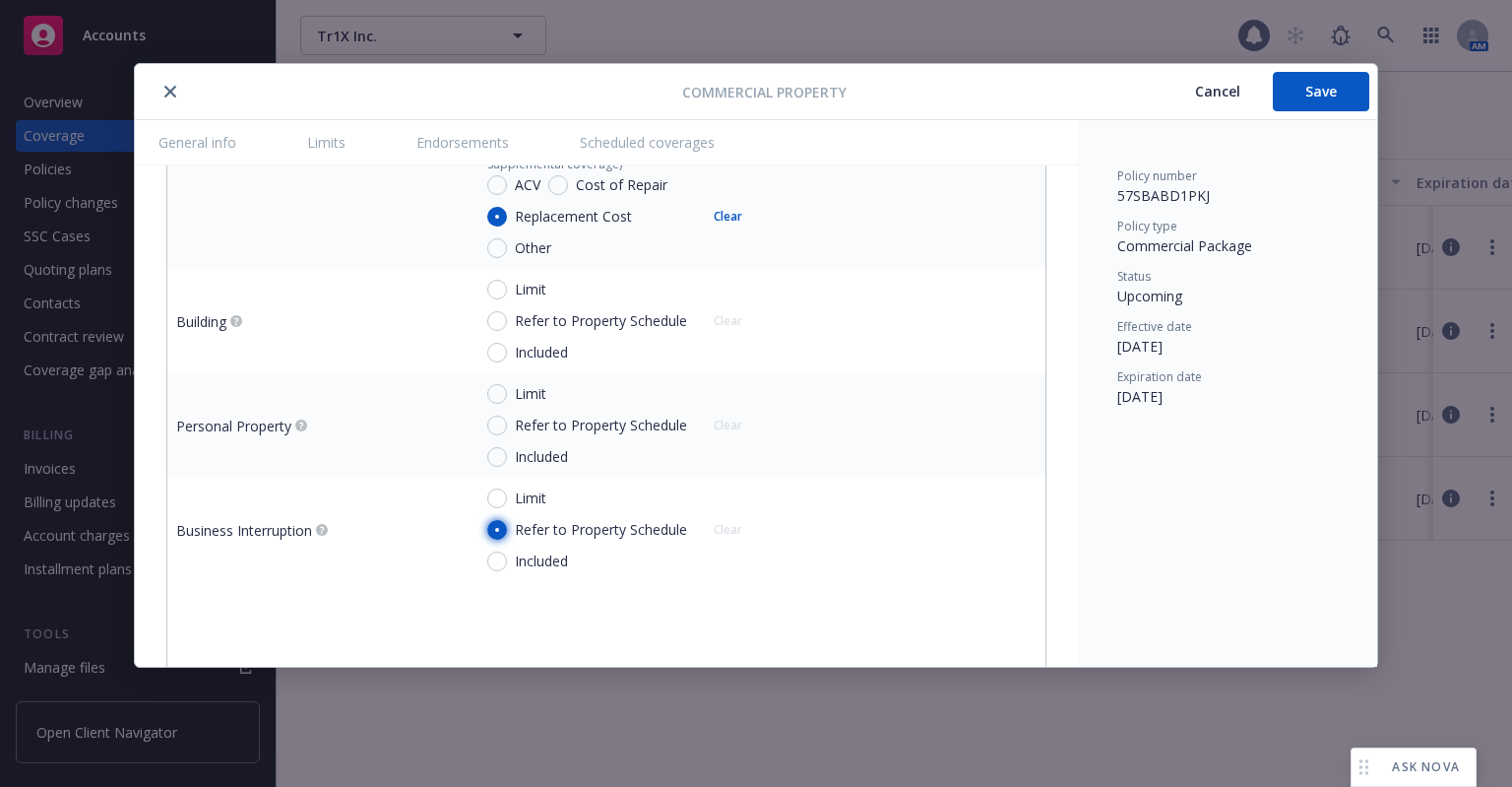 radio on "true" 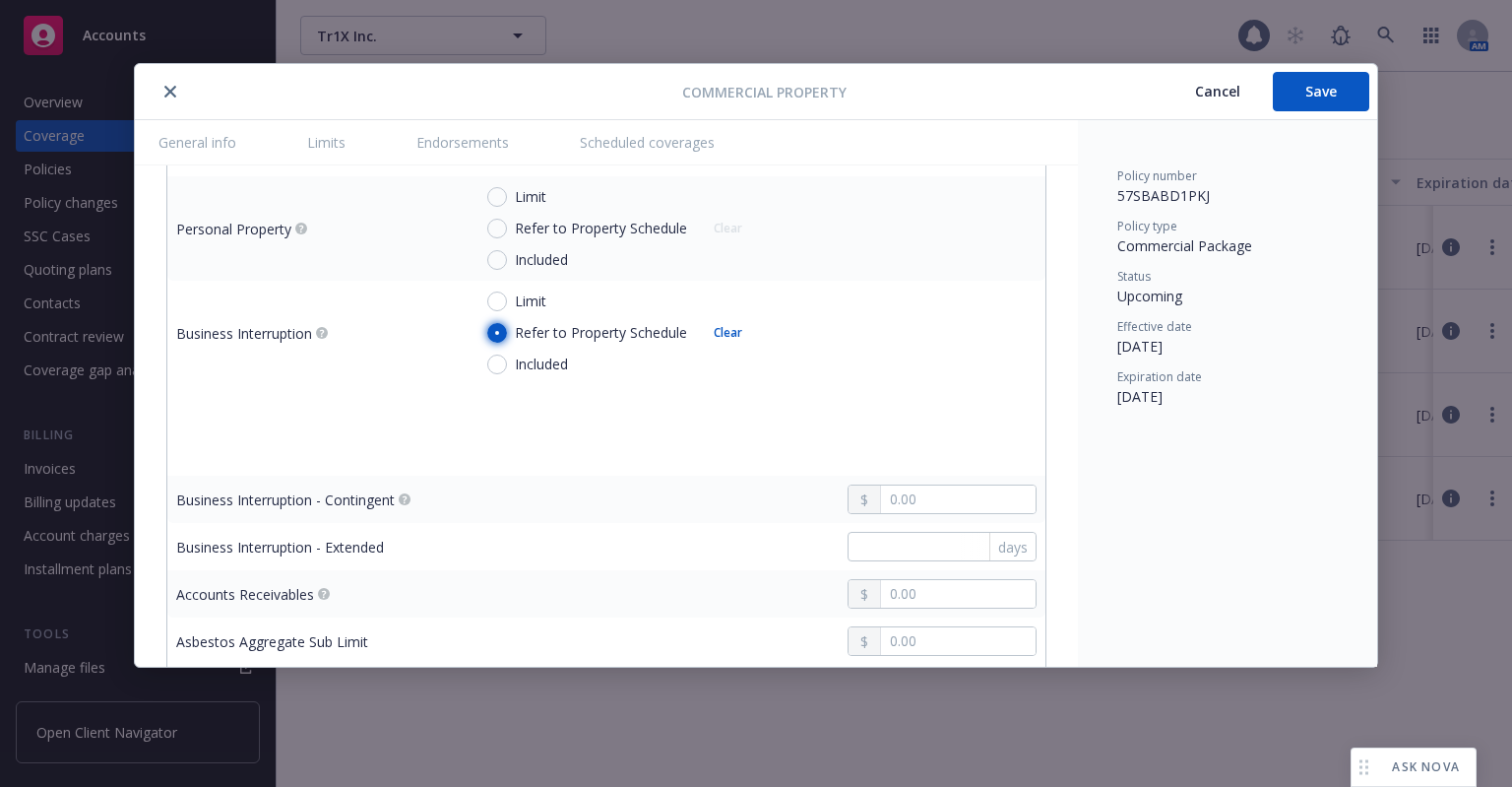 scroll, scrollTop: 788, scrollLeft: 0, axis: vertical 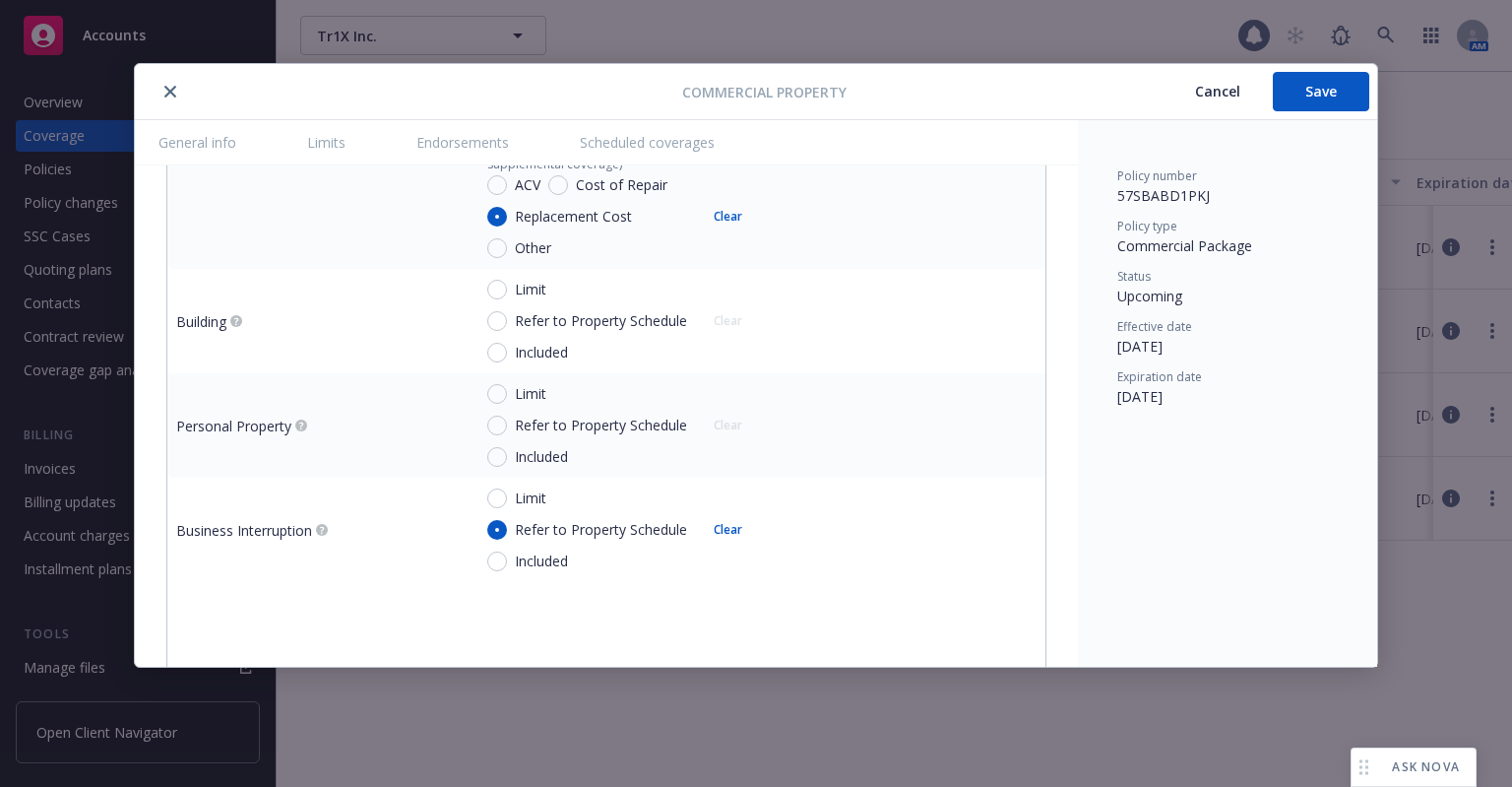 click on "Refer to Property Schedule" at bounding box center (587, 426) 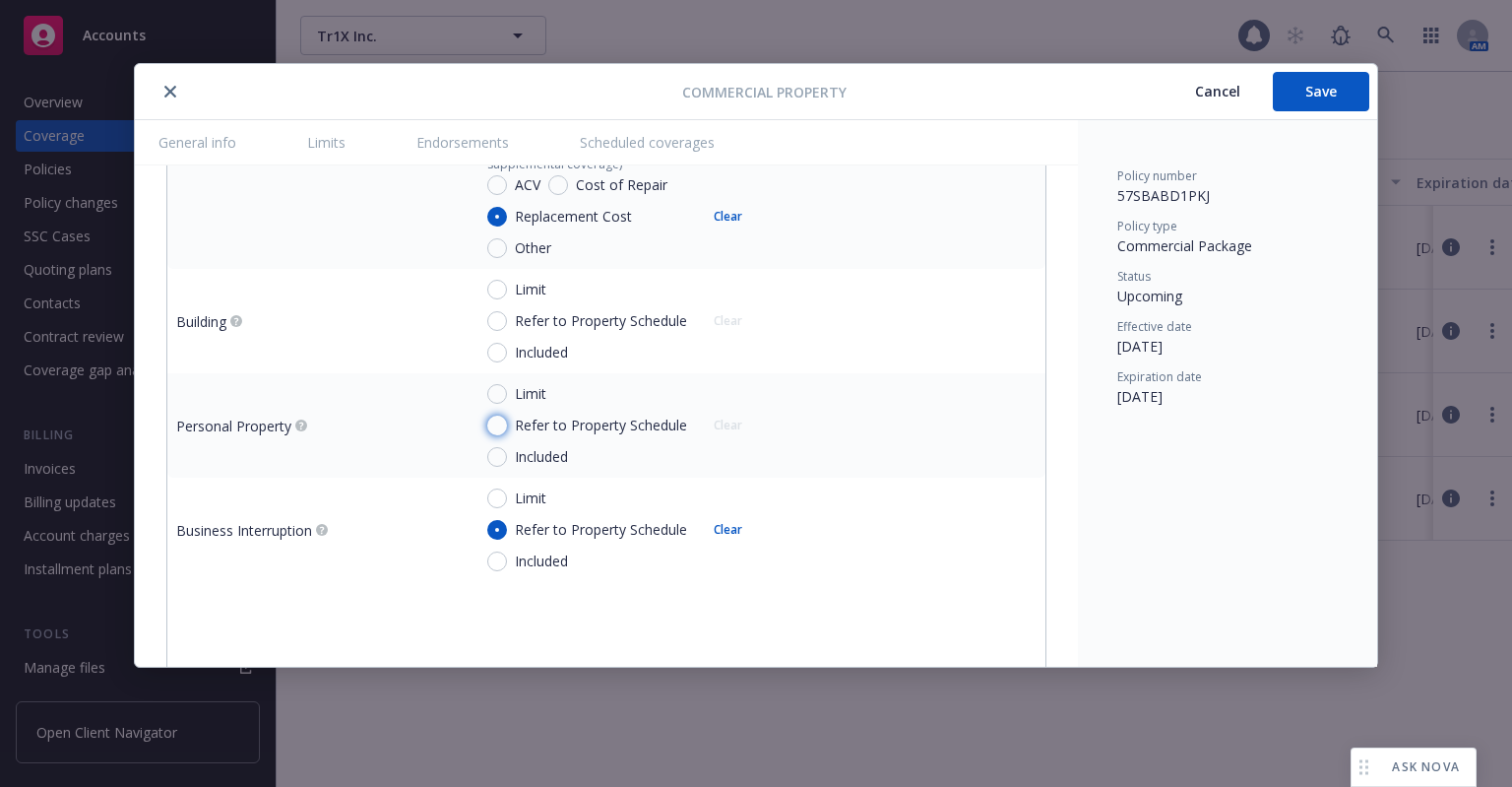 click on "Refer to Property Schedule" at bounding box center [497, 426] 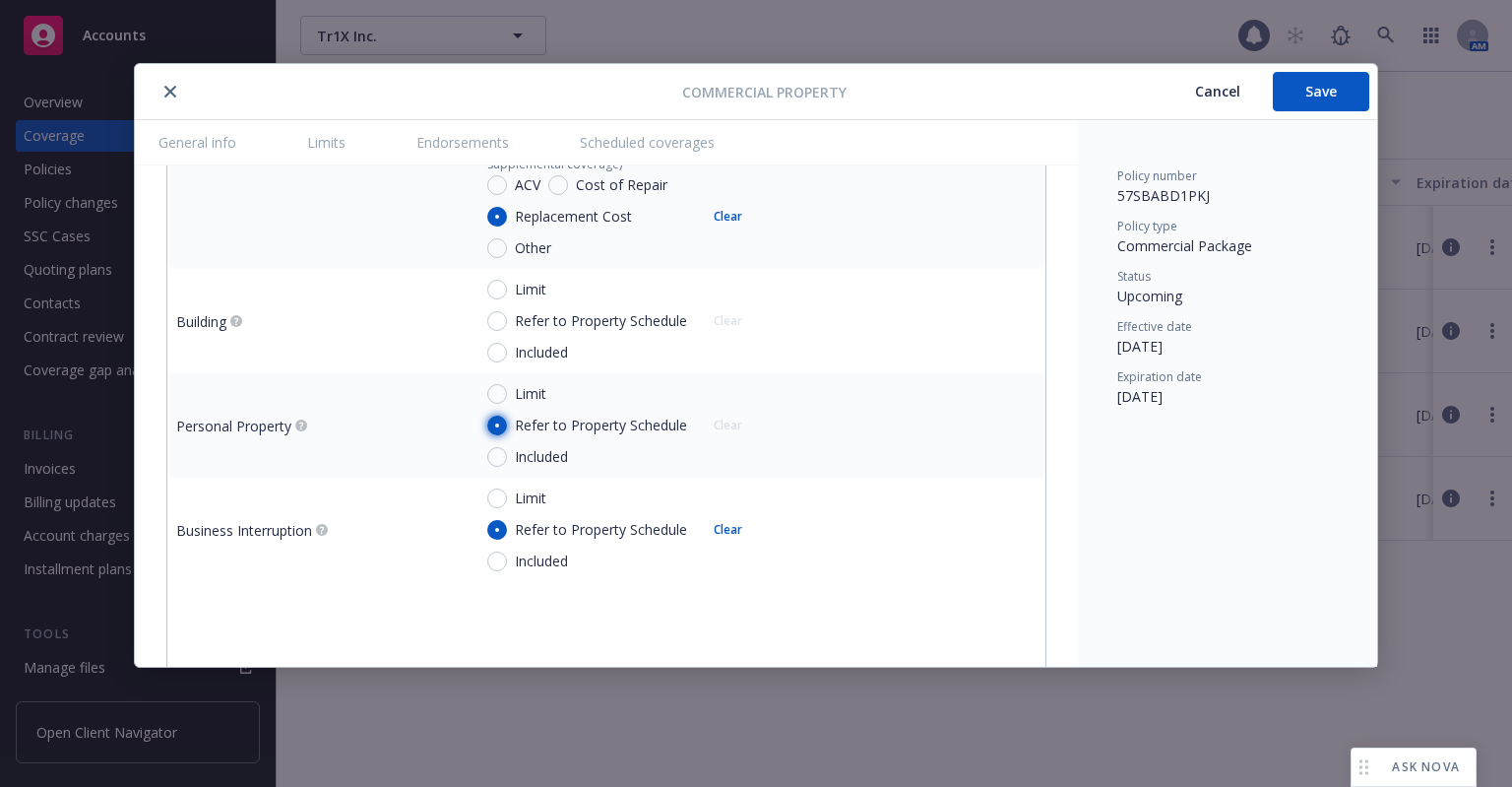 radio on "true" 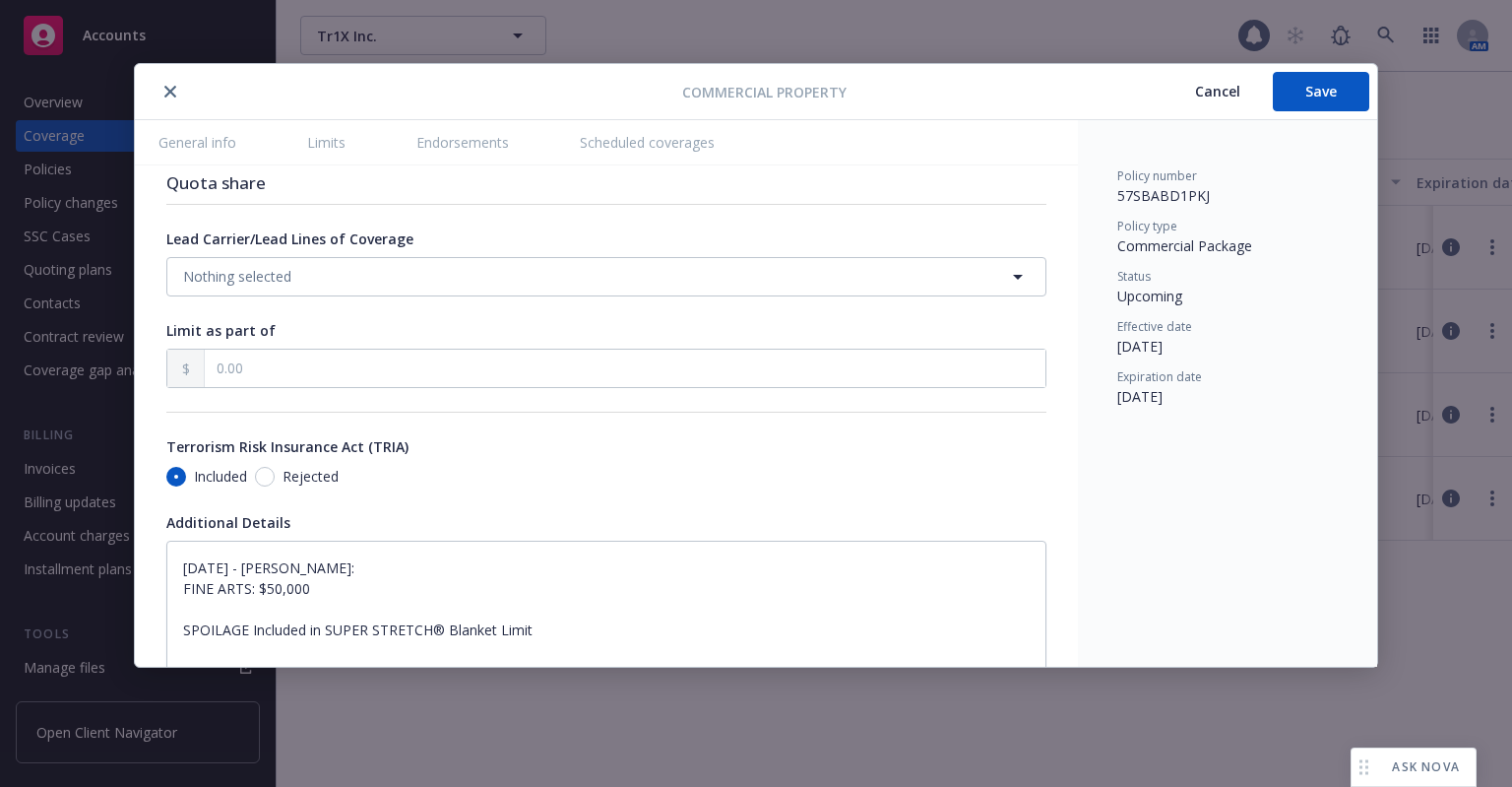scroll, scrollTop: 6501, scrollLeft: 0, axis: vertical 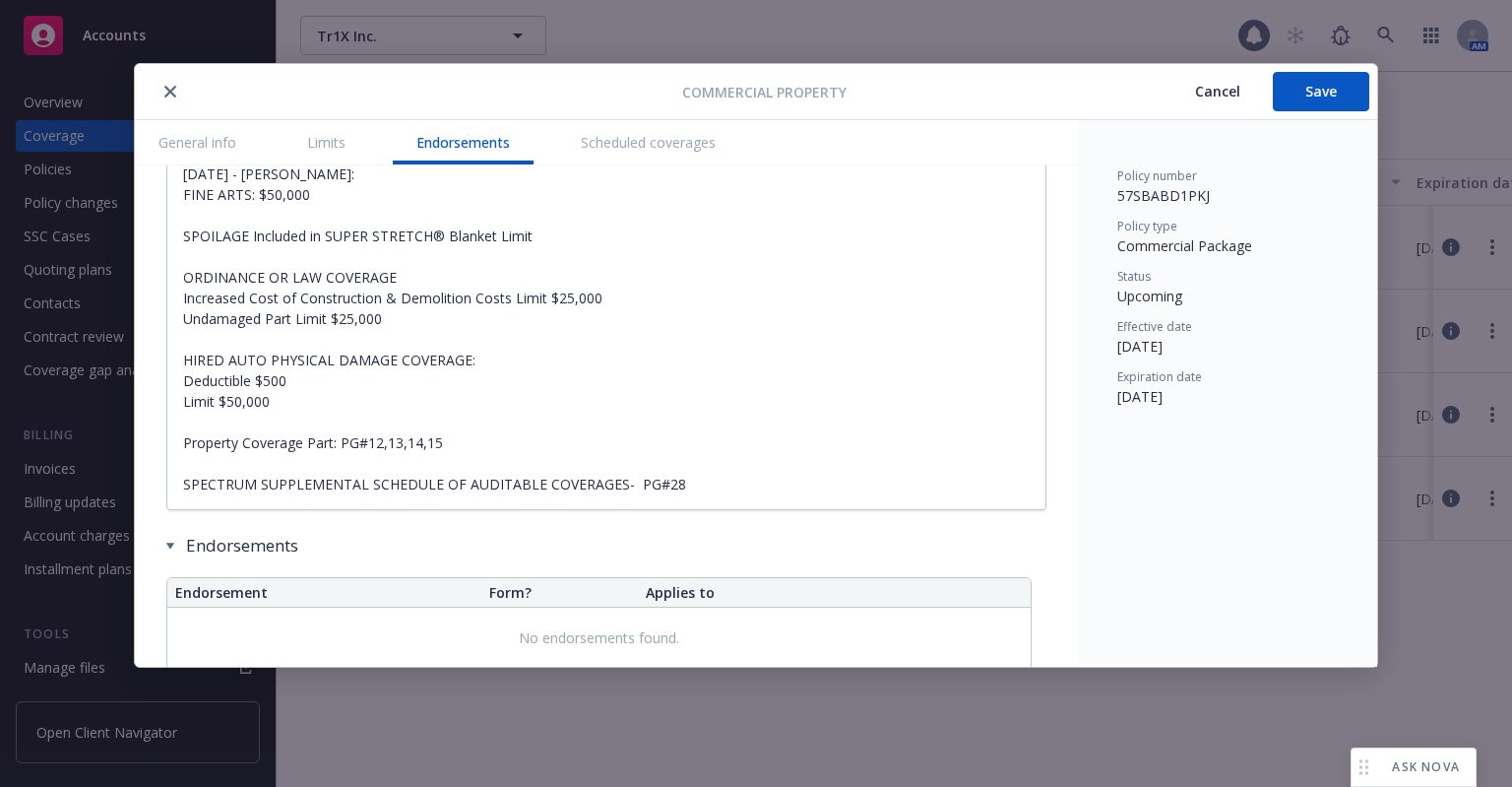 type on "x" 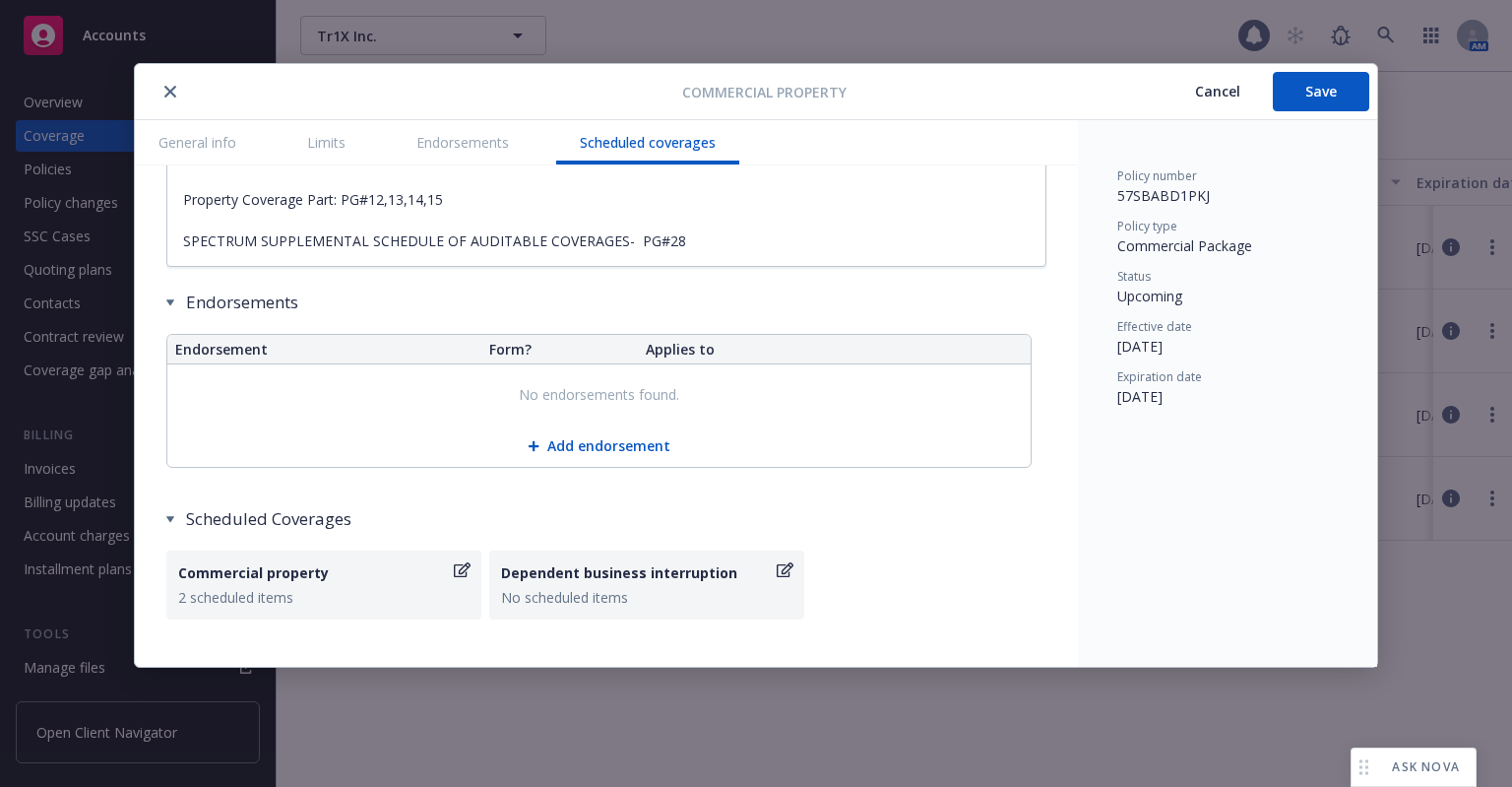 scroll, scrollTop: 6947, scrollLeft: 0, axis: vertical 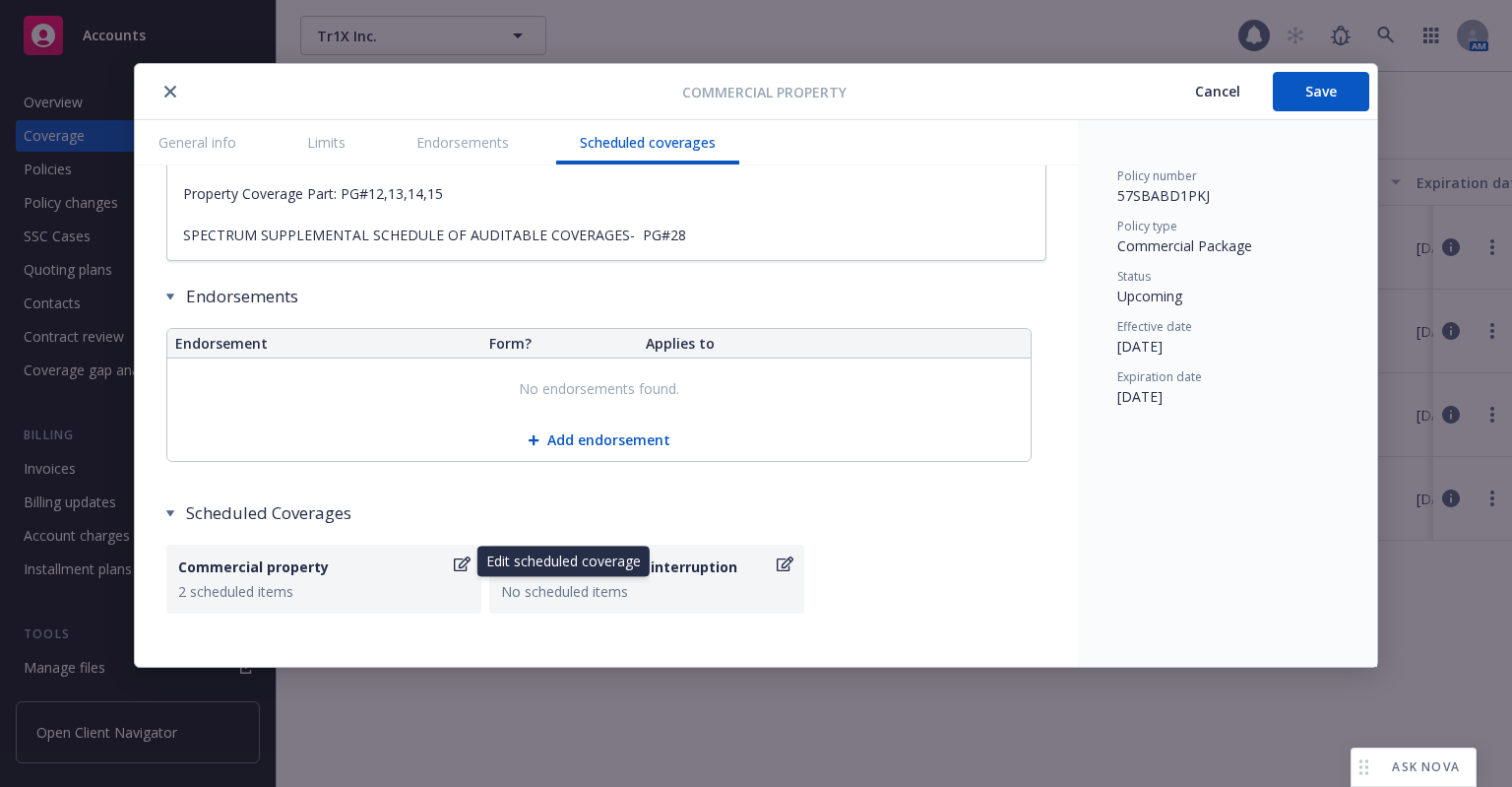 click 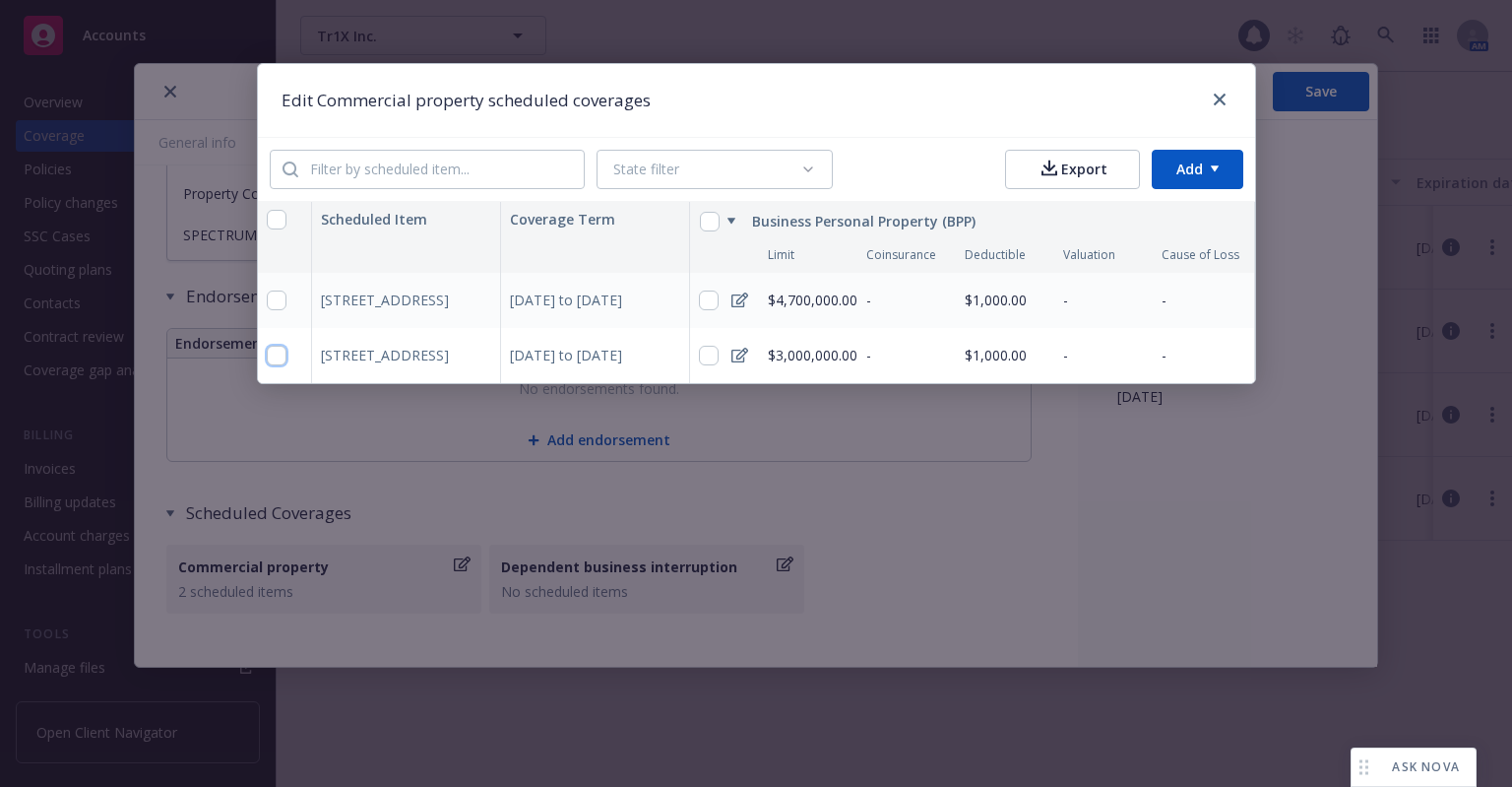 click at bounding box center [277, 356] 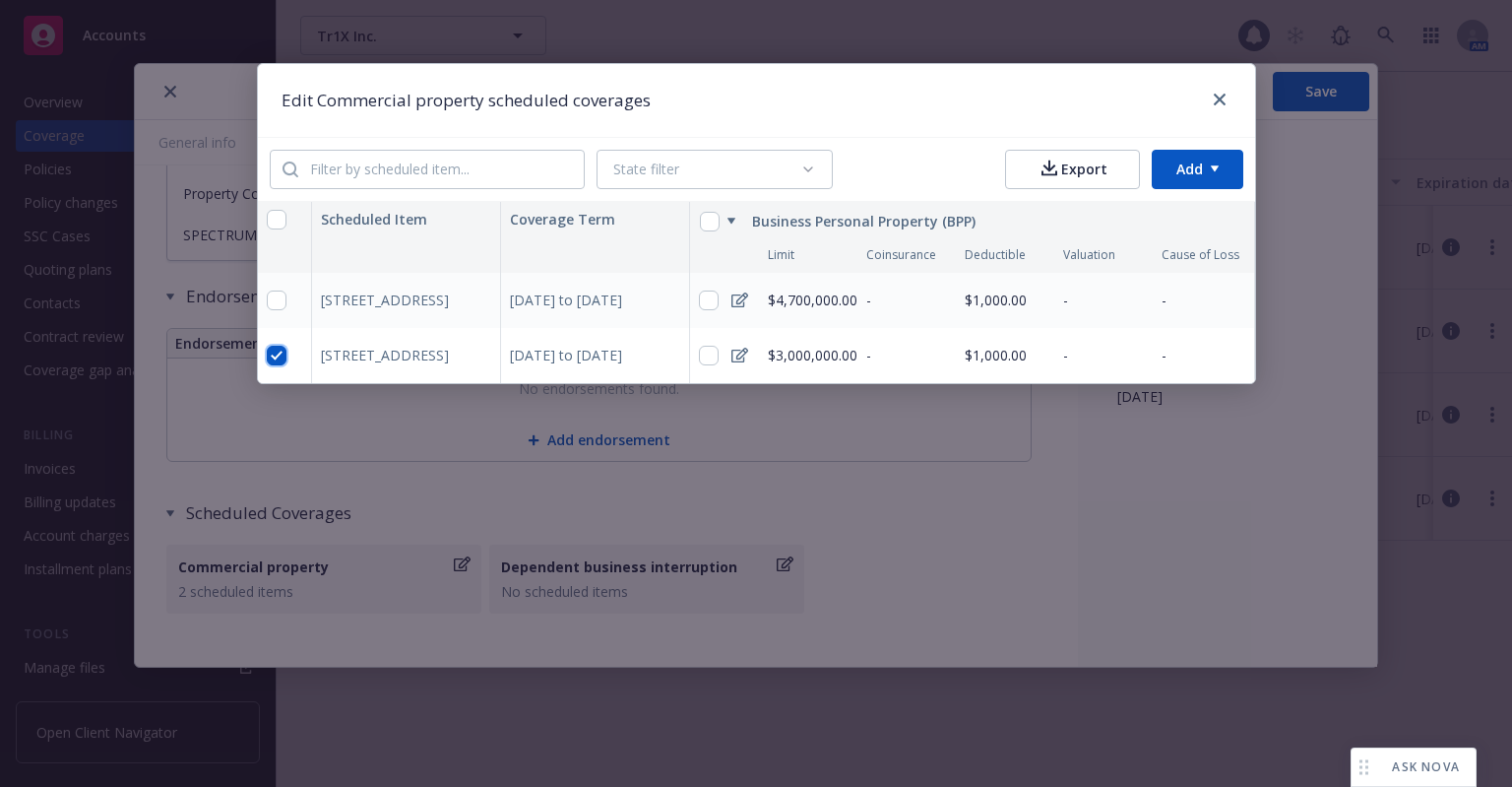 checkbox on "true" 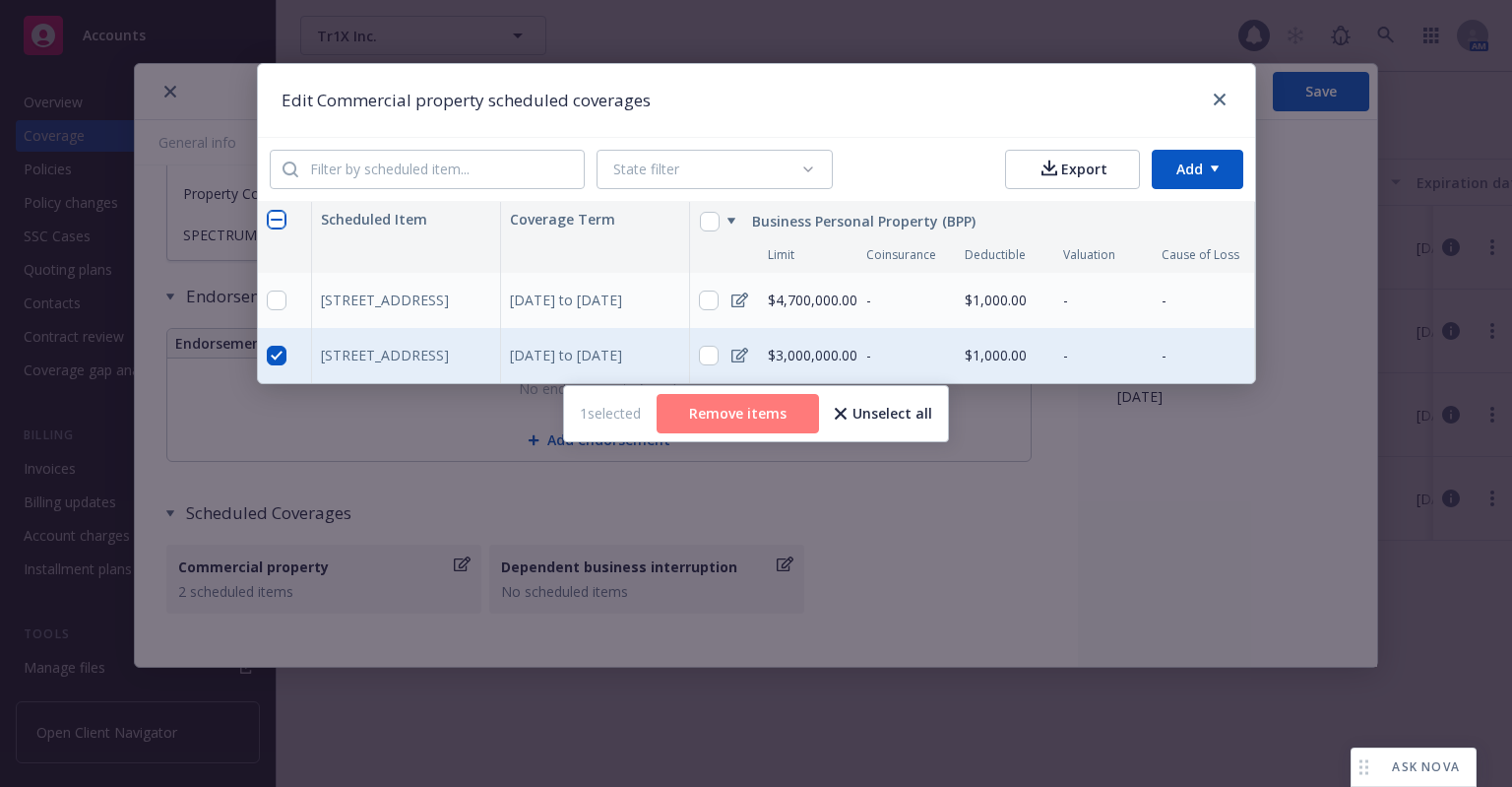 click on "Remove items" at bounding box center [737, 414] 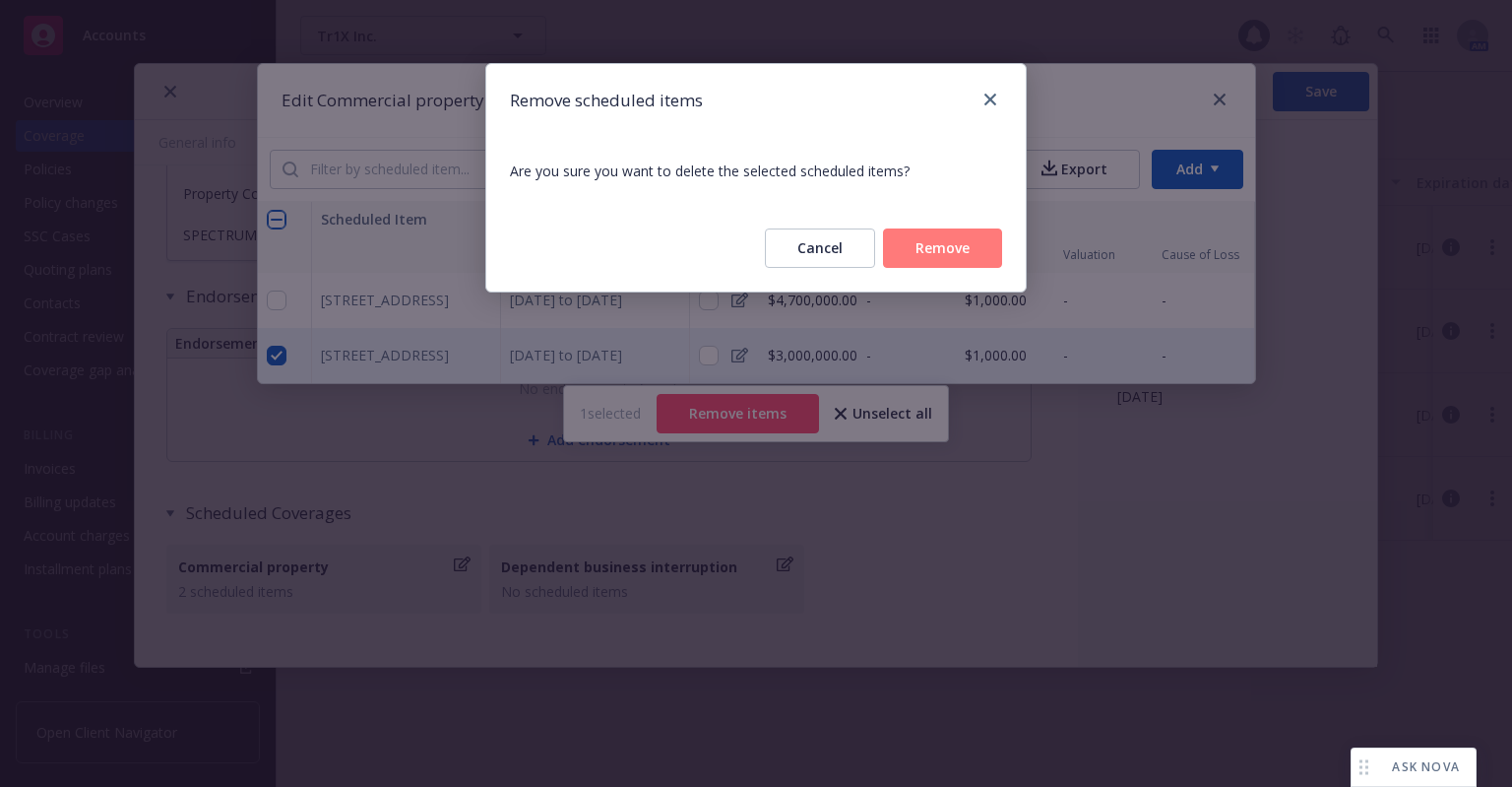 click on "Remove" at bounding box center [942, 248] 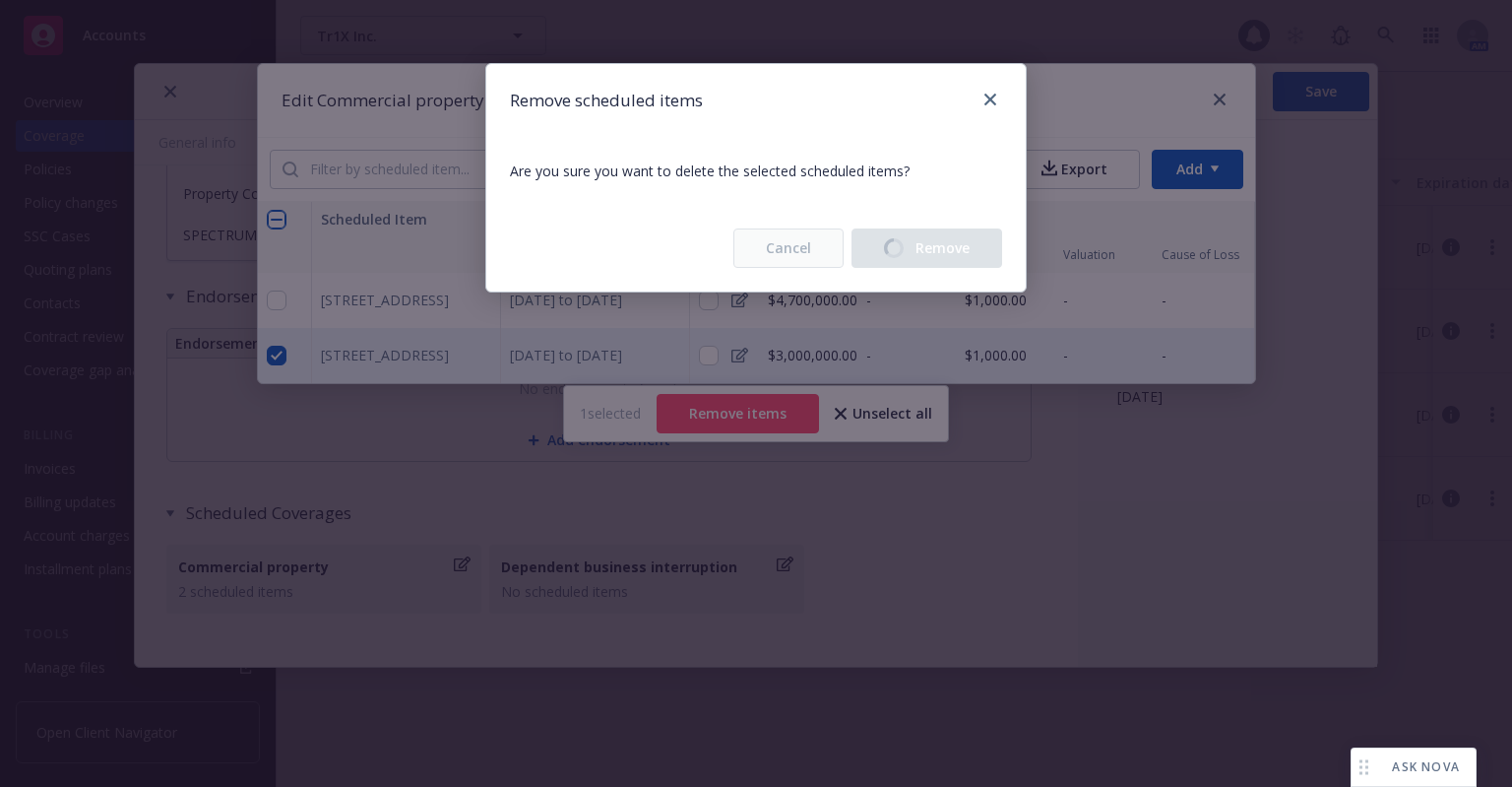 type on "x" 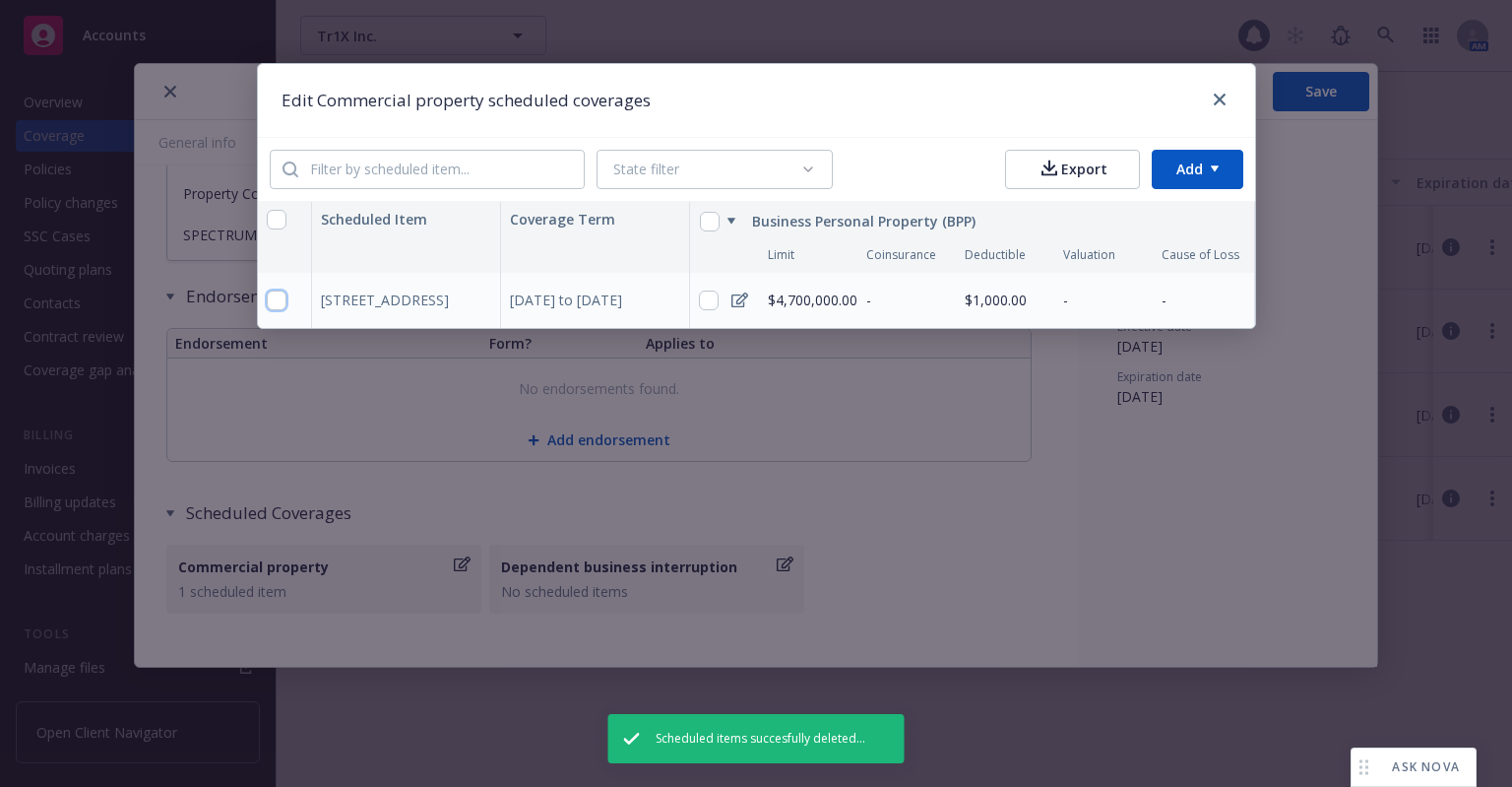 click at bounding box center [277, 300] 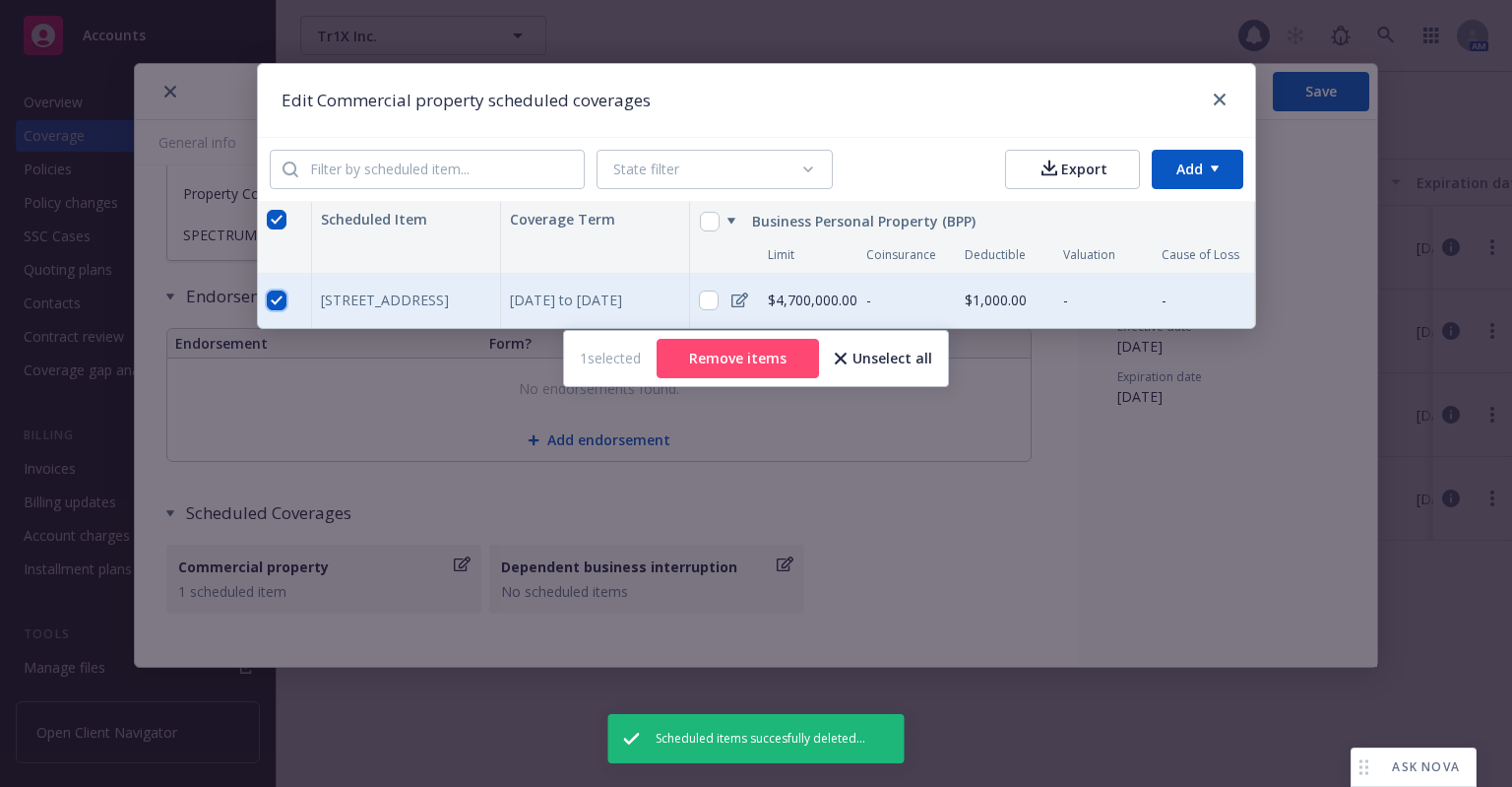 click at bounding box center [277, 300] 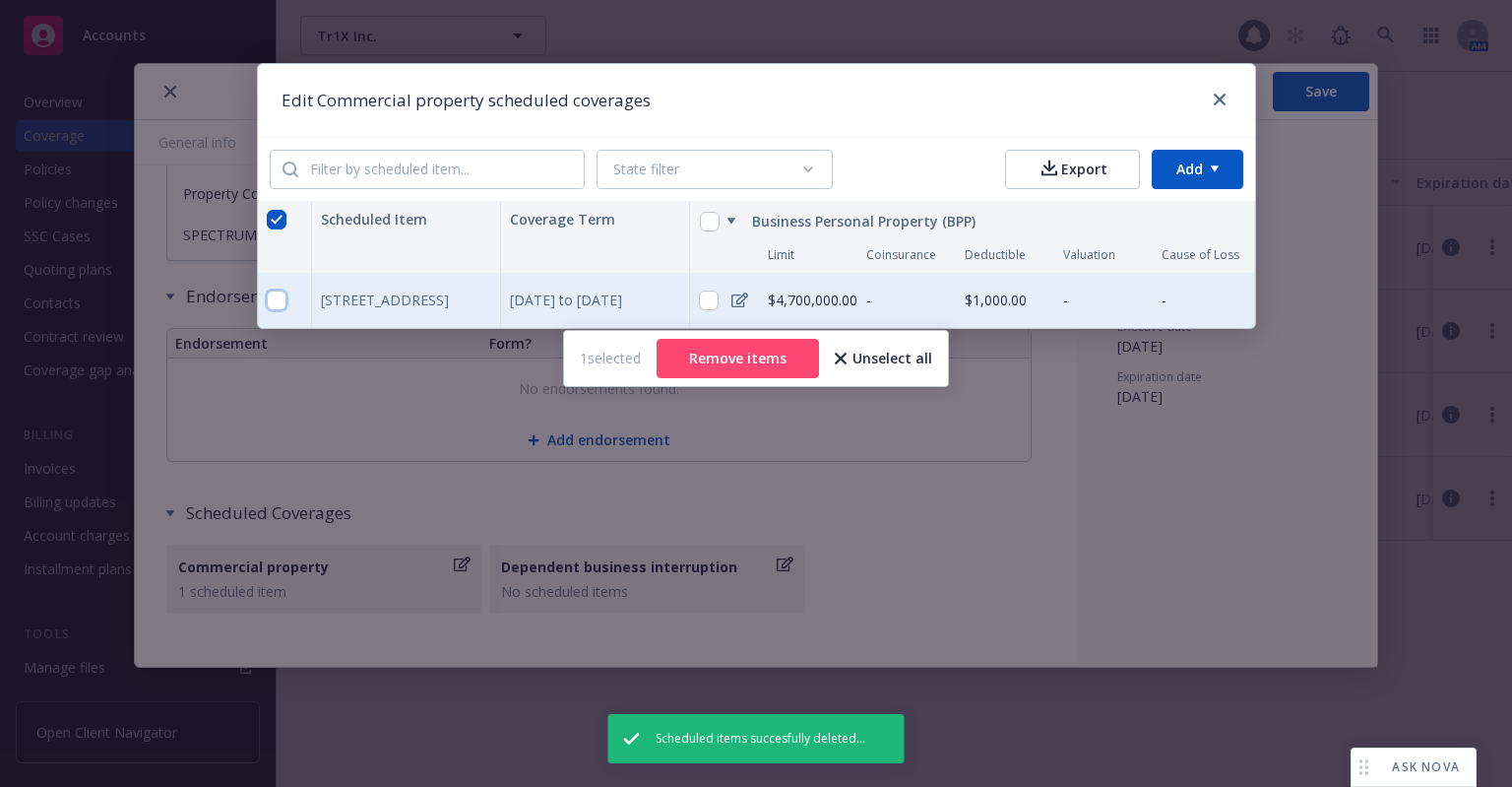 checkbox on "false" 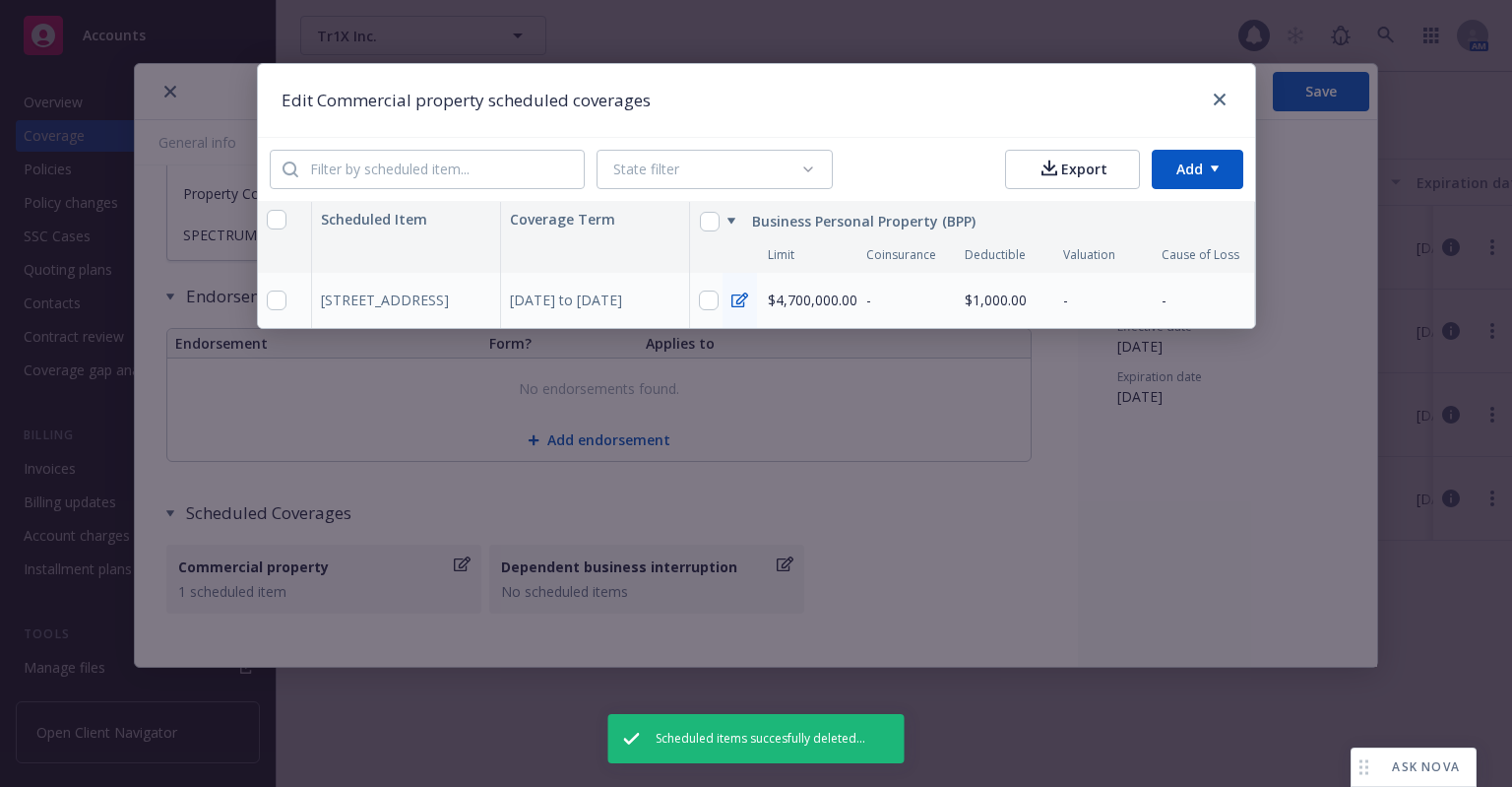 click 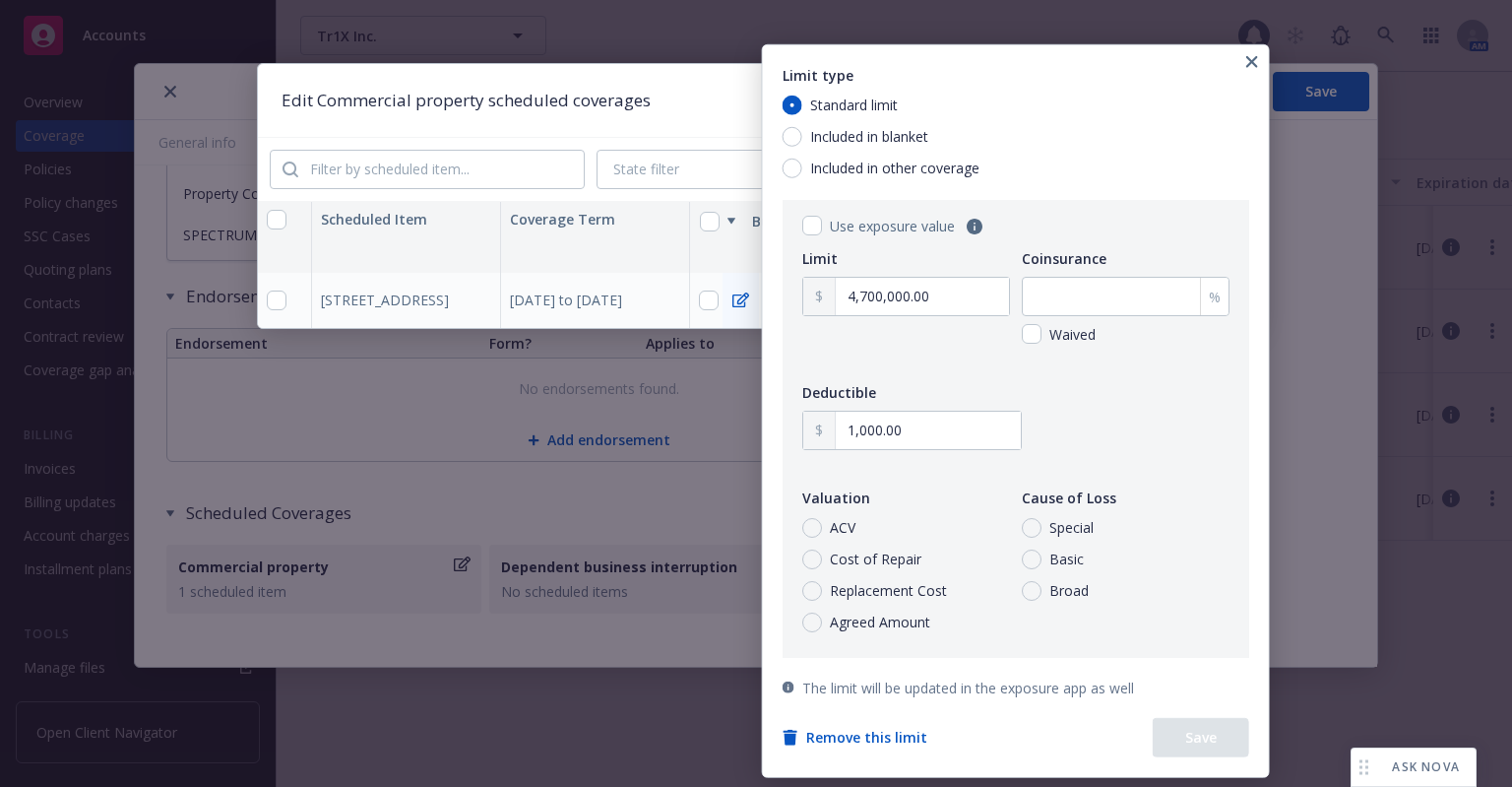 type on "x" 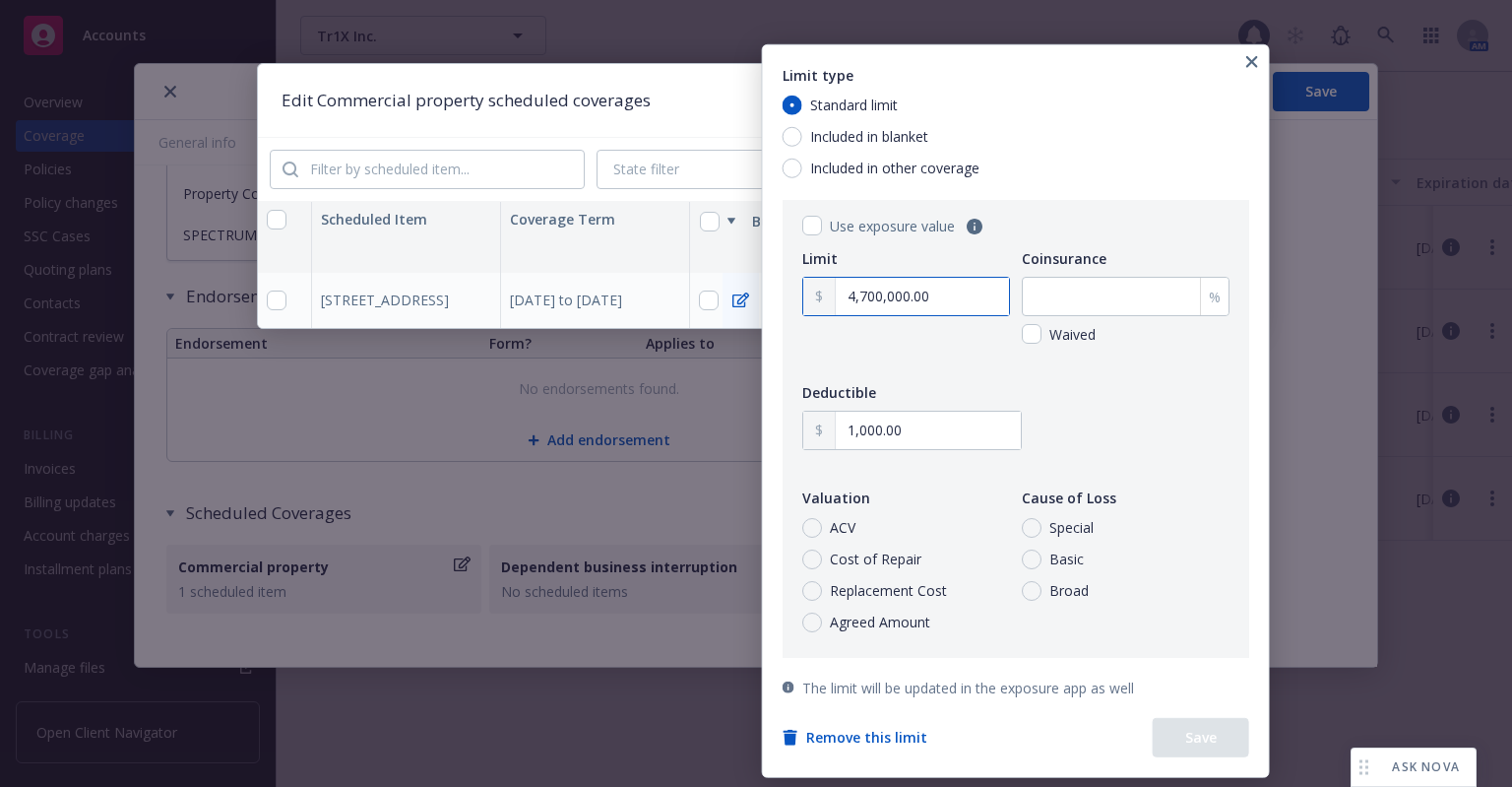 drag, startPoint x: 948, startPoint y: 291, endPoint x: 667, endPoint y: 292, distance: 281.00178 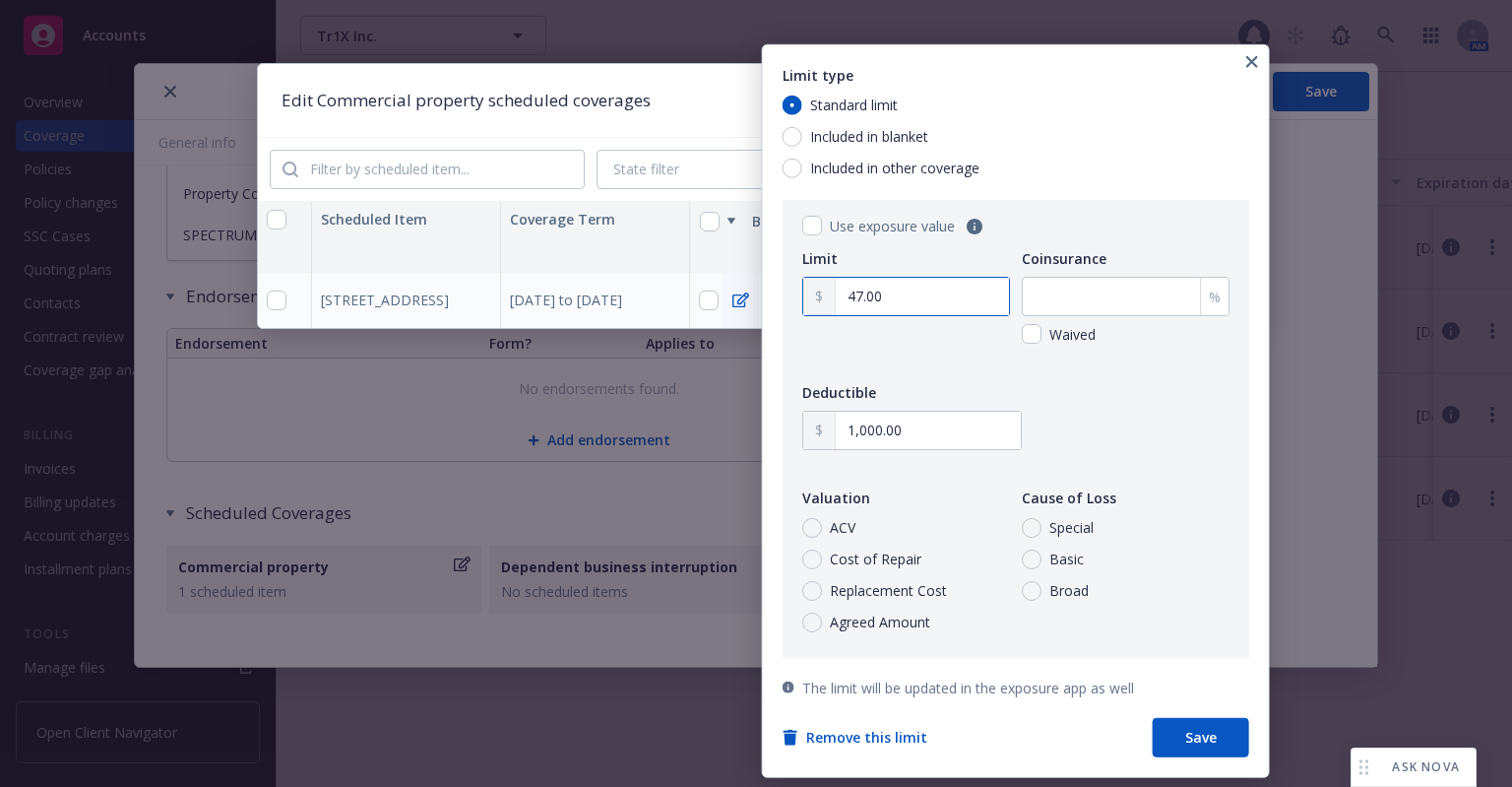 type on "4.00" 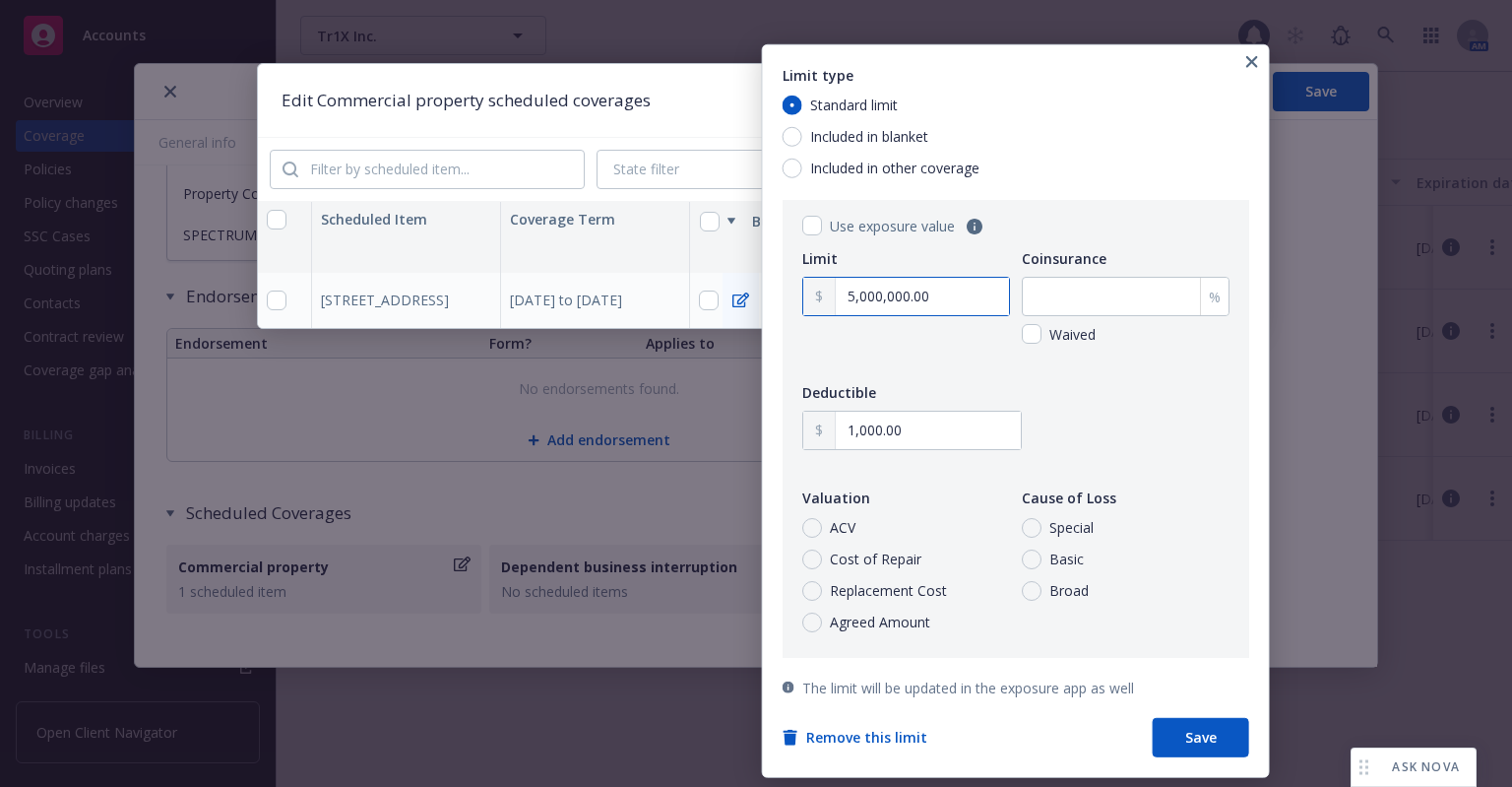 type on "5,000,000.00" 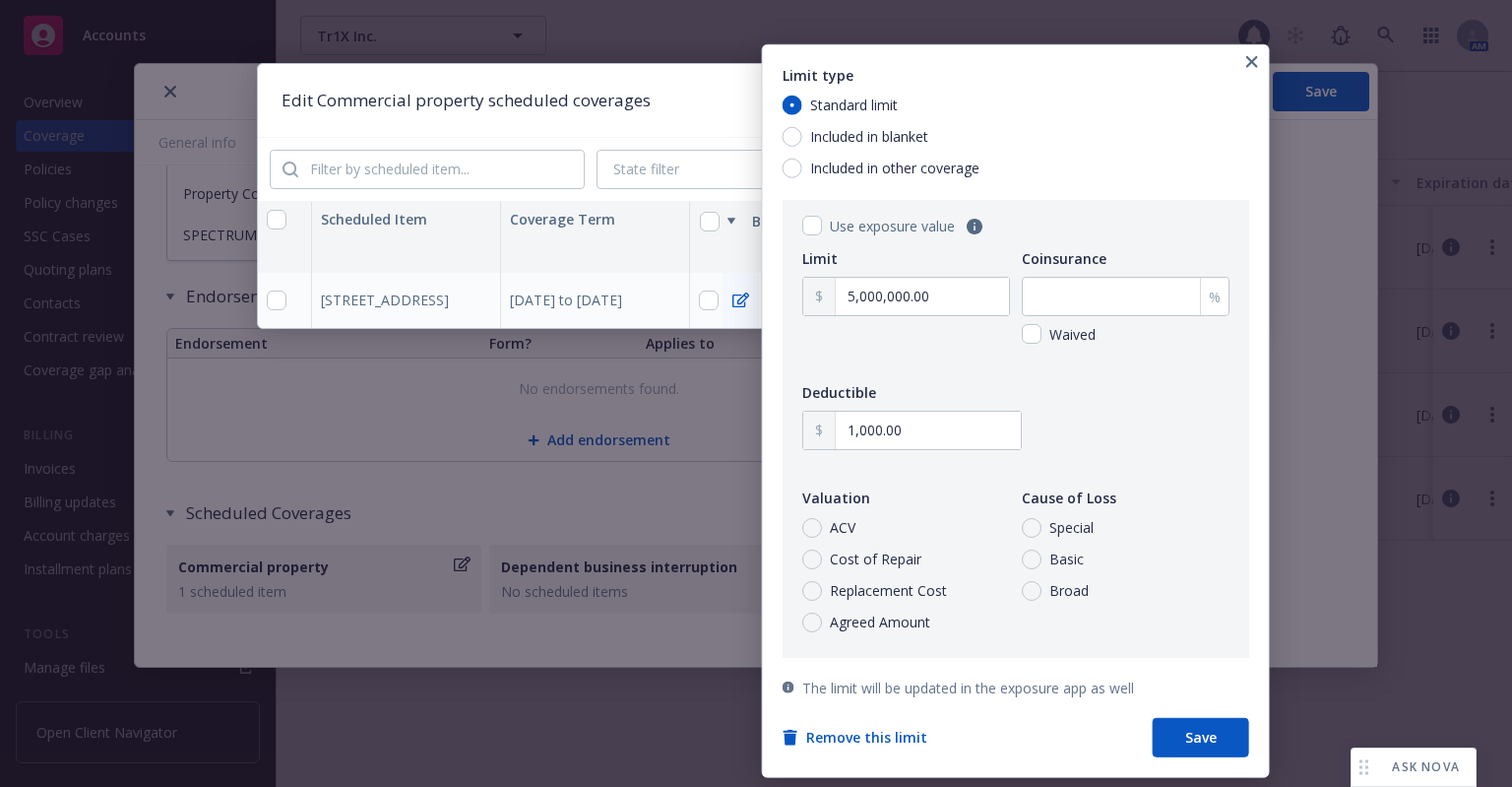 click on "Replacement Cost" at bounding box center (888, 591) 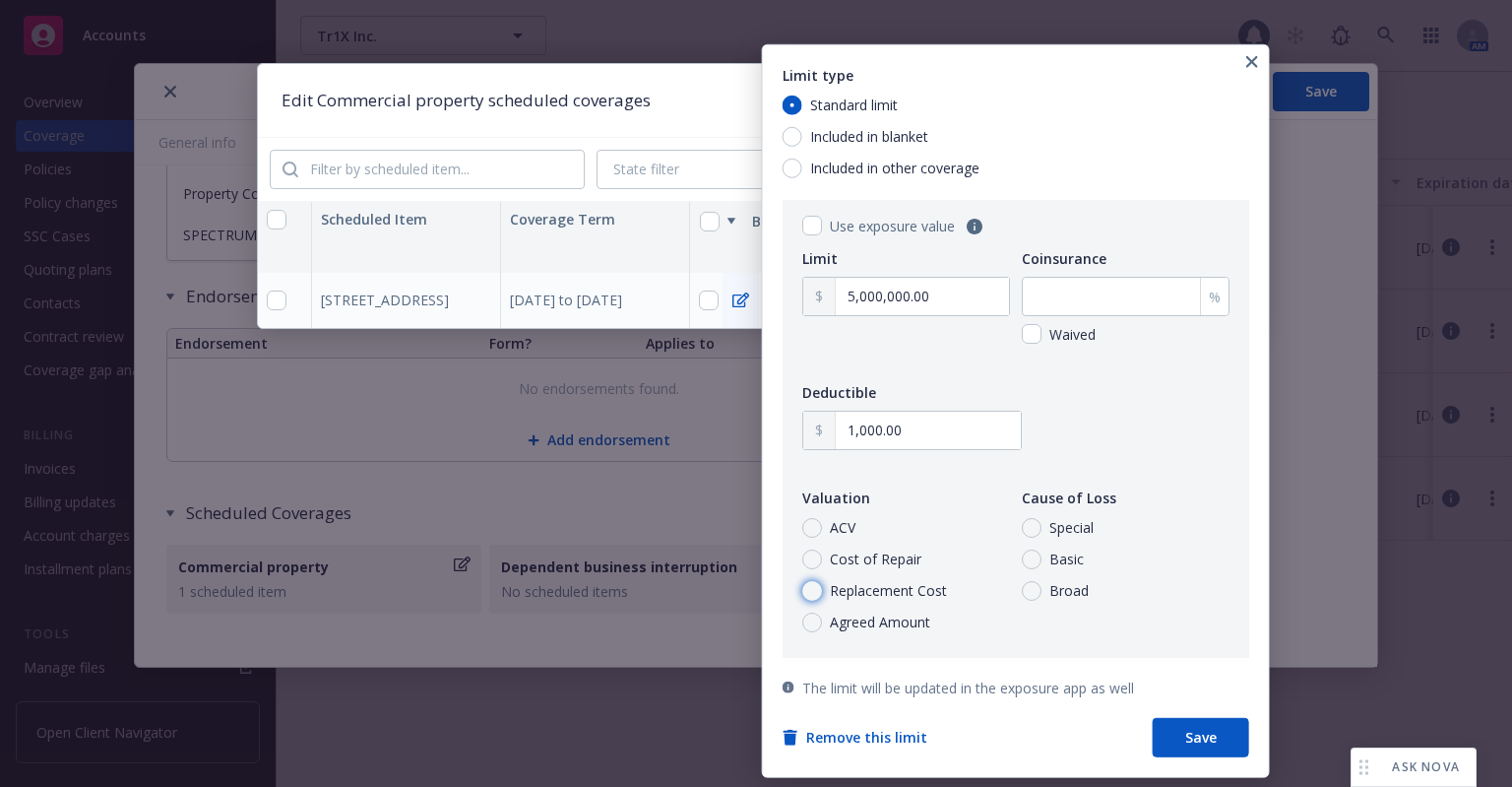 click on "Replacement Cost" at bounding box center (812, 591) 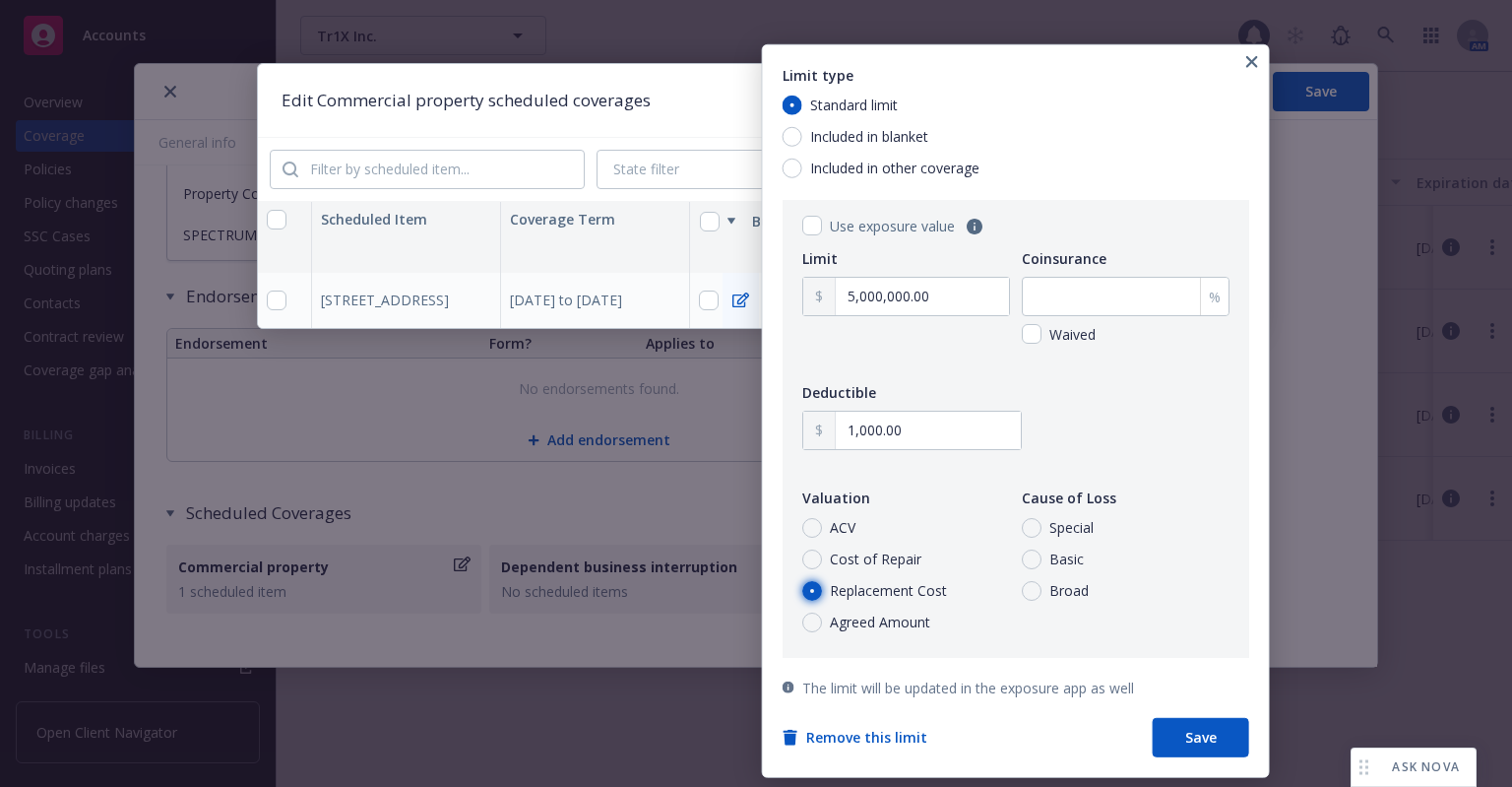 radio on "true" 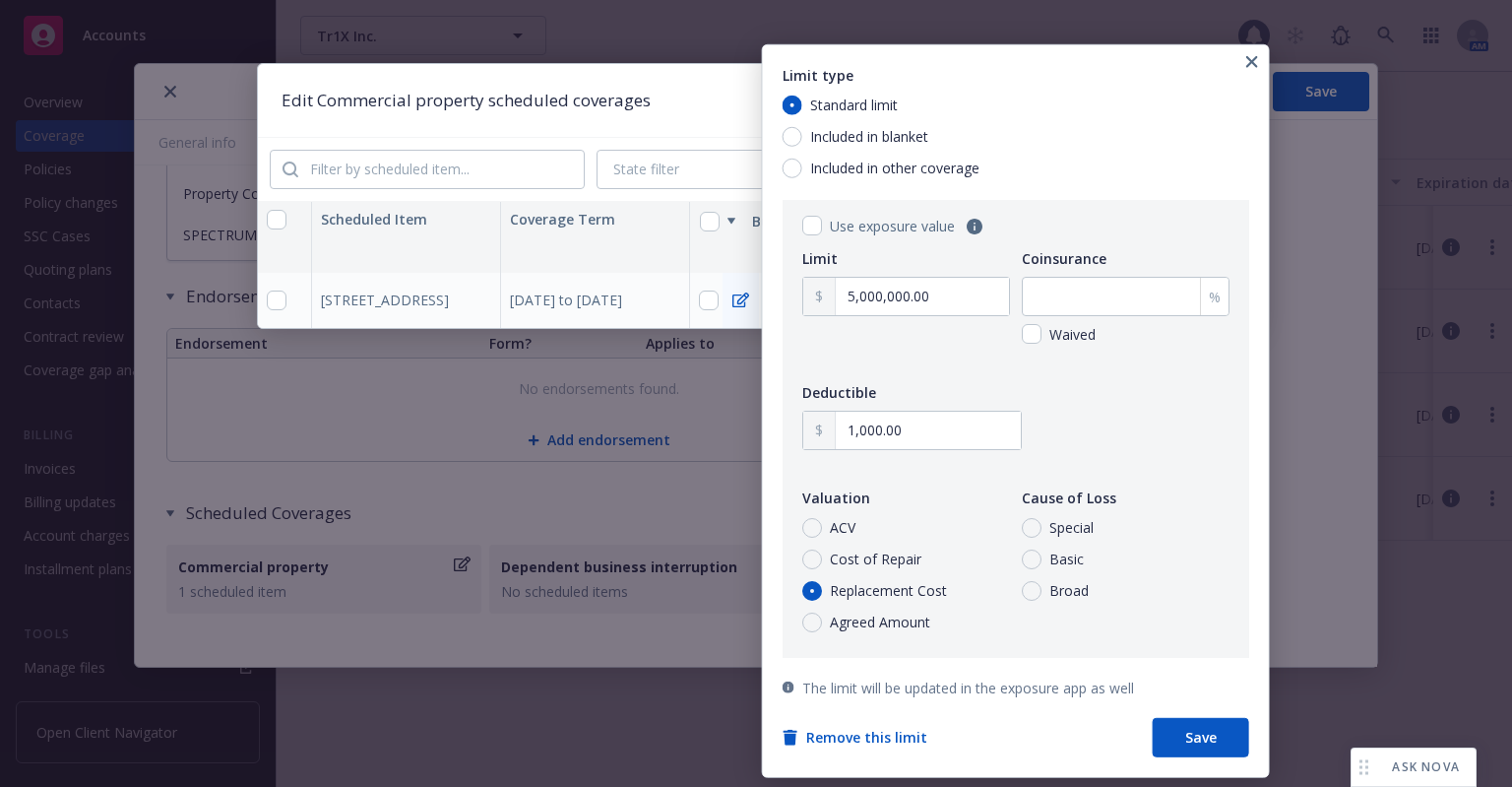 click on "Special" at bounding box center (1071, 528) 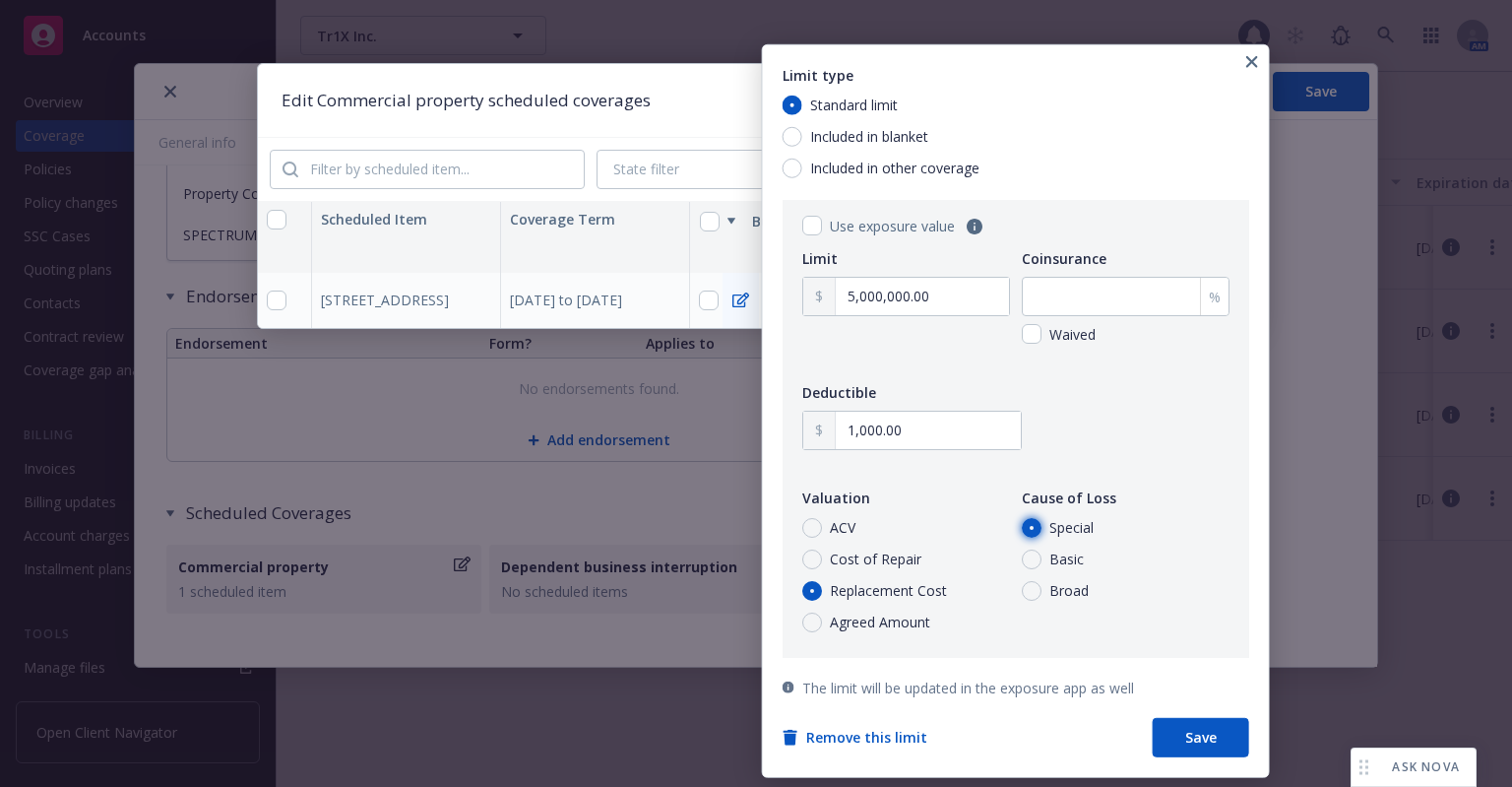 radio on "true" 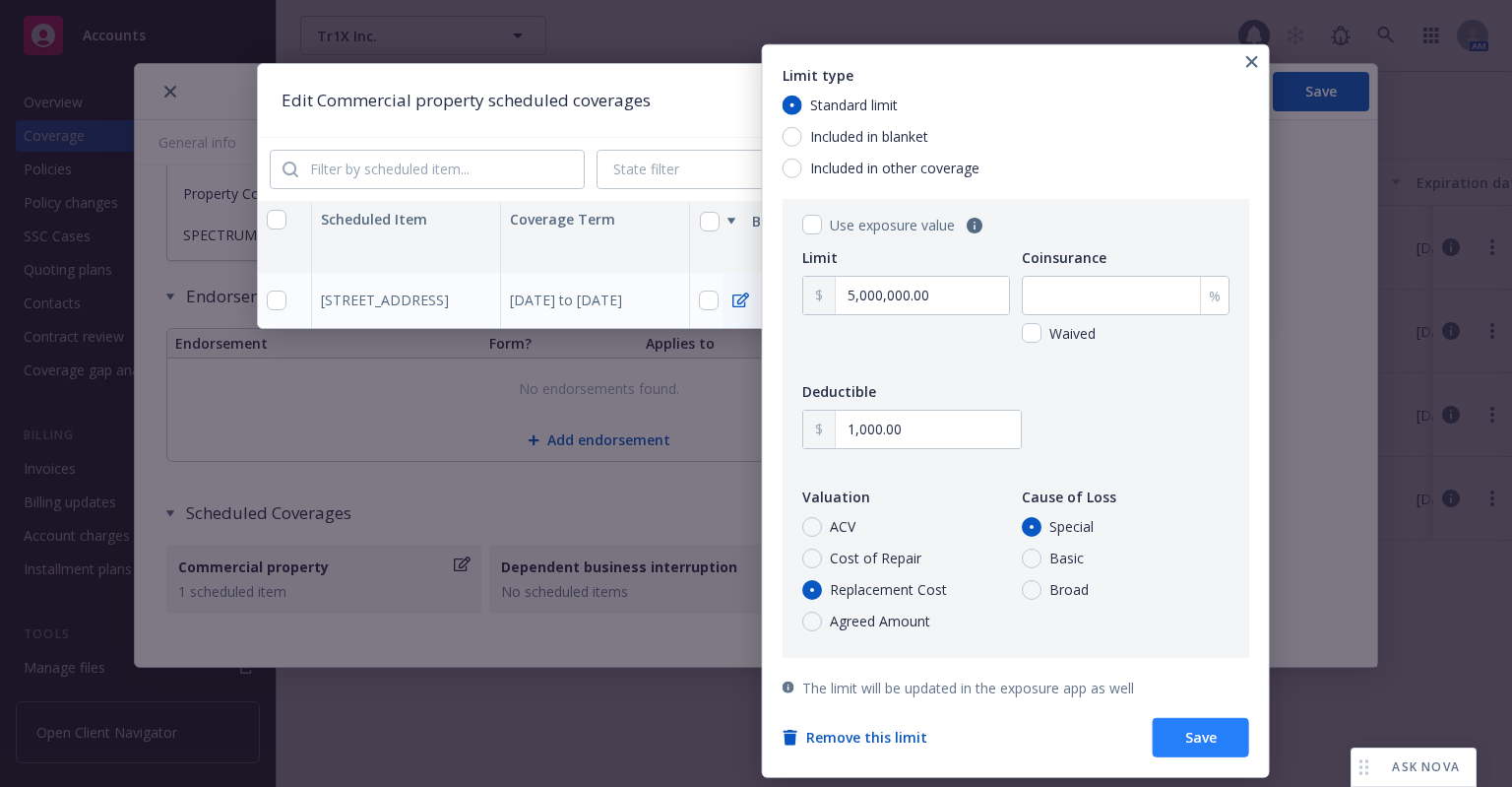click on "Save" at bounding box center (1201, 737) 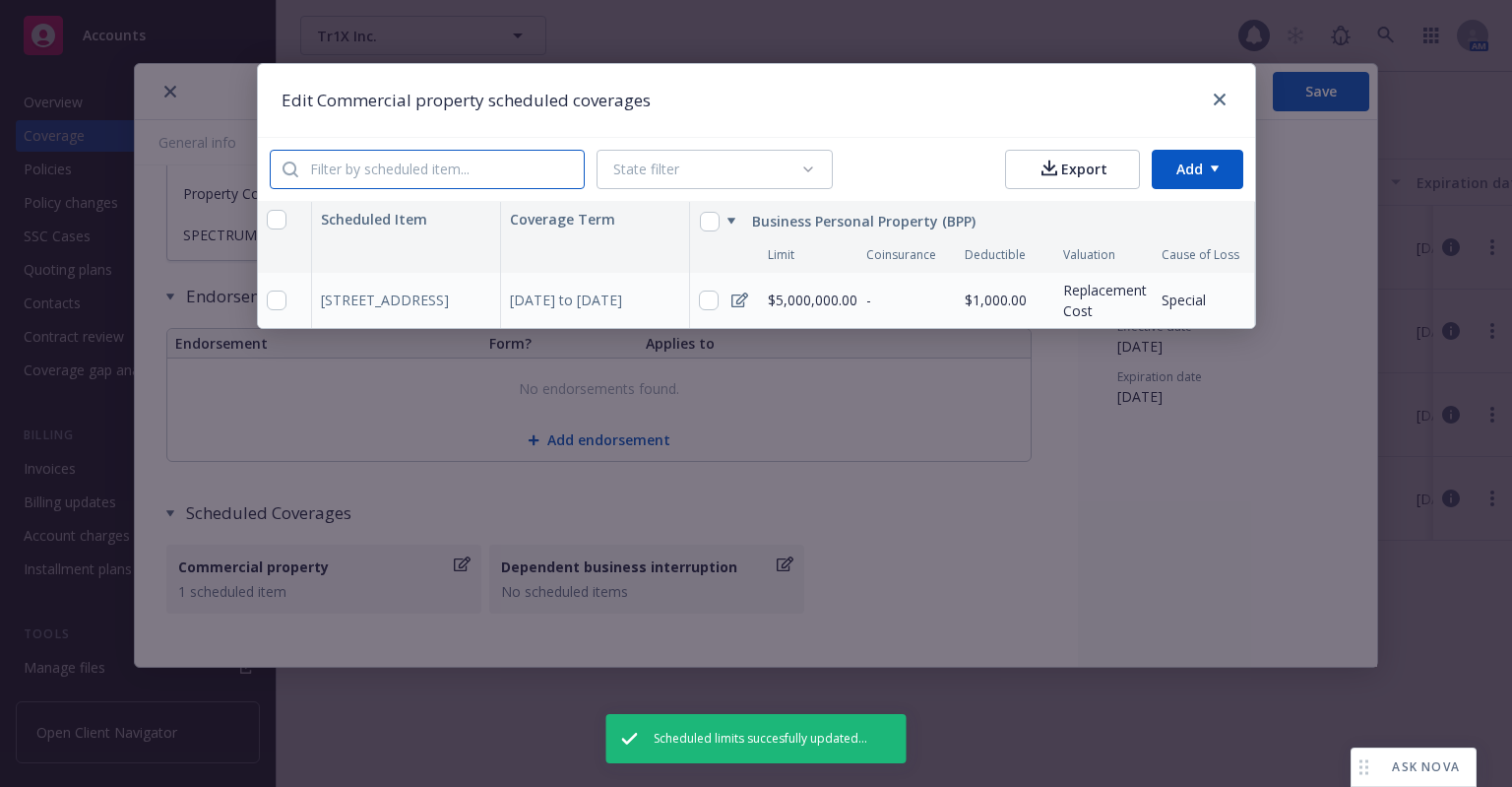 click at bounding box center (441, 169) 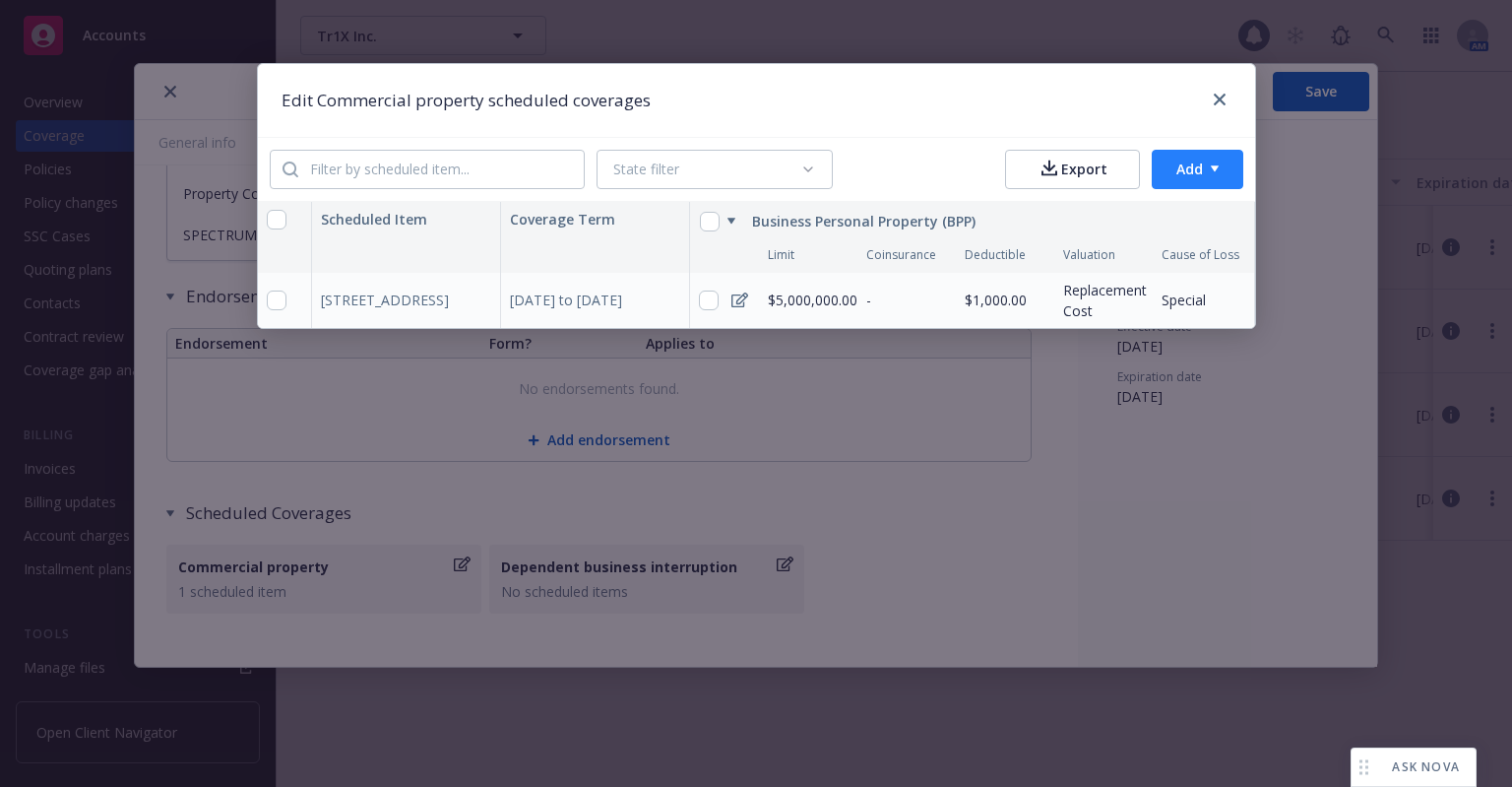 click on "Accounts Overview Coverage Policies Policy changes SSC Cases Quoting plans Contacts Contract review Coverage gap analysis Billing Invoices Billing updates Account charges Installment plans Tools Manage files Manage exposures Manage certificates Manage claims Manage BORs Summary of insurance Analytics hub Loss summary generator Account settings Service team Sales relationships Related accounts Client navigator features Client access Open Client Navigator Tr1X Inc. Tr1X Inc. 1 AM 1 filter Show active only LOC Policy number Policy type Effective date Expiration date Status Commercial Property 57SBABD1PKJ Commercial Package   - BOP 08/09/2025 08/09/2026 Upcoming Commercial Umbrella 57SBABD1PKJ Commercial Package   - BOP 08/09/2025 08/09/2026 Upcoming General Liability 57SBABD1PKJ Commercial Package   - BOP 08/09/2025 08/09/2026 Upcoming Commercial Auto Liability 57SBABD1PKJ Commercial Package   - BOP 08/09/2025 08/09/2026 Upcoming   Tr1X Inc. | Coverage ASK NOVA x Commercial Property Cancel Save General info Yes" at bounding box center [756, 393] 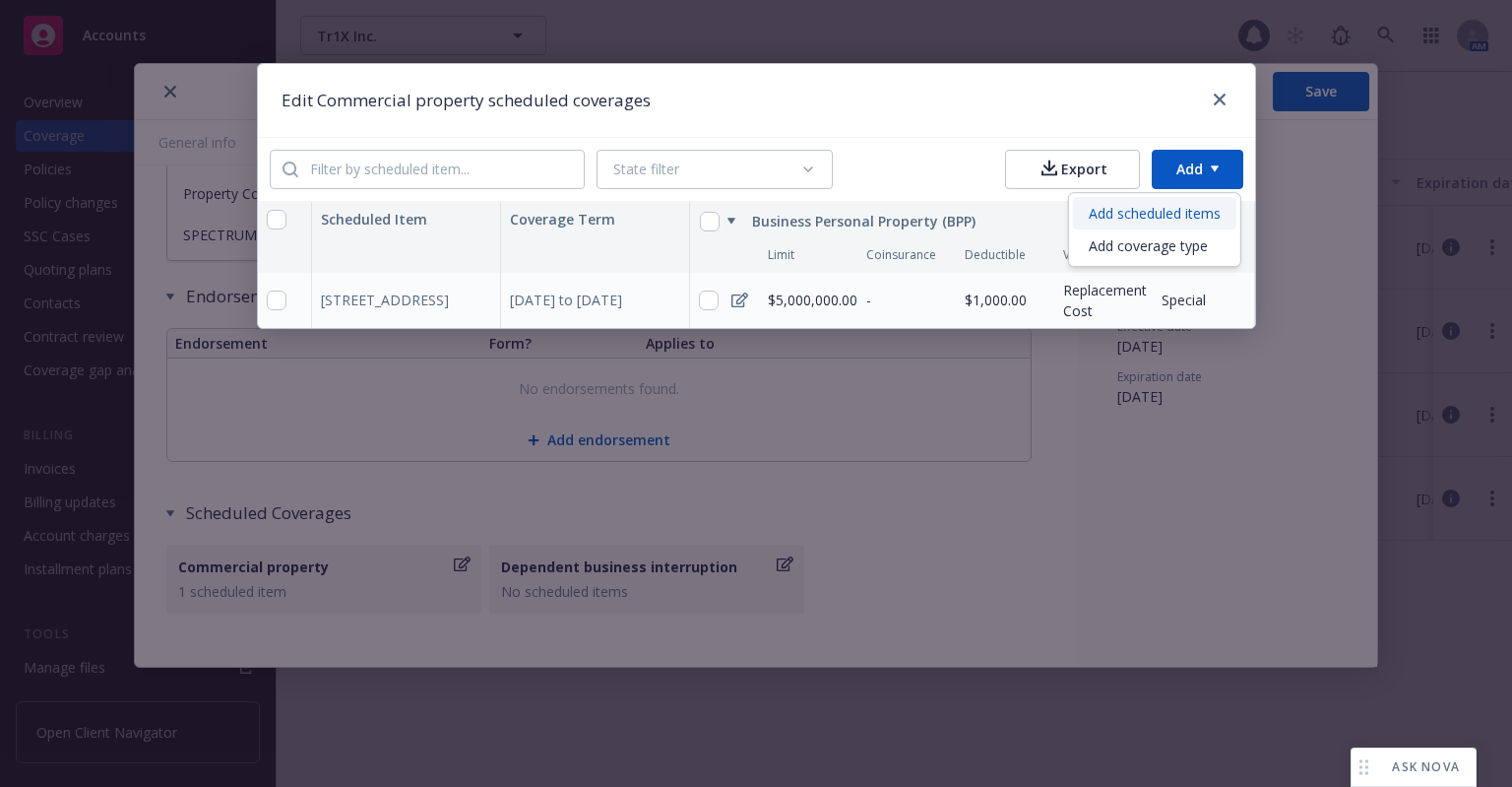 click on "Add scheduled items" at bounding box center [1155, 213] 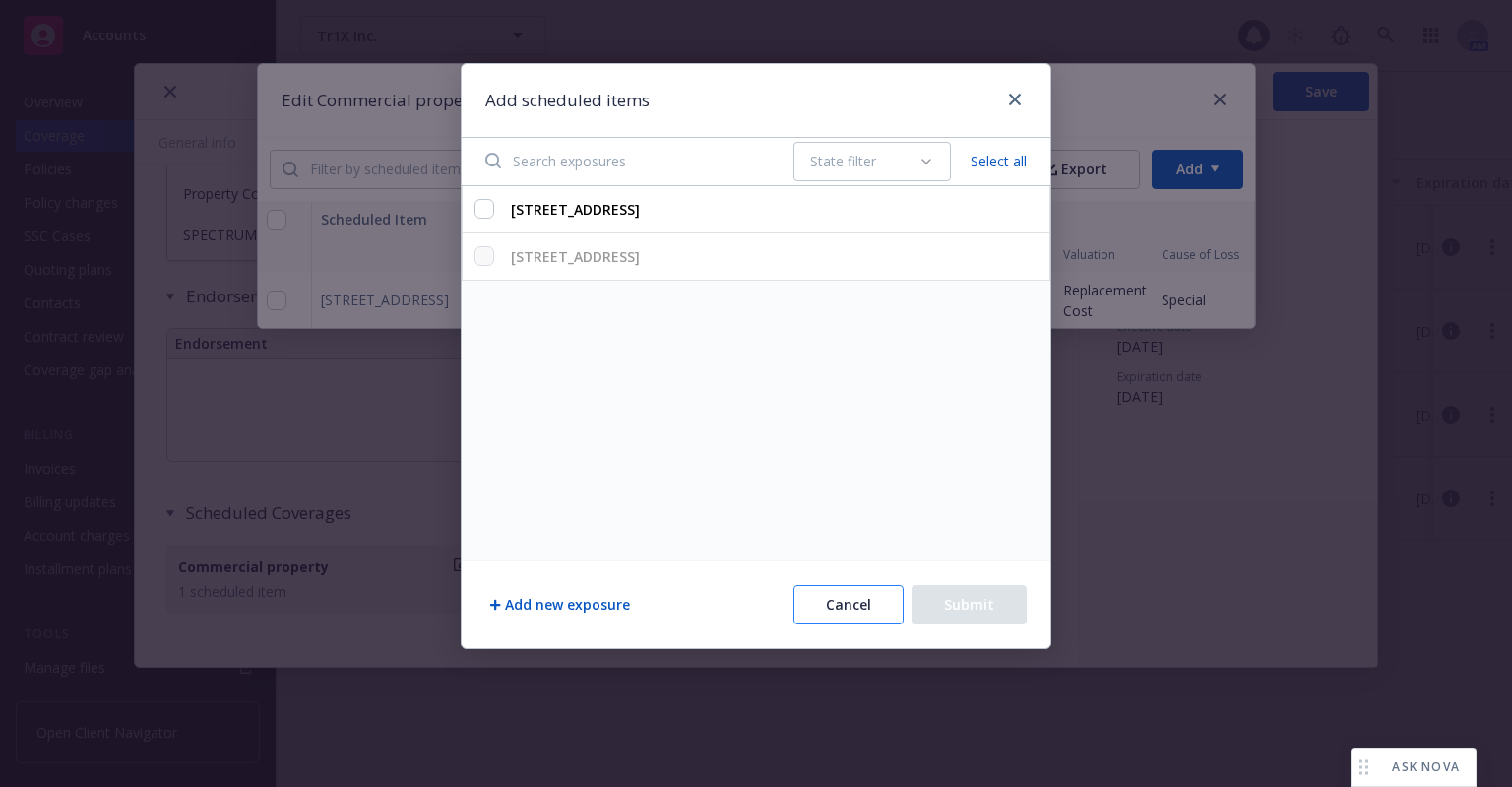 click on "Cancel" at bounding box center (849, 605) 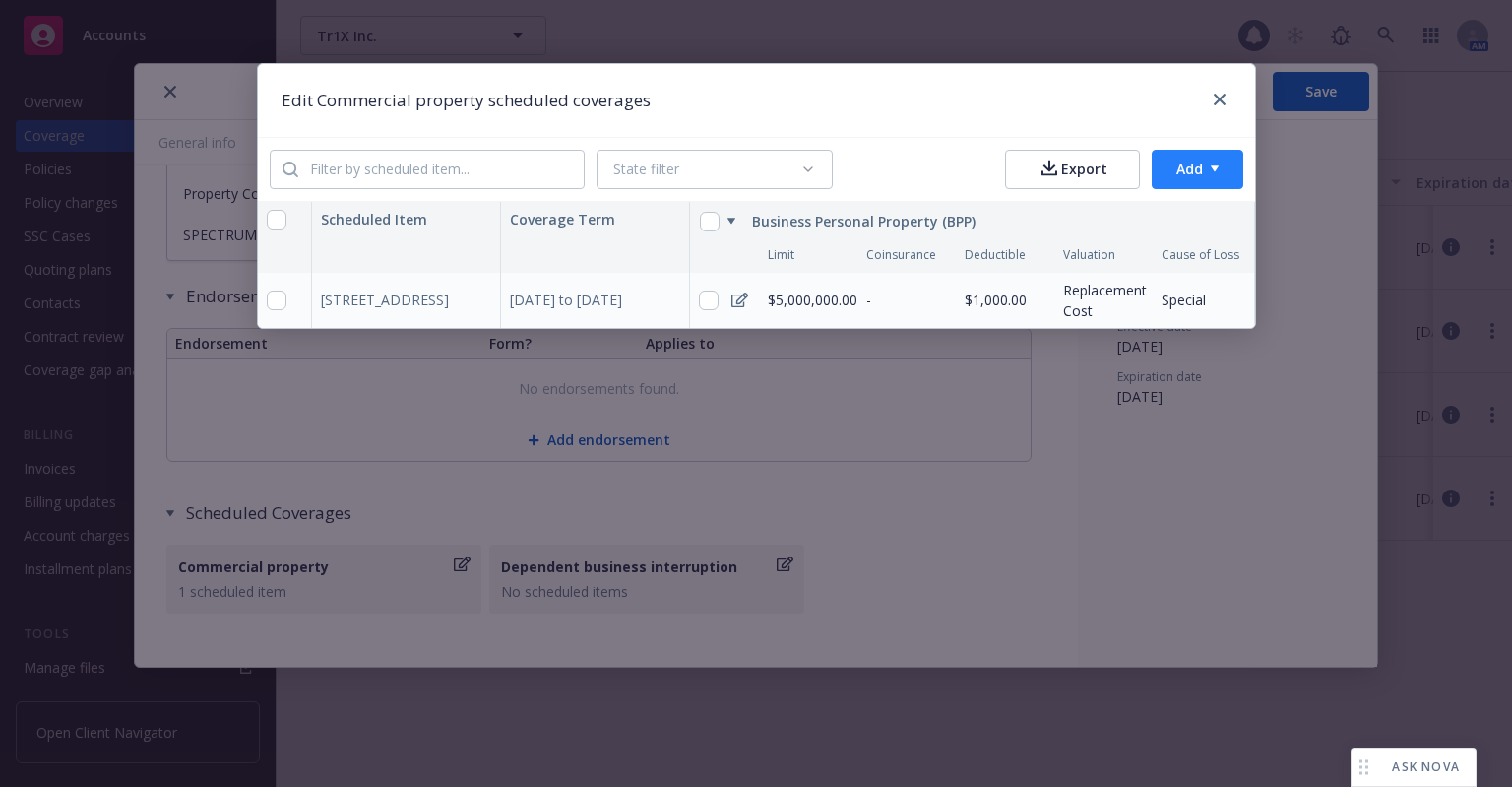 click on "Accounts Overview Coverage Policies Policy changes SSC Cases Quoting plans Contacts Contract review Coverage gap analysis Billing Invoices Billing updates Account charges Installment plans Tools Manage files Manage exposures Manage certificates Manage claims Manage BORs Summary of insurance Analytics hub Loss summary generator Account settings Service team Sales relationships Related accounts Client navigator features Client access Open Client Navigator Tr1X Inc. Tr1X Inc. 1 AM 1 filter Show active only LOC Policy number Policy type Effective date Expiration date Status Commercial Property 57SBABD1PKJ Commercial Package   - BOP 08/09/2025 08/09/2026 Upcoming Commercial Umbrella 57SBABD1PKJ Commercial Package   - BOP 08/09/2025 08/09/2026 Upcoming General Liability 57SBABD1PKJ Commercial Package   - BOP 08/09/2025 08/09/2026 Upcoming Commercial Auto Liability 57SBABD1PKJ Commercial Package   - BOP 08/09/2025 08/09/2026 Upcoming   Tr1X Inc. | Coverage ASK NOVA x Commercial Property Cancel Save General info Yes" at bounding box center [756, 393] 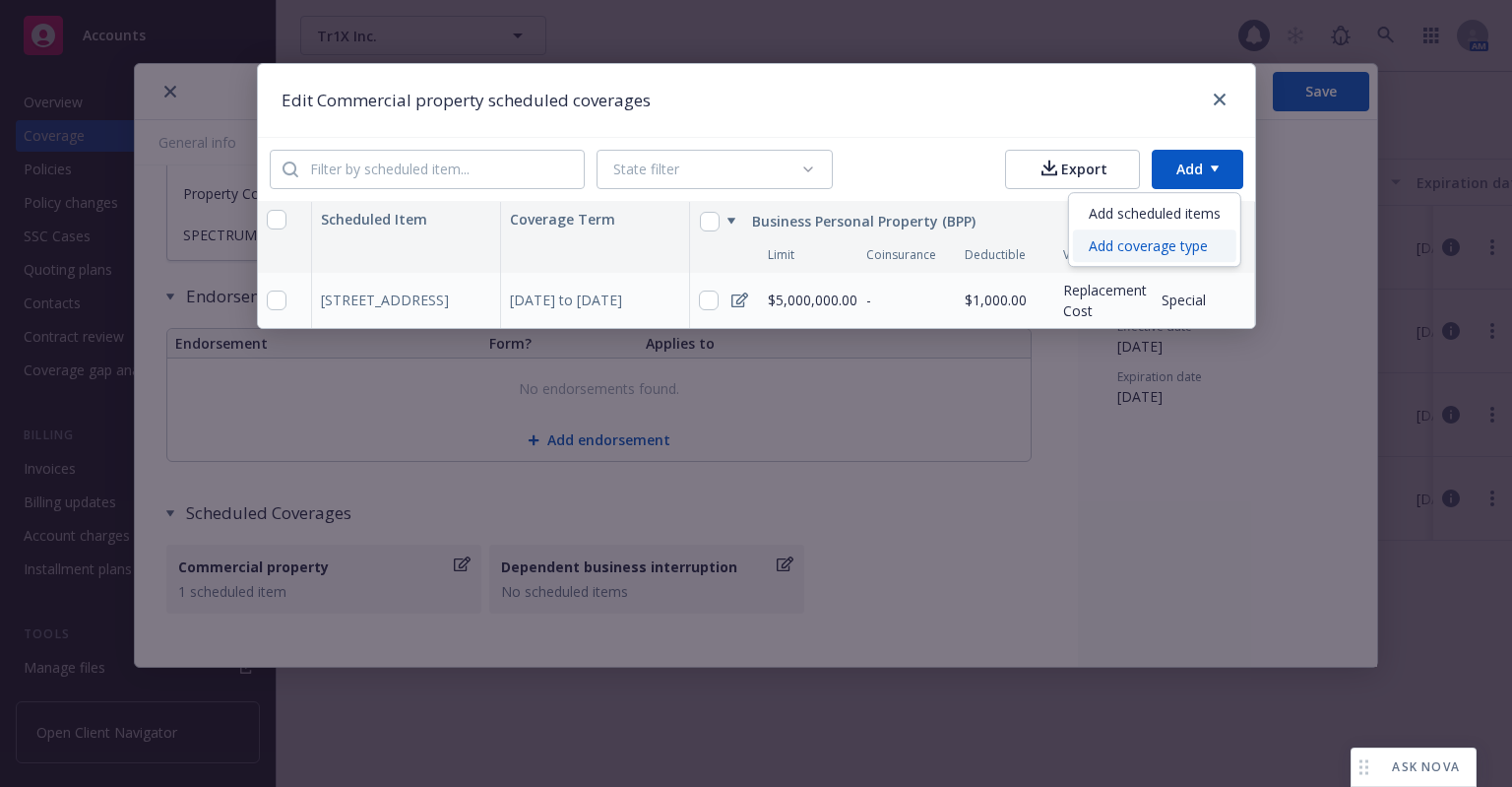 click on "Add coverage type" at bounding box center [1155, 245] 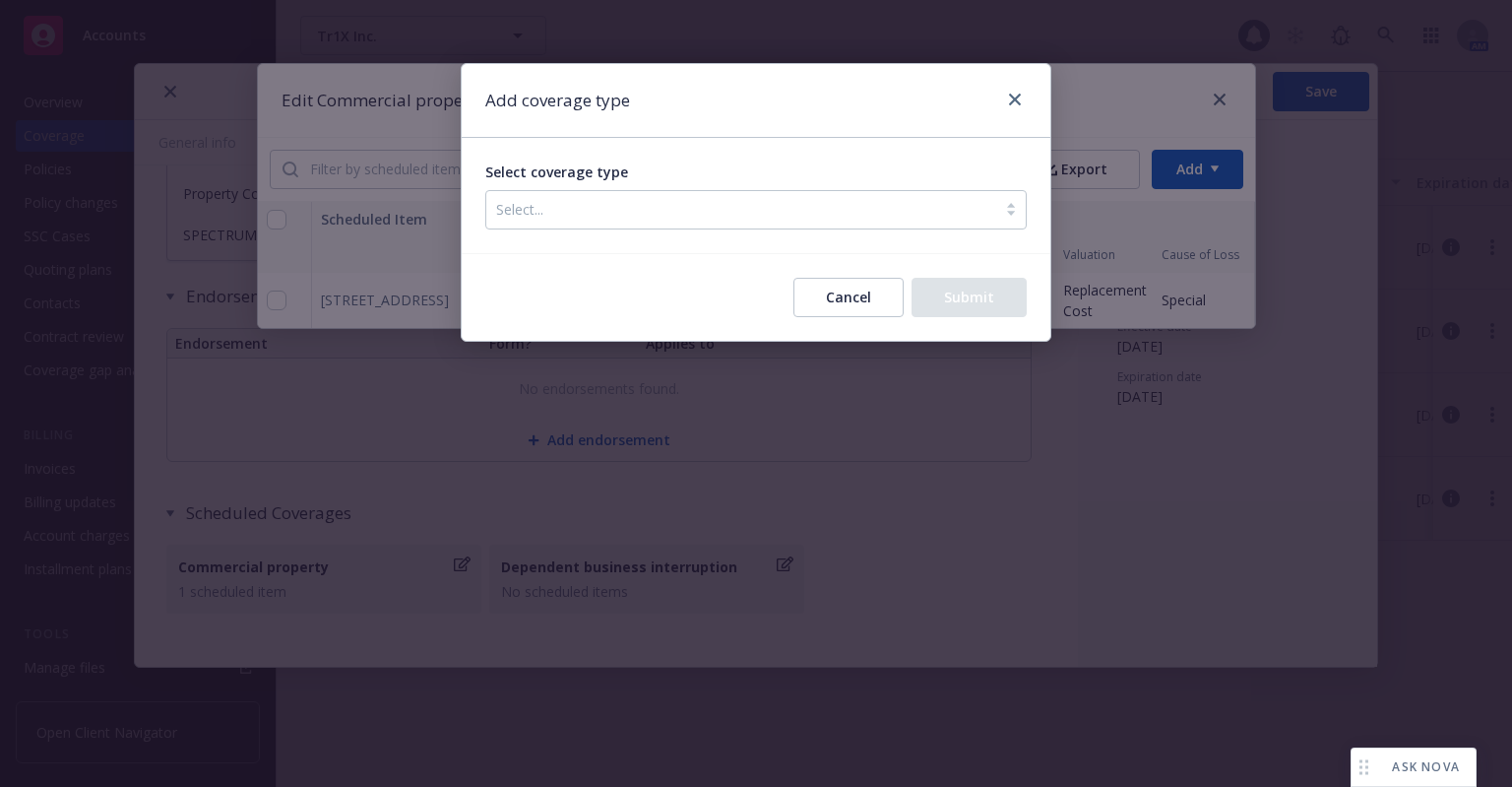 click on "Select coverage type Select..." at bounding box center (756, 195) 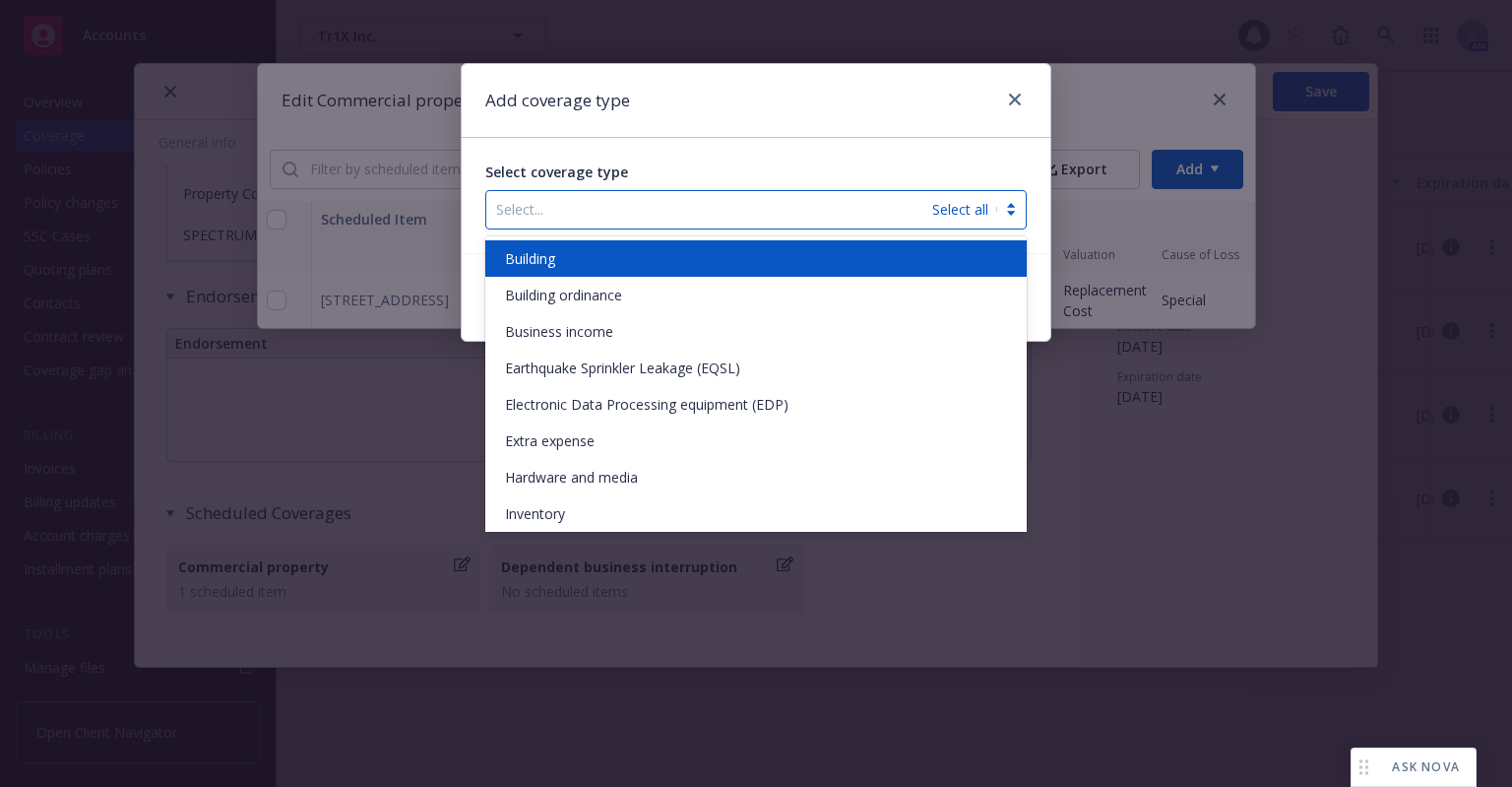 click on "Select..." at bounding box center (709, 210) 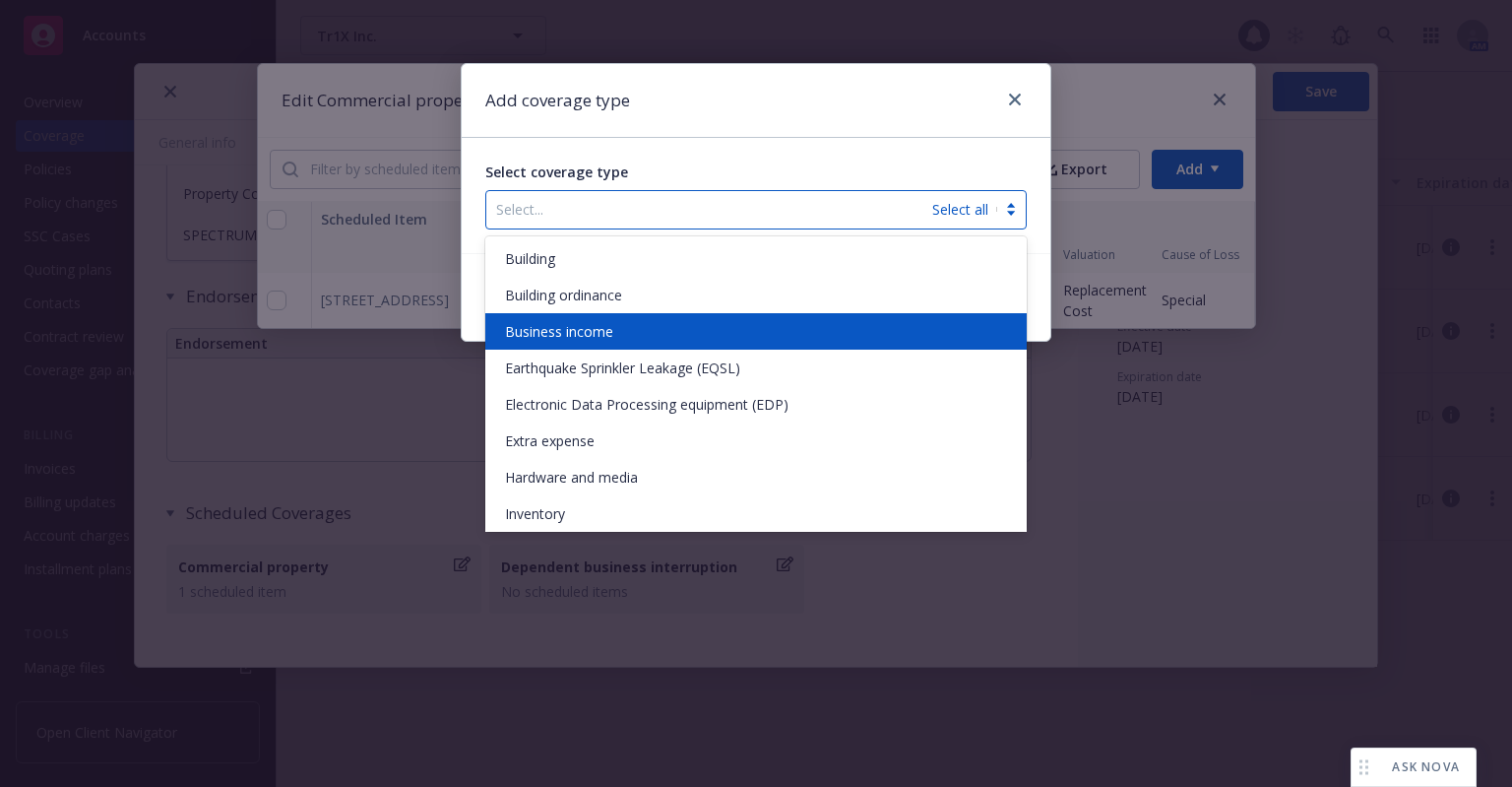 click on "Business income" at bounding box center [756, 331] 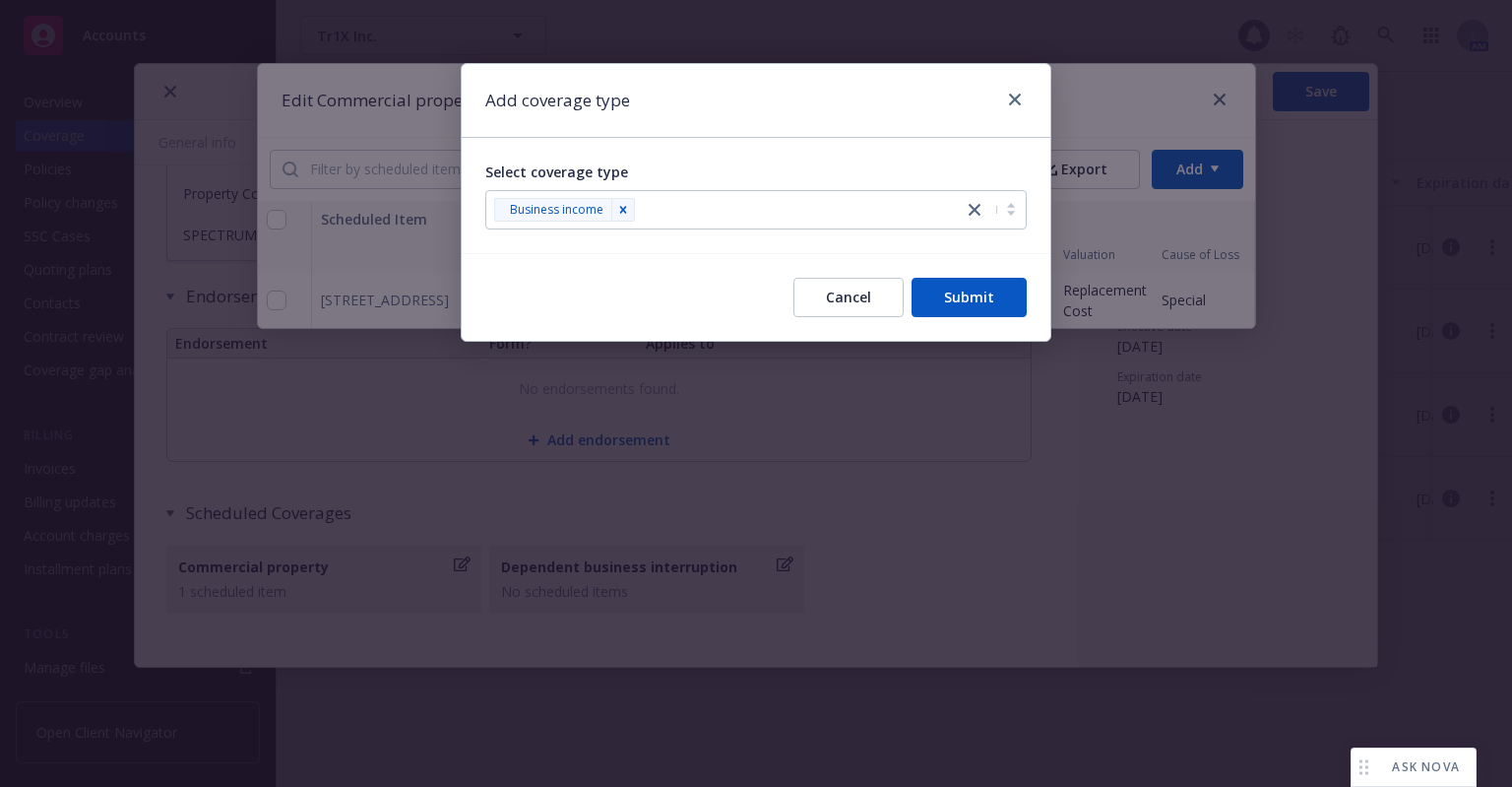 drag, startPoint x: 852, startPoint y: 148, endPoint x: 884, endPoint y: 200, distance: 61.05735 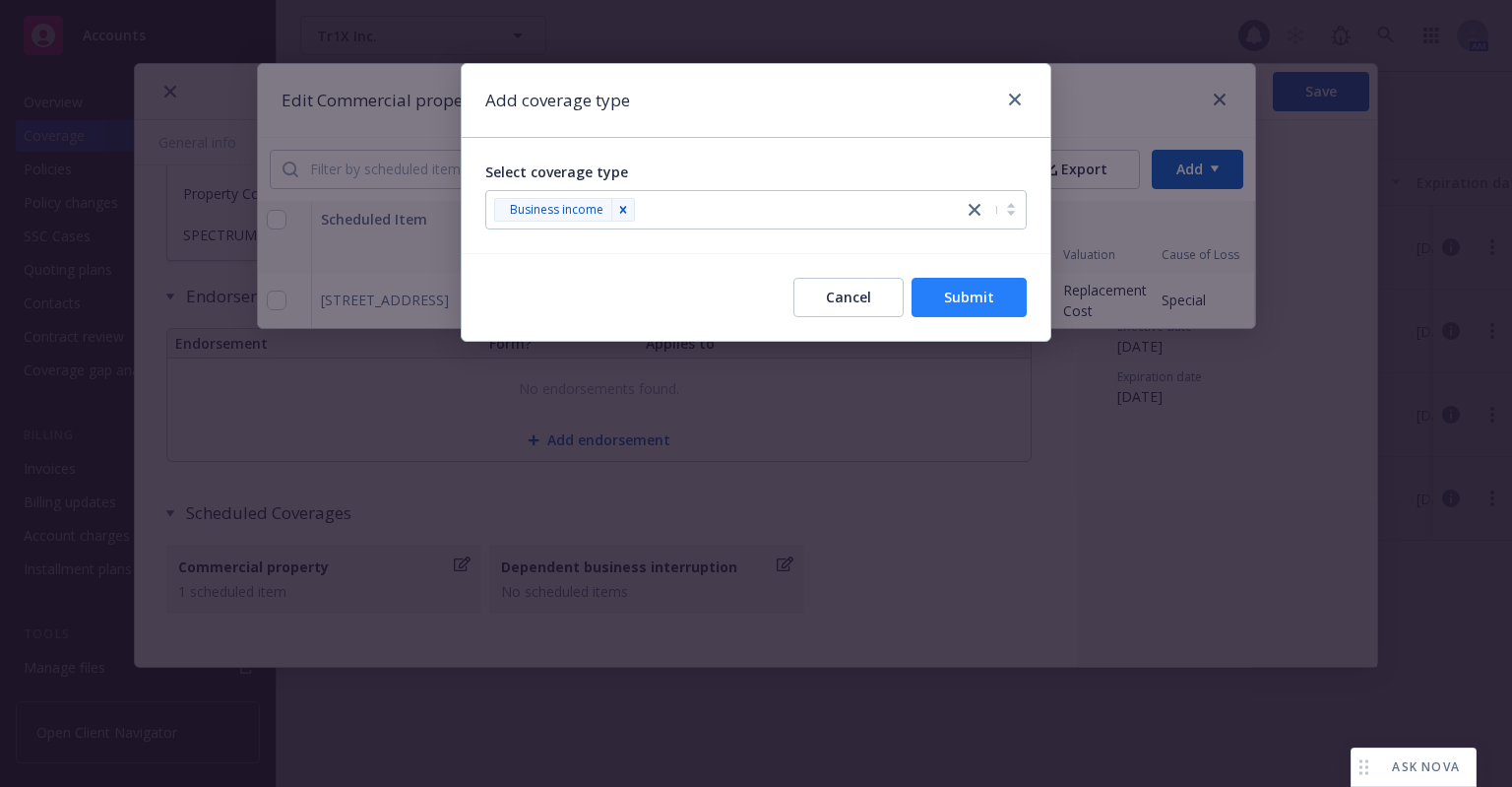 click on "Submit" at bounding box center [969, 297] 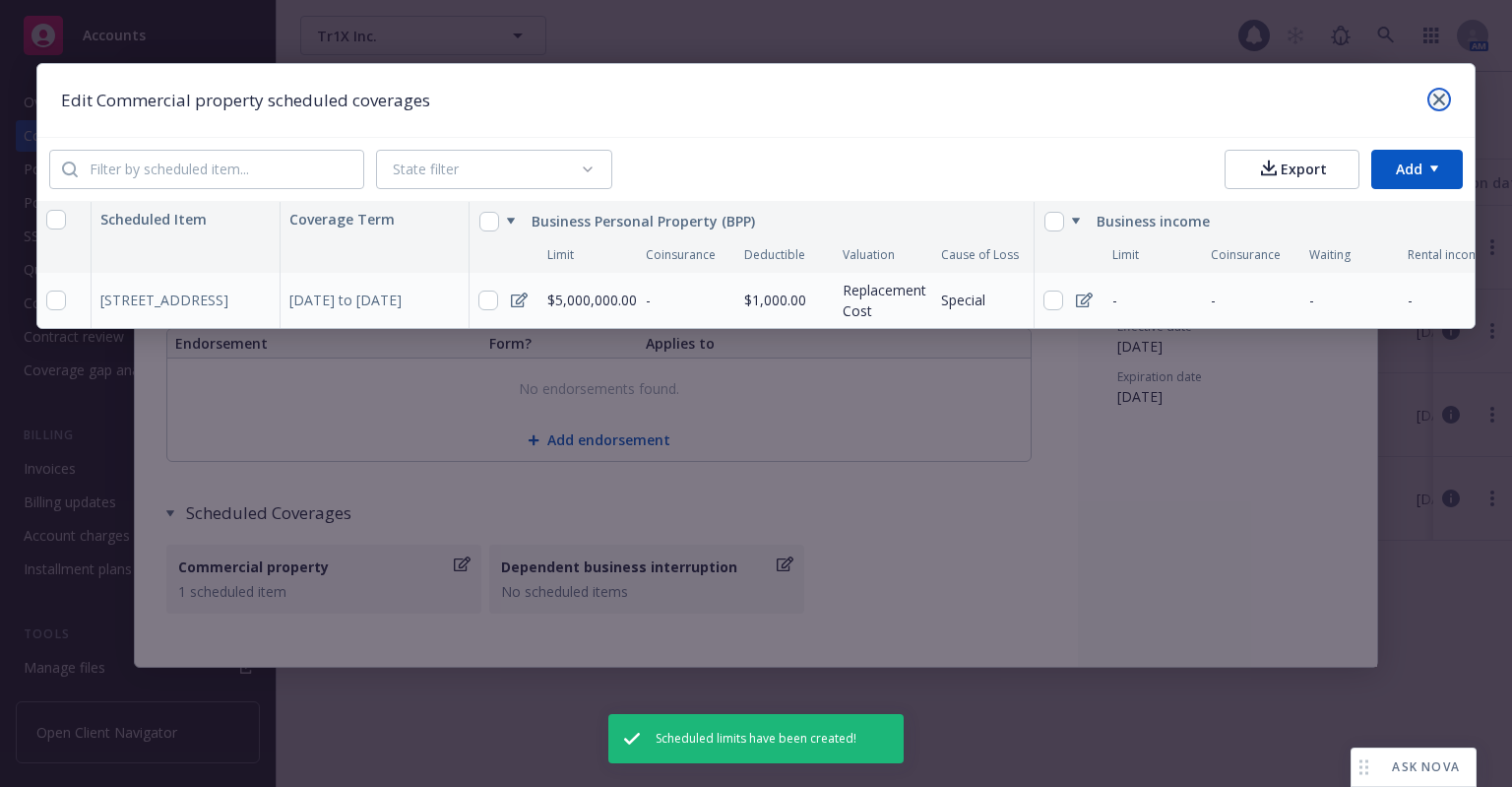 click 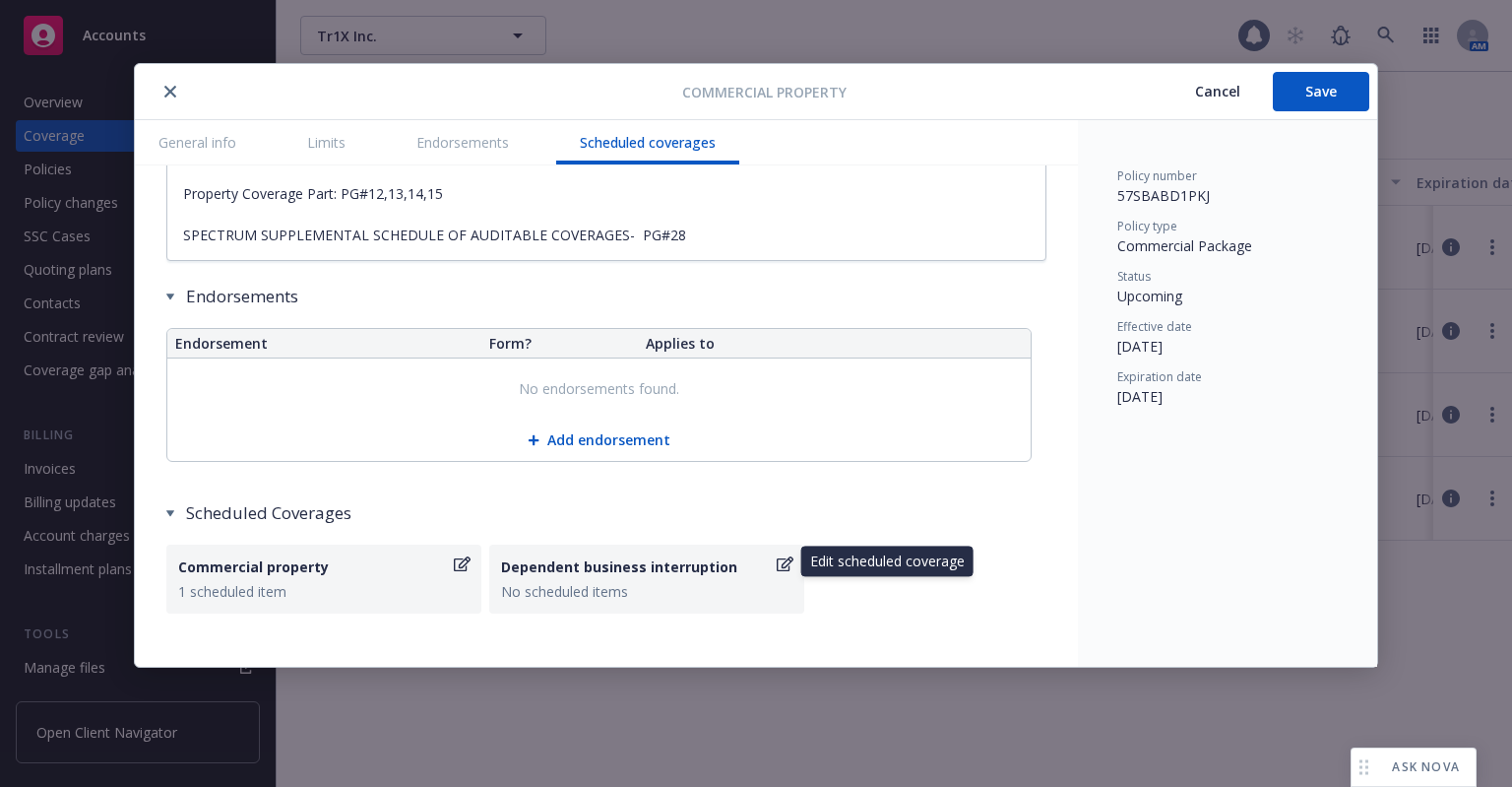 click 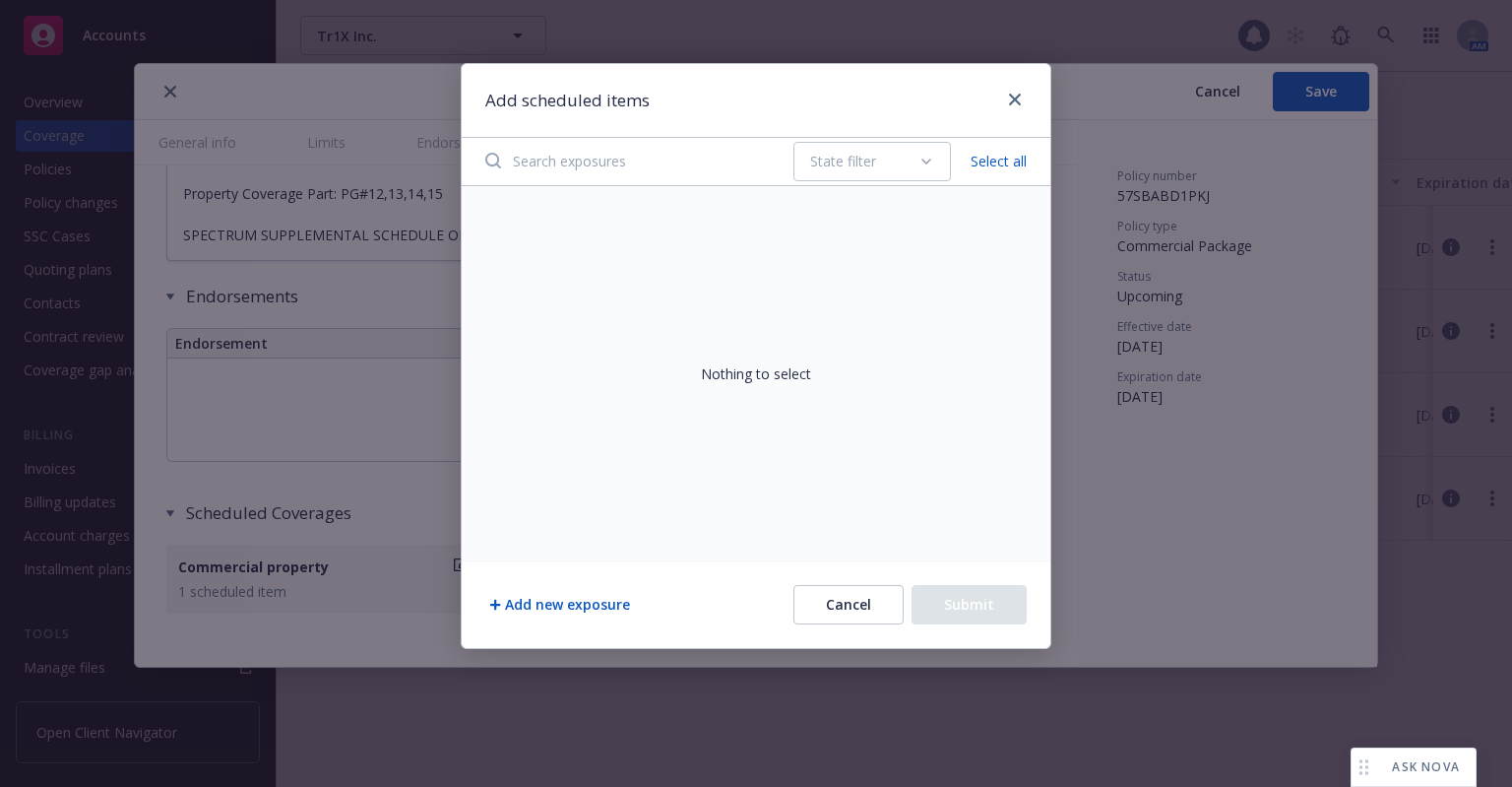 click at bounding box center [627, 161] 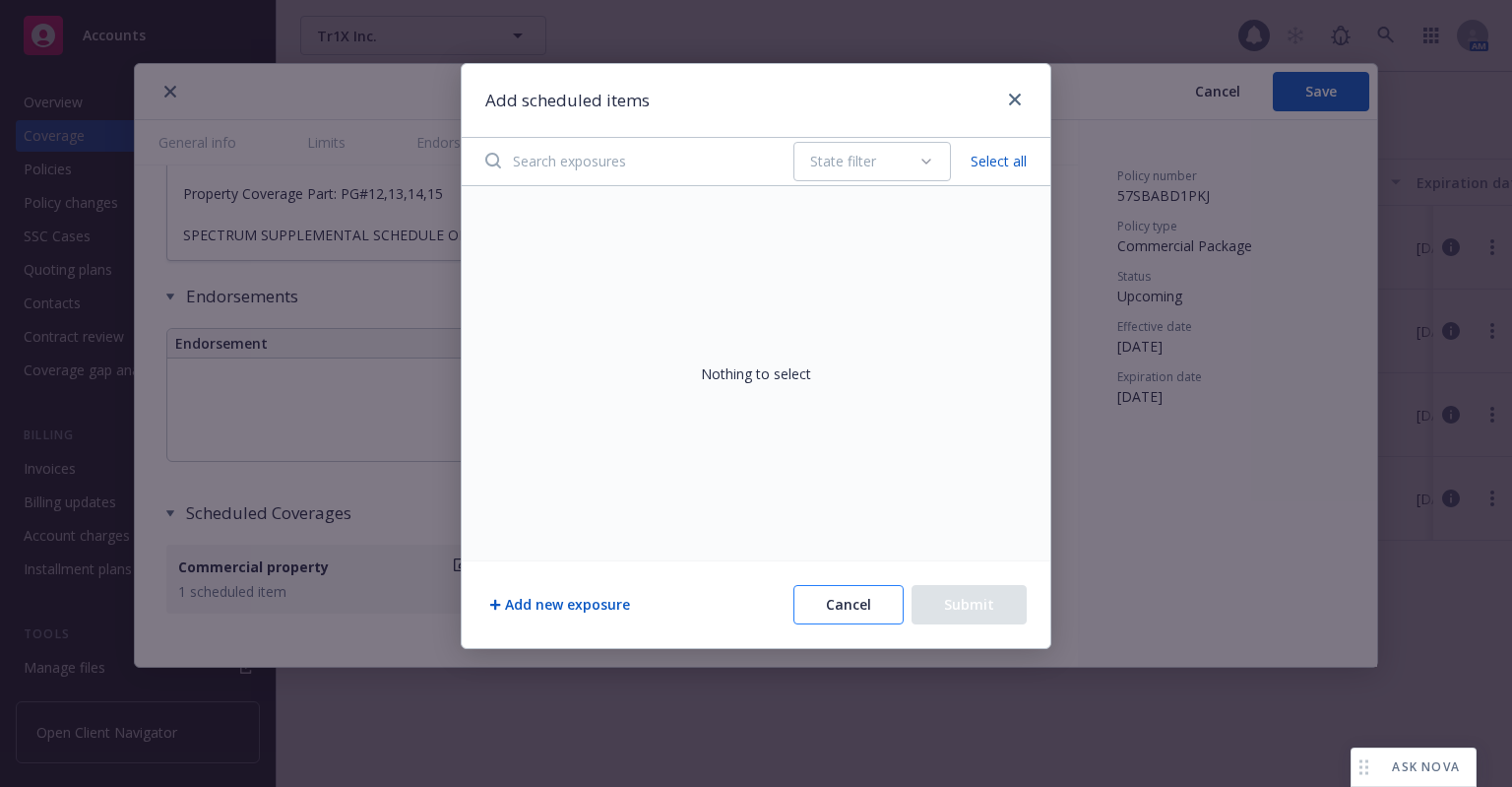 click on "Cancel" at bounding box center (849, 605) 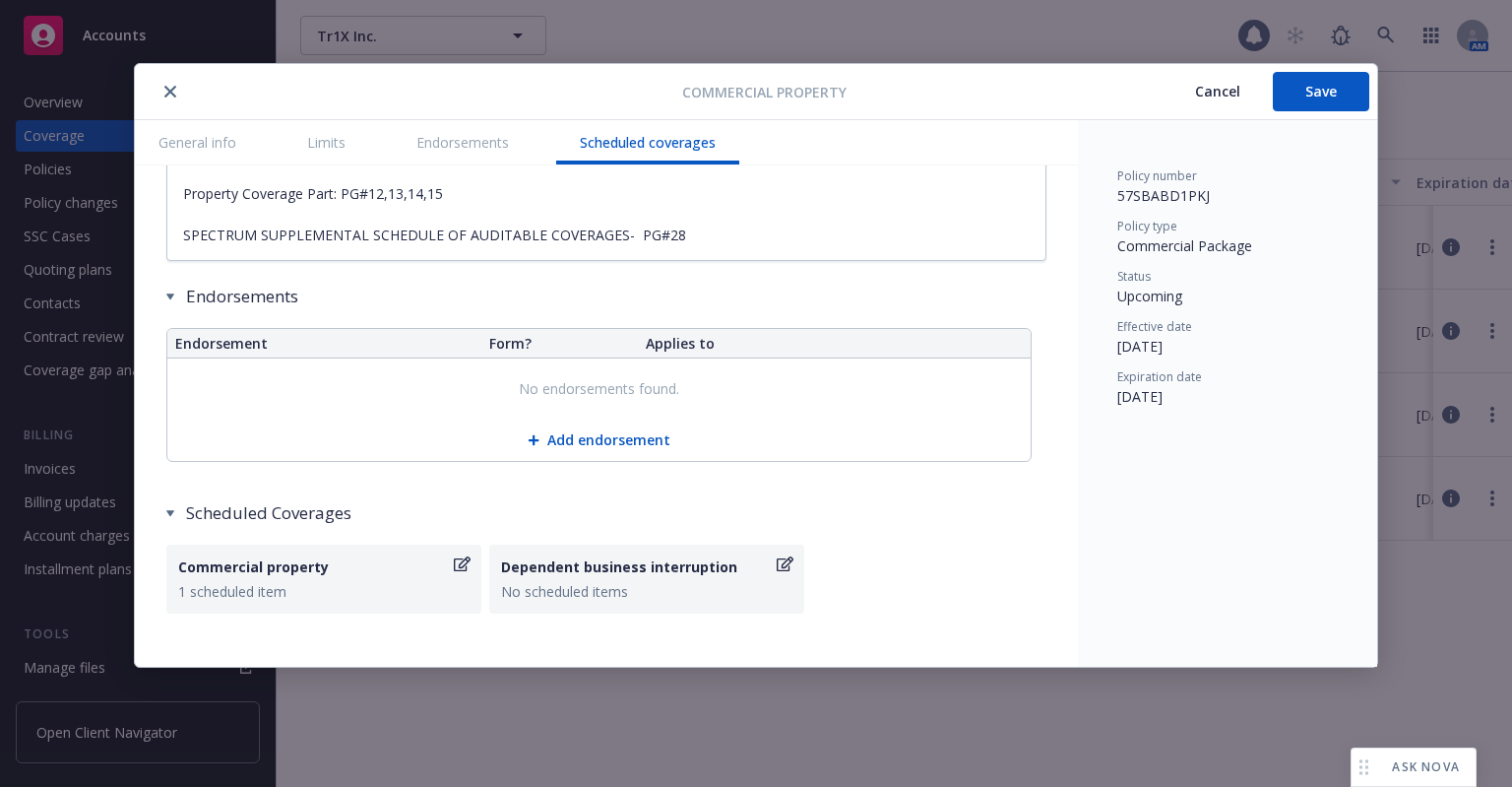 click 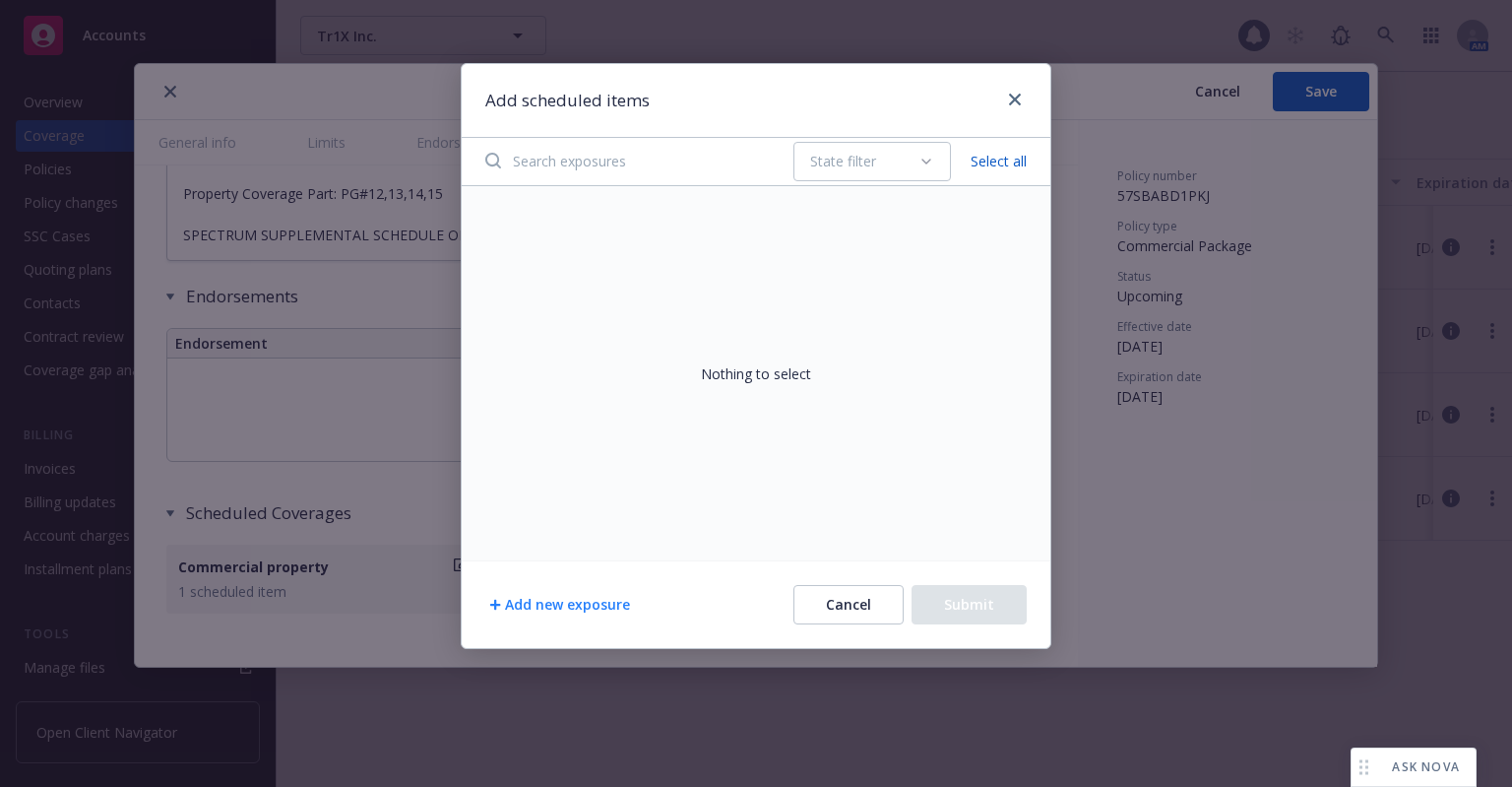 click on "Add new exposure" at bounding box center [559, 605] 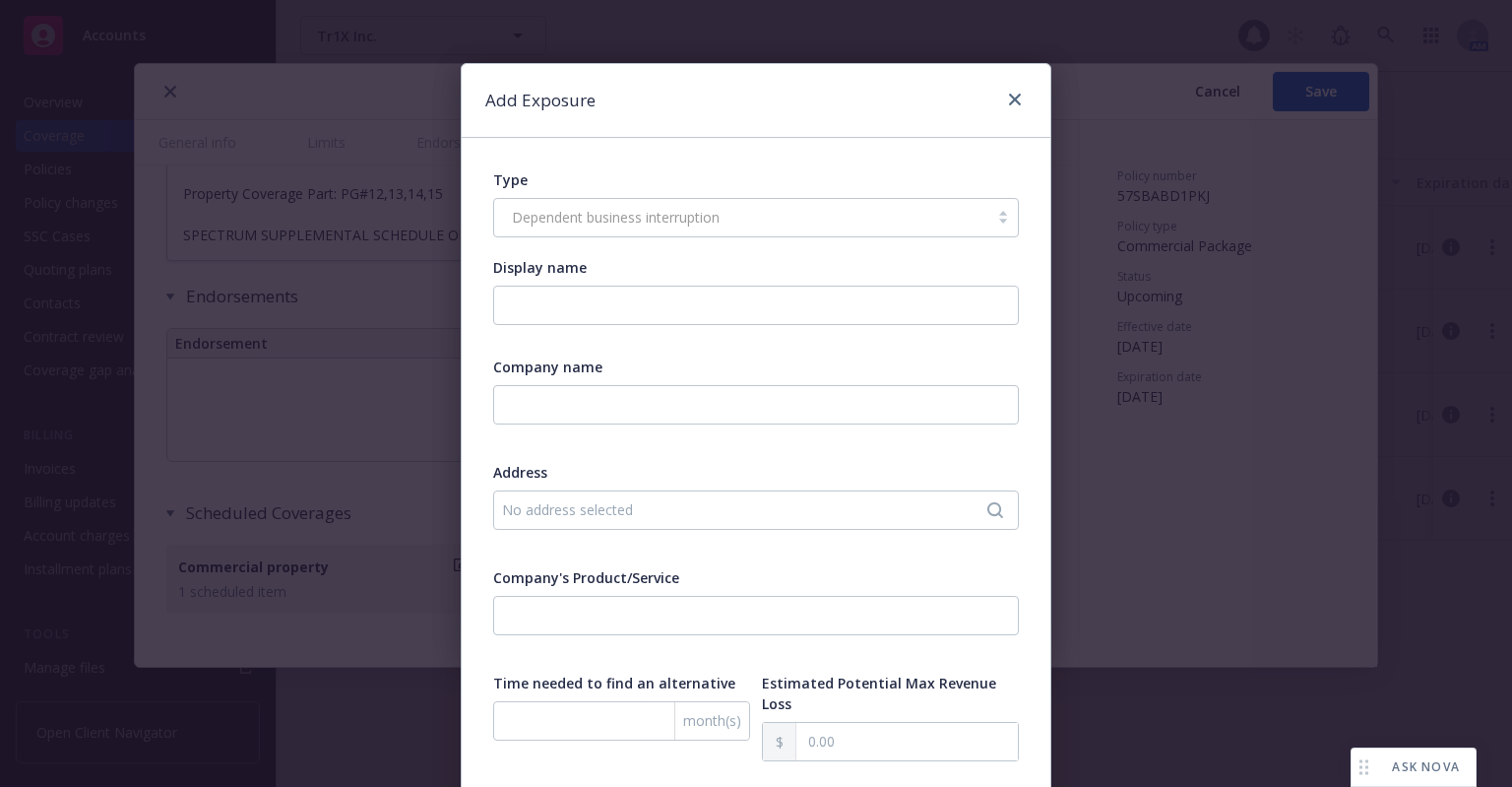 click on "Dependent business interruption" at bounding box center [756, 218] 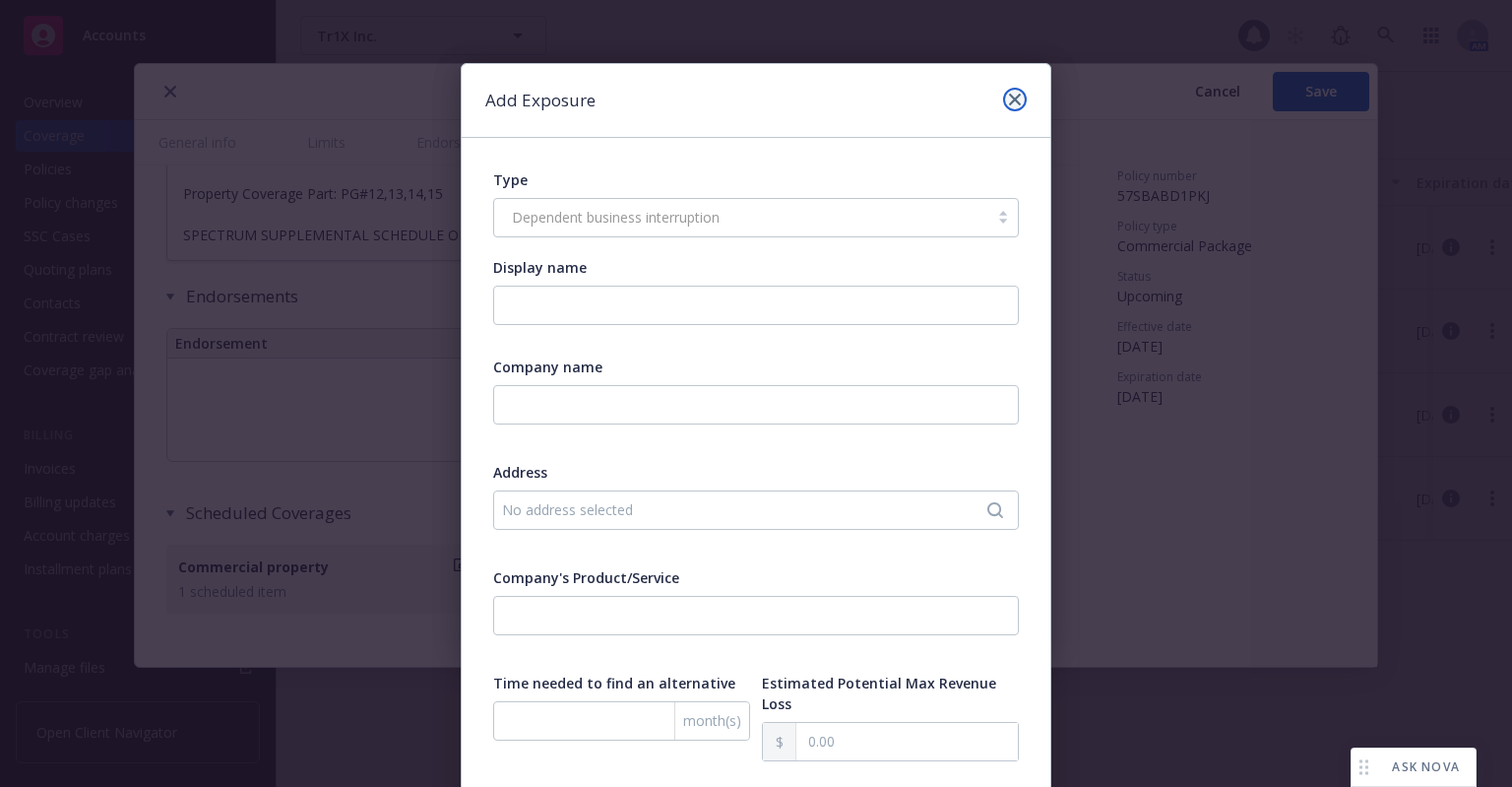 click 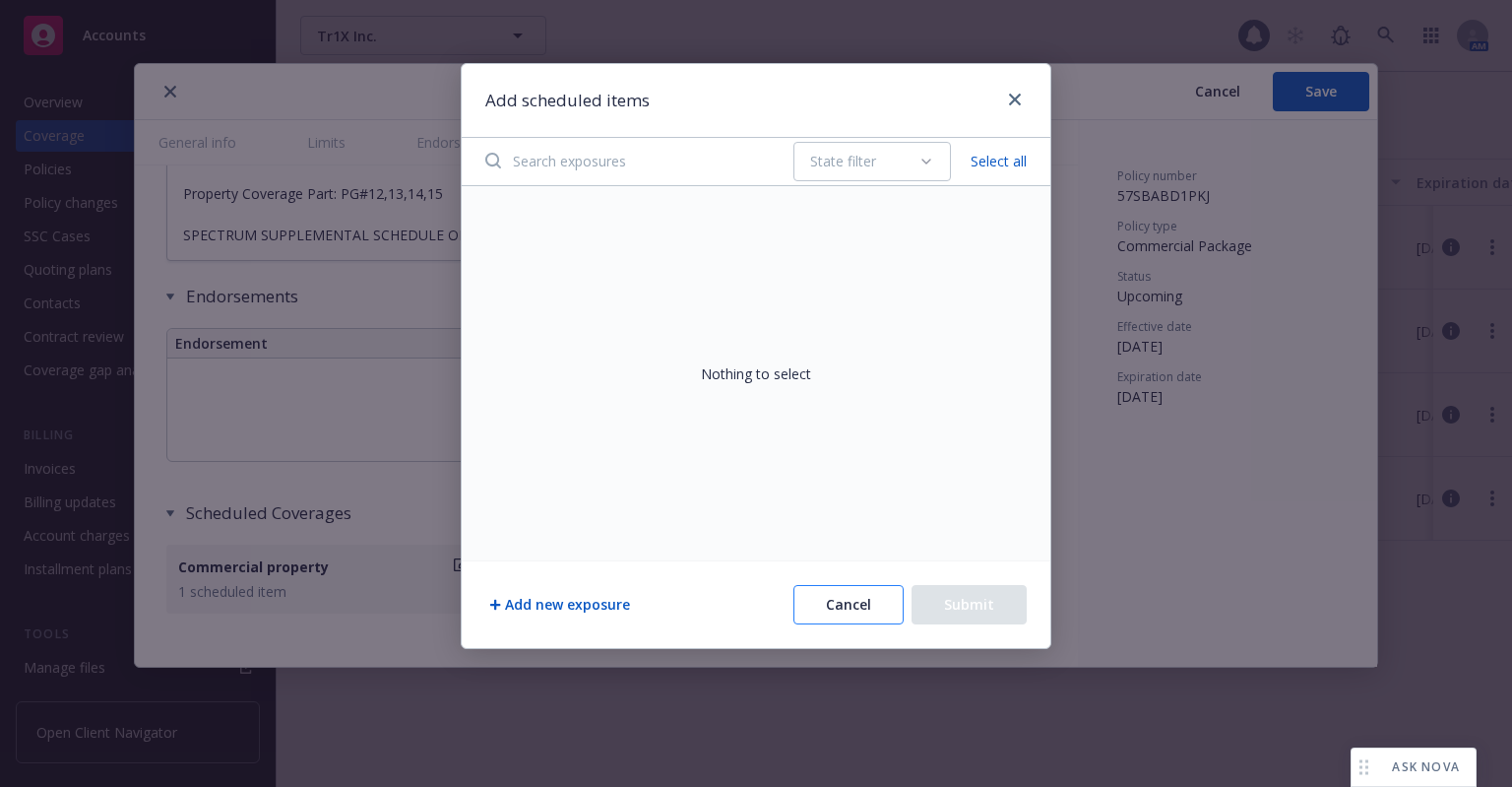 click on "Cancel" at bounding box center (849, 605) 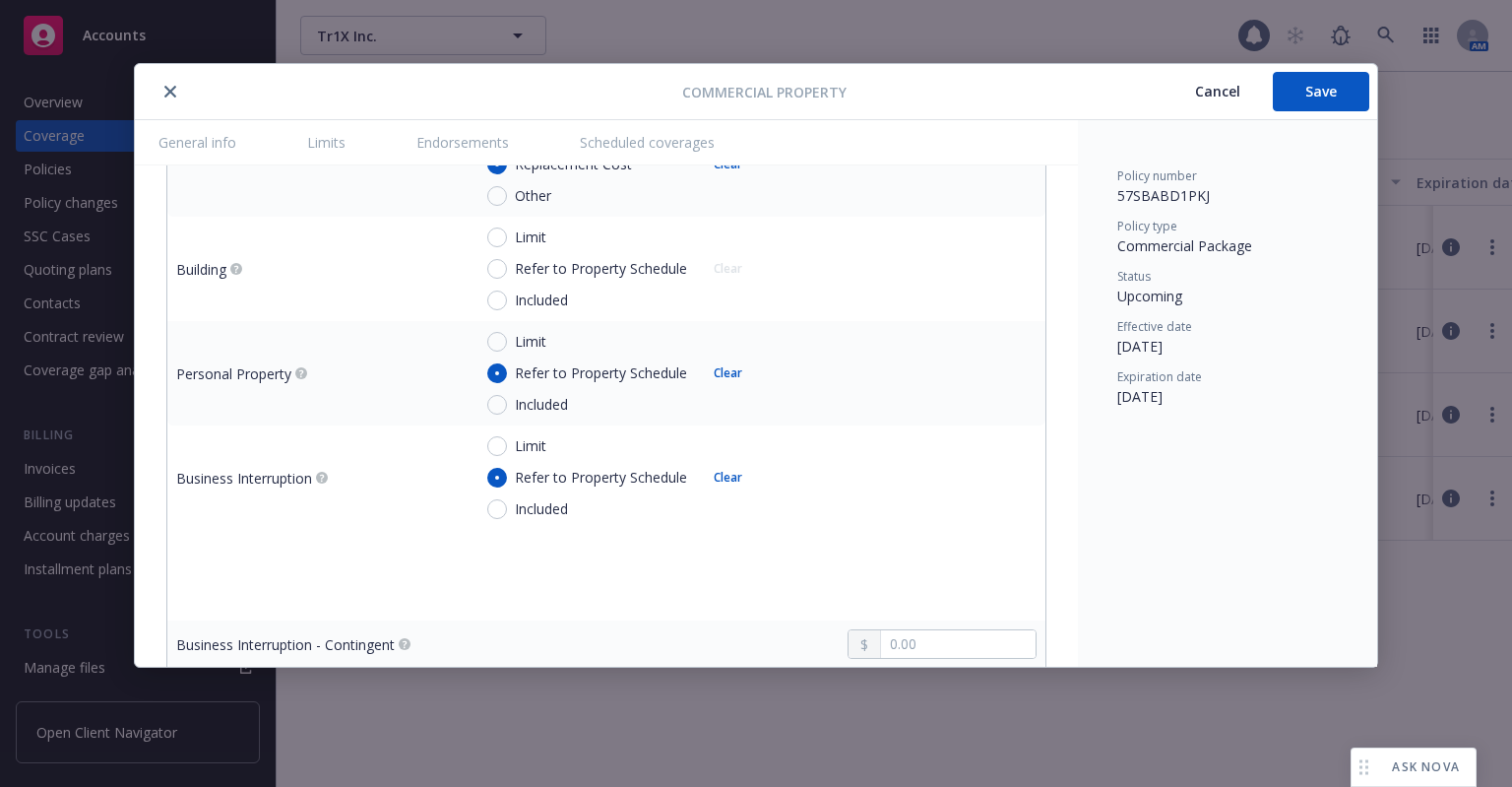 scroll, scrollTop: 1037, scrollLeft: 0, axis: vertical 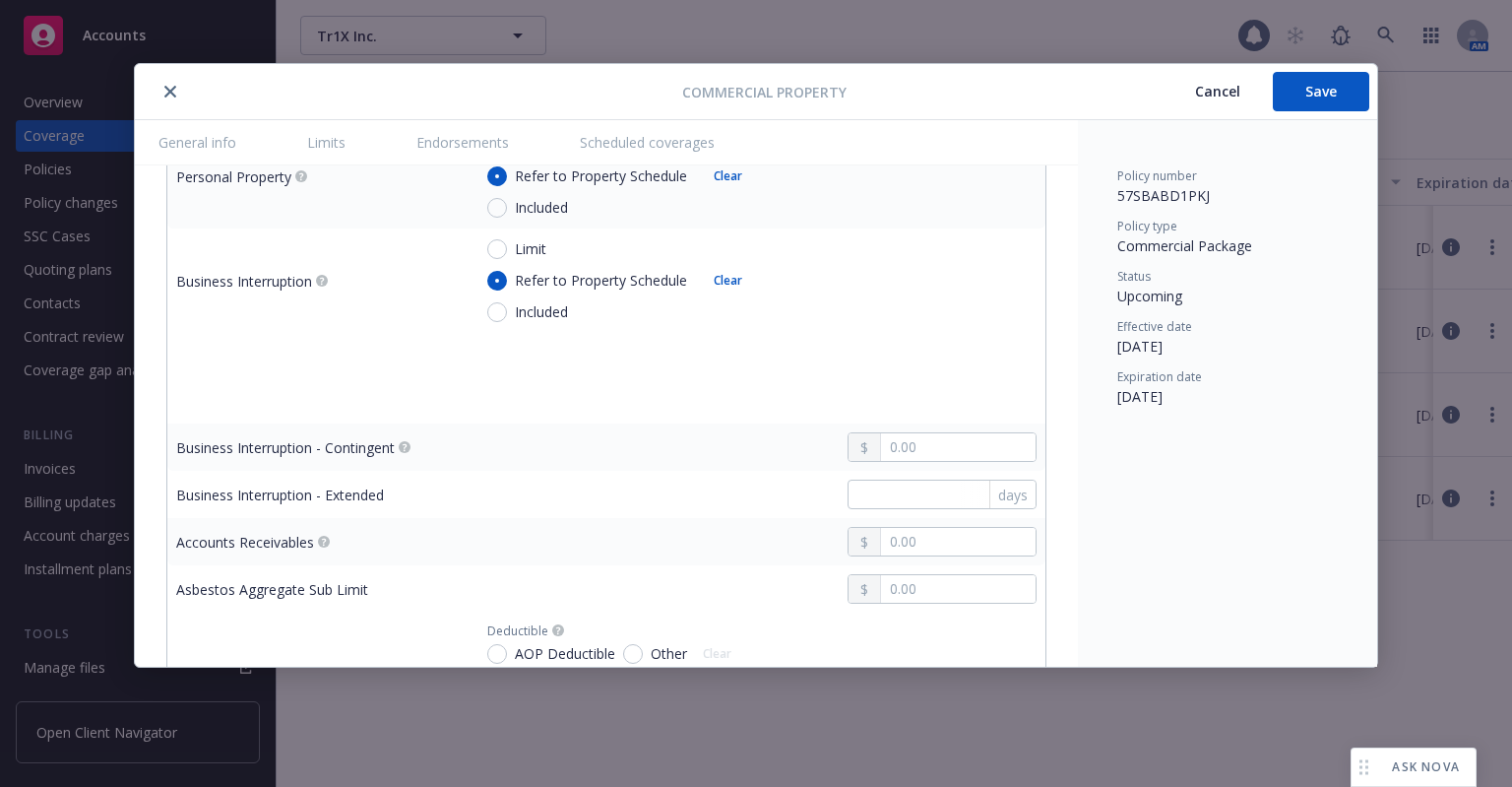 type on "x" 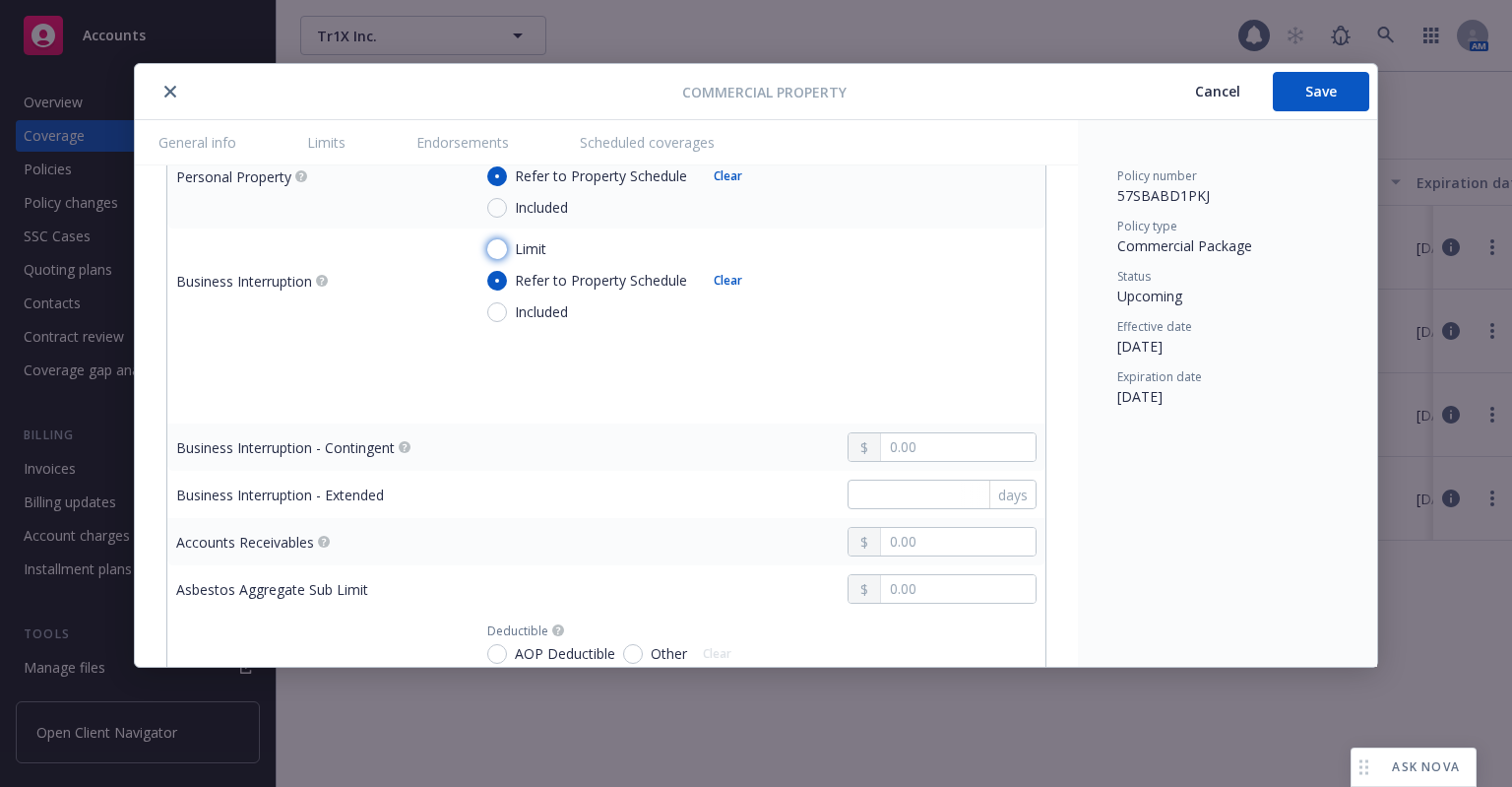 click on "Limit" at bounding box center (497, 249) 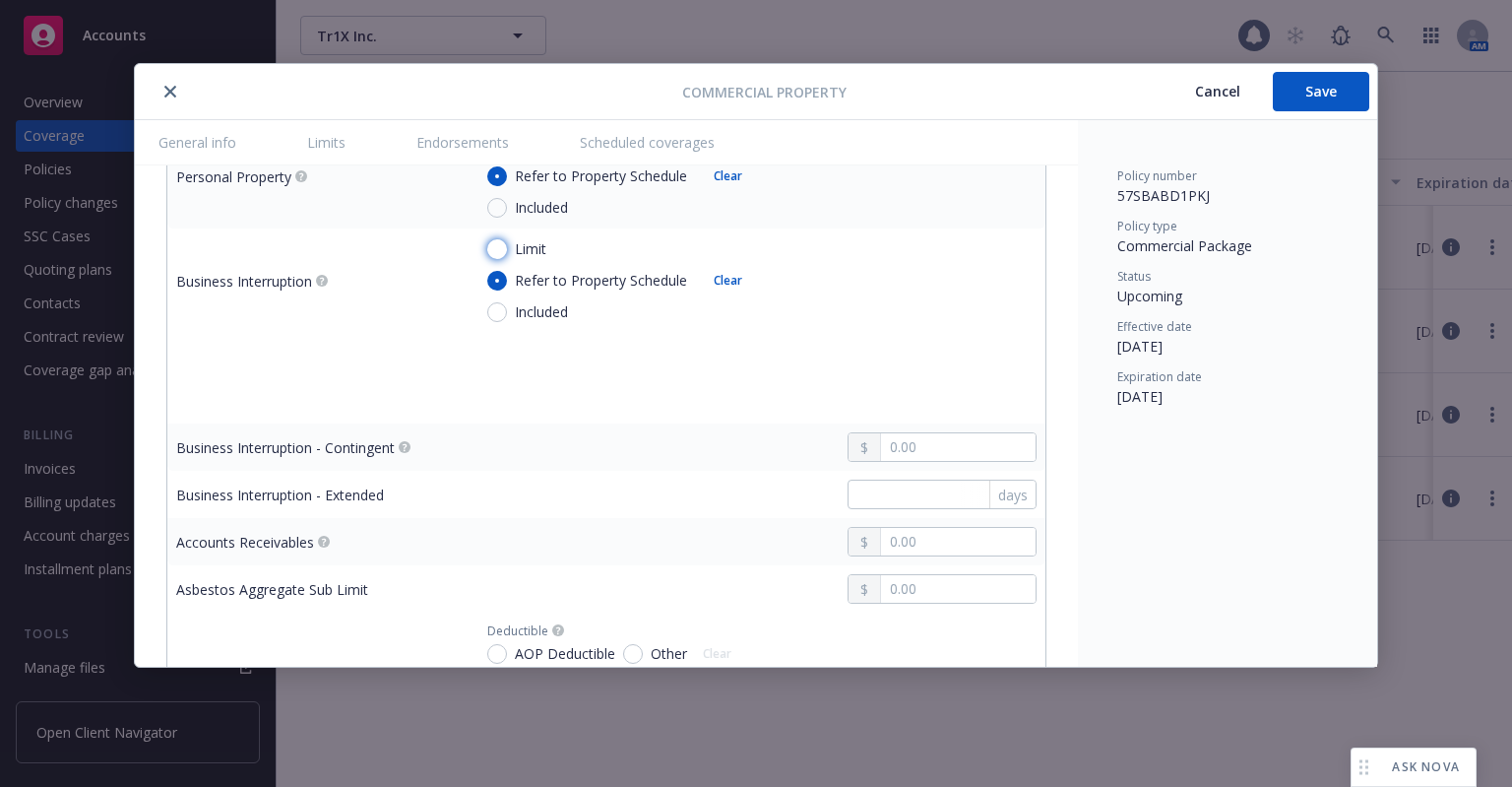 radio on "true" 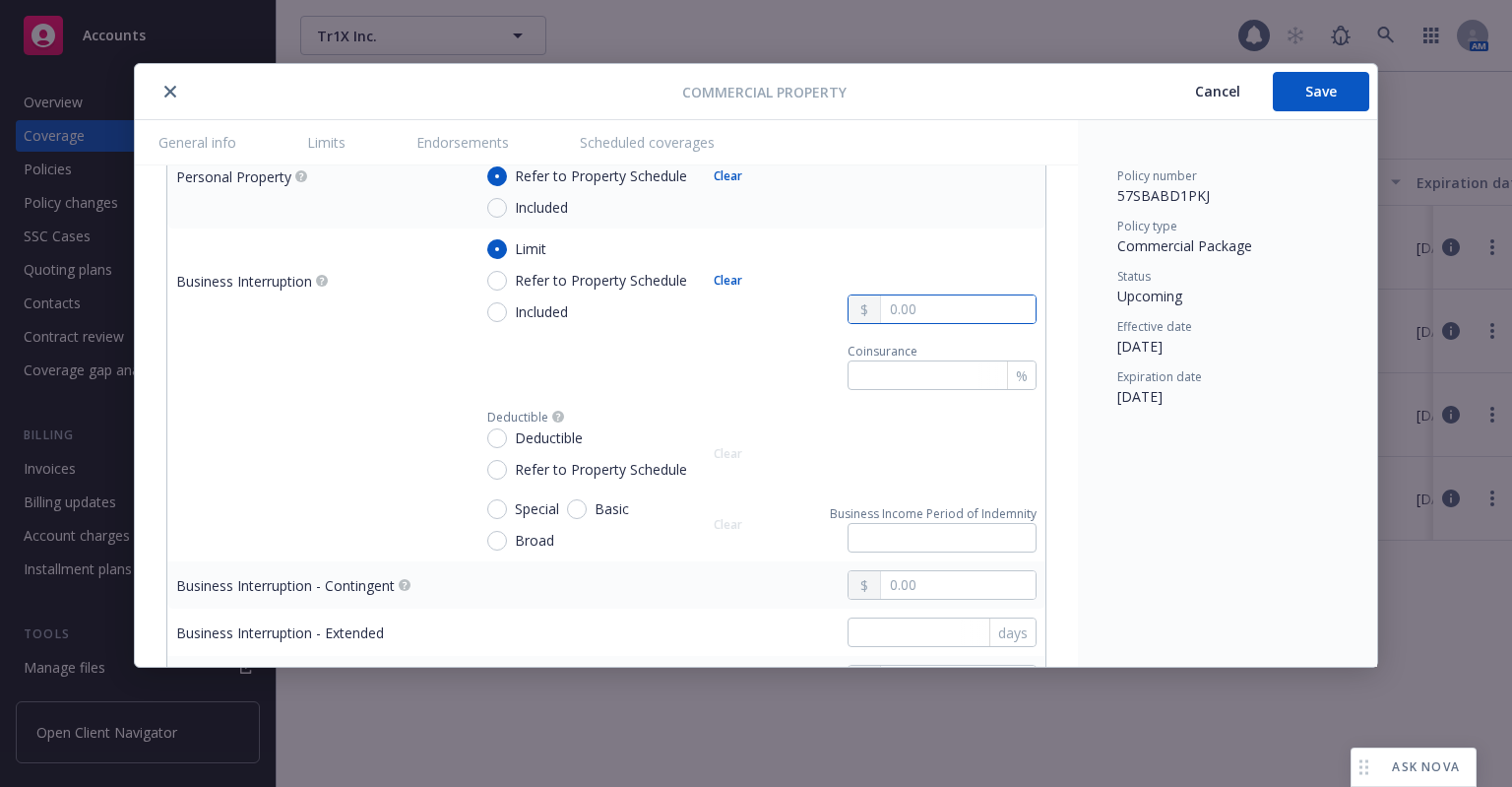 click at bounding box center (958, 309) 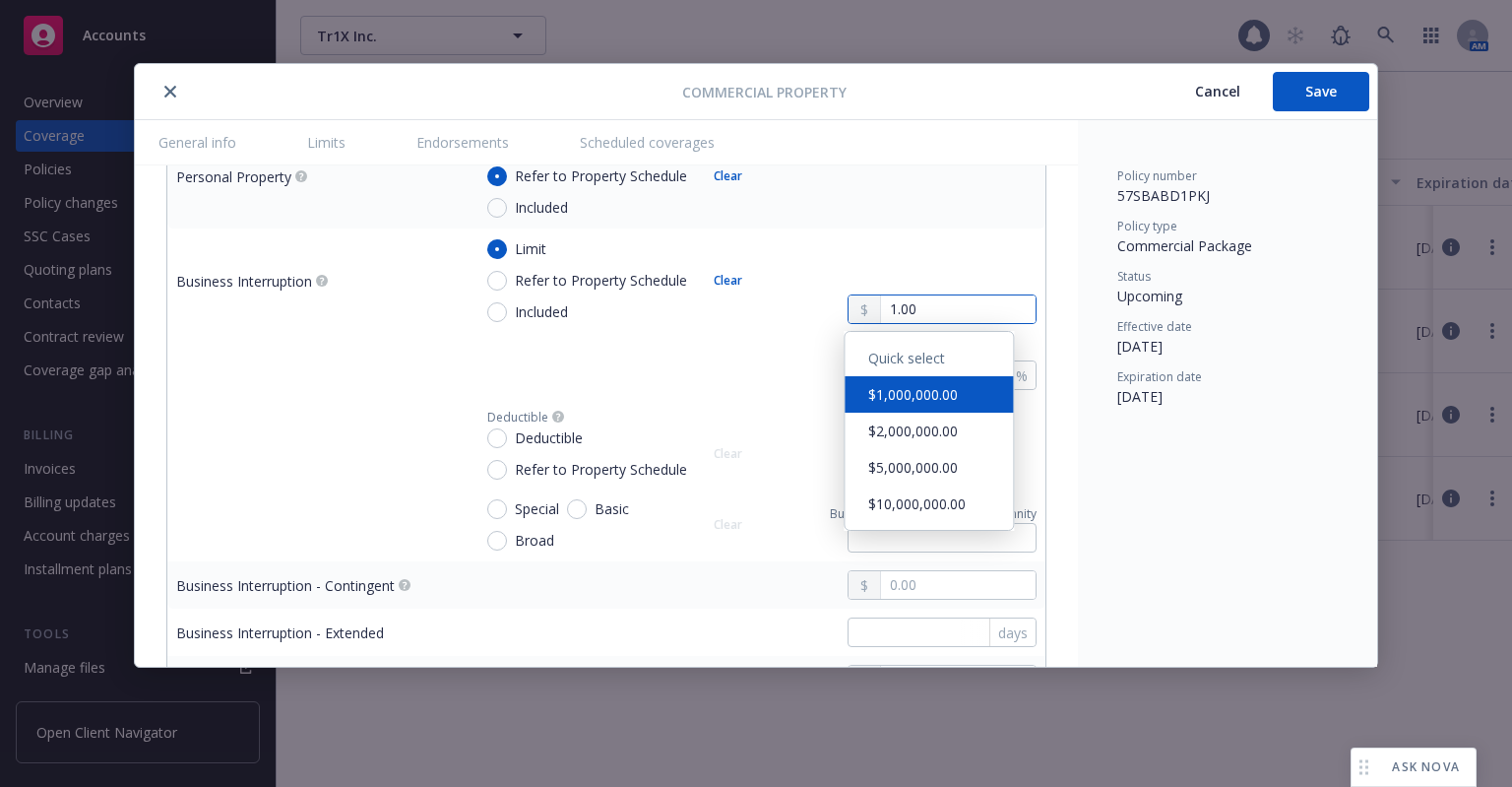 type on "x" 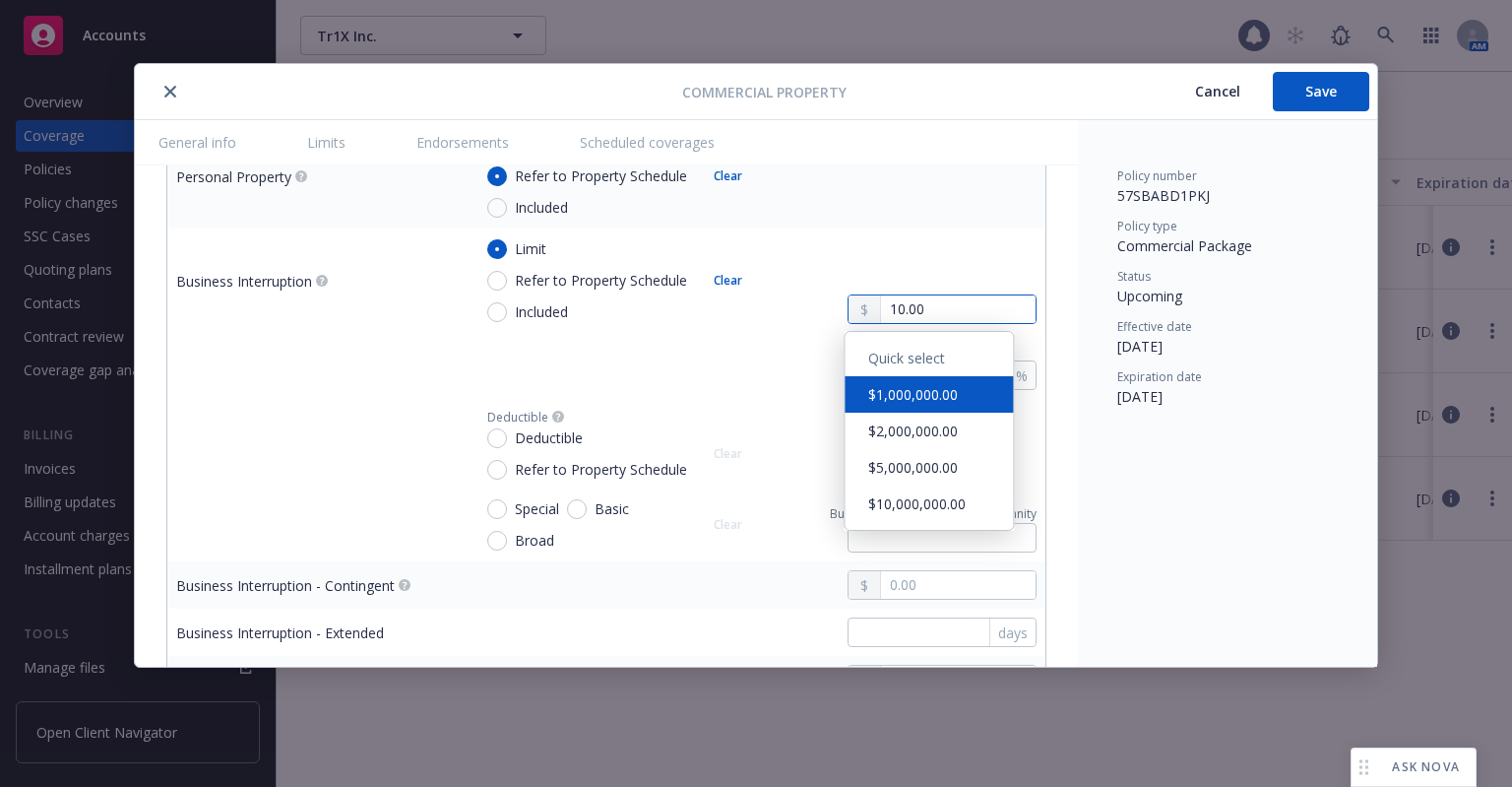 type on "x" 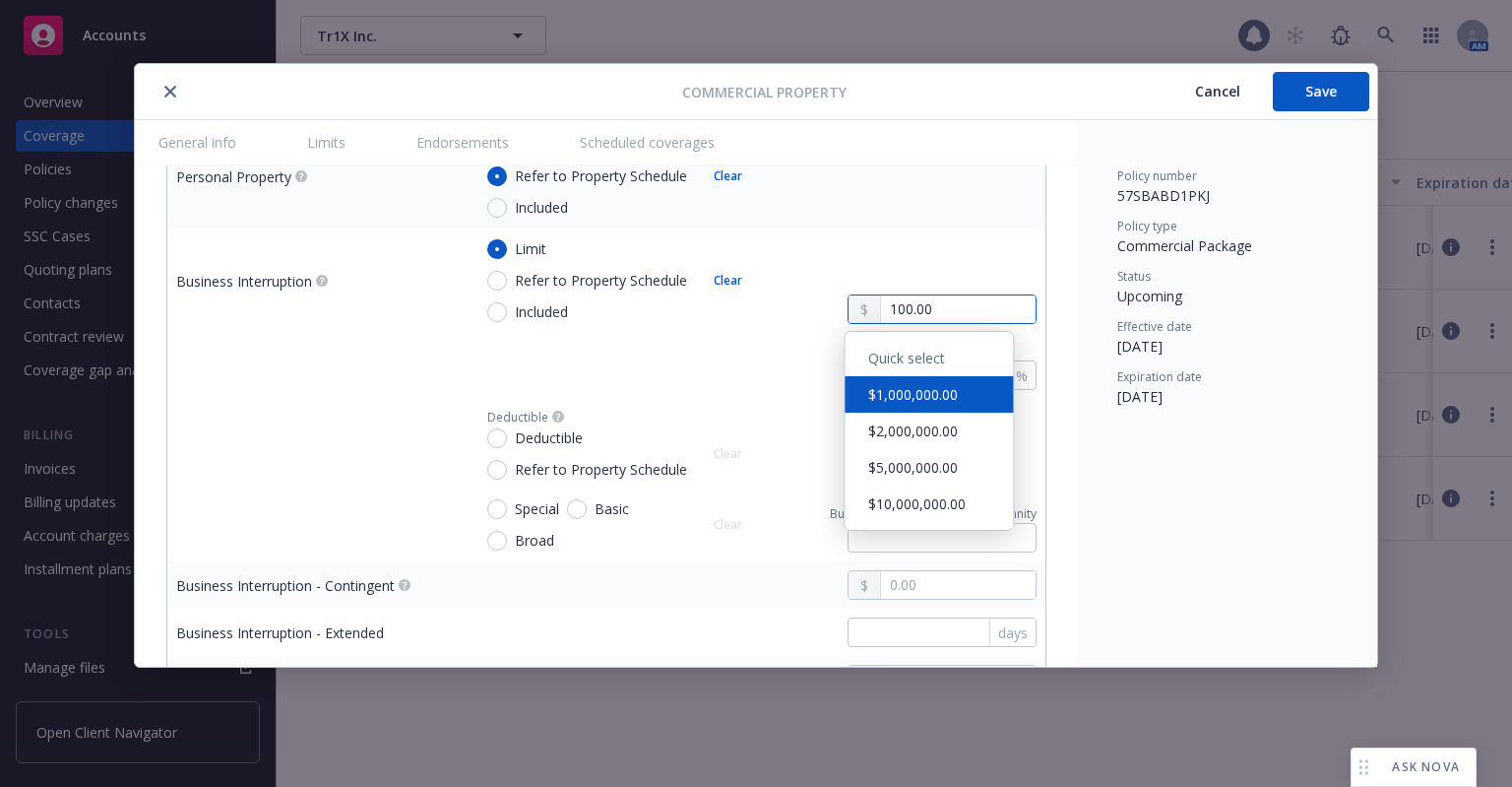 type on "x" 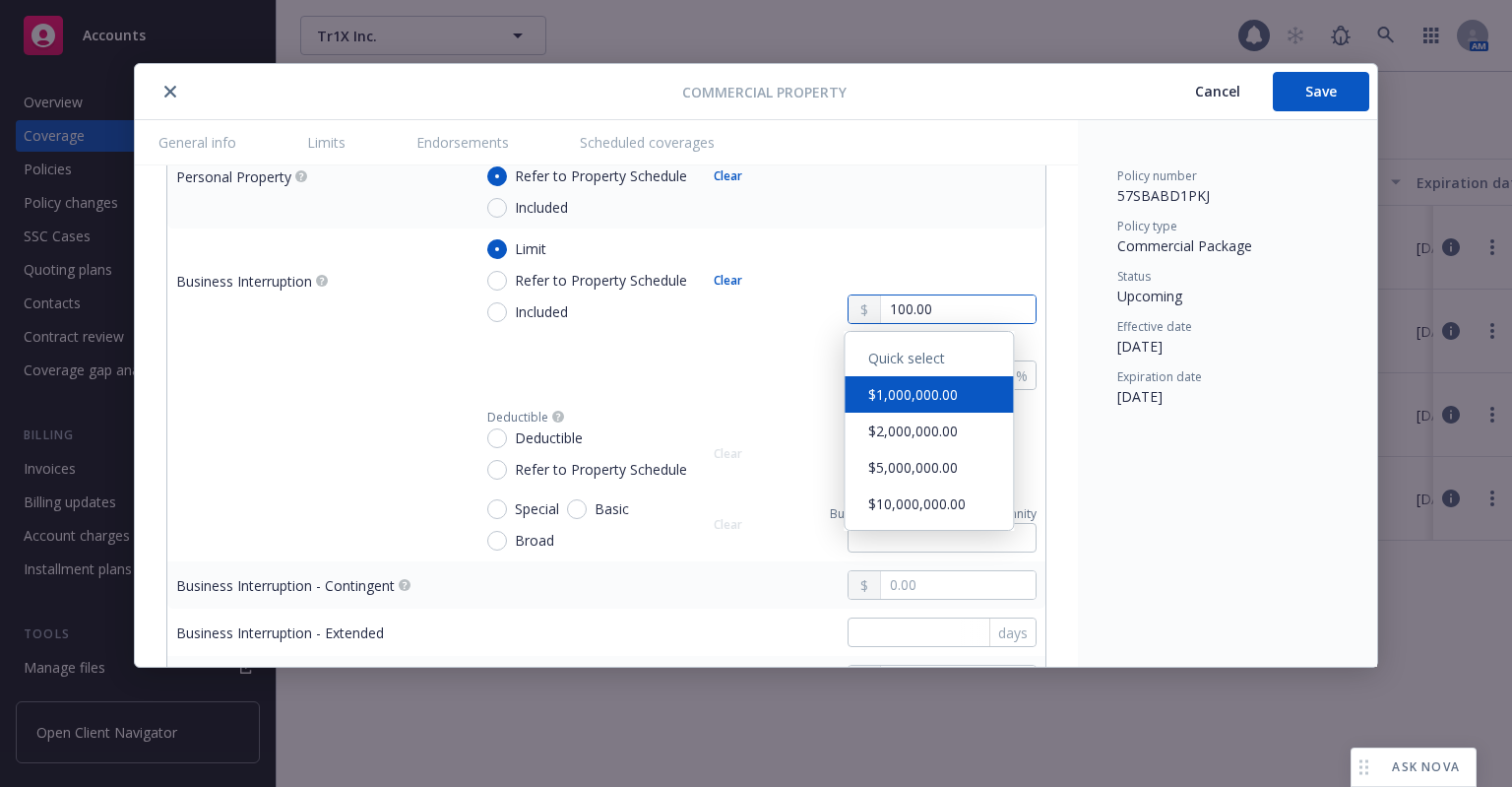 type on "1,000.00" 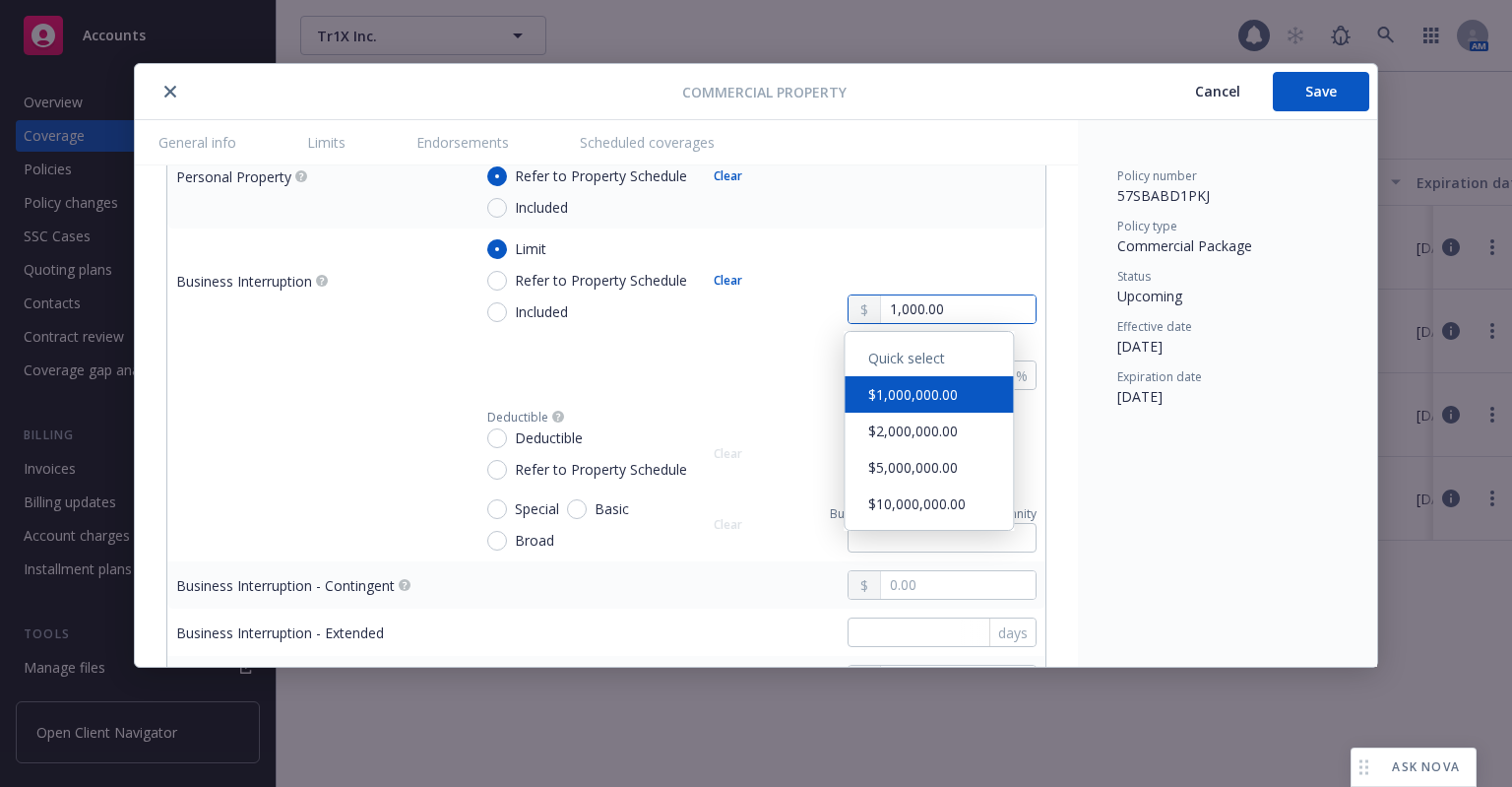 type on "x" 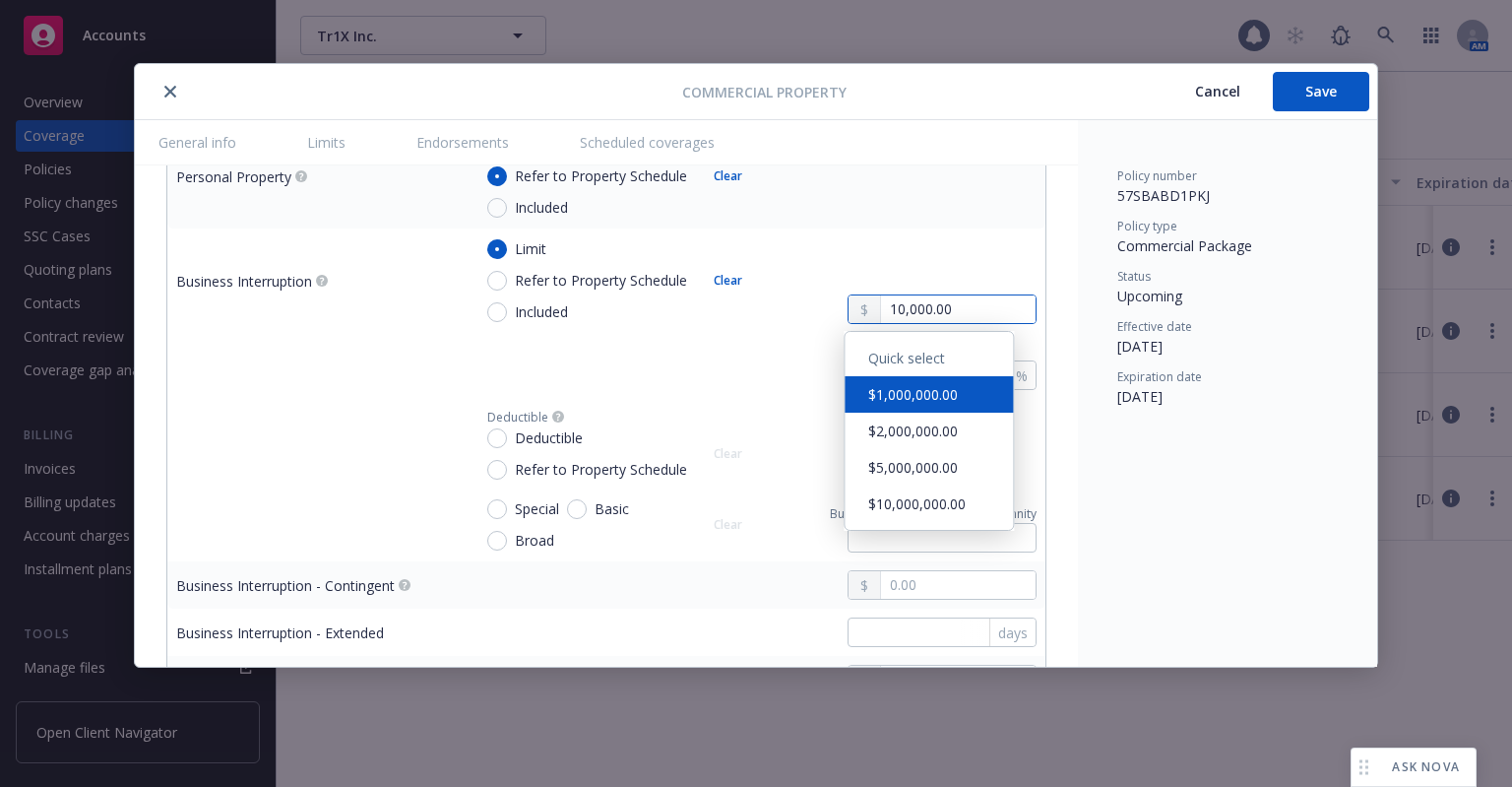 type on "x" 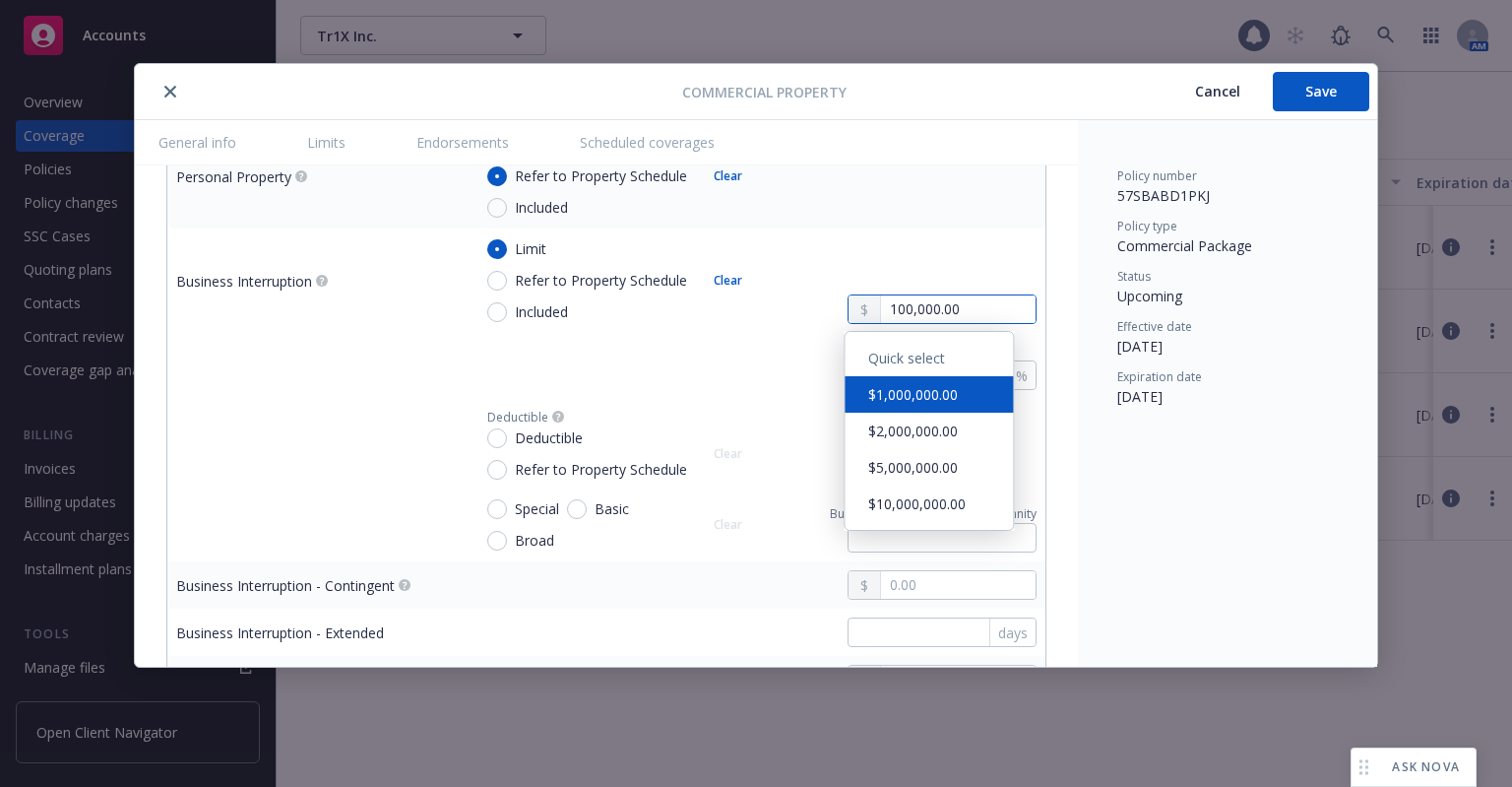 type on "x" 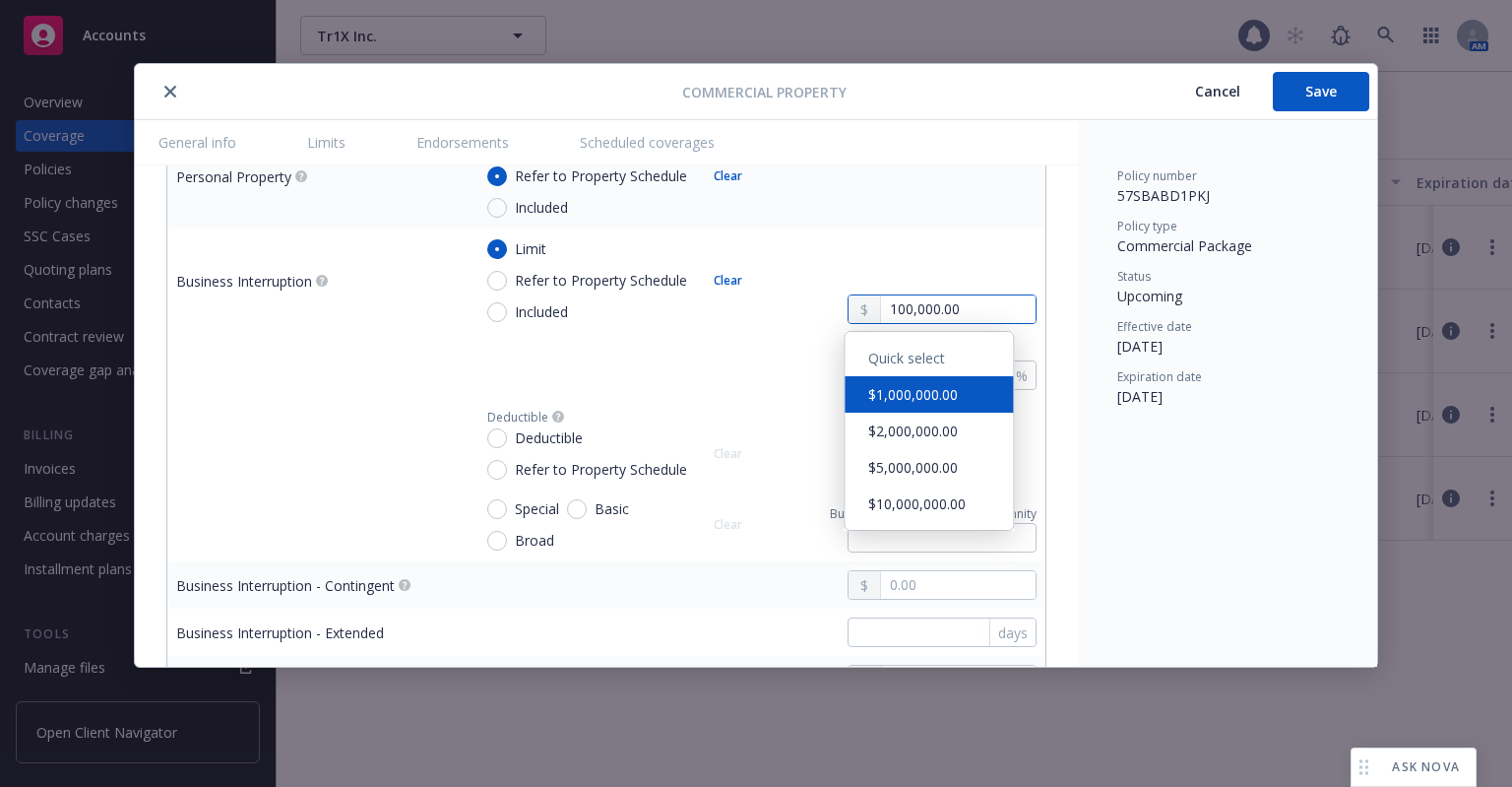 type on "100,000.00" 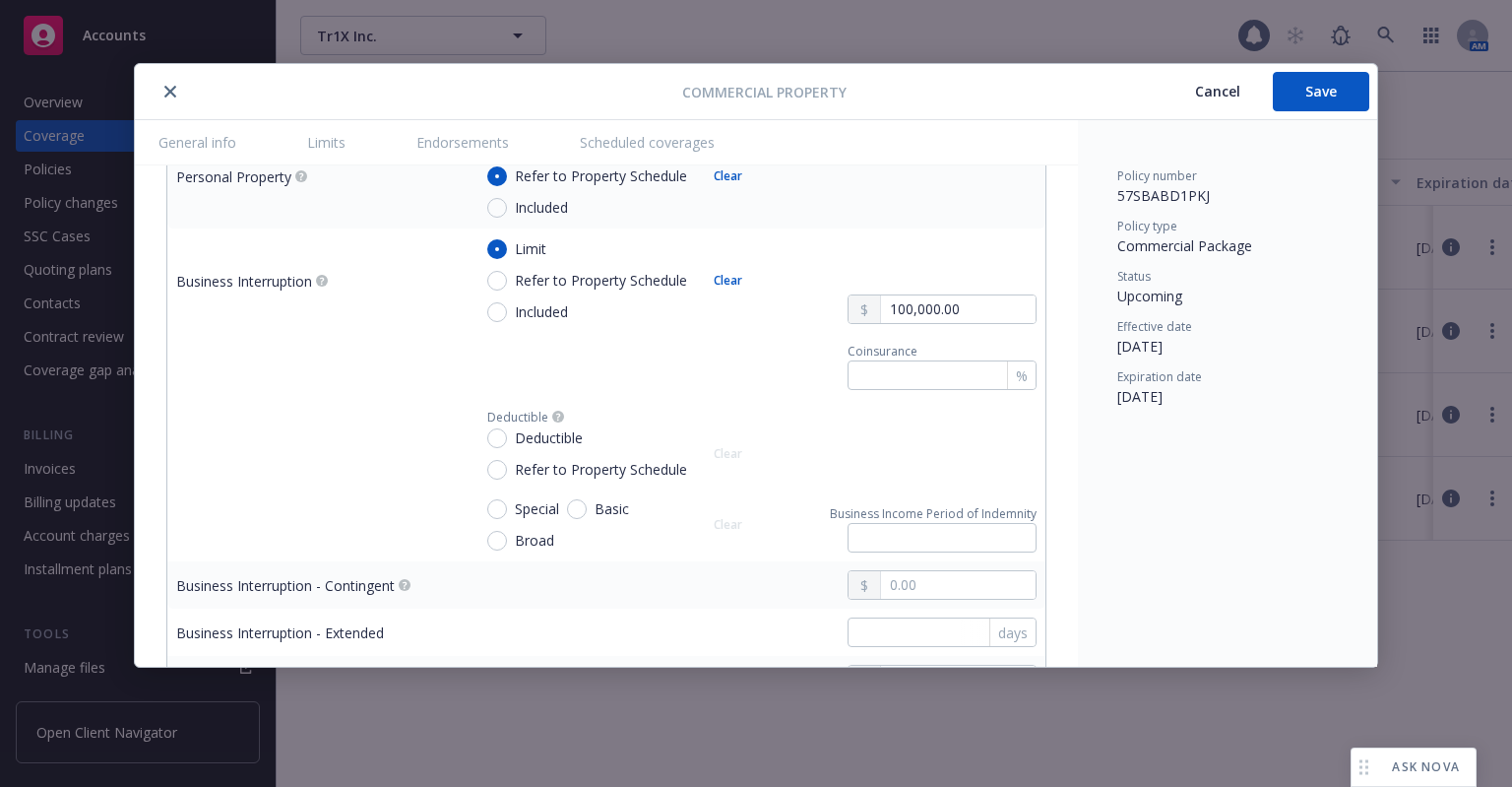 click on "Special" at bounding box center [533, 509] 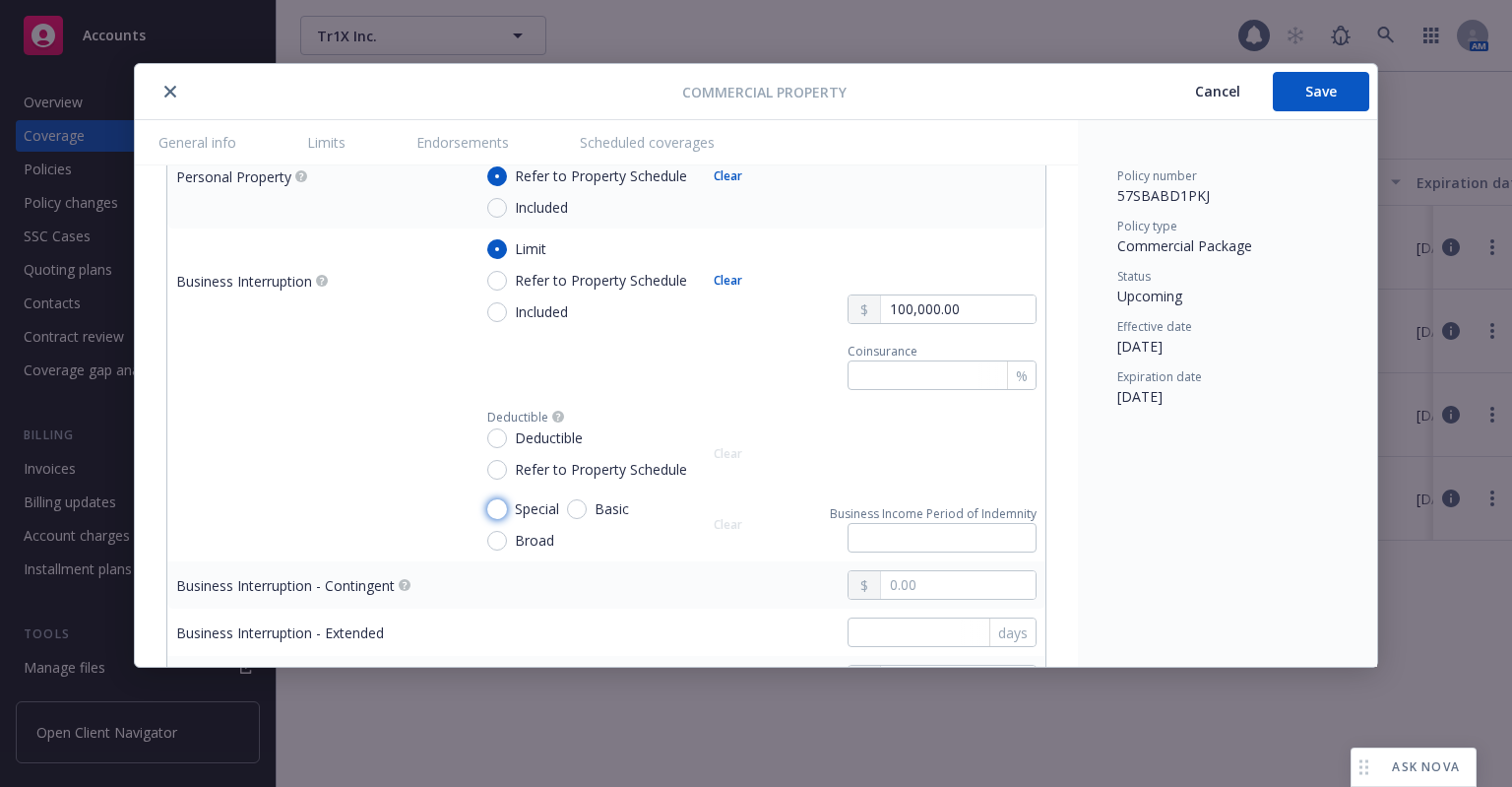 click on "Special" at bounding box center [497, 509] 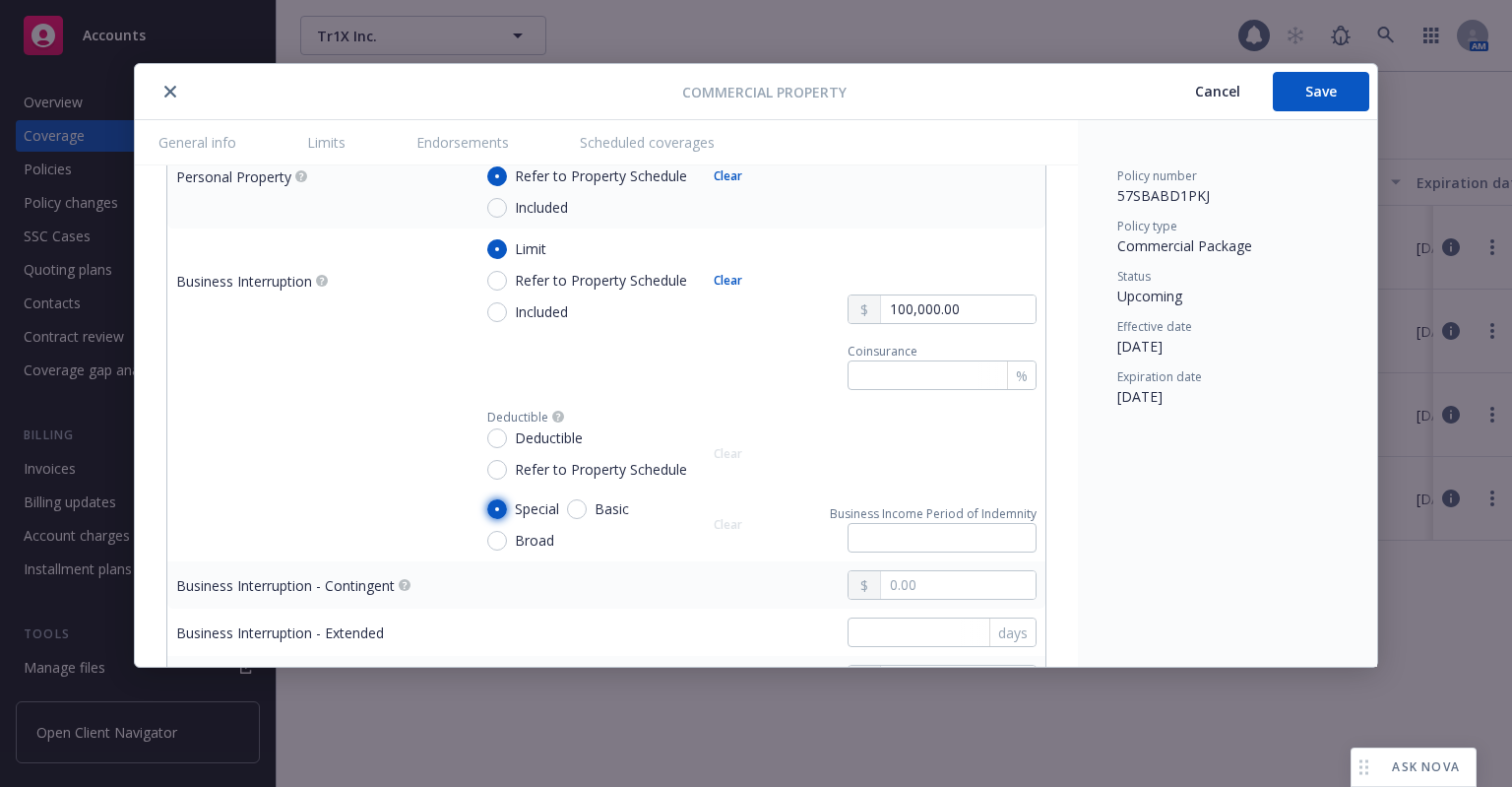 radio on "true" 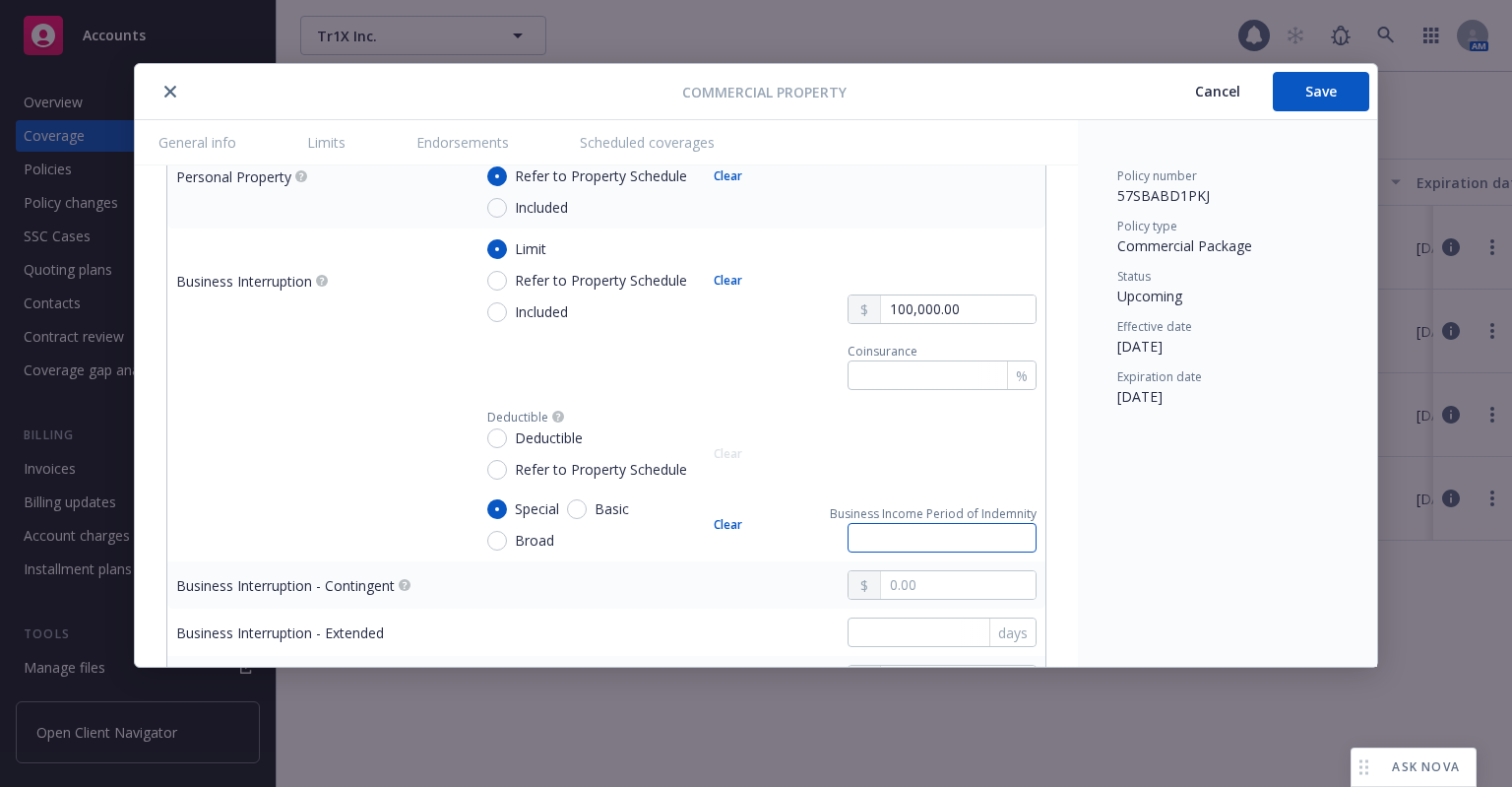 click at bounding box center [942, 538] 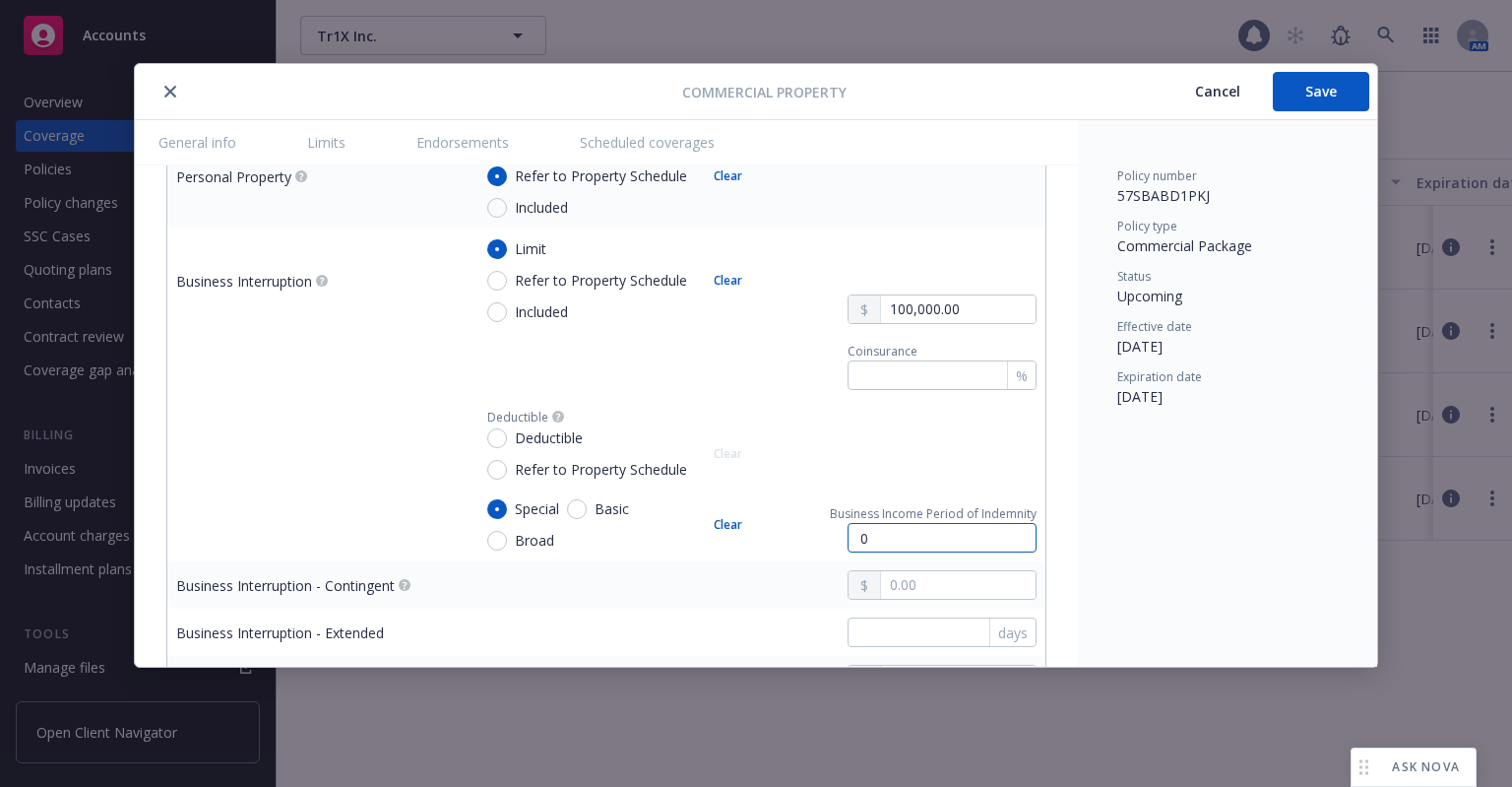 drag, startPoint x: 862, startPoint y: 529, endPoint x: 771, endPoint y: 527, distance: 91.022 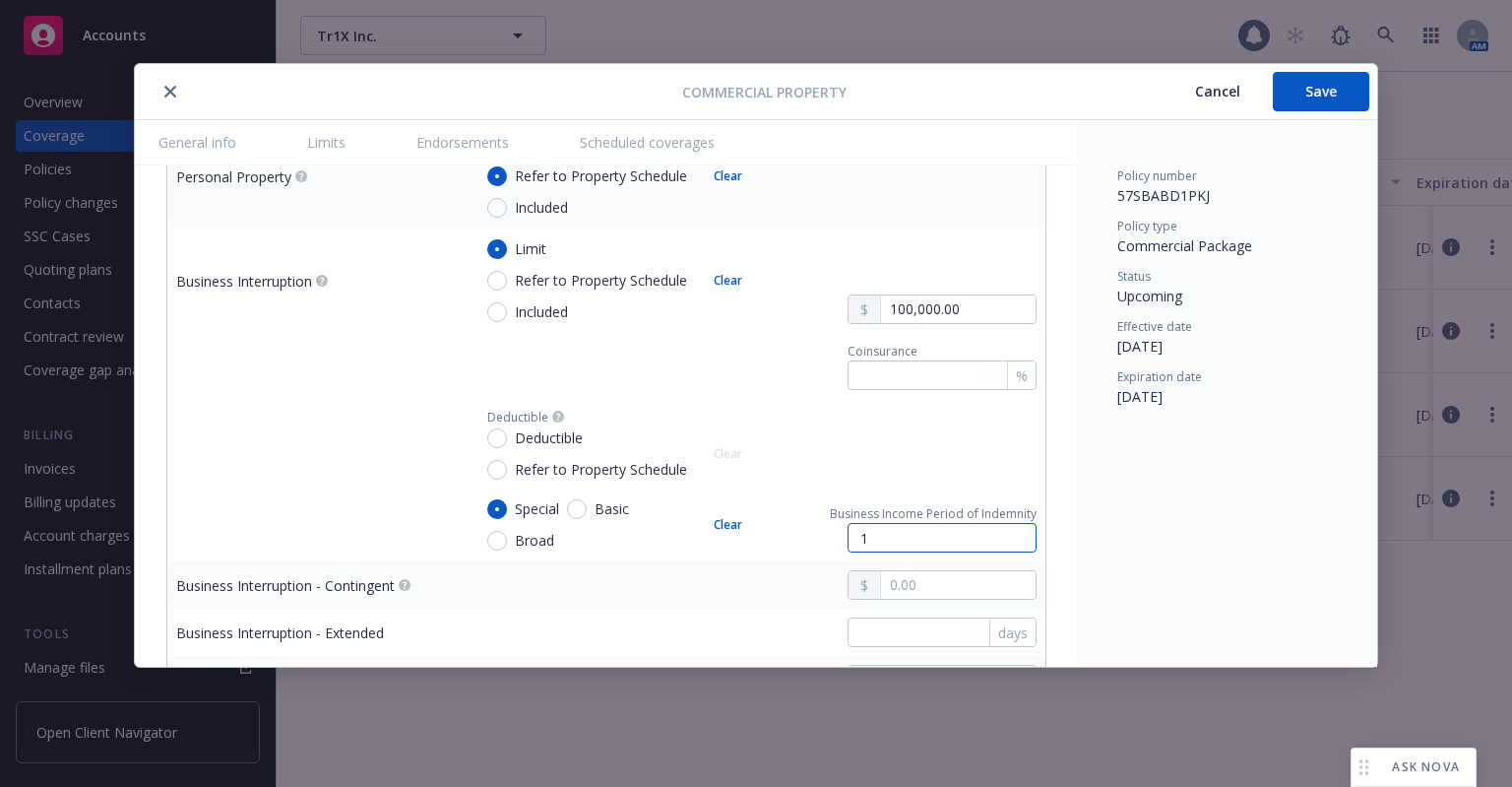 type on "x" 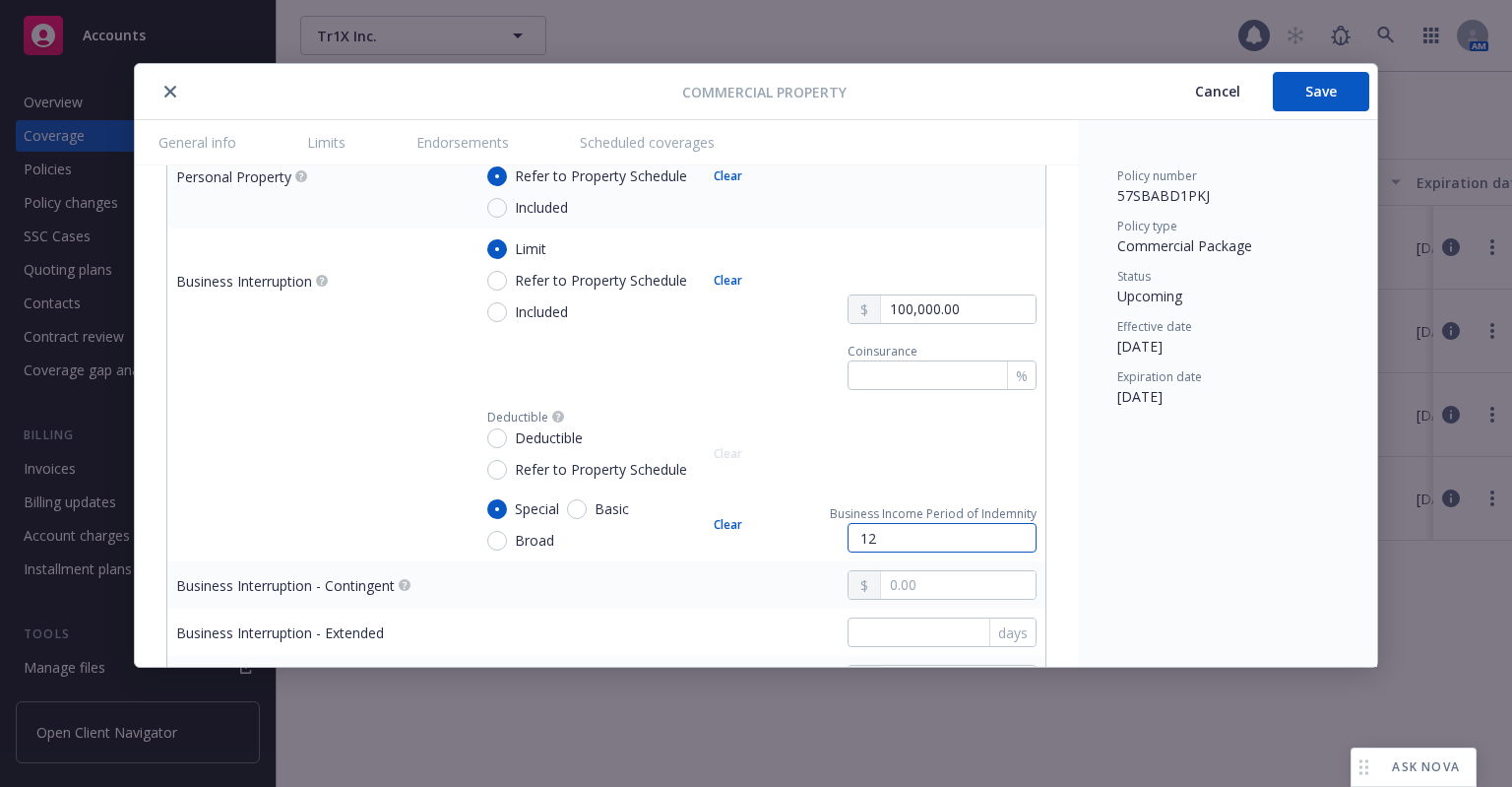 type on "x" 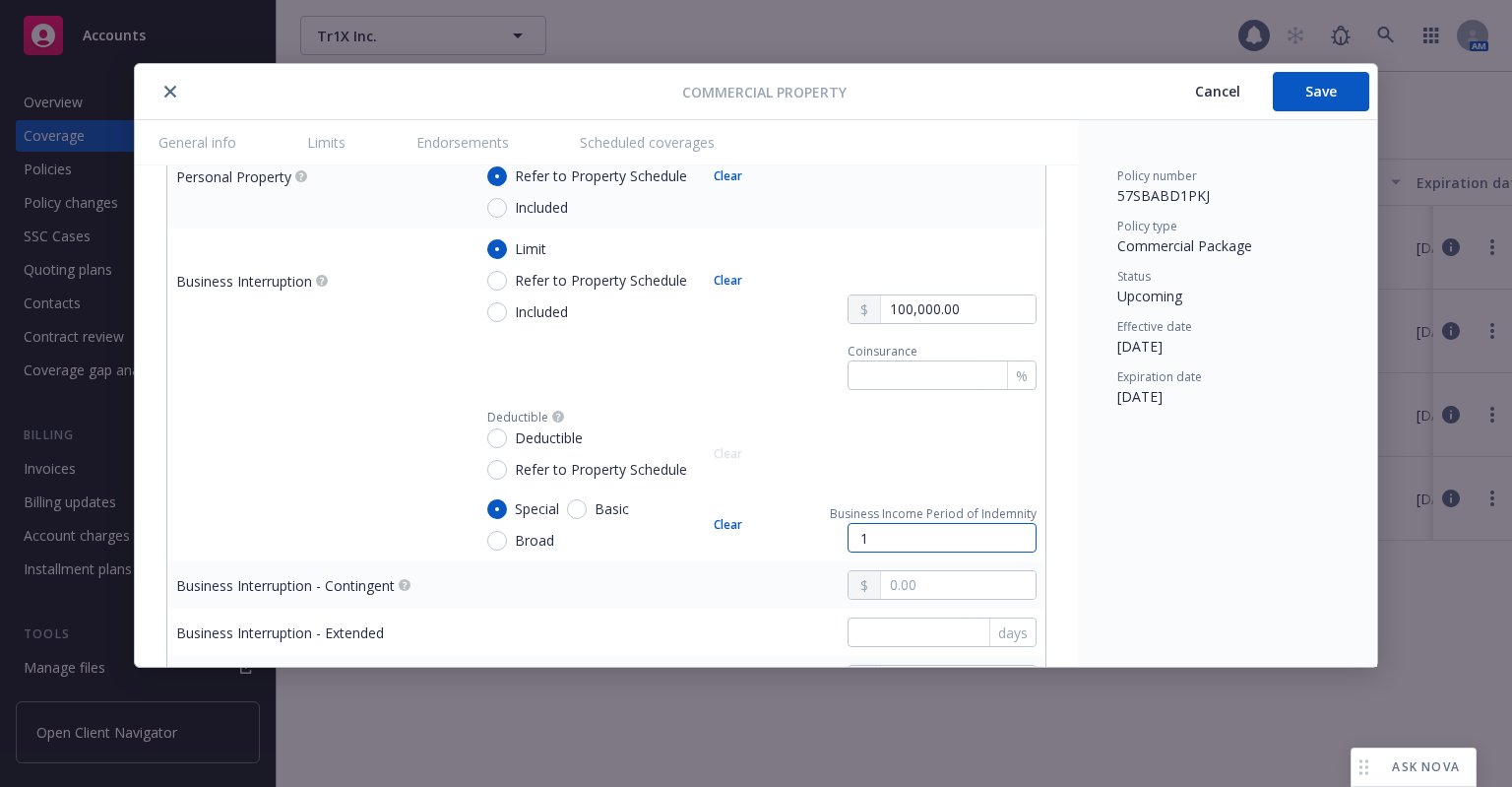 type on "x" 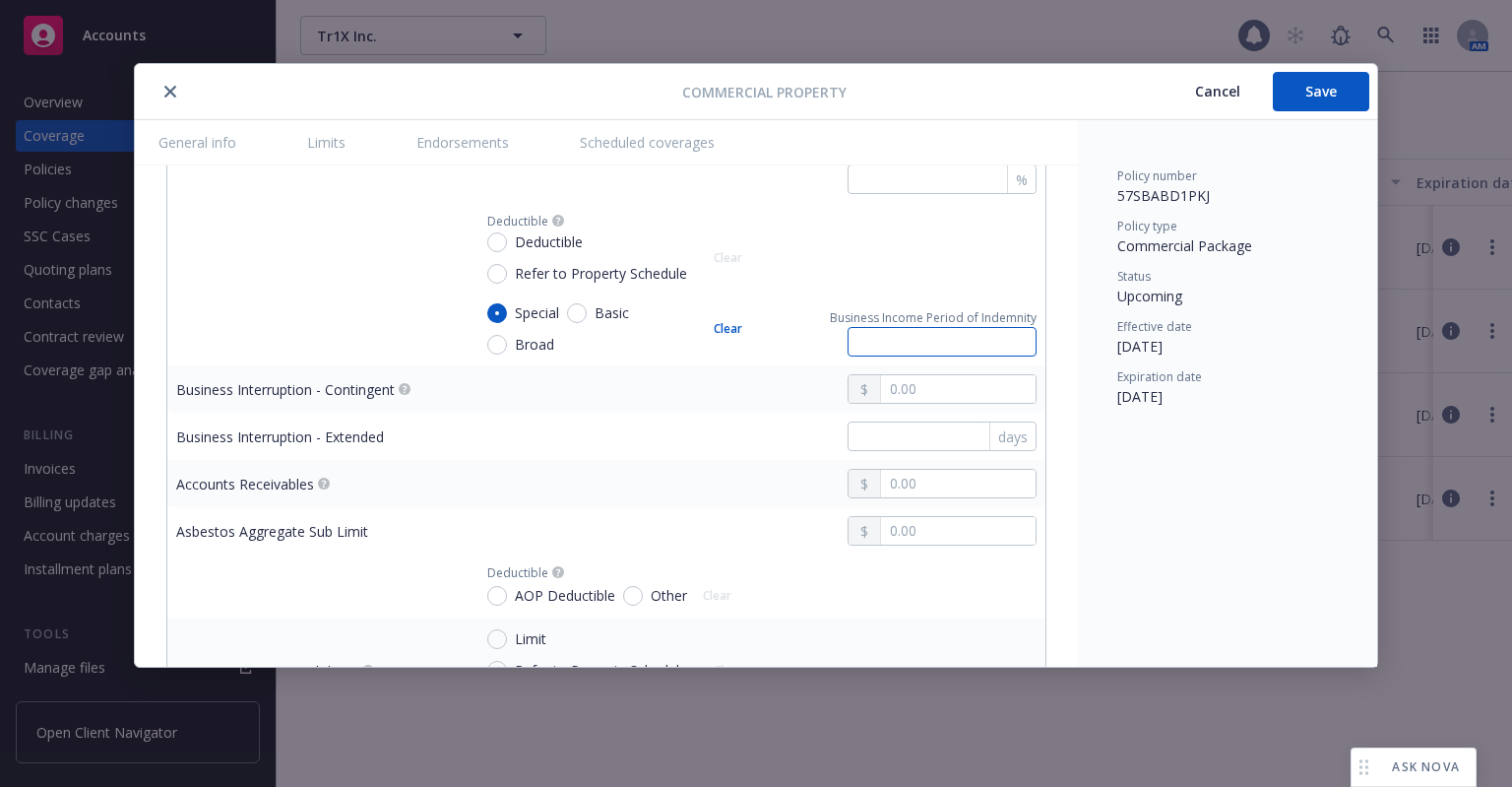 scroll, scrollTop: 1234, scrollLeft: 0, axis: vertical 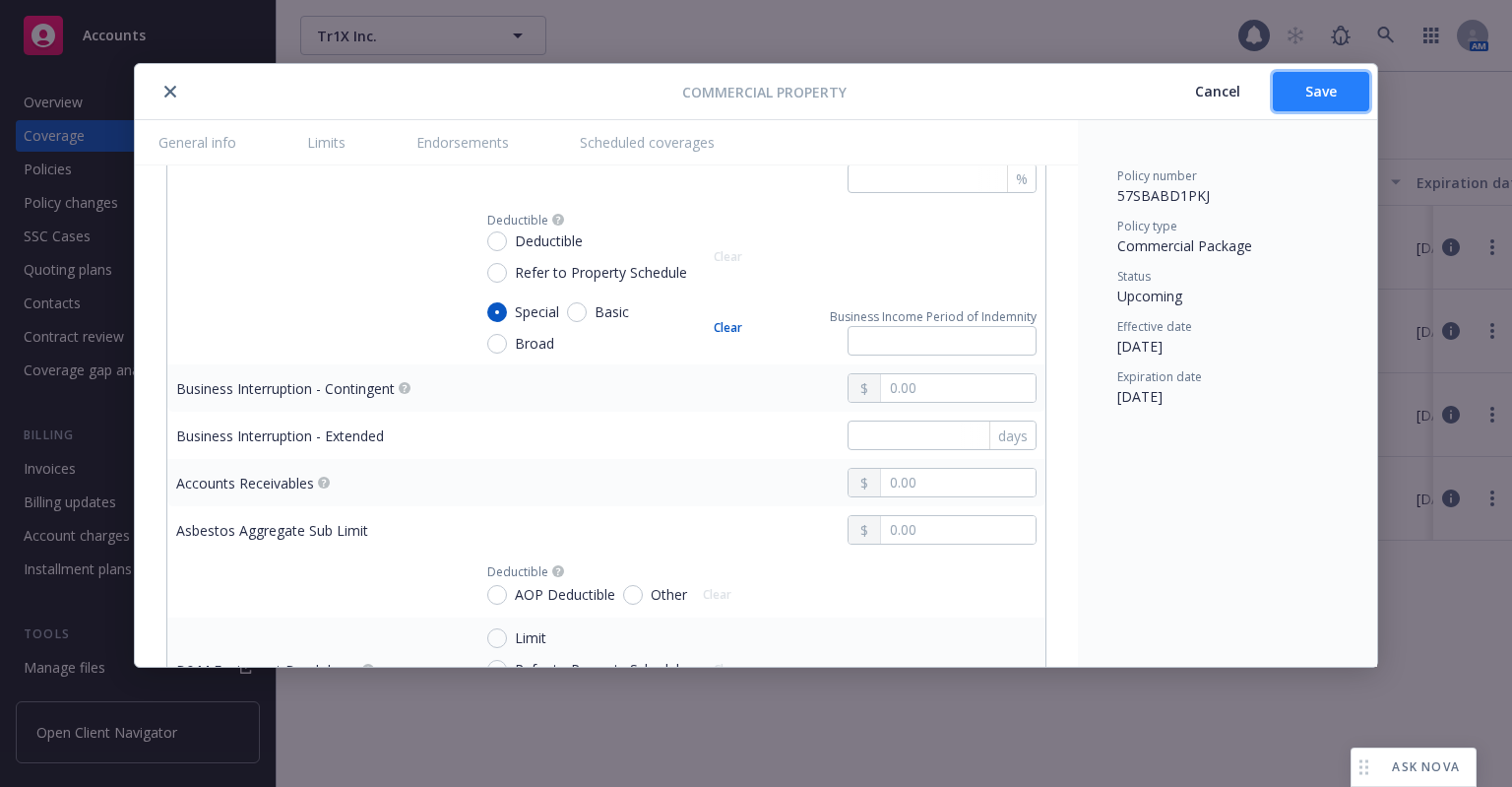 click on "Save" at bounding box center (1321, 91) 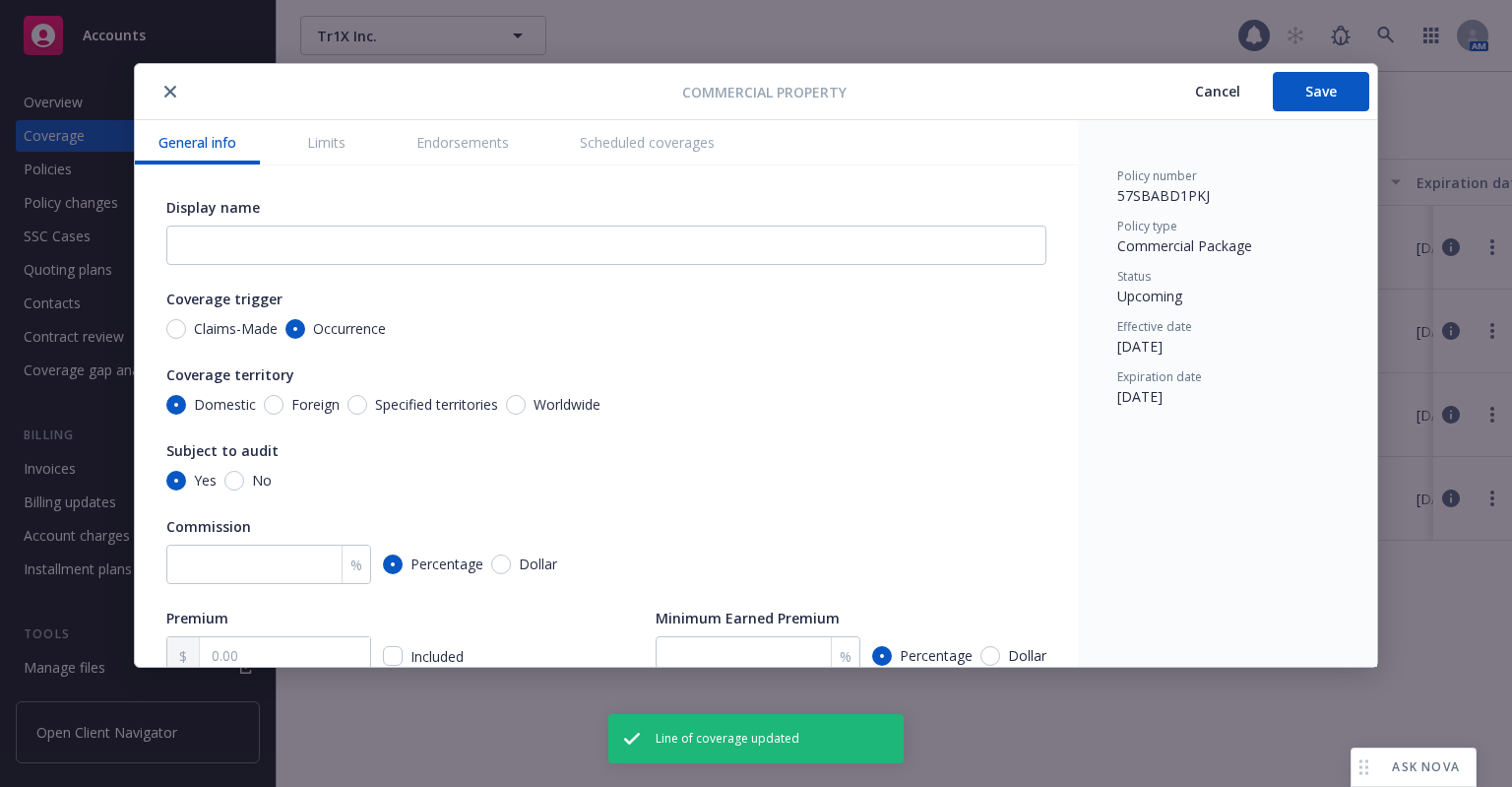 type on "x" 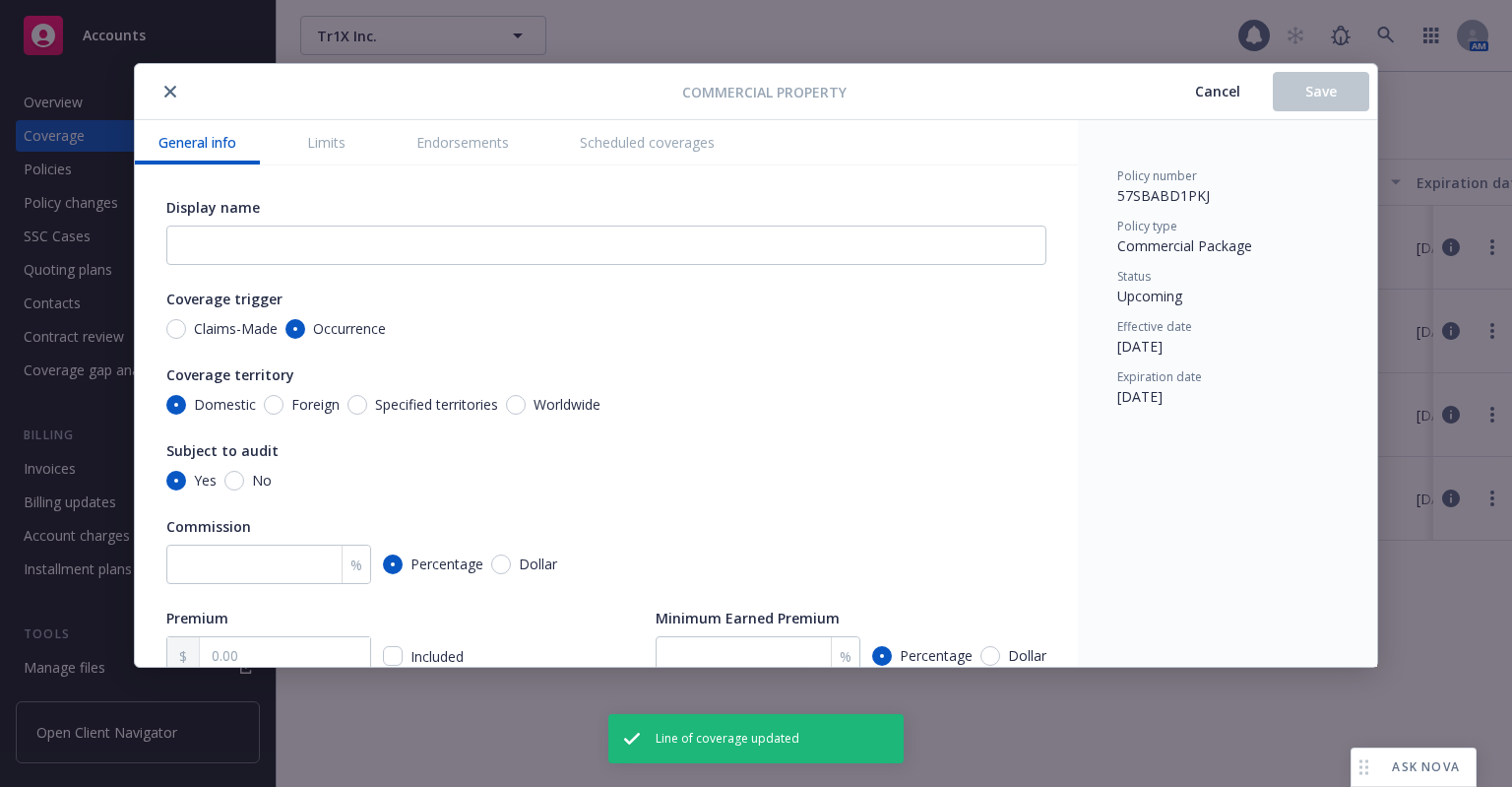 click on "Cancel" at bounding box center [1218, 91] 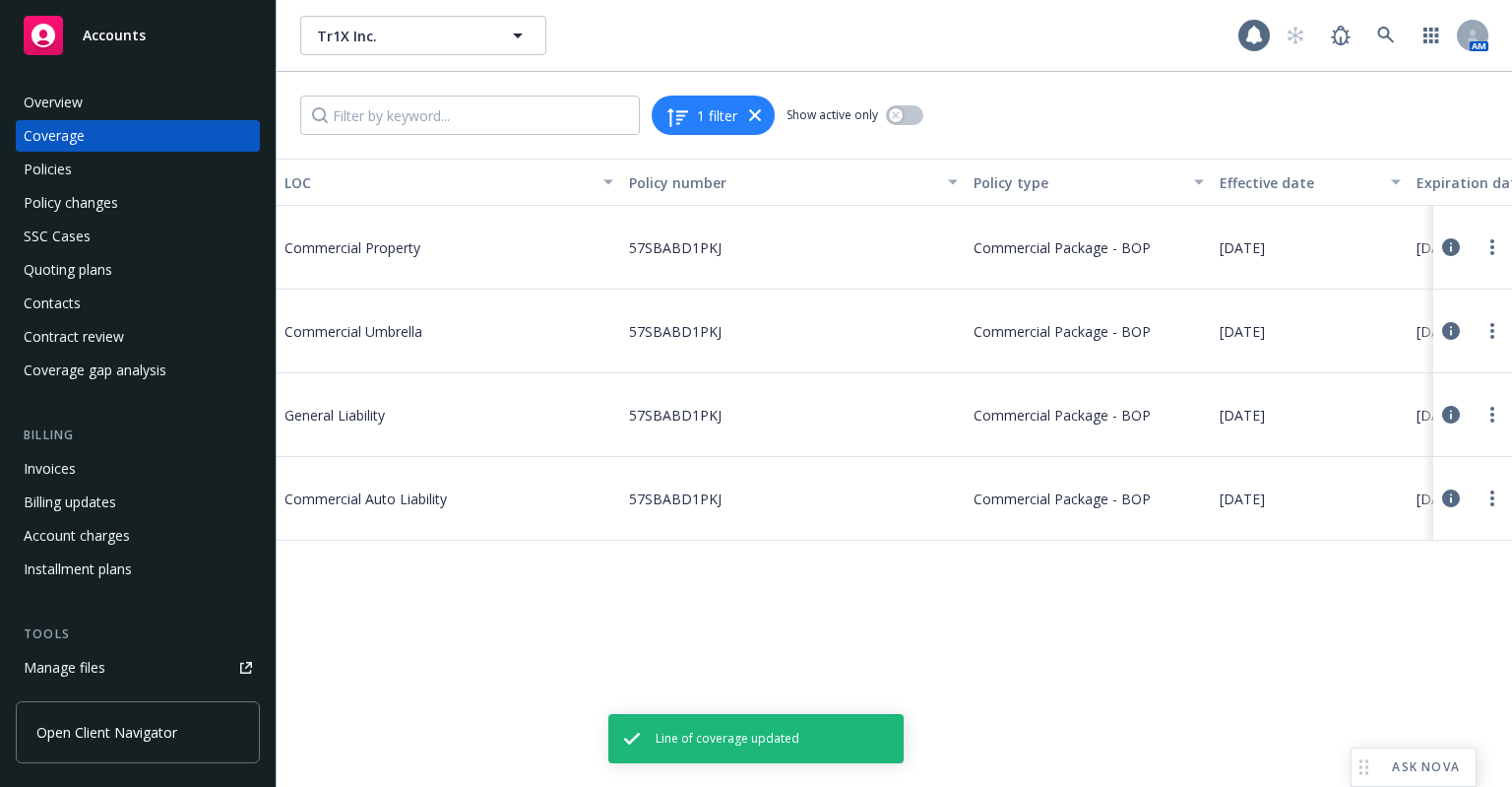 click 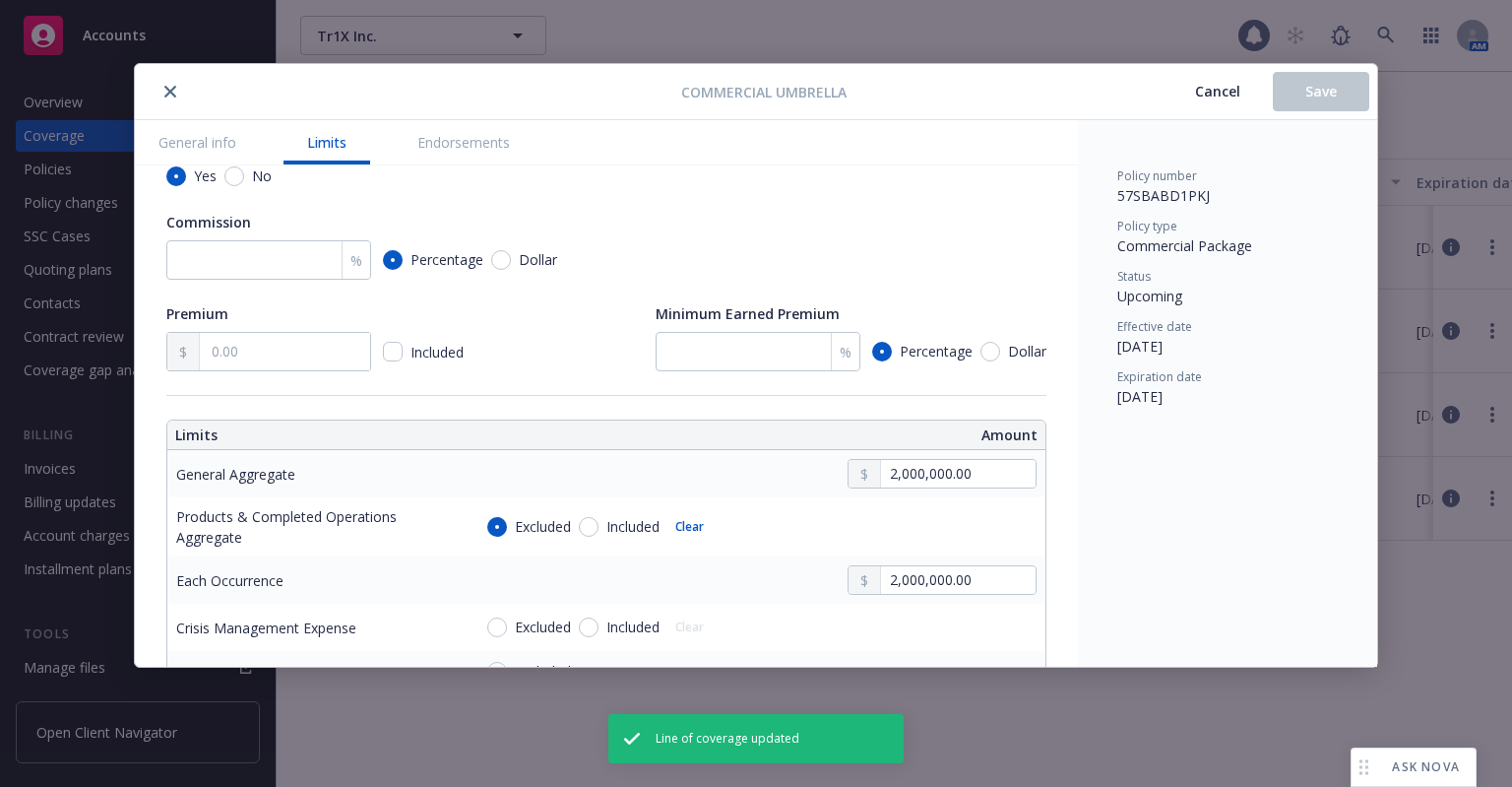 scroll, scrollTop: 394, scrollLeft: 0, axis: vertical 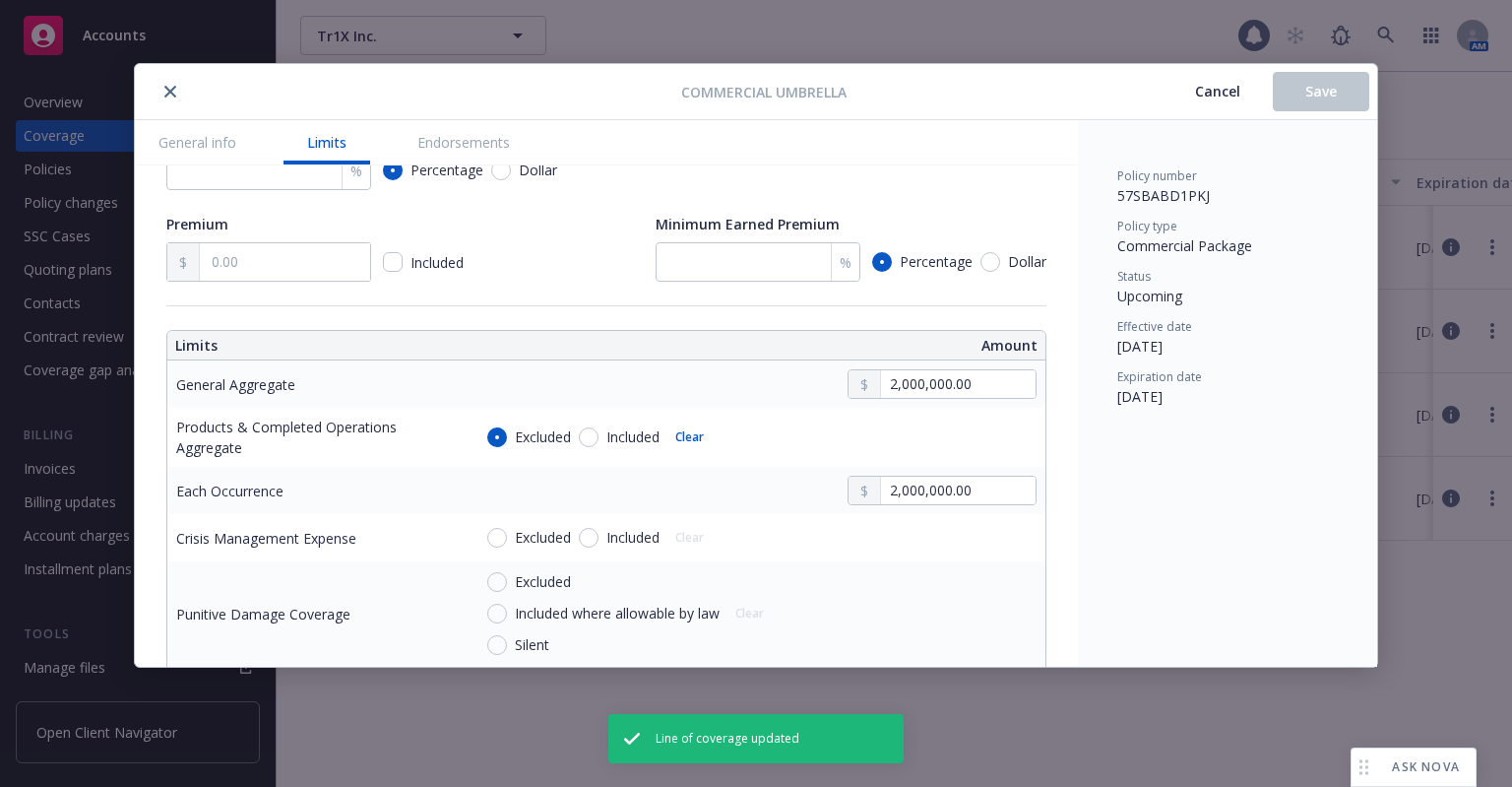 click on "Cancel" at bounding box center (1218, 92) 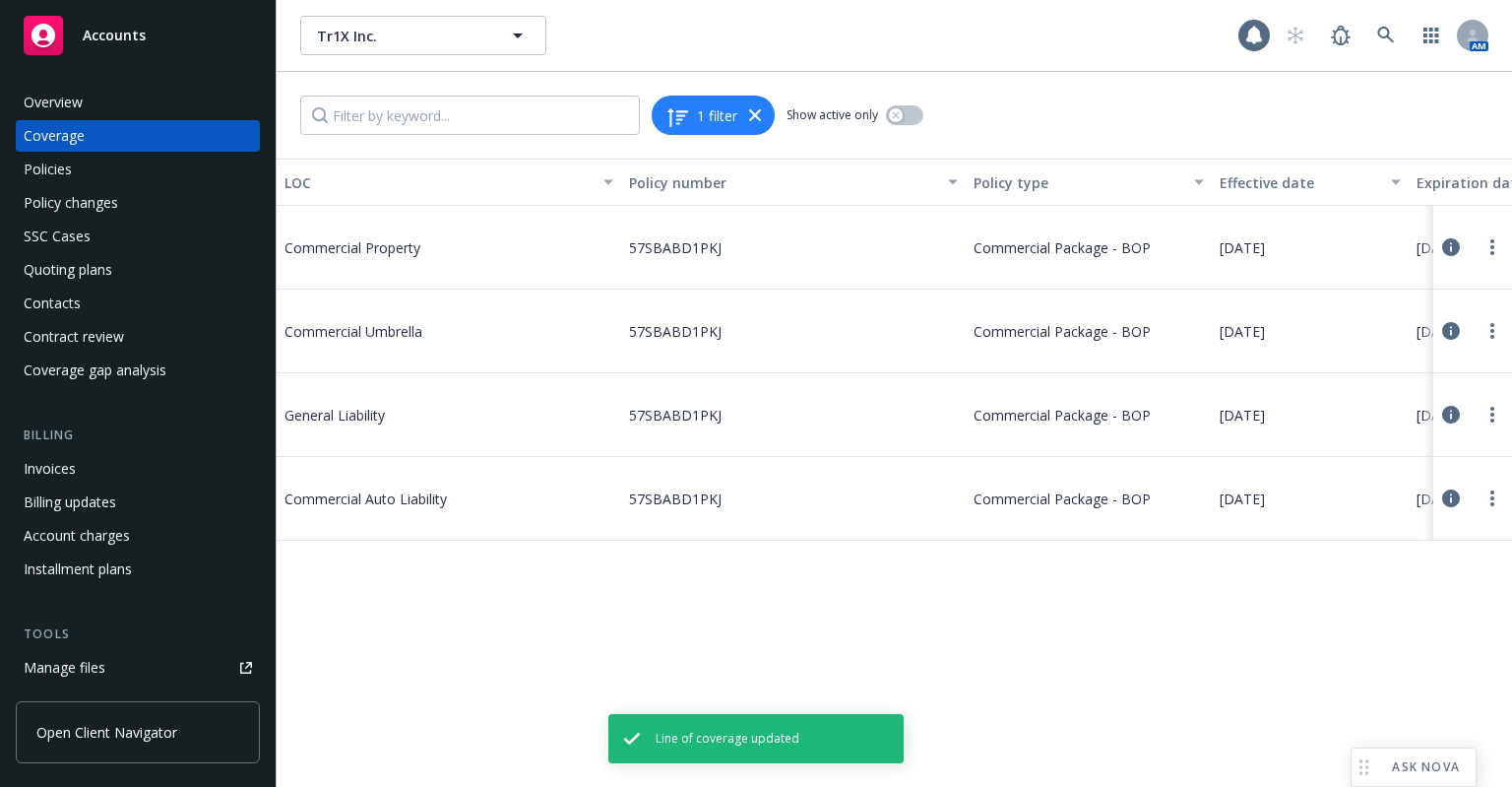click 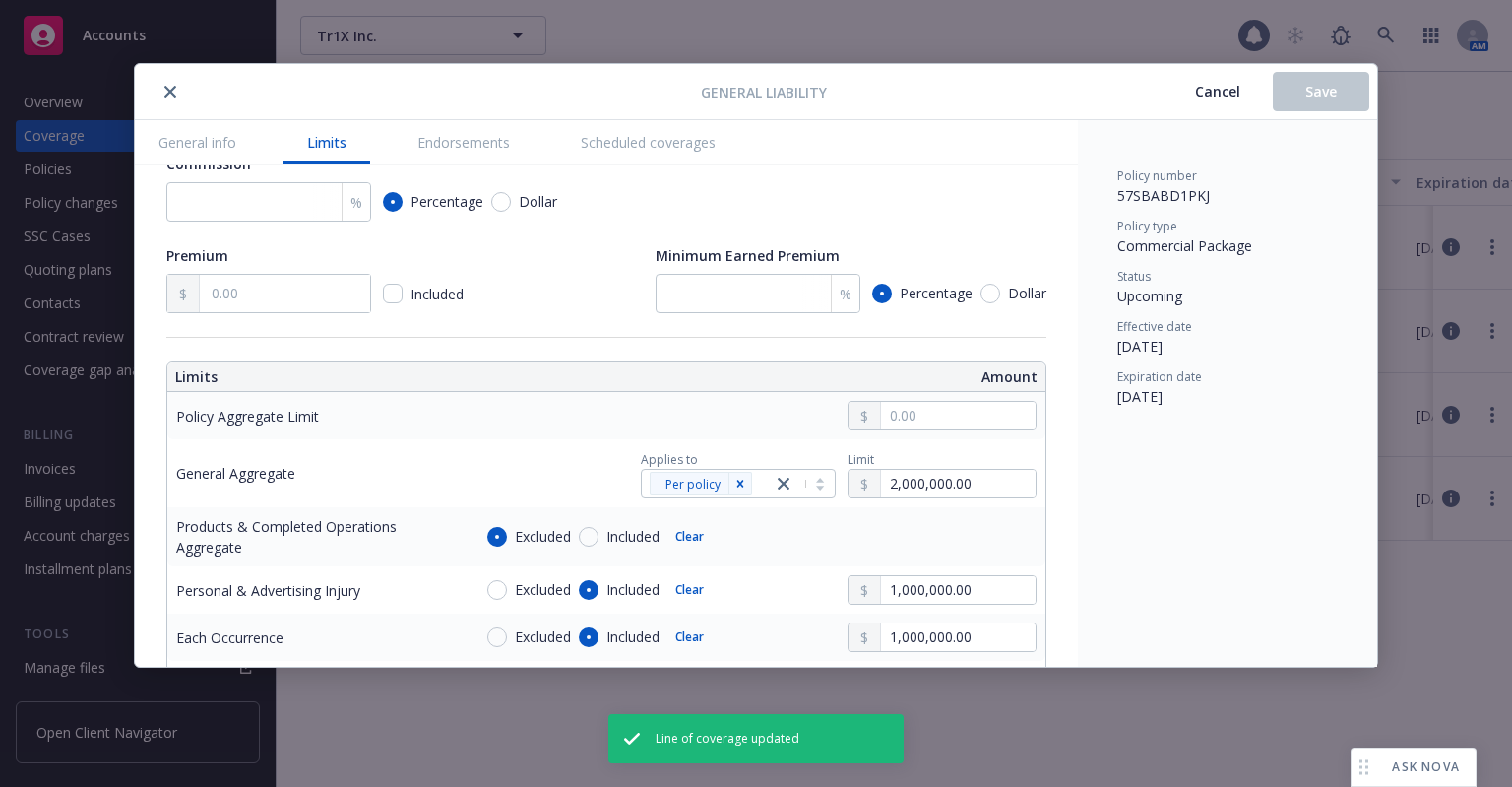 scroll, scrollTop: 394, scrollLeft: 0, axis: vertical 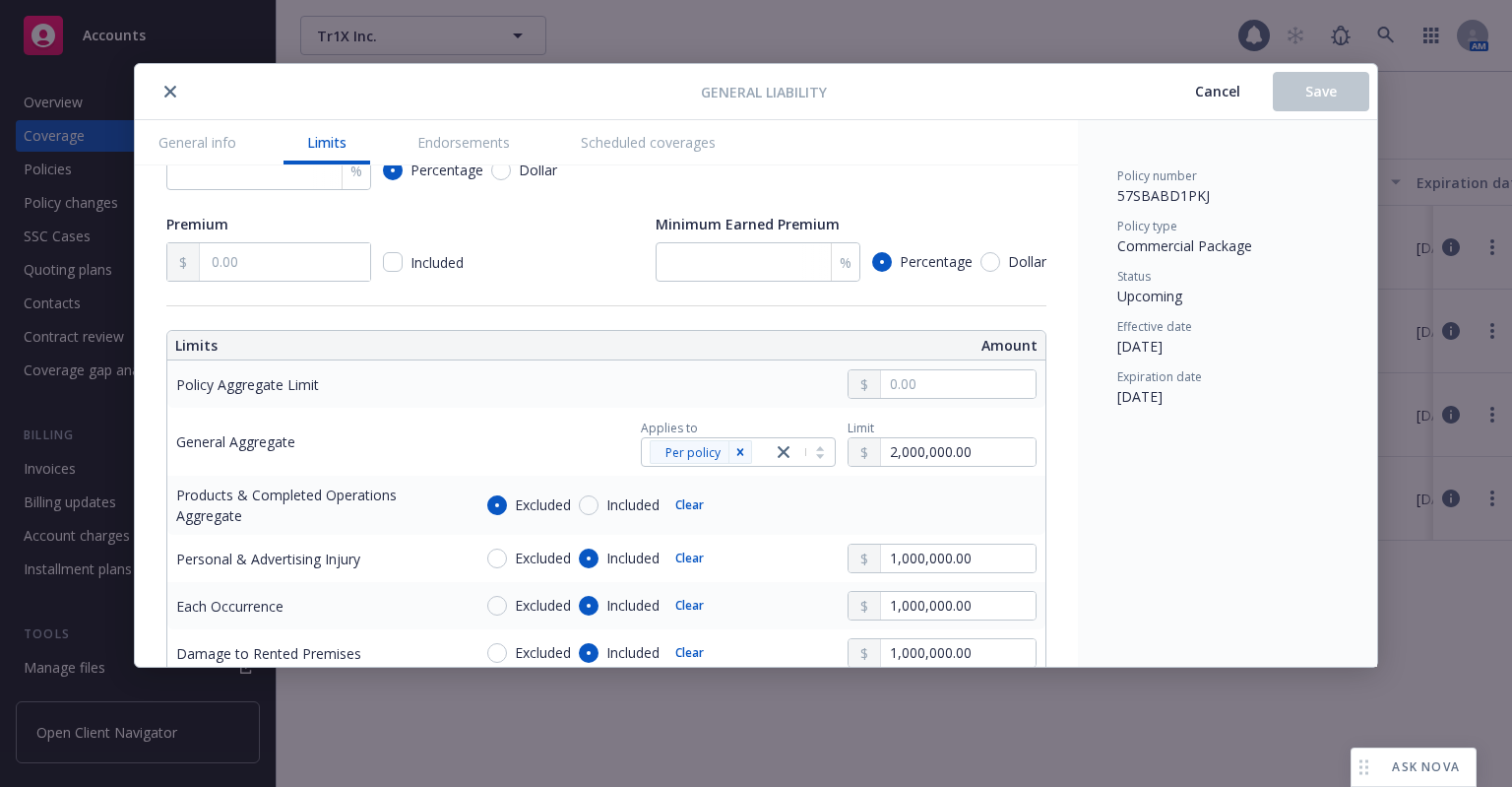 type on "x" 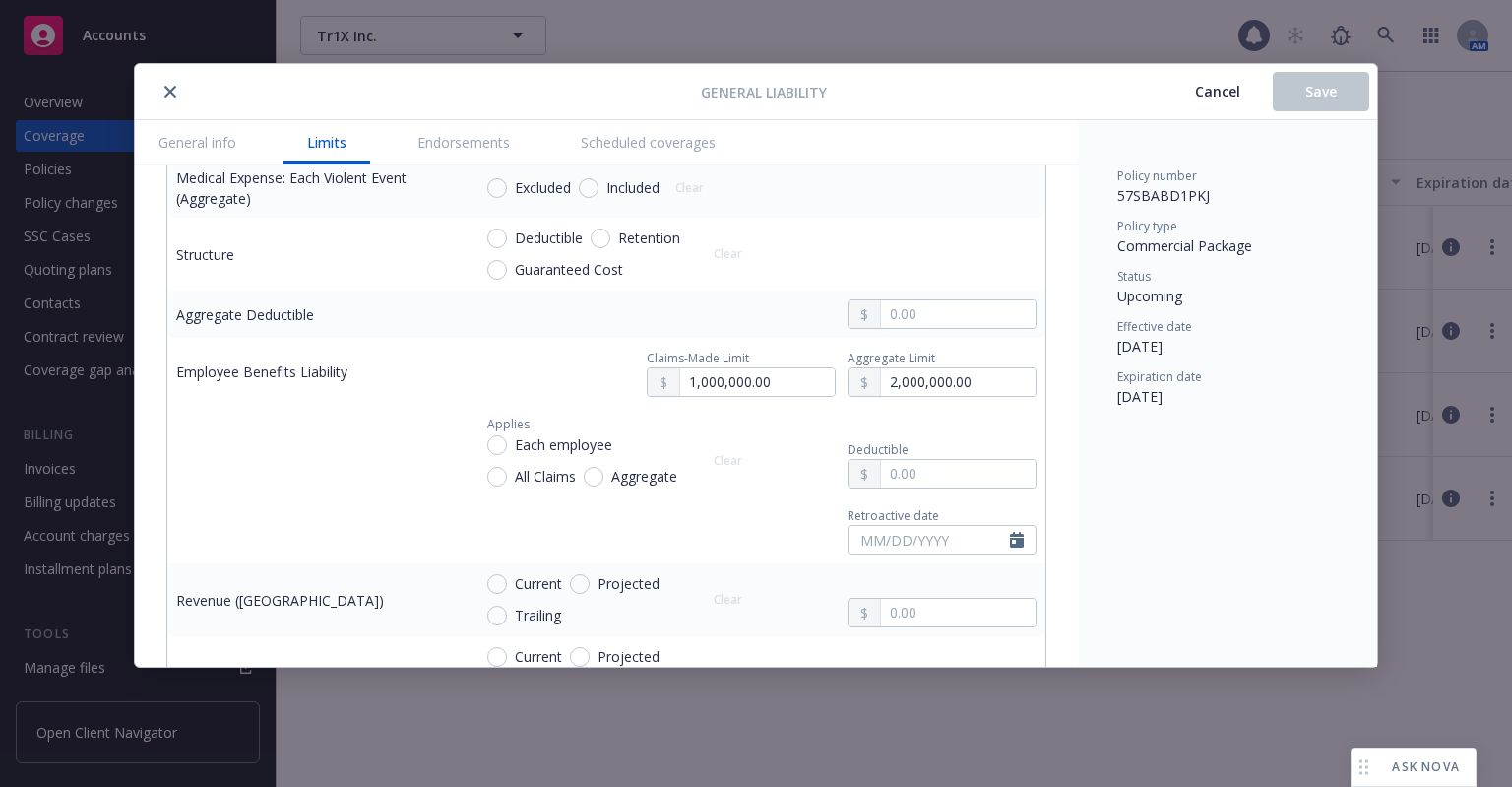 scroll, scrollTop: 1379, scrollLeft: 0, axis: vertical 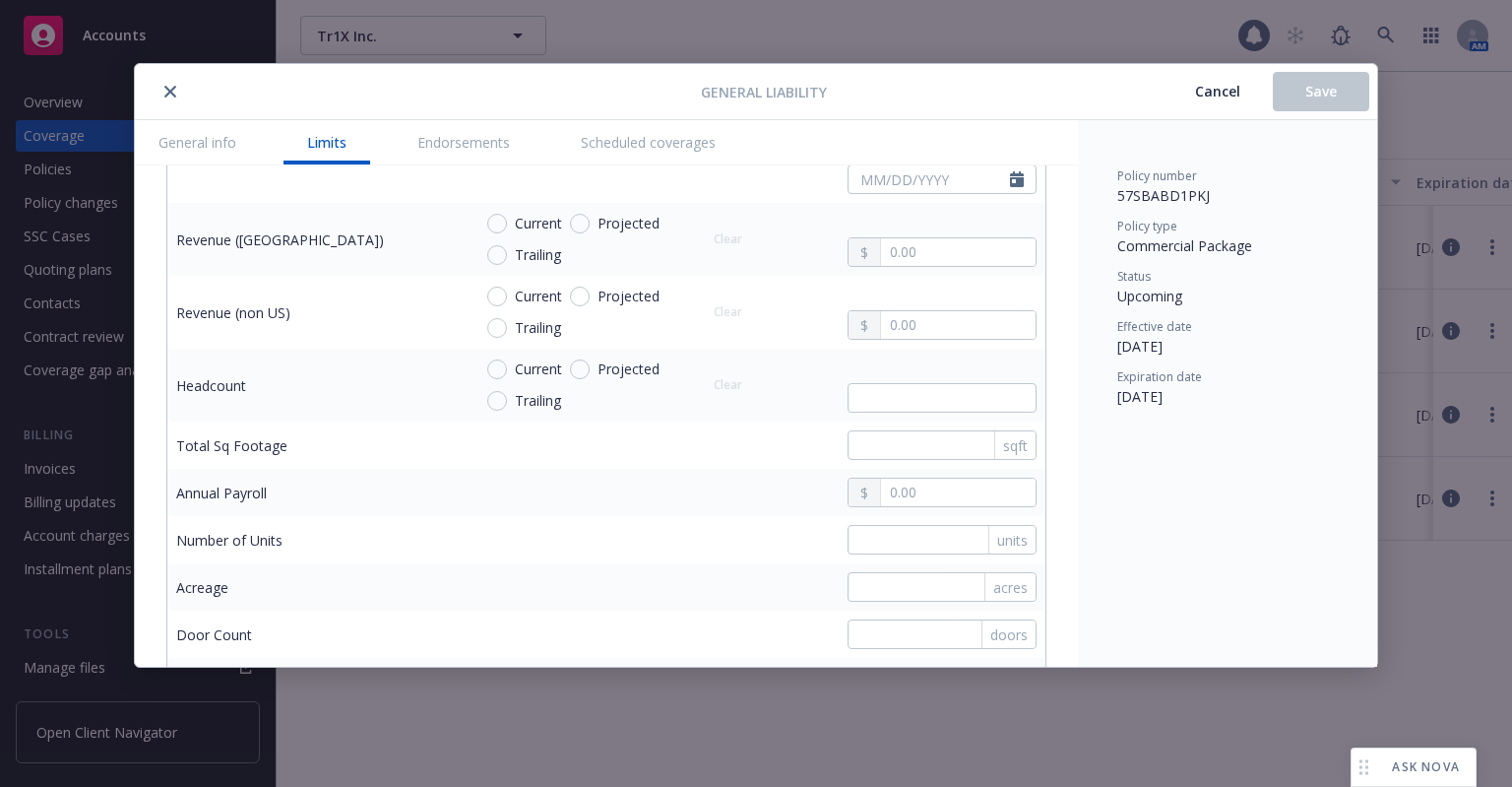 click on "Cancel" at bounding box center [1218, 91] 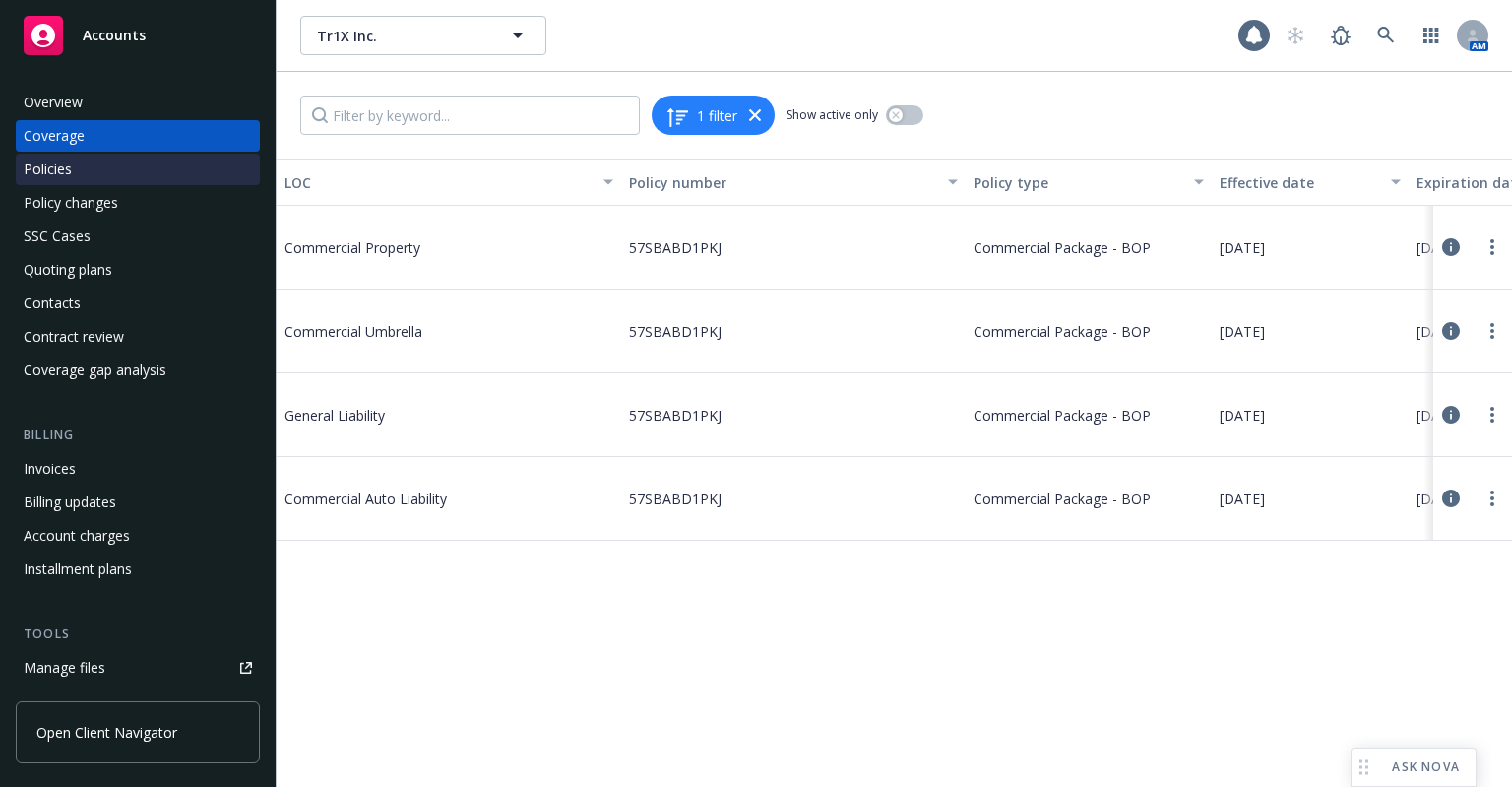 click on "Policies" at bounding box center [138, 169] 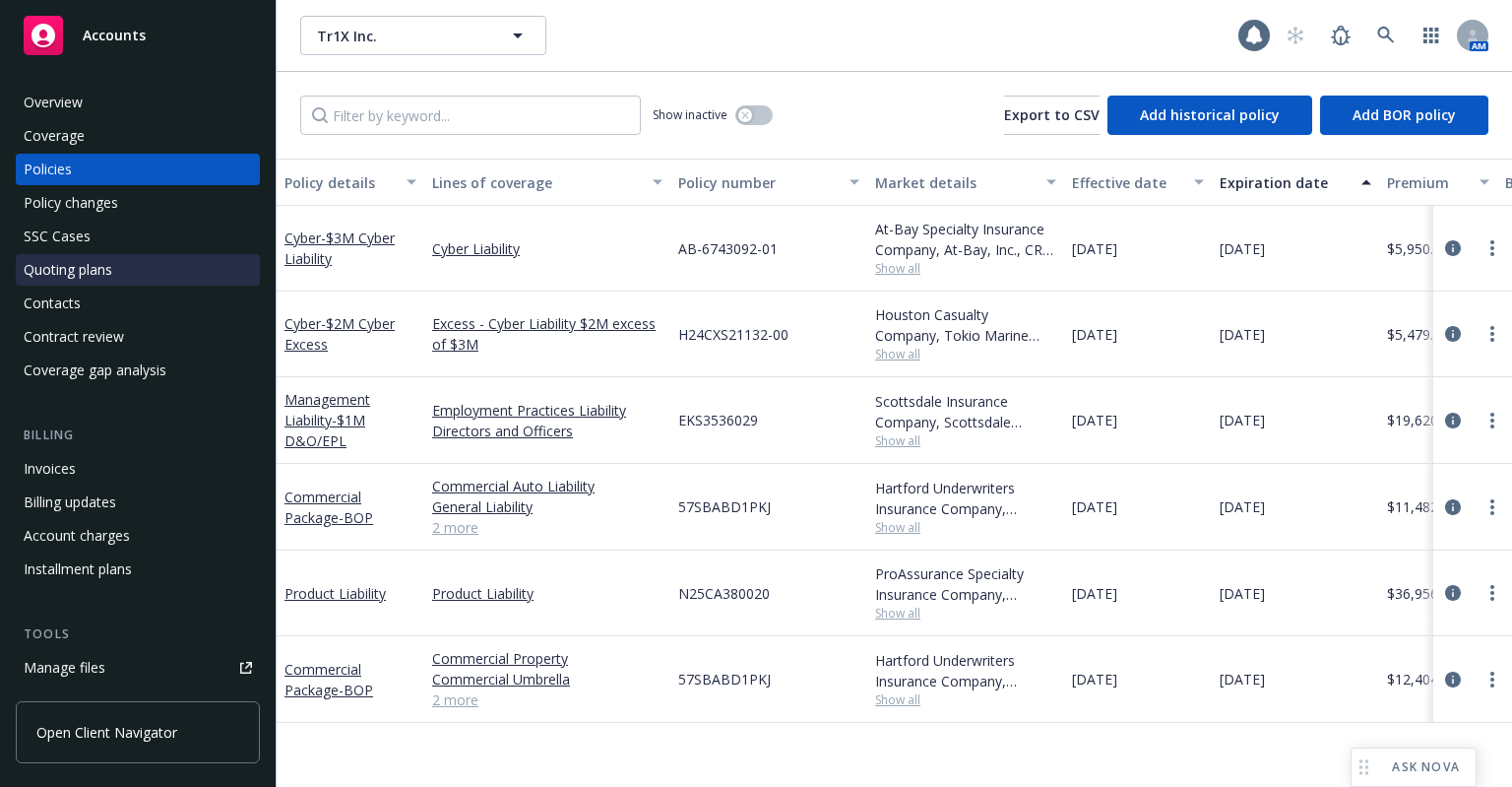 click on "Quoting plans" at bounding box center [138, 270] 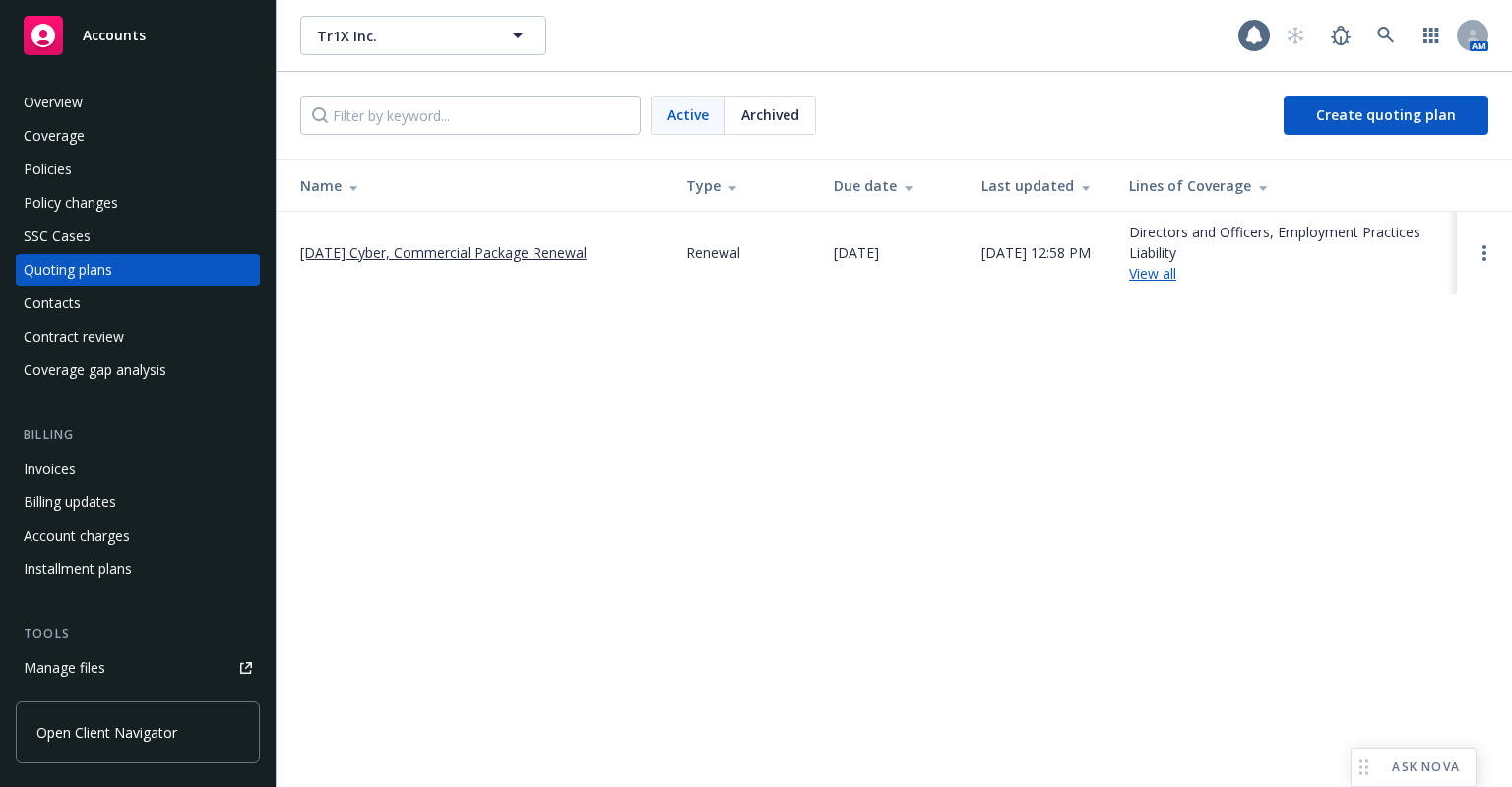click on "Archived" at bounding box center (770, 114) 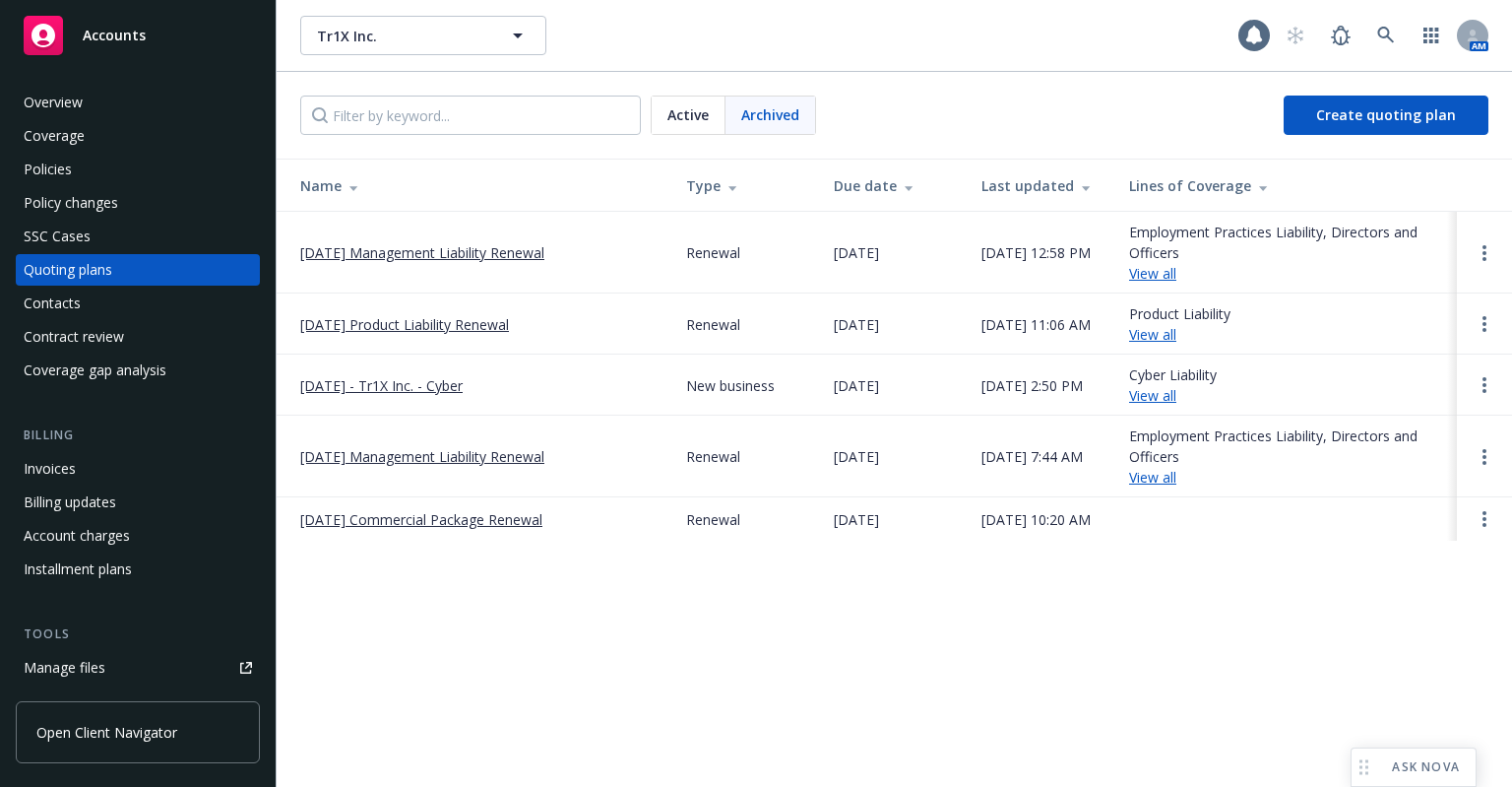 click on "08/09/24 Commercial Package Renewal" at bounding box center [421, 519] 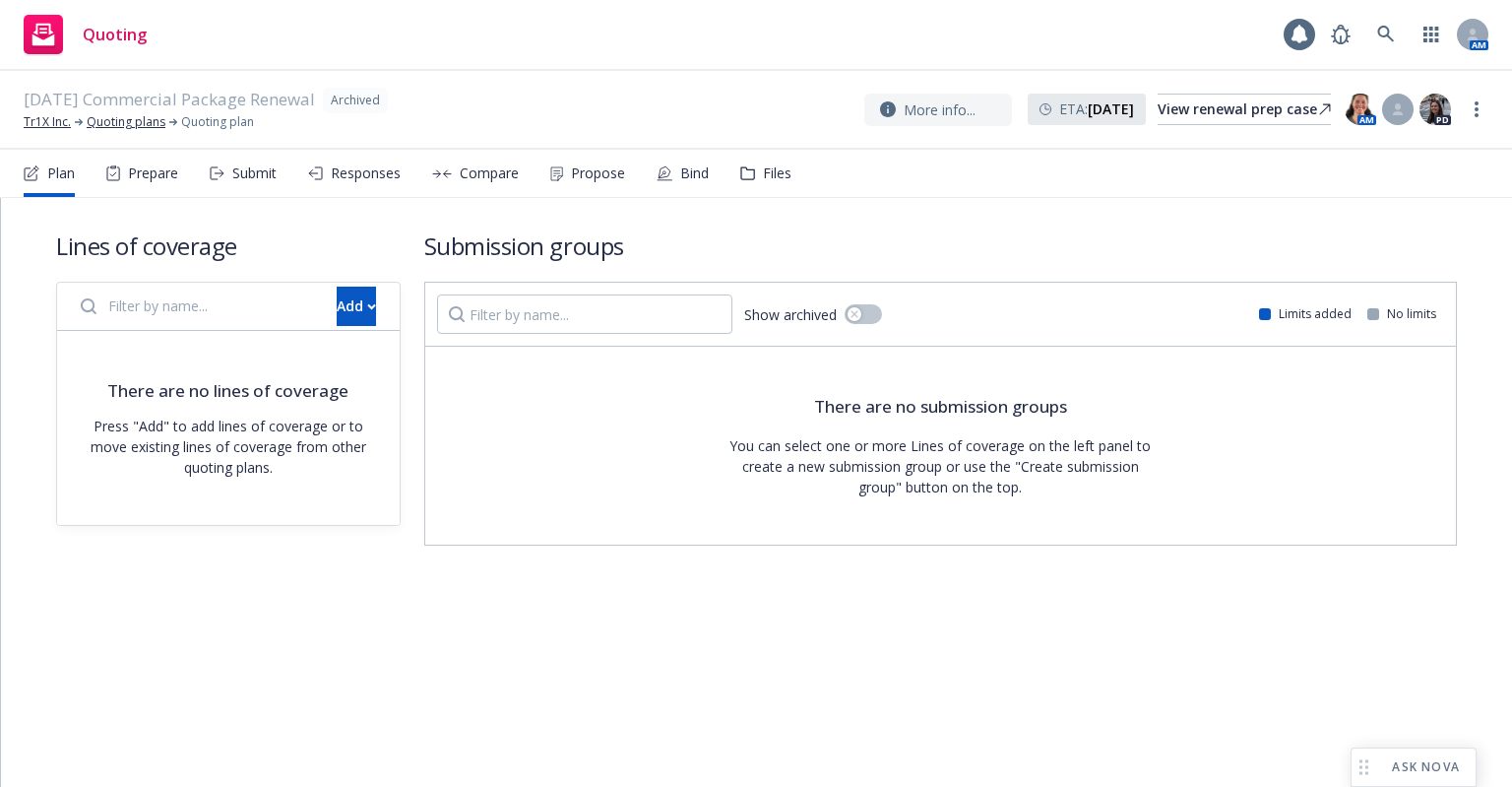 scroll, scrollTop: 0, scrollLeft: 0, axis: both 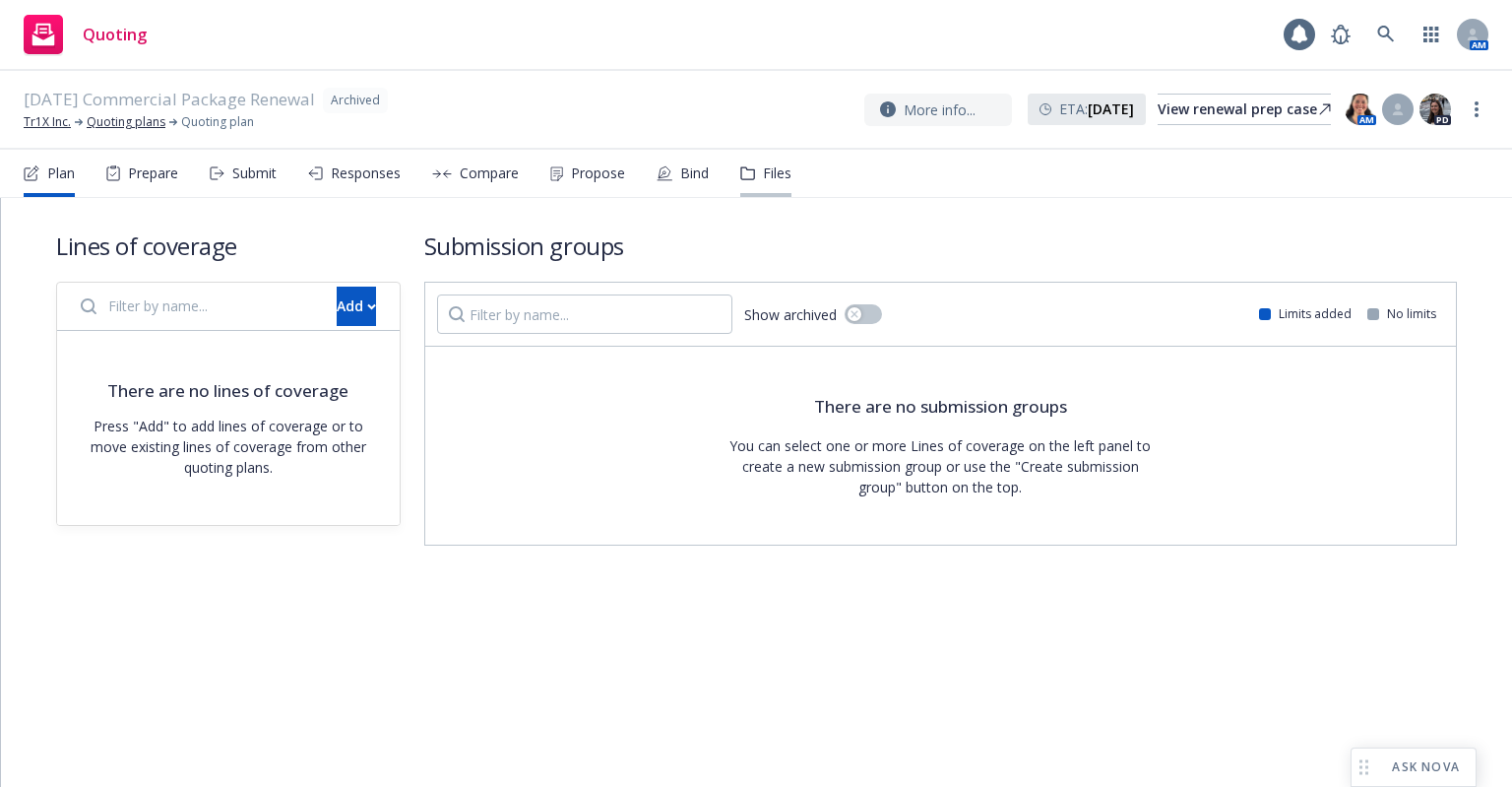click 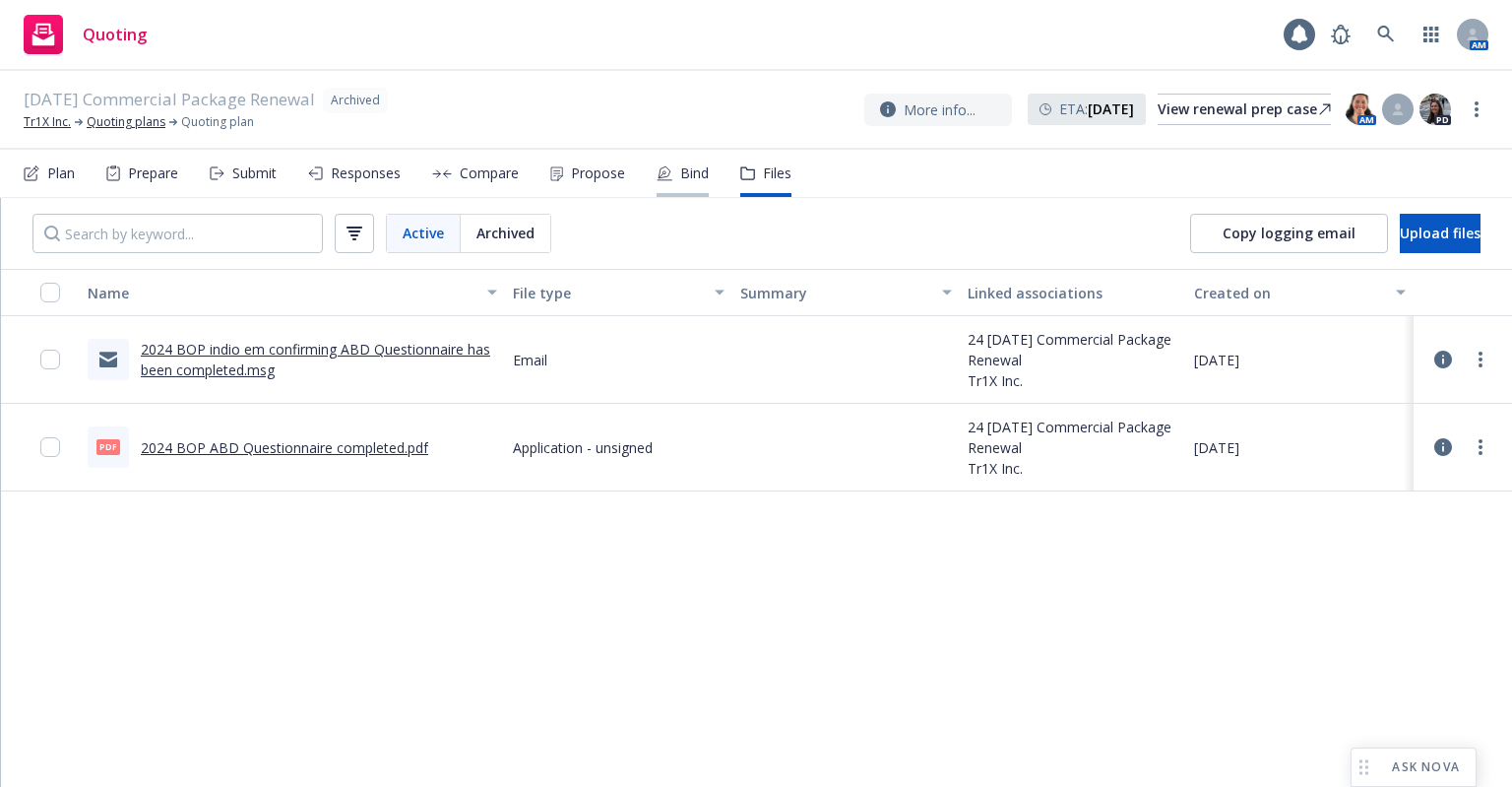 click 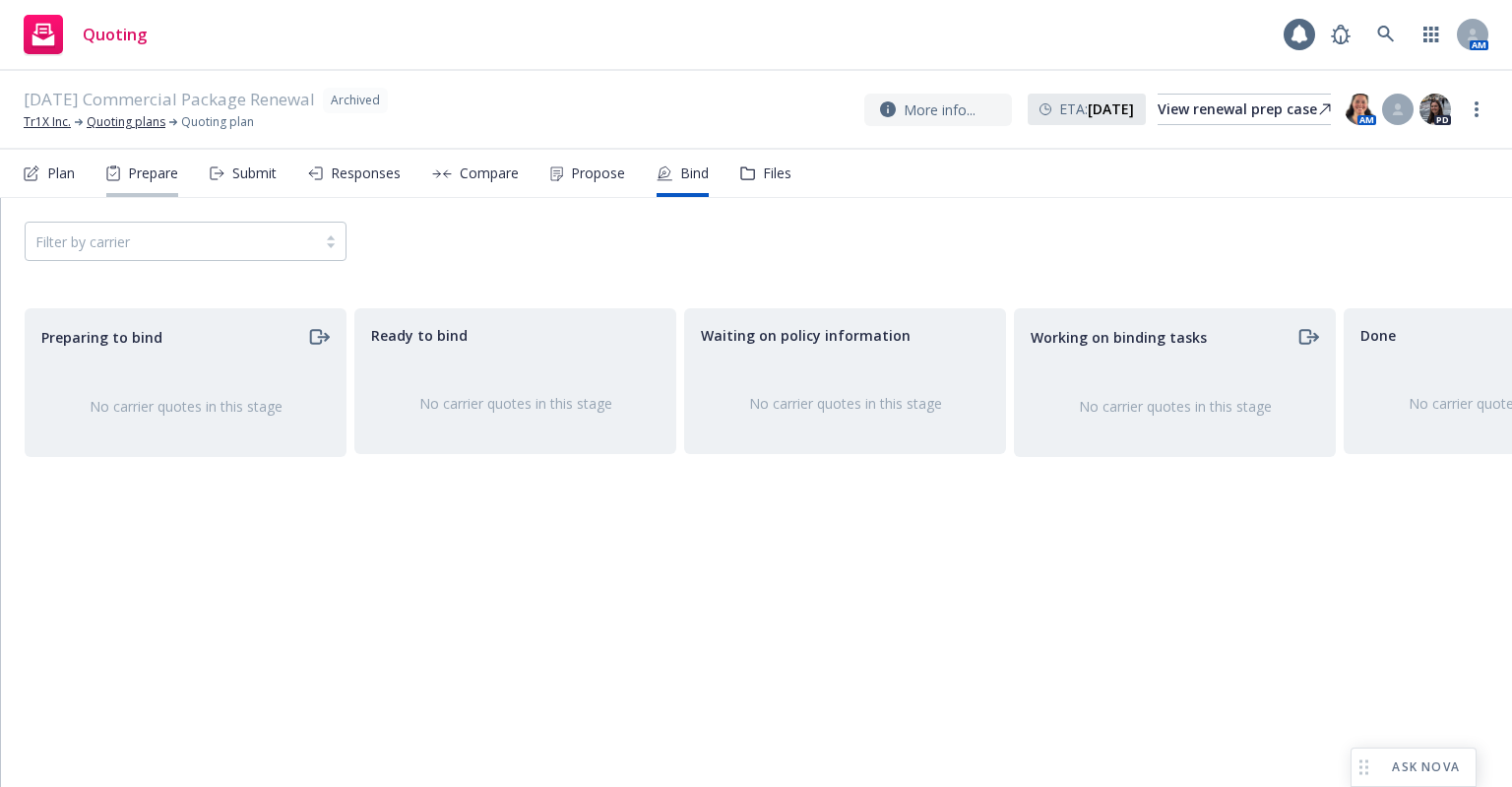 click on "Prepare" at bounding box center (142, 173) 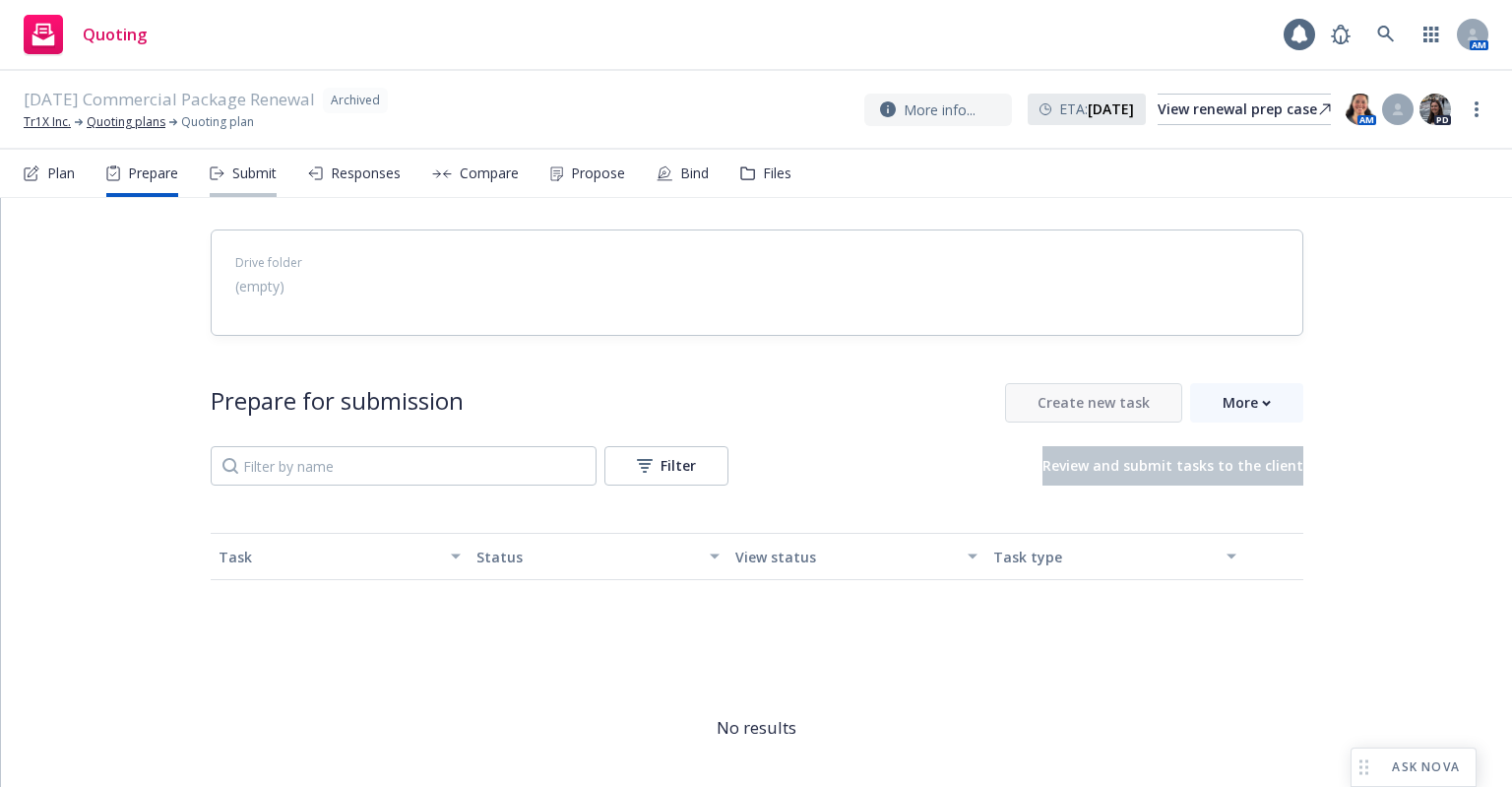 click on "Submit" at bounding box center (243, 173) 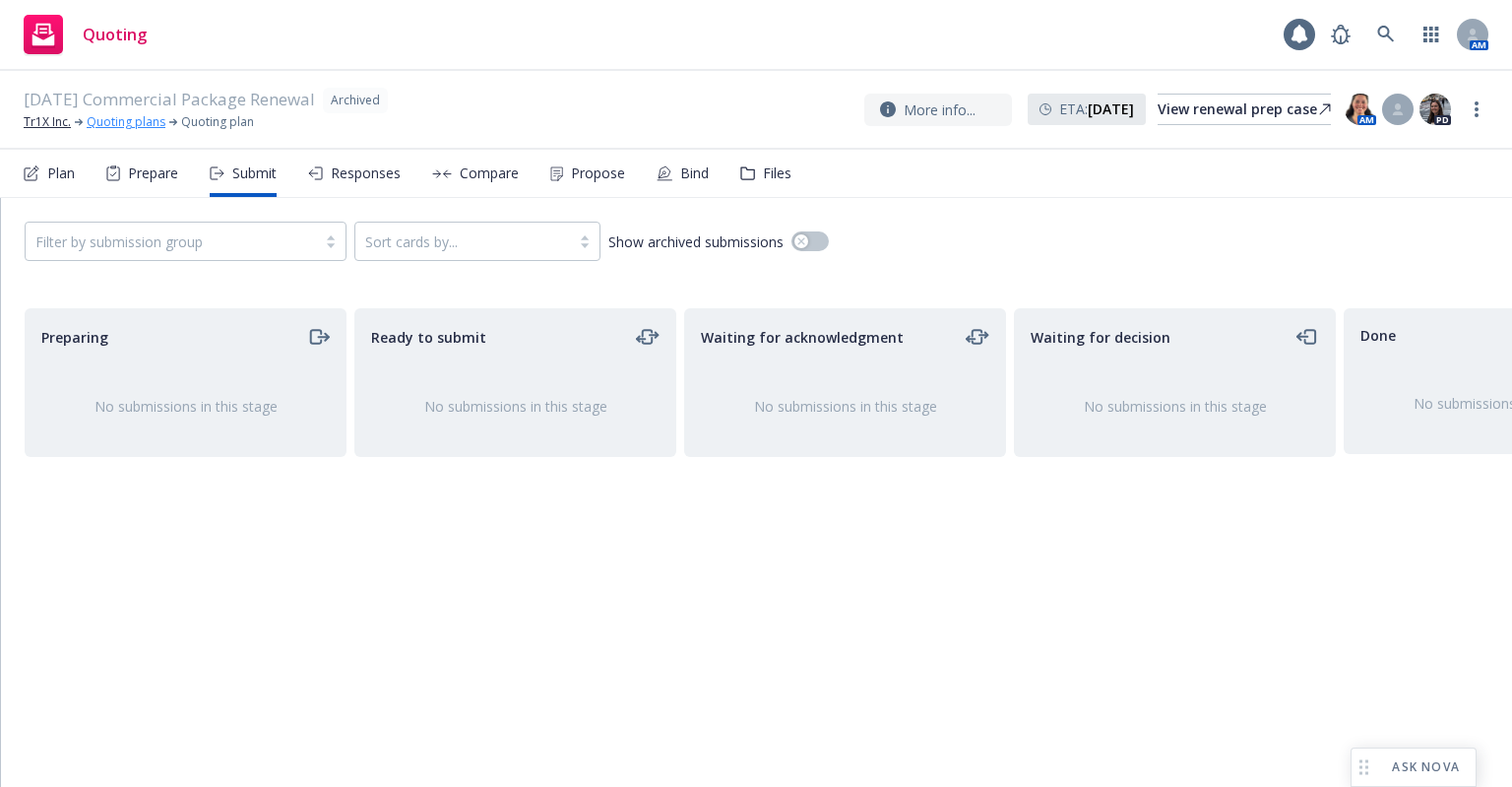 click on "Quoting plans" at bounding box center (126, 122) 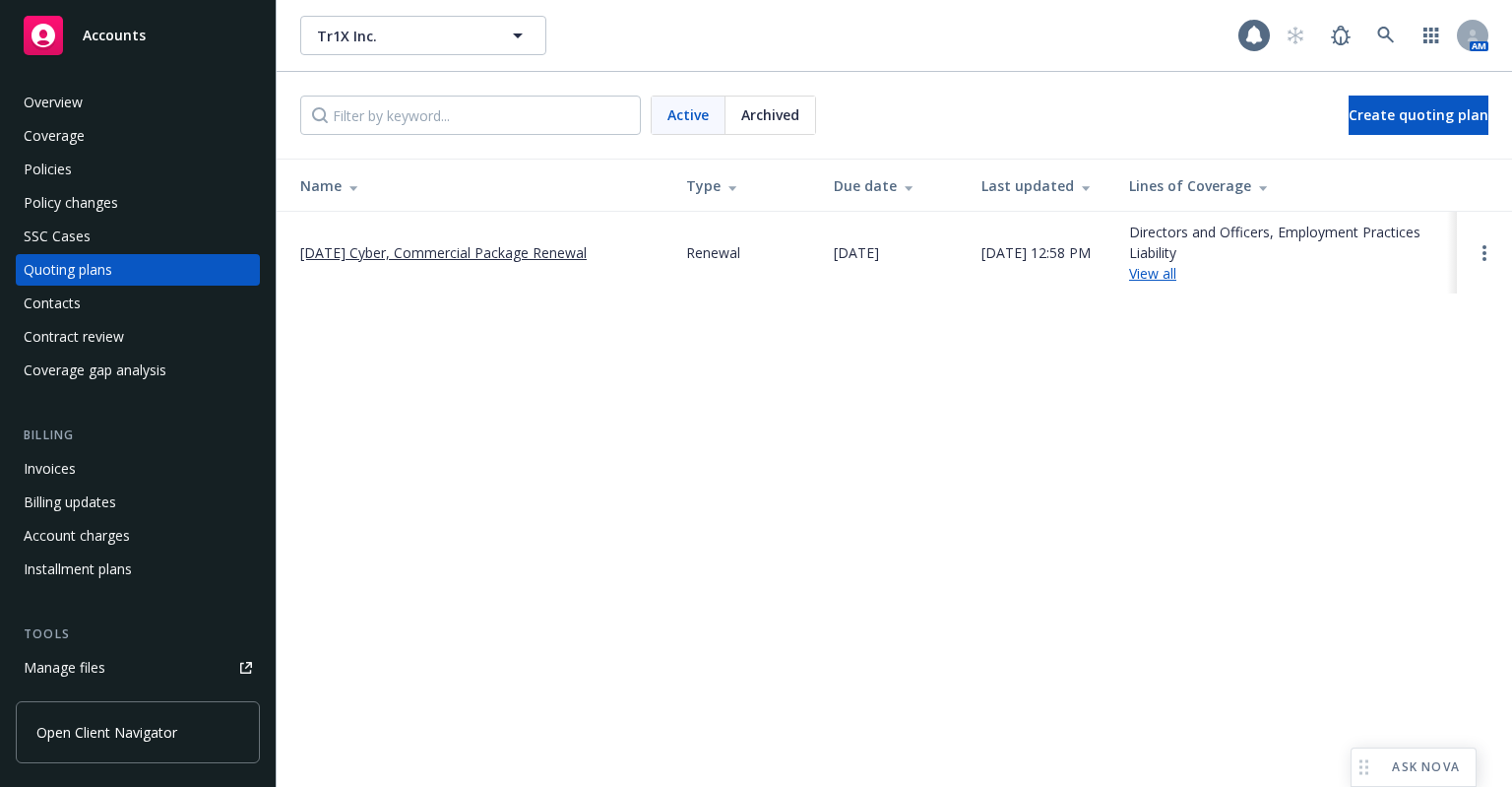 scroll, scrollTop: 0, scrollLeft: 0, axis: both 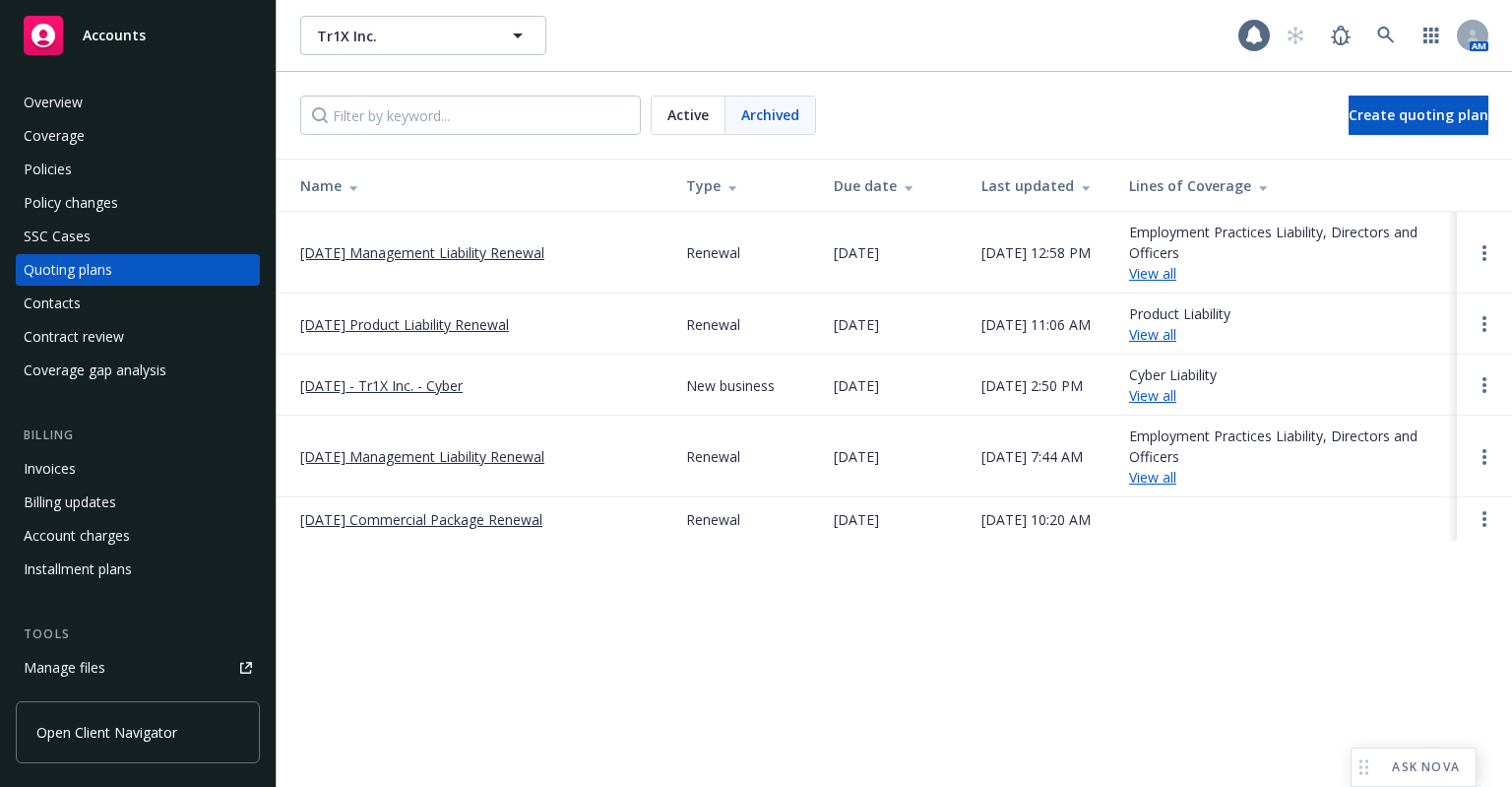 click on "[DATE] - Tr1X Inc. - Cyber" at bounding box center [381, 385] 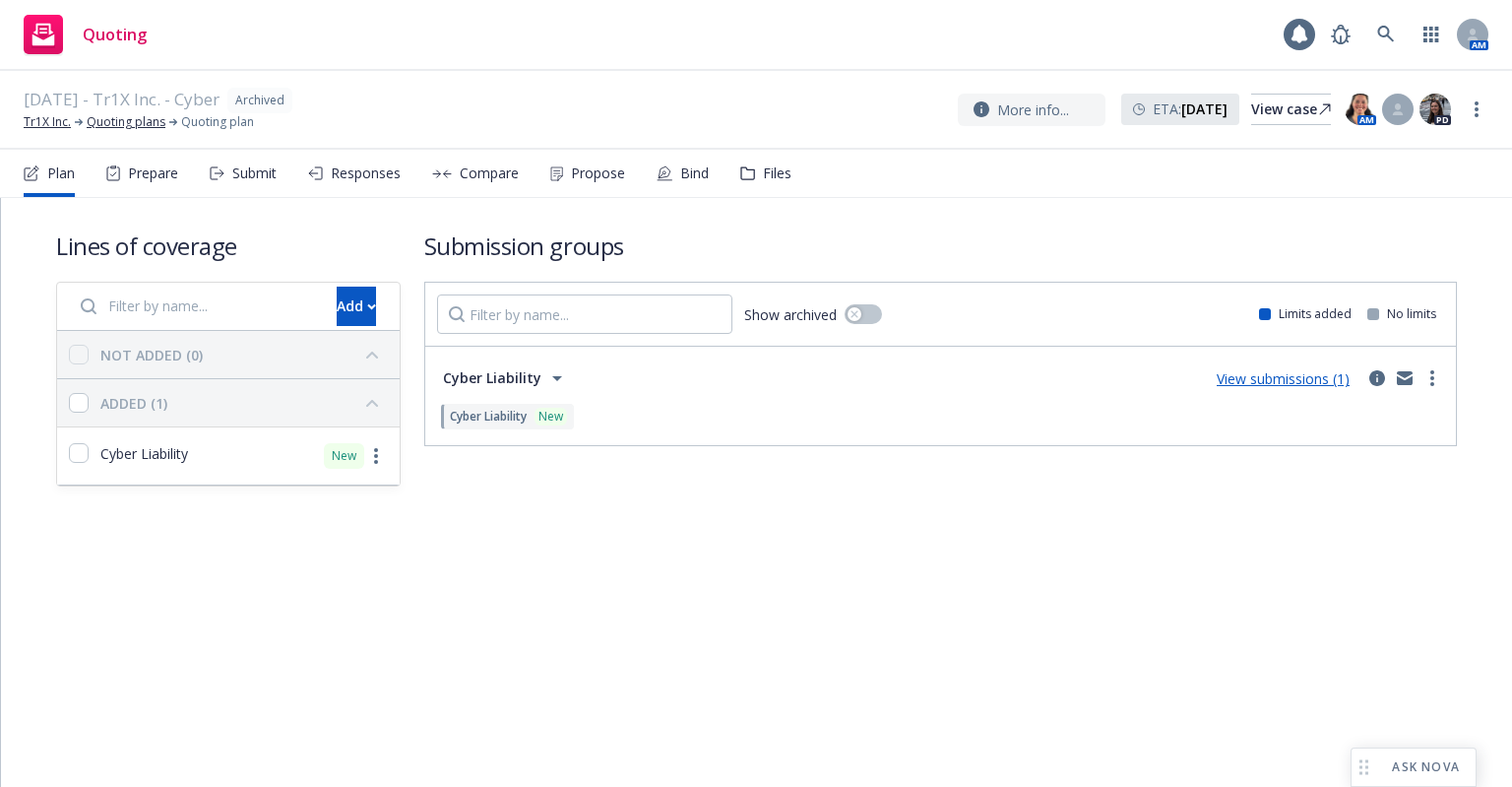 scroll, scrollTop: 0, scrollLeft: 0, axis: both 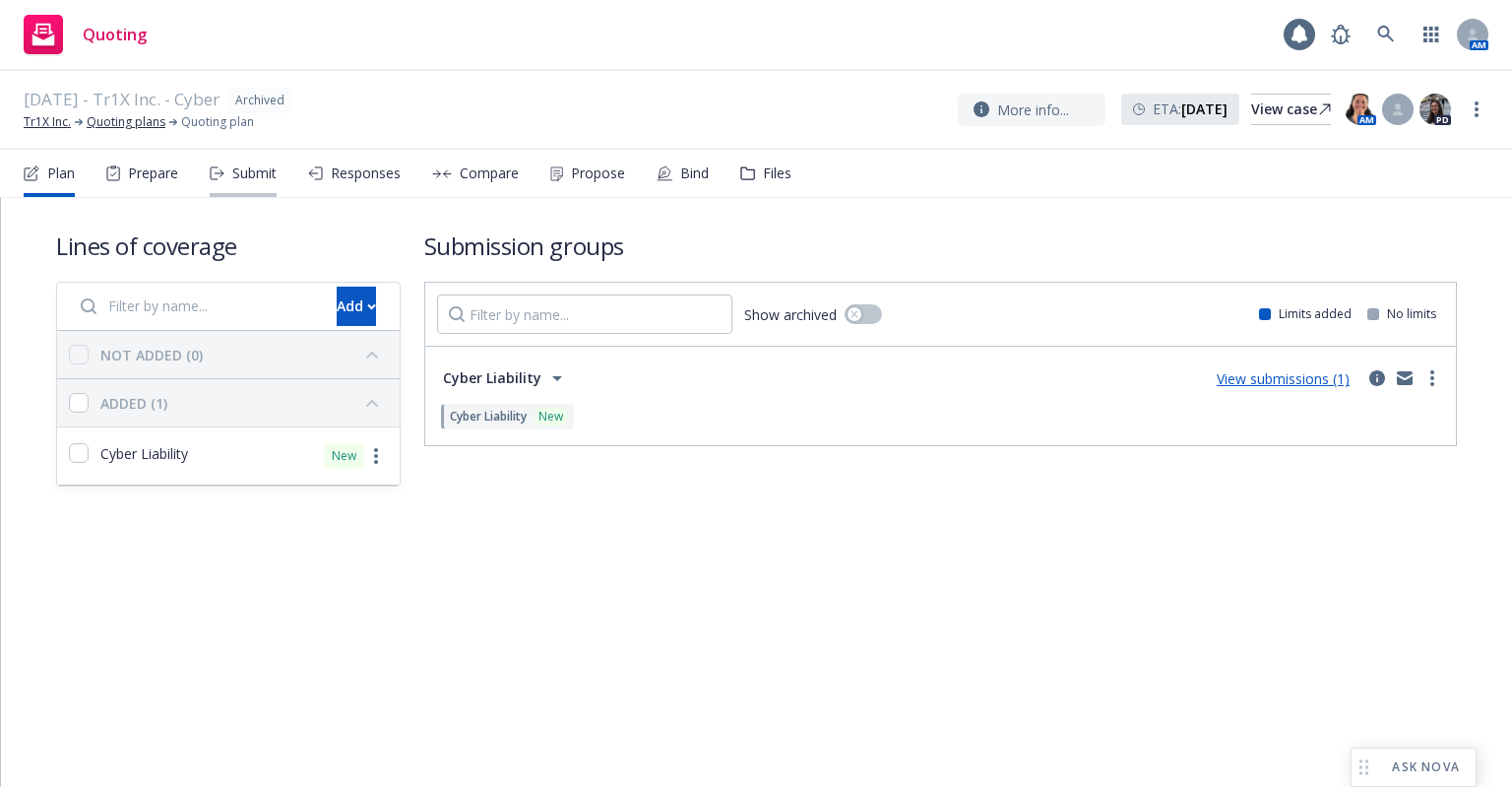 click on "Submit" at bounding box center (254, 173) 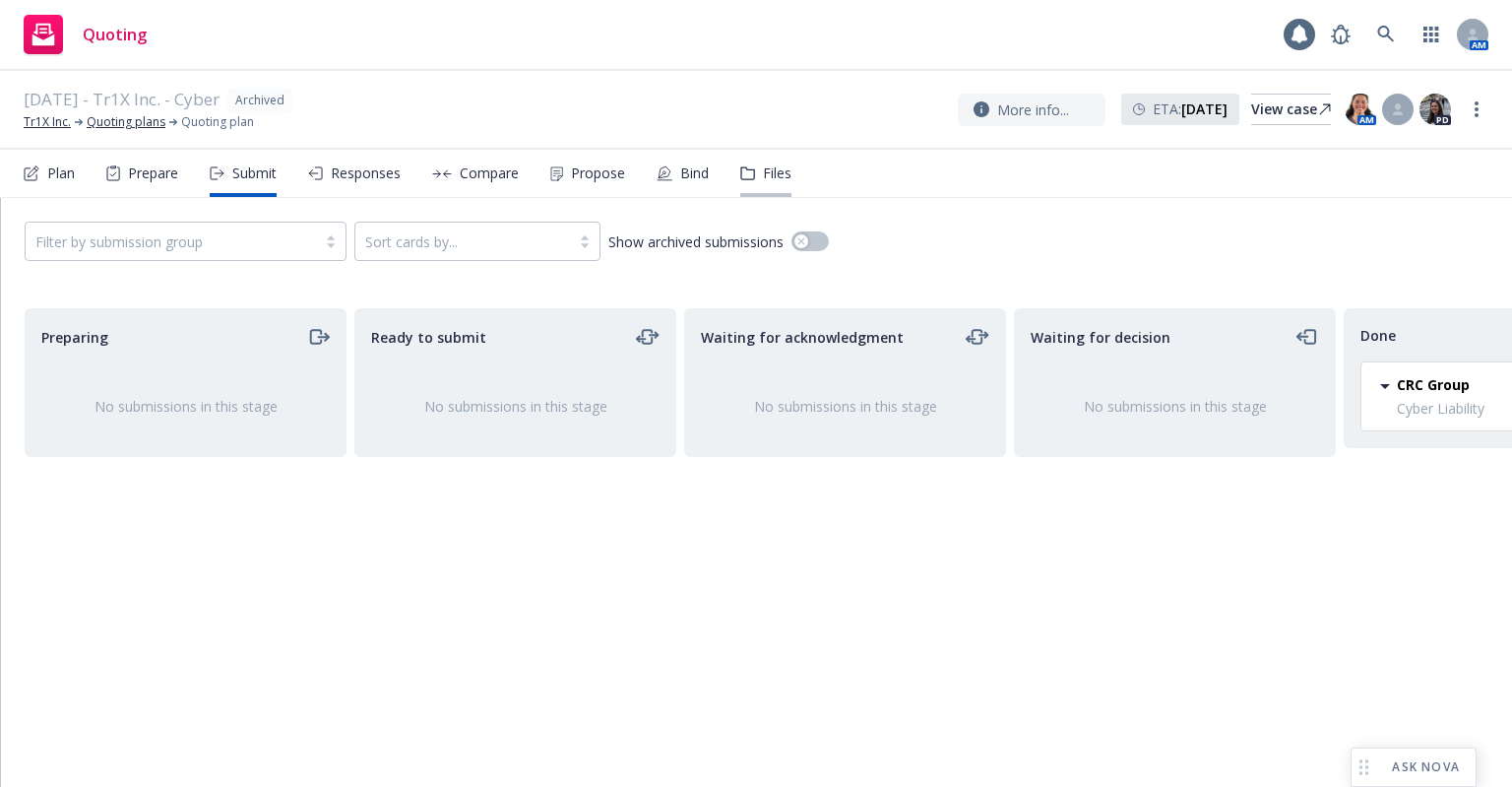 click on "Files" at bounding box center [777, 173] 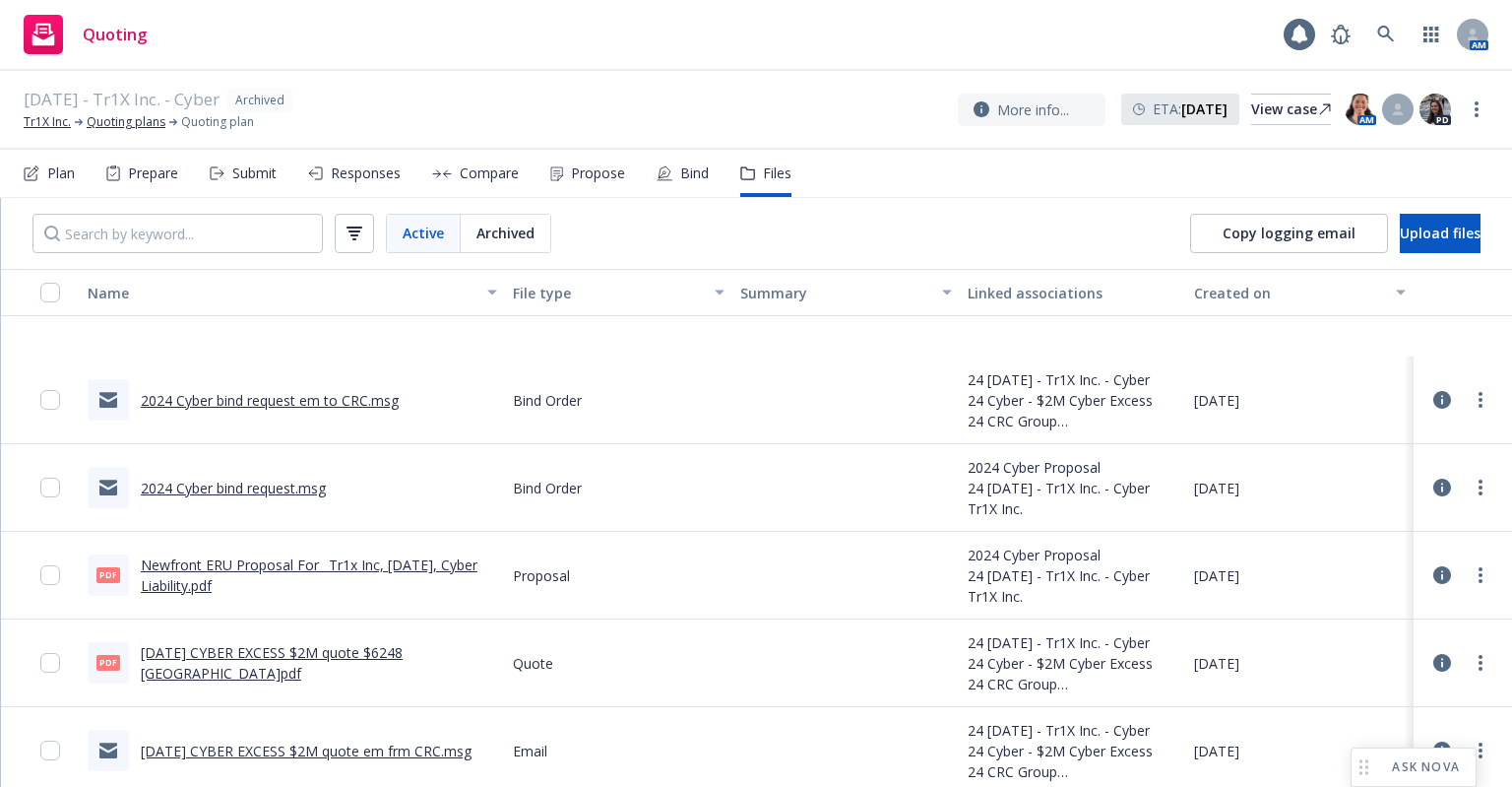 scroll, scrollTop: 0, scrollLeft: 0, axis: both 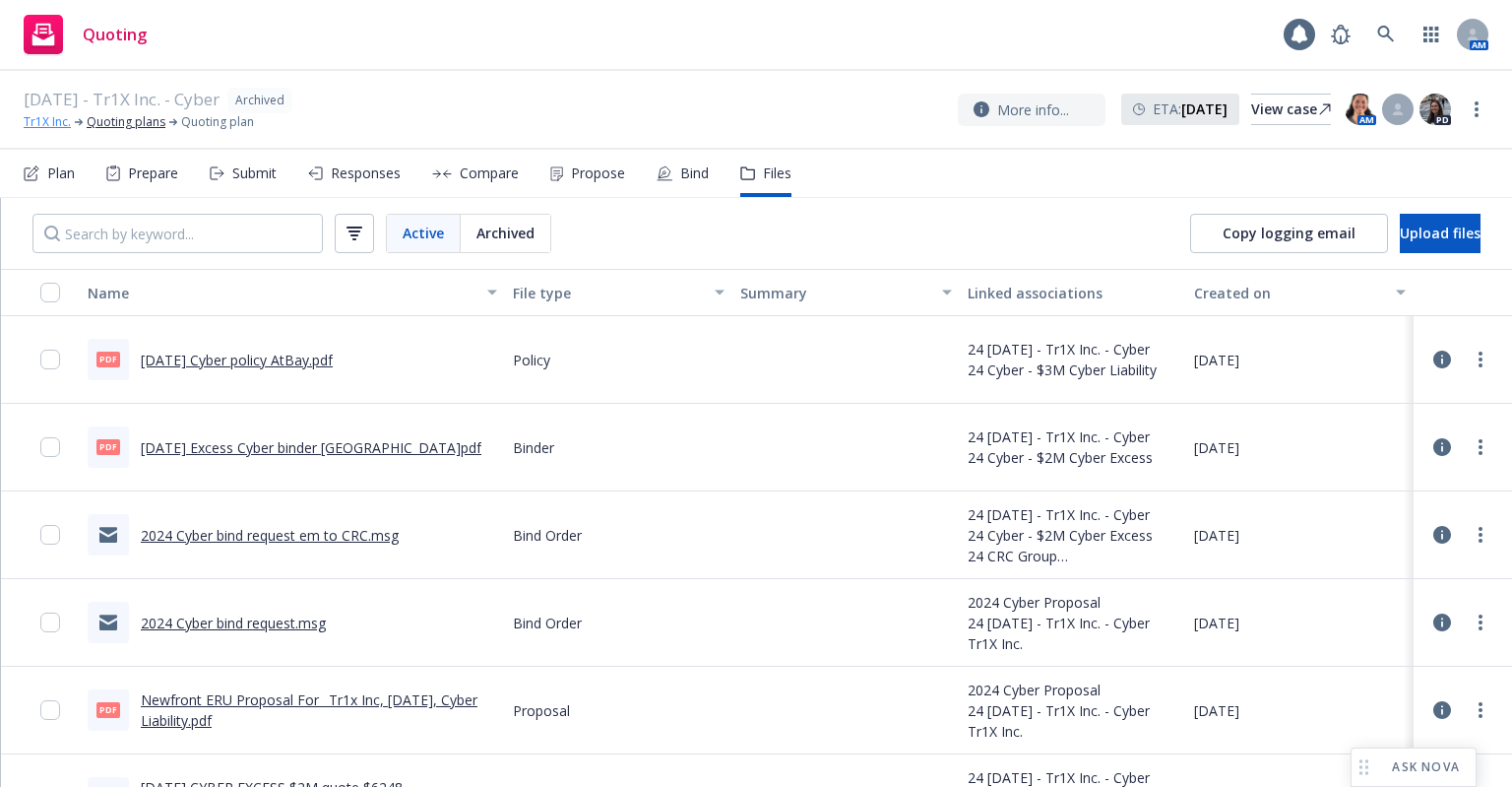 click on "Tr1X Inc." at bounding box center (47, 122) 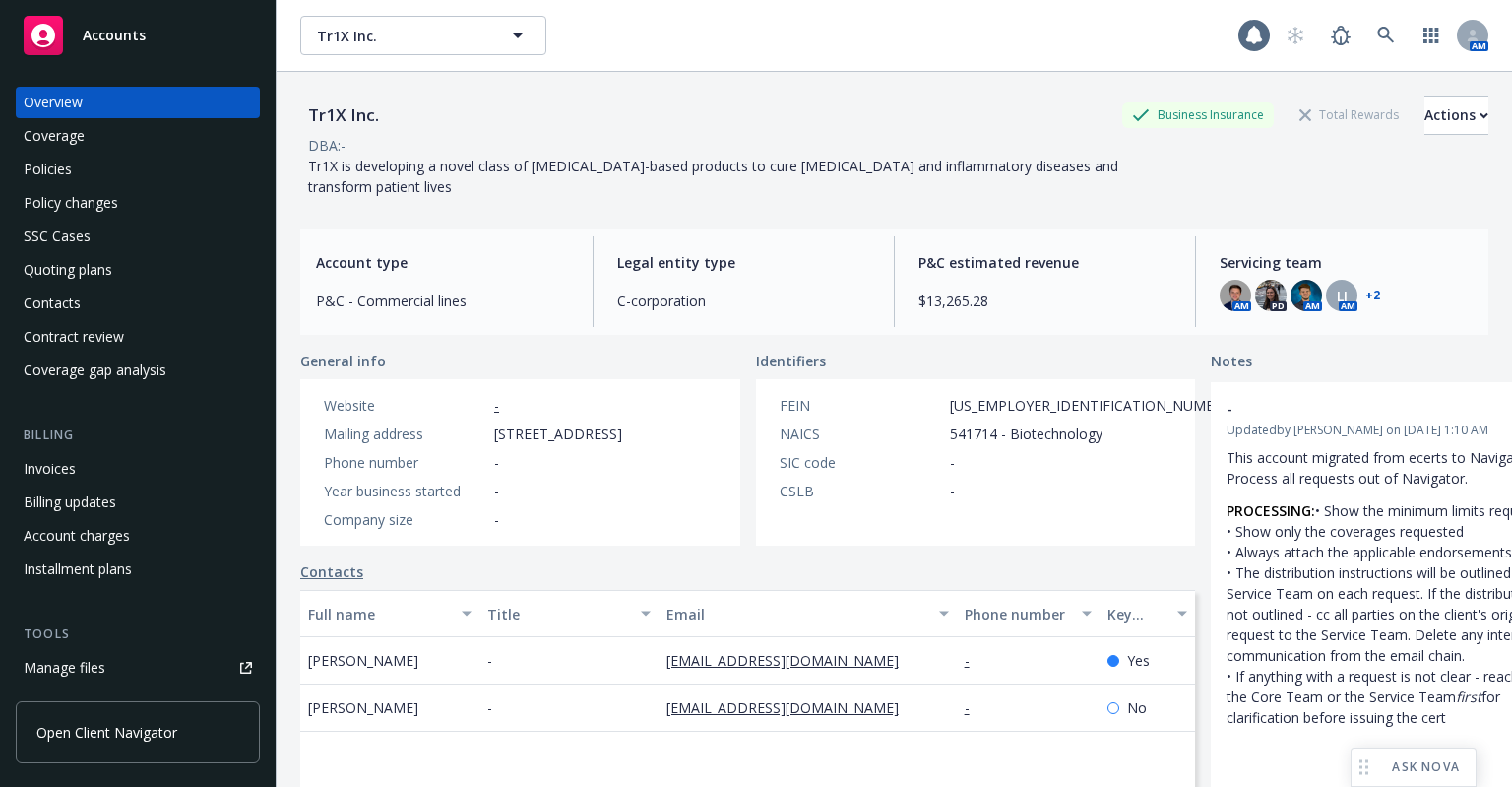 scroll, scrollTop: 0, scrollLeft: 0, axis: both 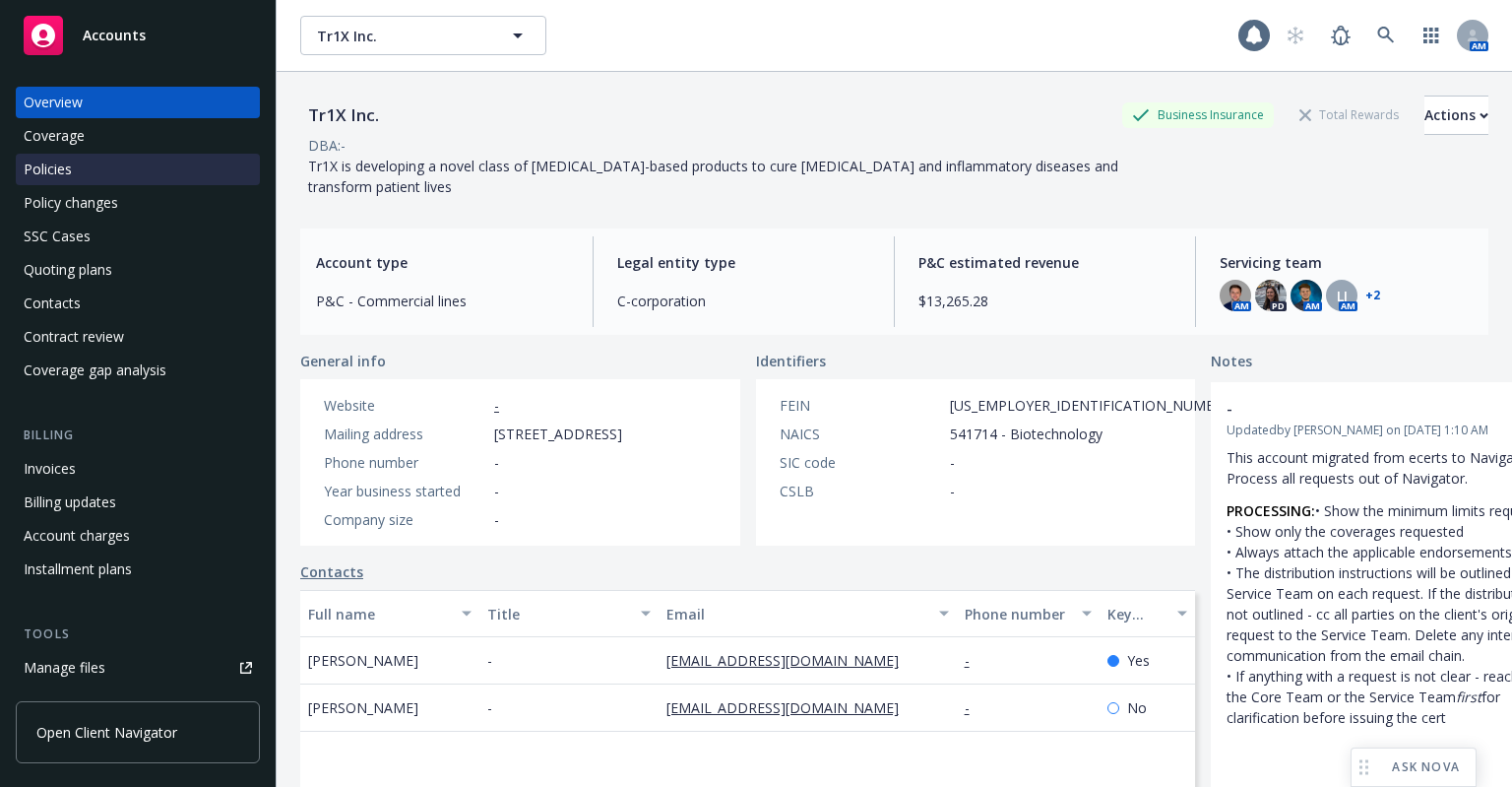 click on "Policies" at bounding box center (47, 169) 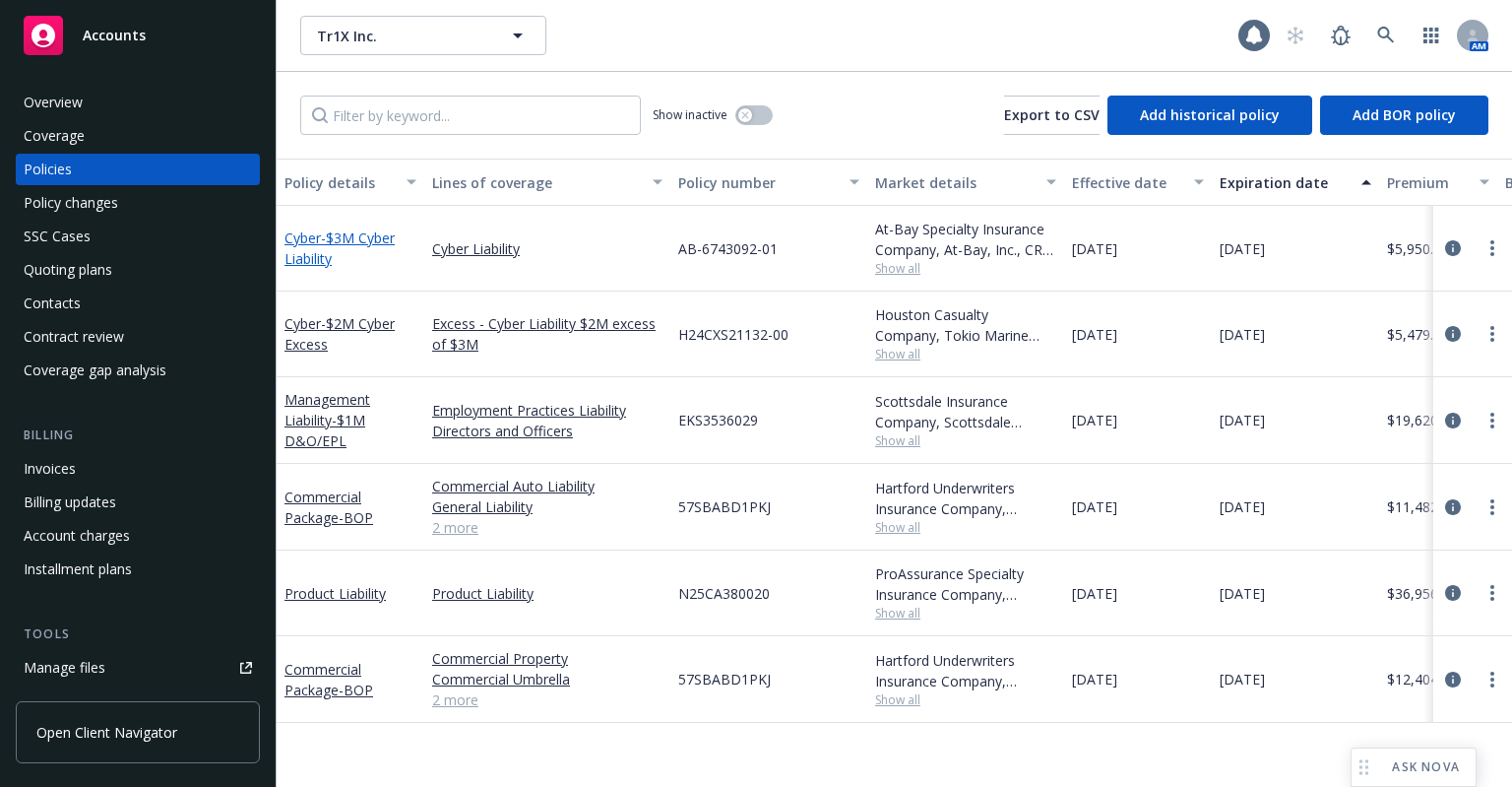 click on "Cyber  -  $3M Cyber Liability" at bounding box center [340, 248] 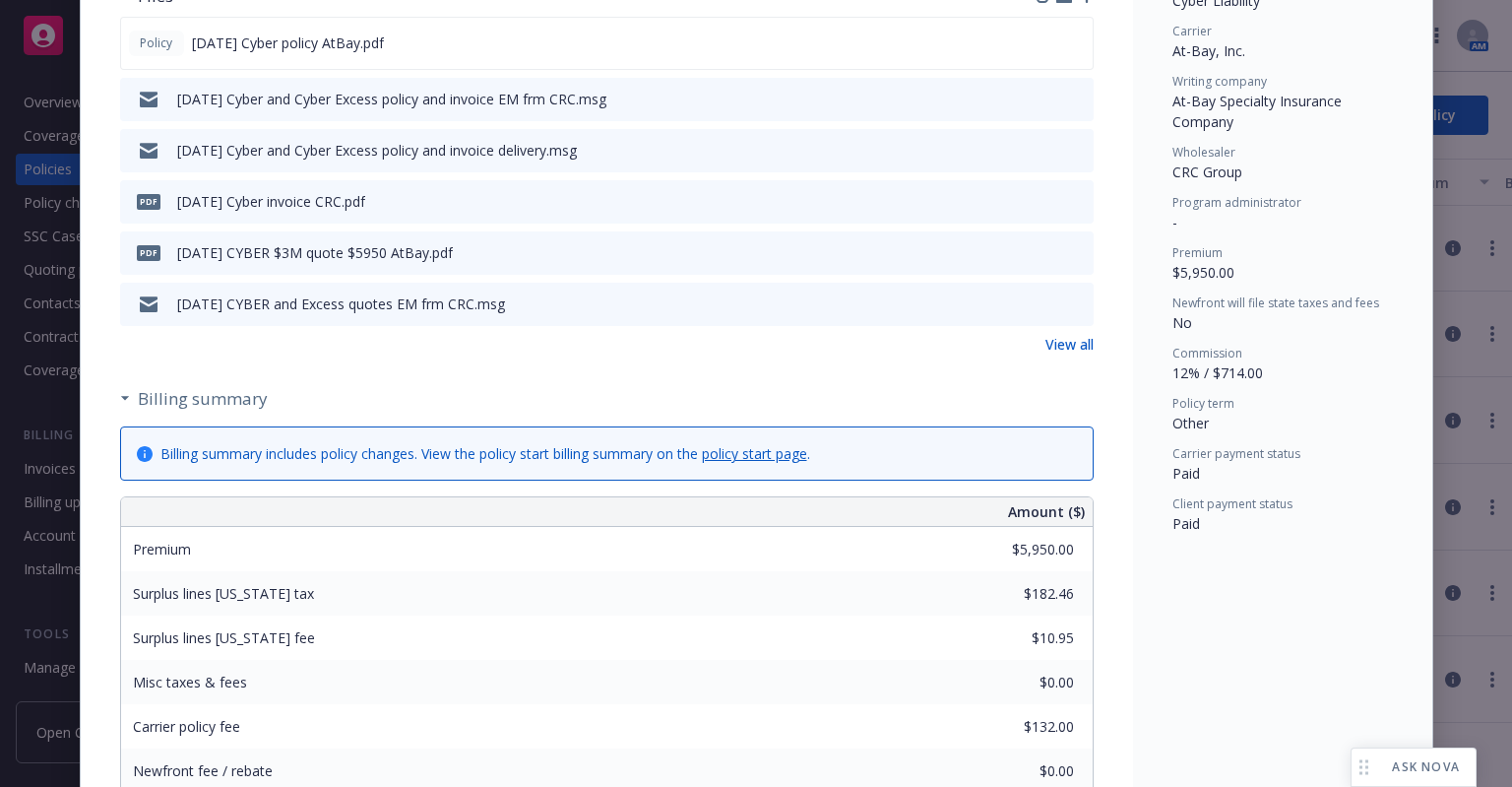 scroll, scrollTop: 394, scrollLeft: 0, axis: vertical 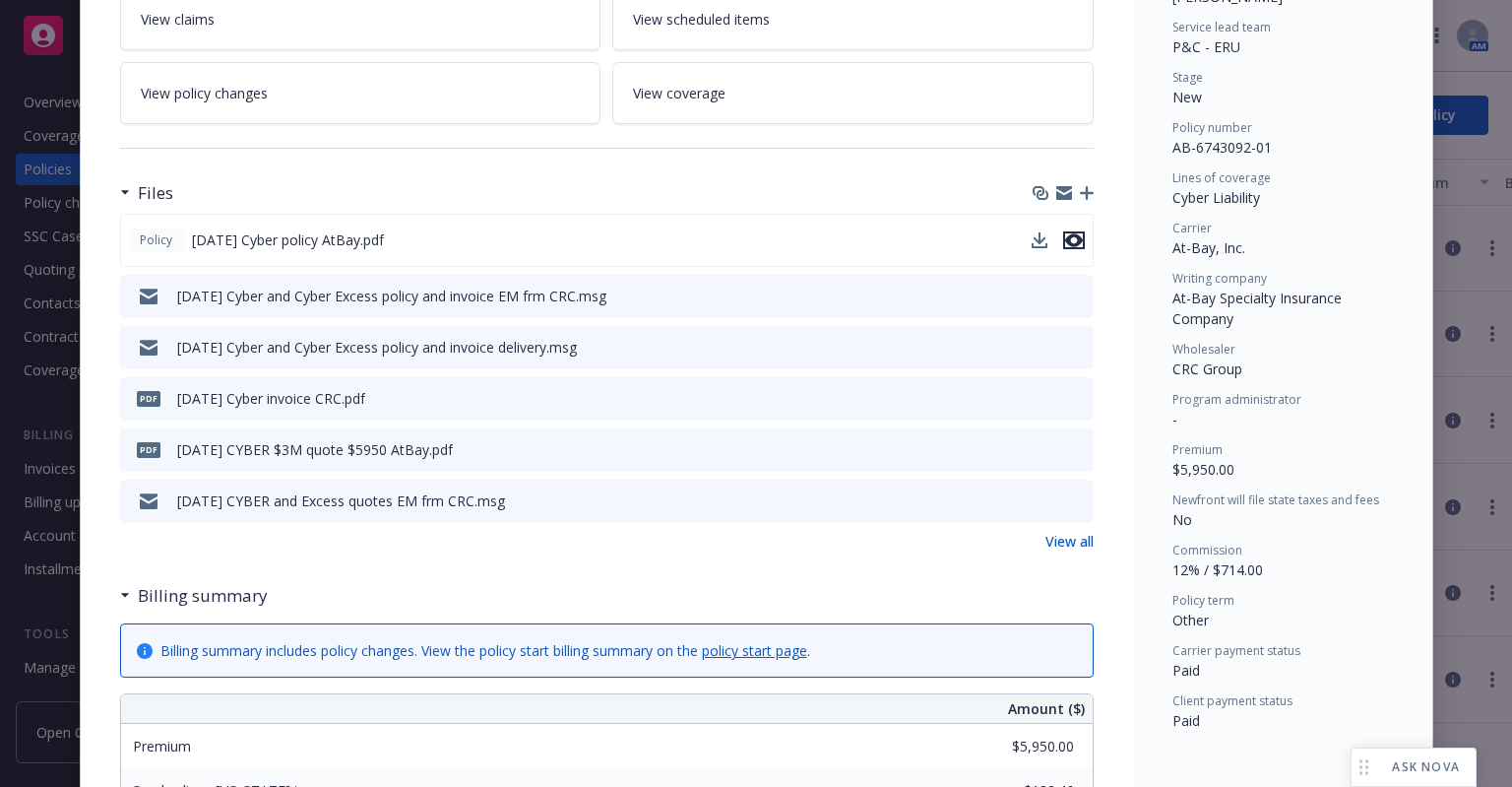 click 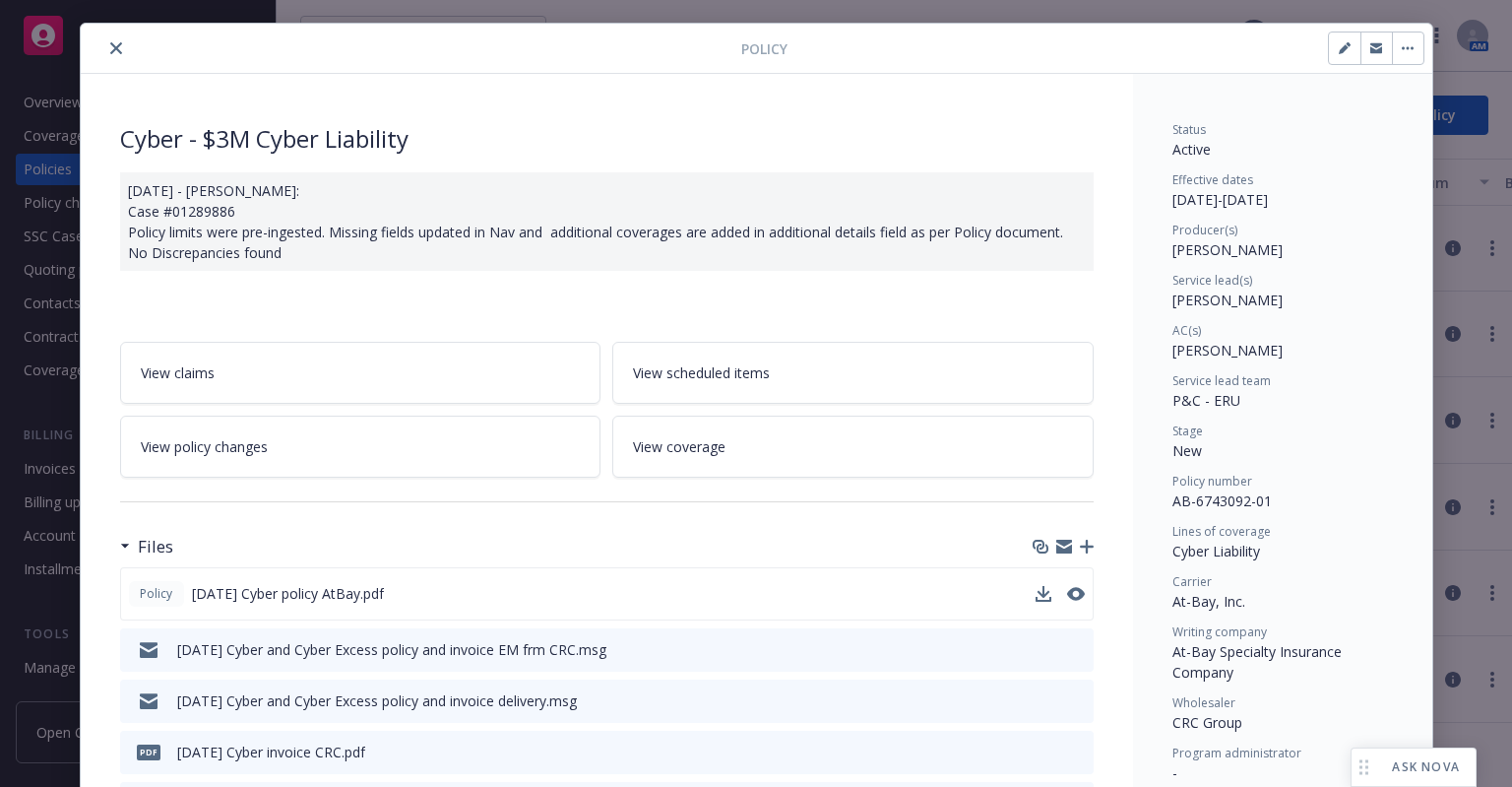 scroll, scrollTop: 0, scrollLeft: 0, axis: both 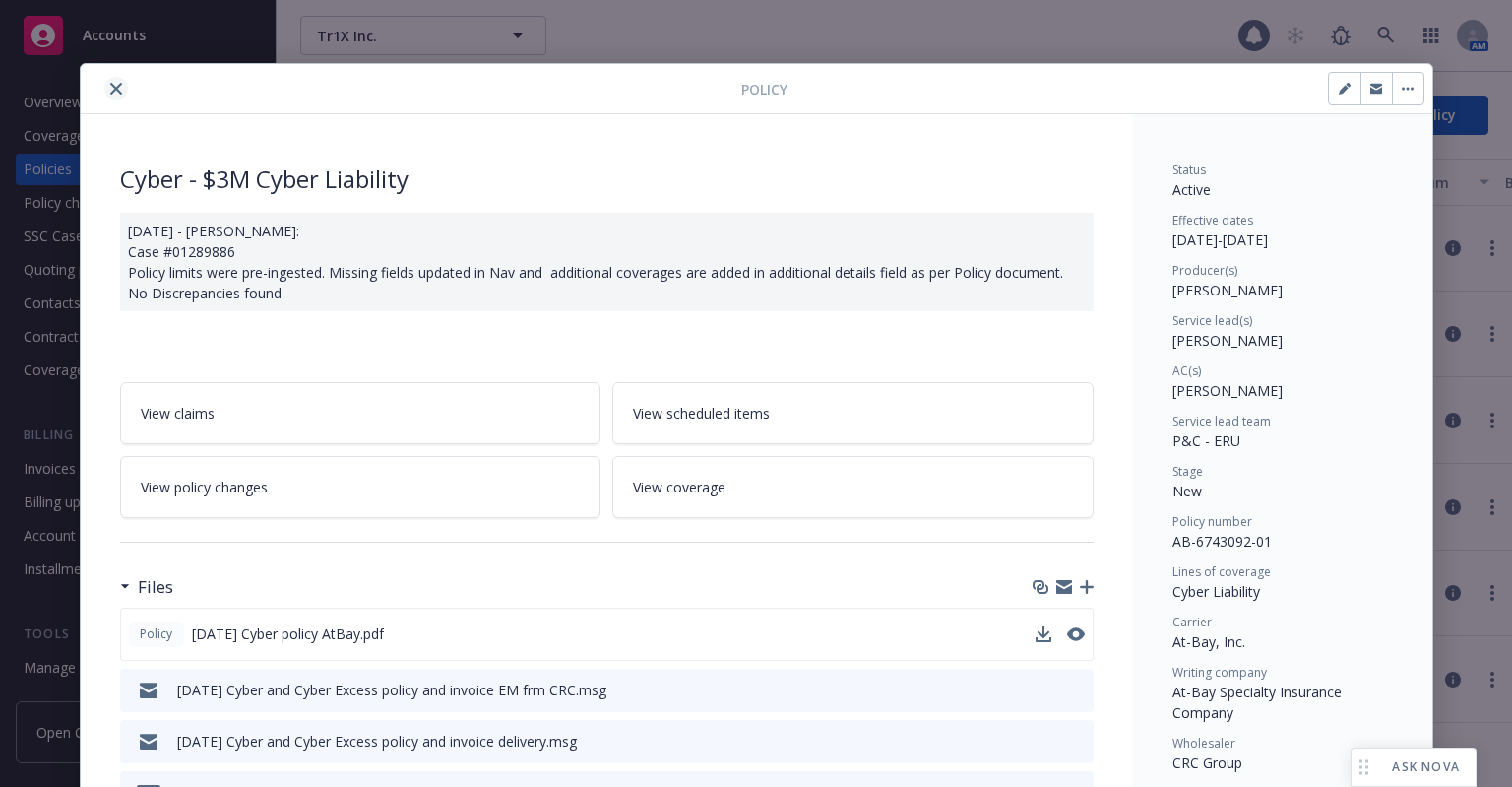 click 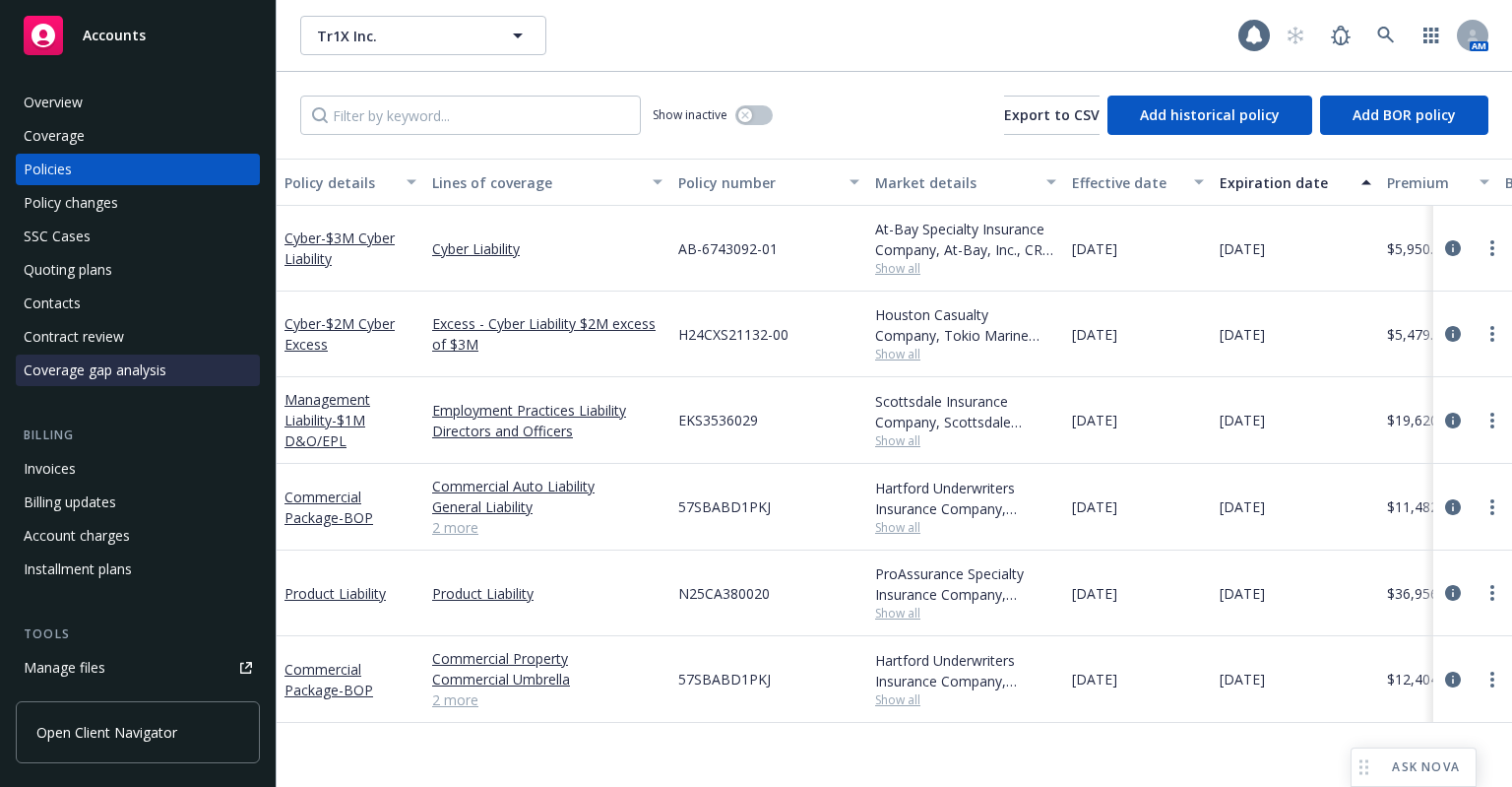 click on "Coverage gap analysis" at bounding box center (94, 370) 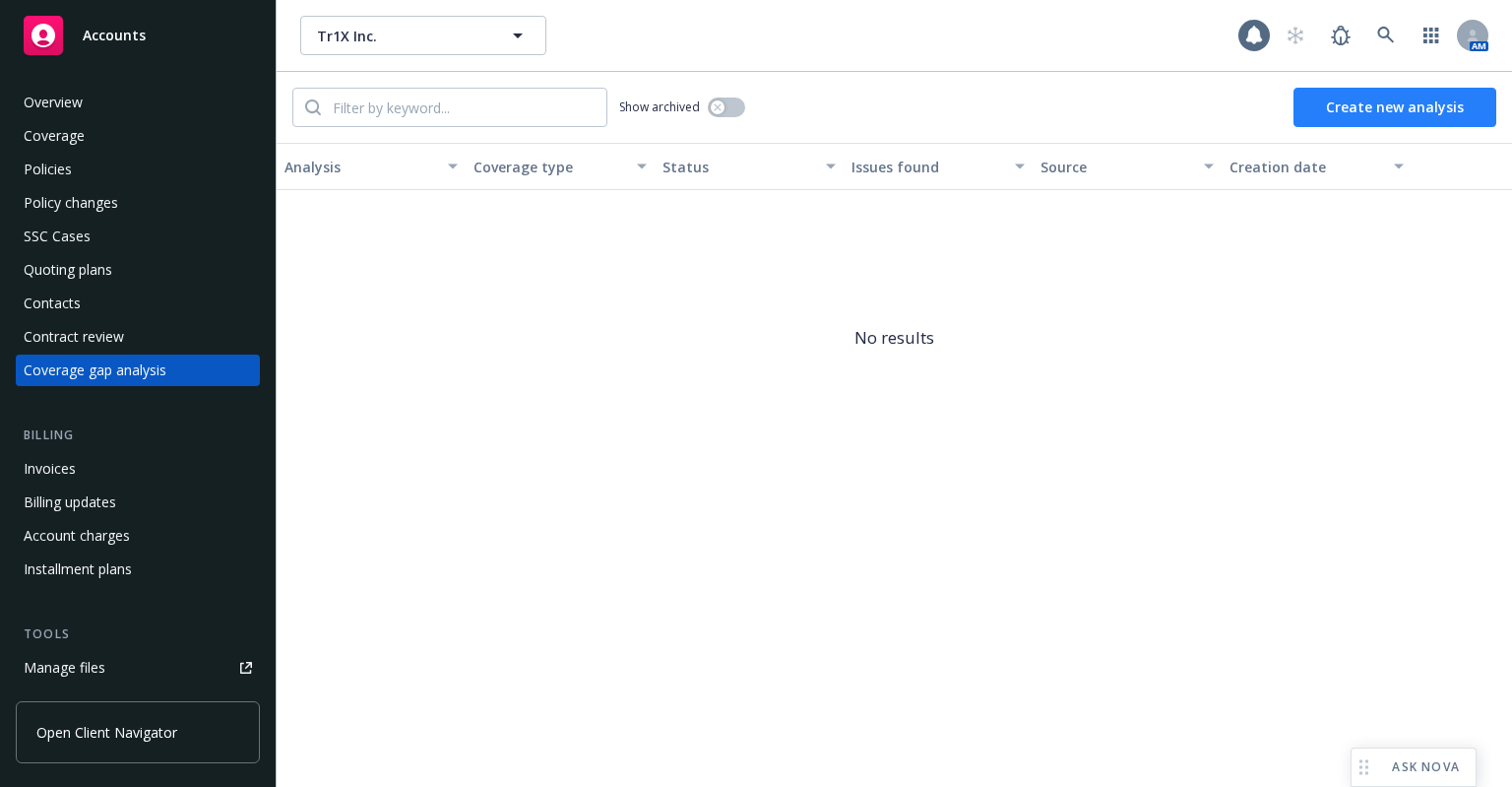 click on "Show archived Create new analysis" at bounding box center (894, 107) 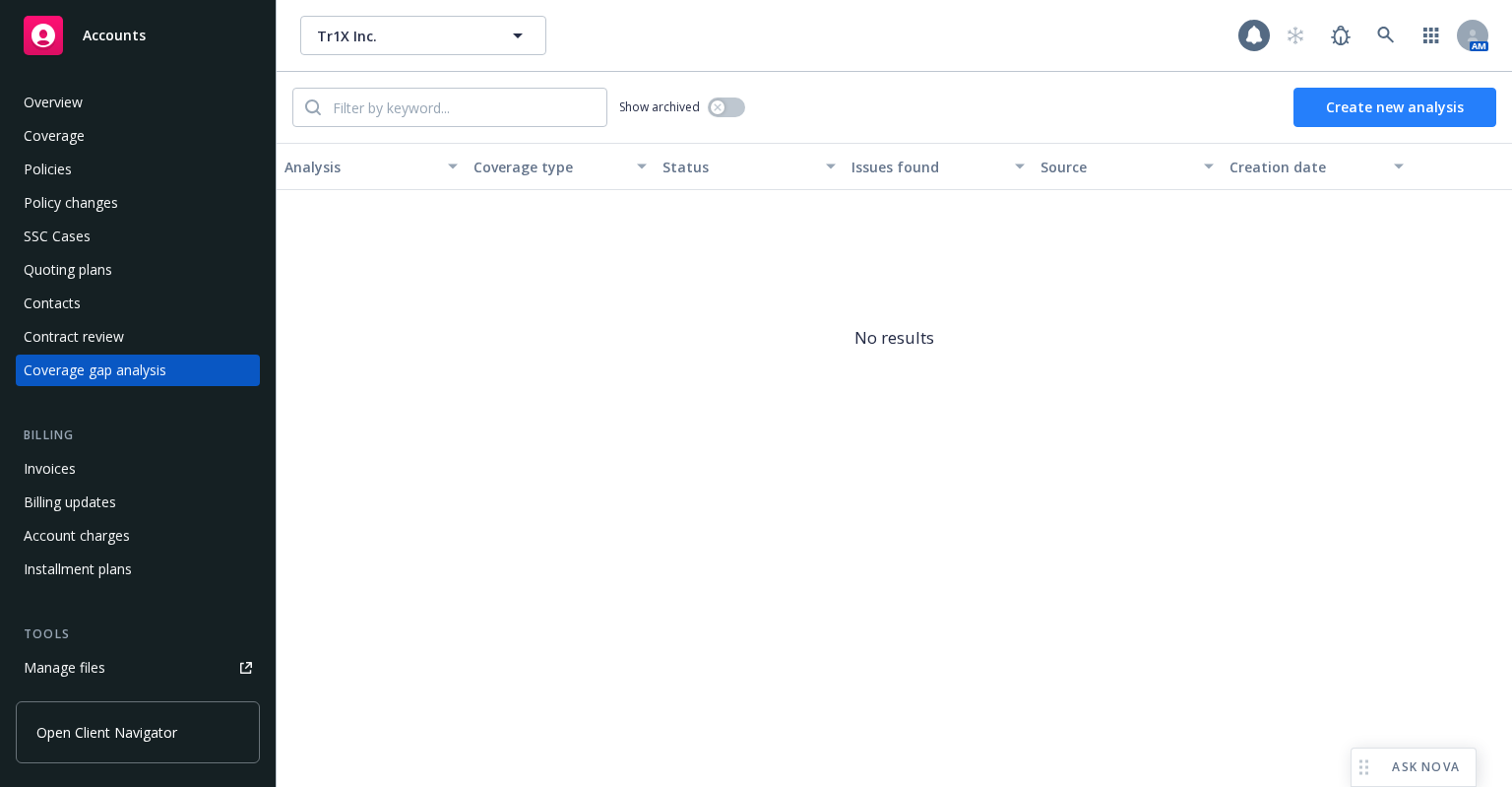 click on "Create new analysis" at bounding box center (1395, 107) 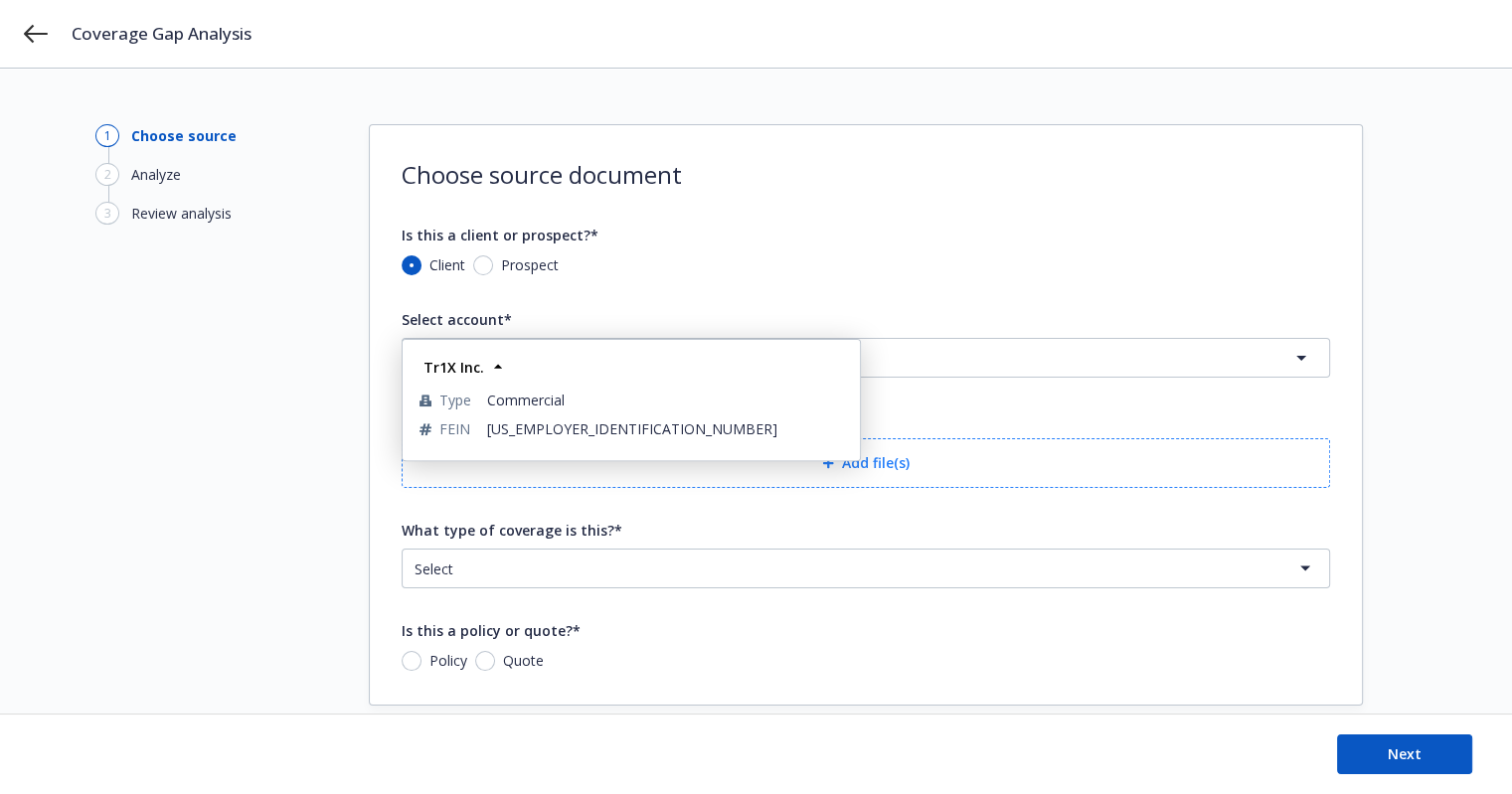 click on "Tr1X Inc. Type Commercial FEIN [US_EMPLOYER_IDENTIFICATION_NUMBER]" at bounding box center [631, 399] 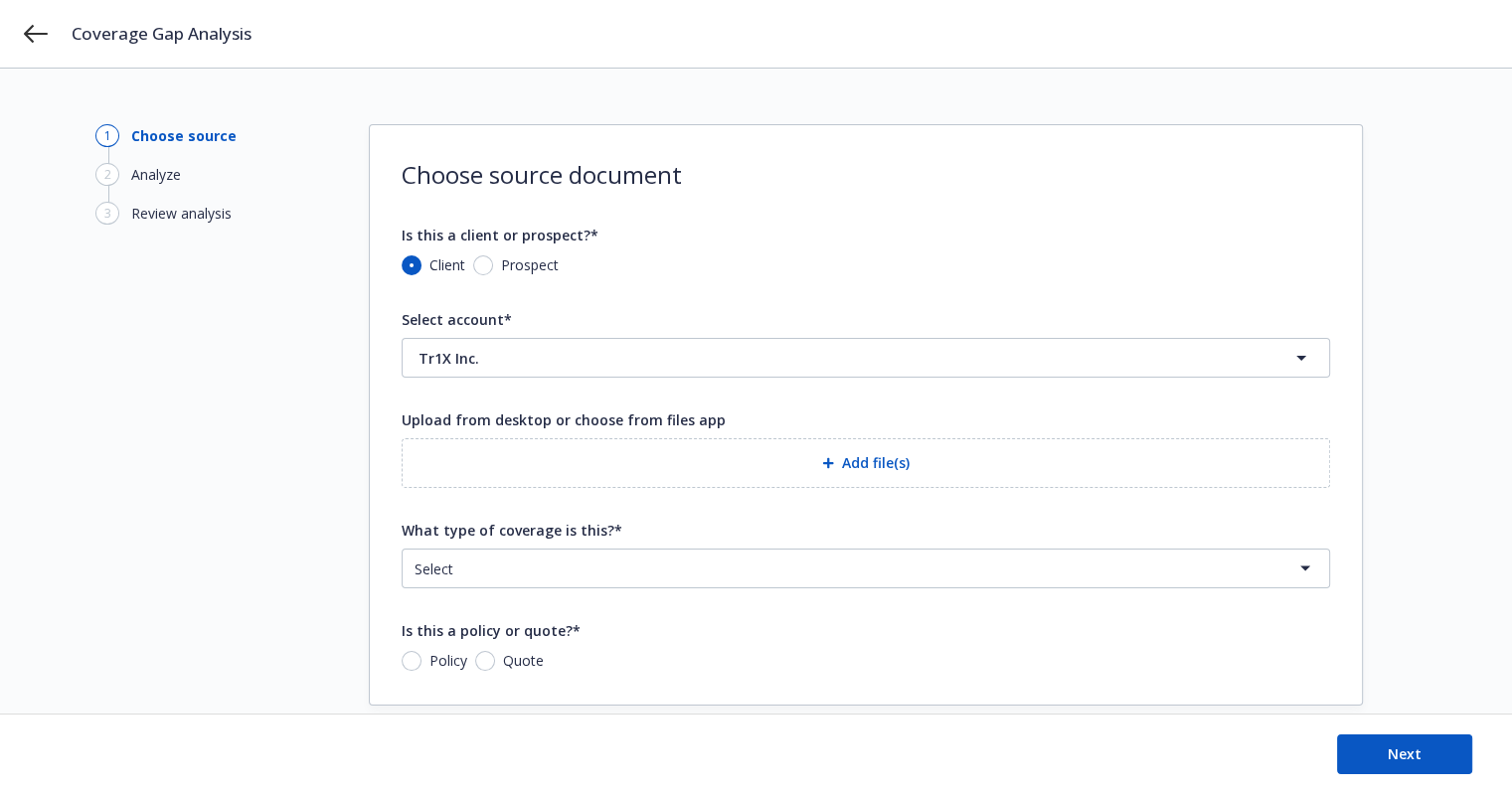 click on "Policy" at bounding box center (448, 661) 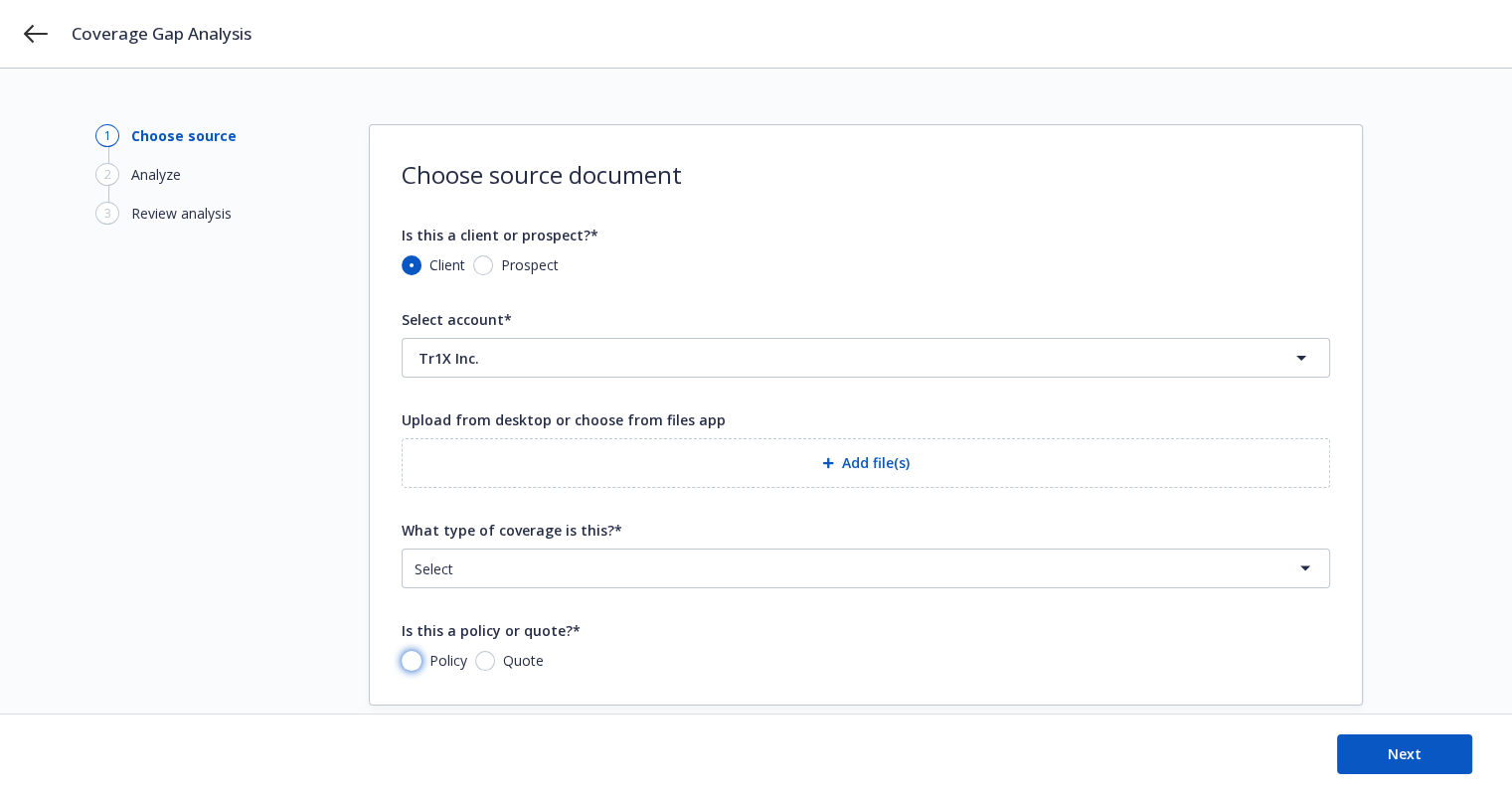 click on "Policy" at bounding box center (412, 661) 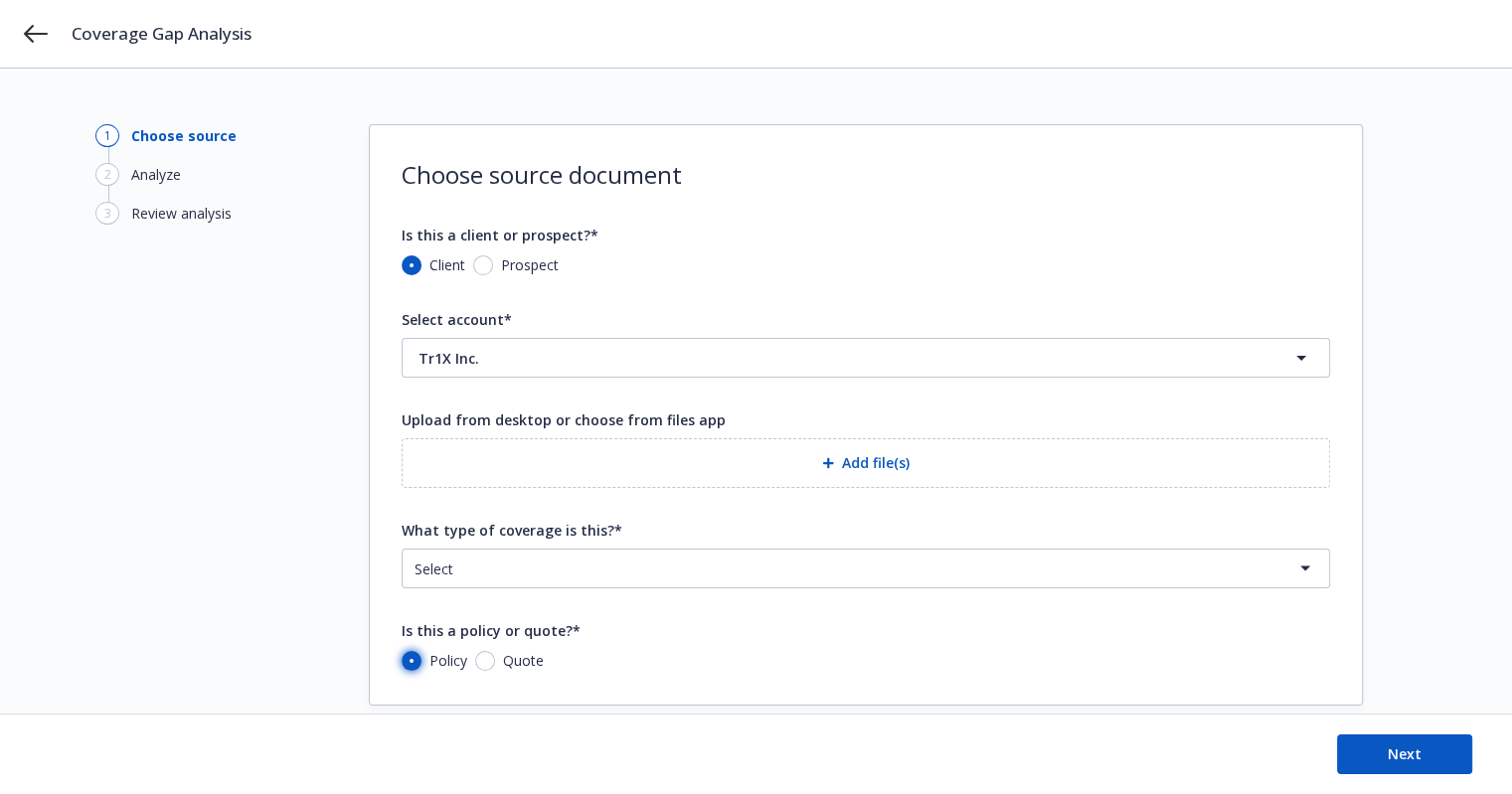 radio on "true" 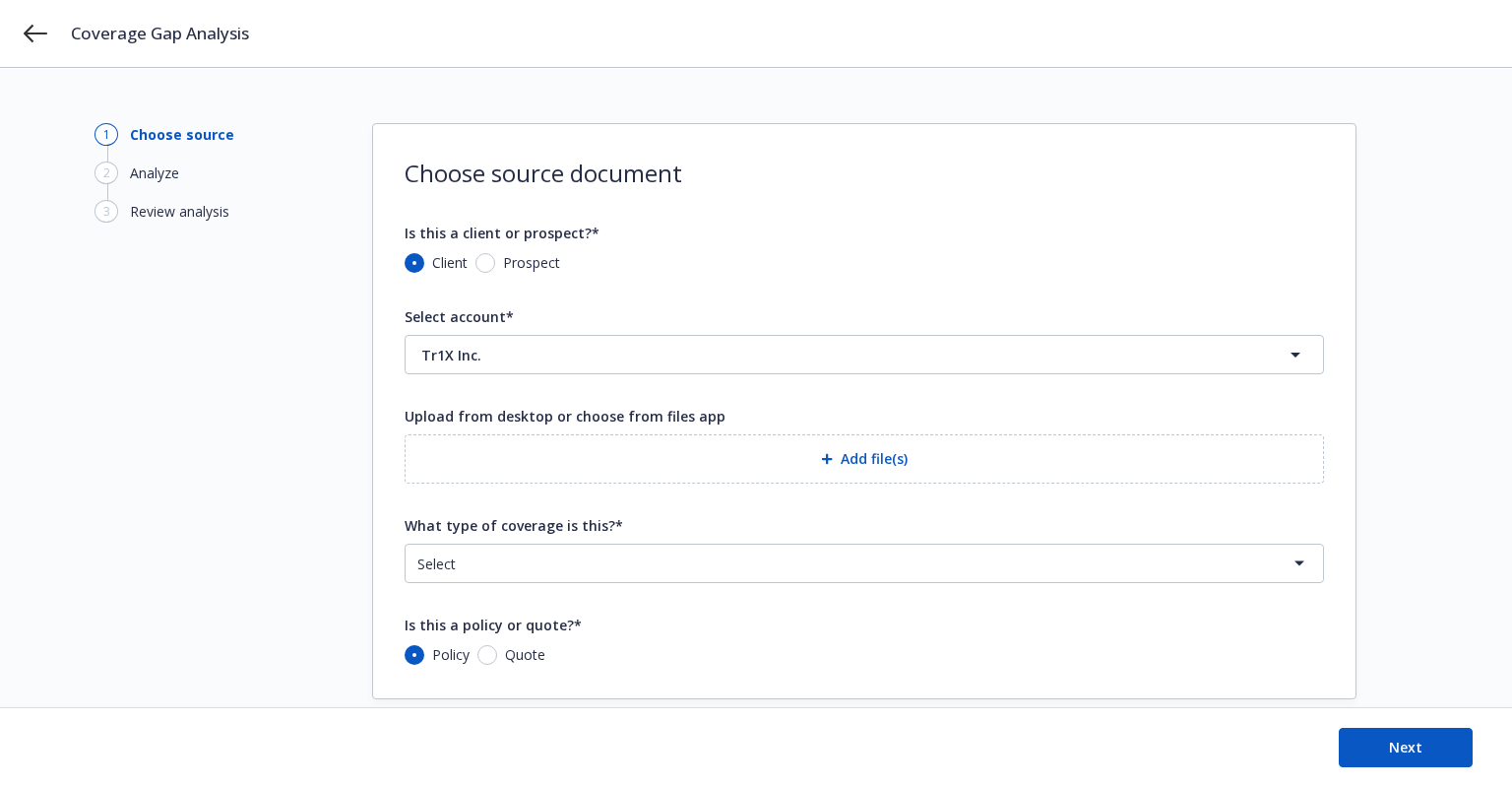 click on "Coverage Gap Analysis 1 Choose source 2 Analyze 3 Review analysis Choose source document Is this a client or prospect?* Client Prospect Select account* Tr1X Inc. Tr1X Inc. Upload from desktop or choose from files app Add file(s) What type of coverage is this?* Select Commercial Property Cyber Directors & Officers Directors & Officers - Public General Liability General Liability - Manufacturing General Liability - Real Estate Tech E&O and Cyber Is this a policy or quote?* Policy Quote Next   Coverage Gap Analysis - Workflow ASK NOVA" at bounding box center [756, 393] 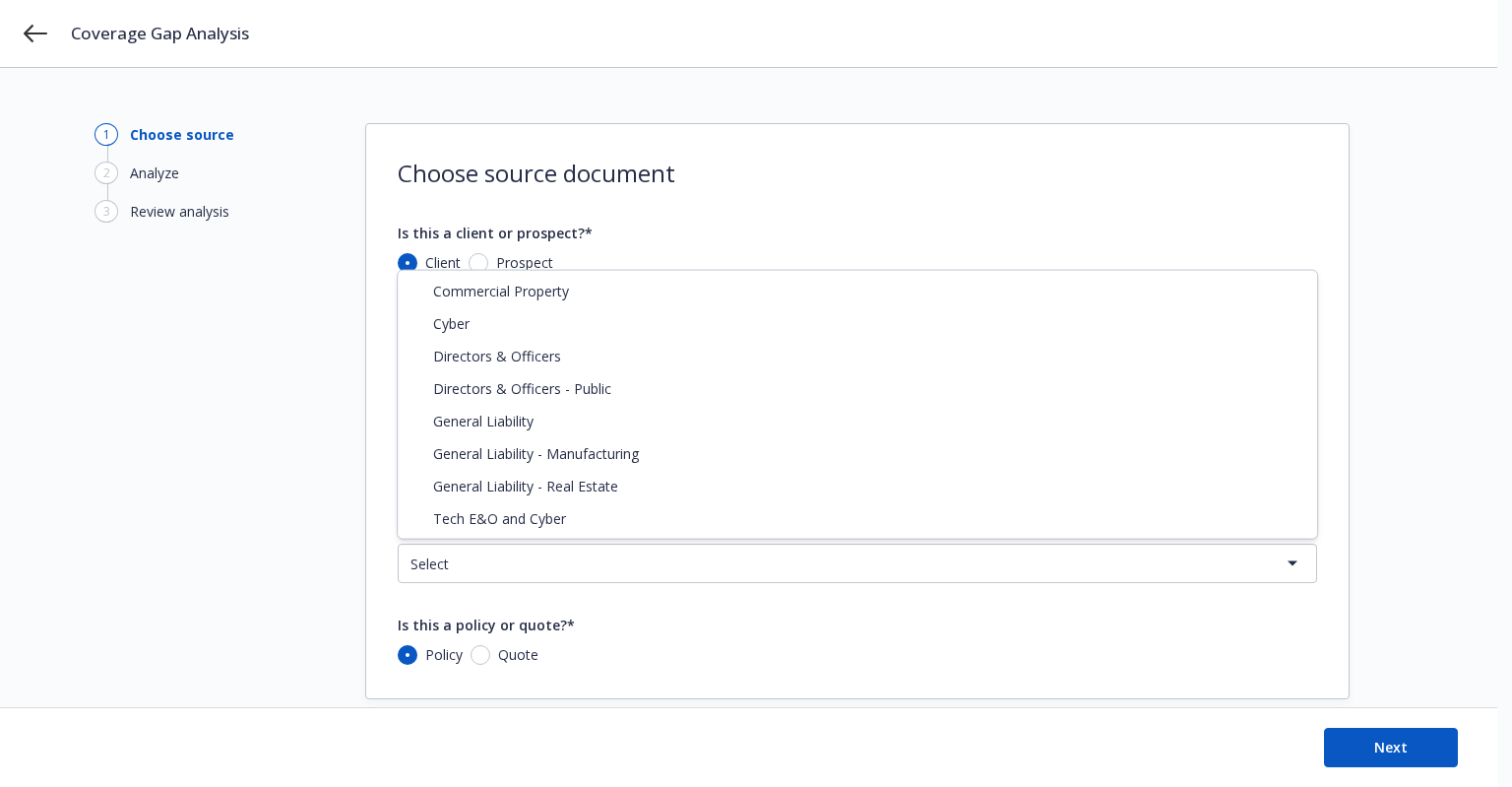 select on "CYBER" 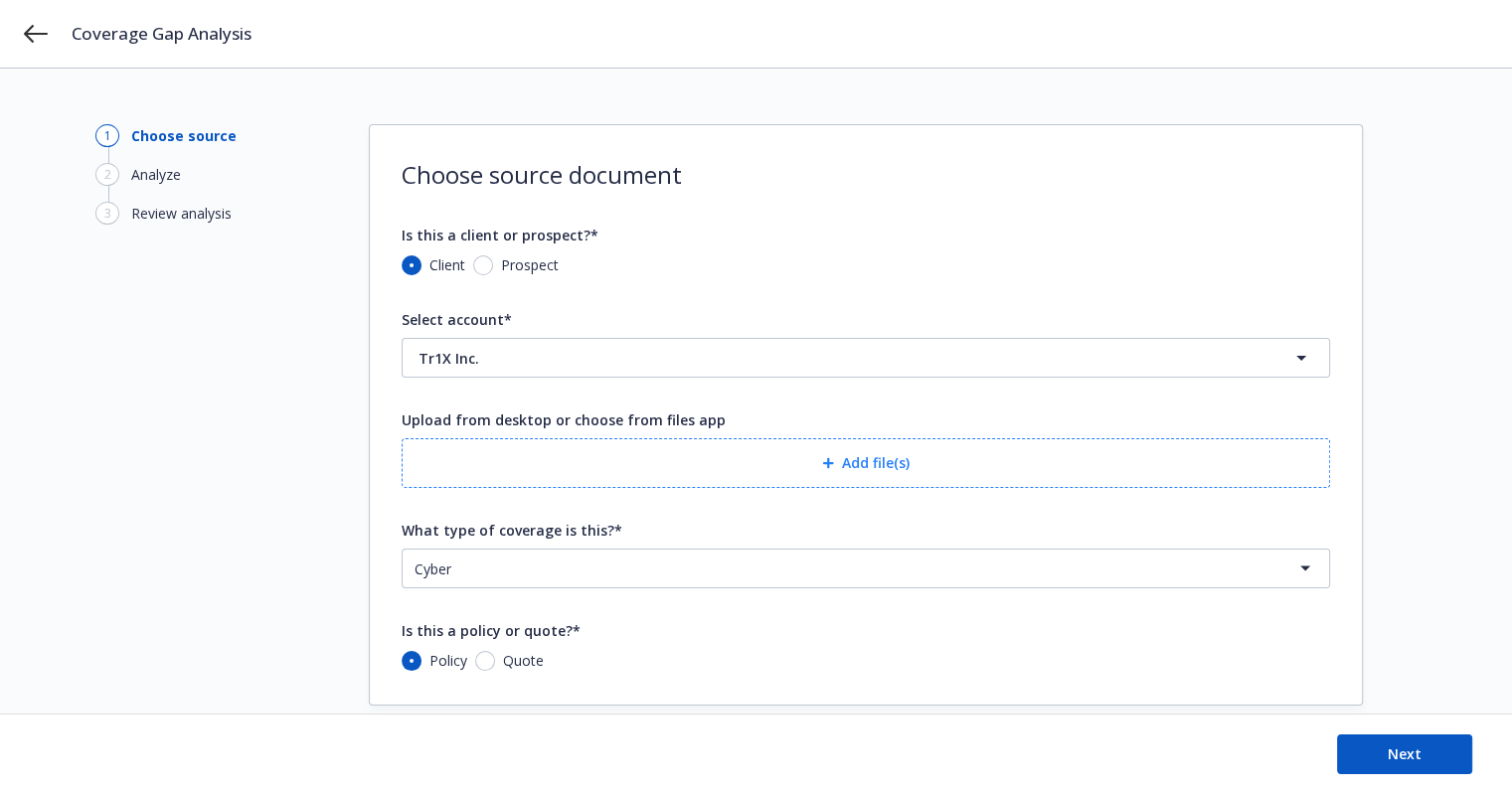 click on "Add file(s)" at bounding box center [866, 463] 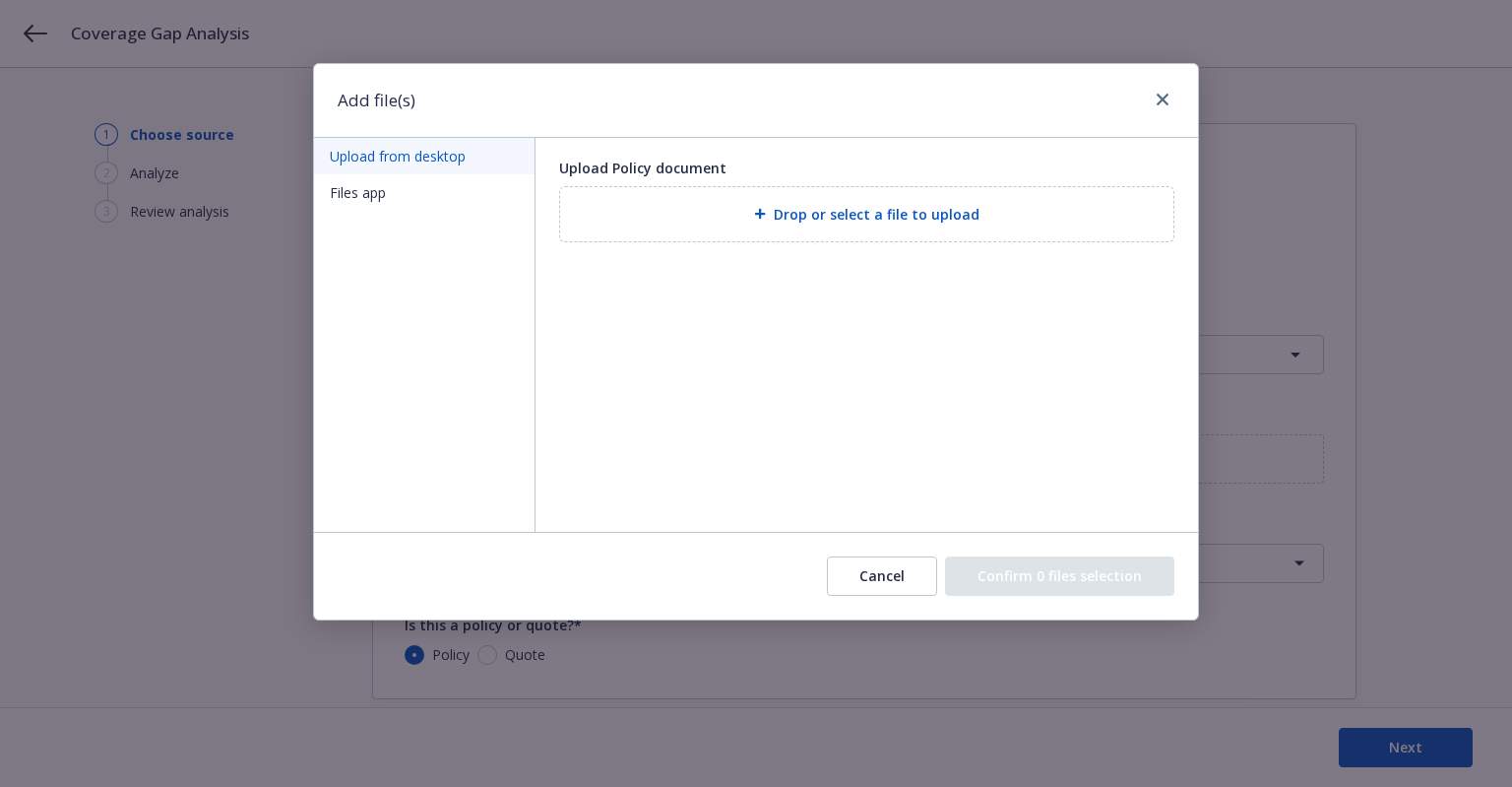 click on "Files app" at bounding box center (424, 192) 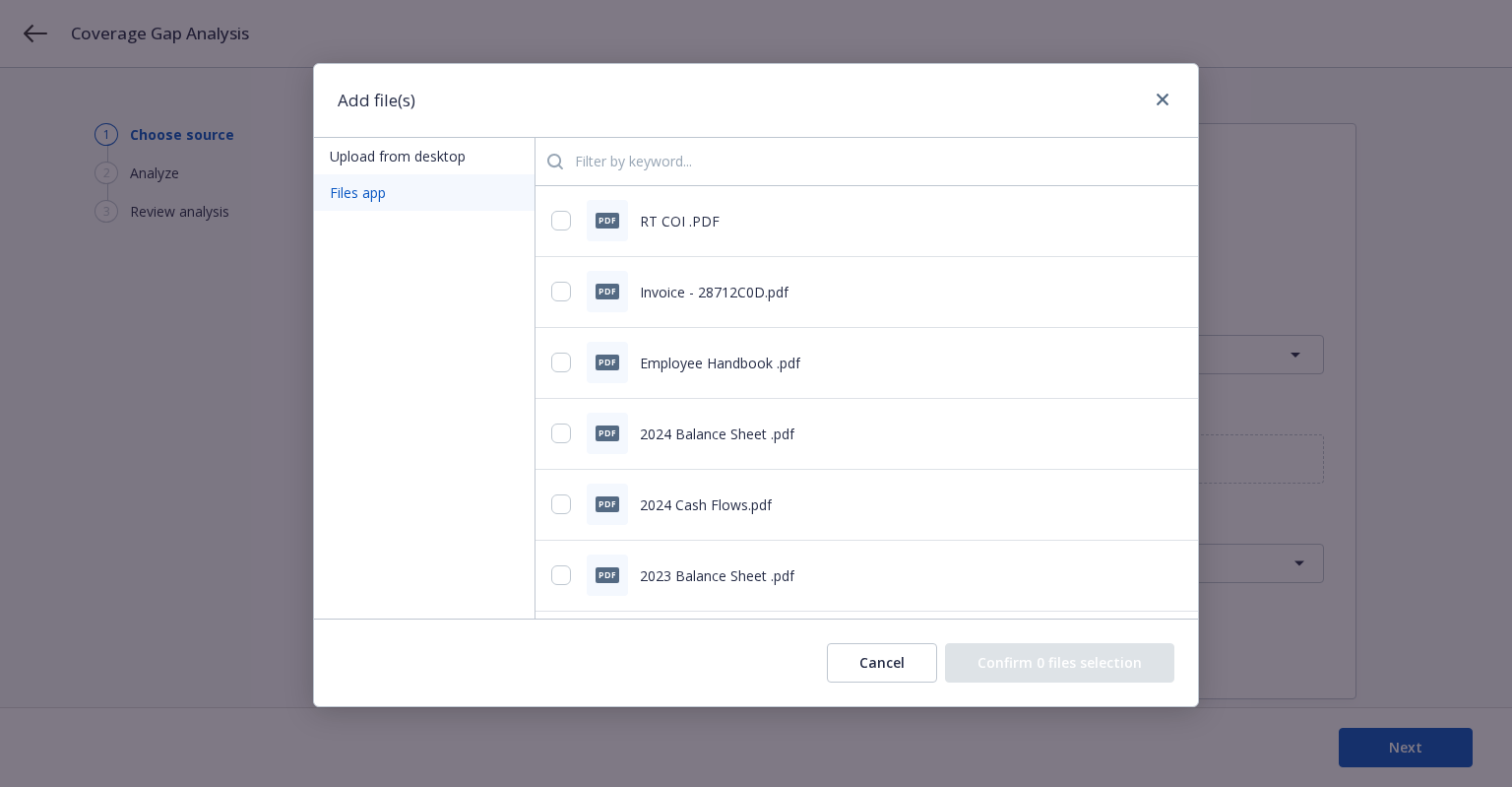 click at bounding box center [872, 162] 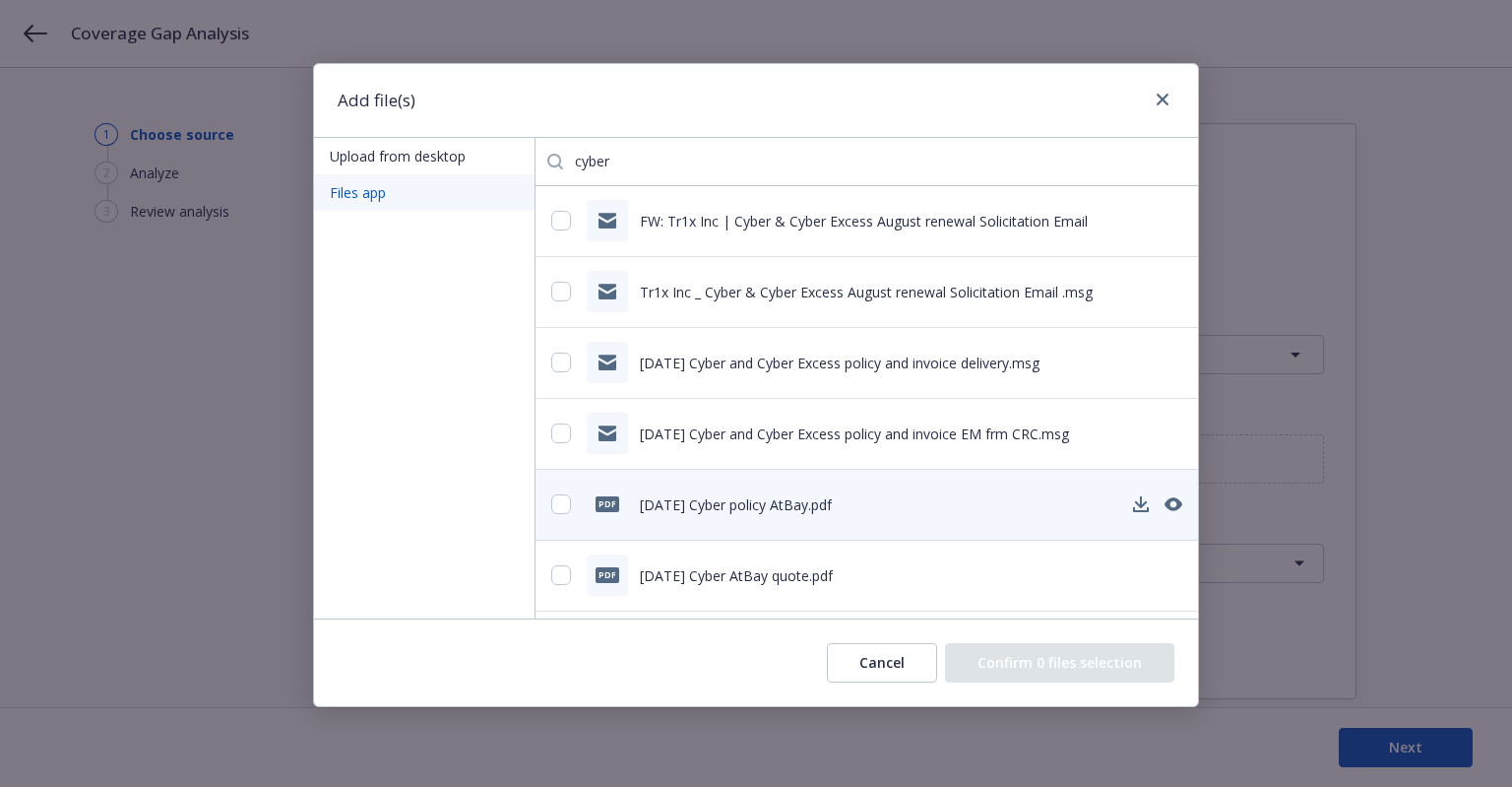 type on "cyber" 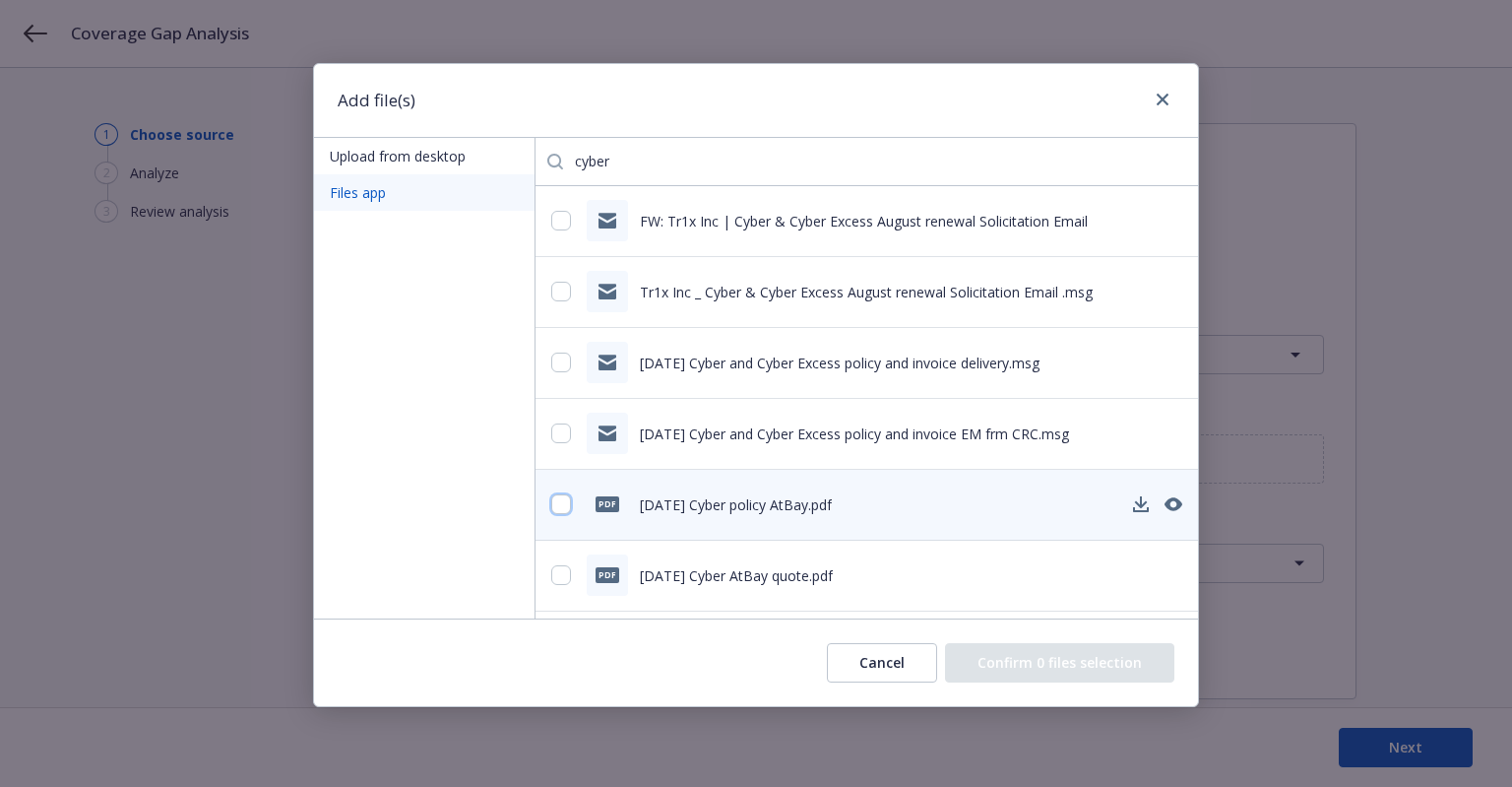 click at bounding box center (561, 504) 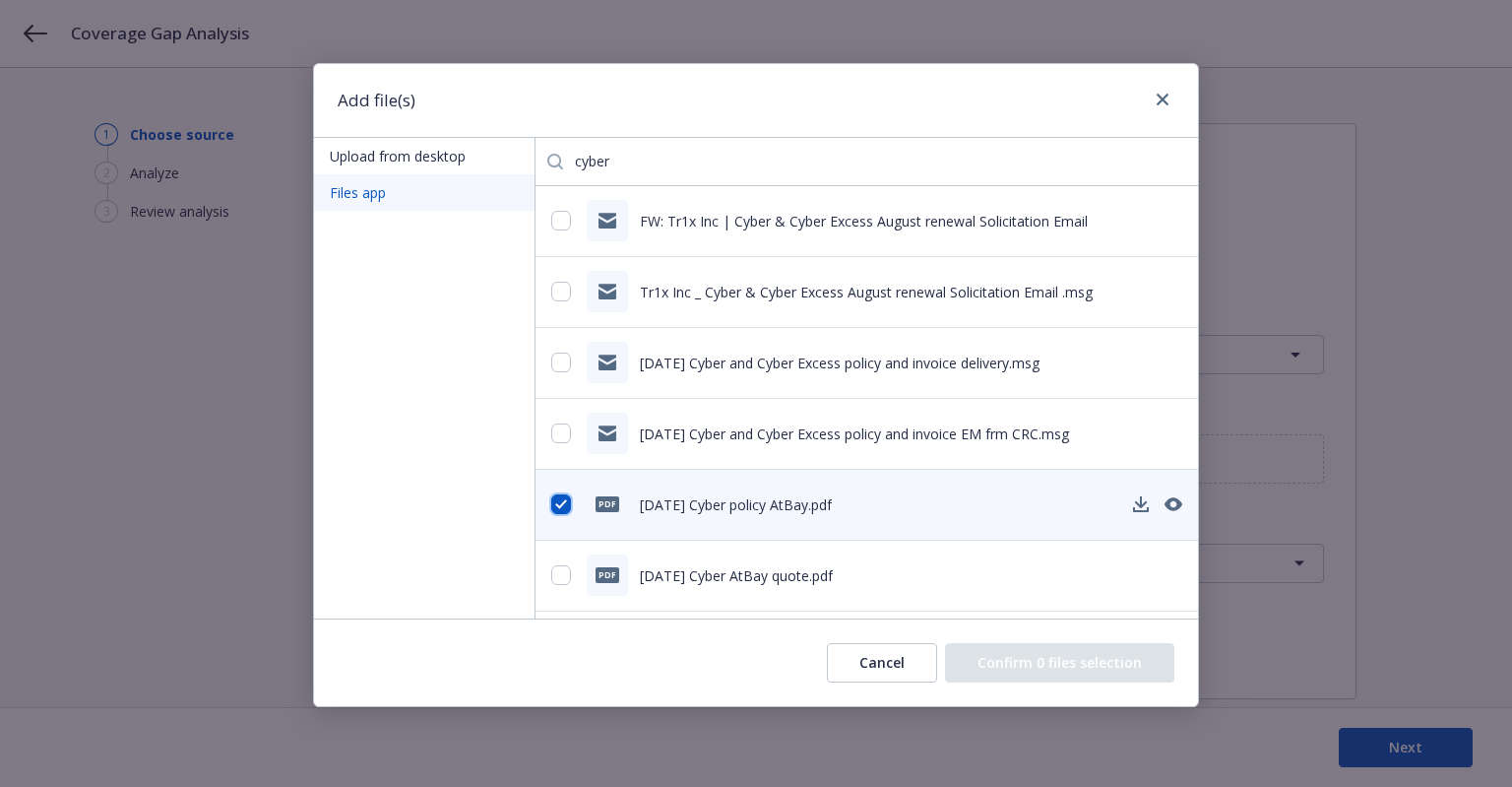 checkbox on "true" 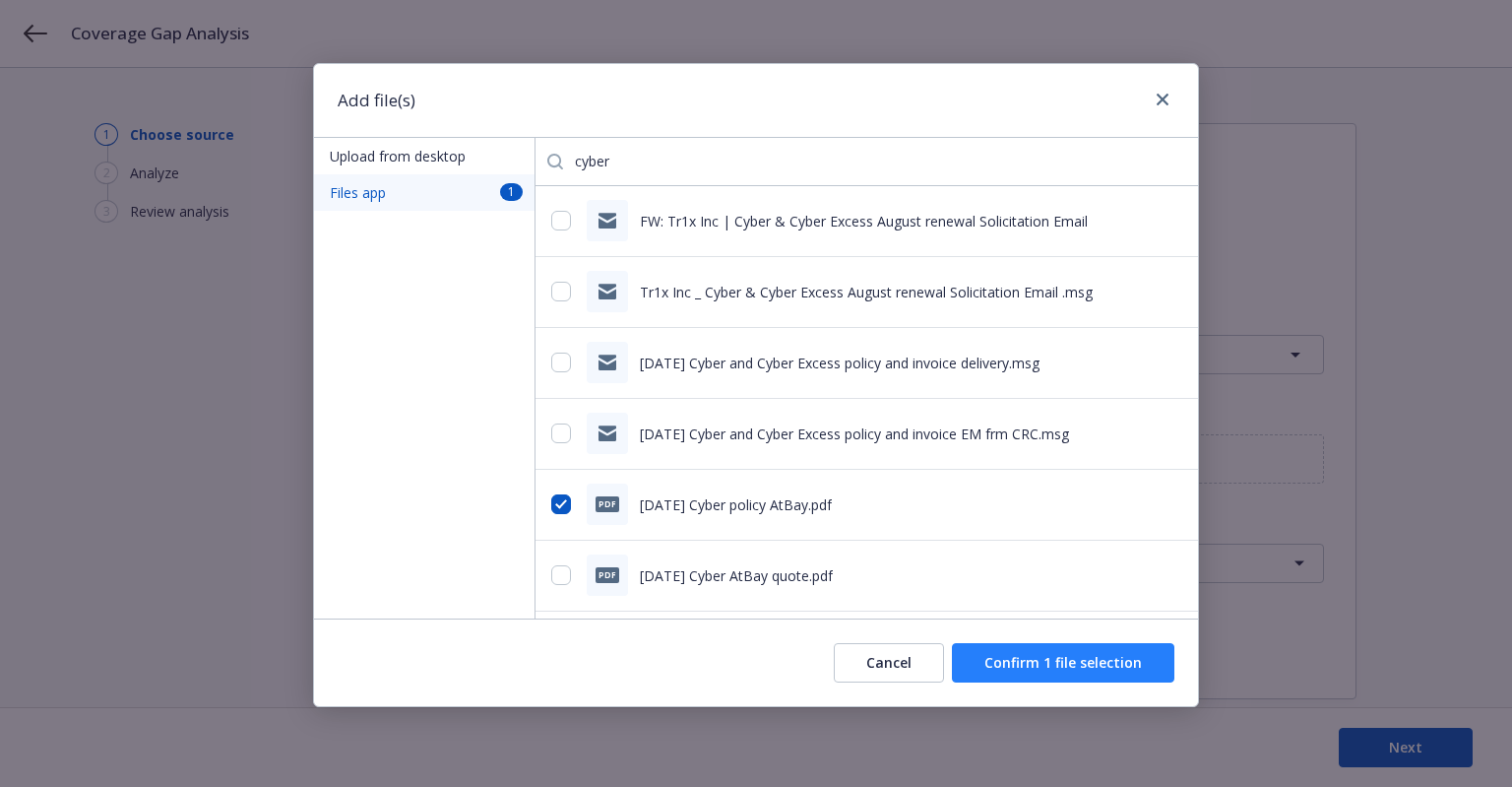 click on "Confirm 1 file selection" at bounding box center [1063, 663] 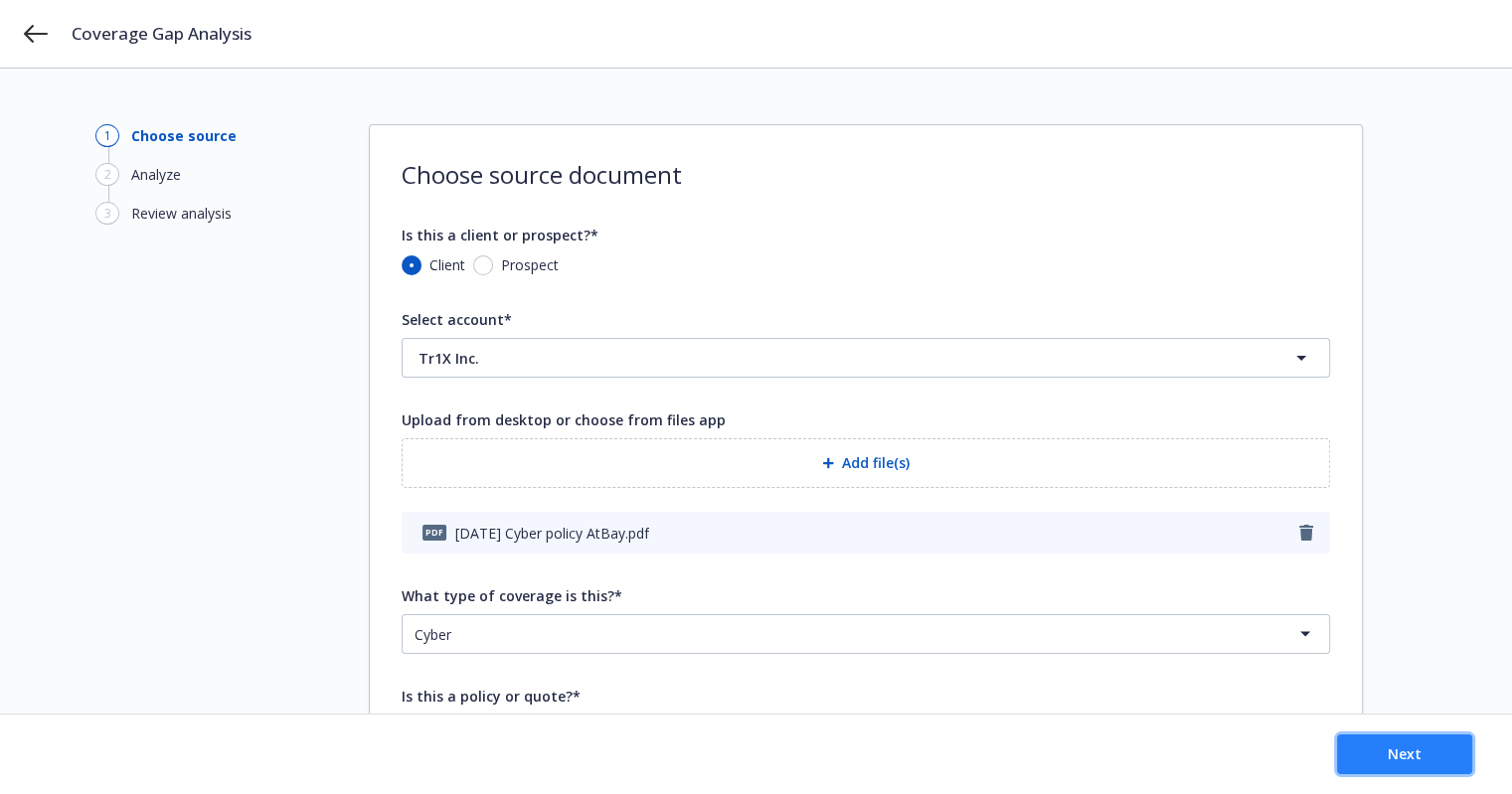 click on "Next" at bounding box center [1405, 754] 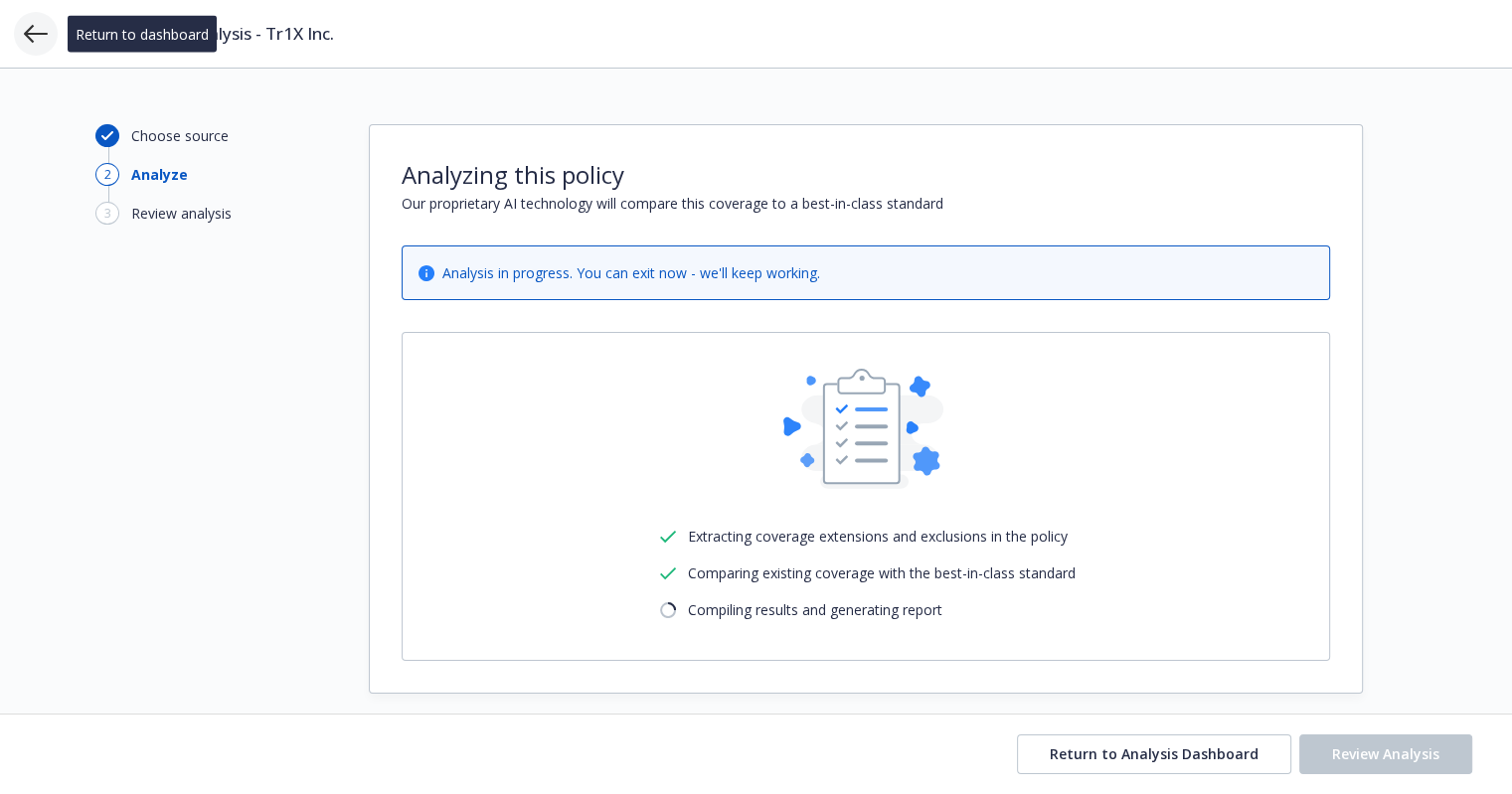 click 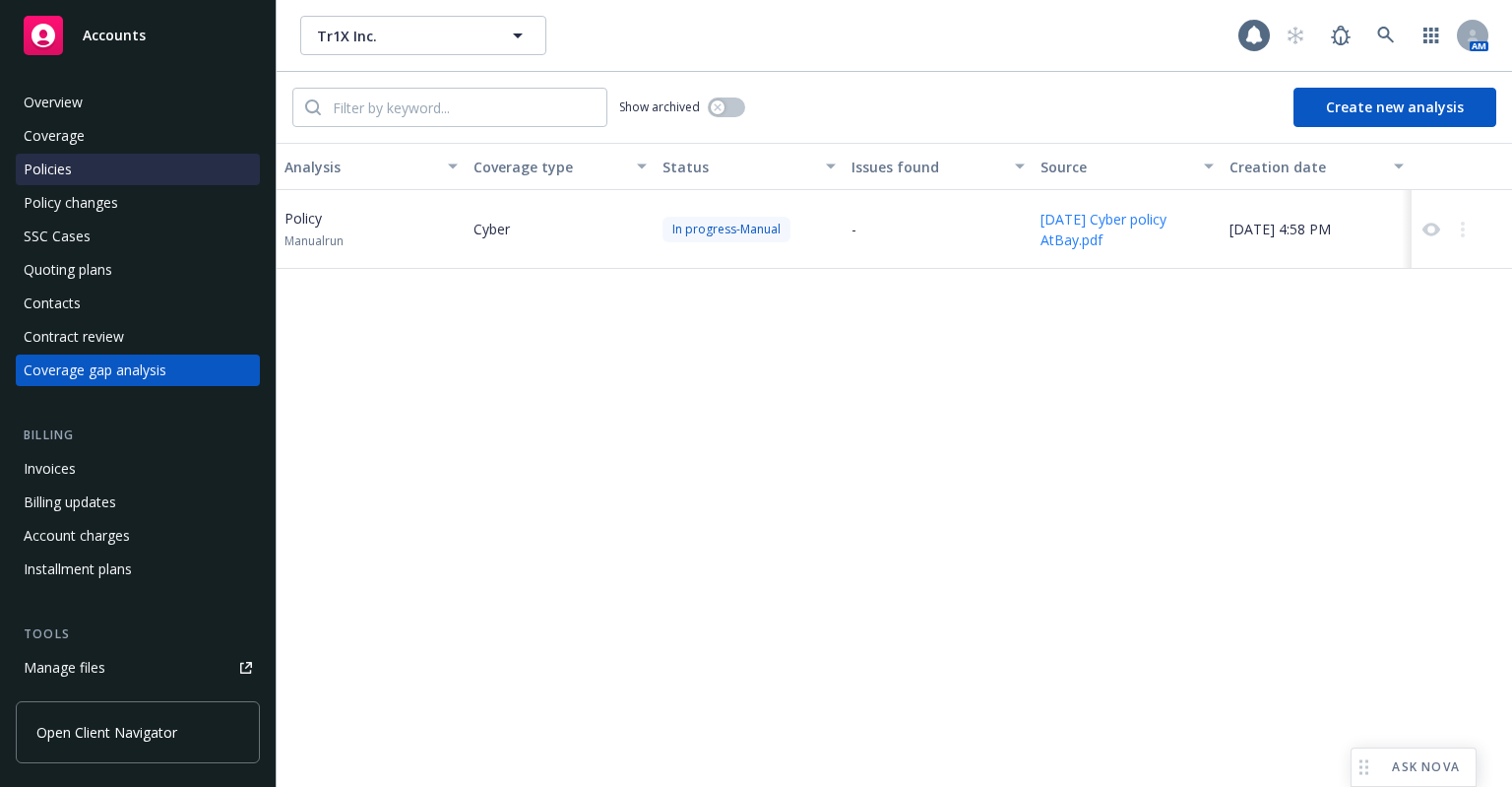 click on "Policies" at bounding box center (138, 169) 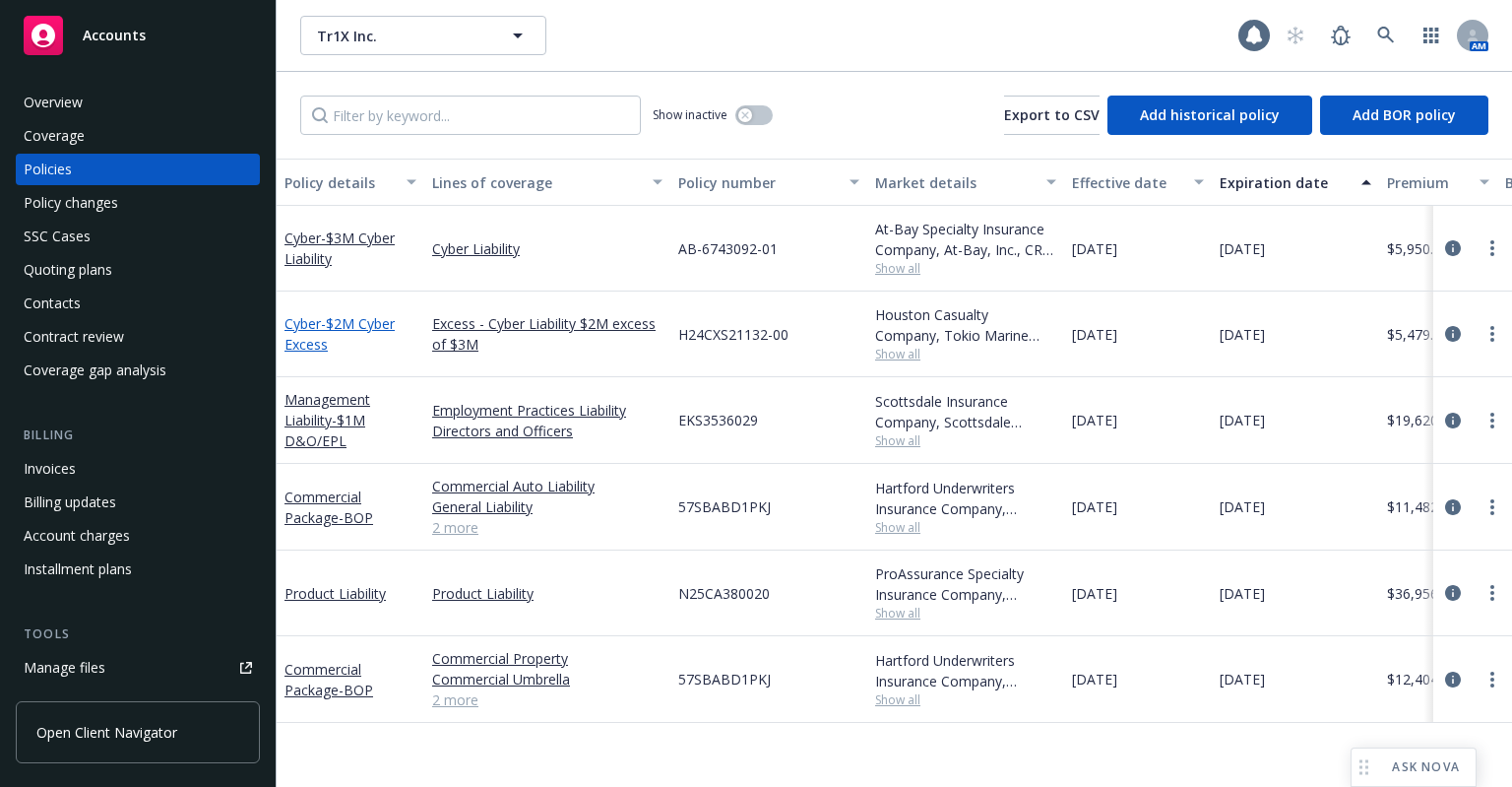 click on "Cyber  -  $2M Cyber Excess" at bounding box center (340, 334) 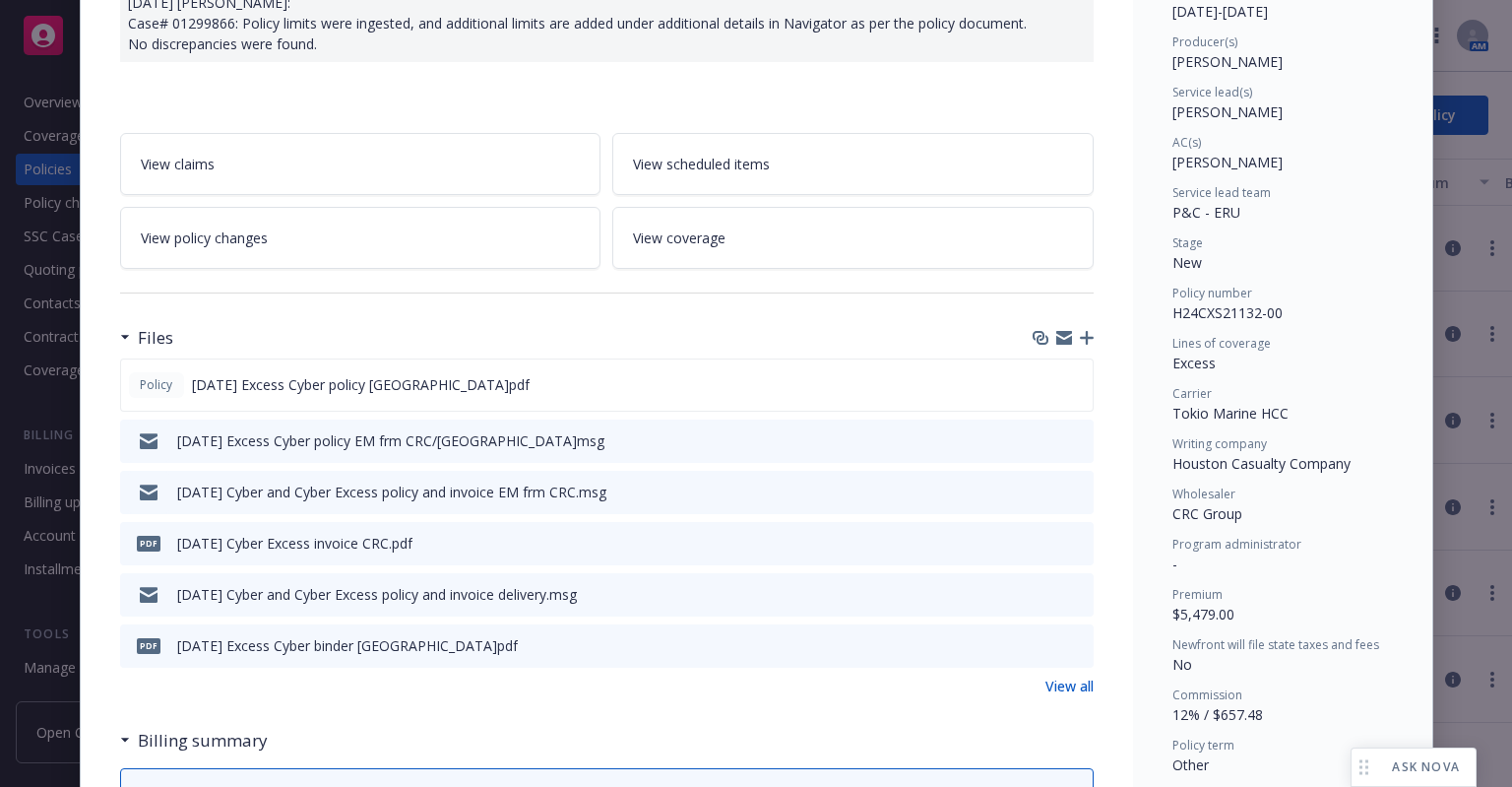 scroll, scrollTop: 197, scrollLeft: 0, axis: vertical 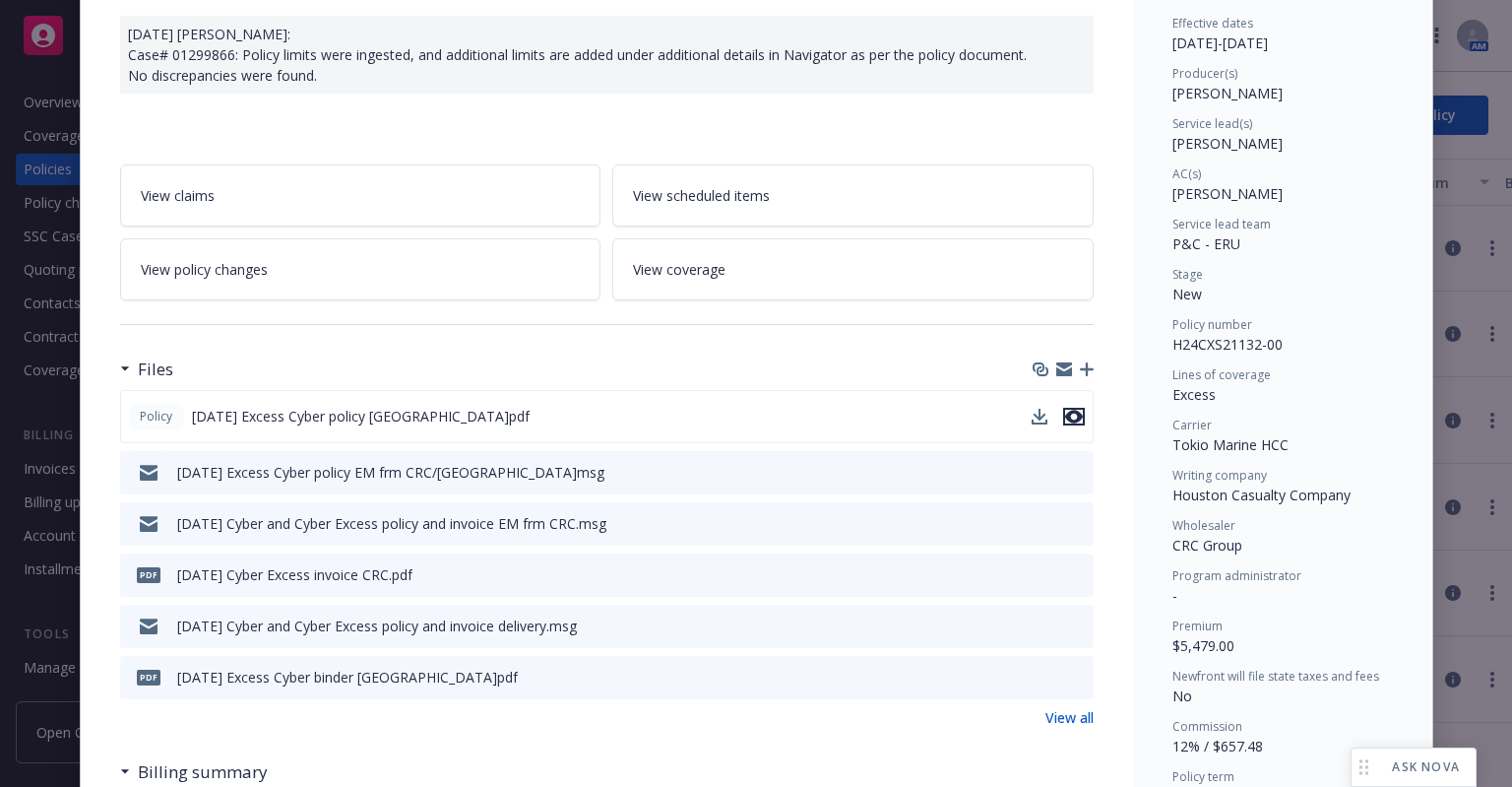 click 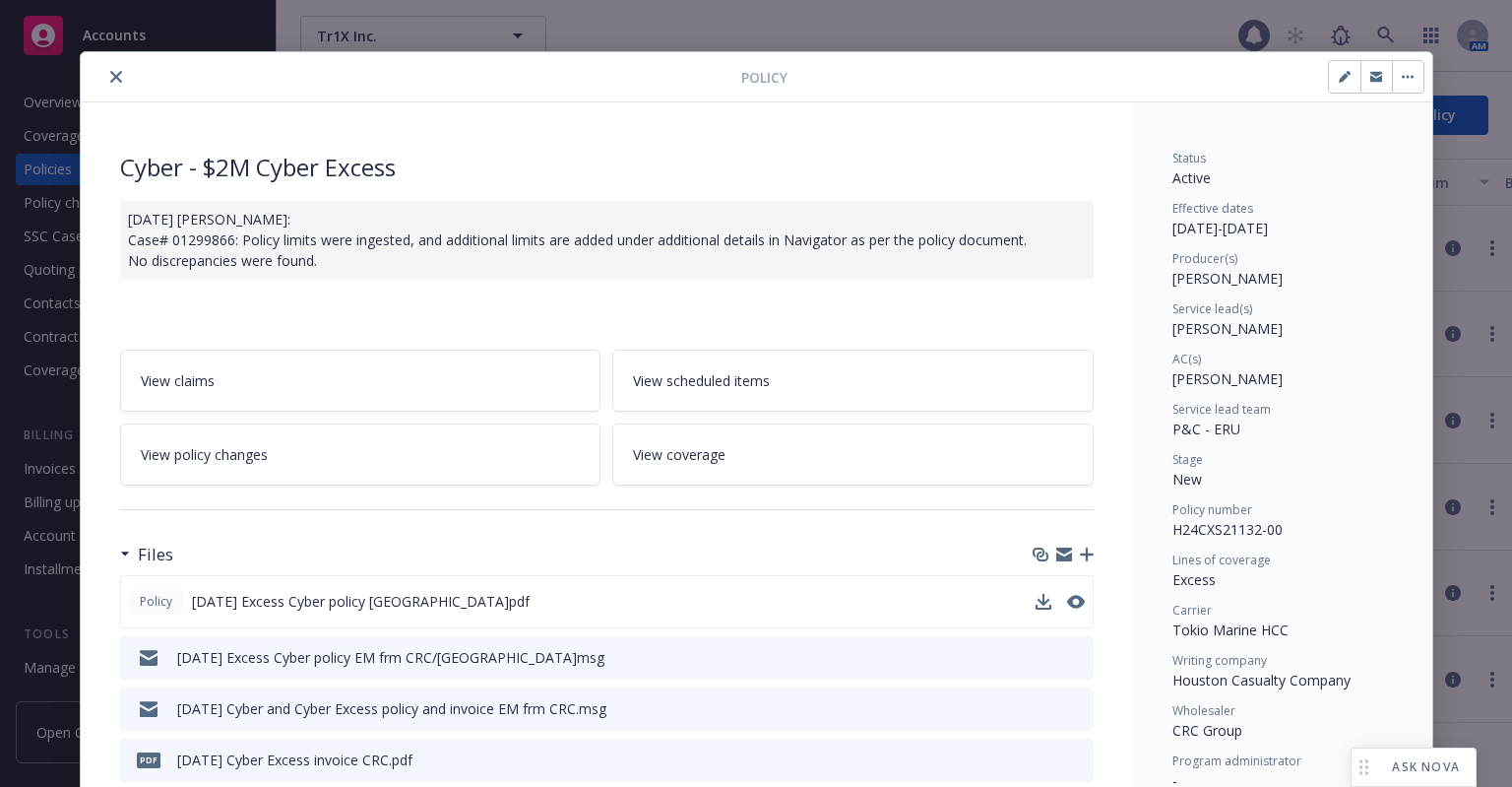 scroll, scrollTop: 0, scrollLeft: 0, axis: both 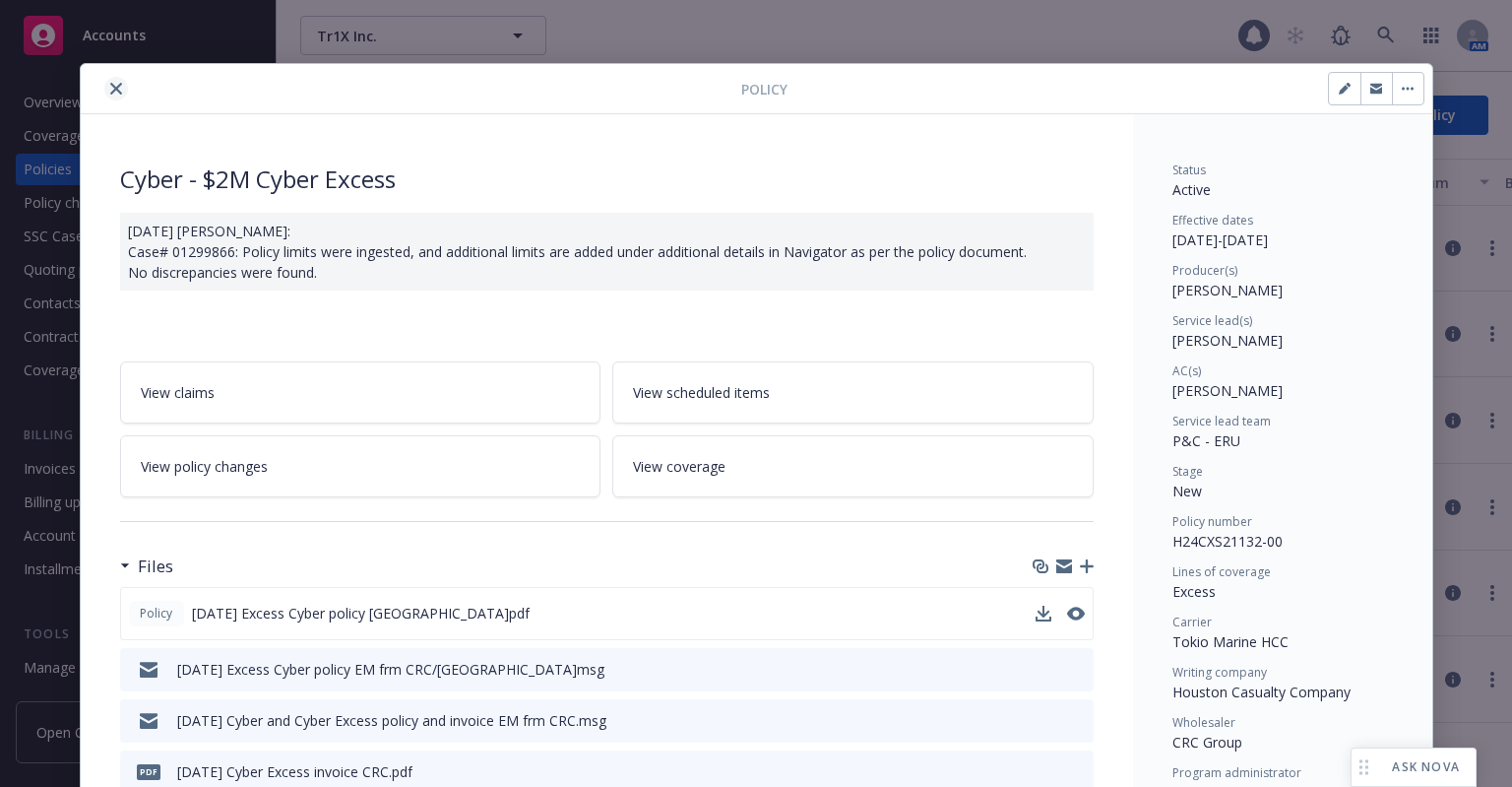 click at bounding box center (116, 89) 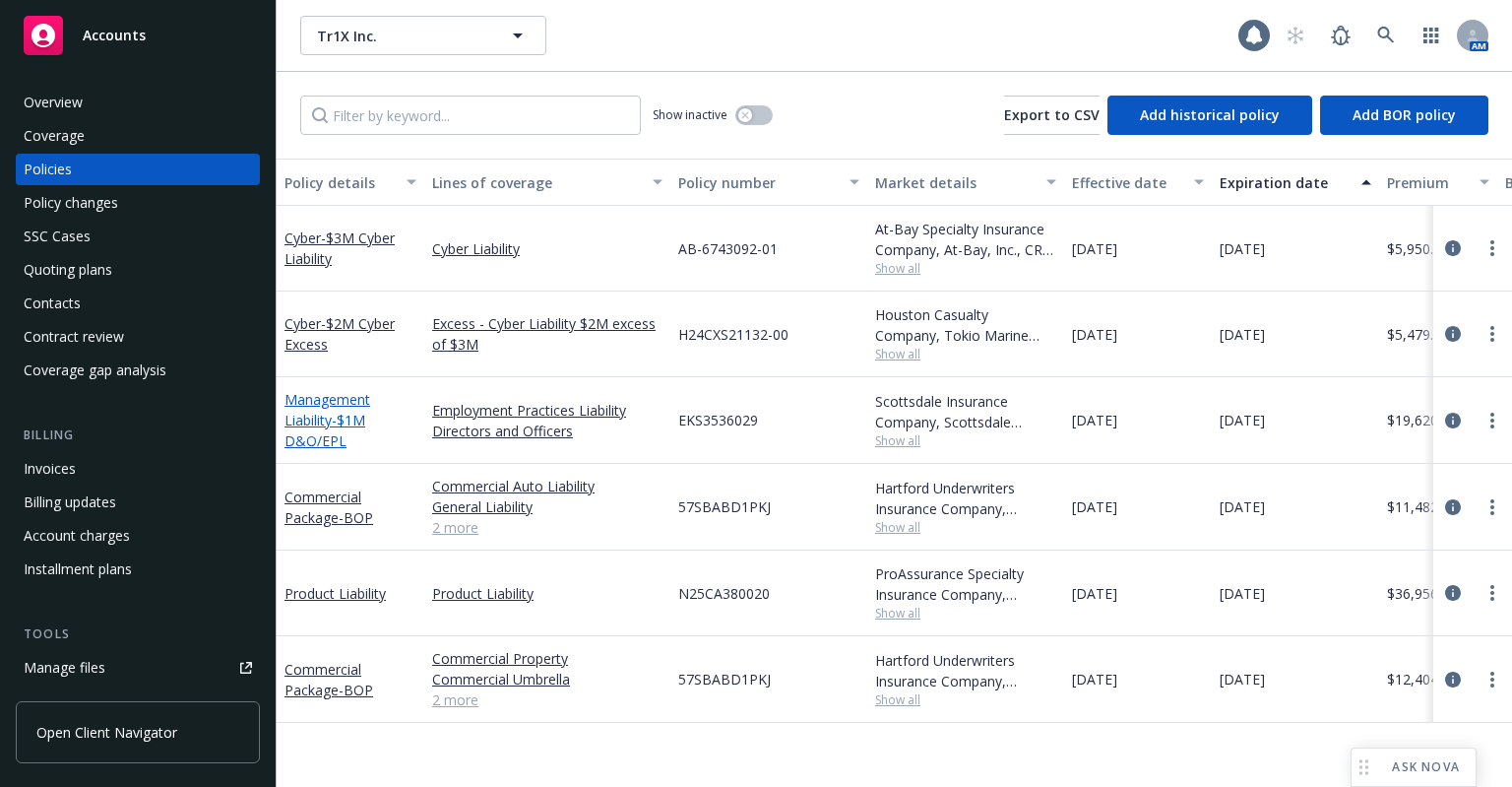 click on "-  $1M D&O/EPL" at bounding box center (325, 430) 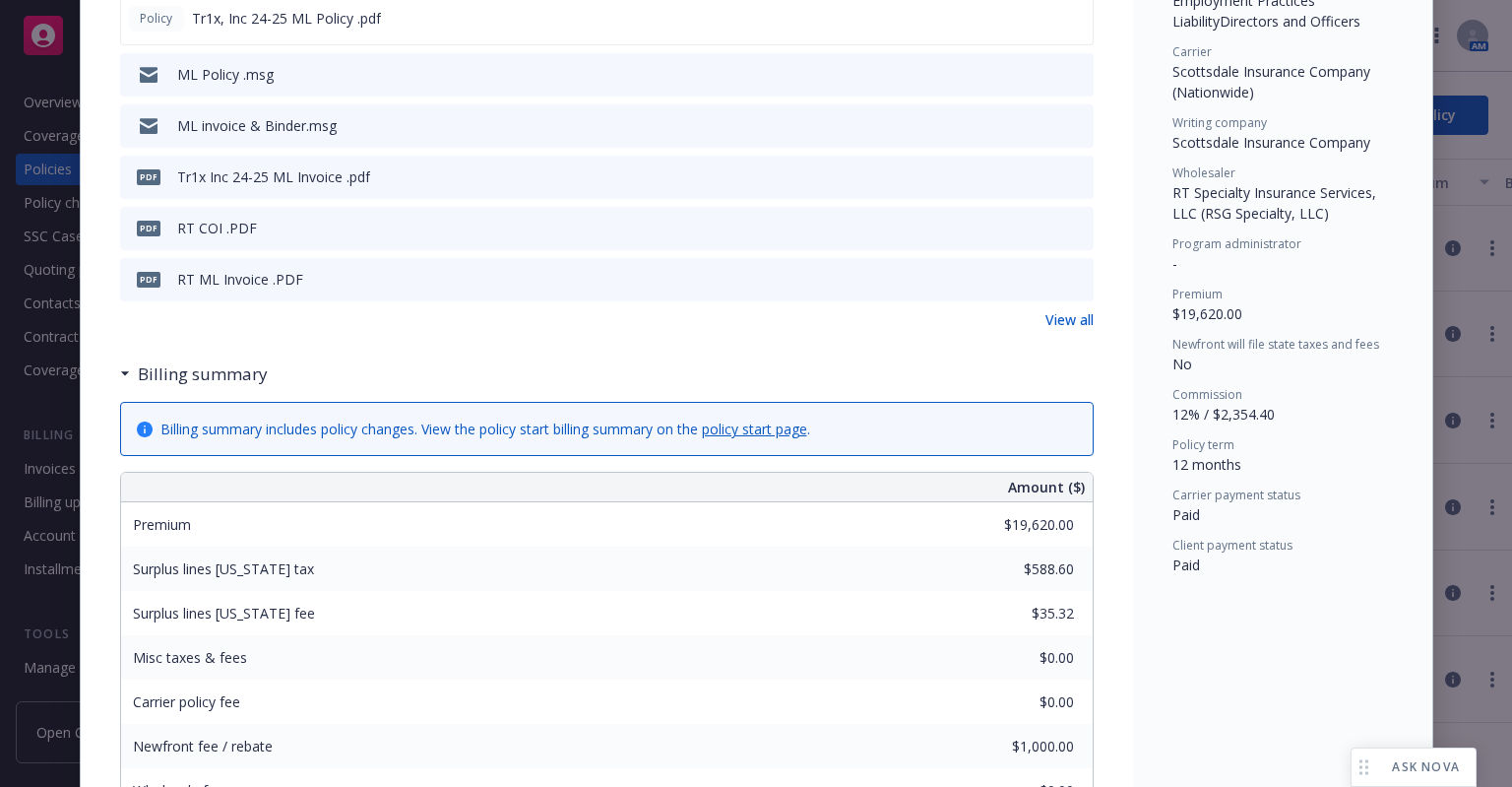 scroll, scrollTop: 197, scrollLeft: 0, axis: vertical 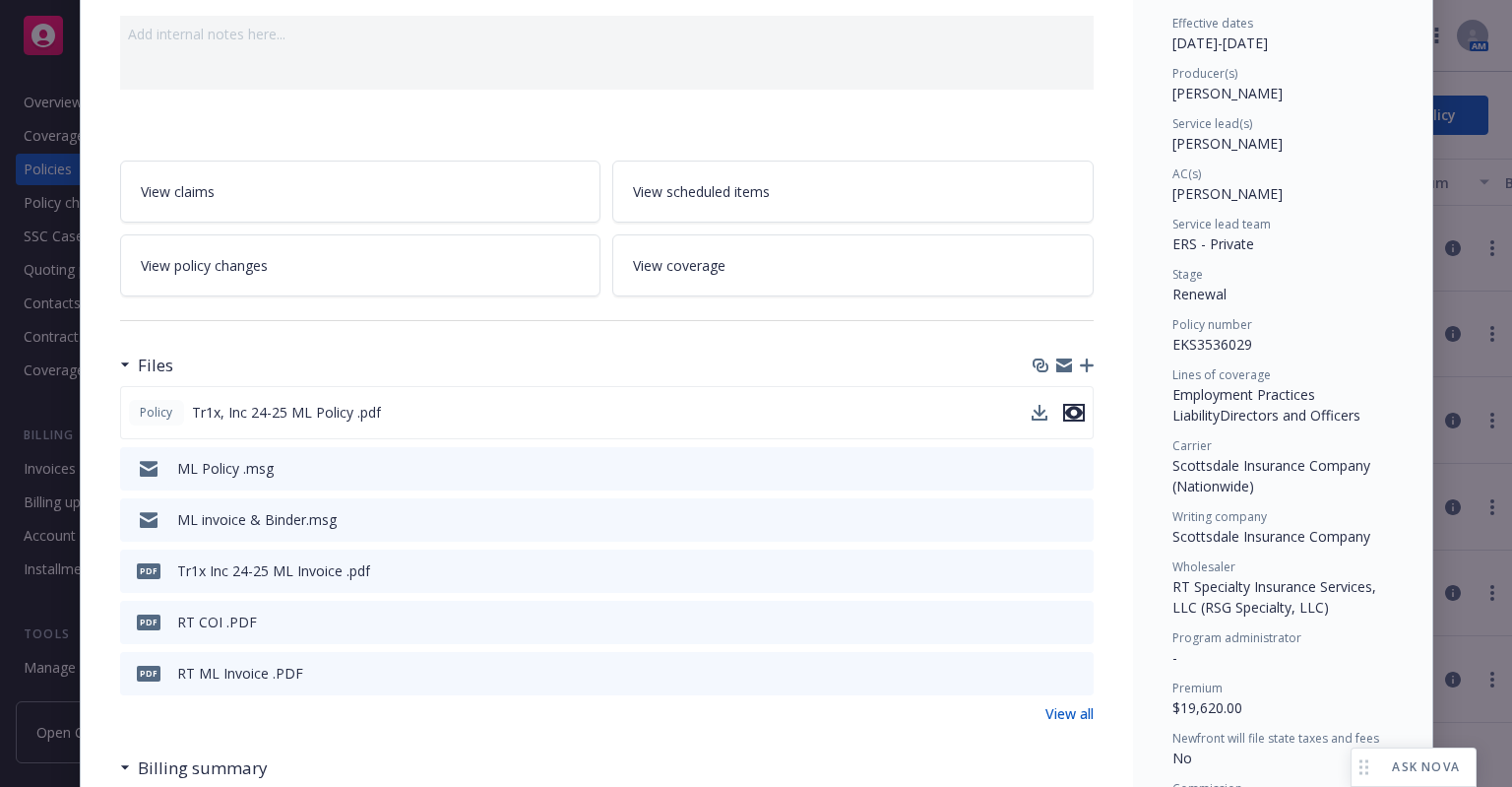 click 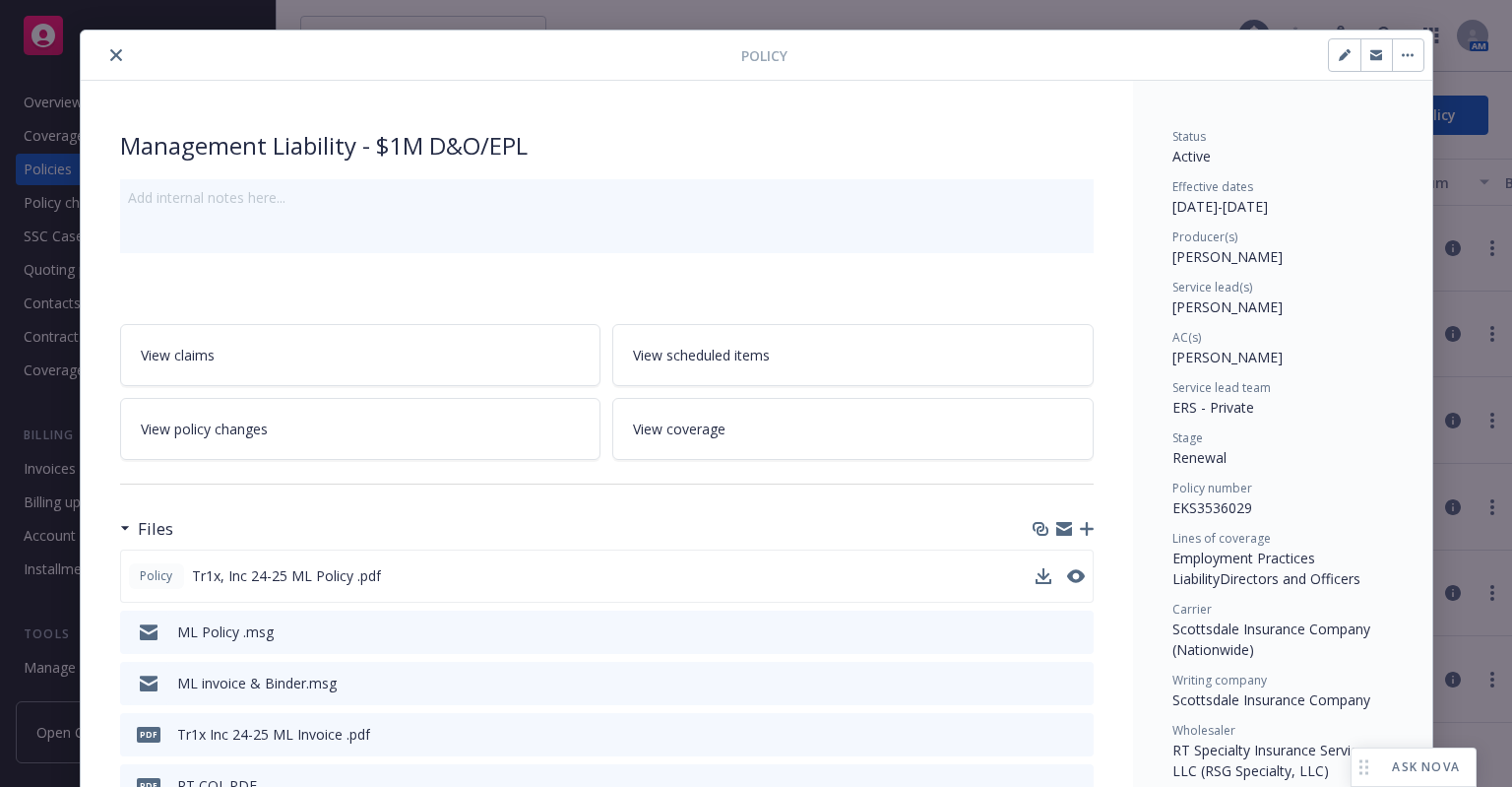 scroll, scrollTop: 0, scrollLeft: 0, axis: both 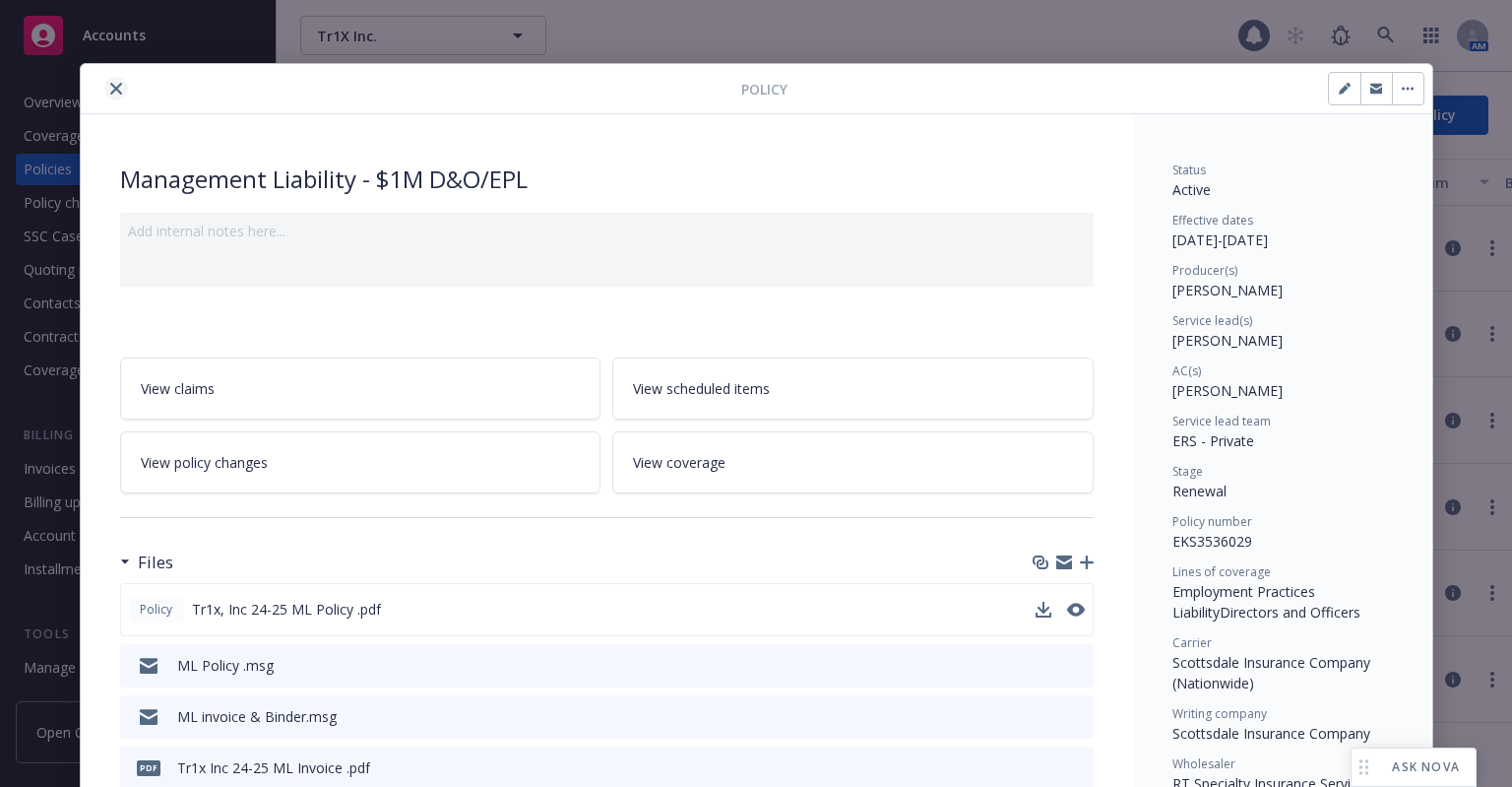 click at bounding box center [116, 89] 